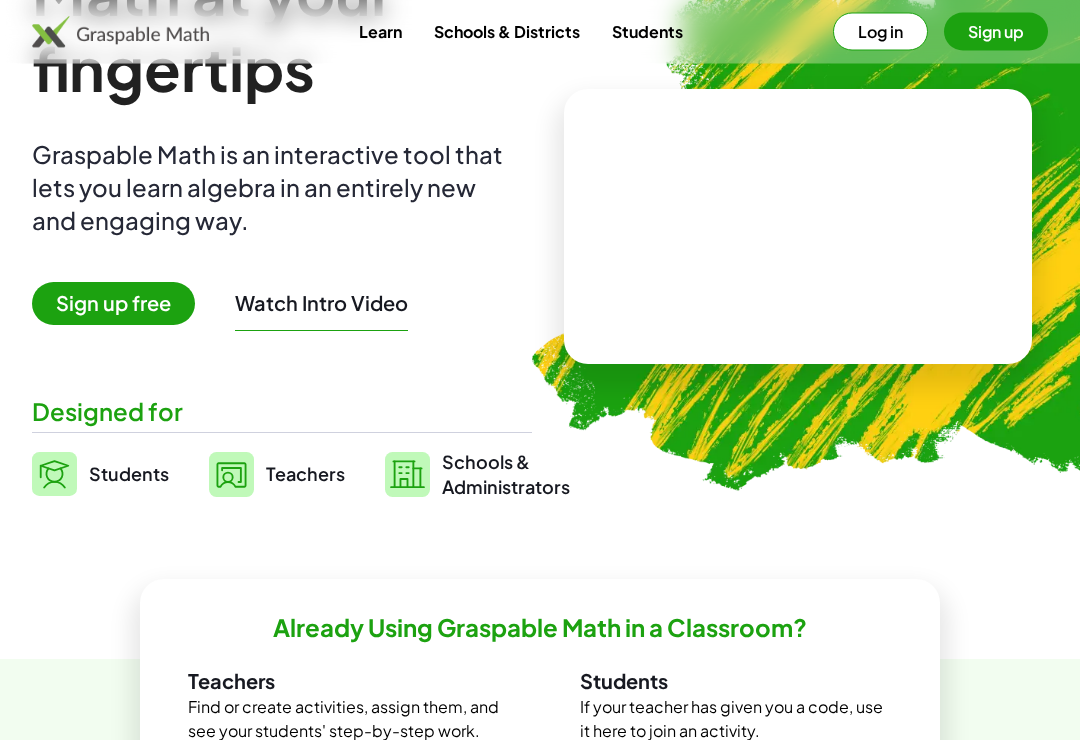 scroll, scrollTop: 0, scrollLeft: 0, axis: both 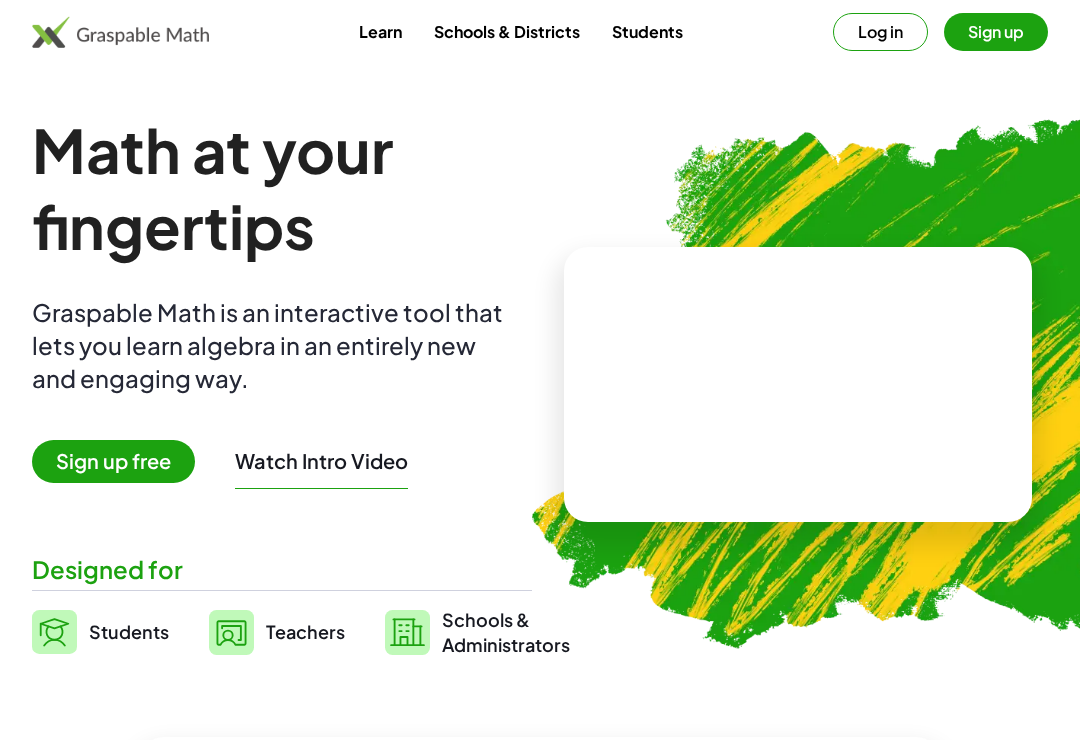 click on "Learn Schools & Districts Students  Log in   Sign up" 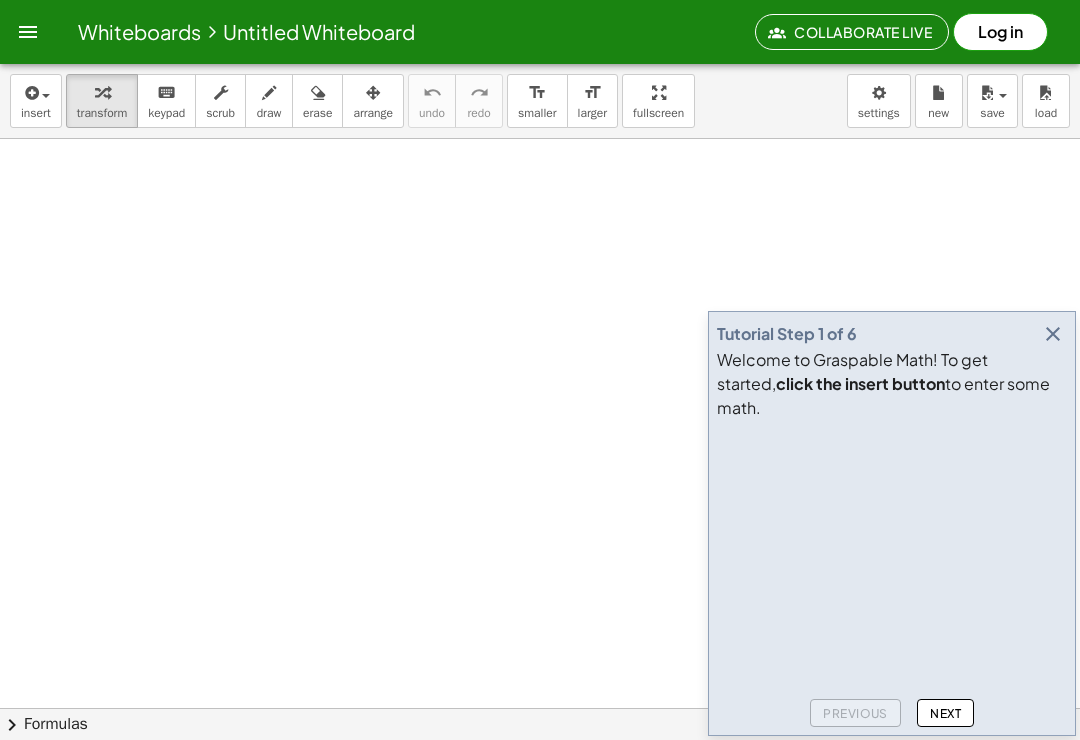 scroll, scrollTop: 31, scrollLeft: 0, axis: vertical 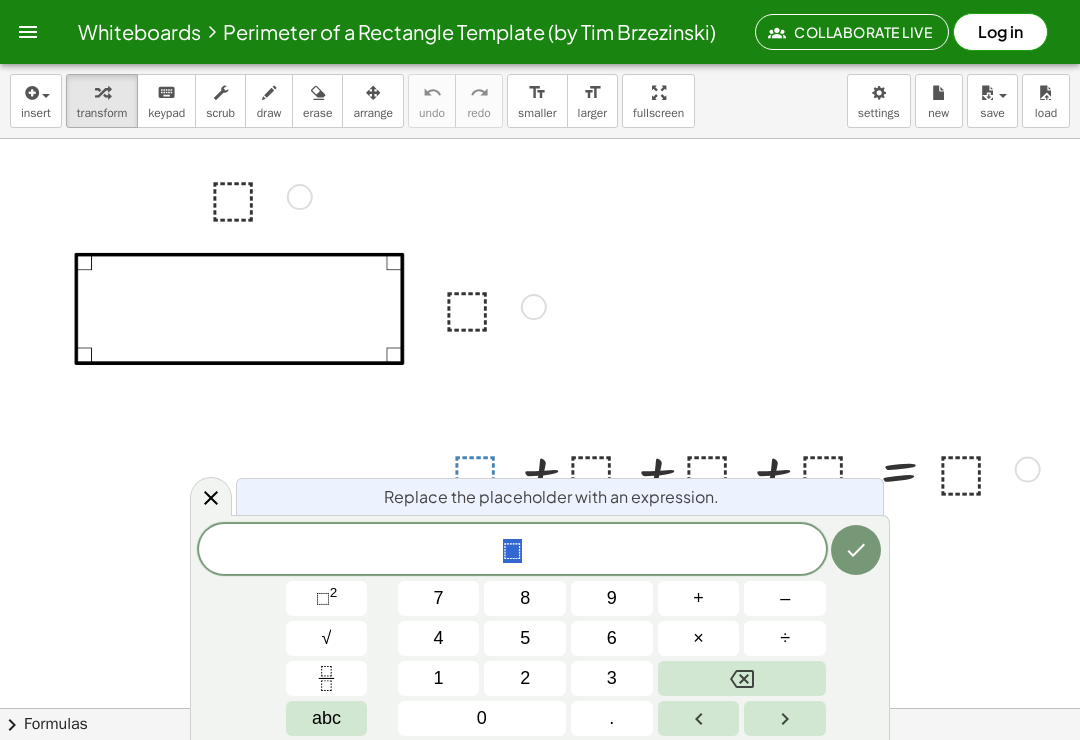 click on "1" at bounding box center (439, 678) 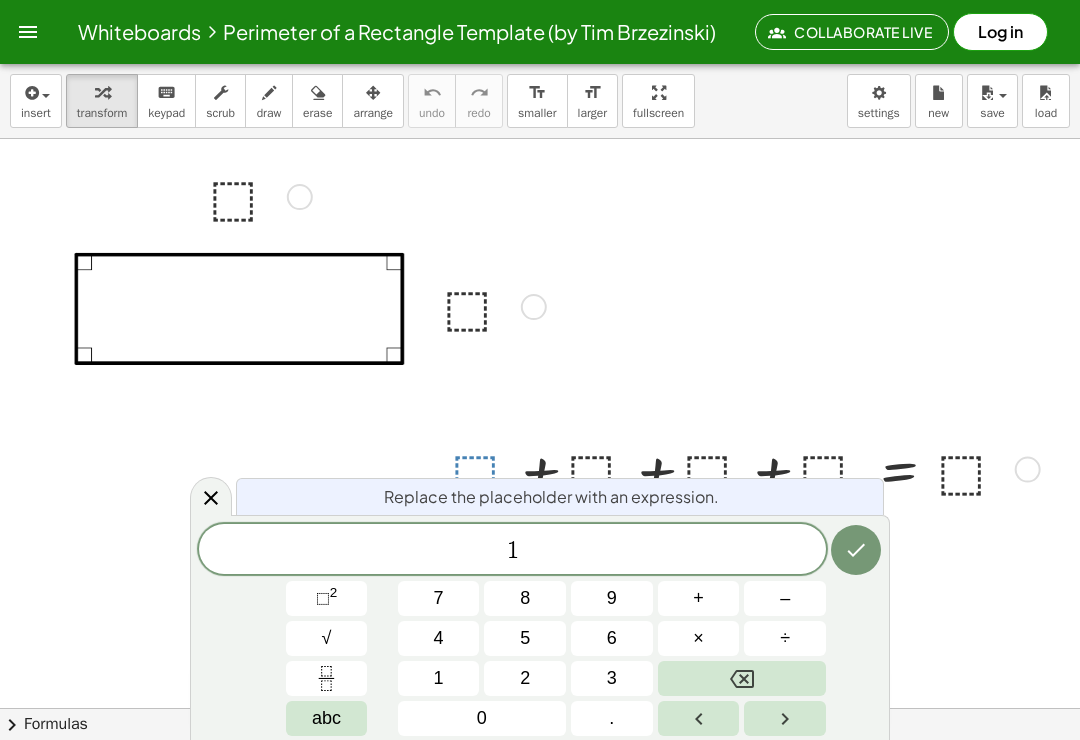click on "5" at bounding box center (525, 638) 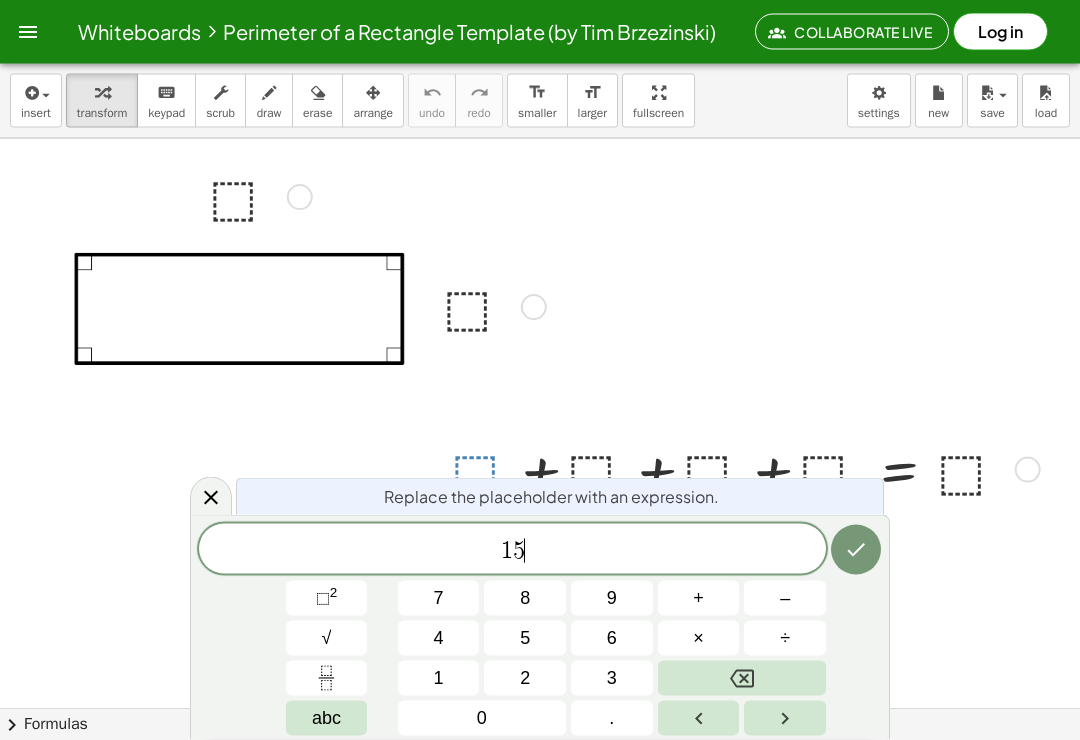 scroll, scrollTop: 31, scrollLeft: 0, axis: vertical 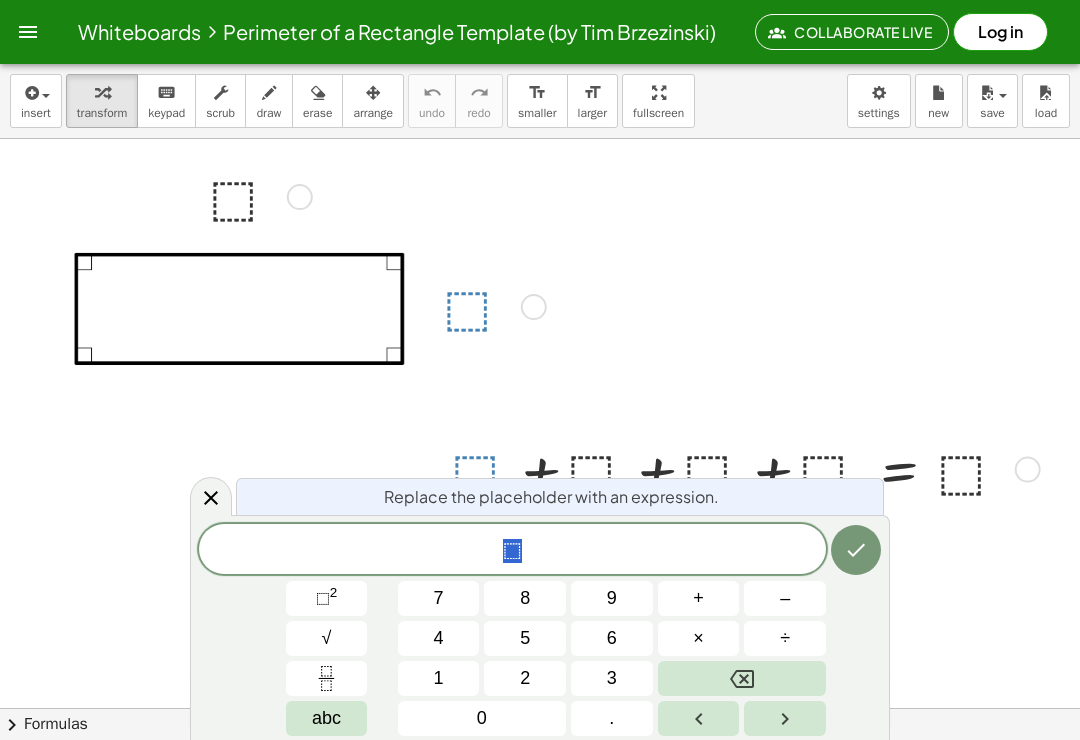 click on "2" at bounding box center (525, 678) 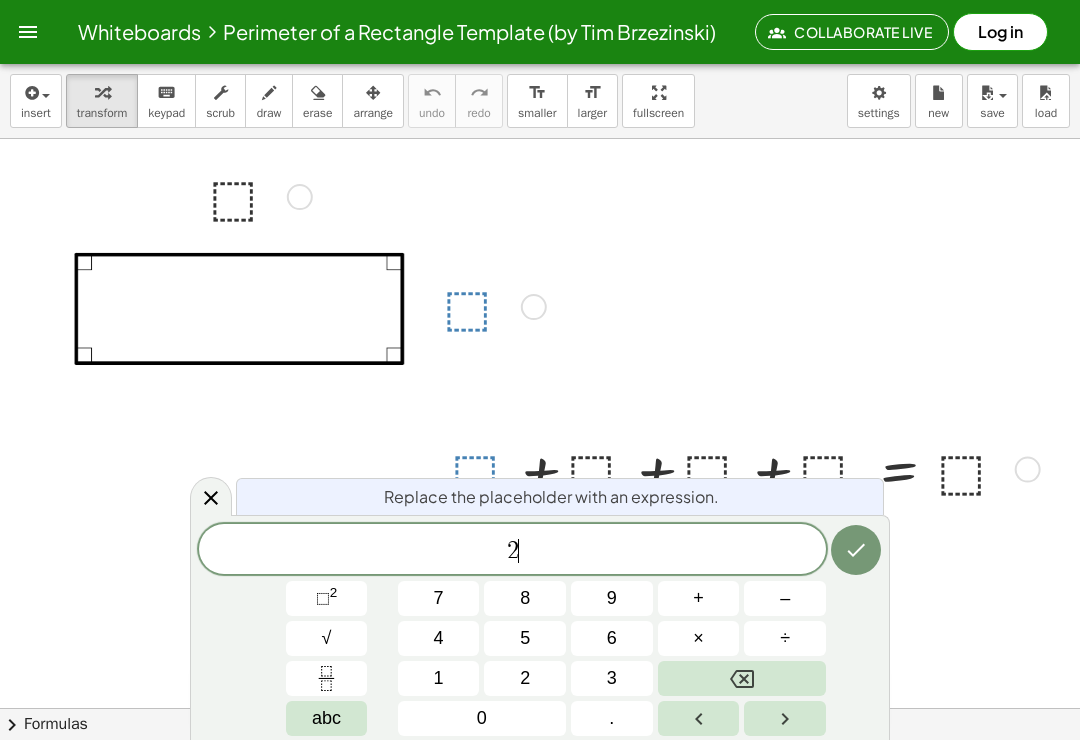 click on "2" at bounding box center (525, 678) 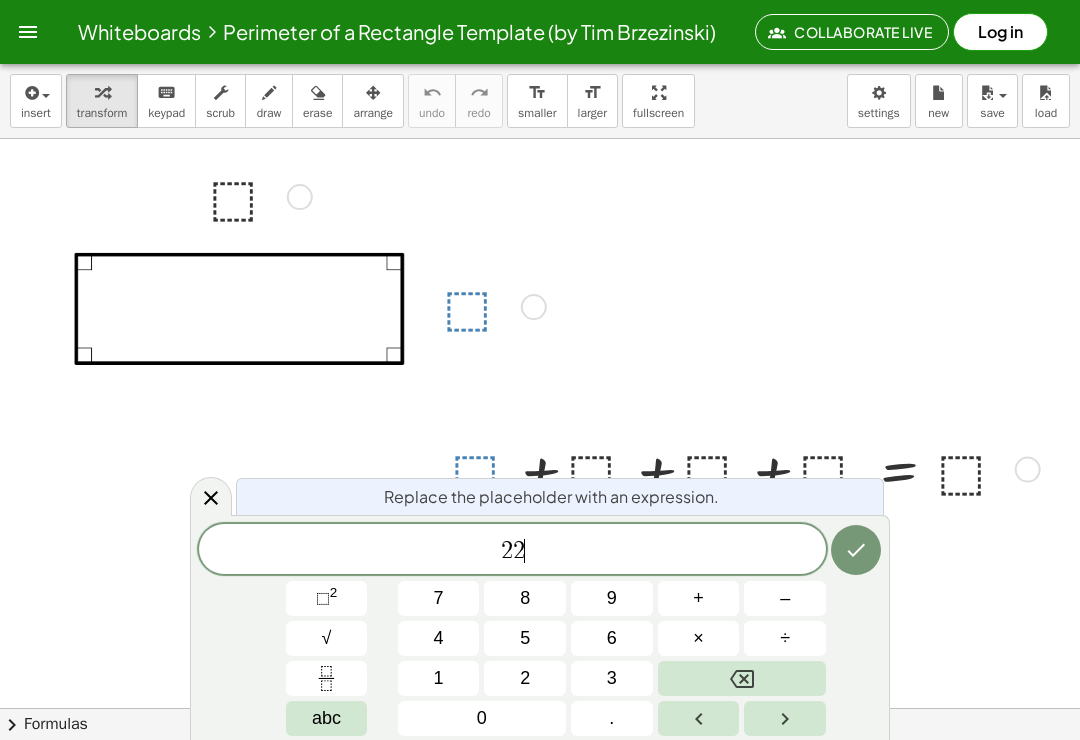 click on "5" at bounding box center [525, 638] 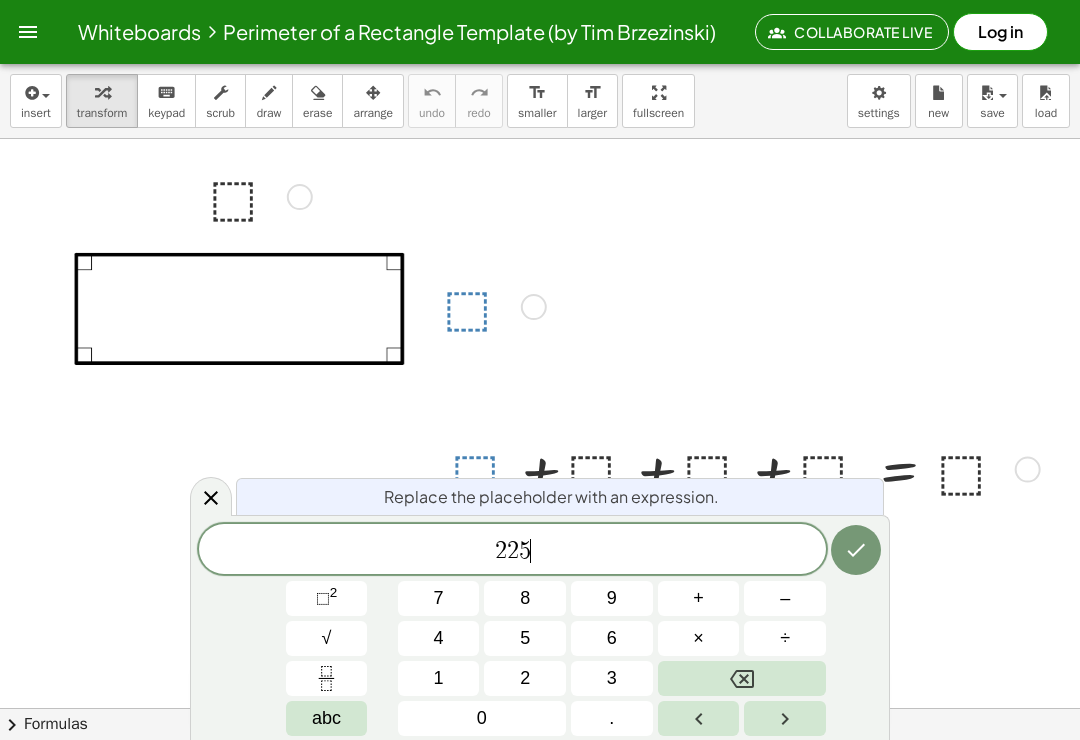 click at bounding box center (742, 678) 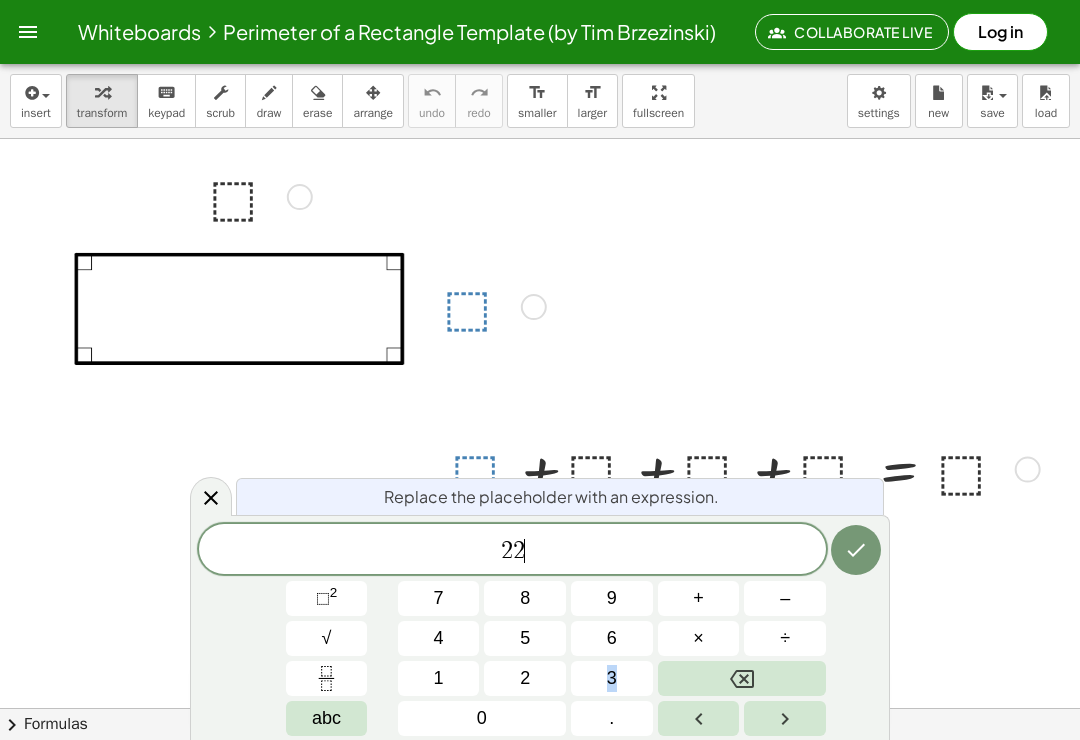 click at bounding box center (856, 550) 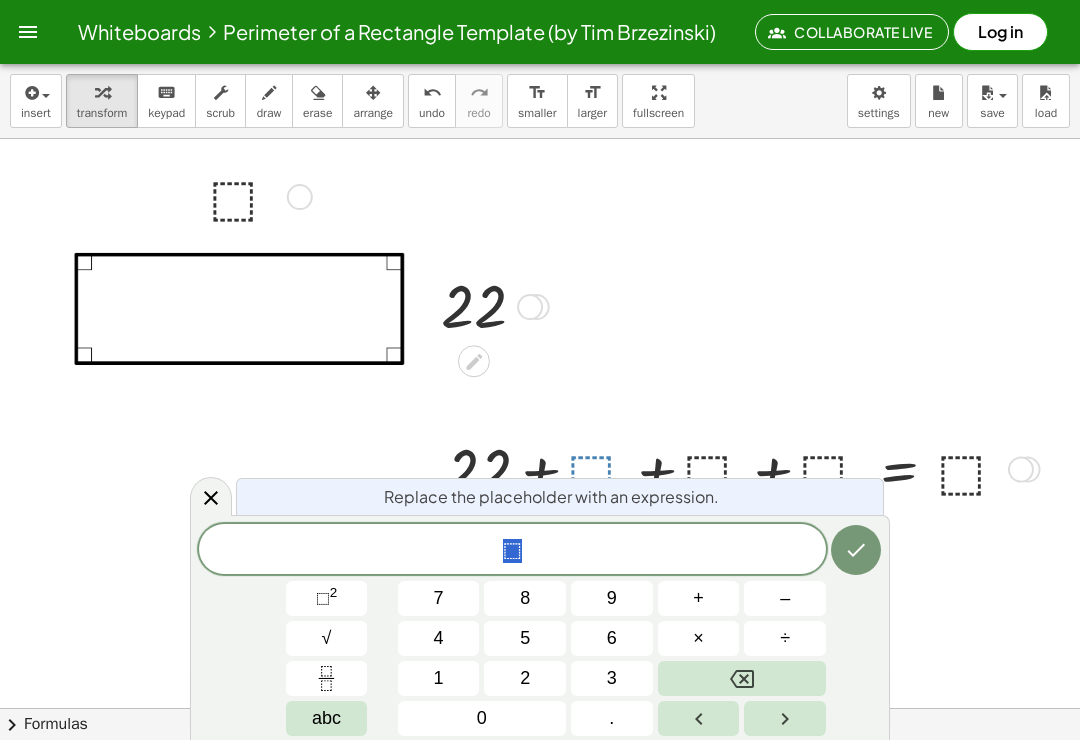 click on "5" at bounding box center [525, 638] 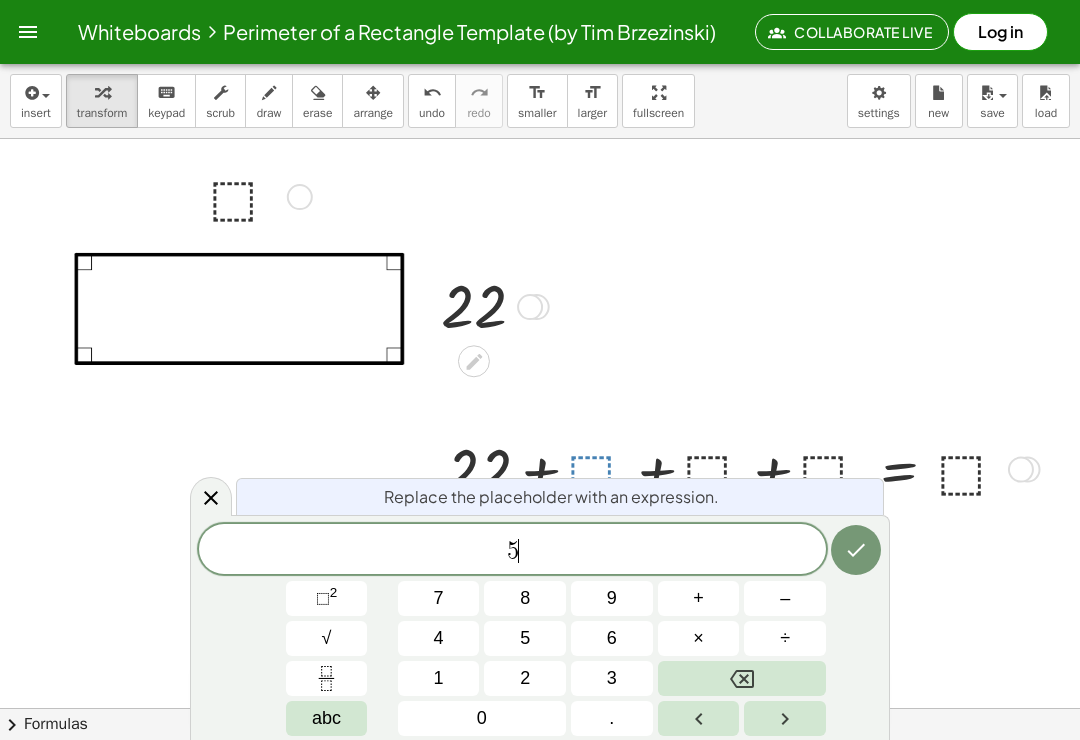 click on "5" at bounding box center [525, 638] 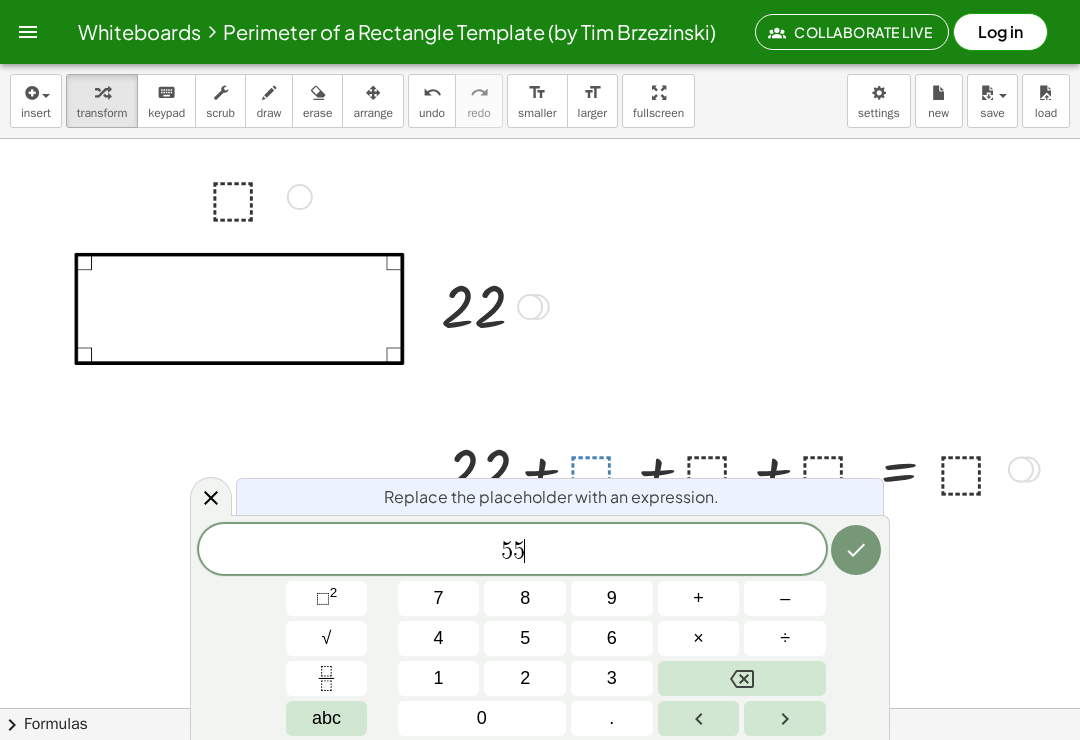 click at bounding box center (856, 550) 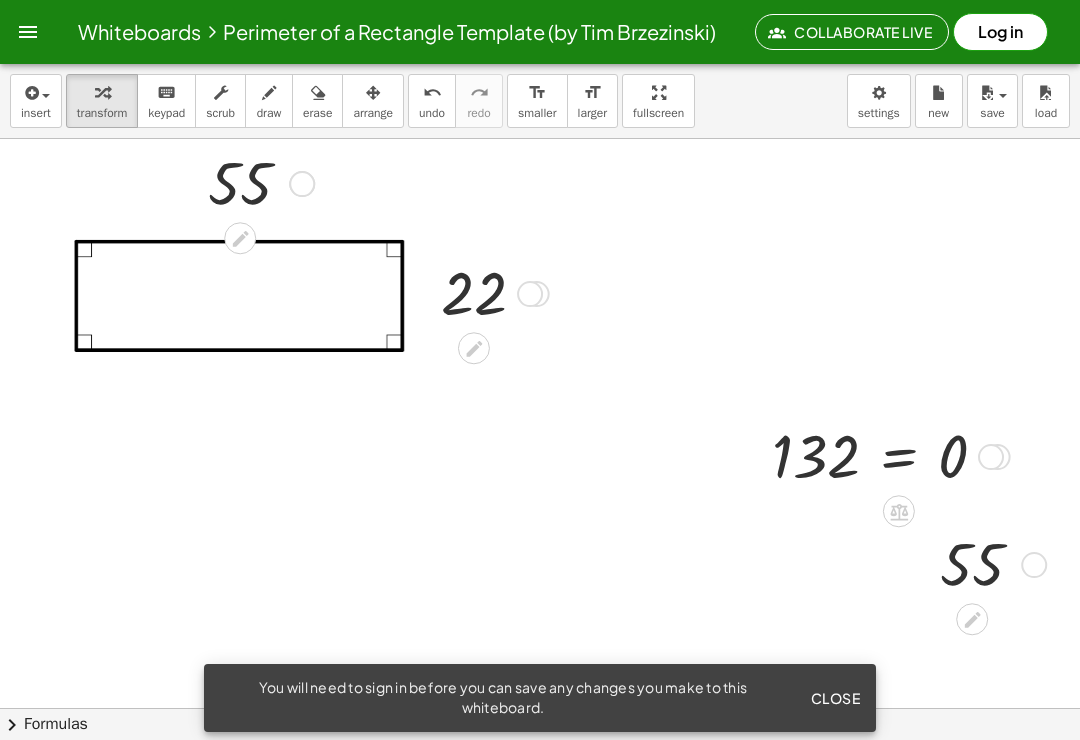 scroll, scrollTop: 0, scrollLeft: 0, axis: both 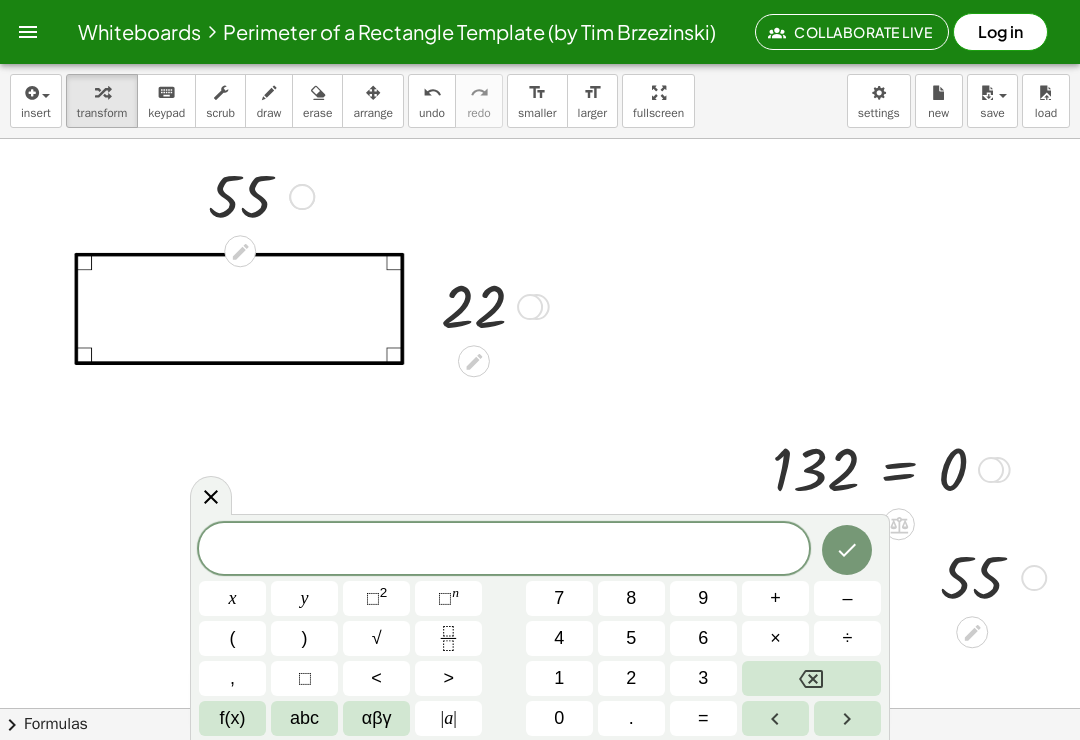 click at bounding box center [899, 525] 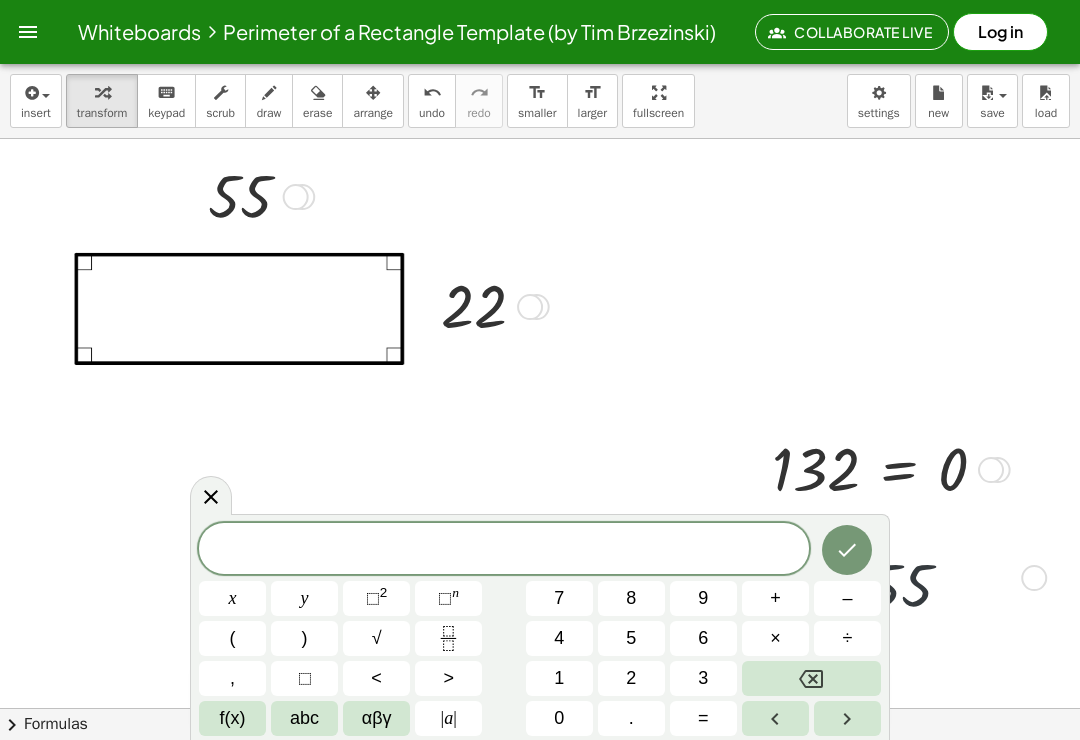 click on "6" at bounding box center (703, 638) 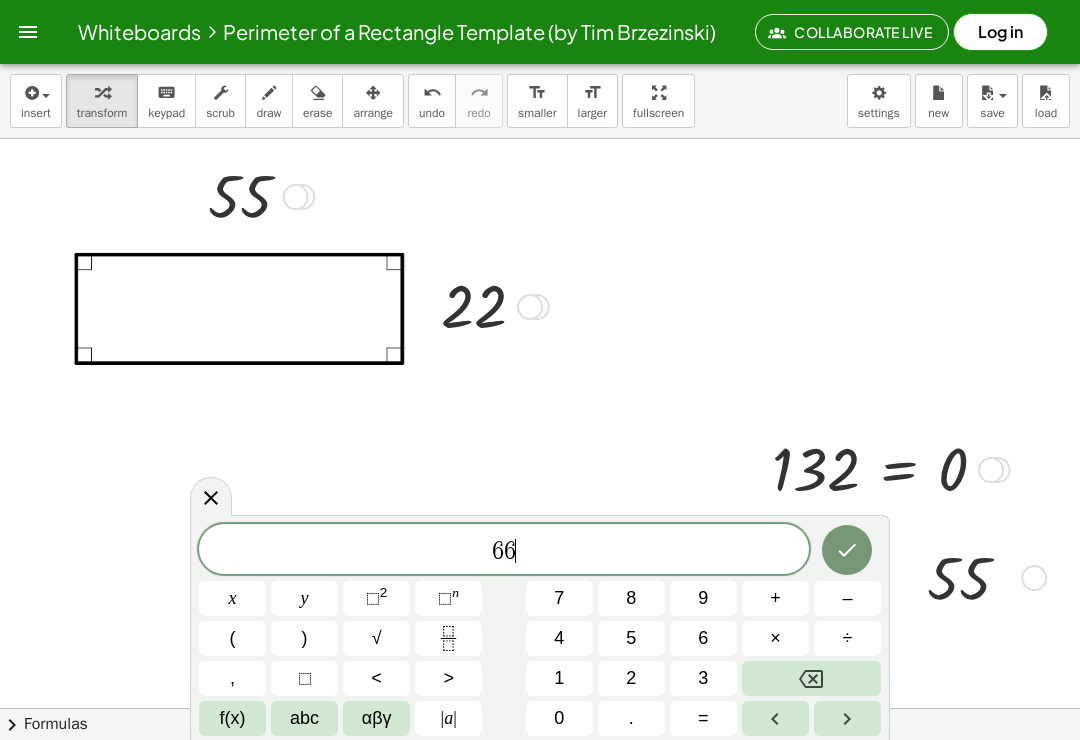 click on "9" at bounding box center (703, 598) 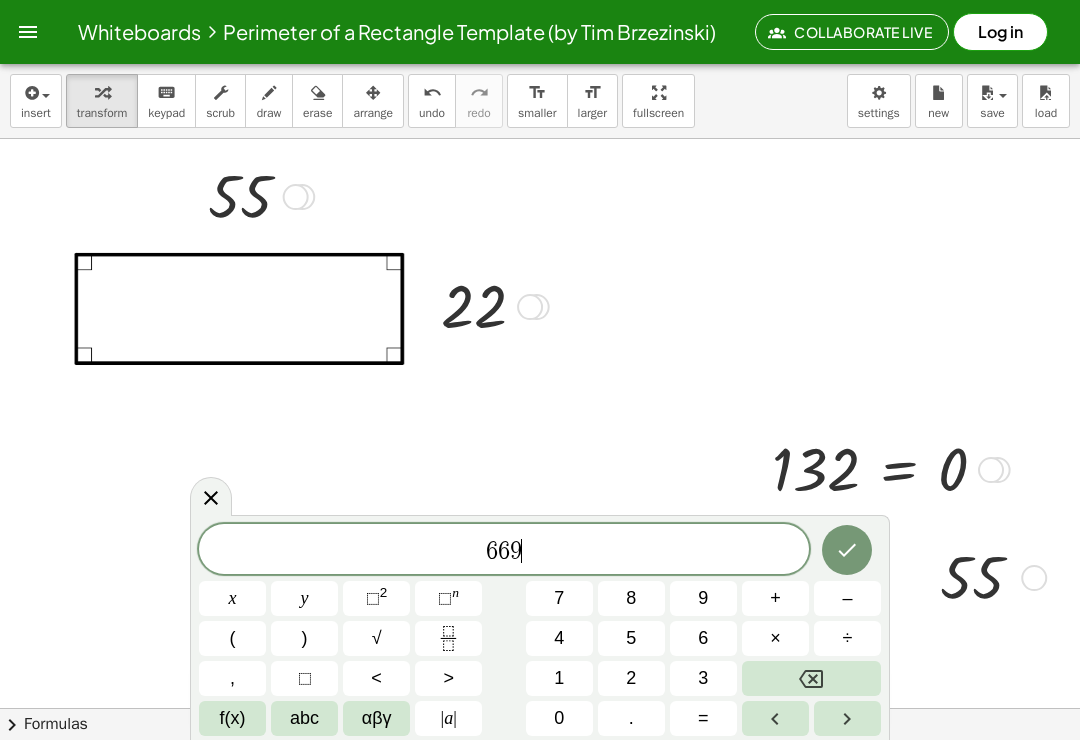 click at bounding box center (847, 550) 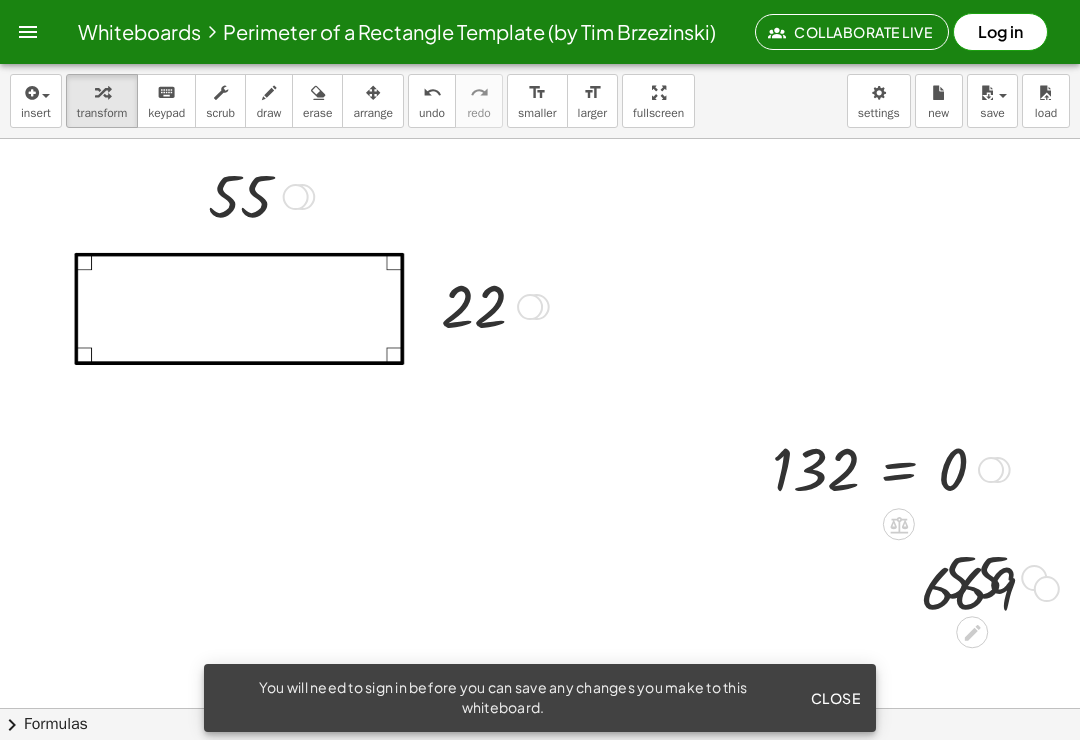 click on "Whiteboards     Perimeter of a Rectangle Template (by Tim Brzezinski) Collaborate Live  Log in" 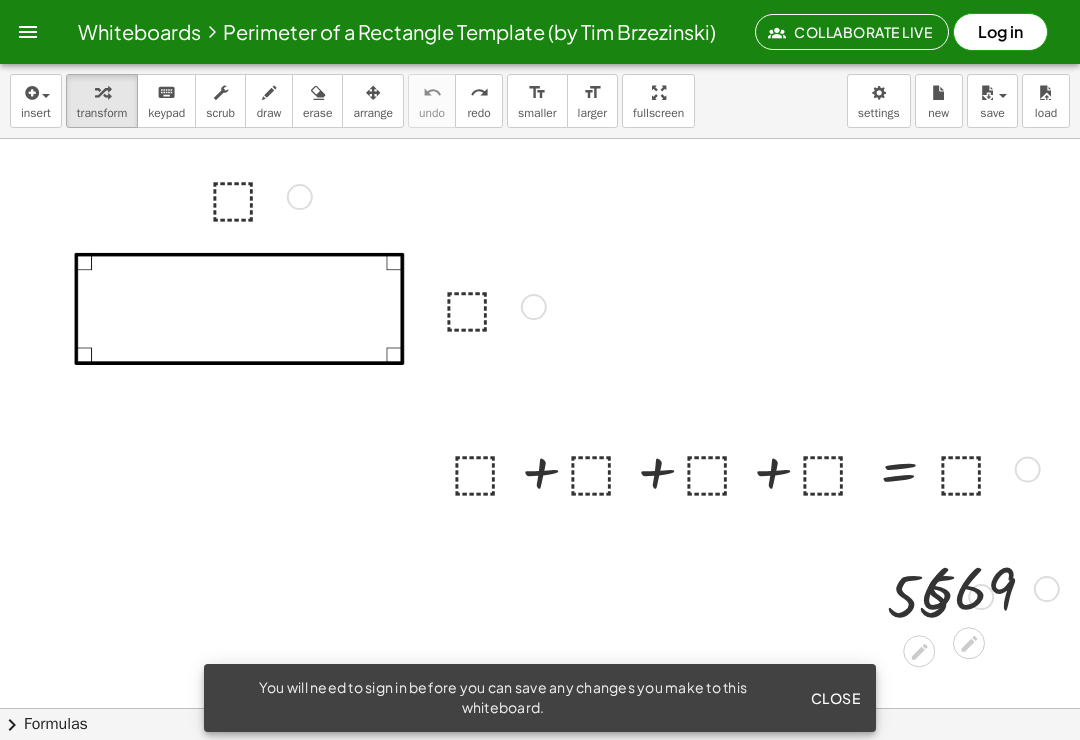 click on "Whiteboards     Perimeter of a Rectangle Template (by Tim Brzezinski) Collaborate Live  Log in" 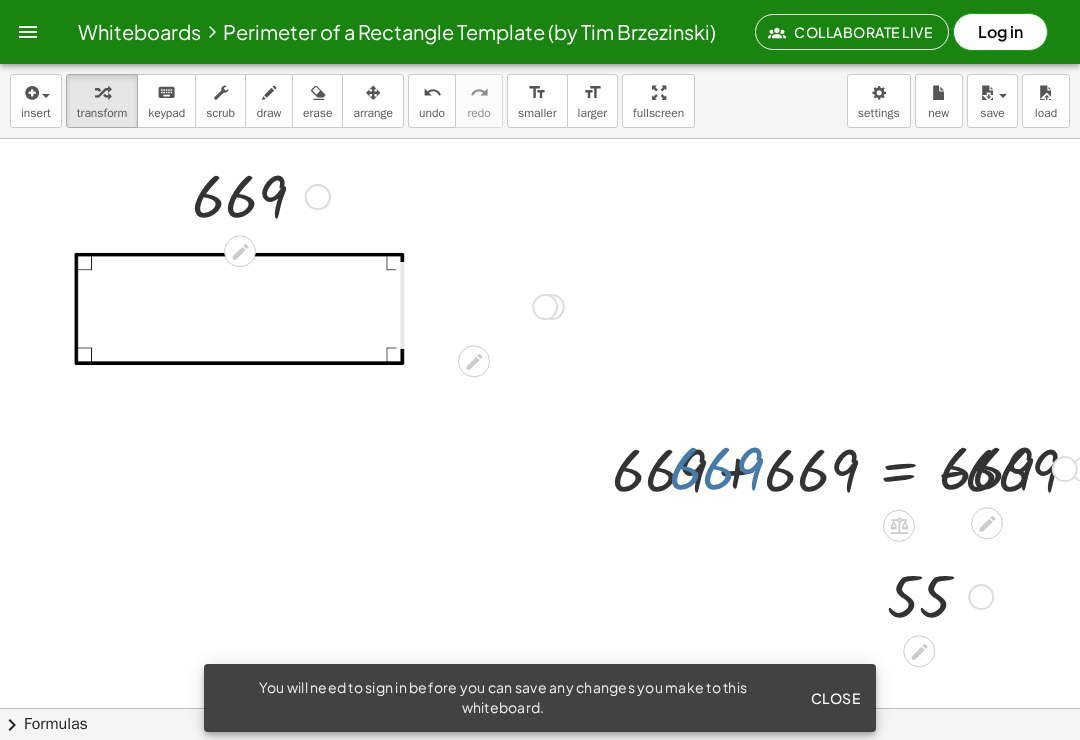 click on "Log in" at bounding box center [1000, 32] 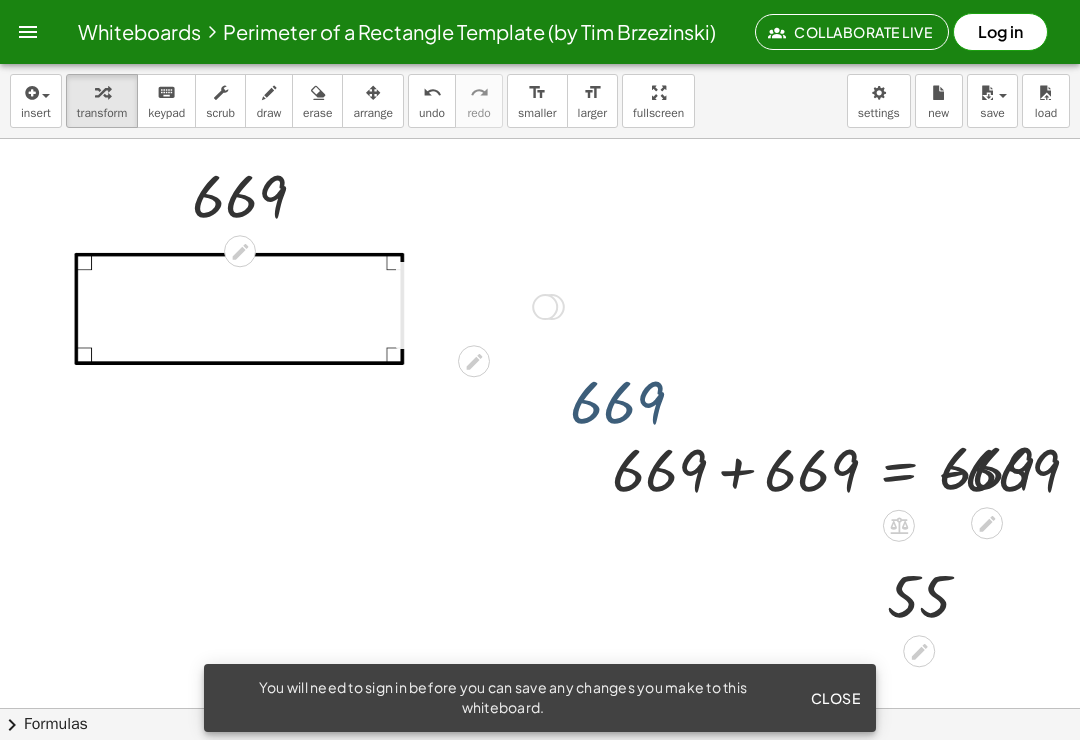 scroll, scrollTop: 0, scrollLeft: 0, axis: both 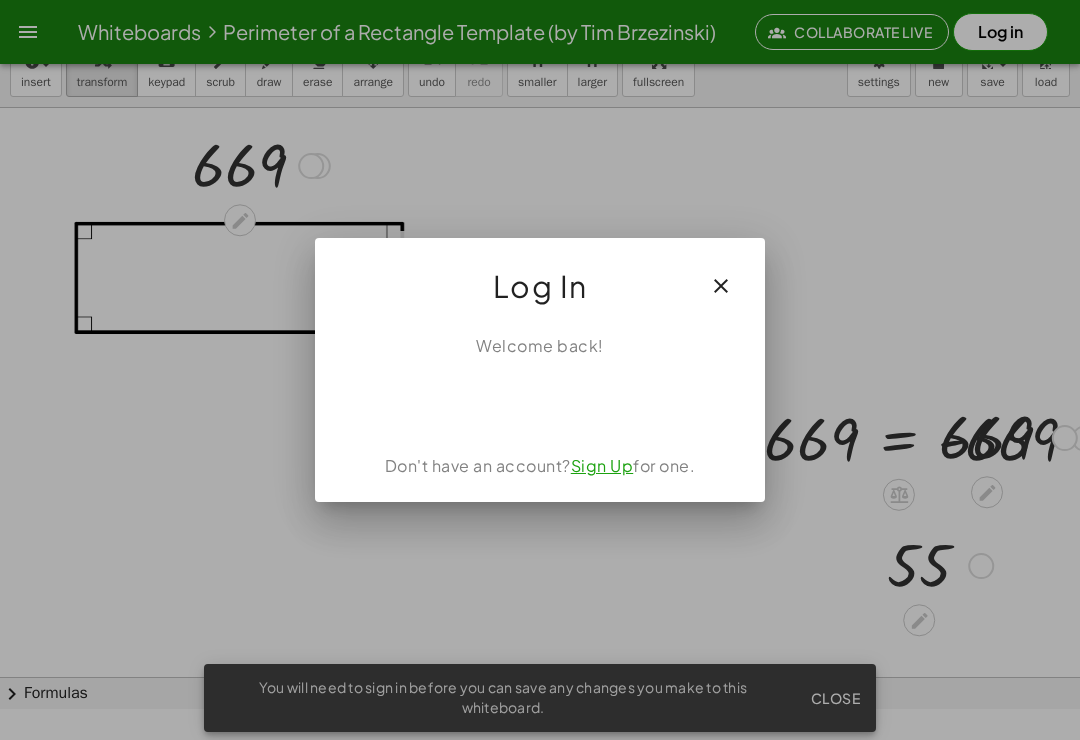 click 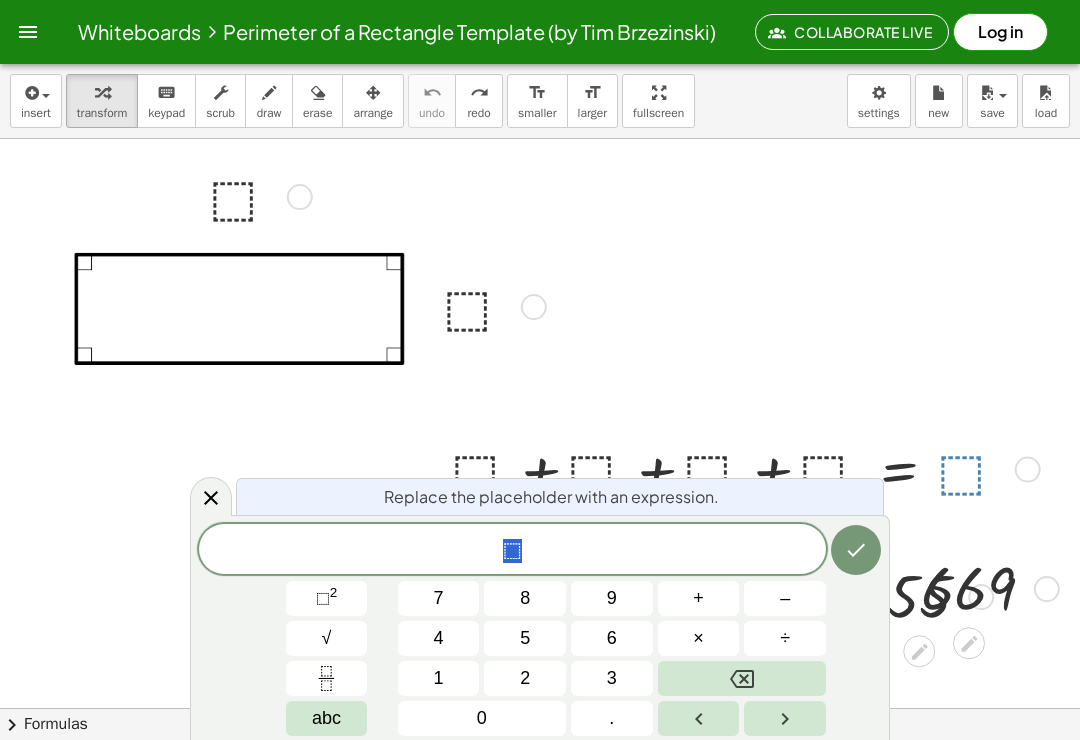 click on "2" at bounding box center (334, 592) 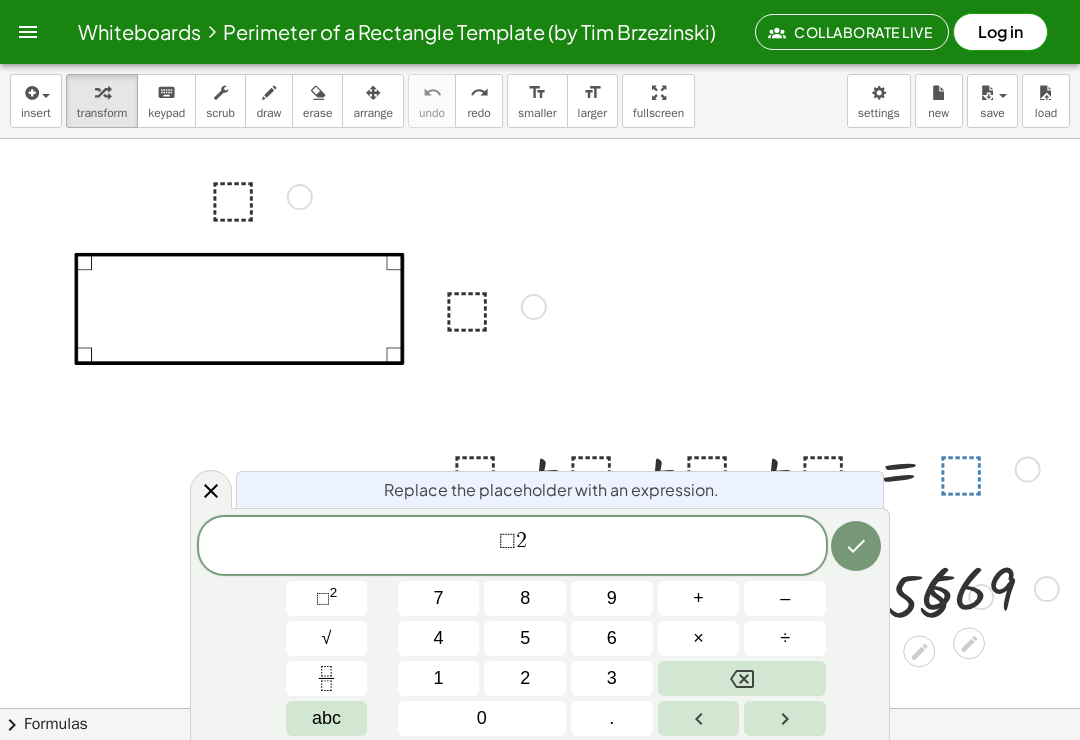 click on "√" at bounding box center (327, 638) 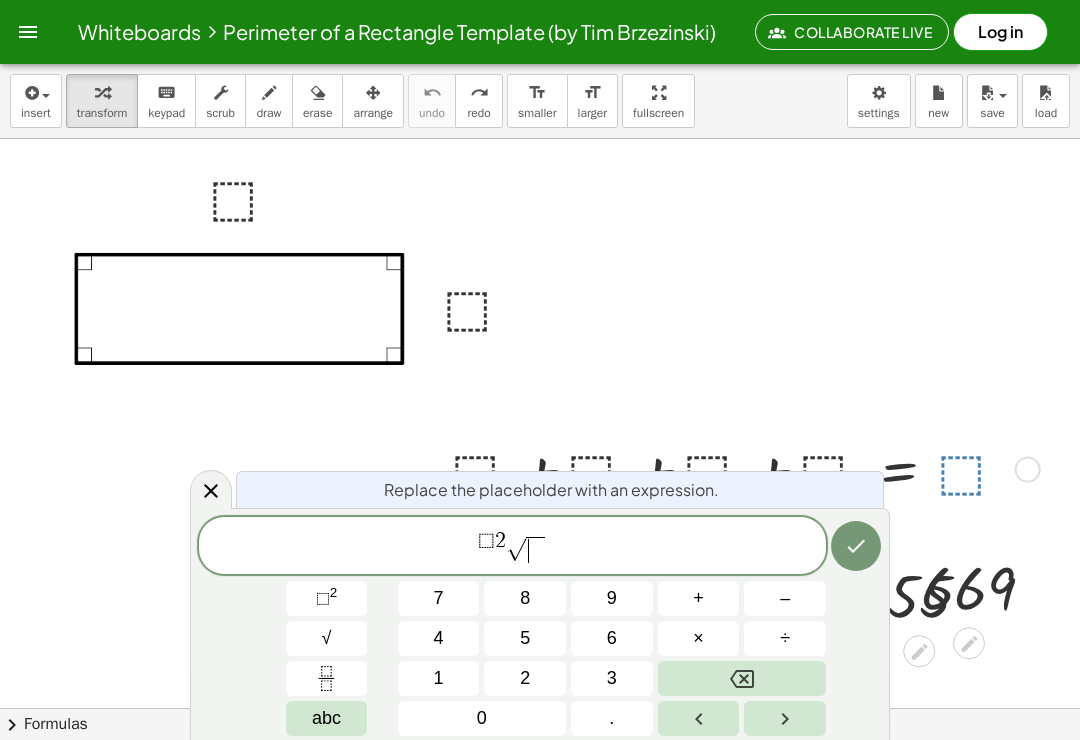 click on "⬚ 2 √ ​ 7 8 9 + – 4 5 6 × ÷ ⬚ 2 √ abc 1 2 3 0 ." at bounding box center (540, 626) 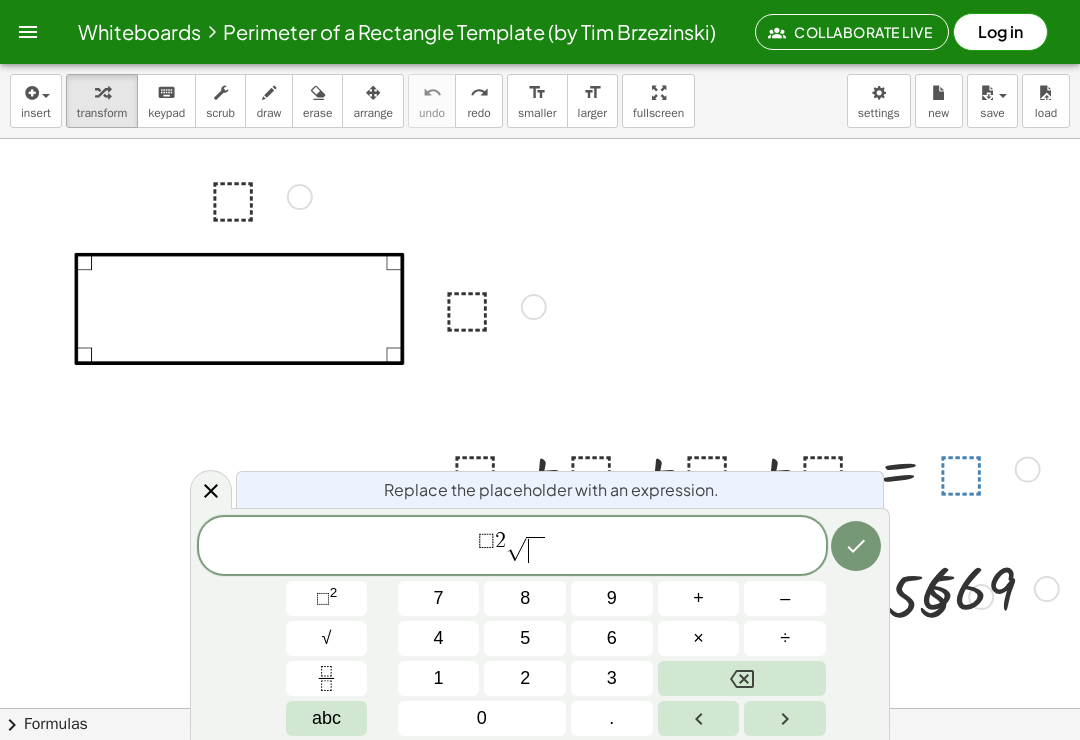 click on "1" at bounding box center (439, 678) 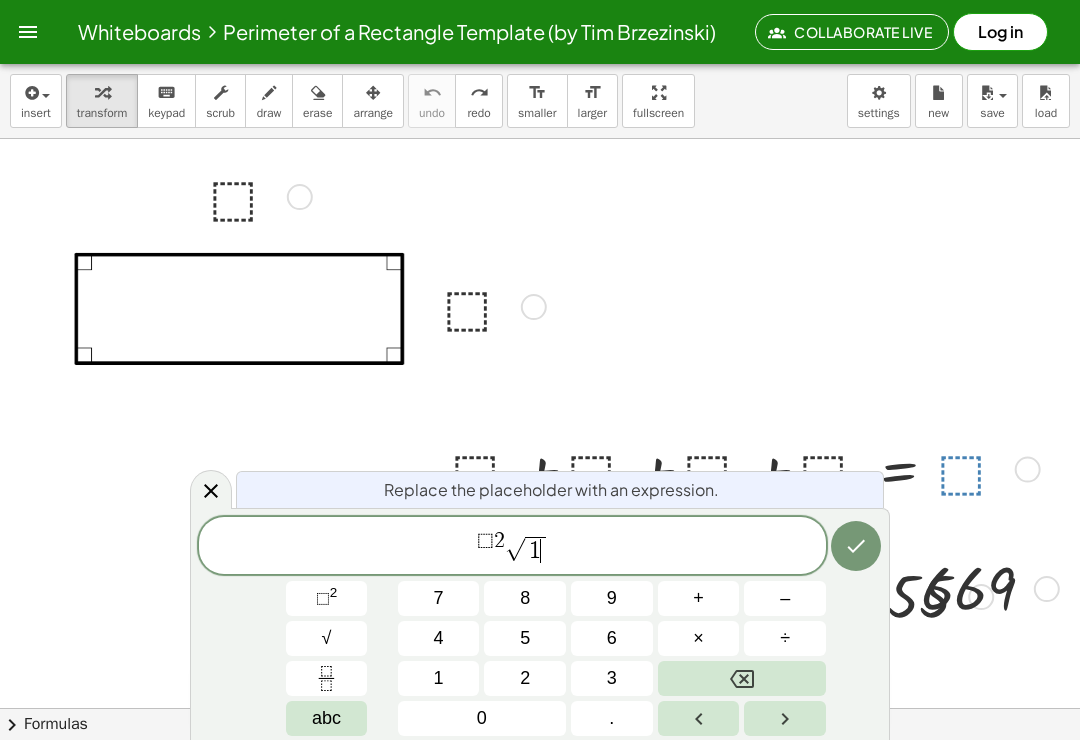 click on "1" at bounding box center [439, 678] 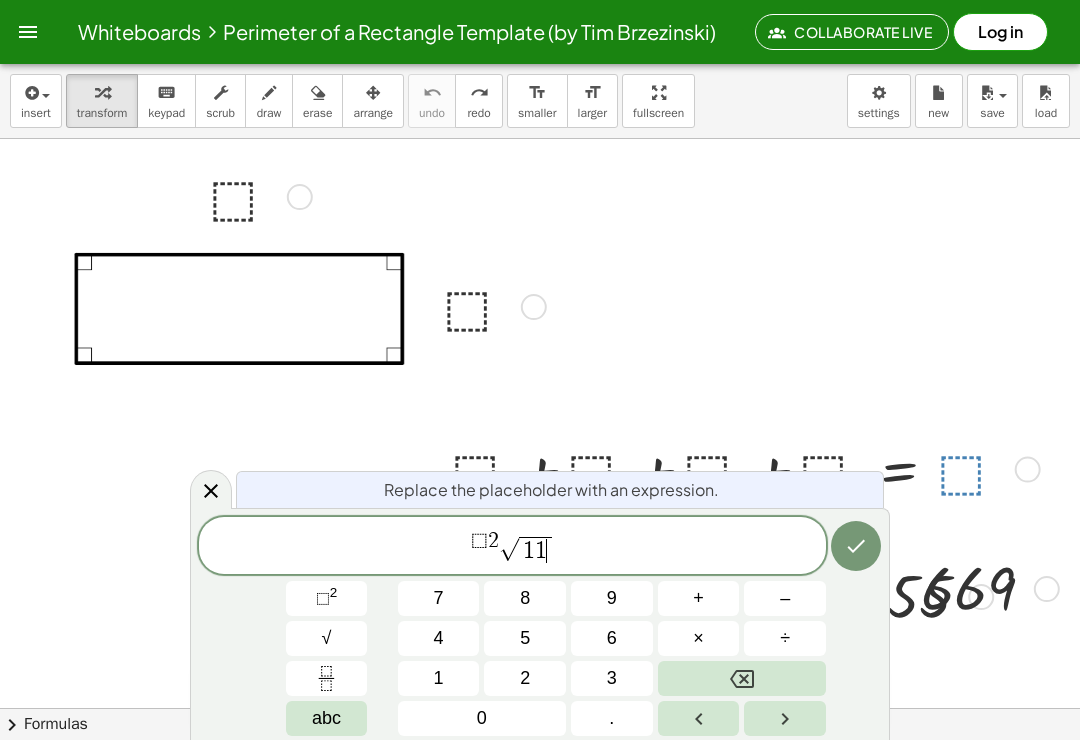 click on "1" at bounding box center (439, 678) 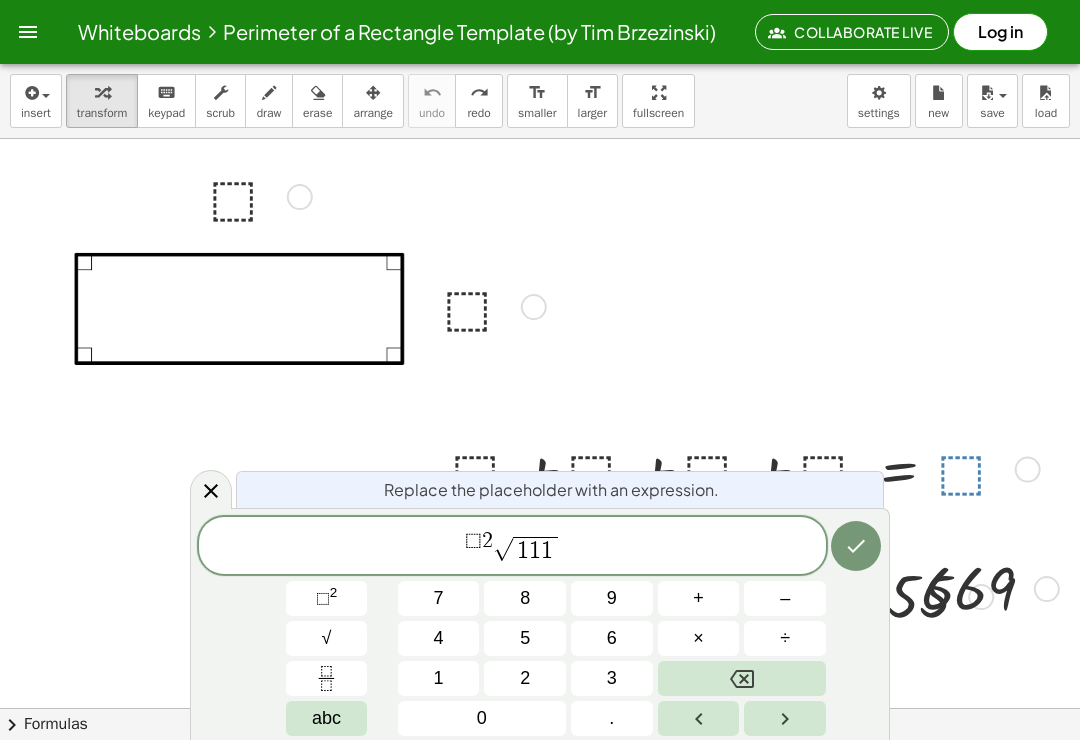 click on "4" at bounding box center (439, 638) 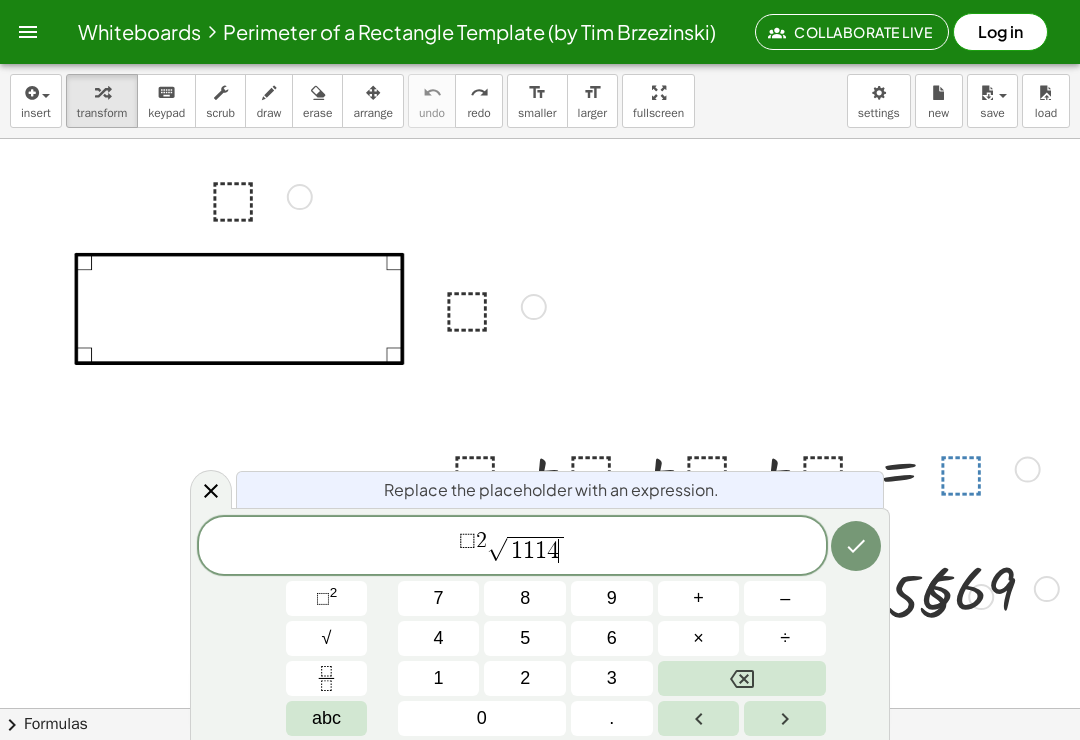 click on "3" at bounding box center (612, 678) 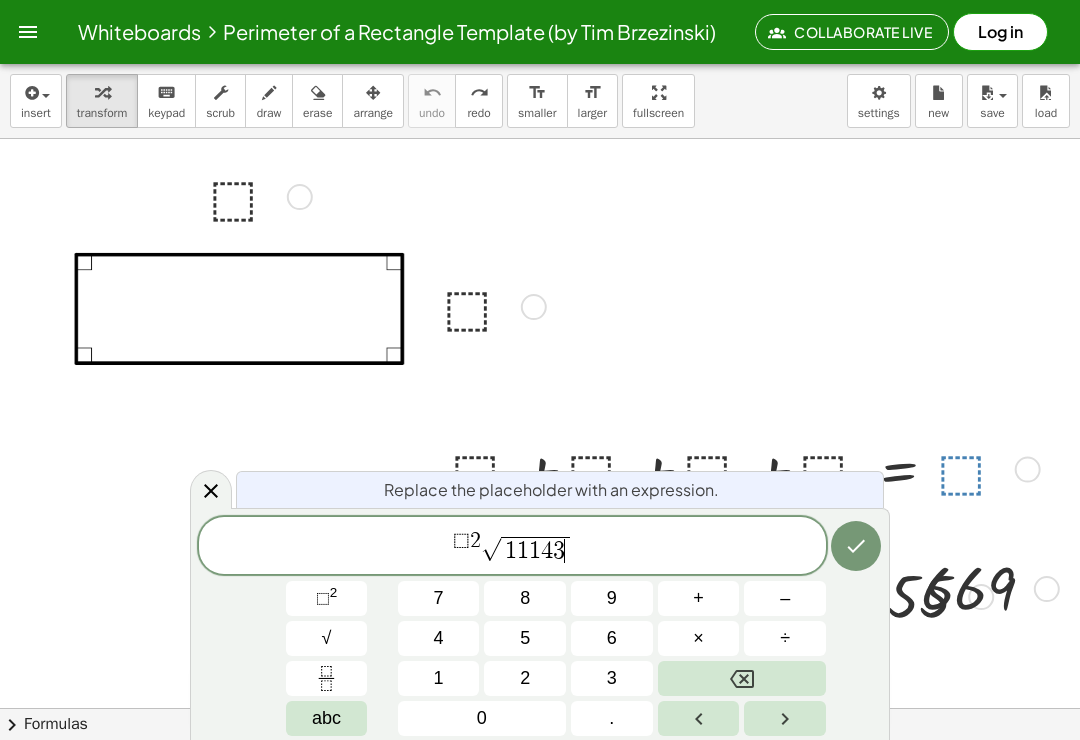 click on "×" at bounding box center (699, 638) 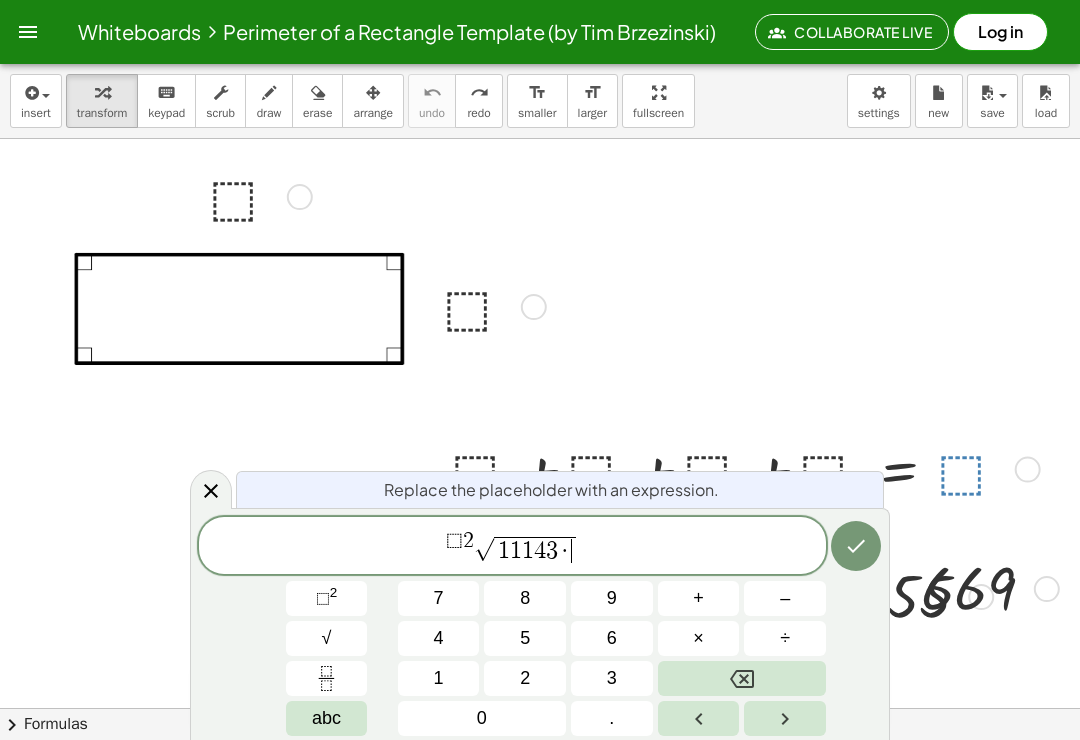 click on "5" at bounding box center [525, 638] 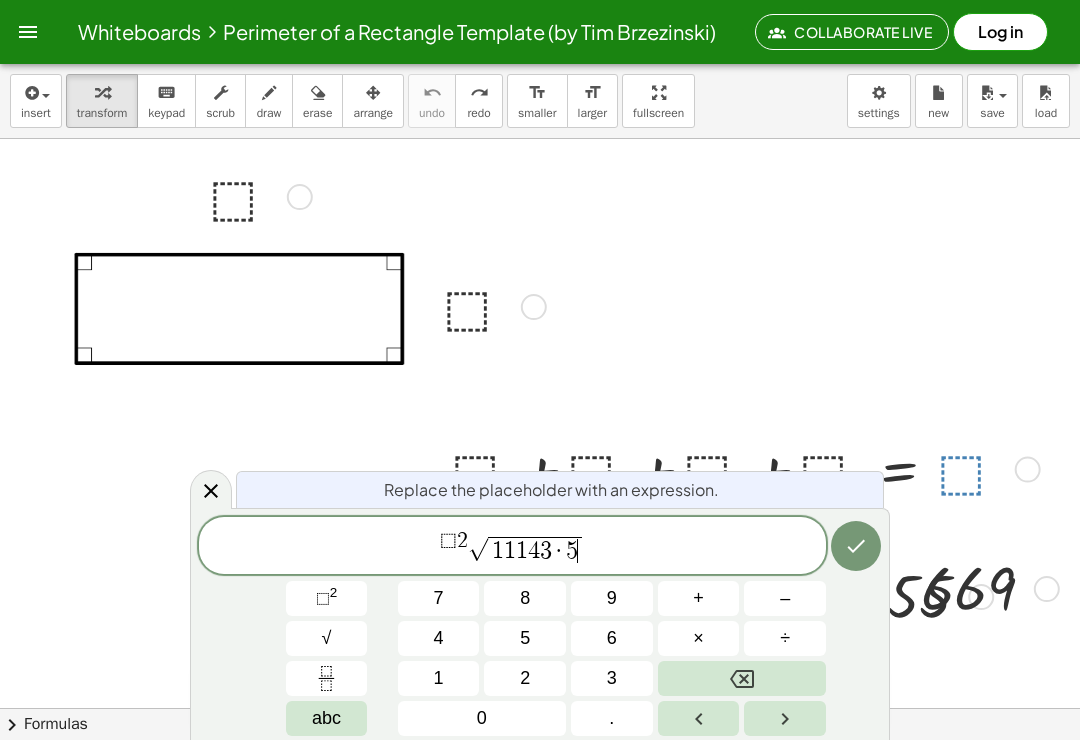 click on "2" at bounding box center [525, 678] 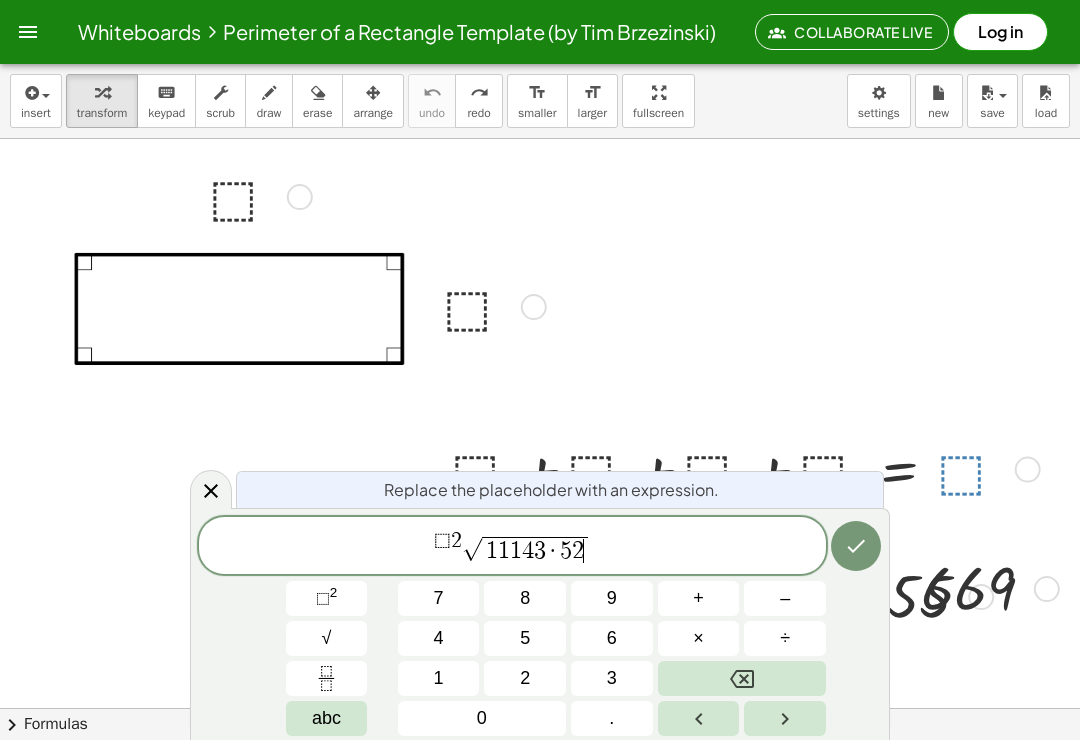 click on "2" at bounding box center (525, 678) 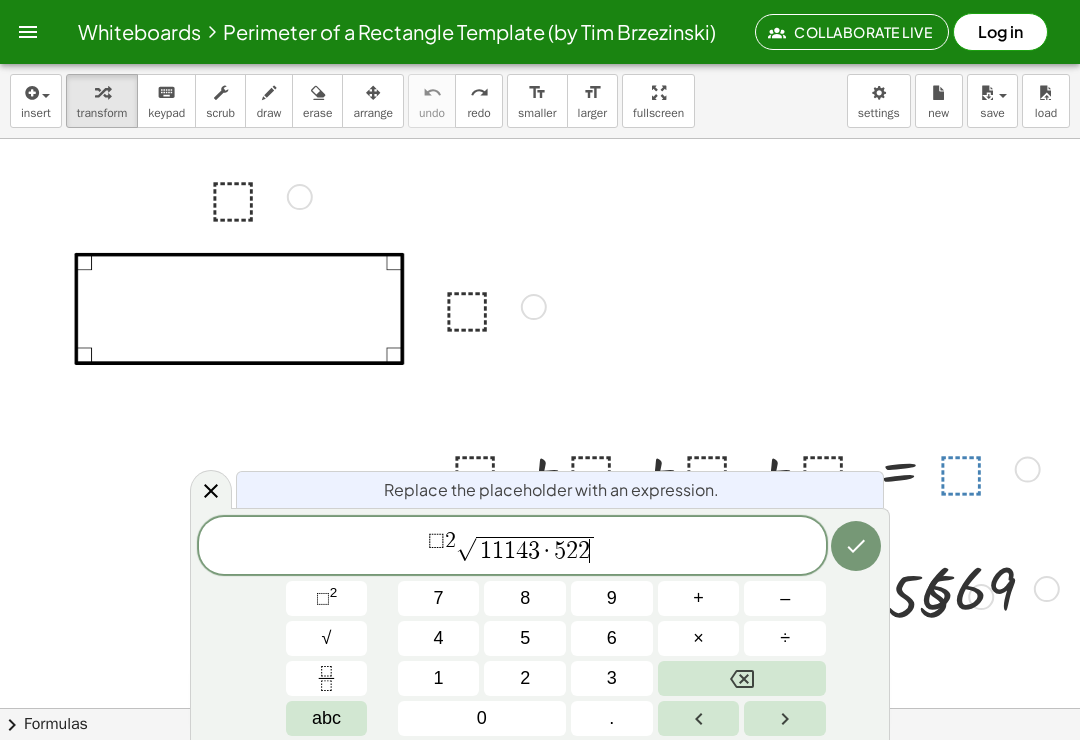 click on "8" at bounding box center (525, 598) 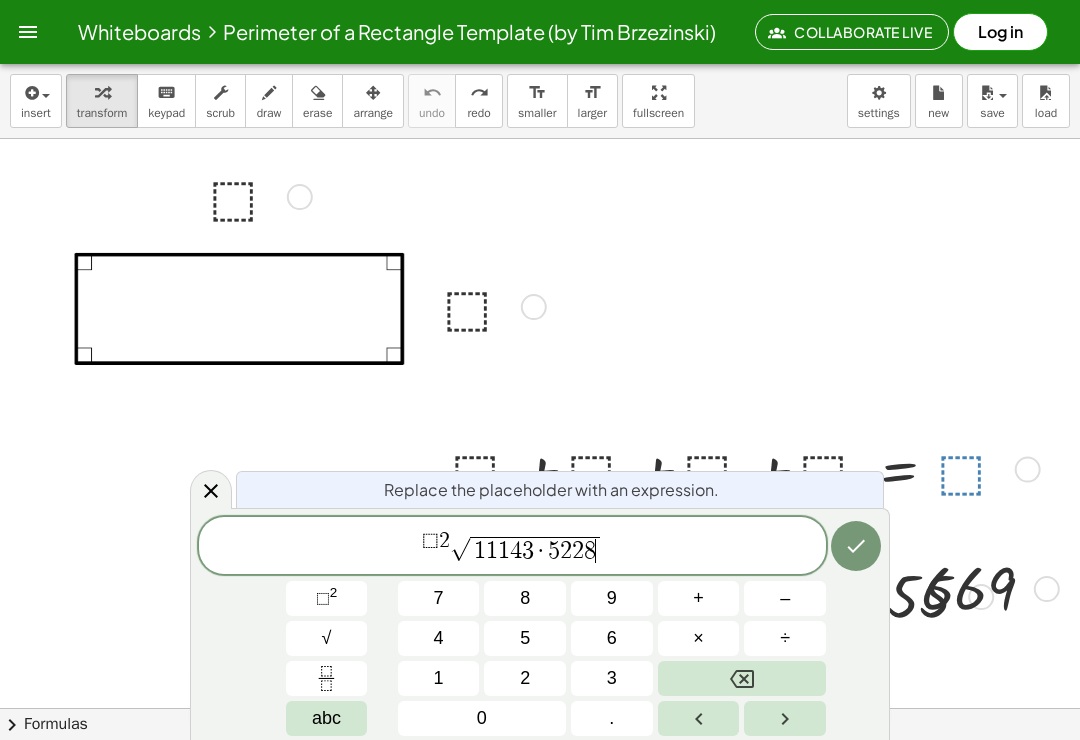 click on "3" at bounding box center (612, 678) 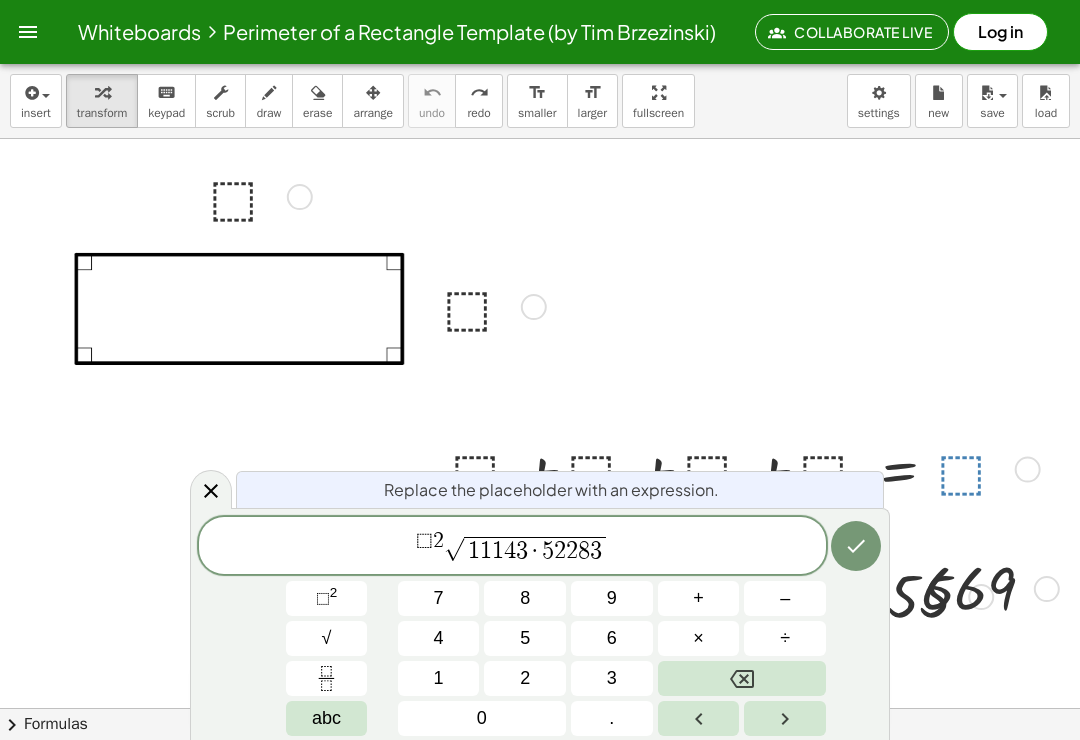 click on "–" at bounding box center (785, 598) 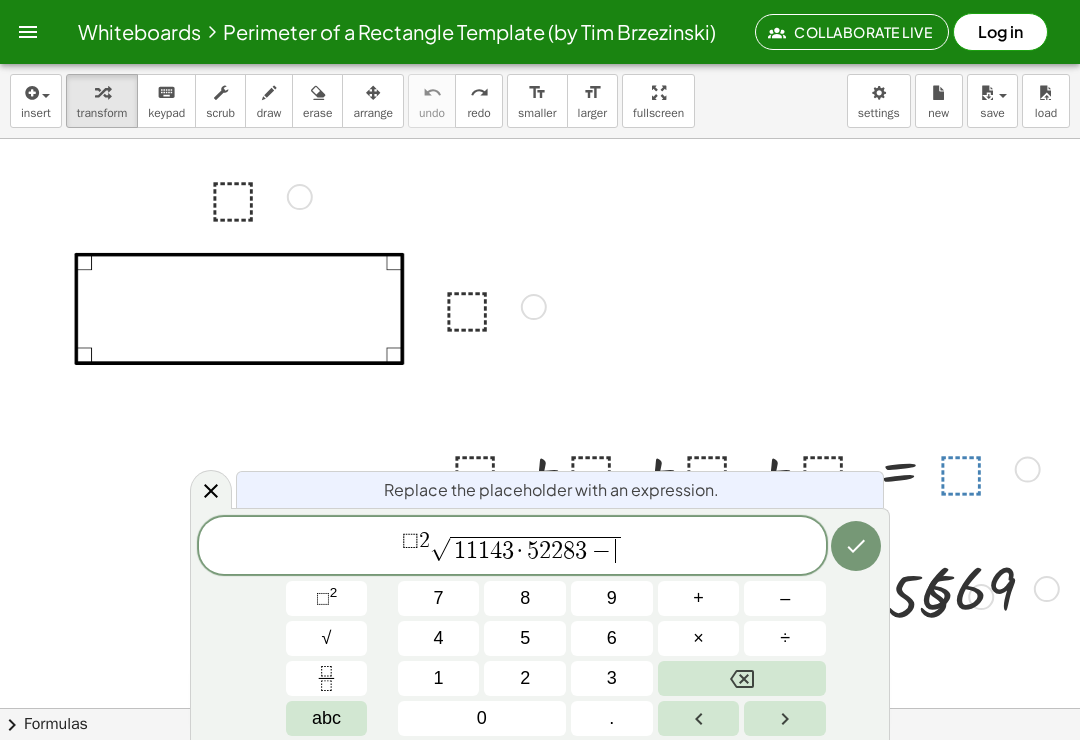 click on "8" at bounding box center [525, 598] 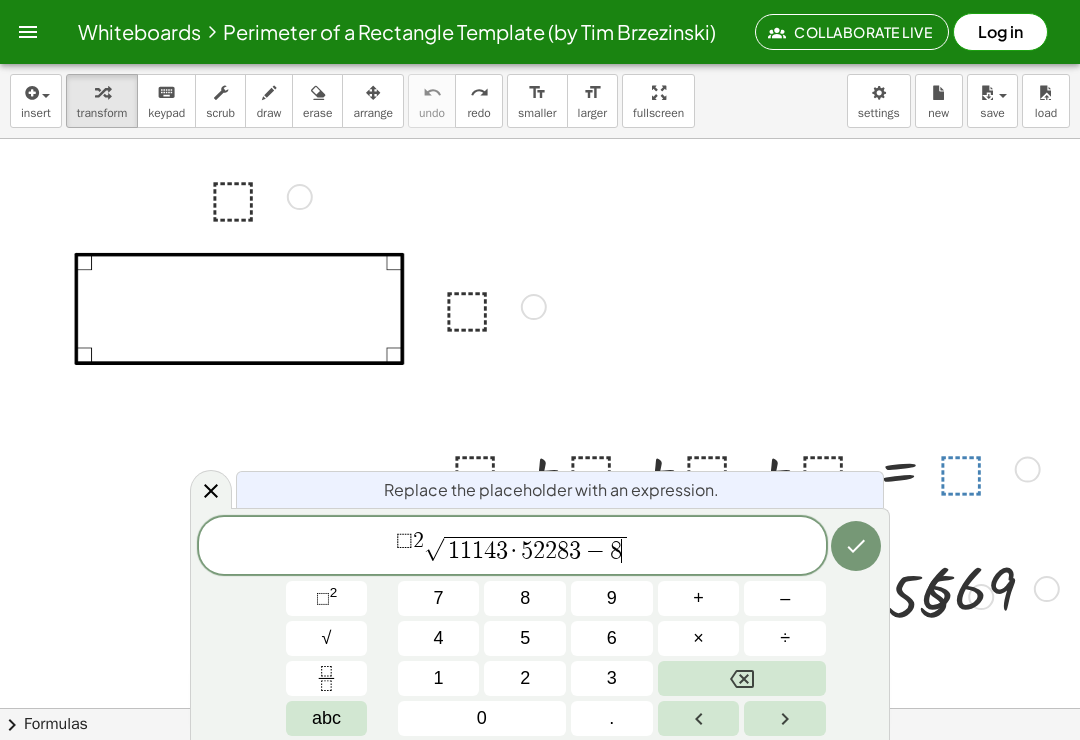 click on "1" at bounding box center [439, 678] 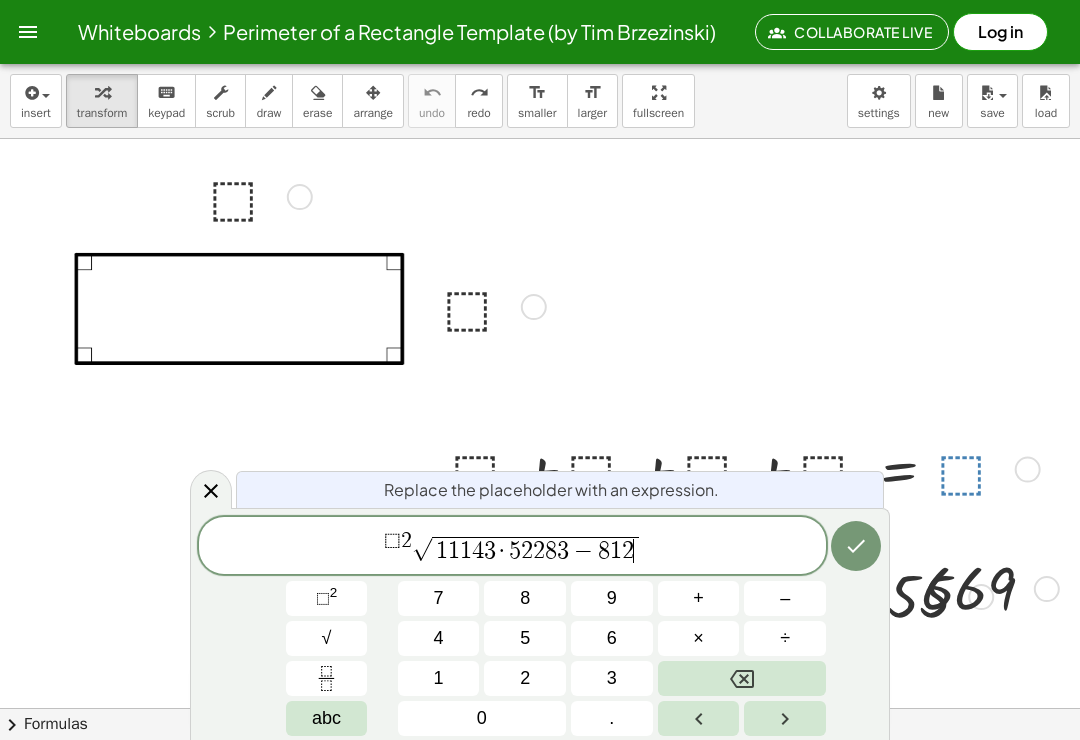 click on "3" at bounding box center (612, 678) 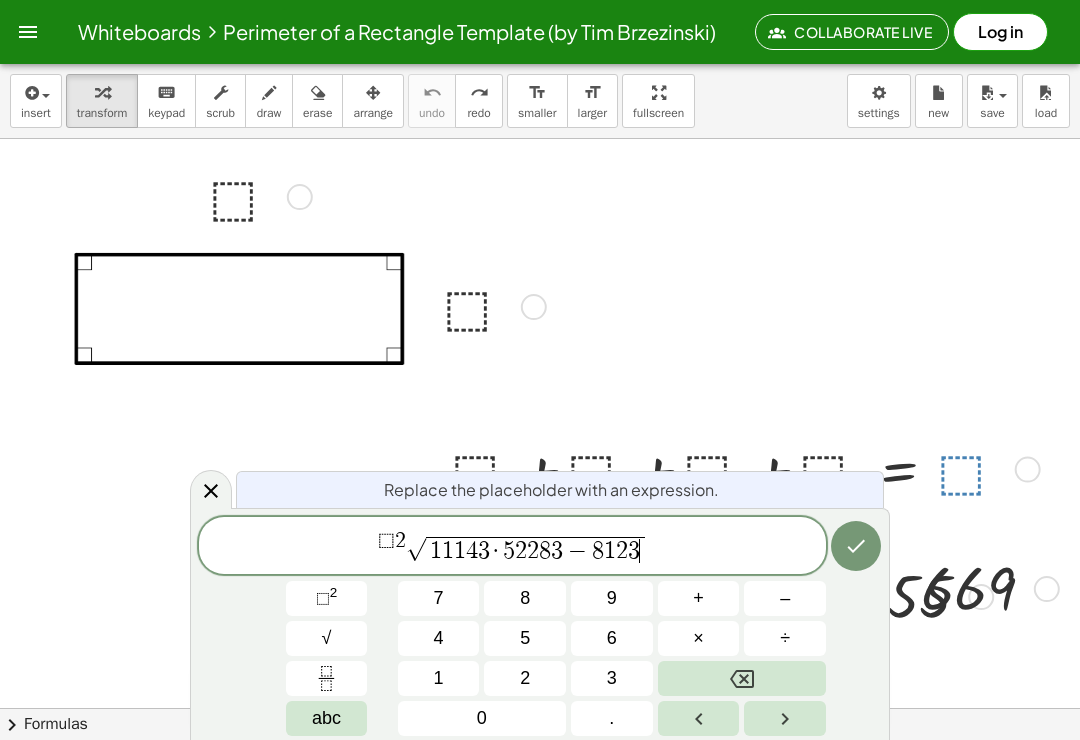 click on "5" at bounding box center (525, 638) 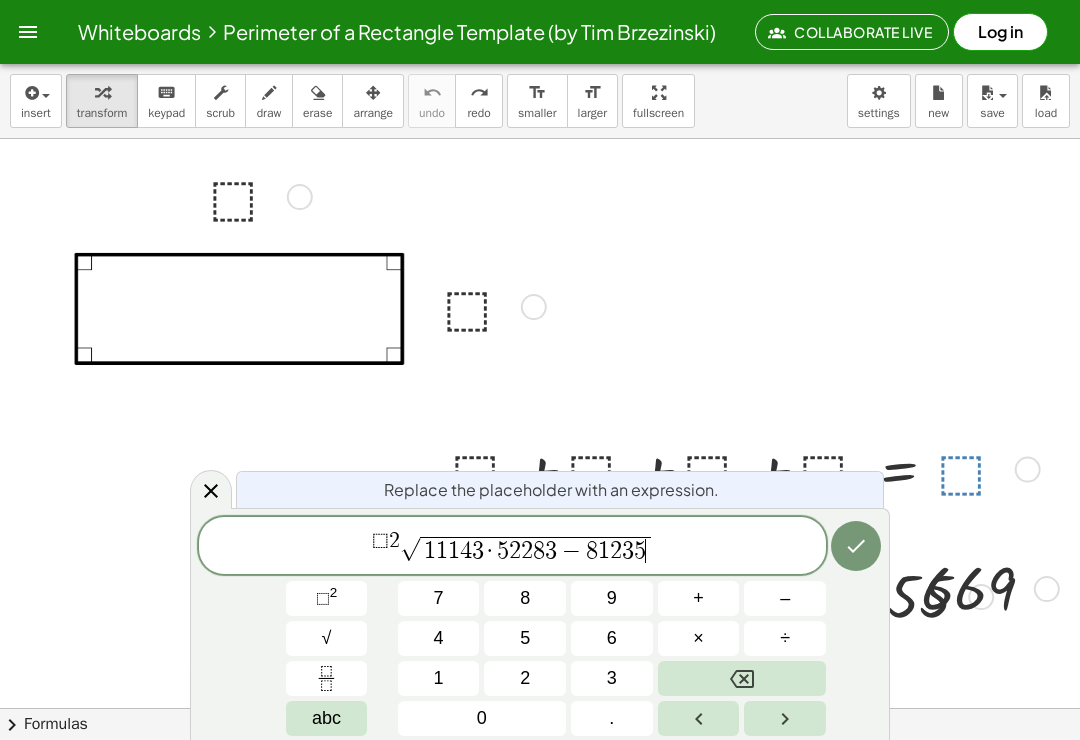 click on "3" at bounding box center (612, 678) 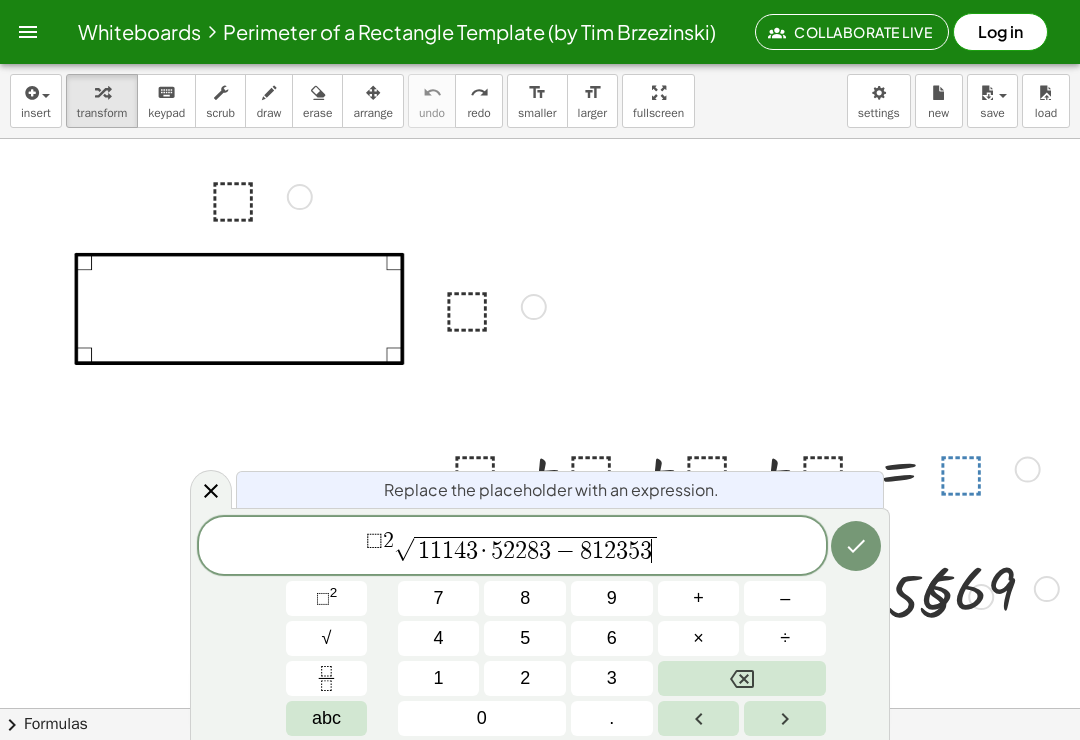 click on "3" at bounding box center (612, 678) 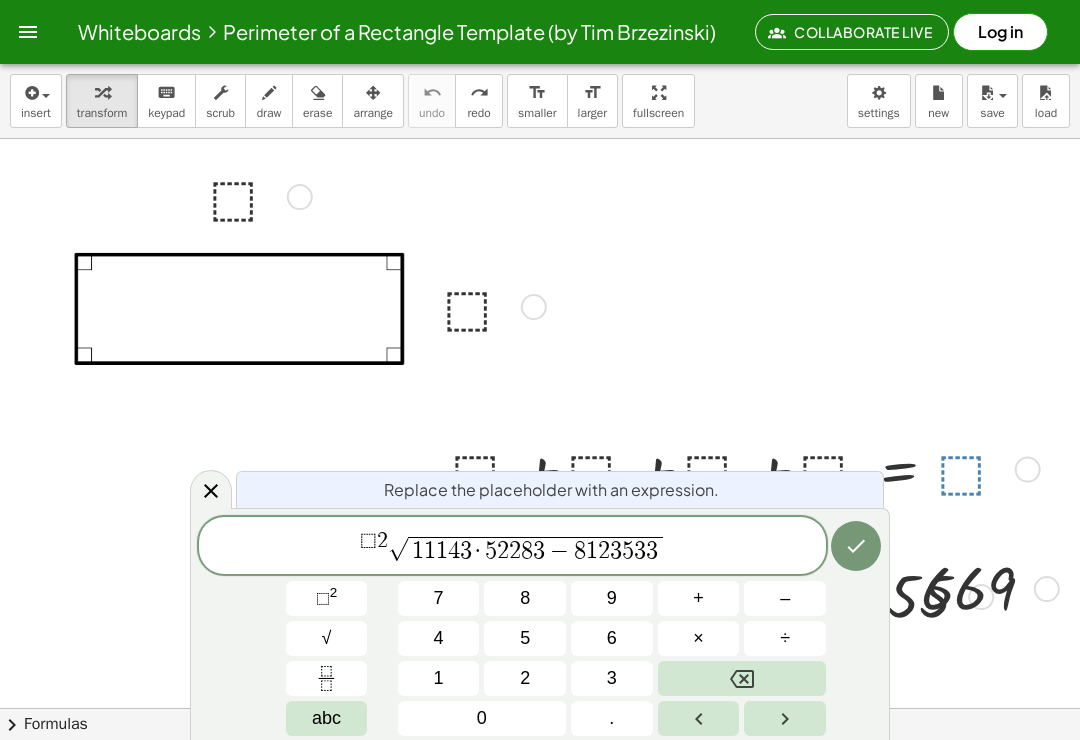 click on "6" at bounding box center (612, 638) 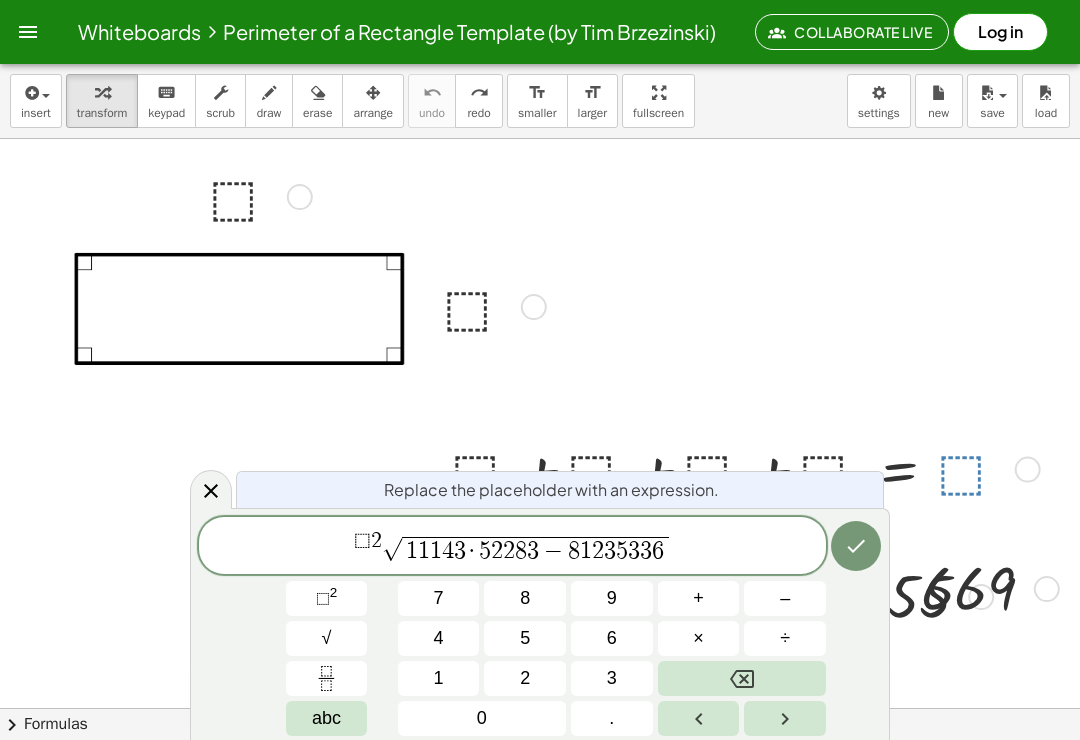 click on "+" at bounding box center [699, 598] 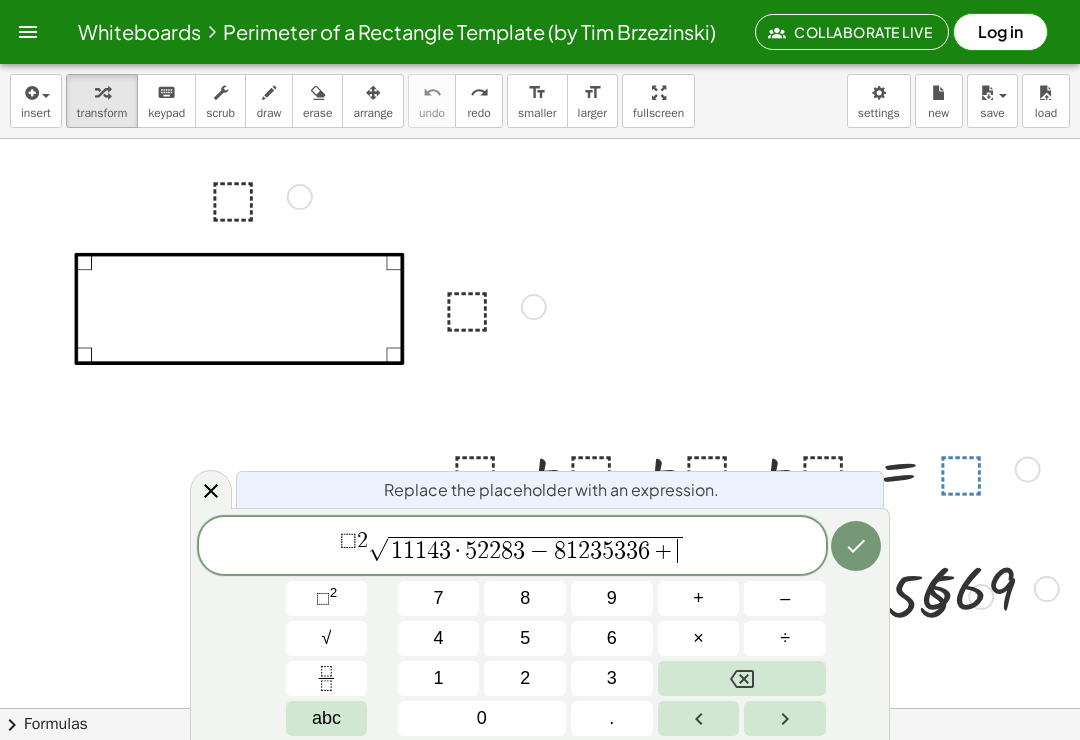 click on "5" at bounding box center [525, 638] 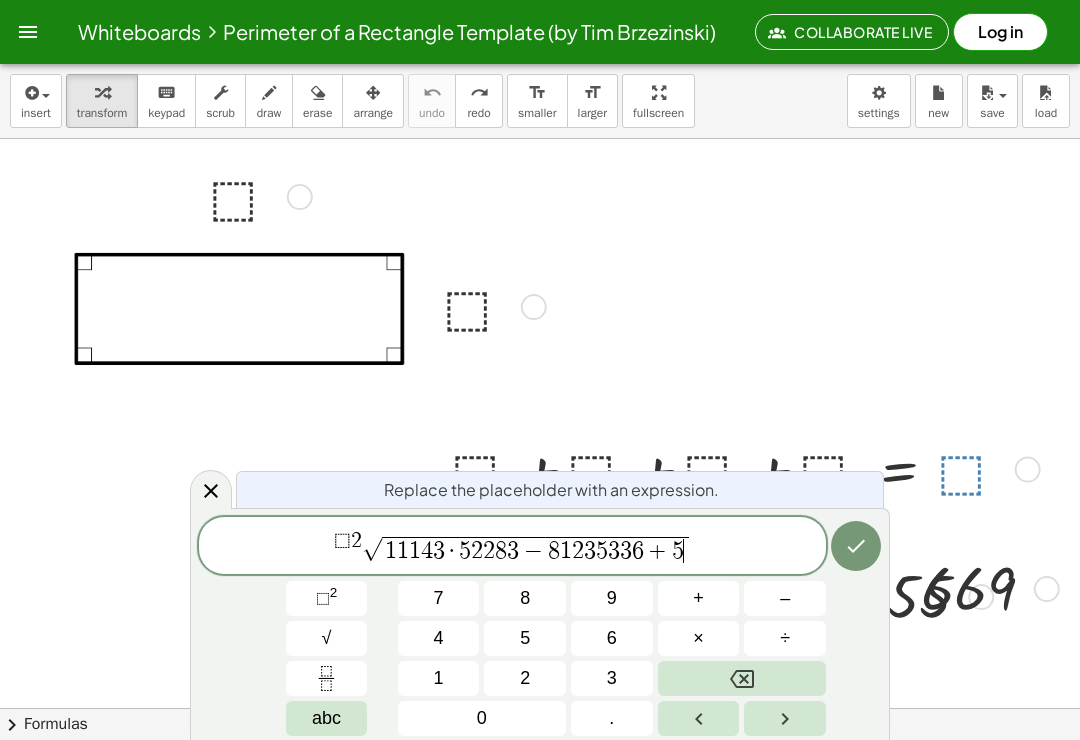 click at bounding box center [856, 546] 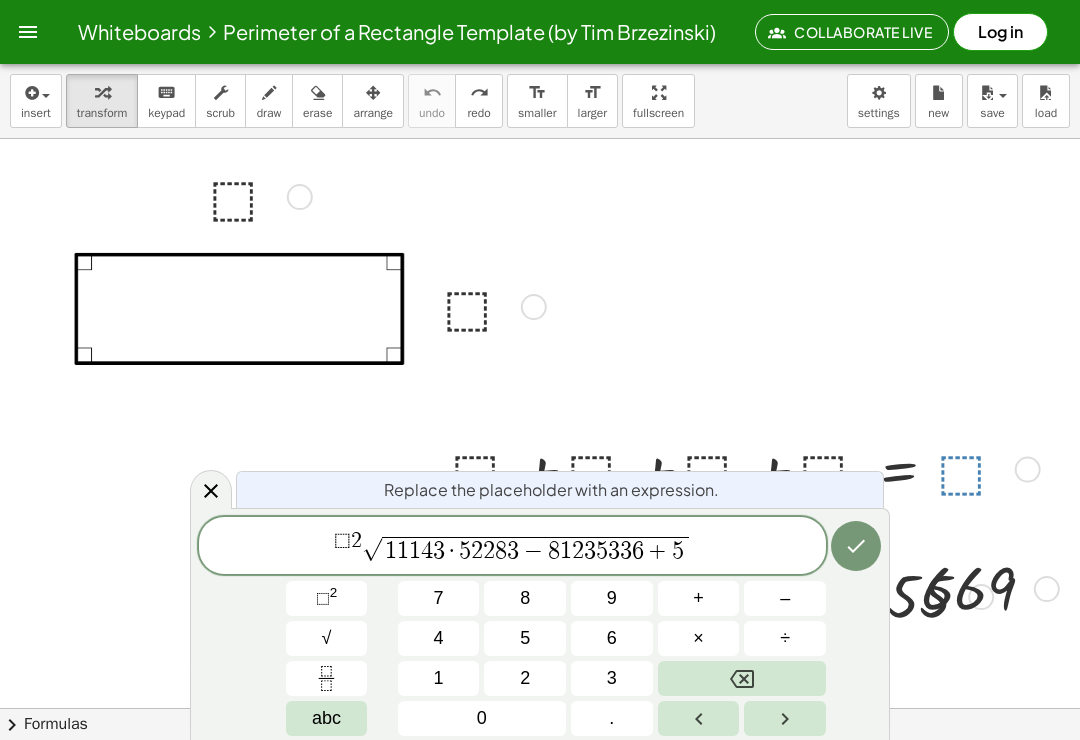 click 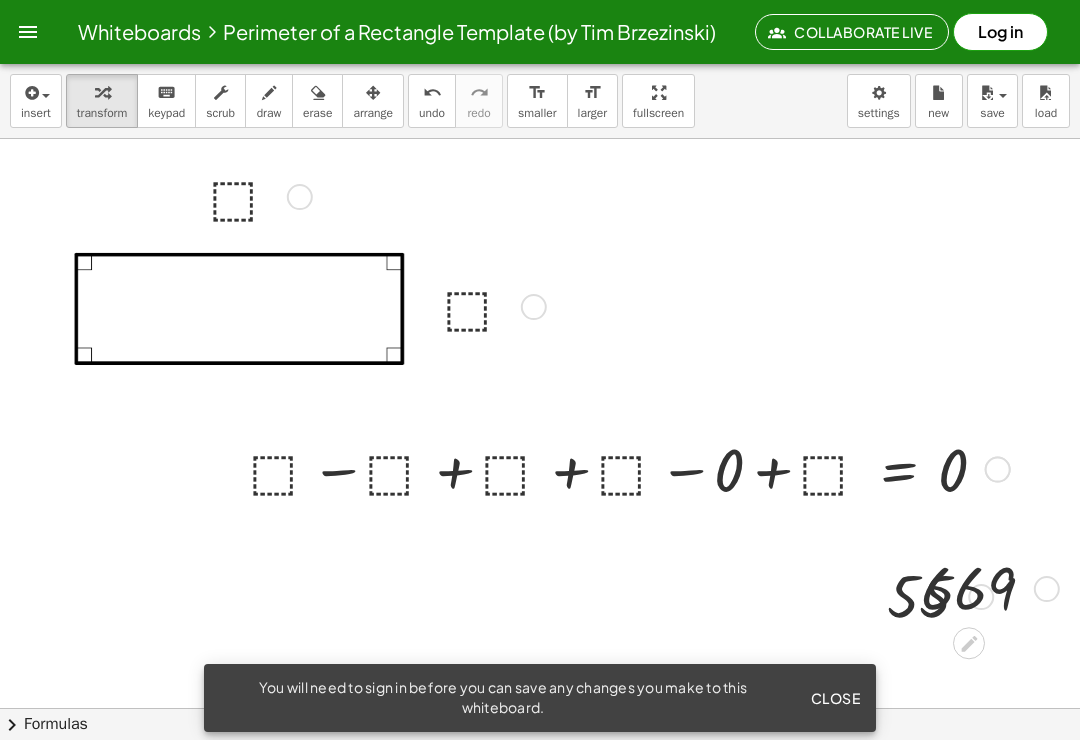 scroll, scrollTop: 0, scrollLeft: 1, axis: horizontal 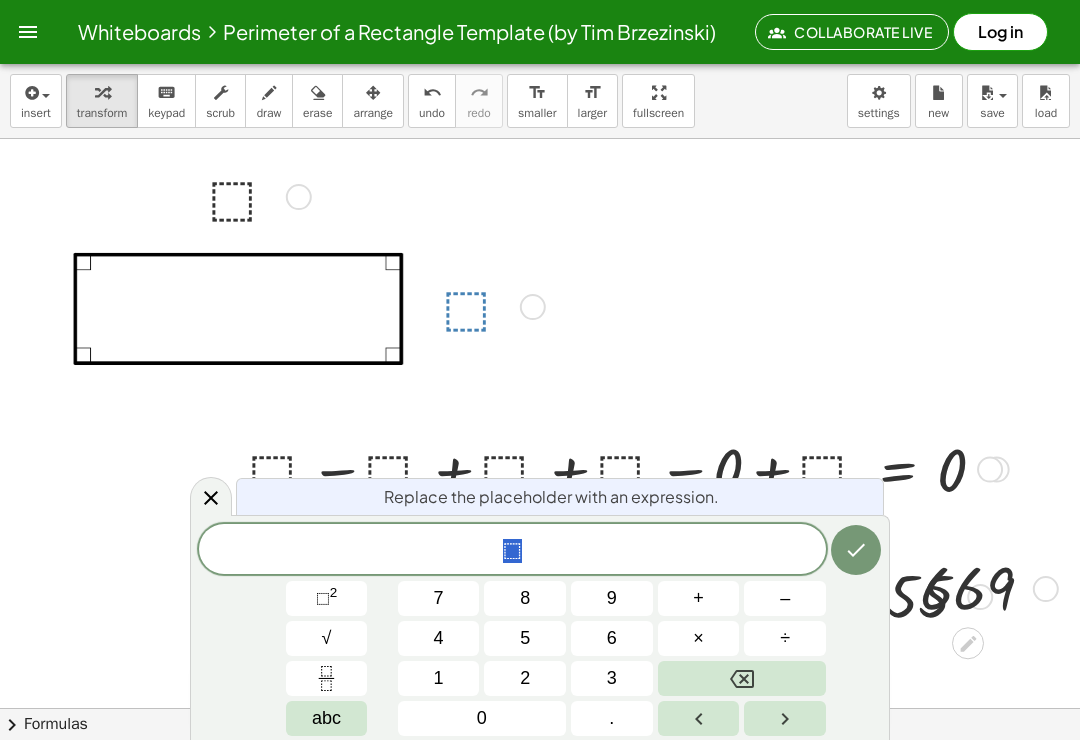 click on "√" at bounding box center [327, 638] 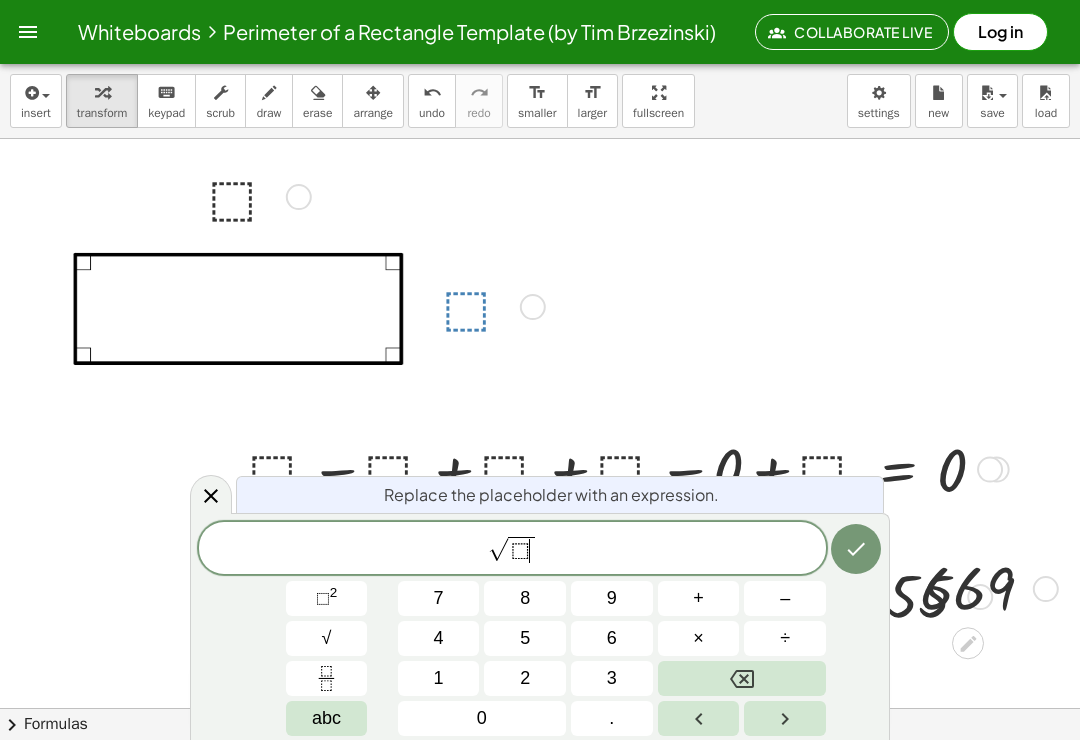 click on "√" at bounding box center (327, 638) 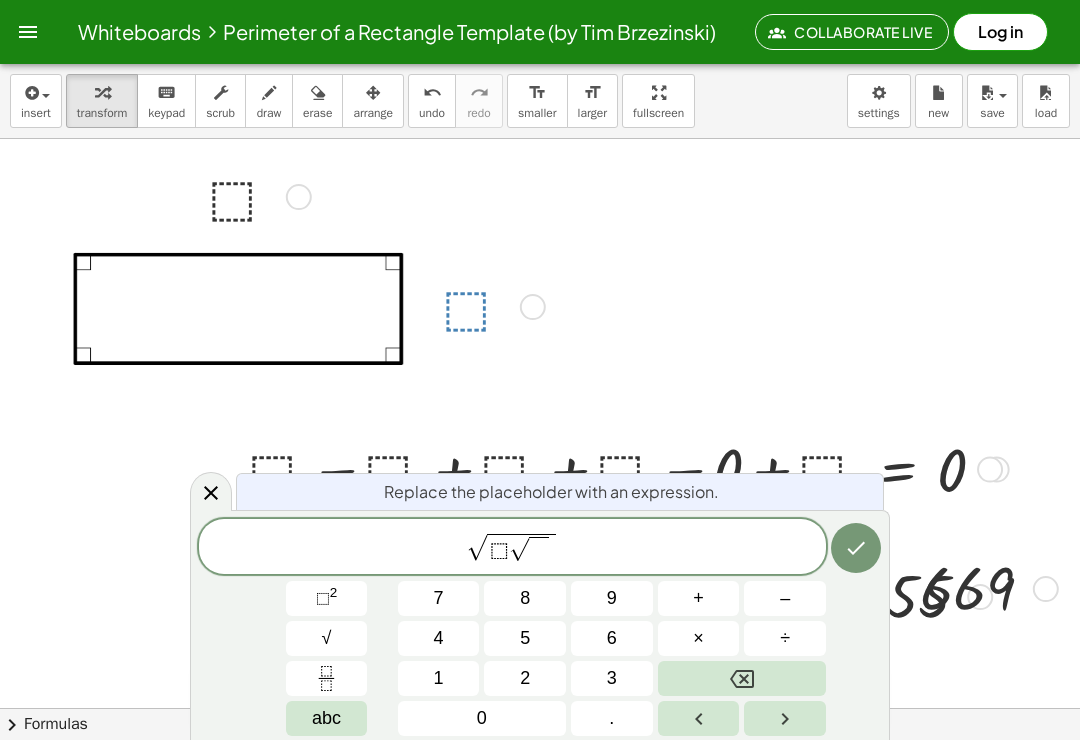 click on "⬚ 2" at bounding box center (327, 598) 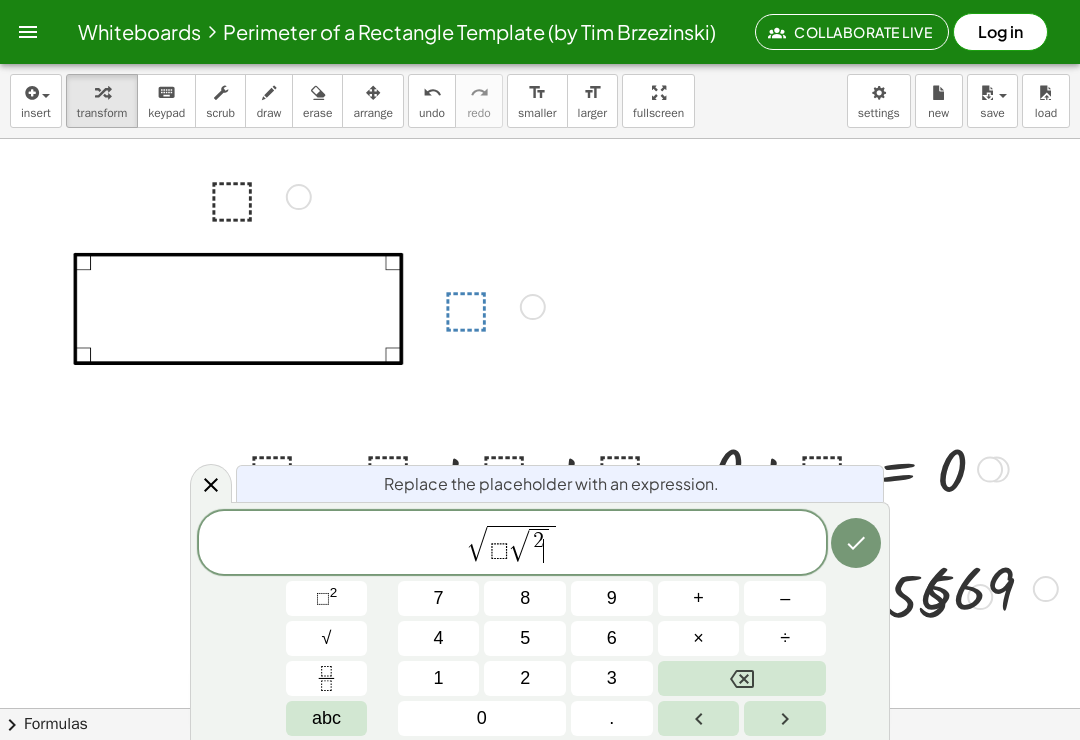 click on "√" at bounding box center [327, 638] 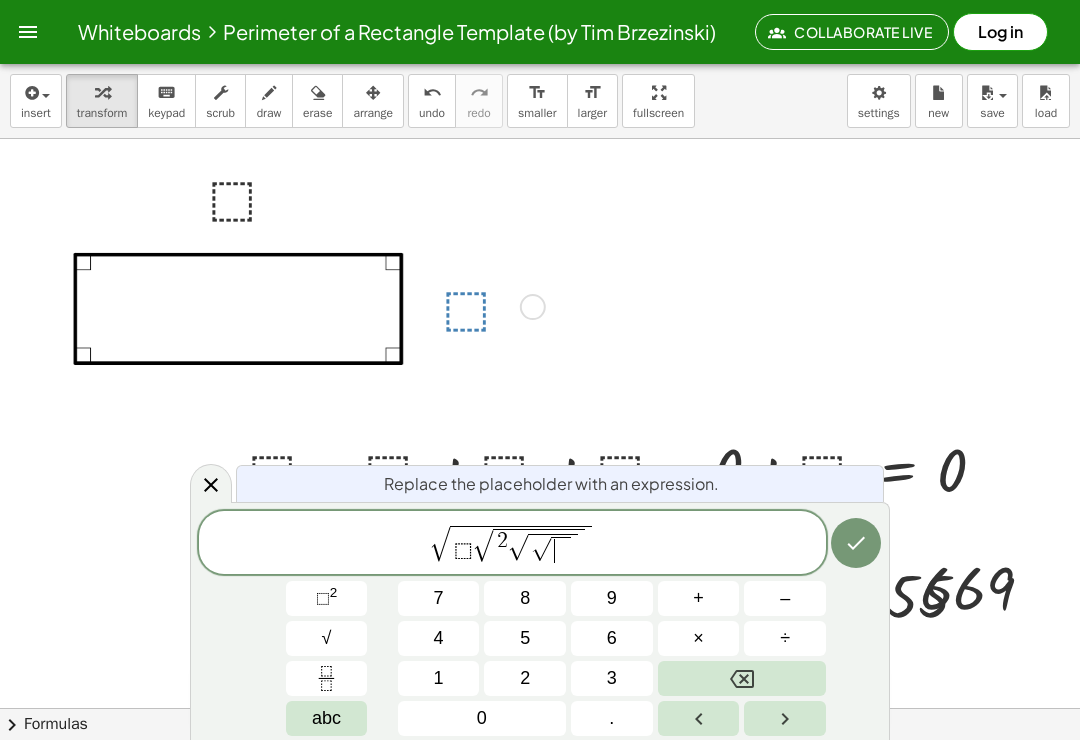 click on "√" at bounding box center (327, 638) 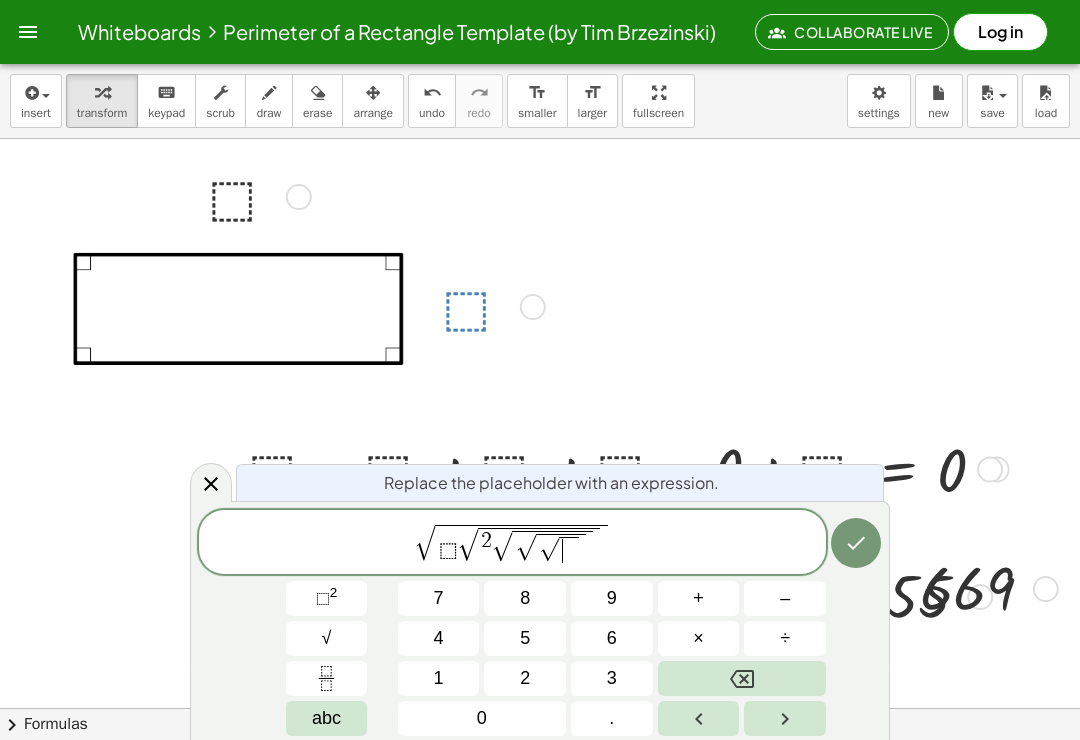 click on "⬚ 2" at bounding box center (327, 598) 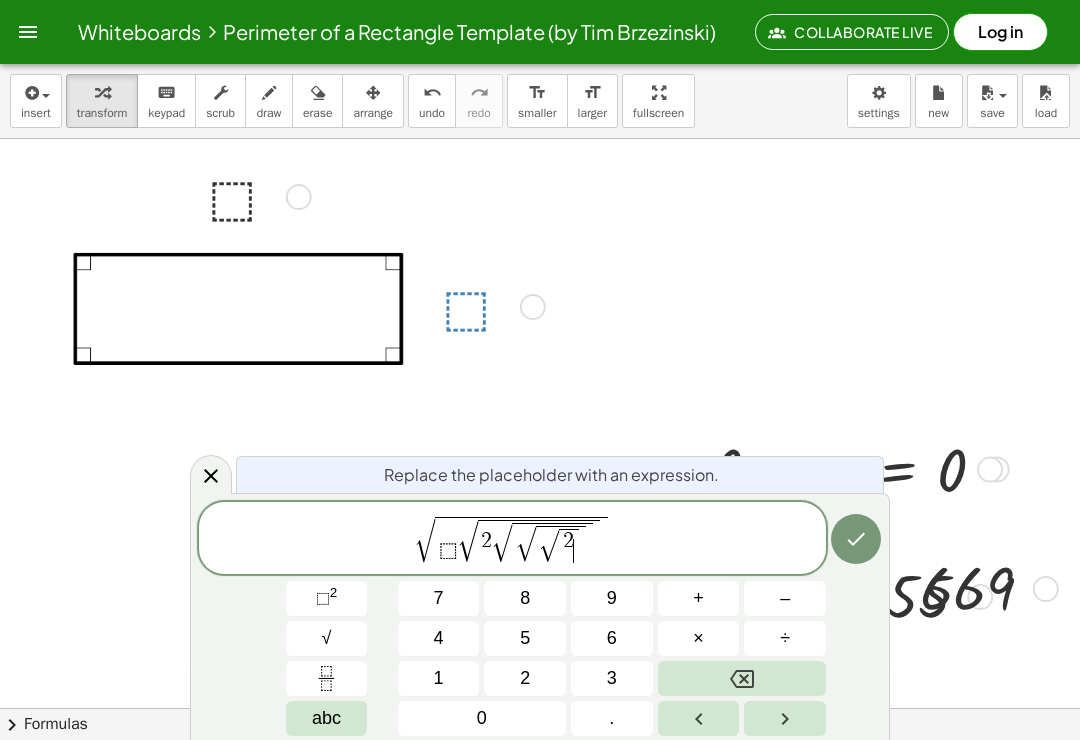 click at bounding box center [327, 678] 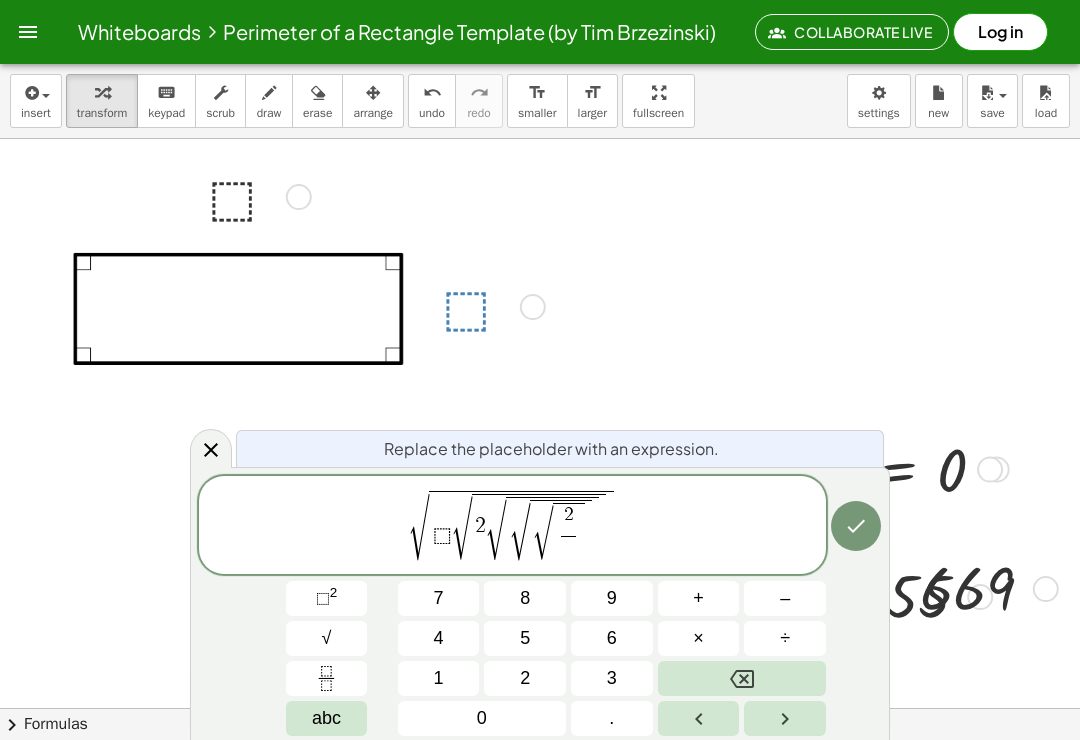 click 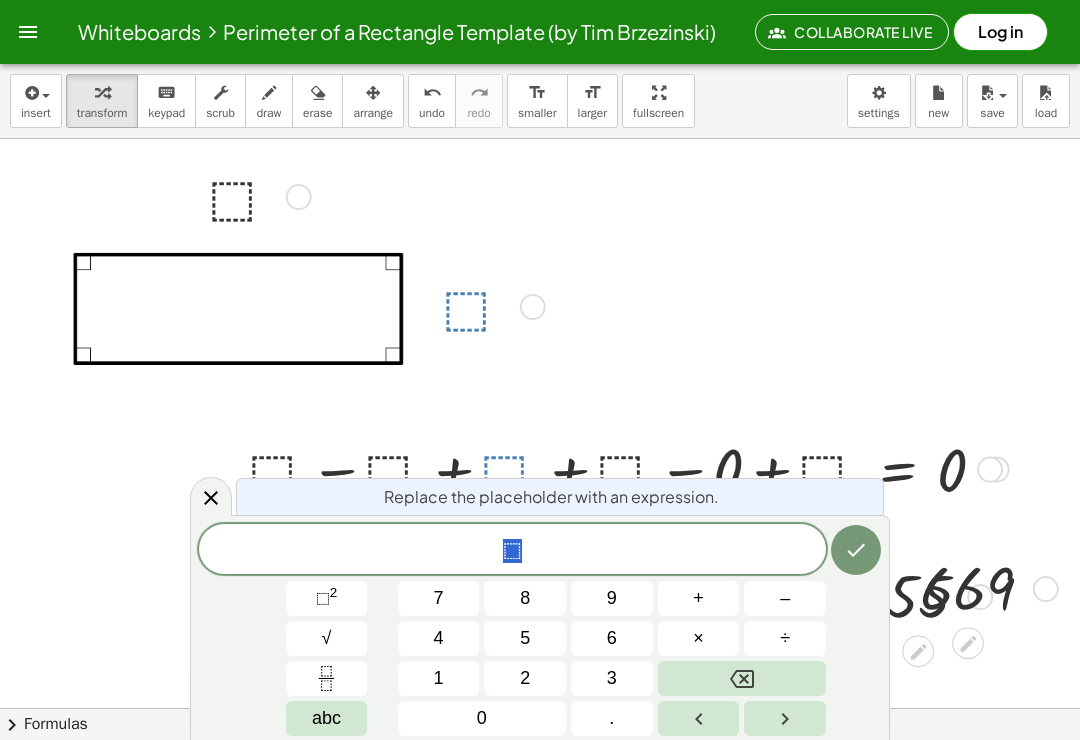 click on "⬚" 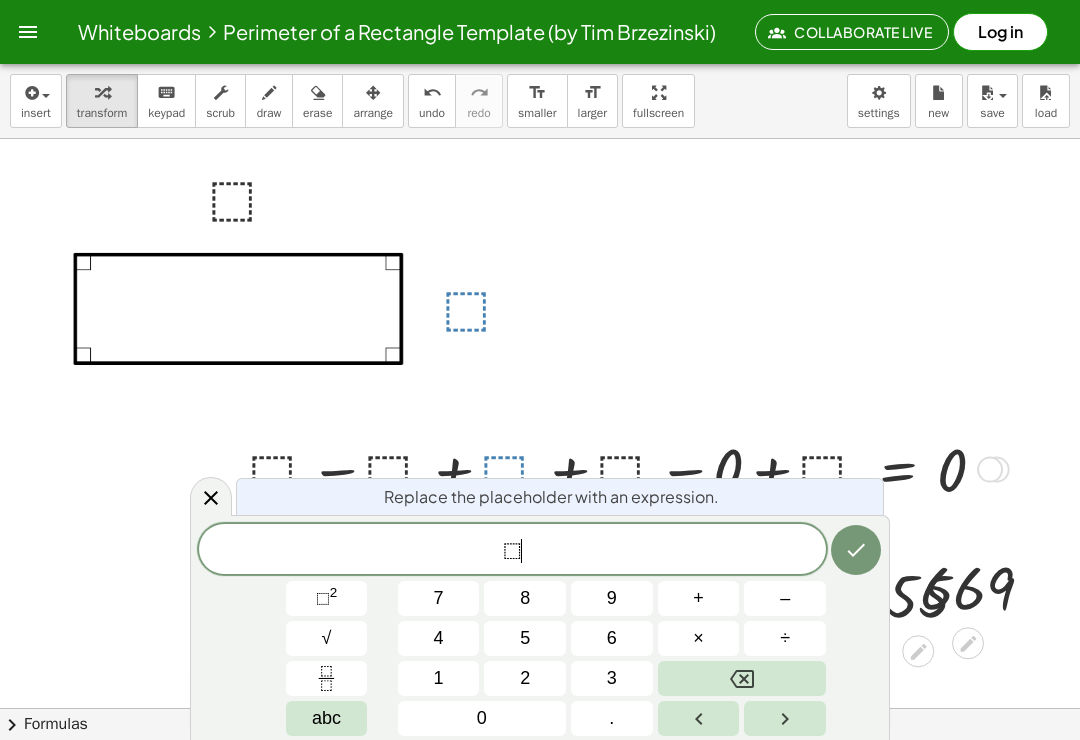 click on "⬚ ​" 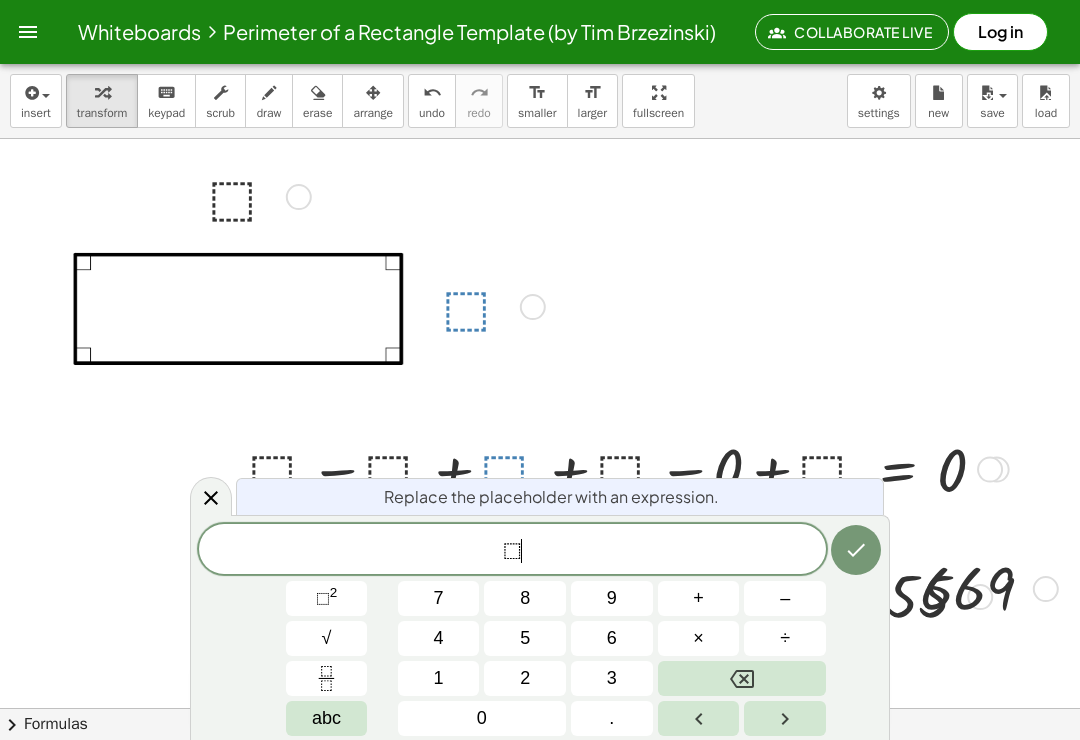 click on "abc" at bounding box center [326, 718] 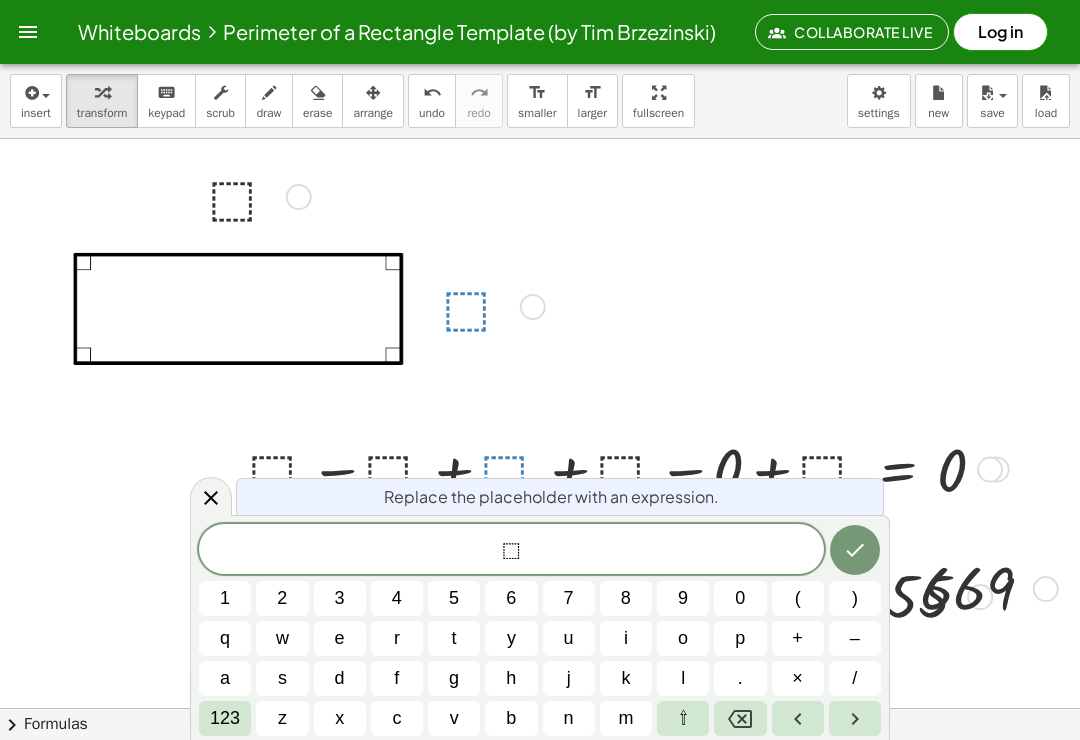 click on "x" at bounding box center (340, 718) 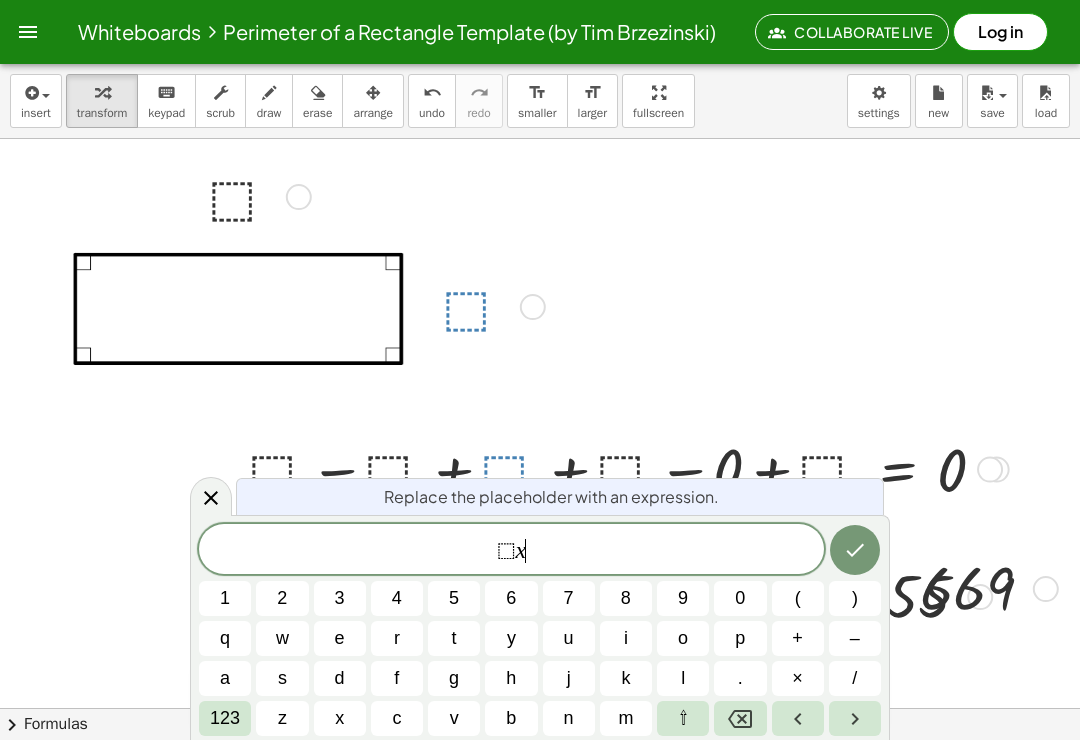 click at bounding box center (855, 550) 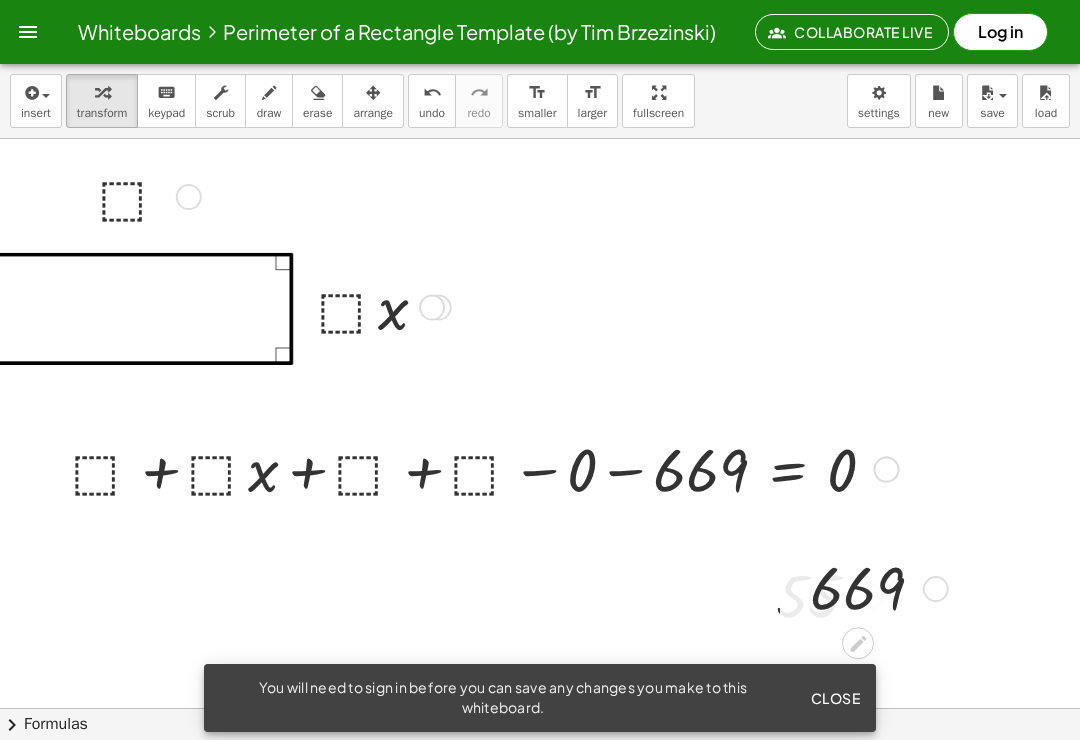 scroll, scrollTop: 0, scrollLeft: 107, axis: horizontal 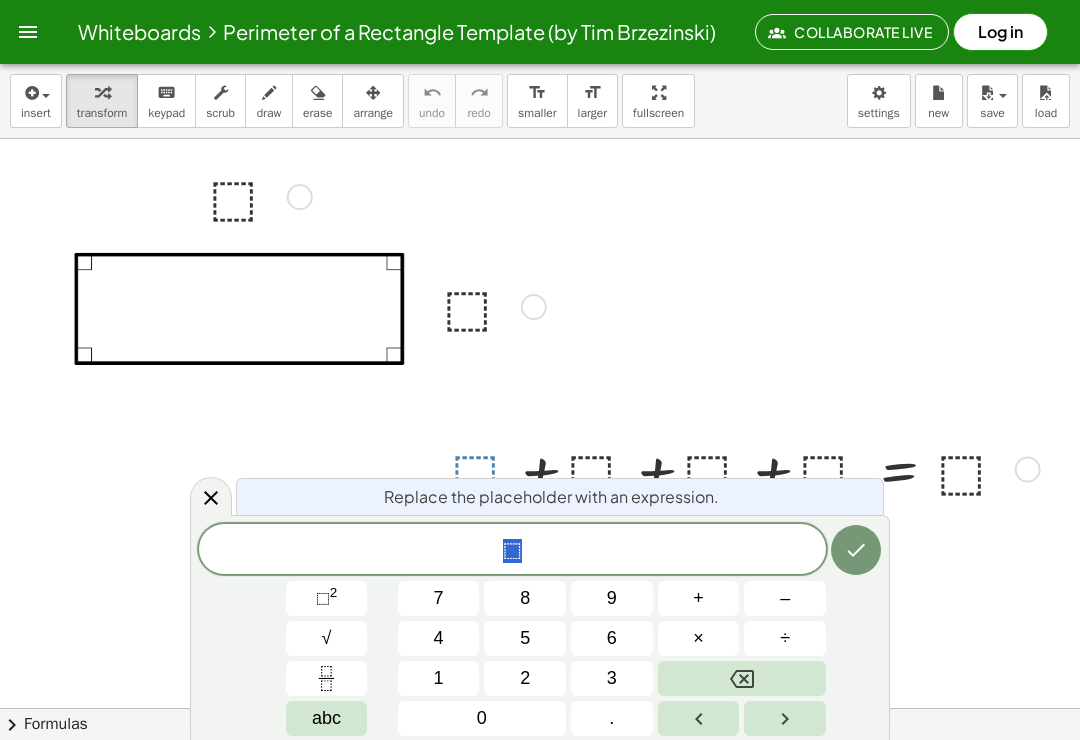 click on "abc" at bounding box center (327, 718) 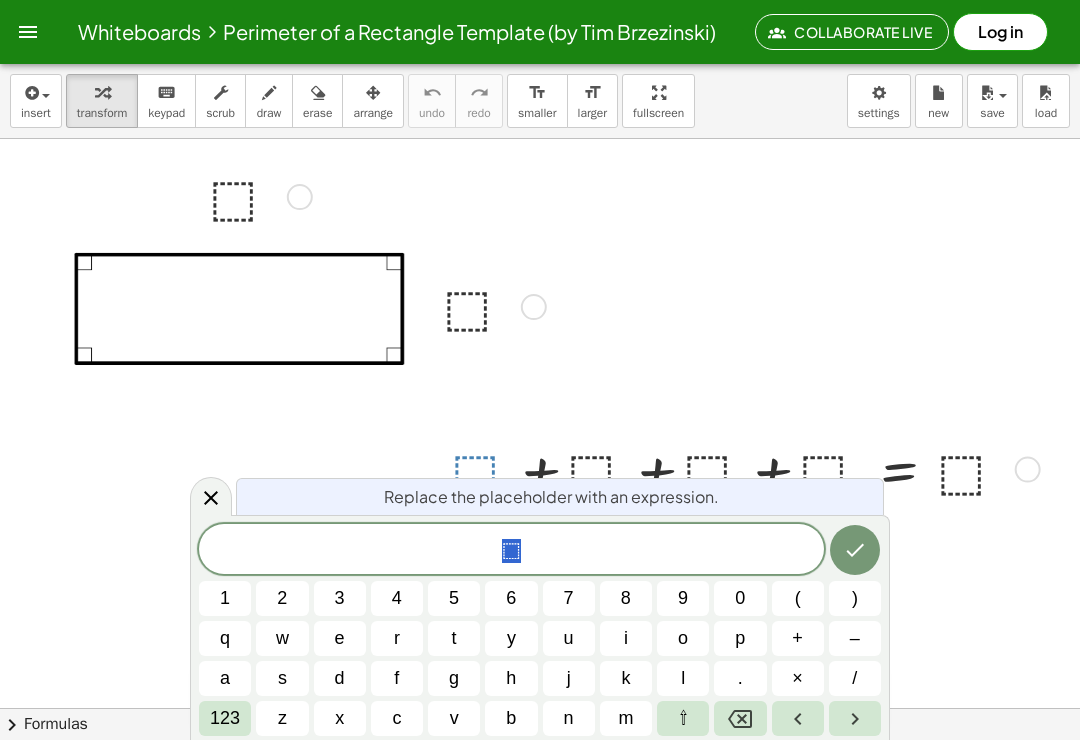 click on "x" at bounding box center (340, 718) 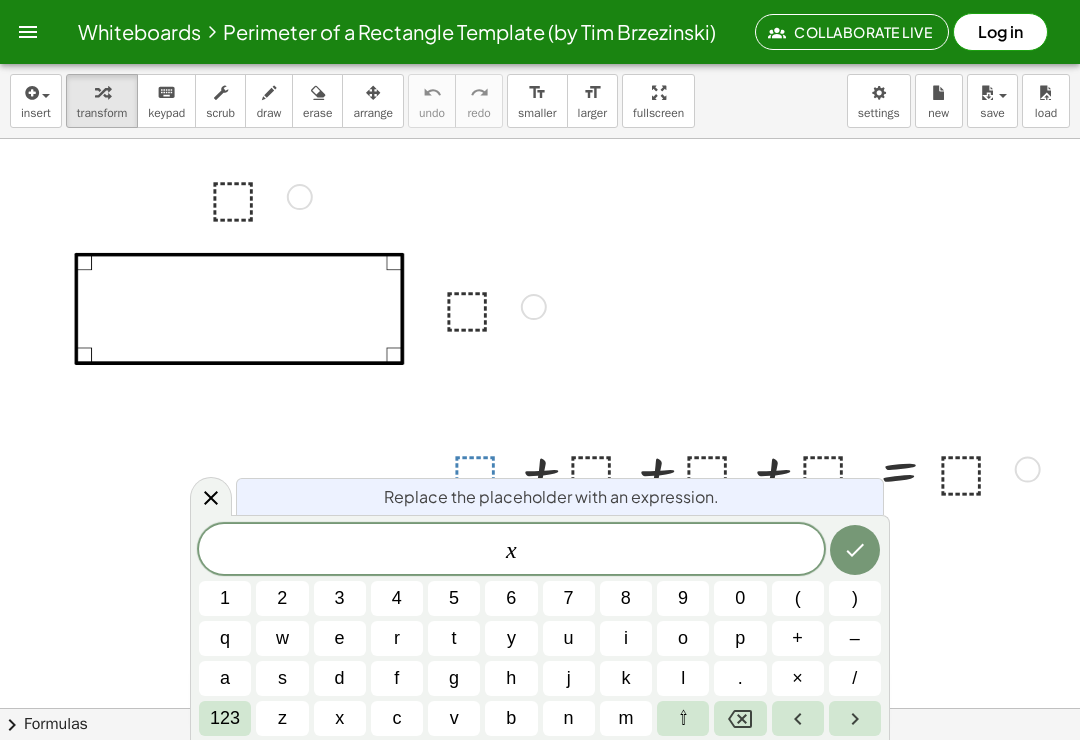click at bounding box center (855, 550) 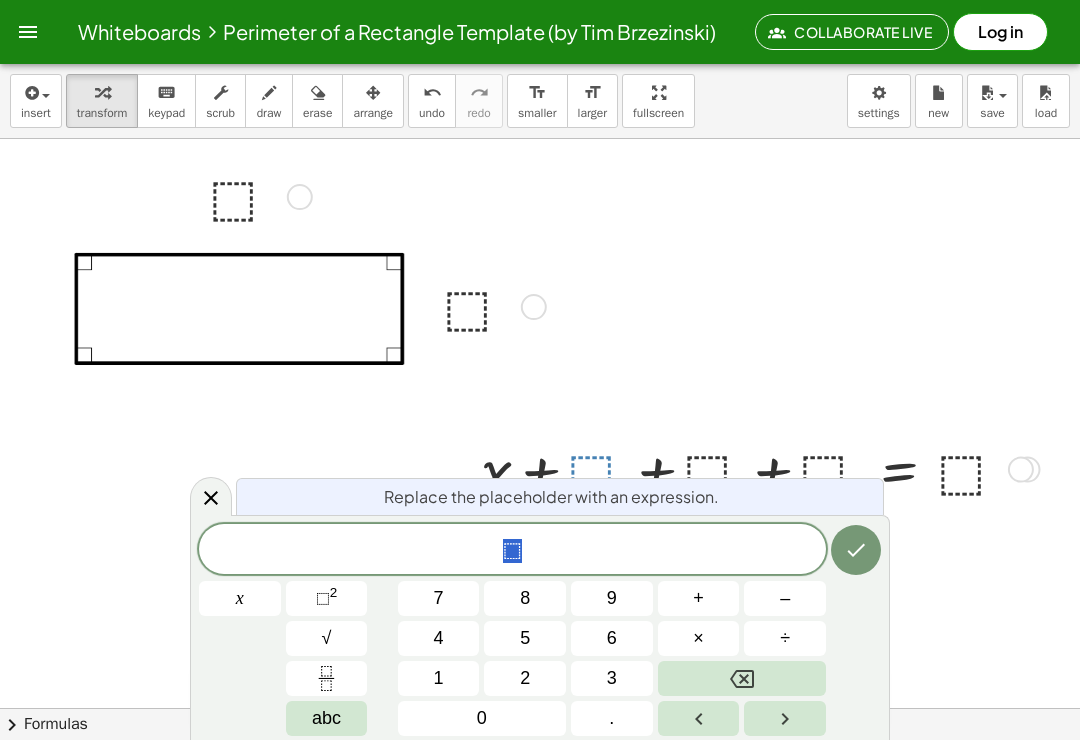 click 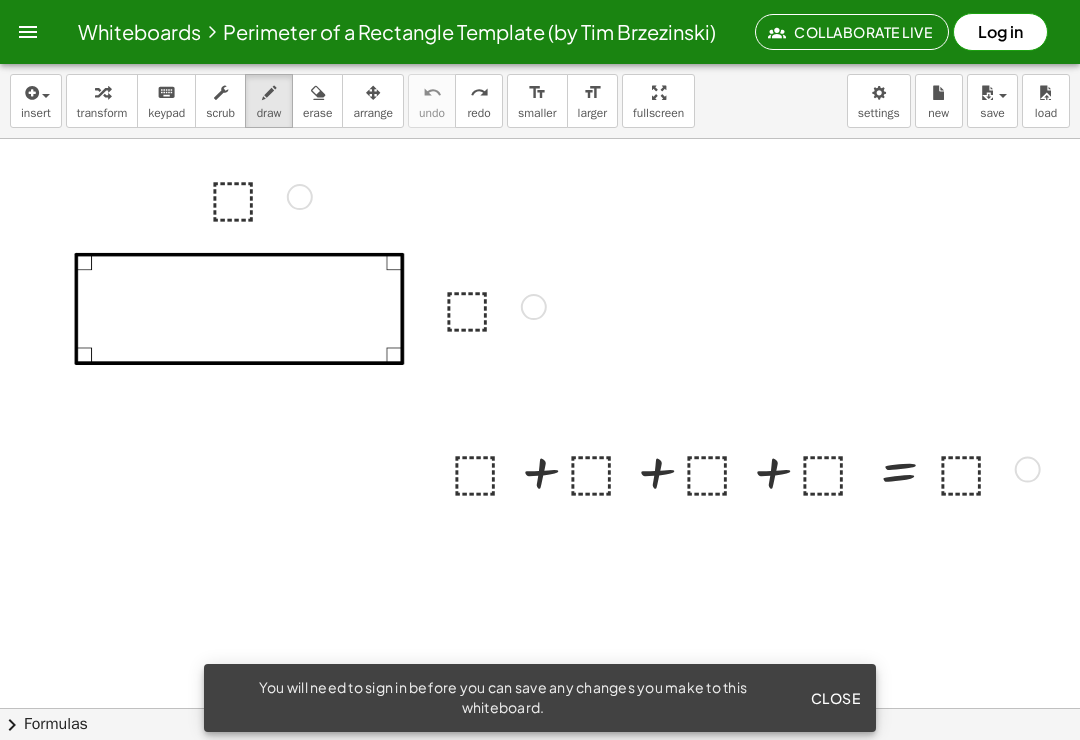 click at bounding box center [30, 93] 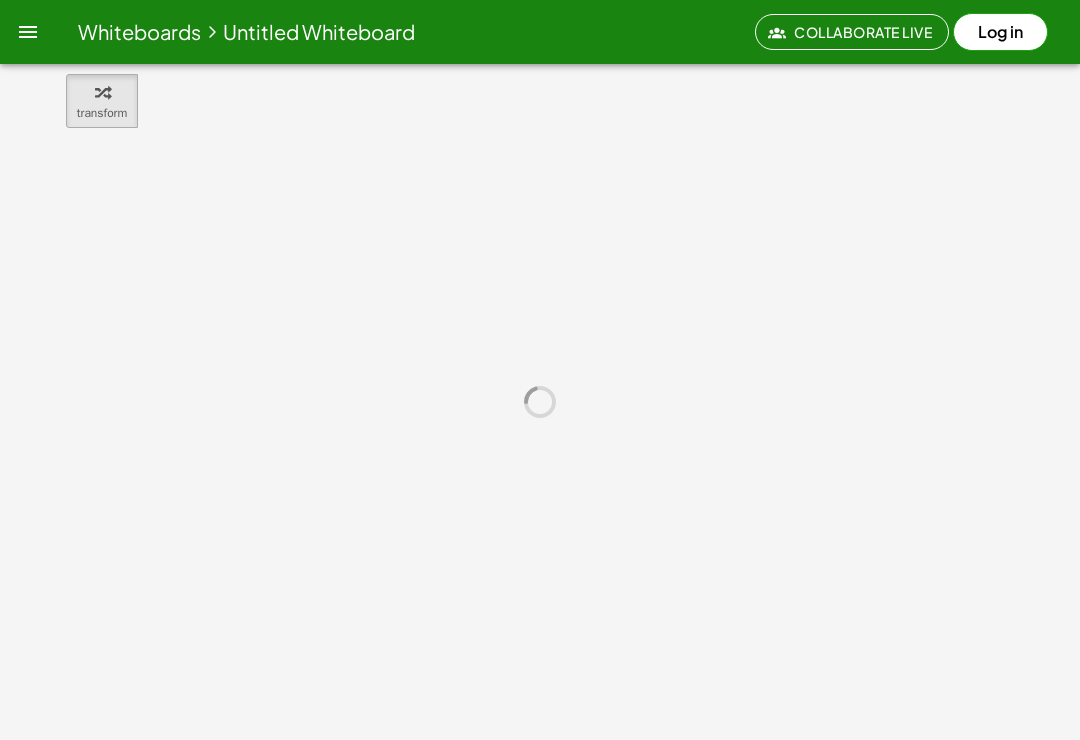 scroll, scrollTop: 0, scrollLeft: 0, axis: both 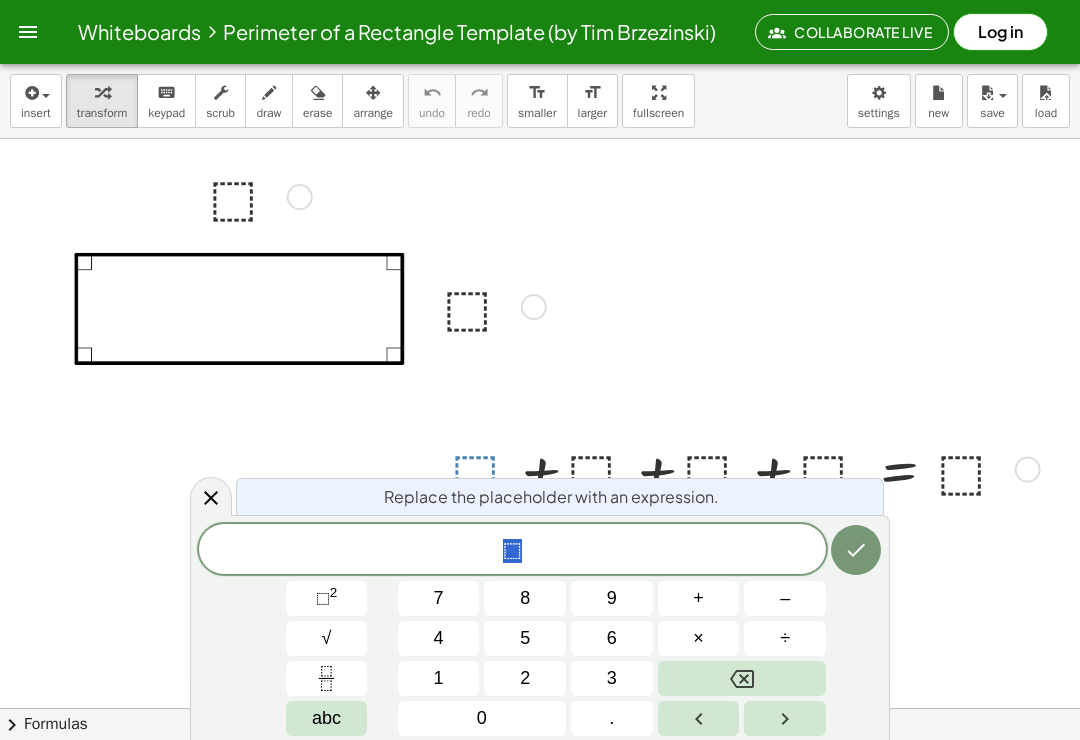 click on "5" at bounding box center [525, 638] 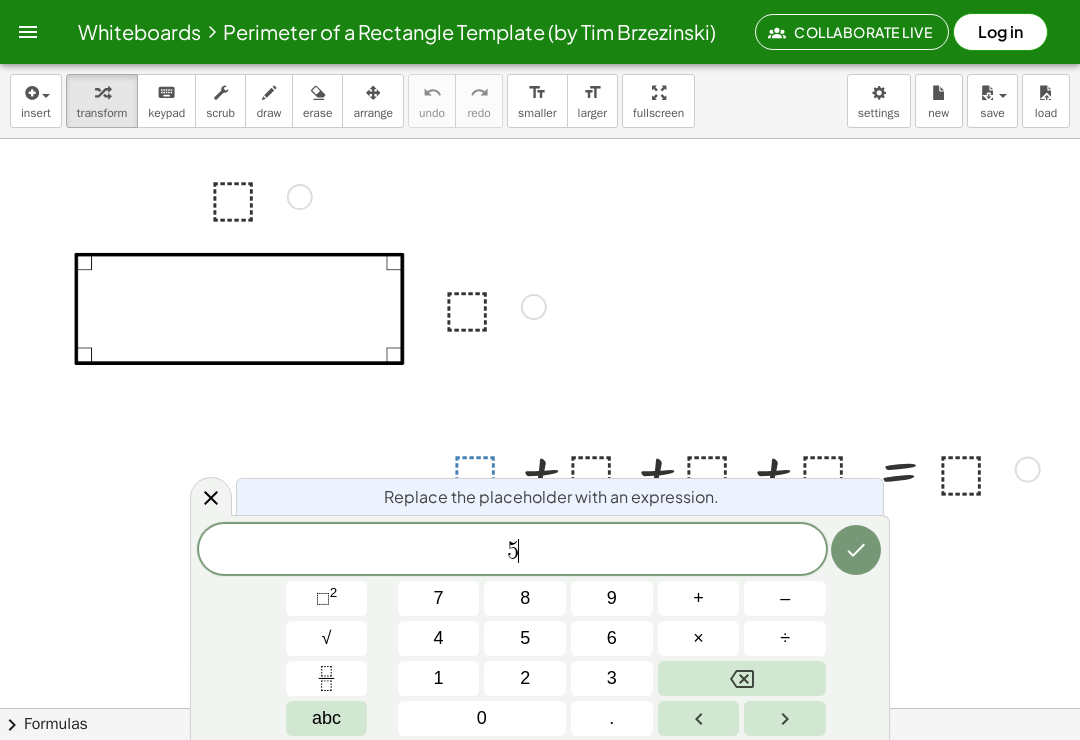 click on "abc" at bounding box center [326, 718] 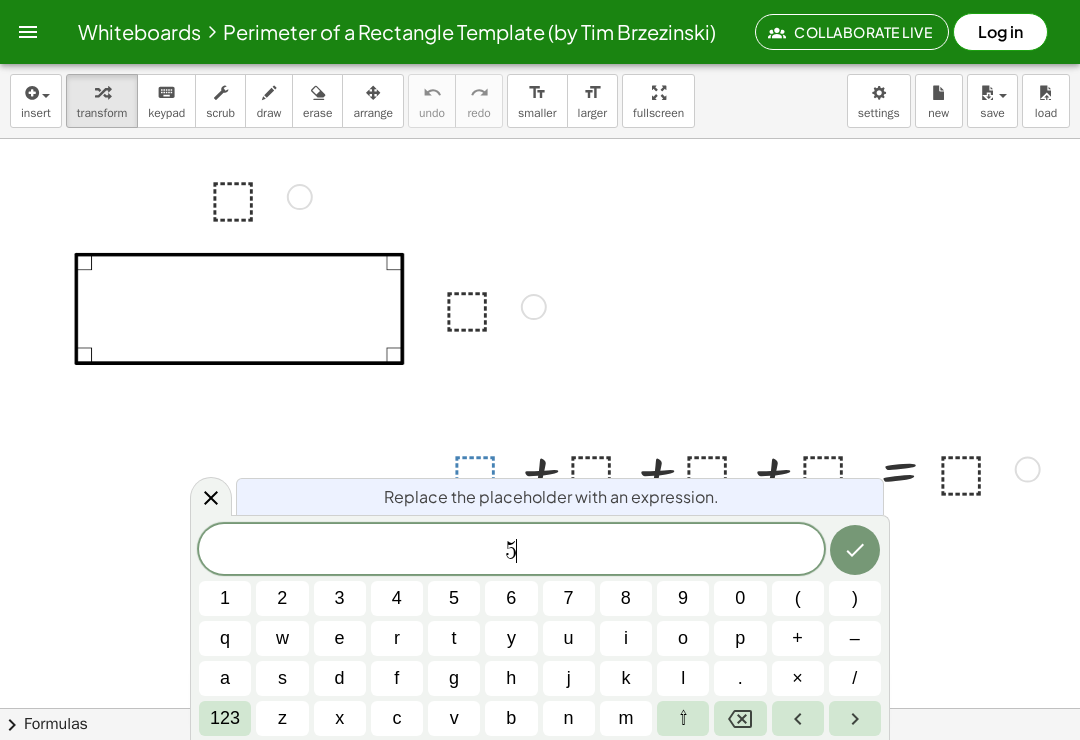 click on "x" at bounding box center [339, 718] 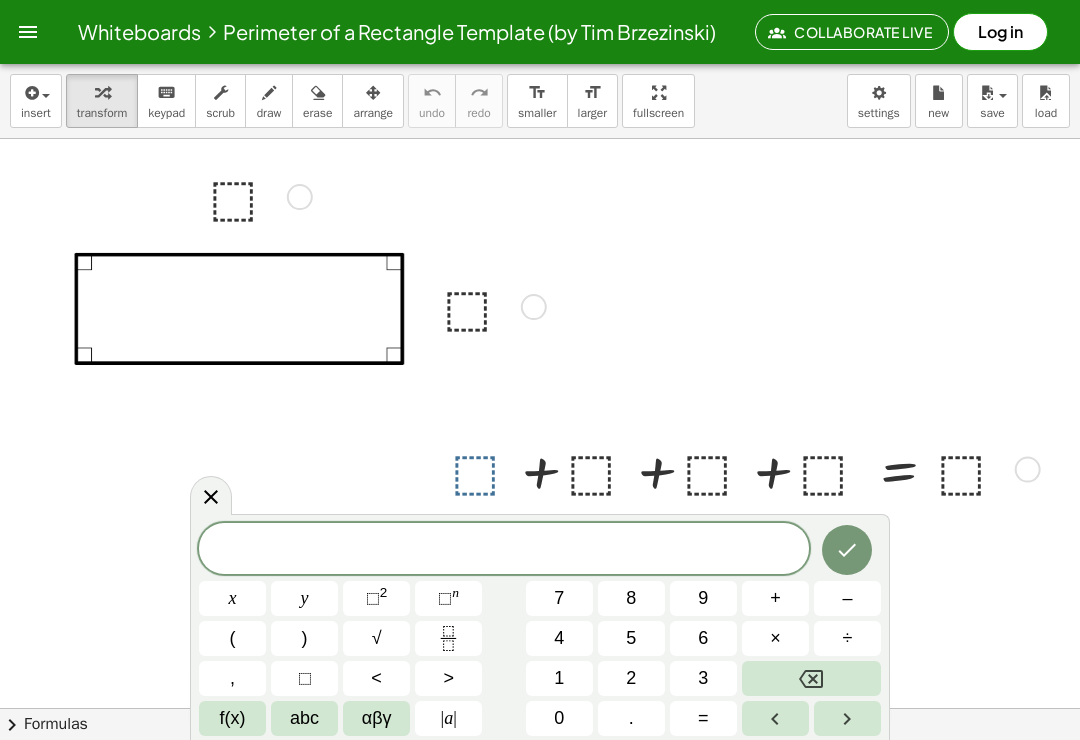 click 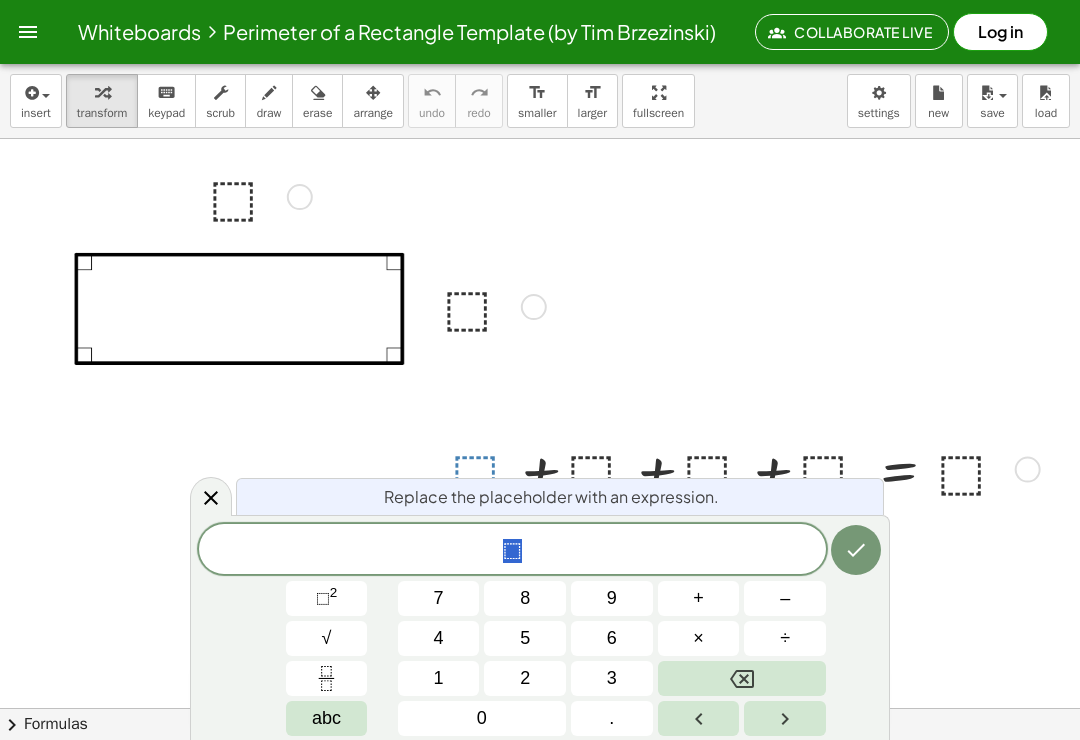 click on "5" at bounding box center (525, 638) 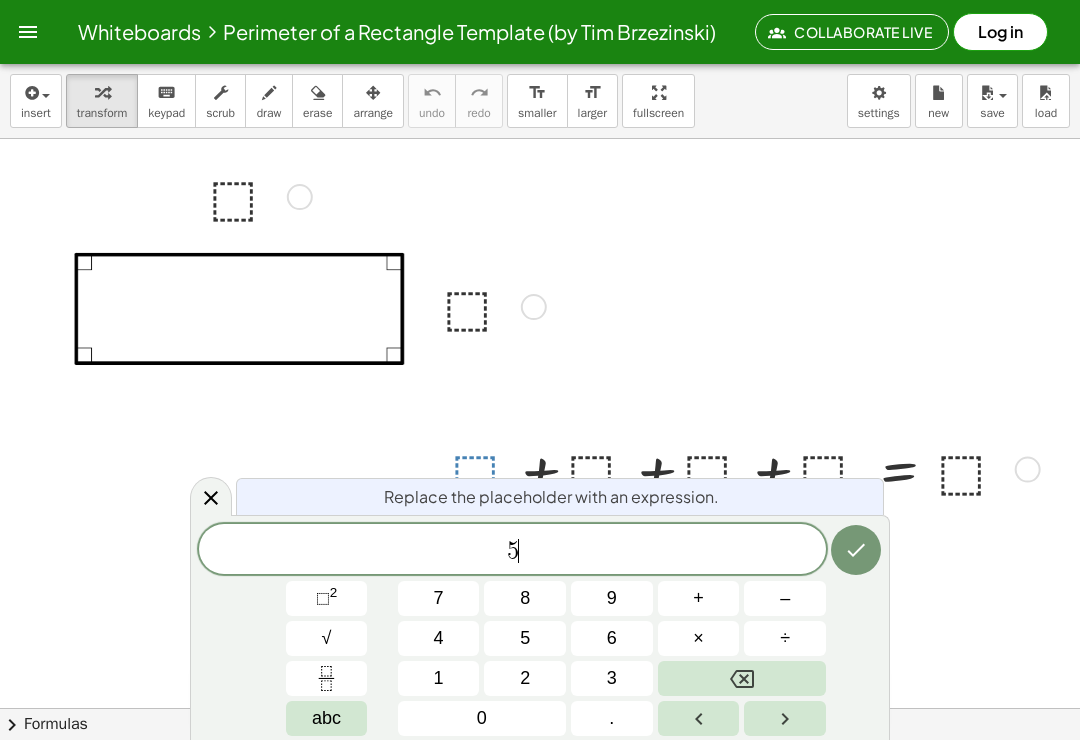 click on "×" at bounding box center [699, 638] 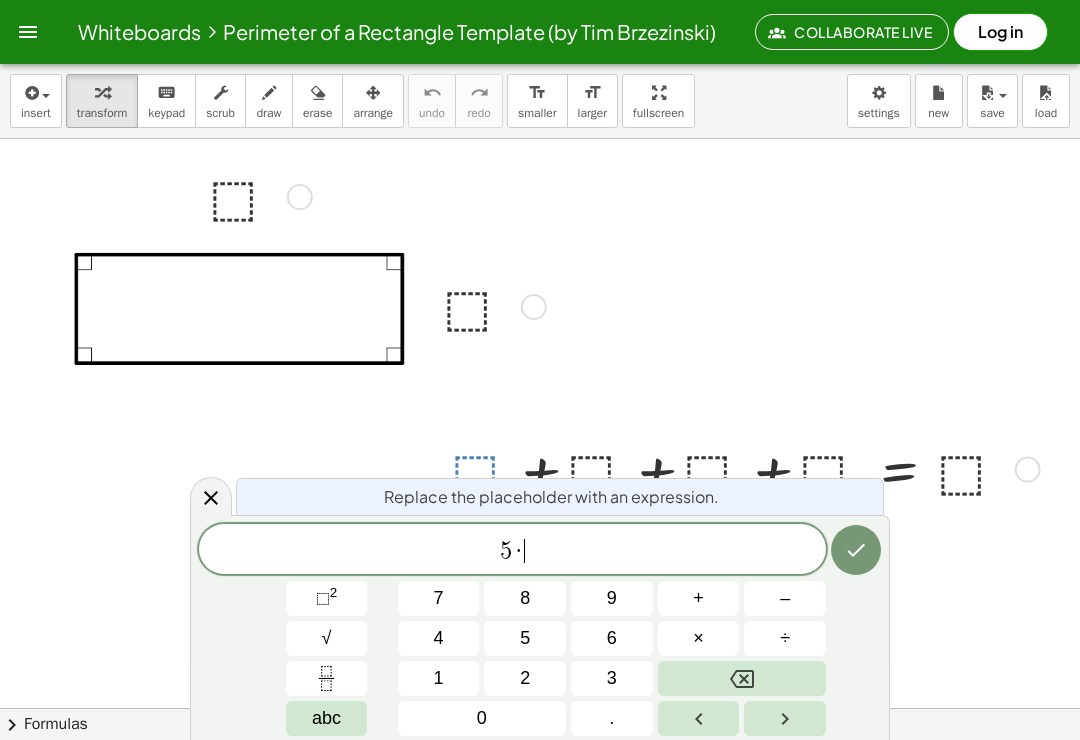 click at bounding box center (742, 678) 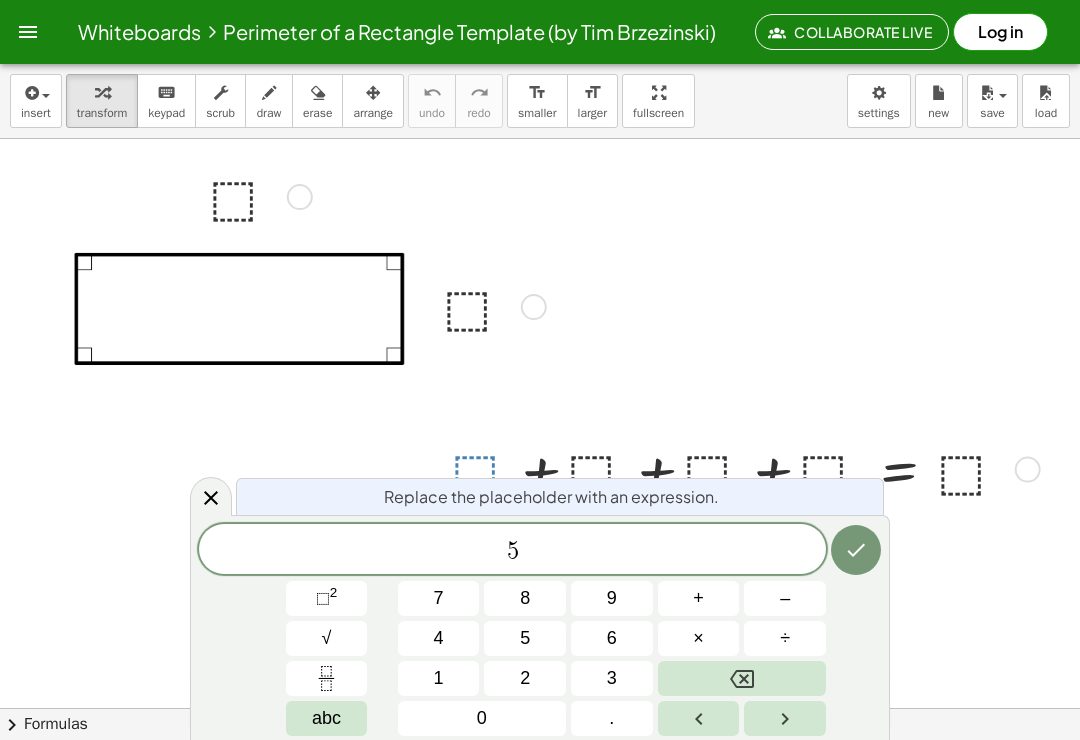 click on "abc" at bounding box center [327, 718] 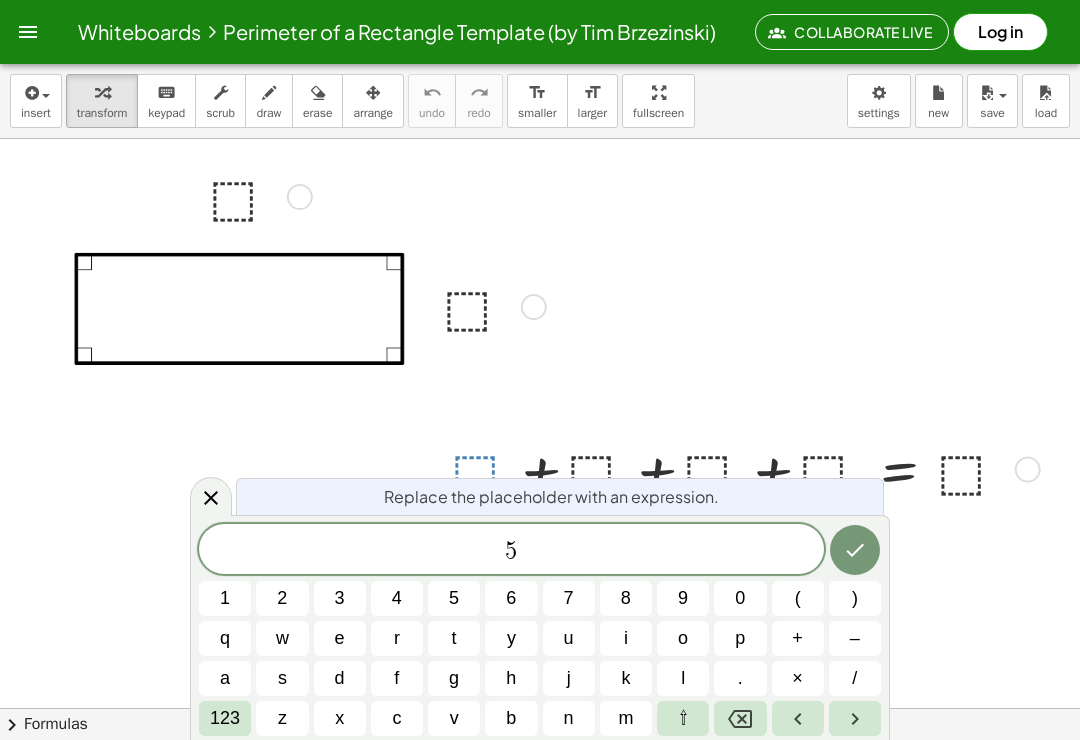 click on "x" at bounding box center (340, 718) 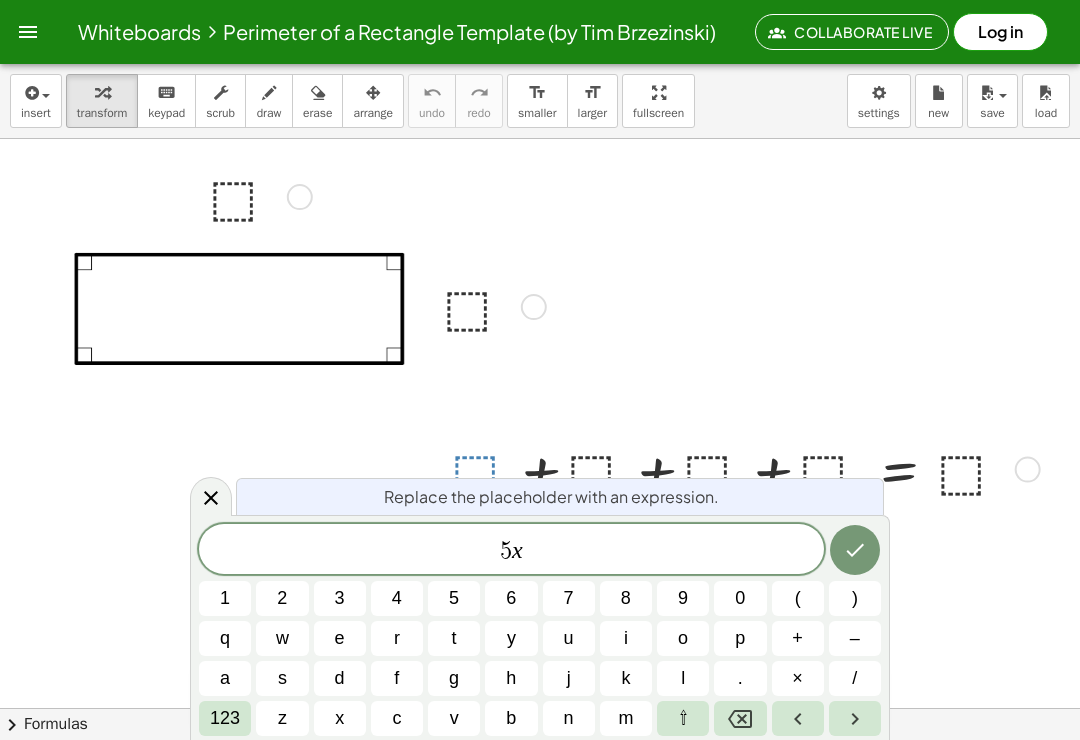 click 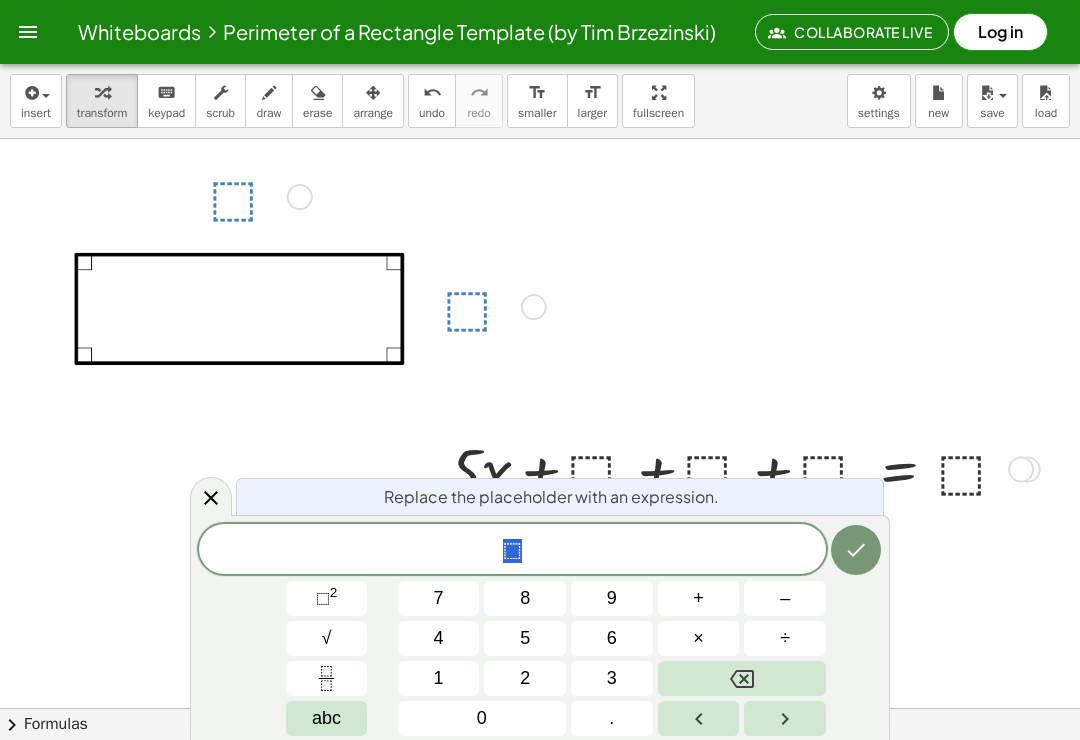 click on "abc" at bounding box center (326, 718) 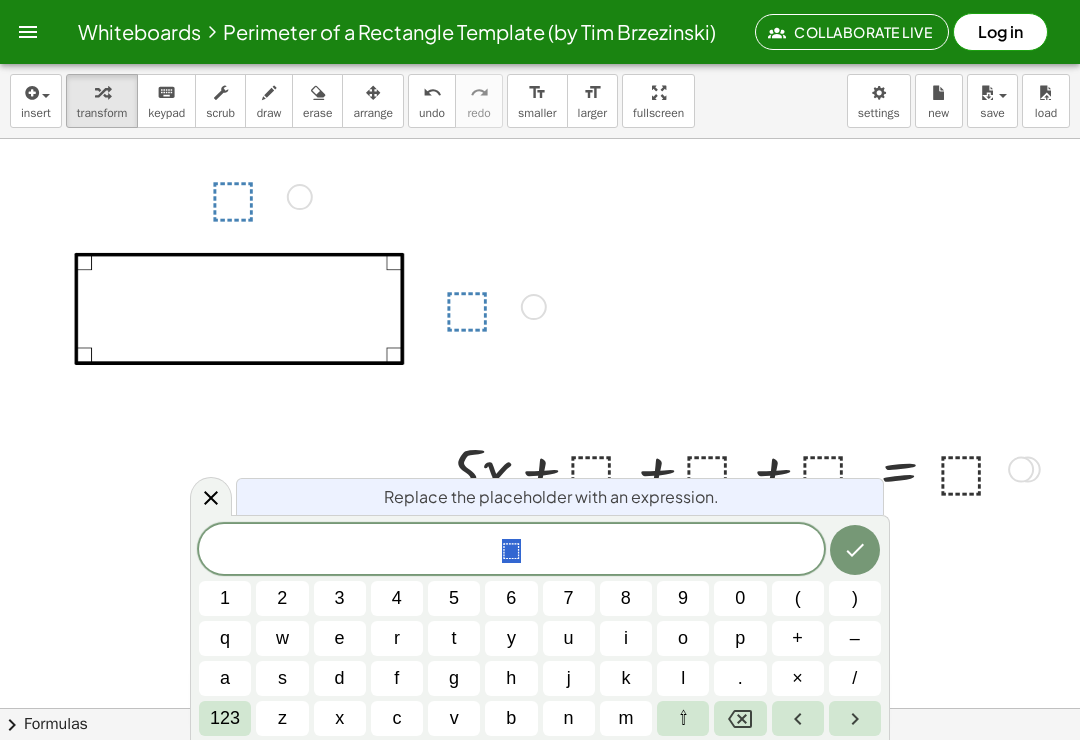 click on "x" at bounding box center (339, 718) 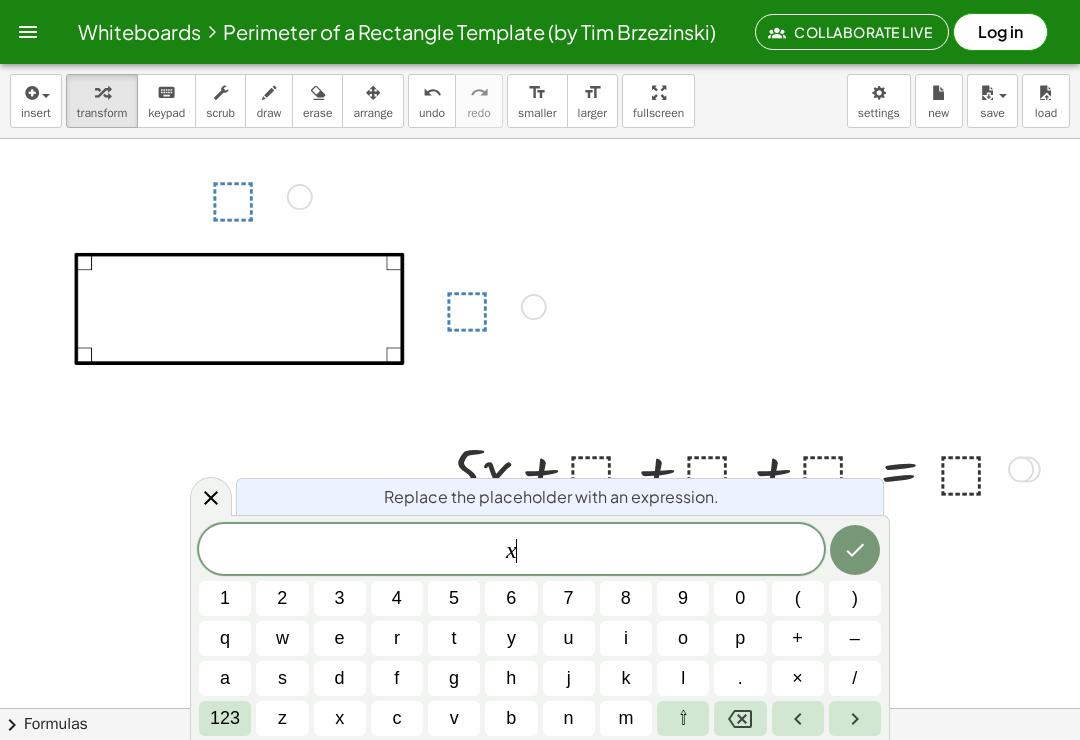 click at bounding box center [855, 550] 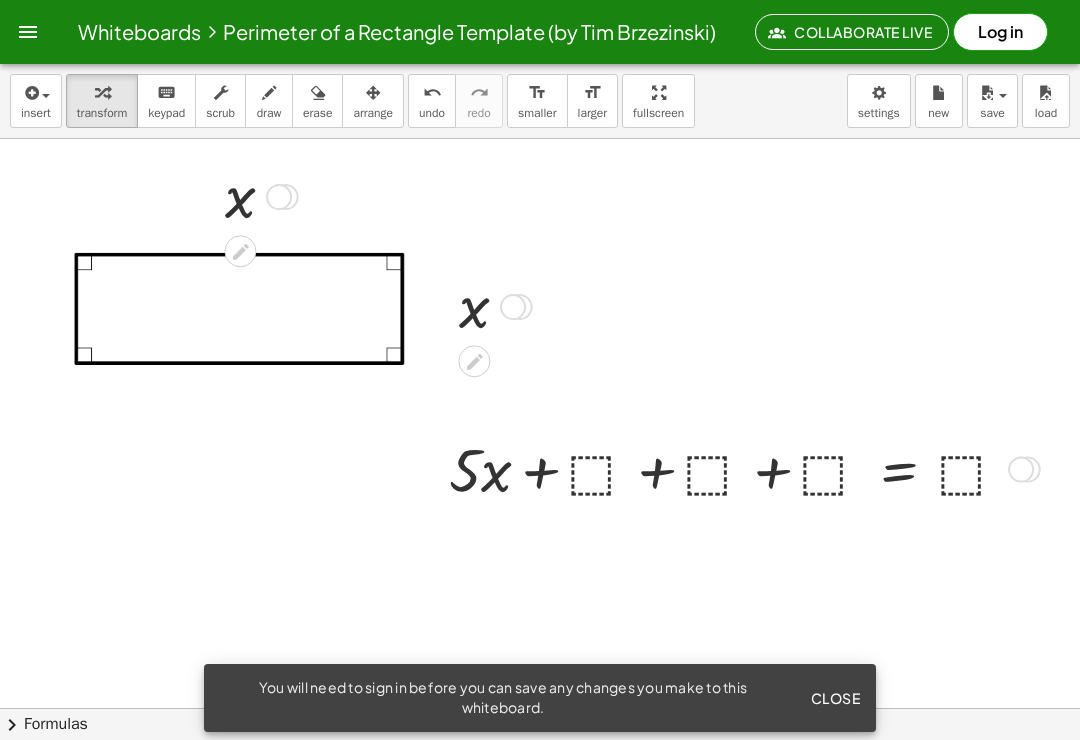 click 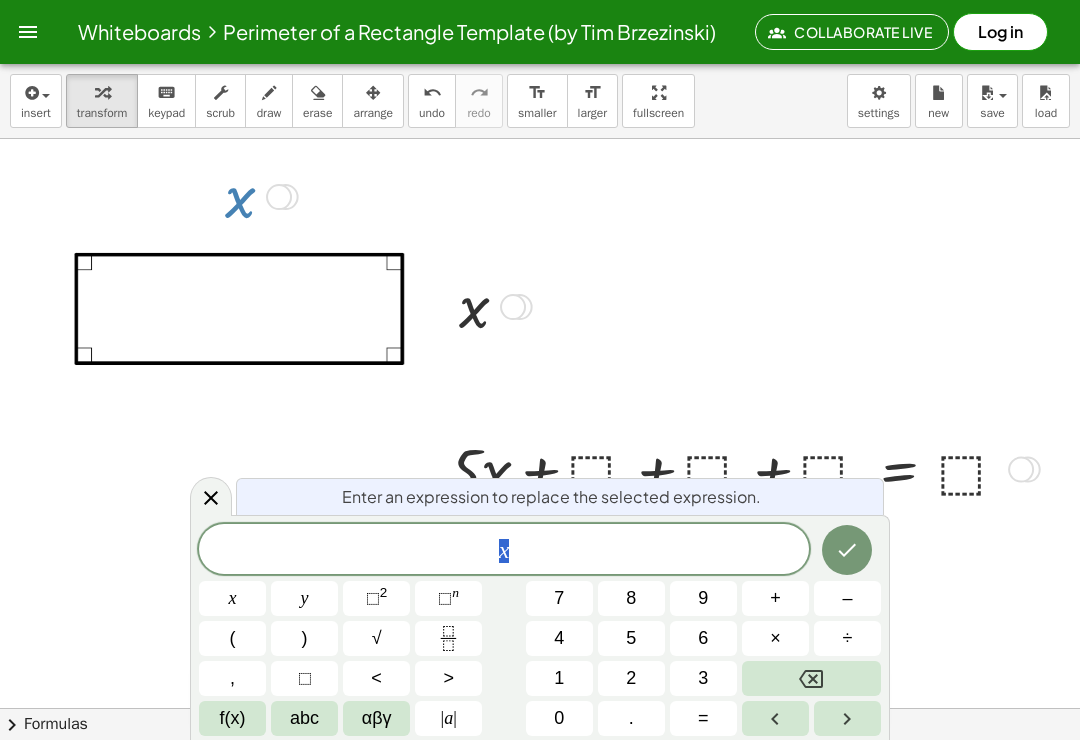 click on "0" at bounding box center [559, 718] 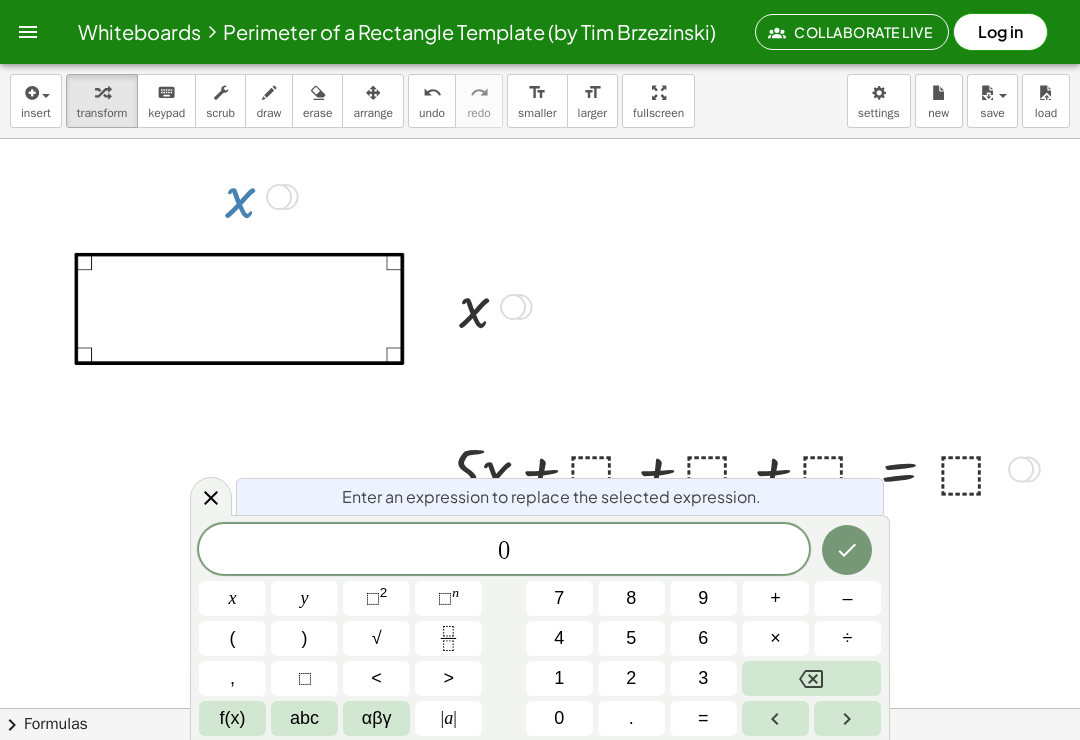 click at bounding box center (847, 550) 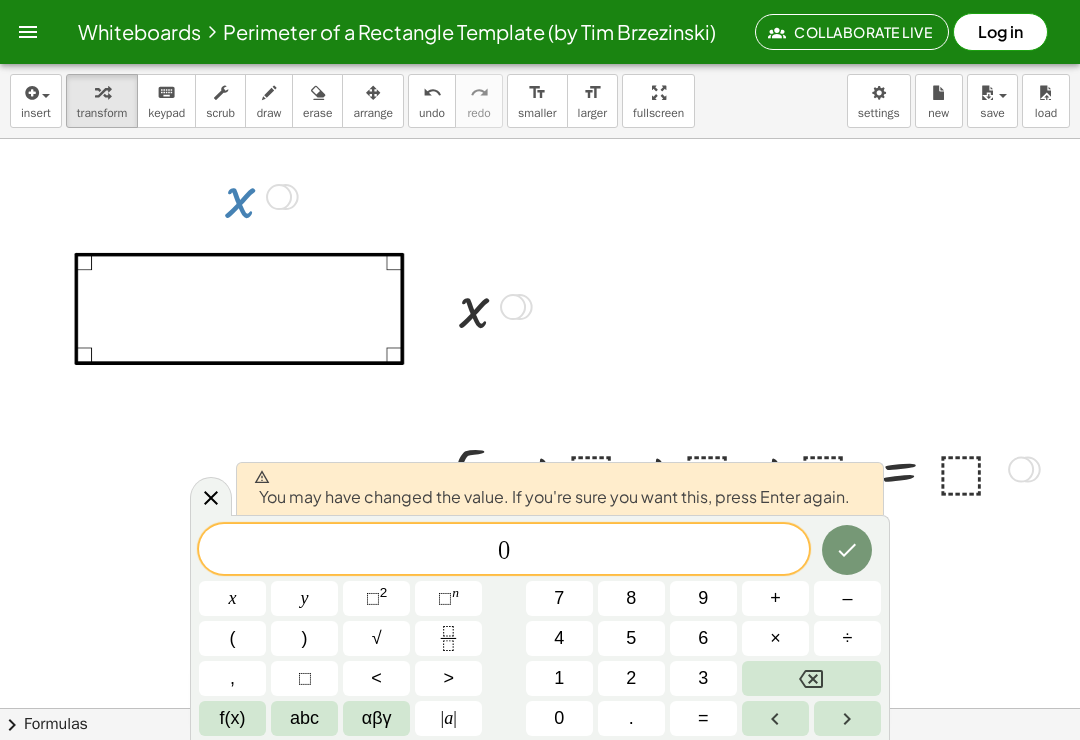 click 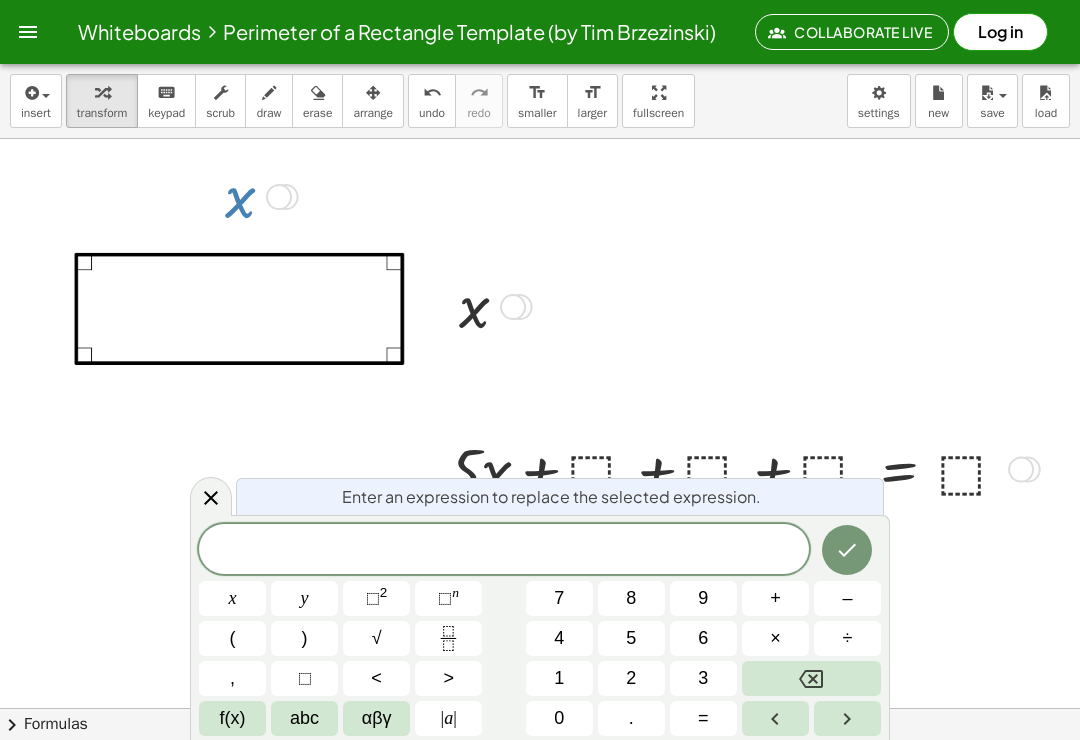 click on "5" at bounding box center [631, 638] 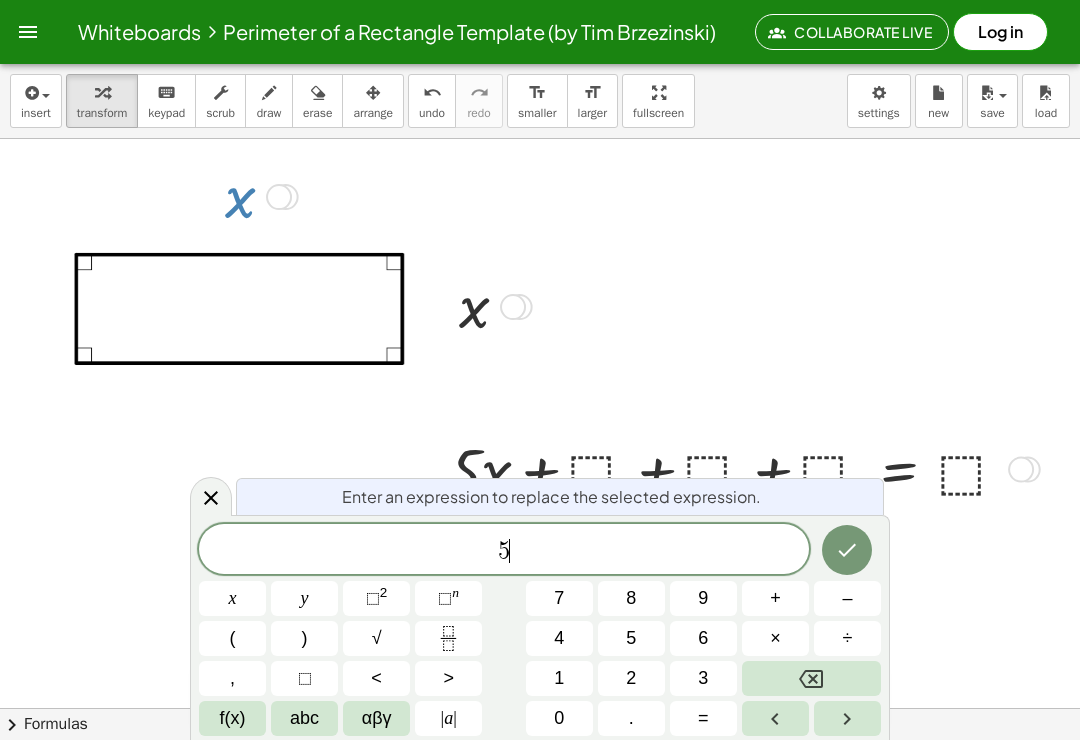 click at bounding box center (847, 550) 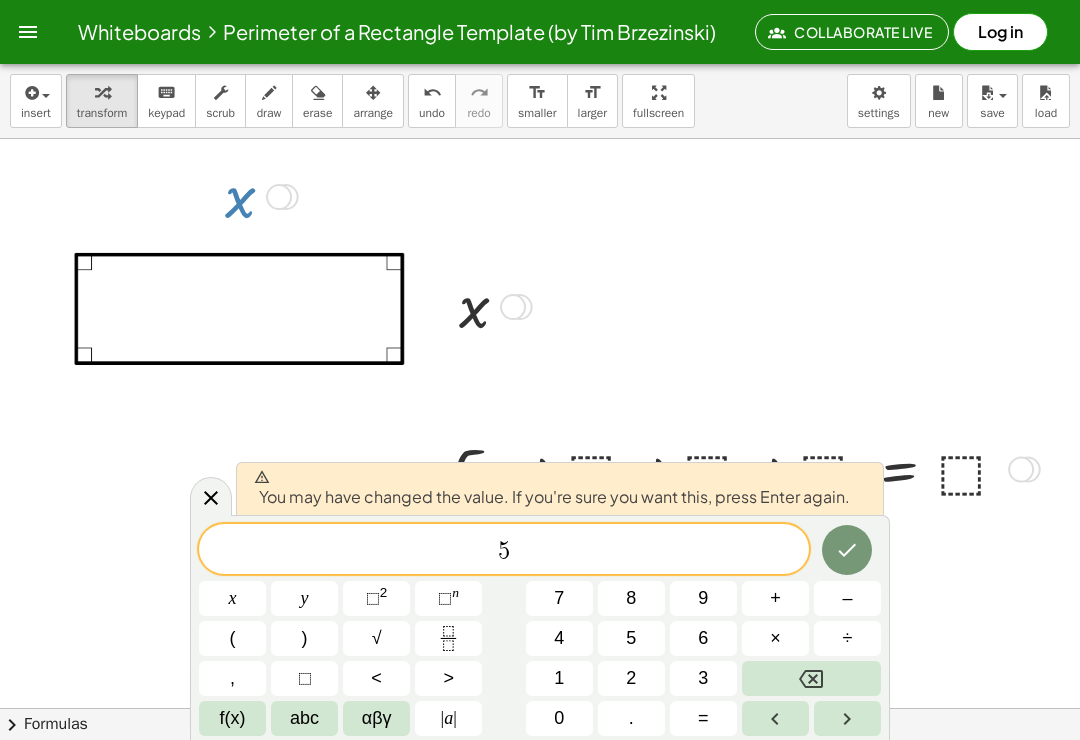 click 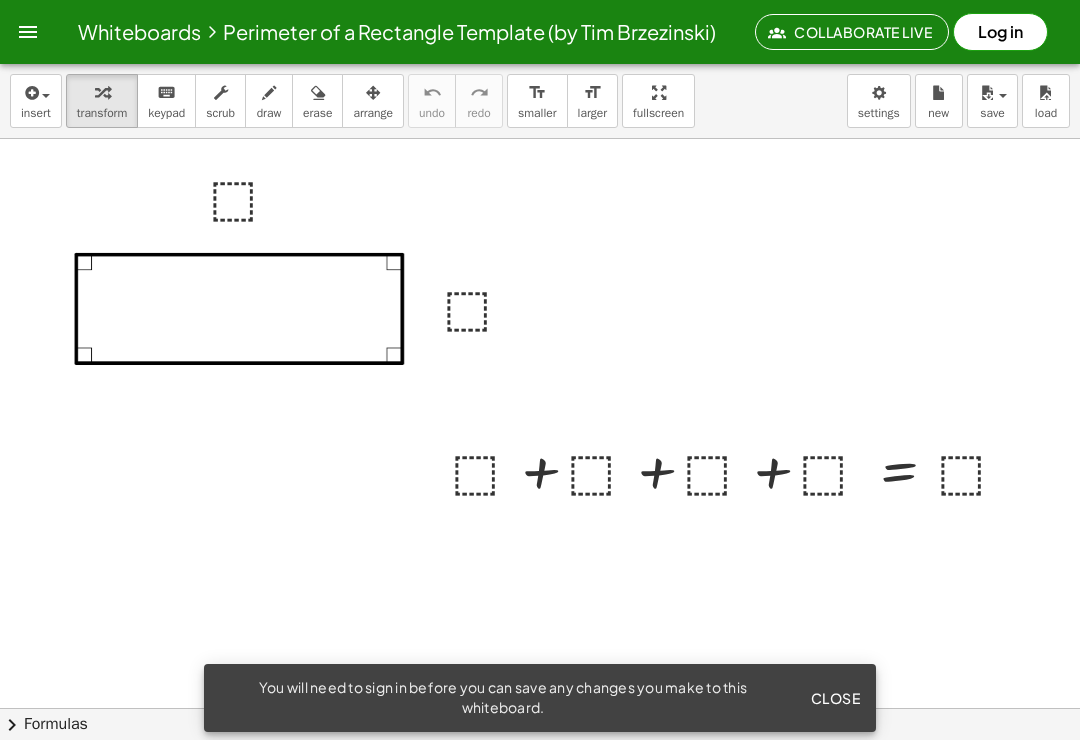scroll, scrollTop: 0, scrollLeft: 0, axis: both 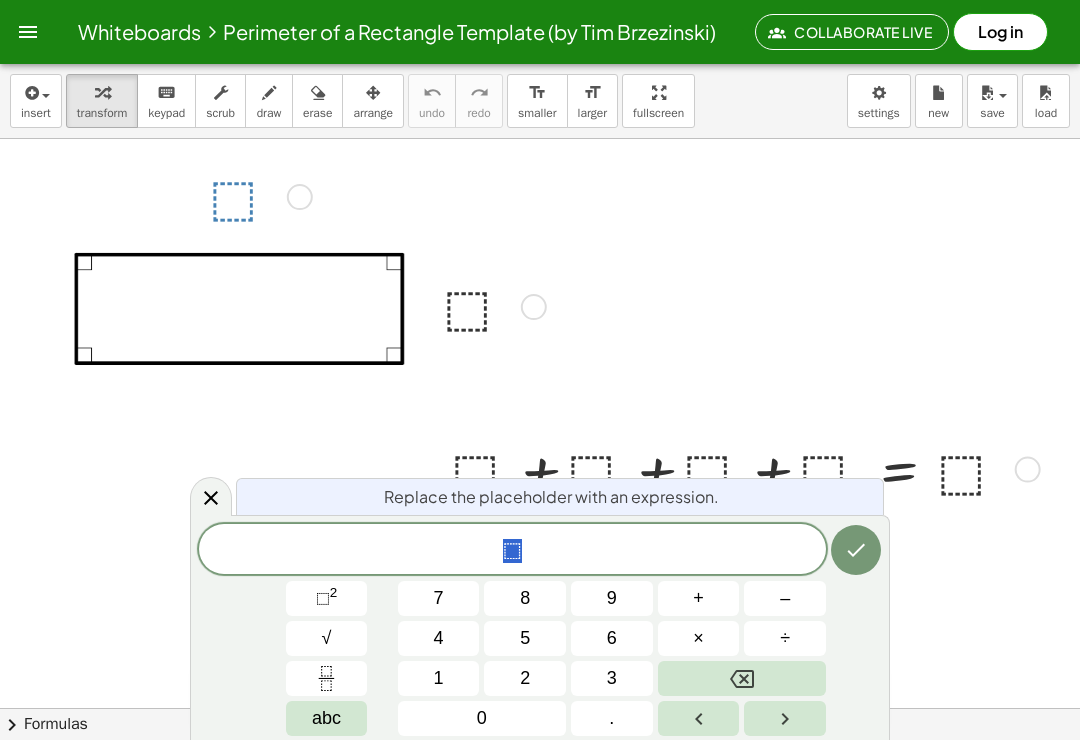 click on "5" at bounding box center (525, 638) 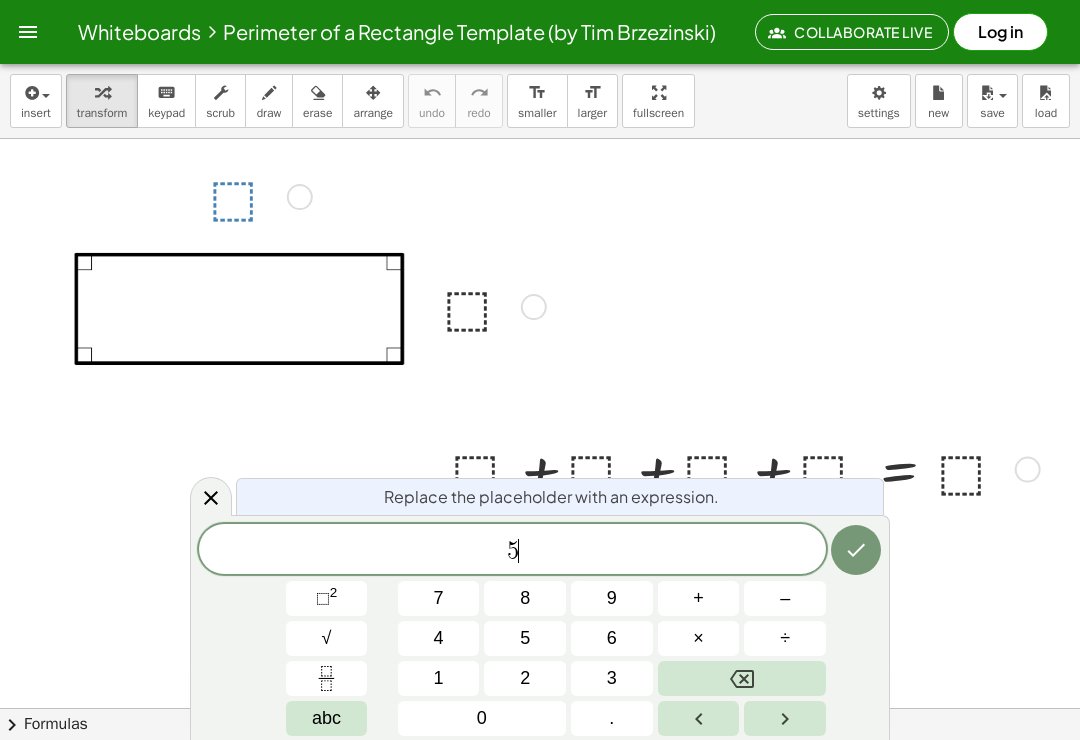 click on "abc" at bounding box center (327, 718) 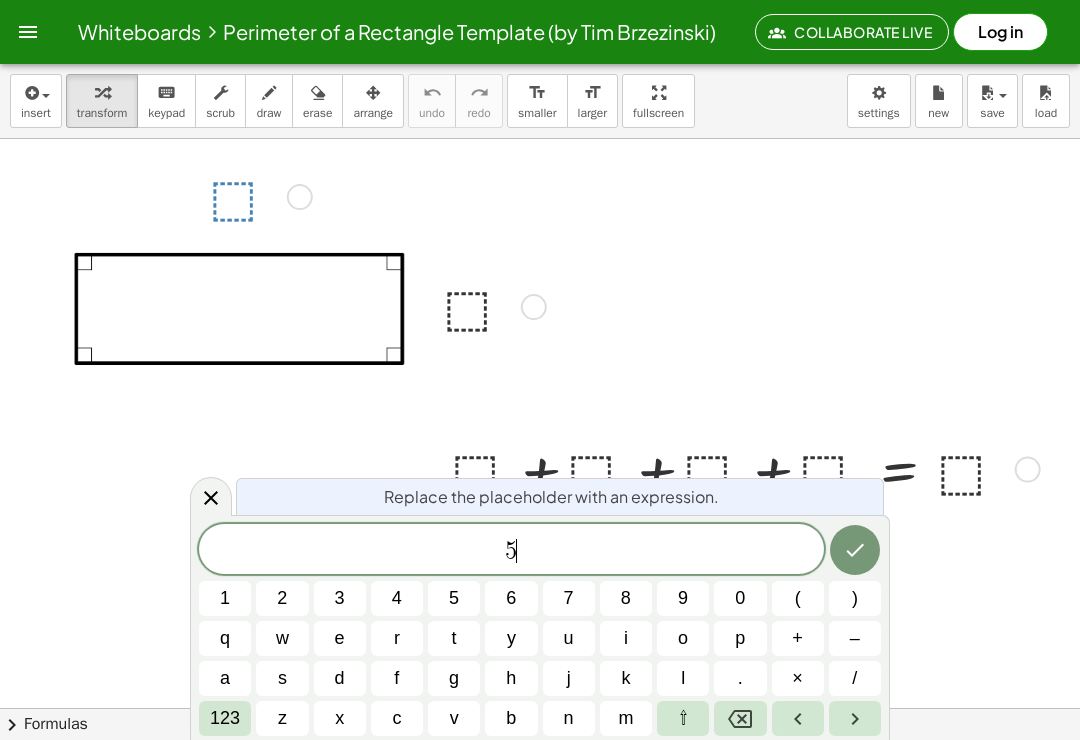 click on "x" at bounding box center [340, 718] 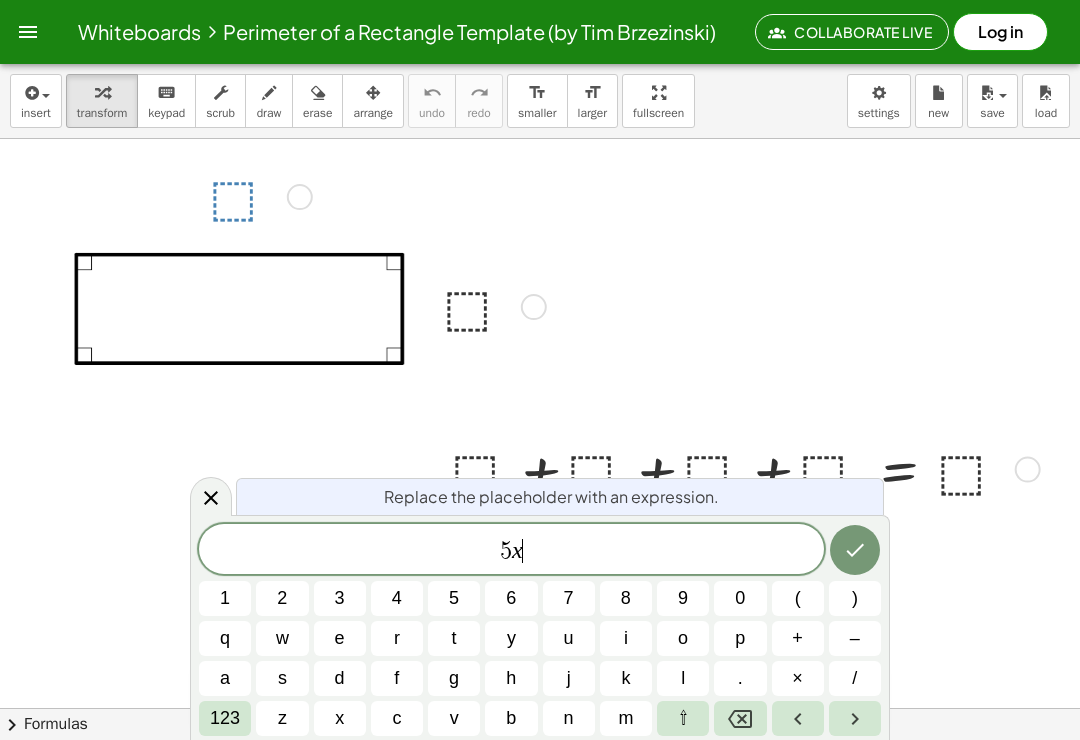 click on "123" at bounding box center [225, 718] 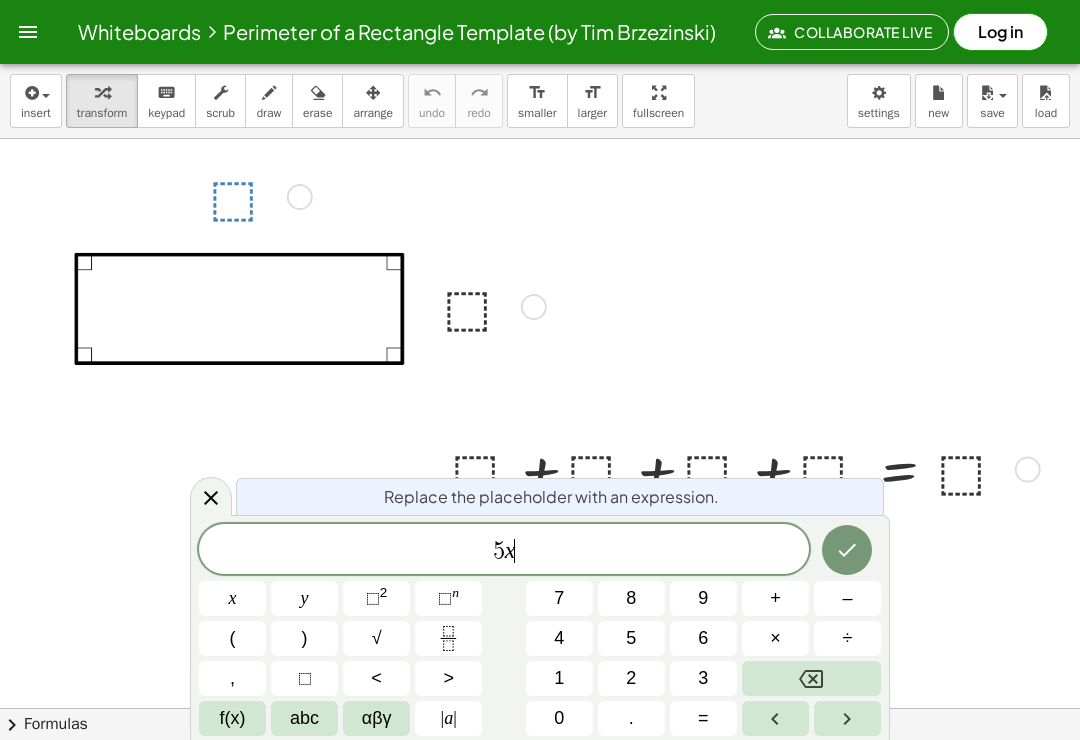 click on "–" at bounding box center (847, 598) 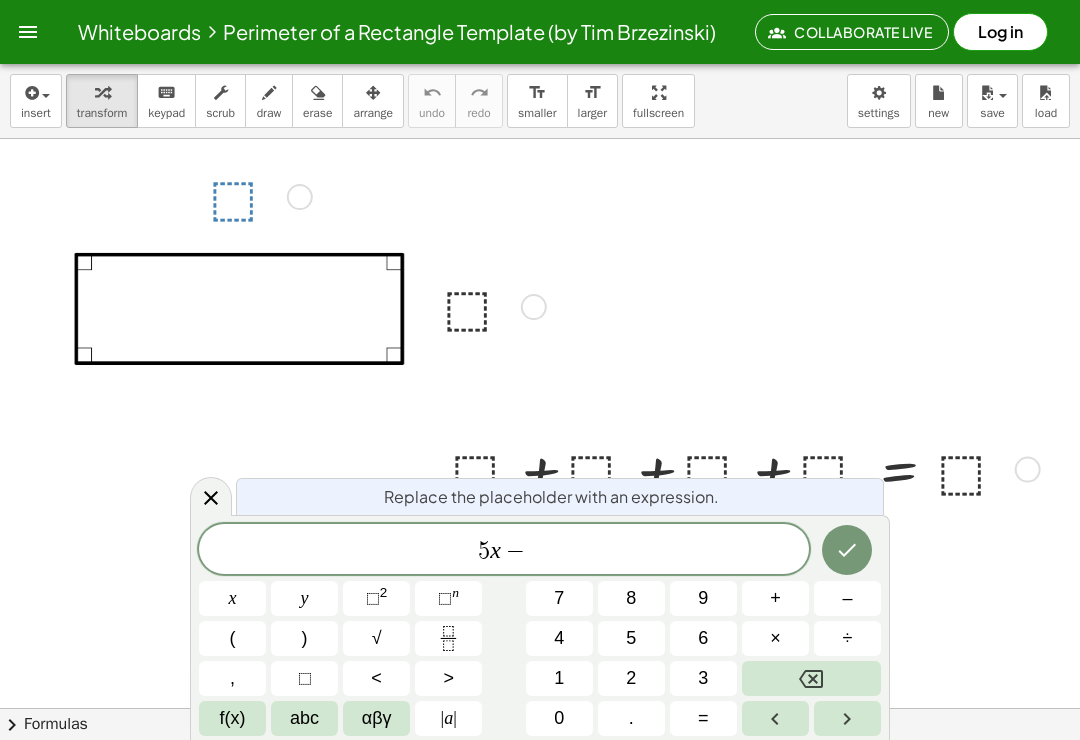 click on "7" at bounding box center [559, 598] 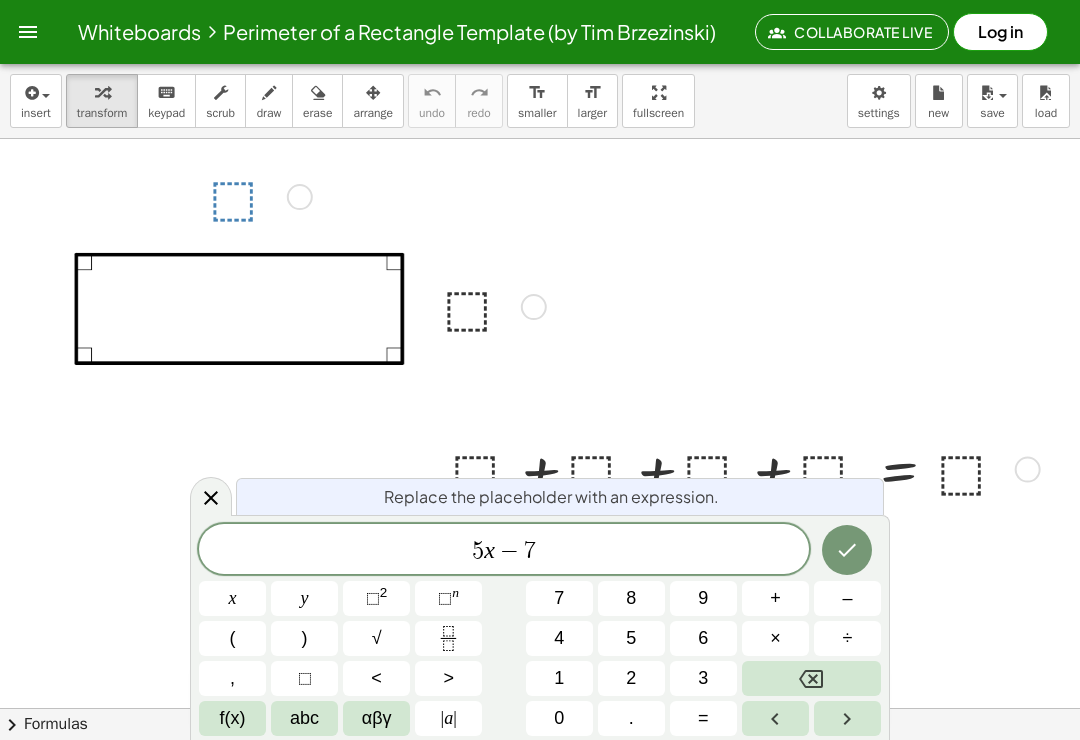 click on "4" at bounding box center [559, 638] 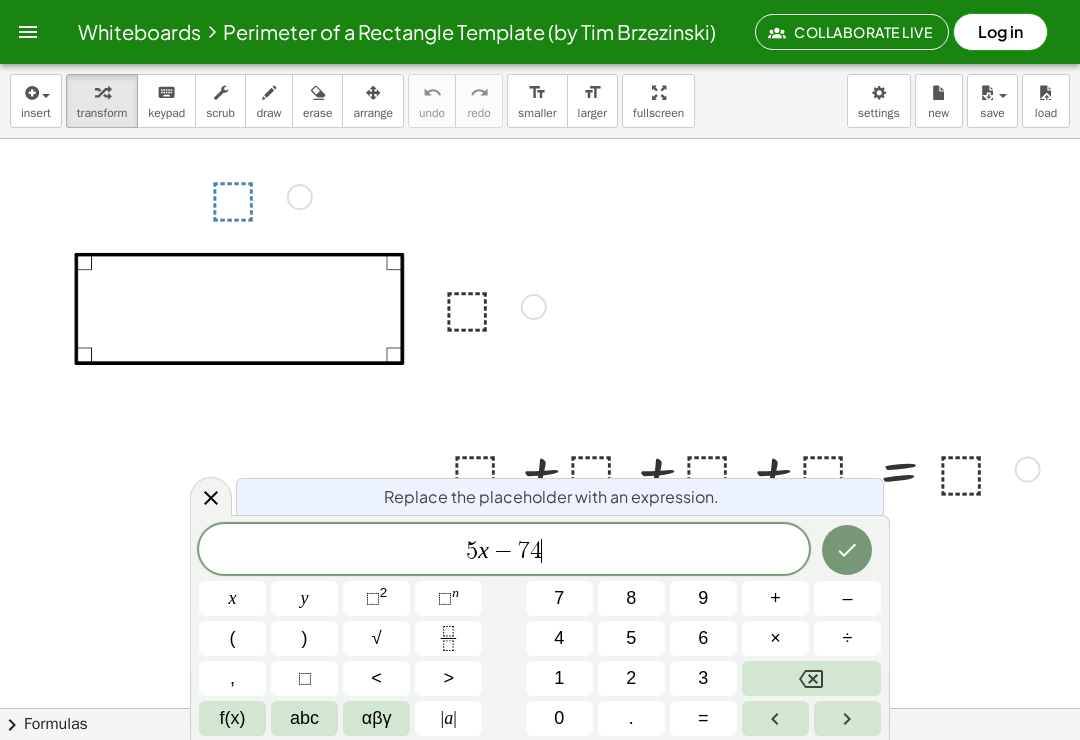 click at bounding box center (847, 550) 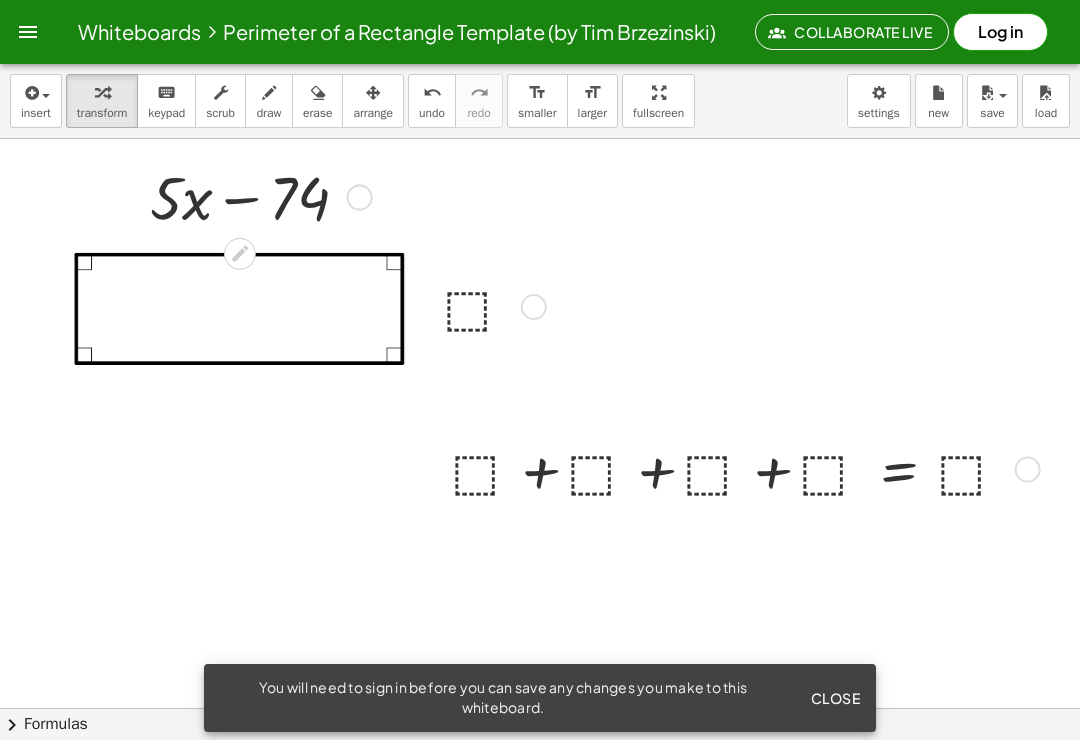 click on "You will need to sign in before you can save any changes you make to this whiteboard." 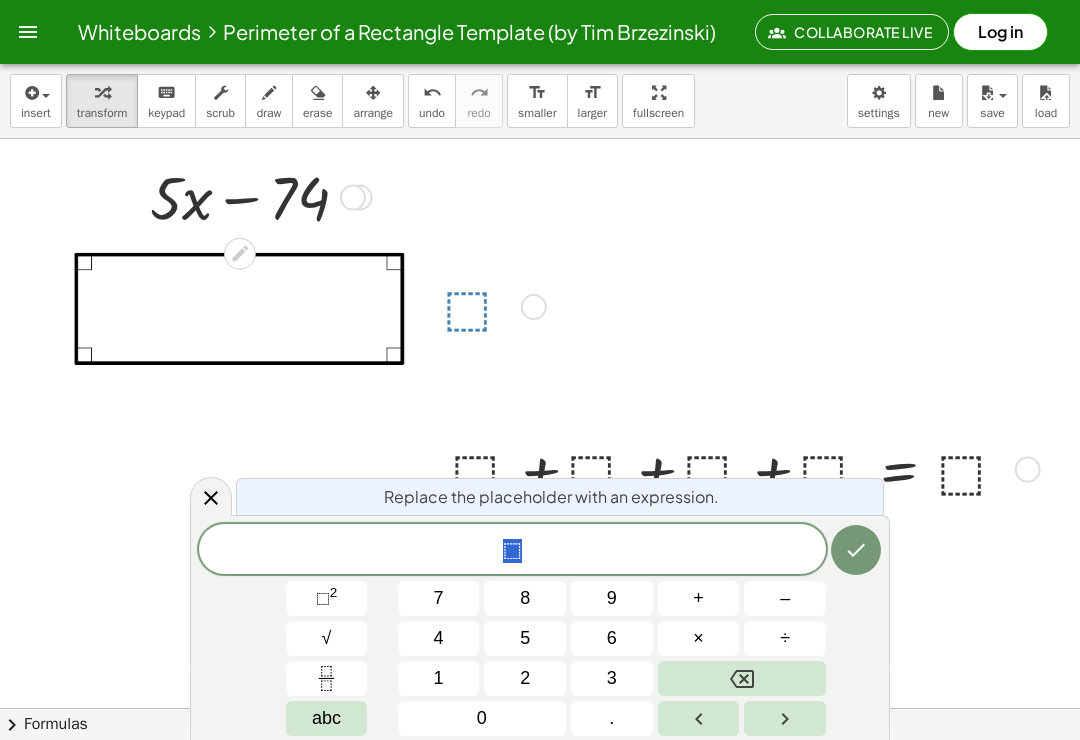 click on "abc" at bounding box center [327, 718] 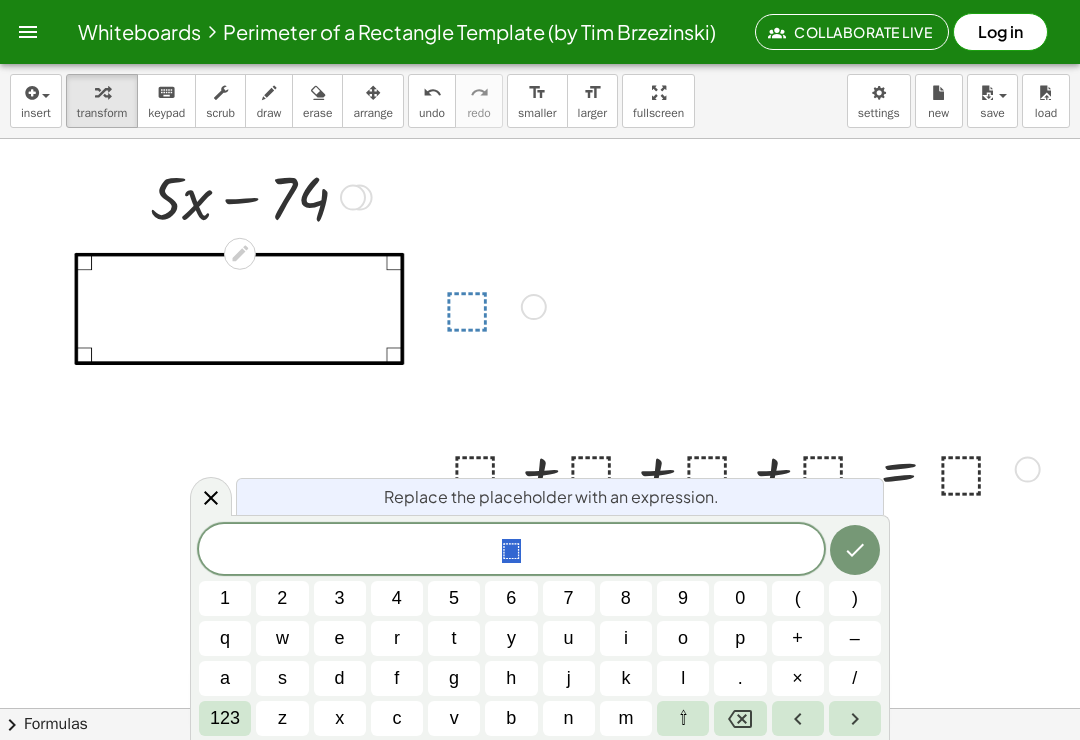 click on "x" at bounding box center [340, 718] 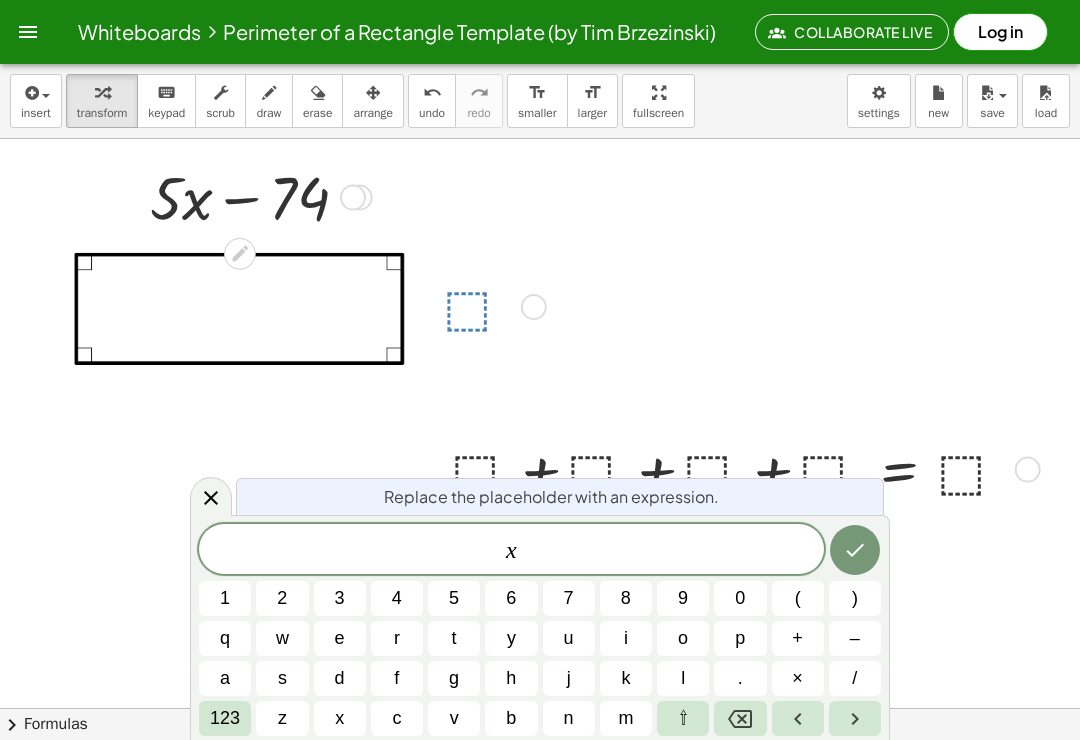 click 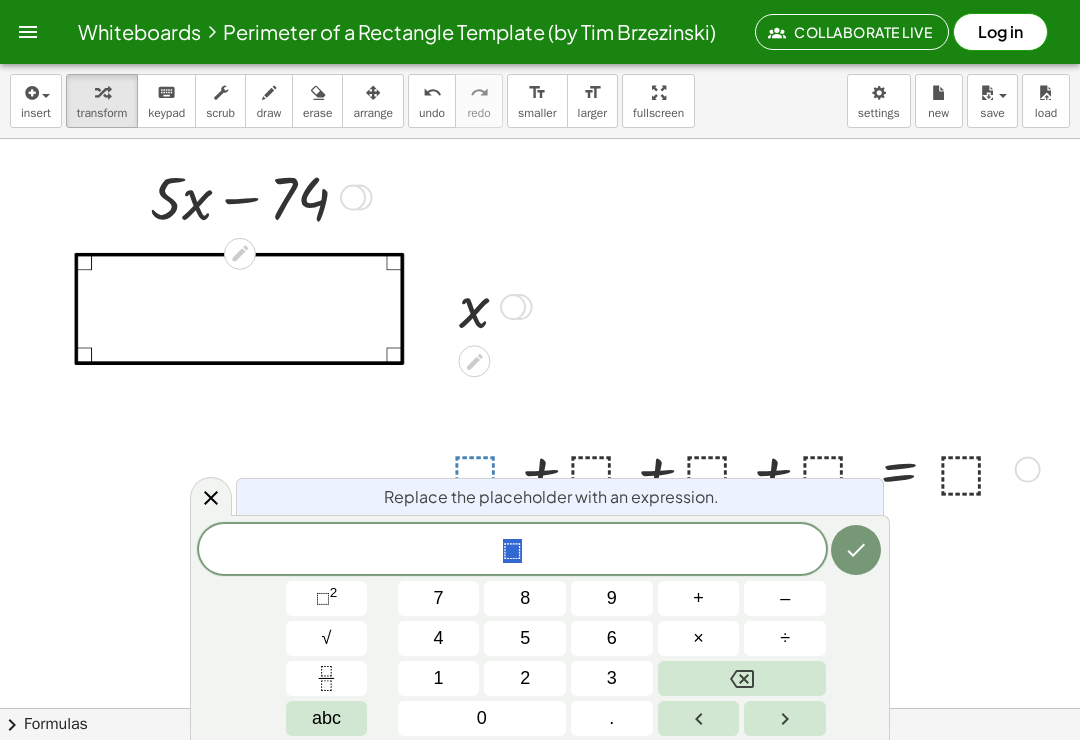 click on "7" at bounding box center [439, 598] 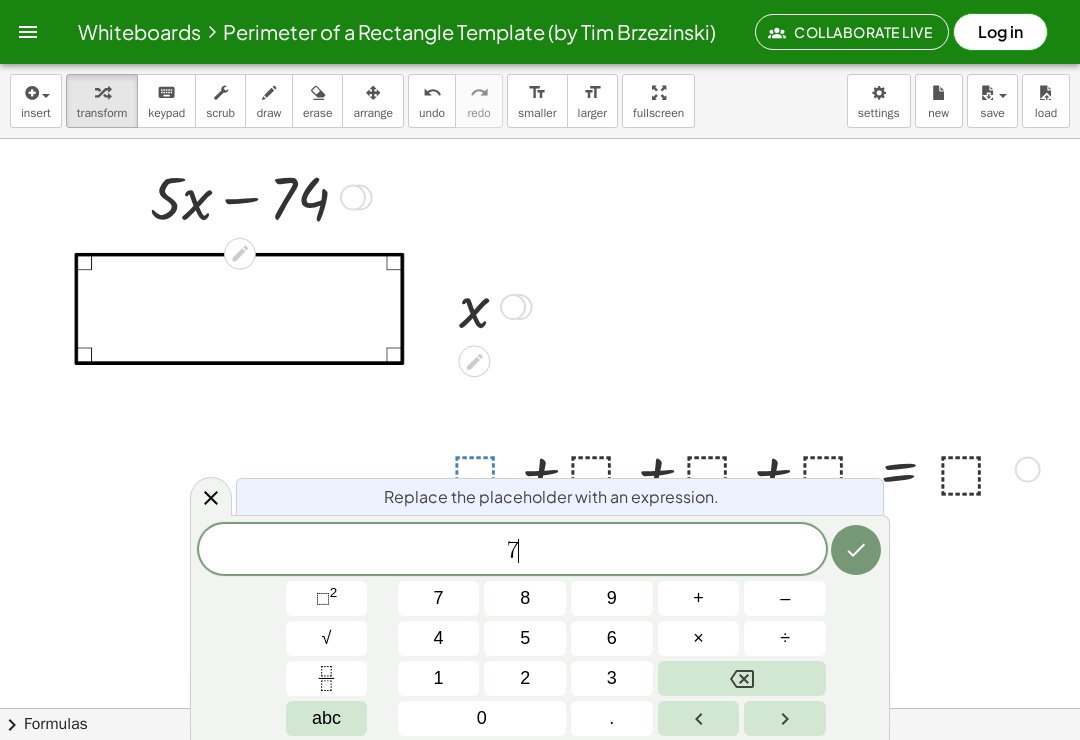 click on "0" at bounding box center [482, 718] 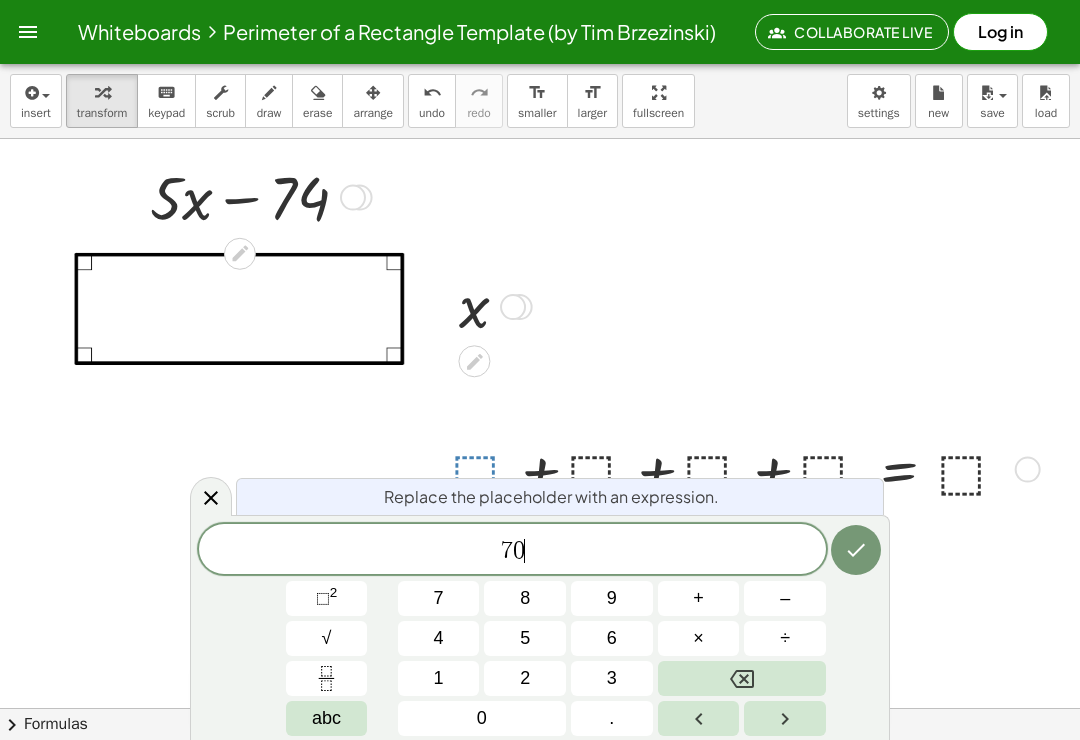 click on "4" at bounding box center [439, 638] 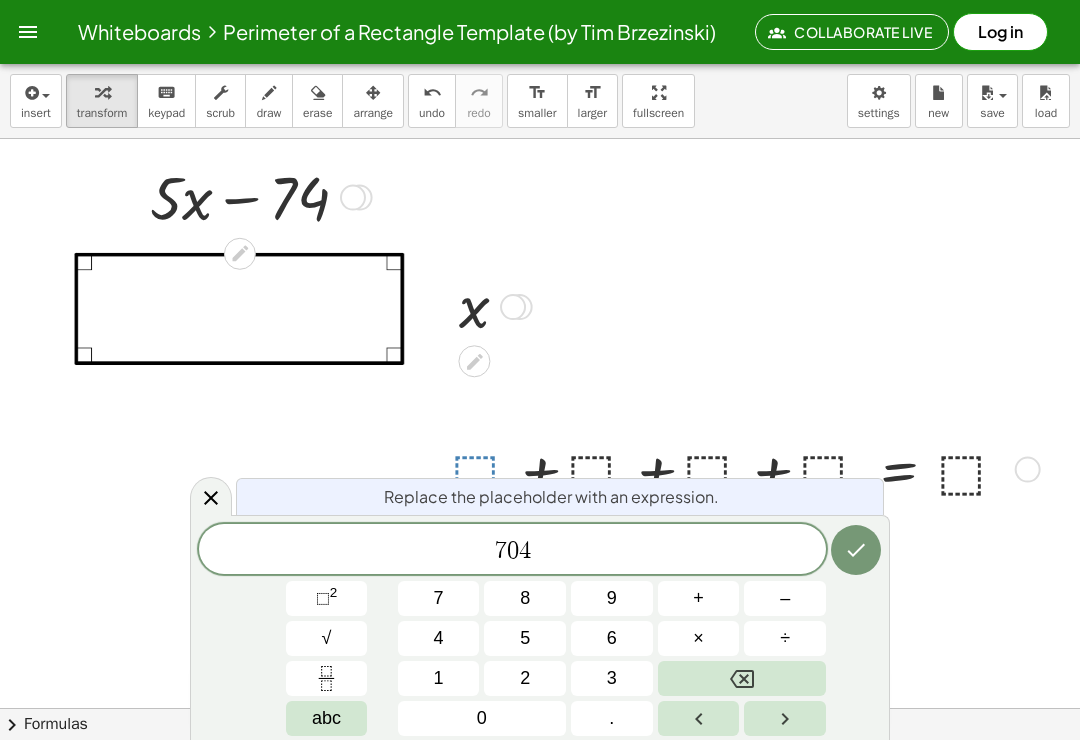 click 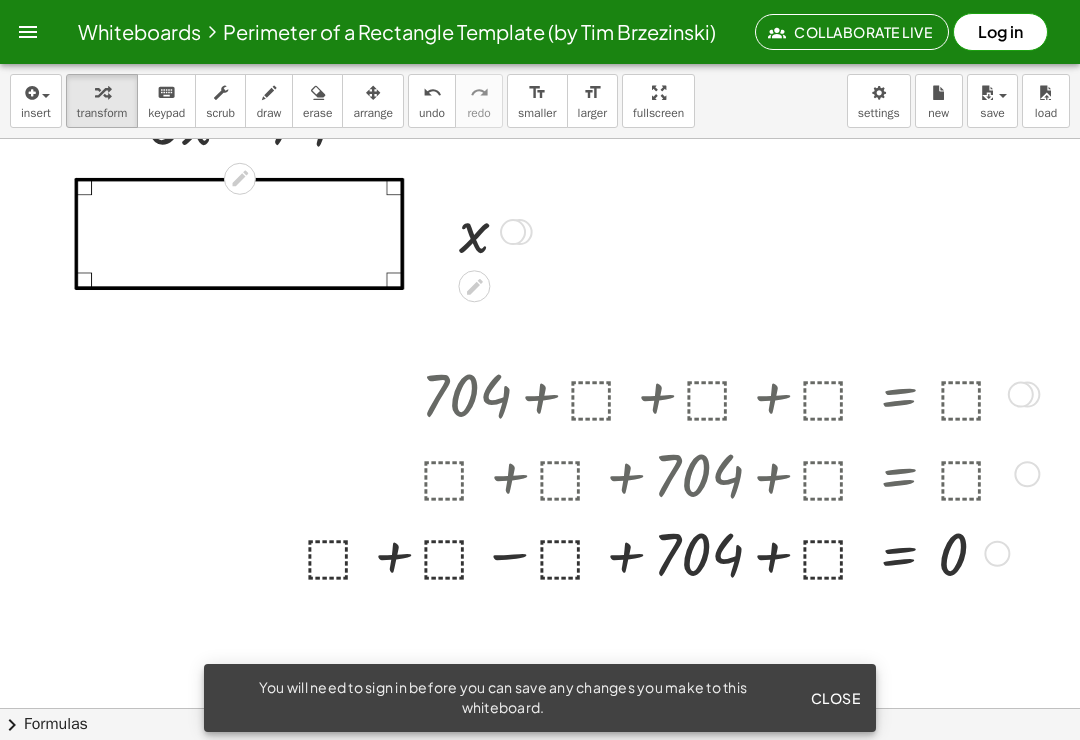 click at bounding box center [669, 473] 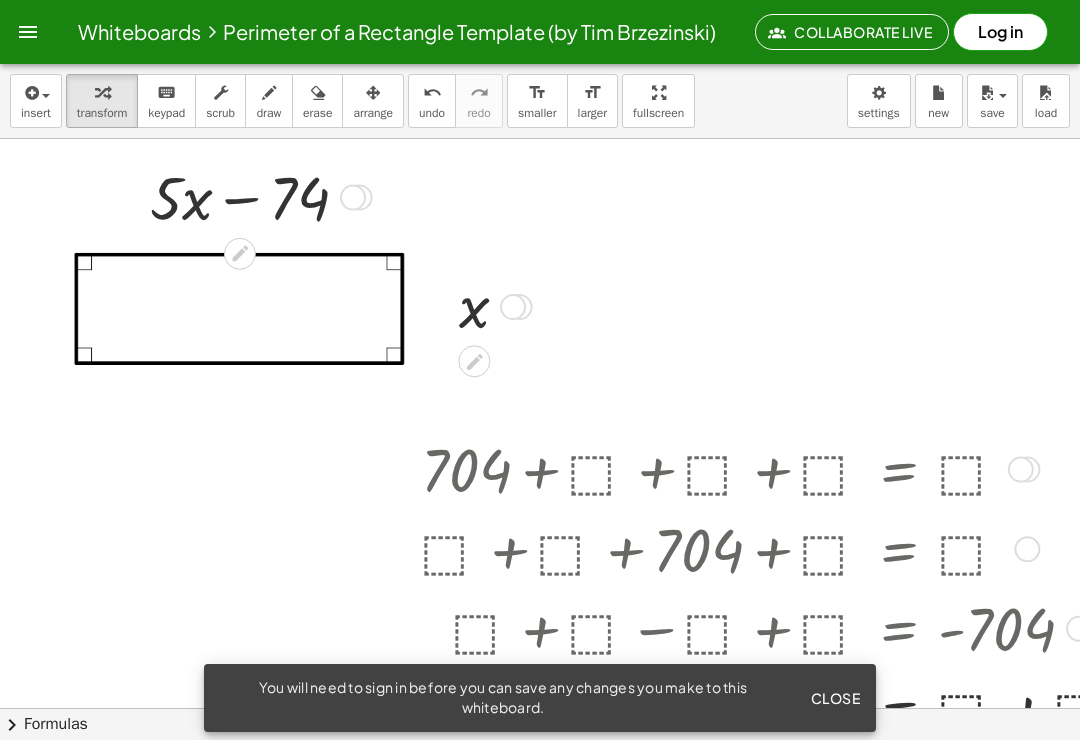 scroll, scrollTop: 0, scrollLeft: 0, axis: both 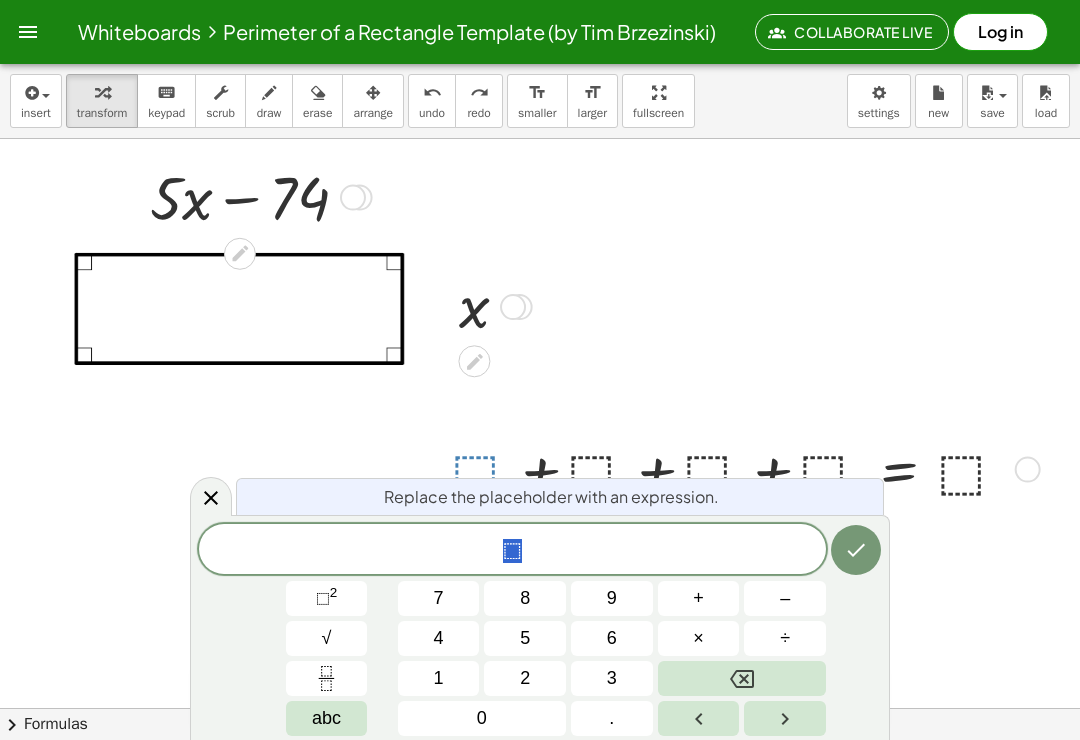 click on "abc" at bounding box center (326, 718) 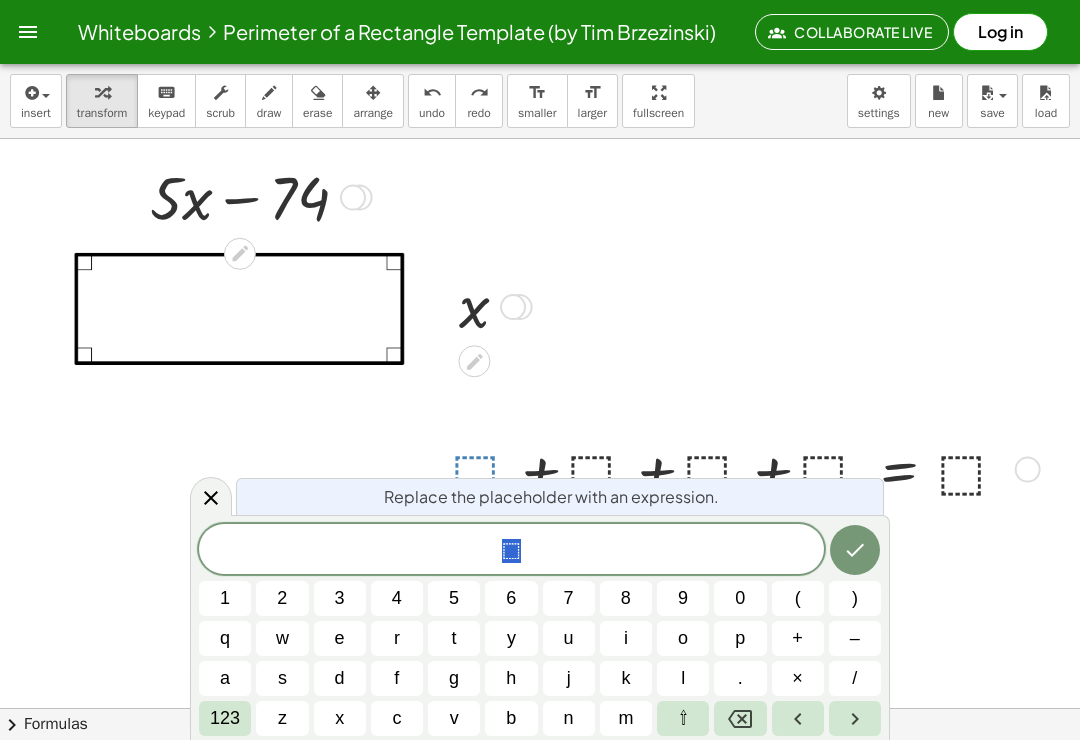 click on "x" at bounding box center (340, 718) 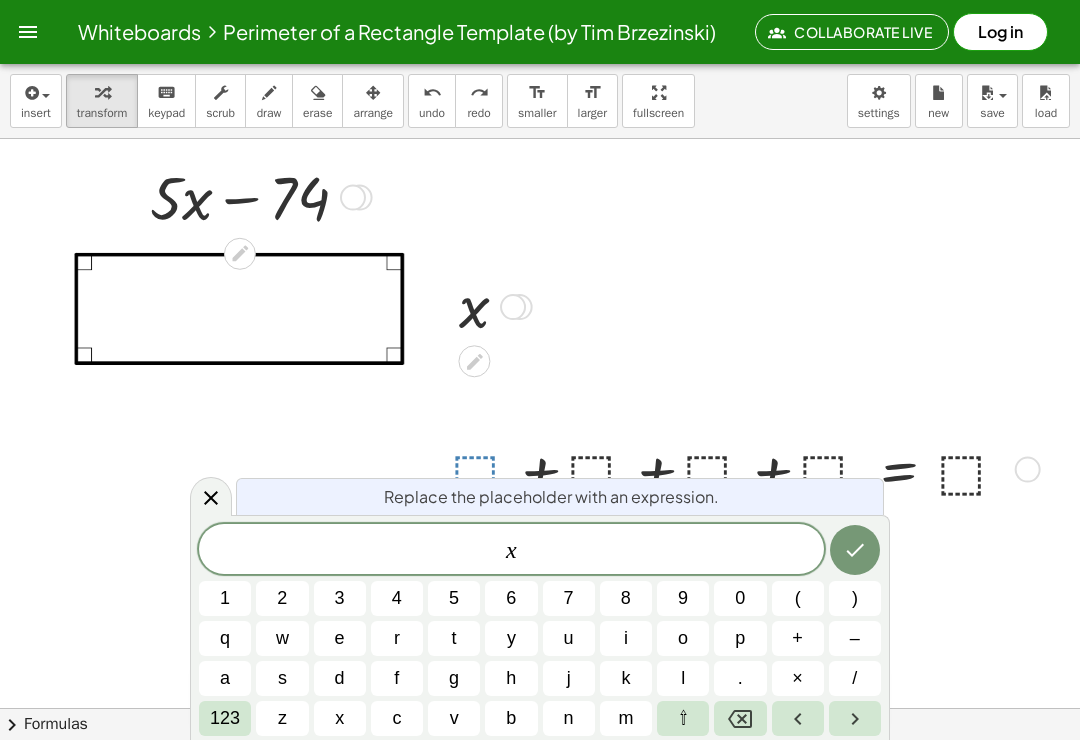 click 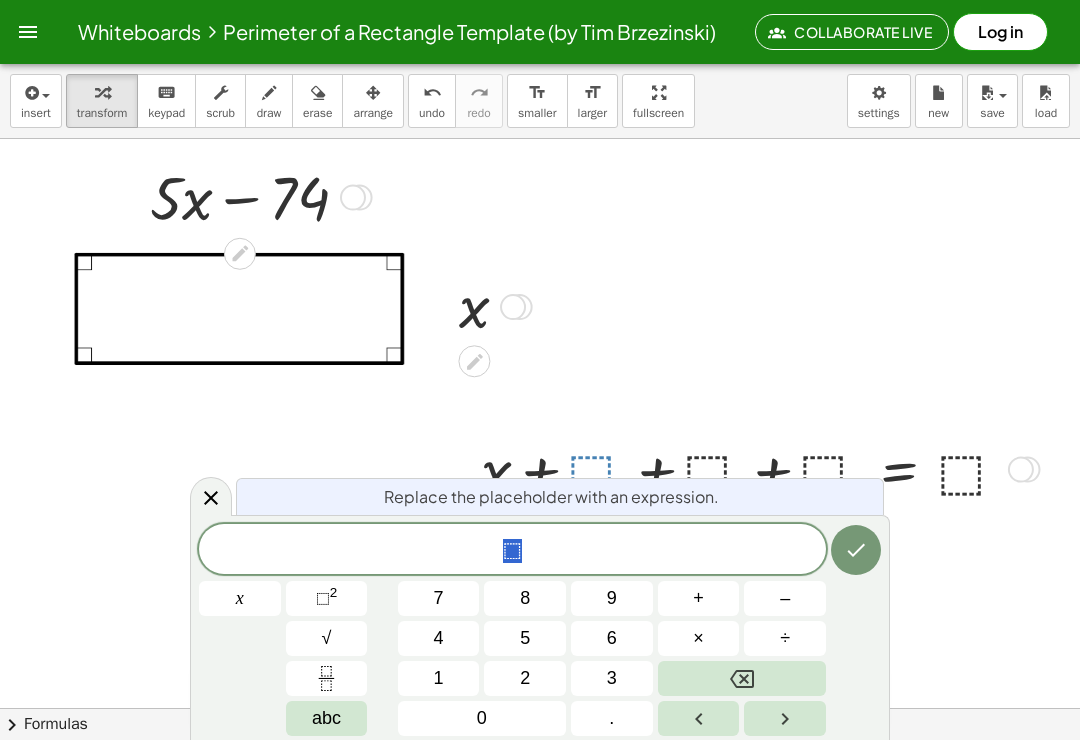 click on "abc" at bounding box center [327, 718] 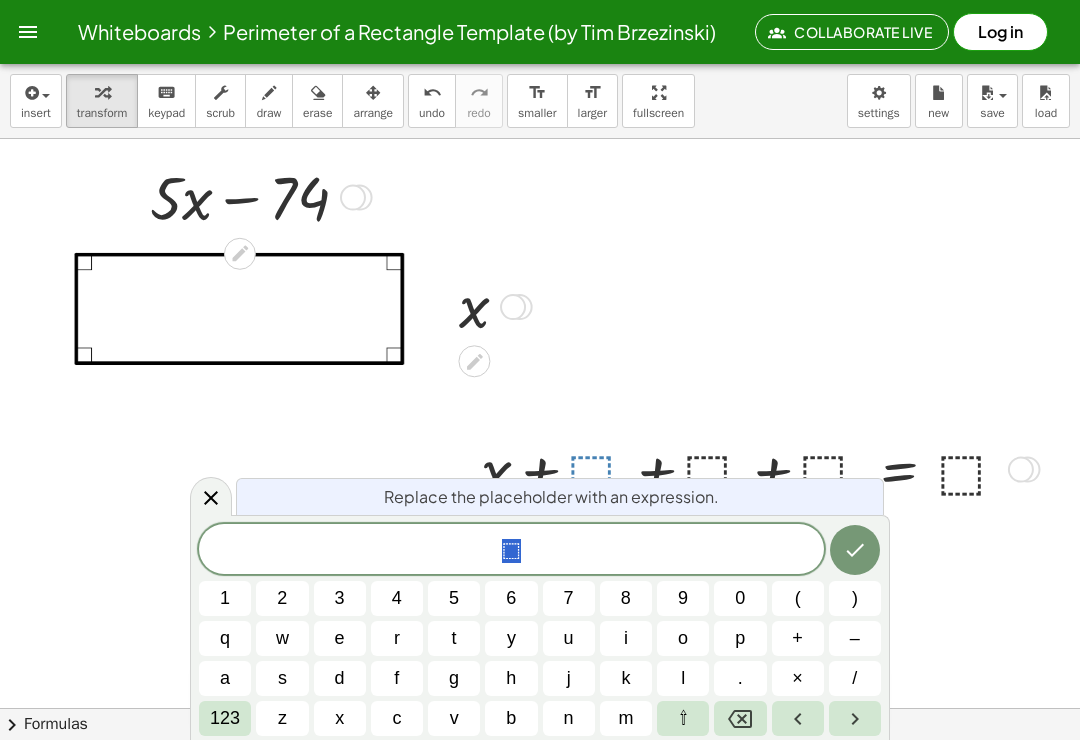 click on "x" at bounding box center (340, 718) 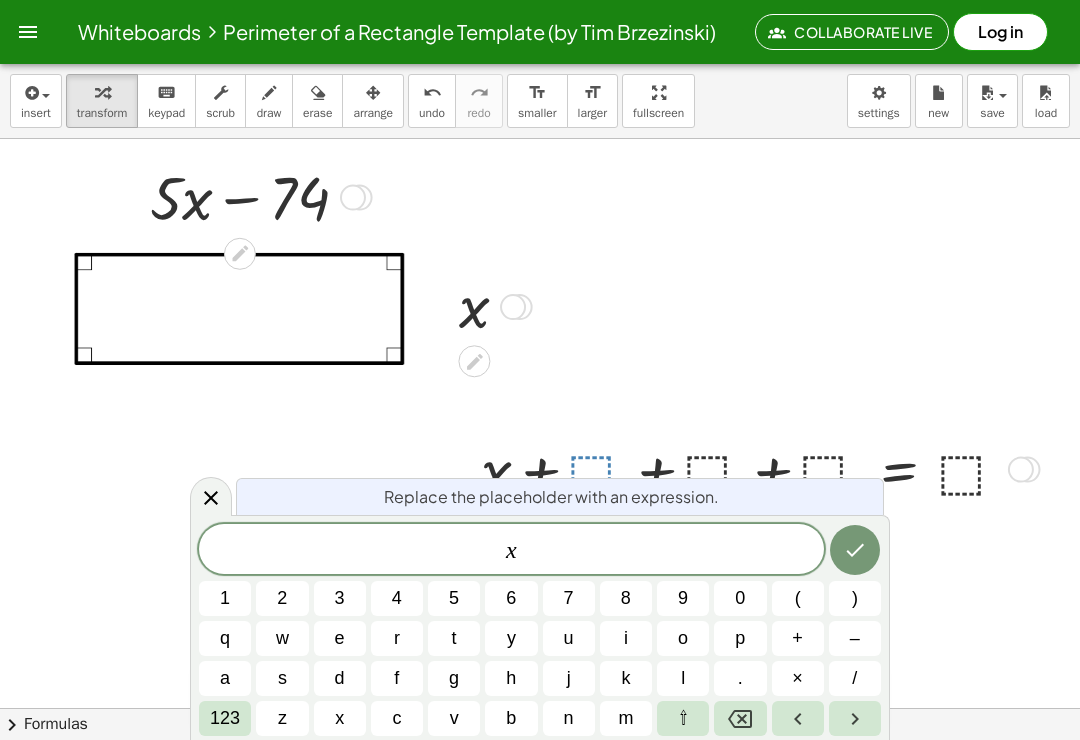 click 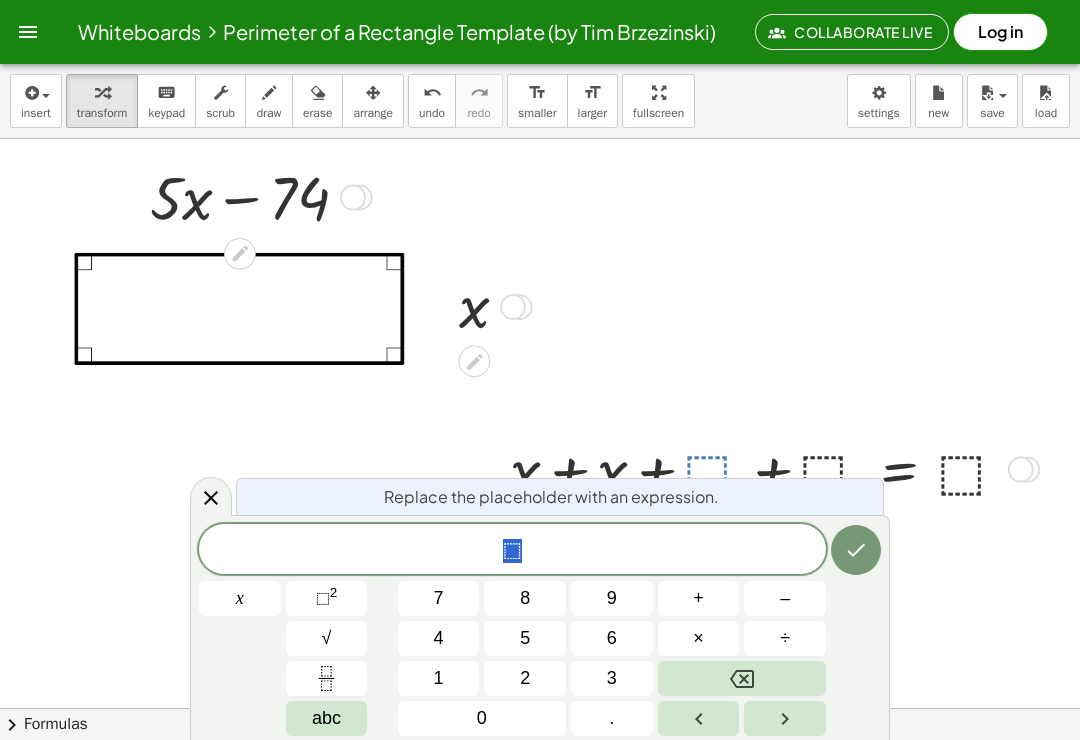 click on "5" at bounding box center [525, 638] 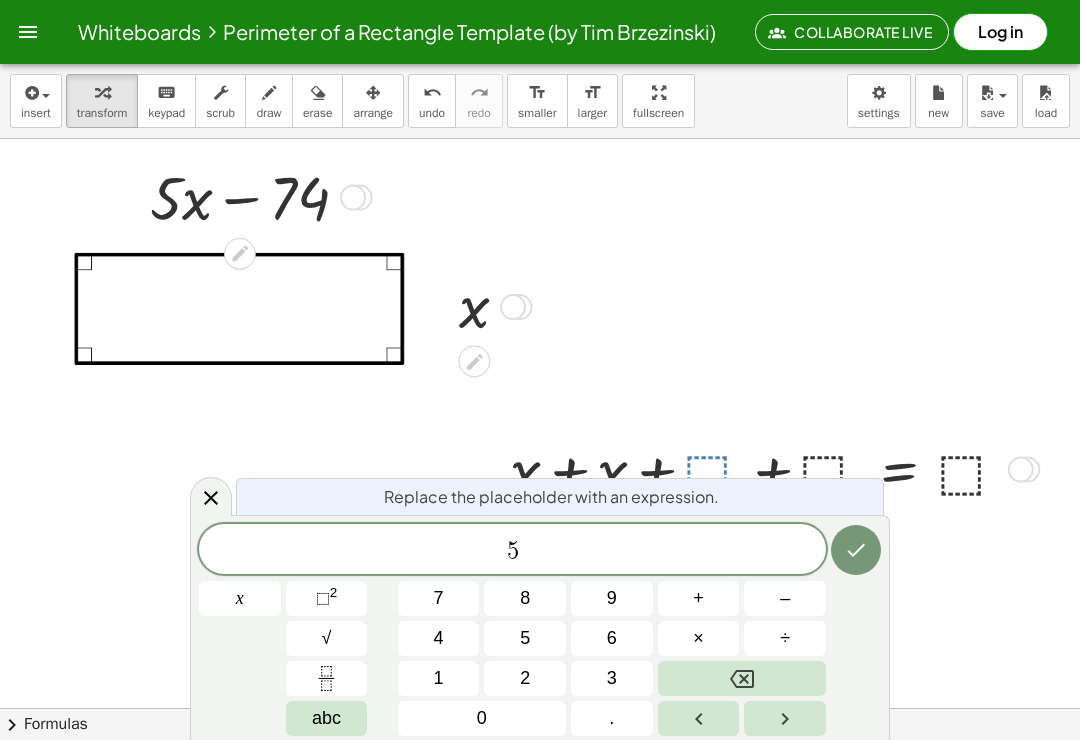 click on "abc" at bounding box center (327, 718) 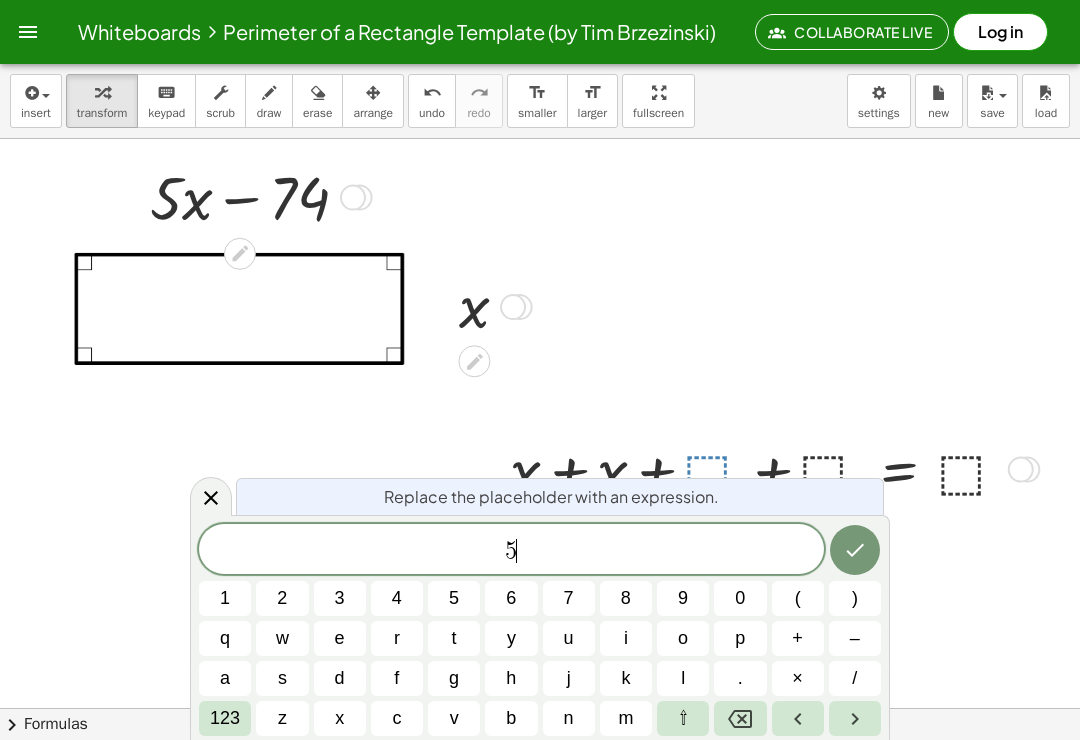 click on "x" at bounding box center [340, 718] 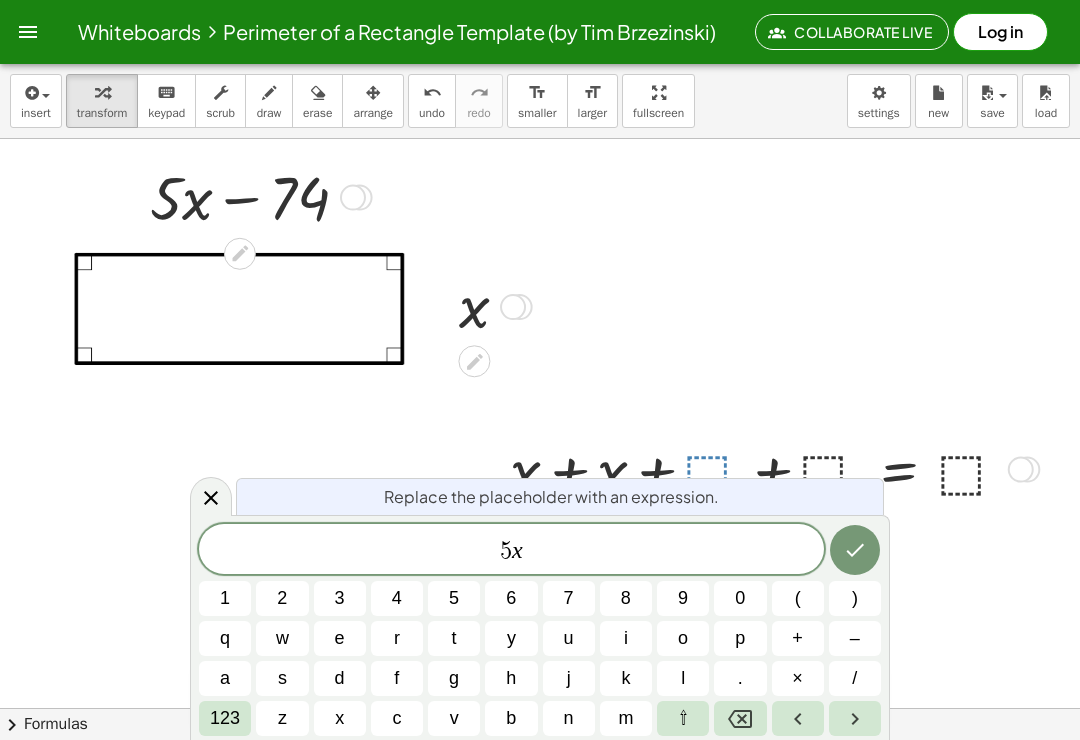 click 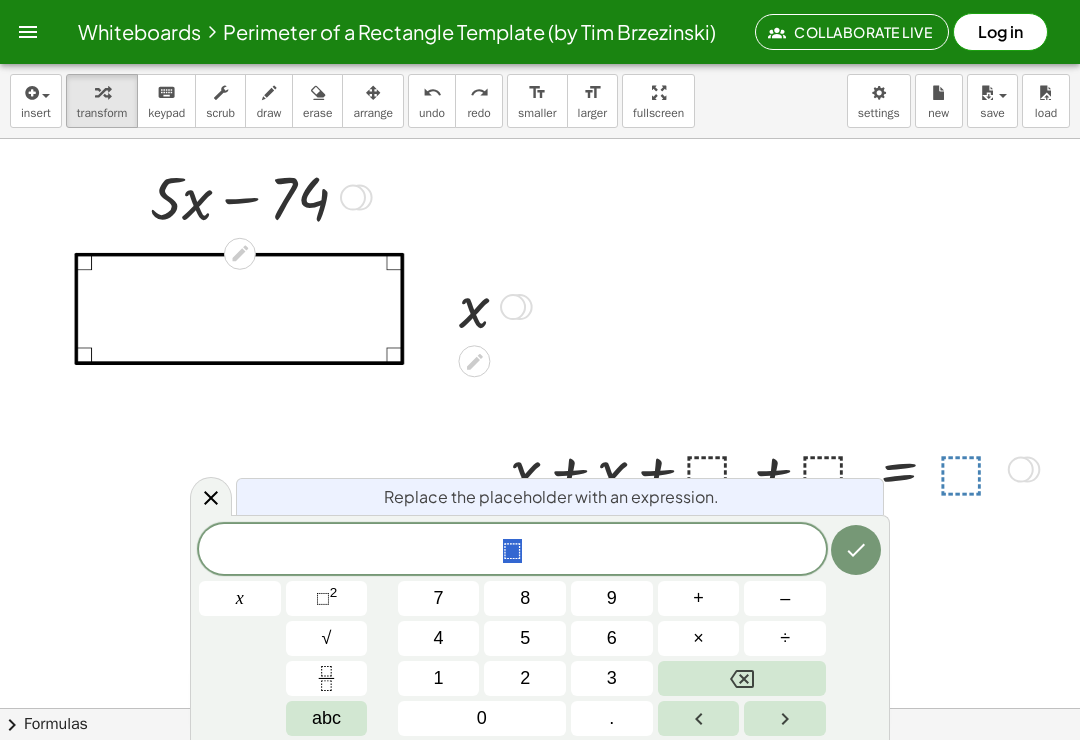click on "7" at bounding box center [439, 598] 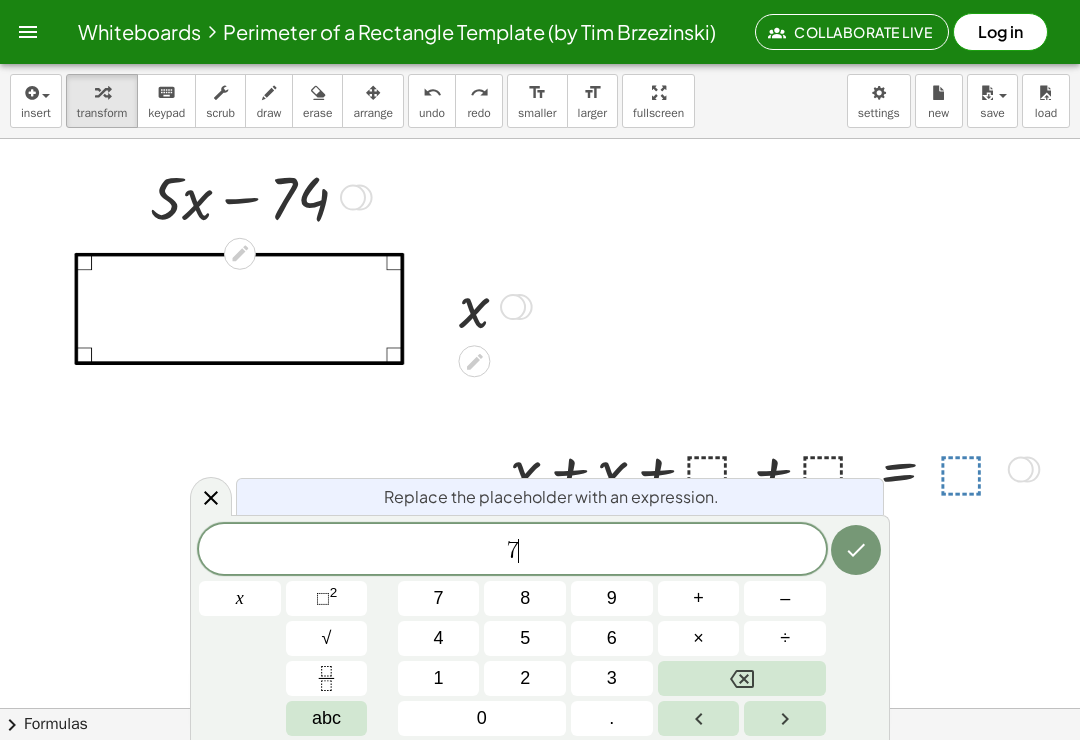 click on "0" at bounding box center (482, 718) 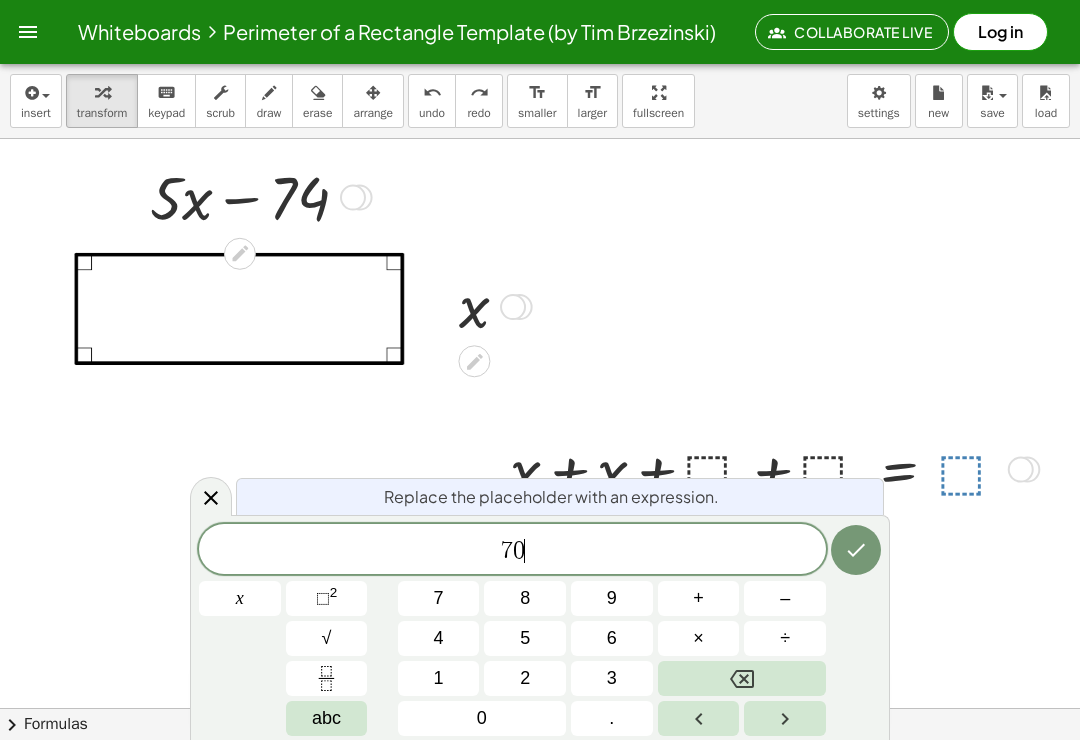 click on "4" at bounding box center [439, 638] 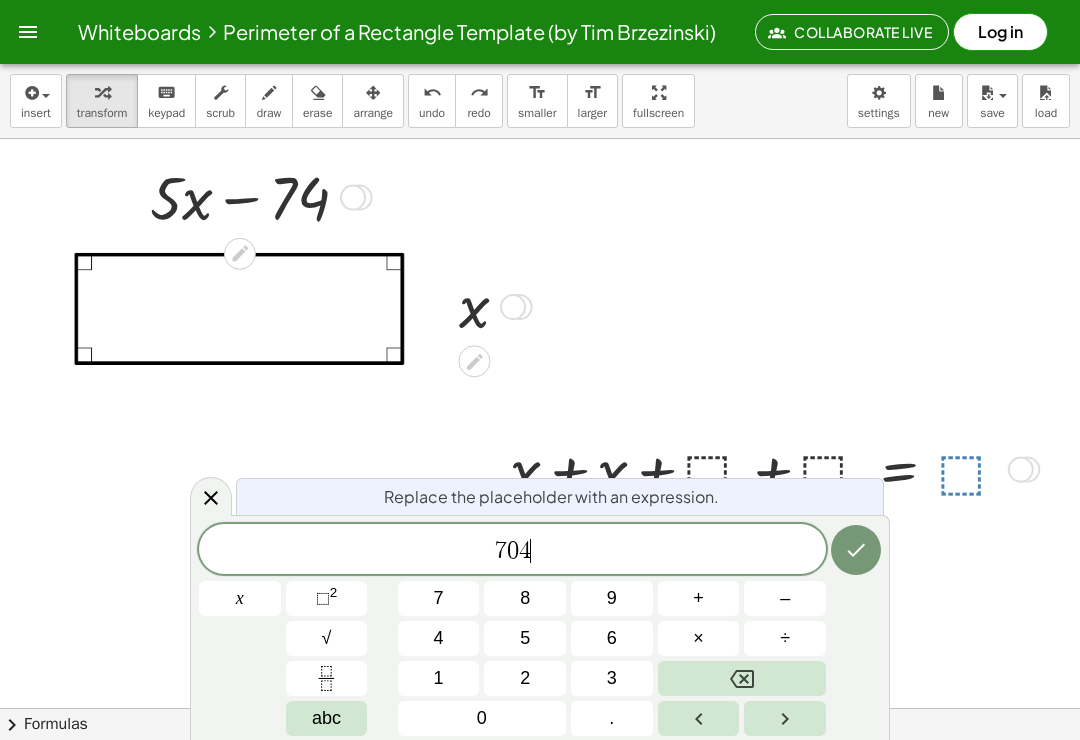 click 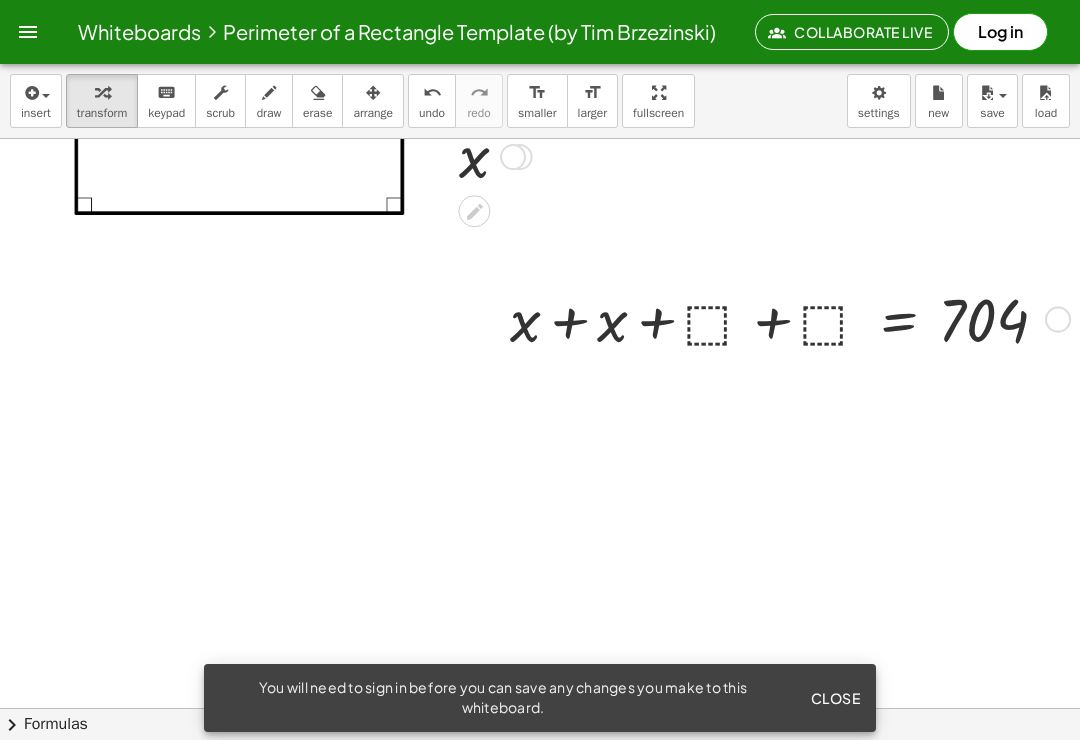 scroll, scrollTop: 183, scrollLeft: 6, axis: both 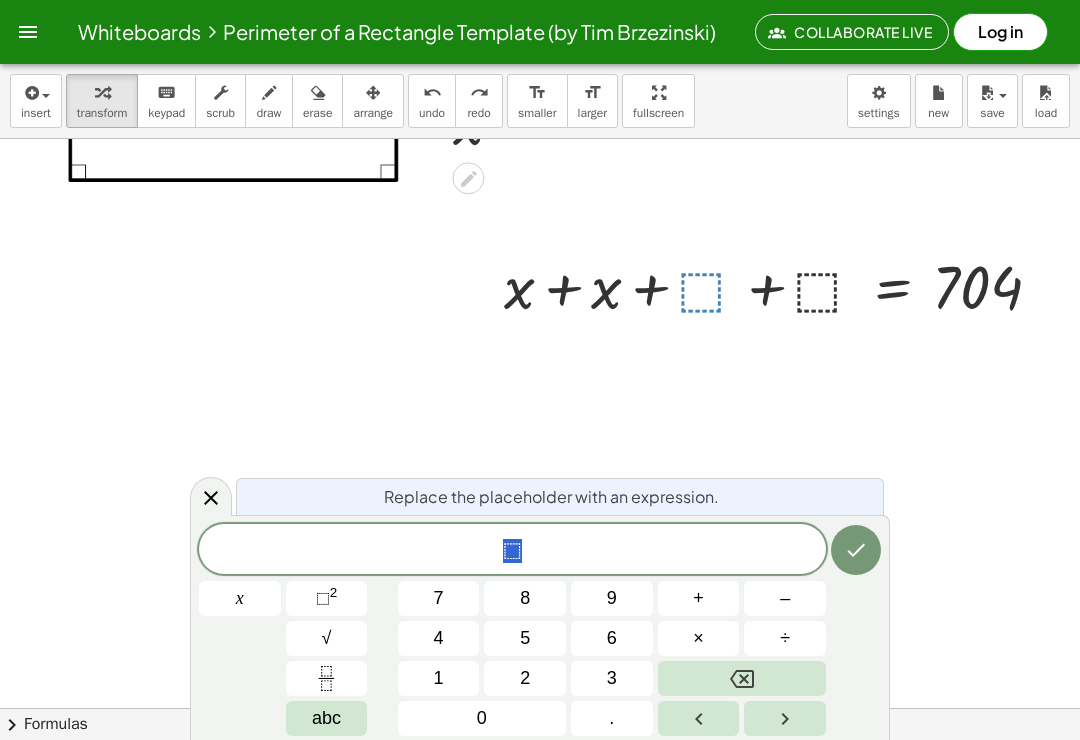 click on "8" at bounding box center [525, 598] 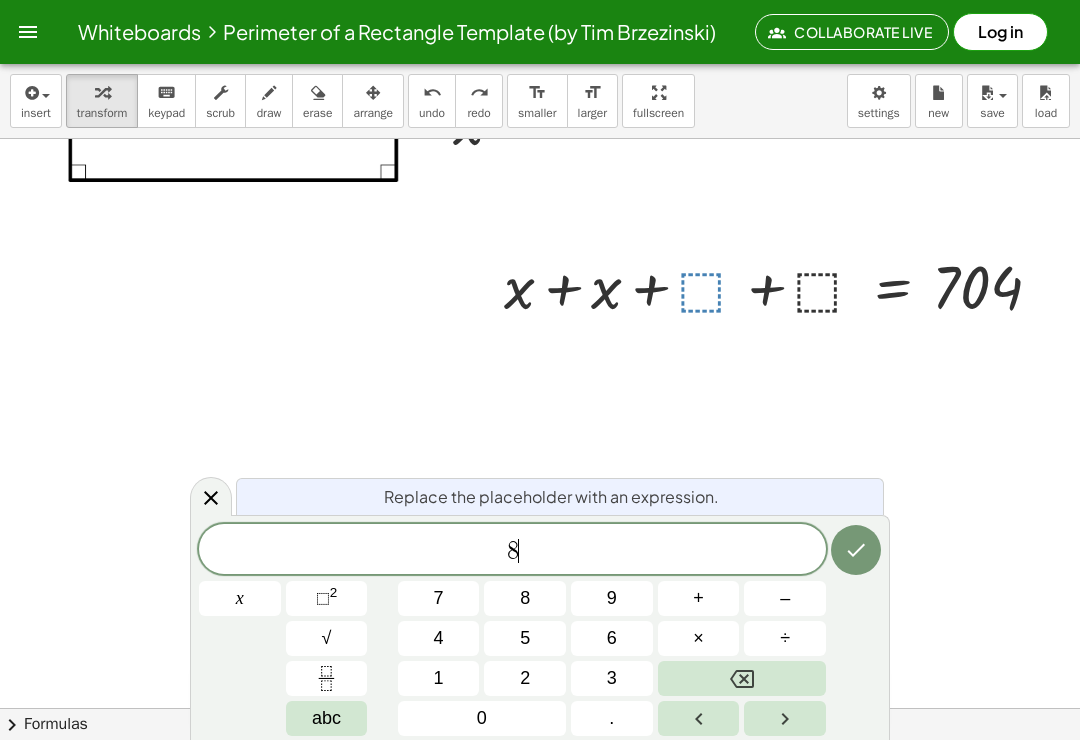 click on "abc" at bounding box center [326, 718] 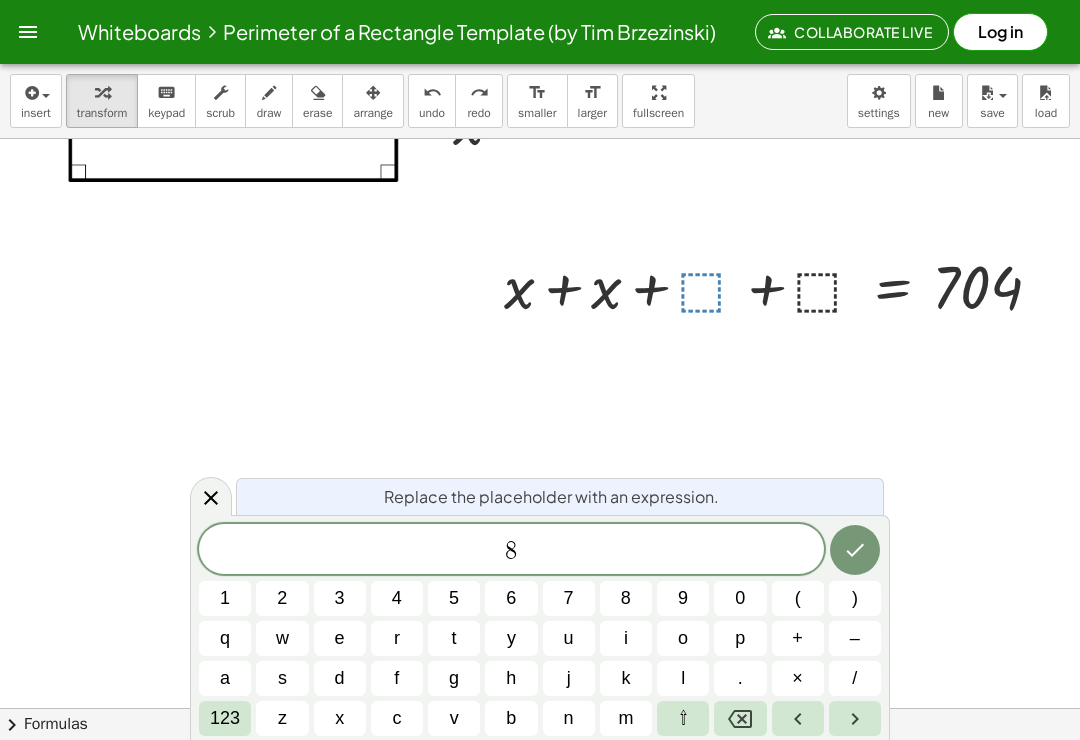 click on "x" at bounding box center [340, 718] 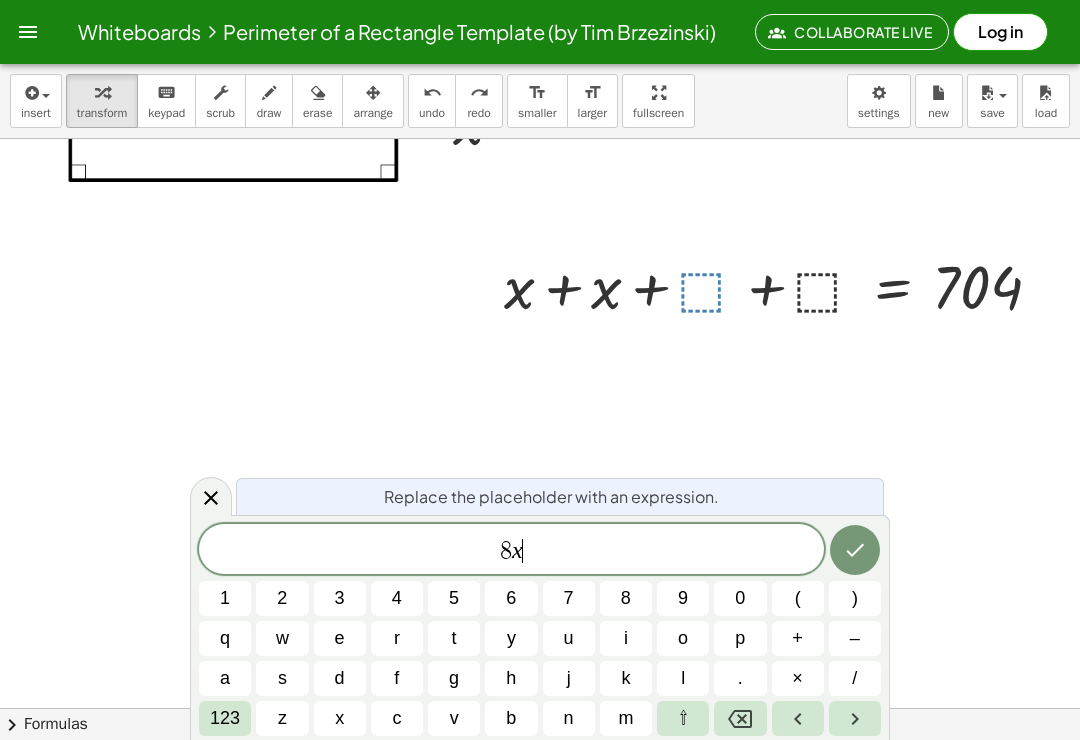 click on "123" at bounding box center [225, 718] 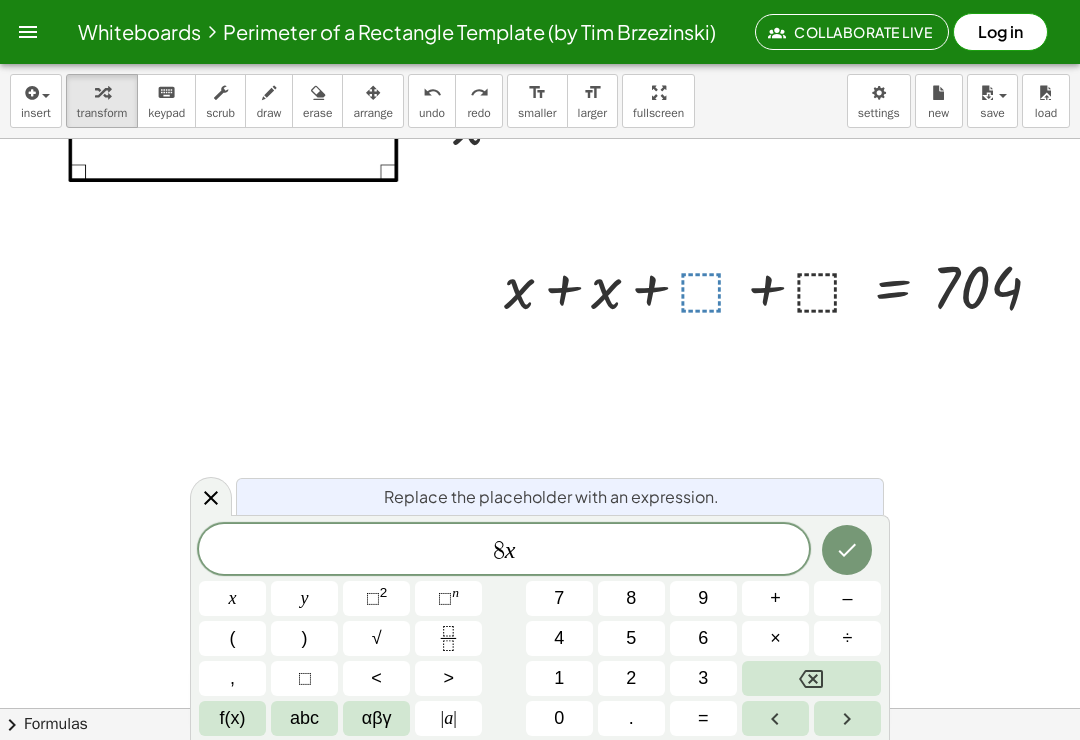 click on "–" at bounding box center (847, 598) 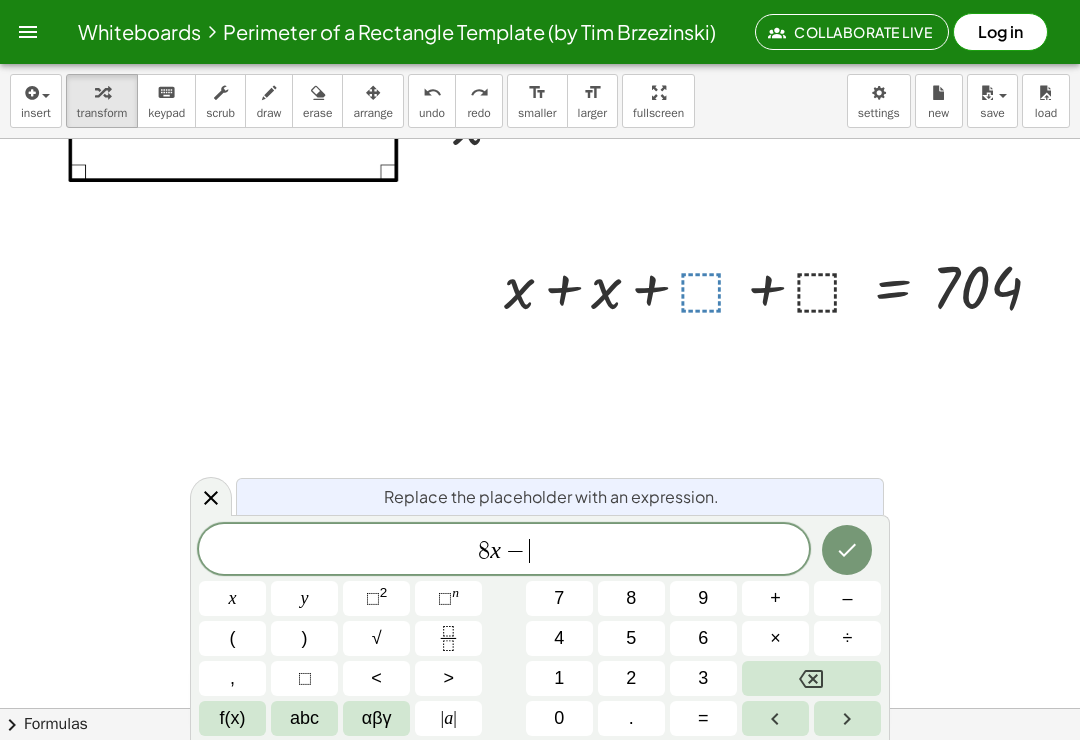 click on "7" at bounding box center (559, 598) 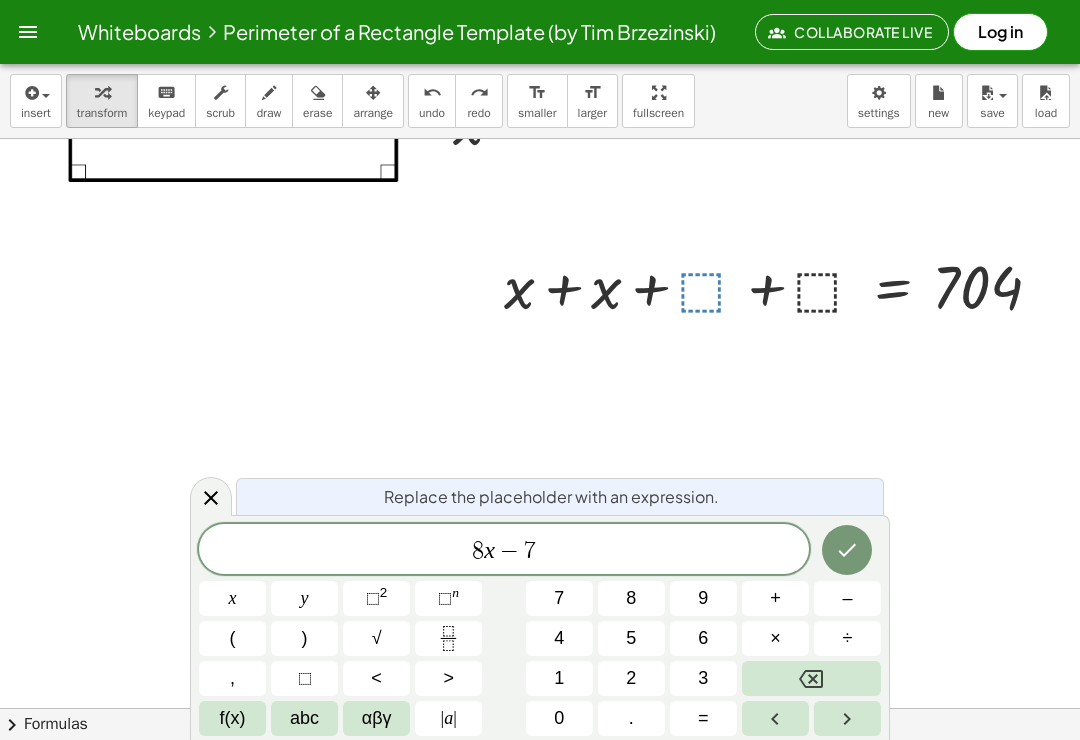 click on "4" at bounding box center [559, 638] 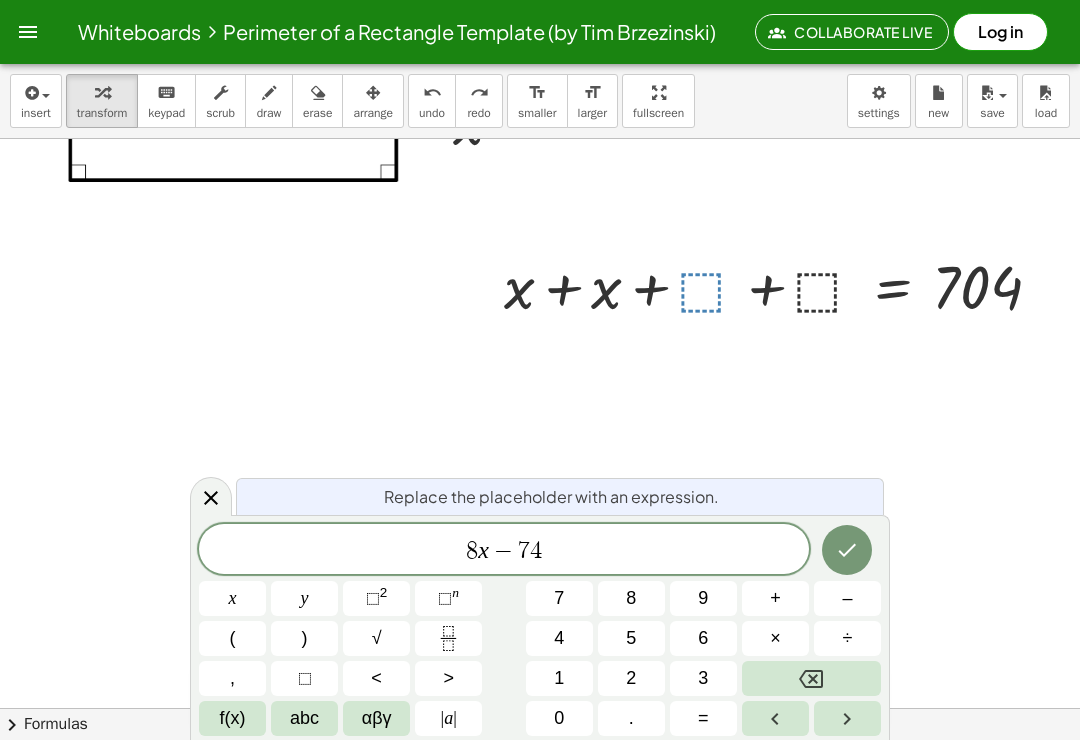click on "x" at bounding box center (483, 550) 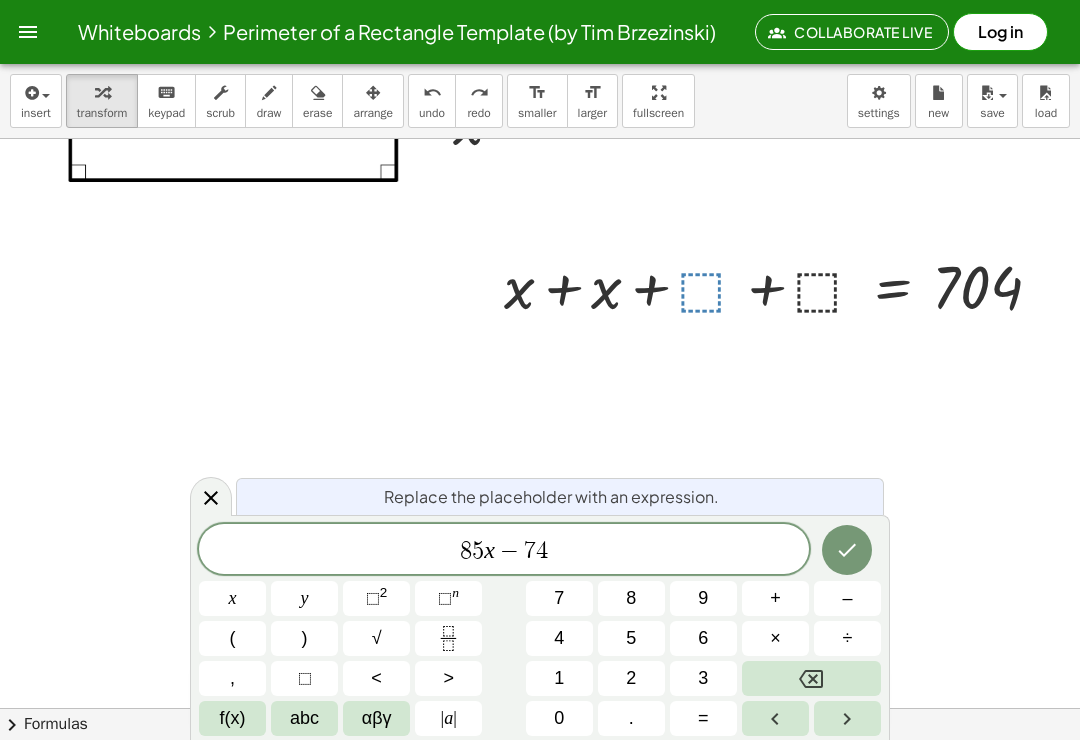 click at bounding box center (811, 678) 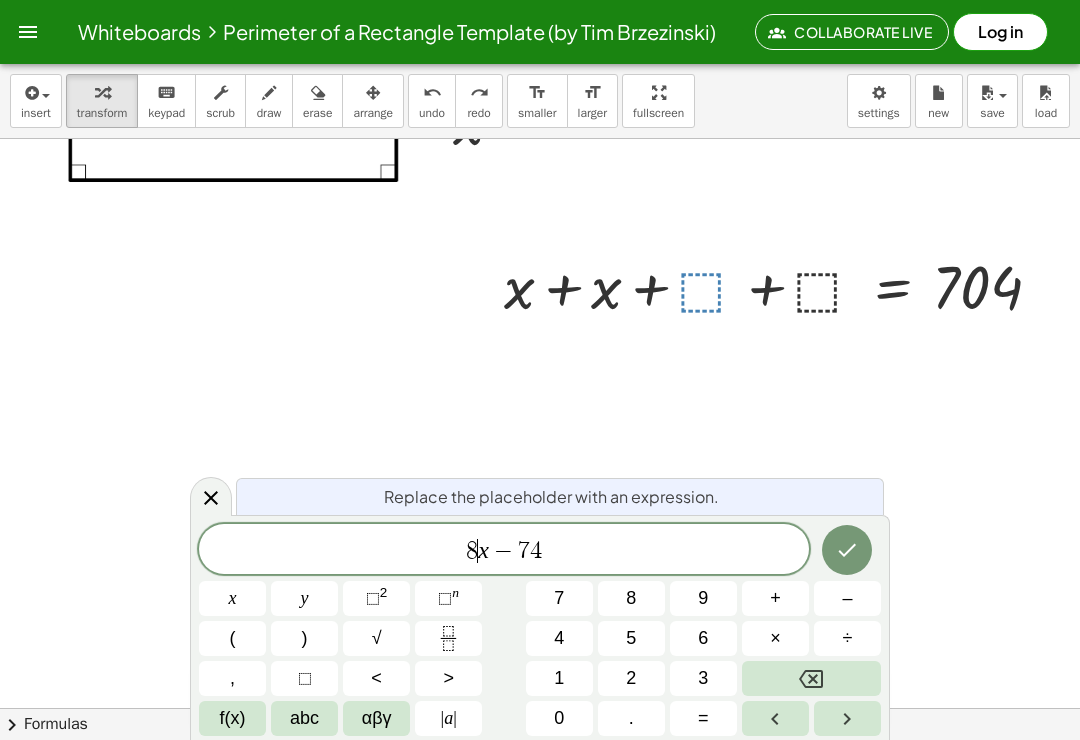 click at bounding box center (811, 678) 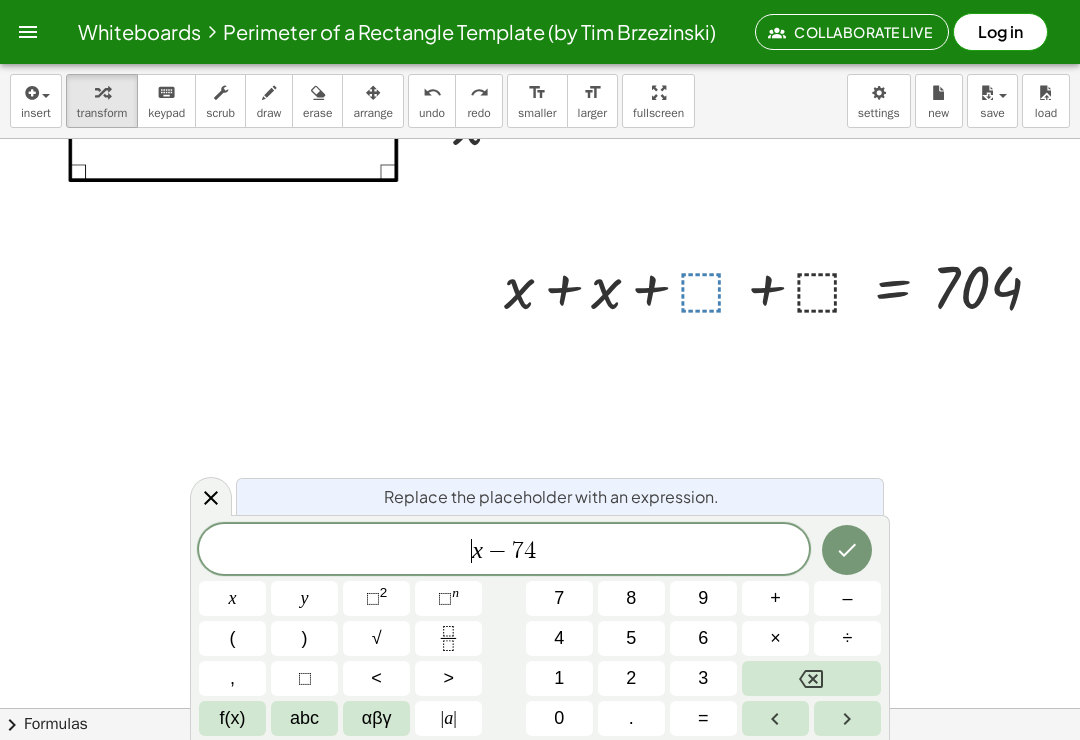 click on "5" at bounding box center (631, 638) 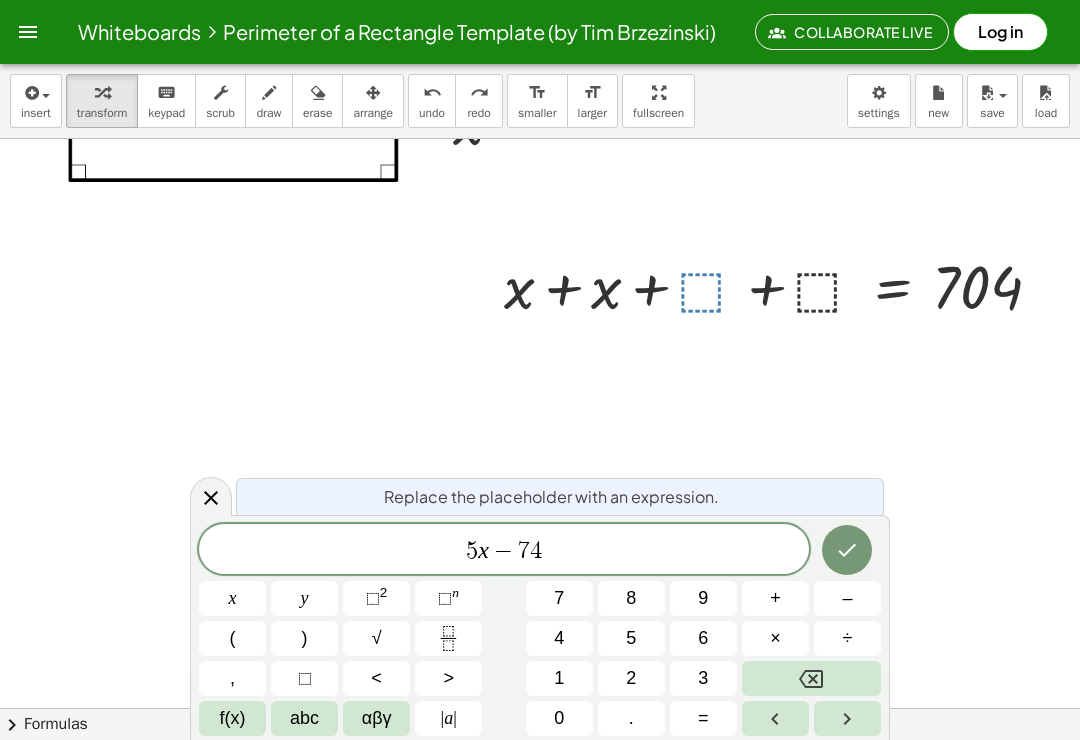 click 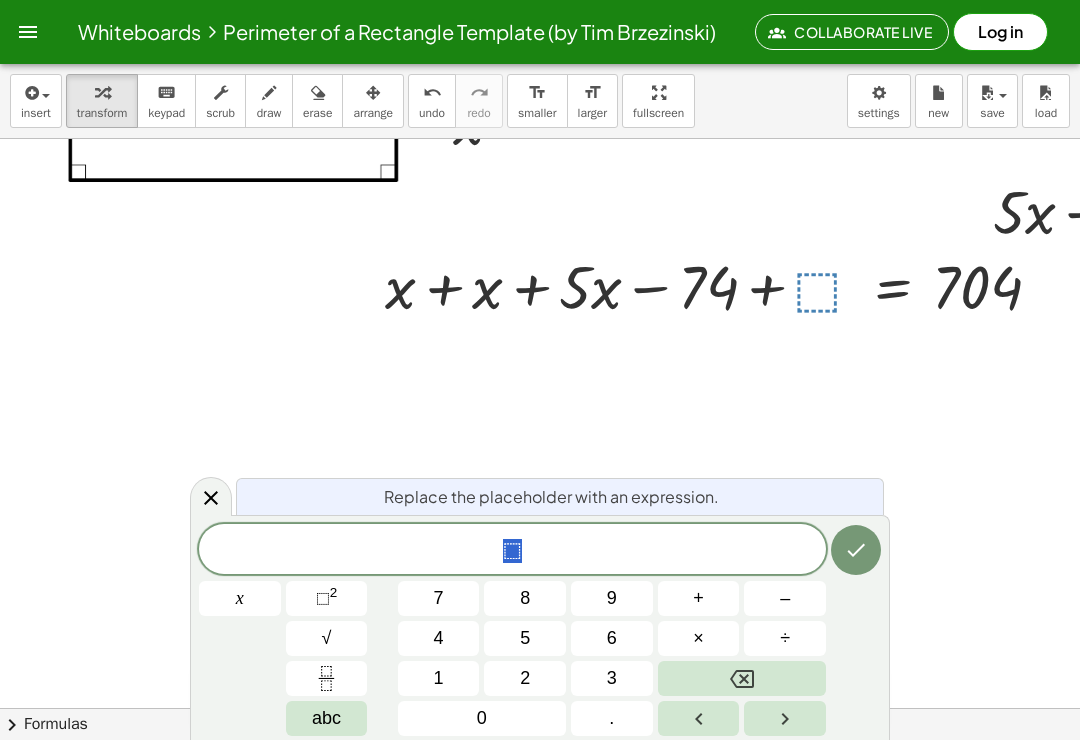 click on "5" at bounding box center (525, 638) 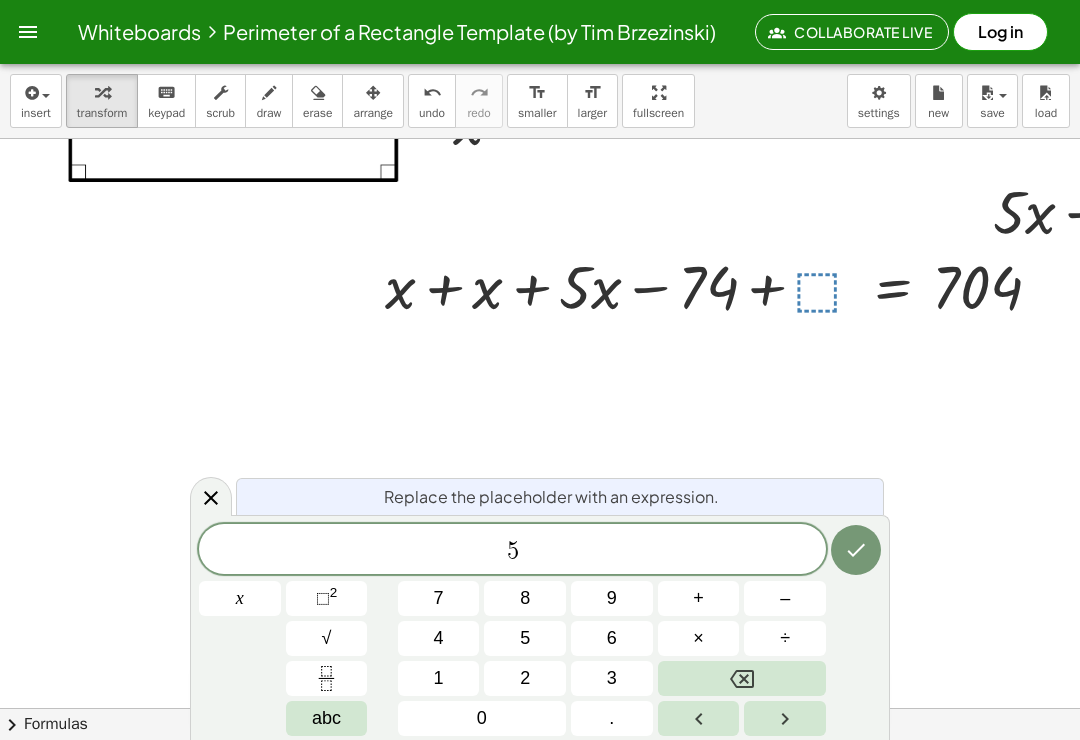 click on "abc" at bounding box center [327, 718] 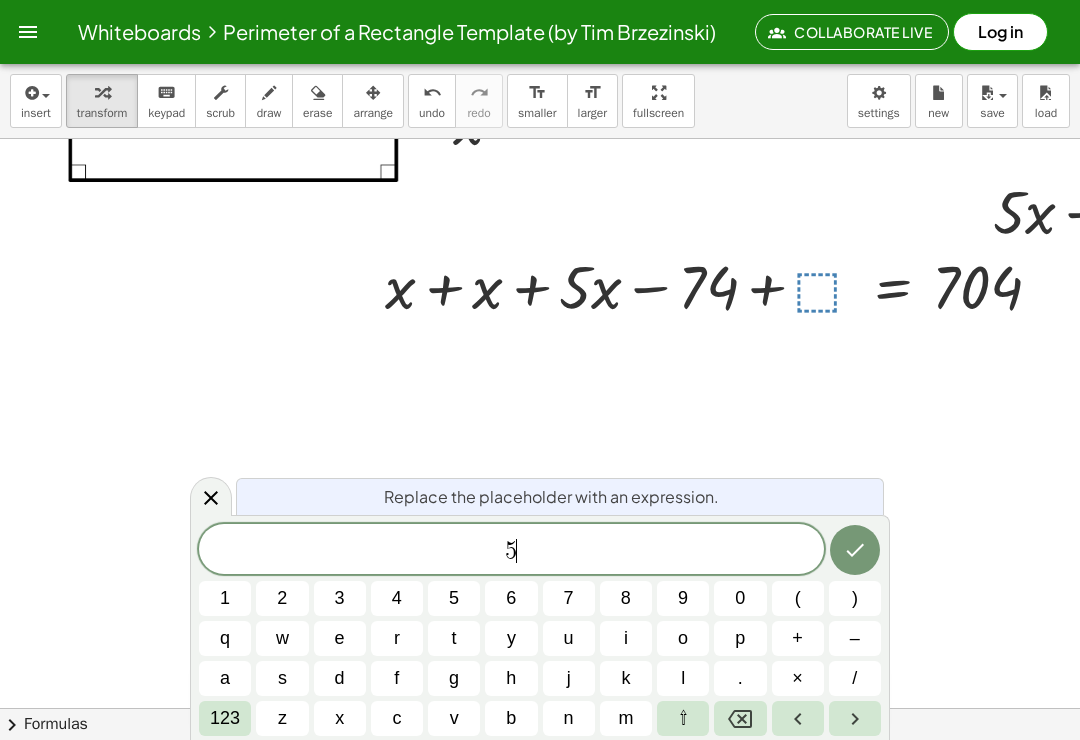 click on "x" at bounding box center [340, 718] 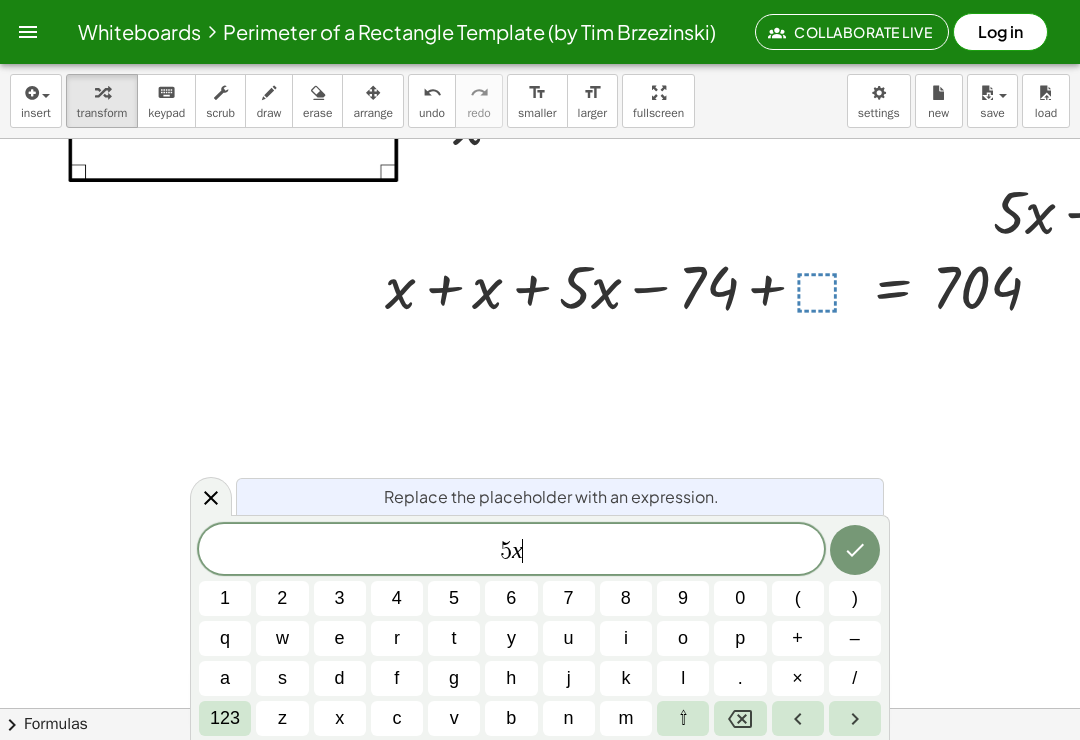 click on "123" at bounding box center (225, 718) 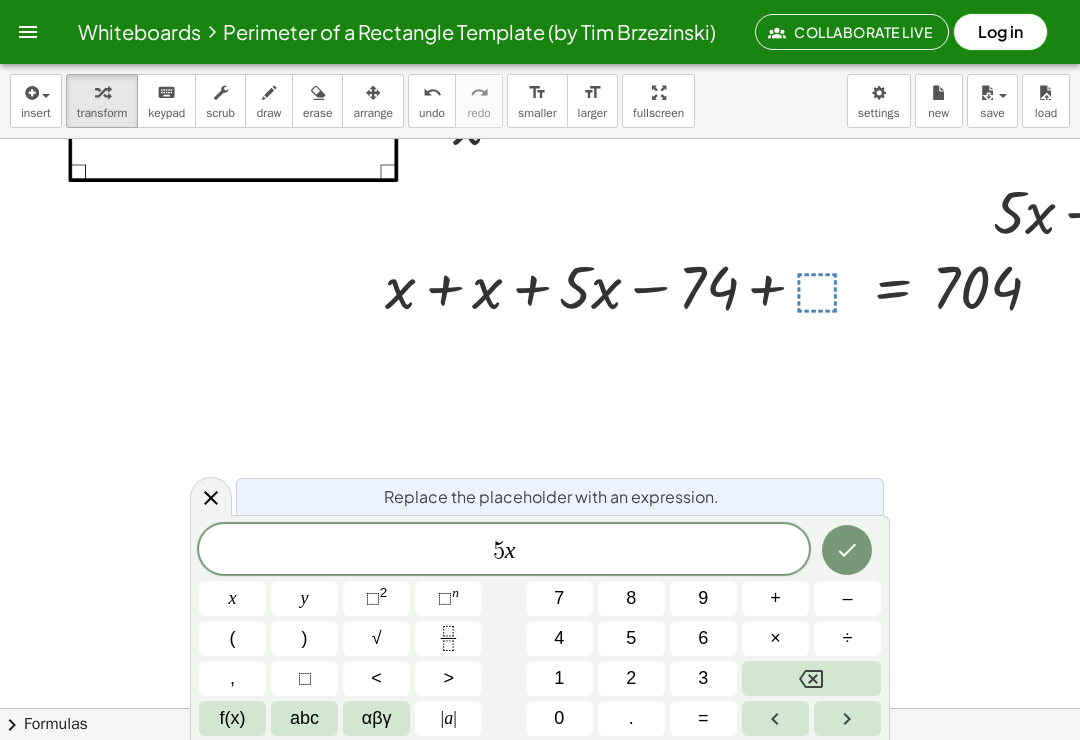 click on "–" at bounding box center [847, 598] 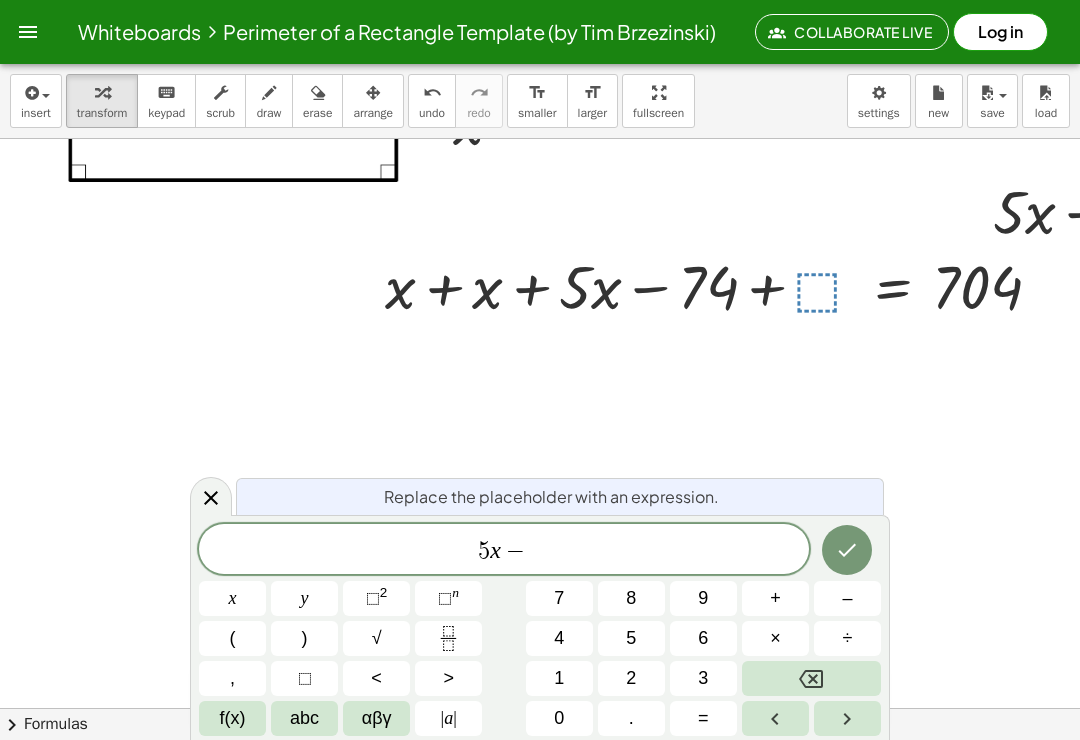 click on "7" at bounding box center (559, 598) 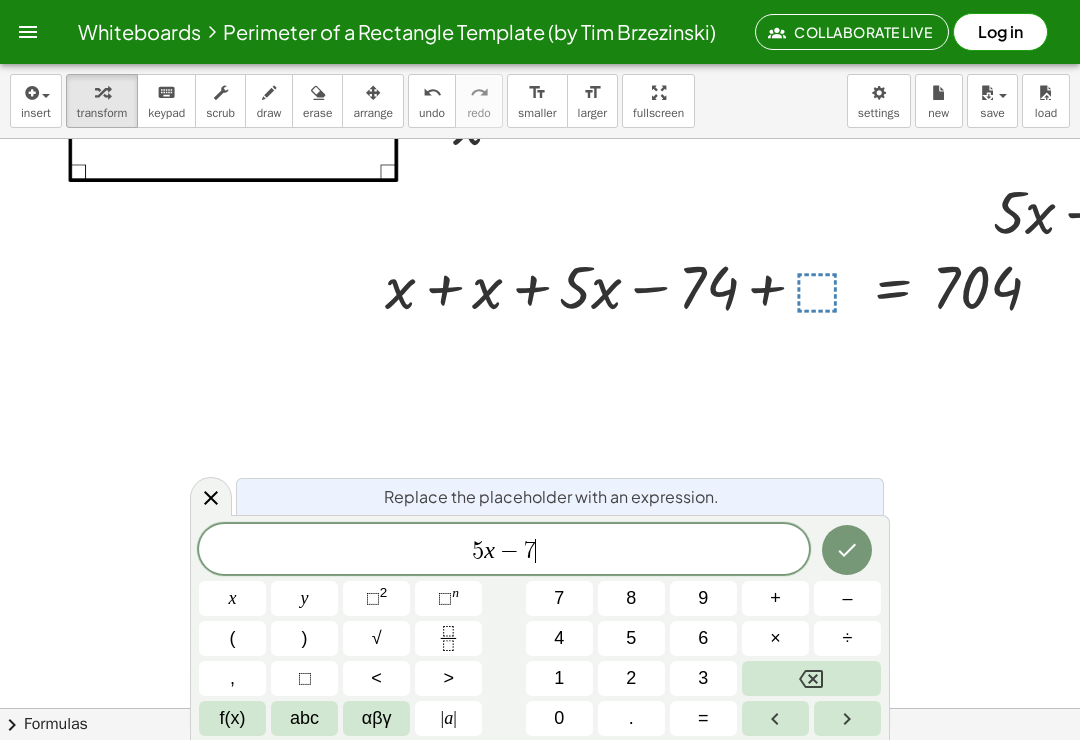 click on "7" at bounding box center (559, 598) 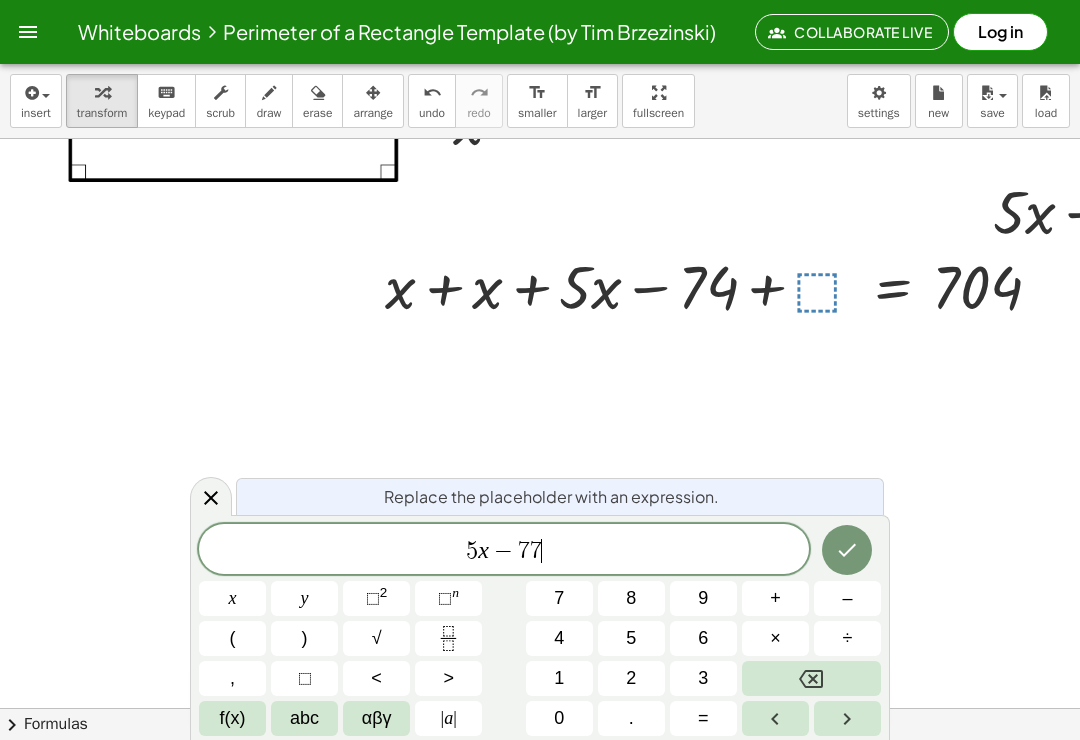 click 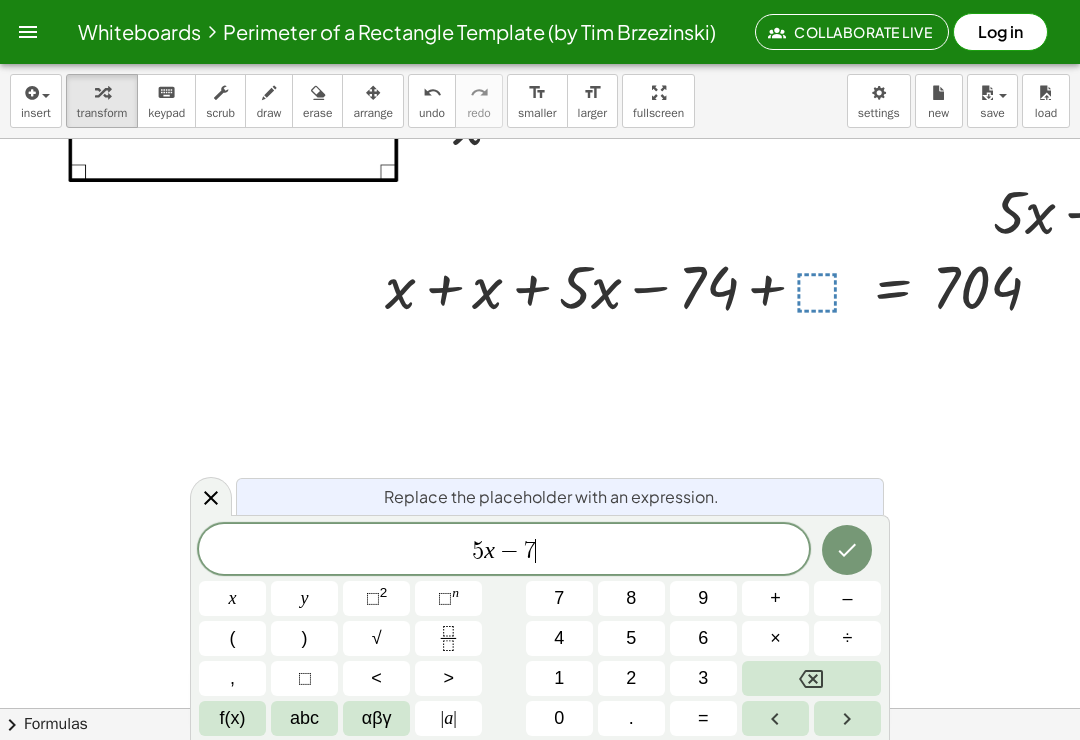click on "4" at bounding box center (559, 638) 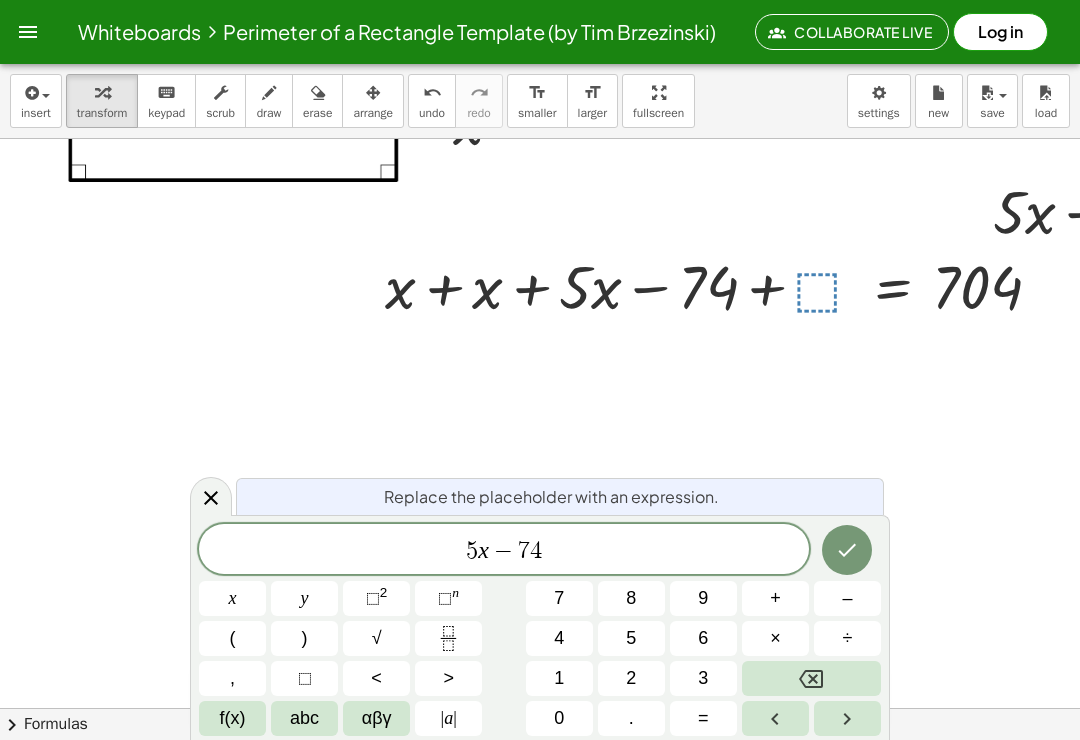 click 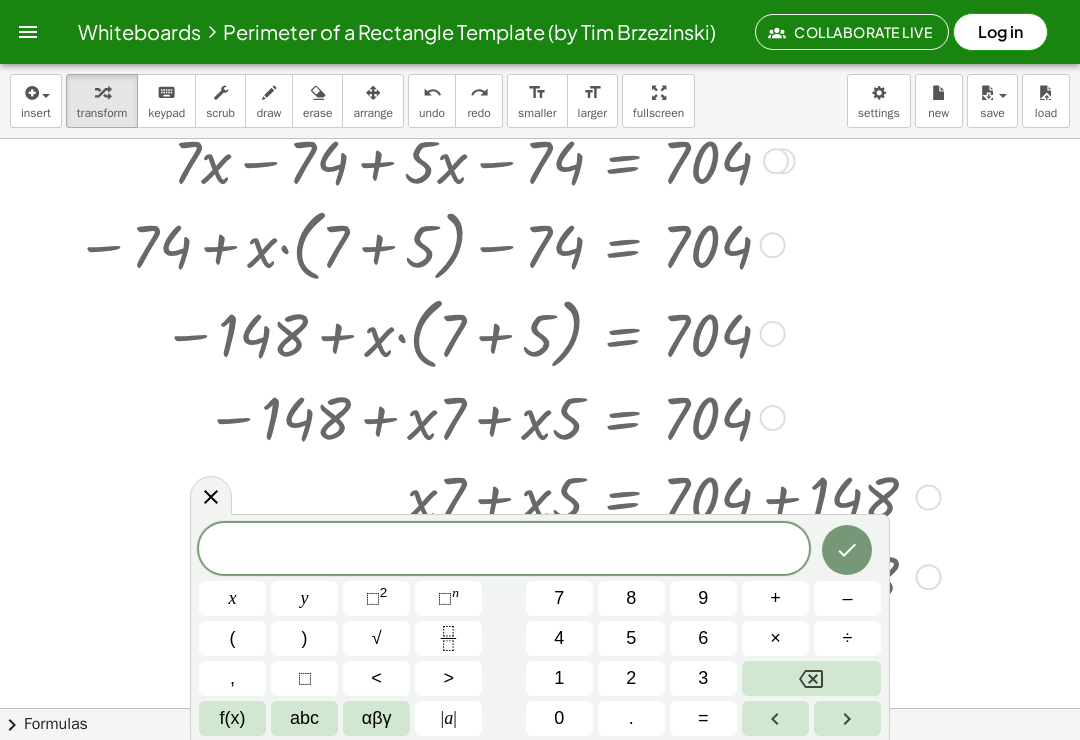 scroll, scrollTop: 348, scrollLeft: 302, axis: both 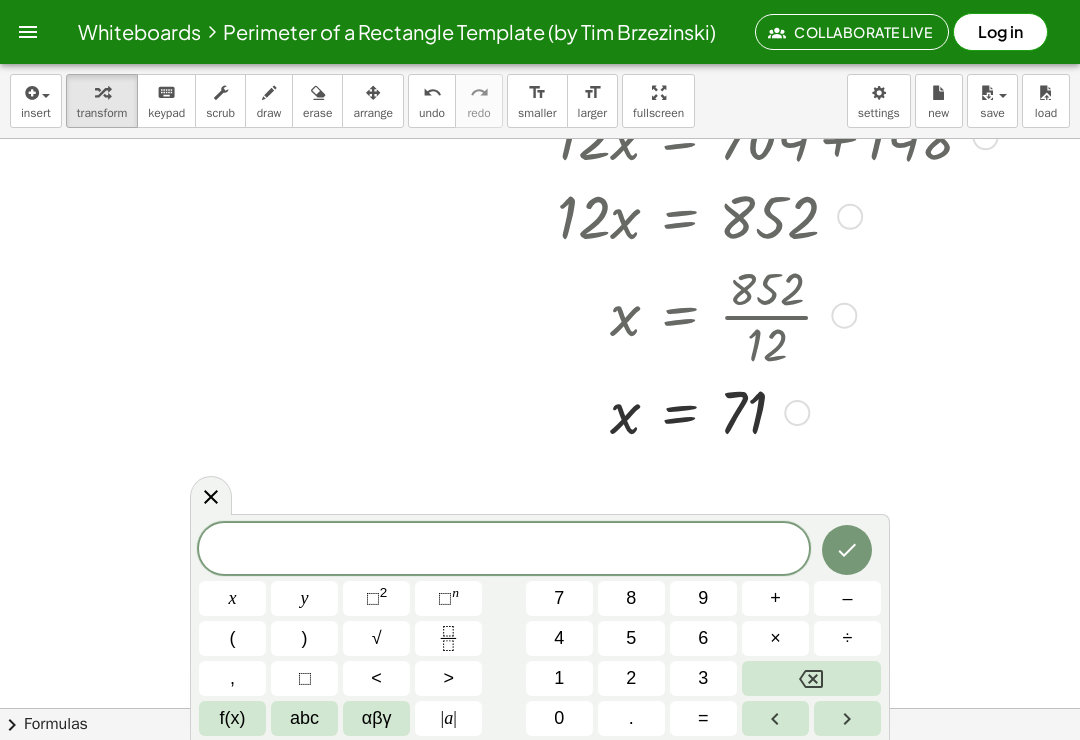click at bounding box center (545, 314) 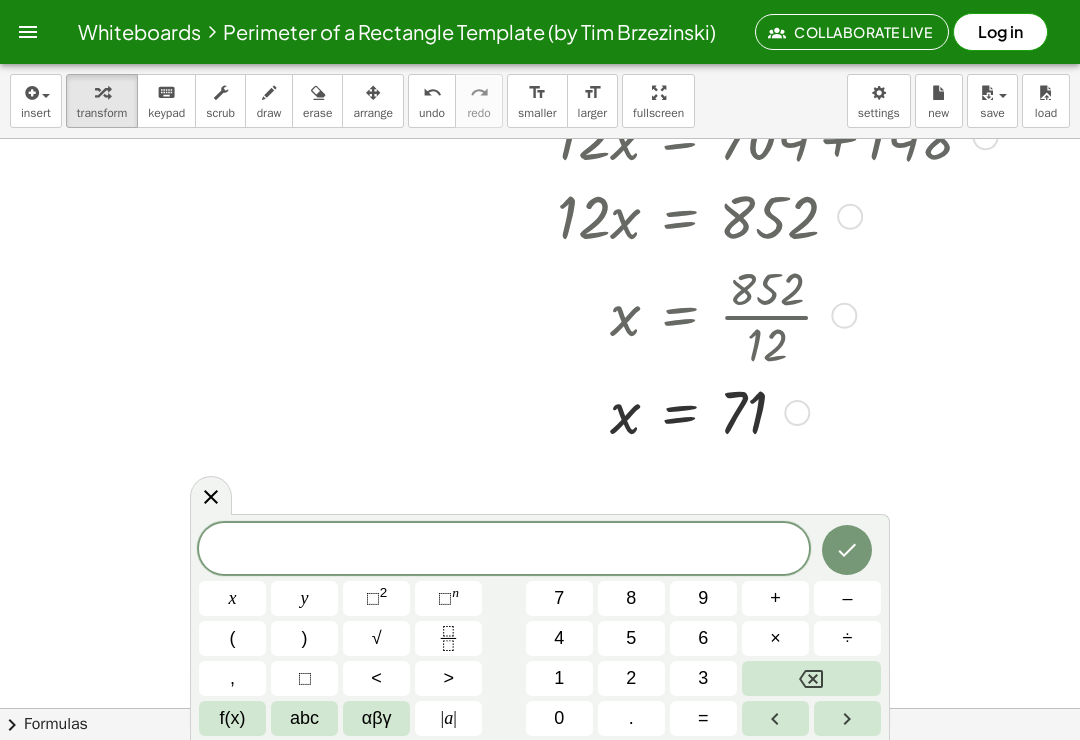 click at bounding box center [545, 314] 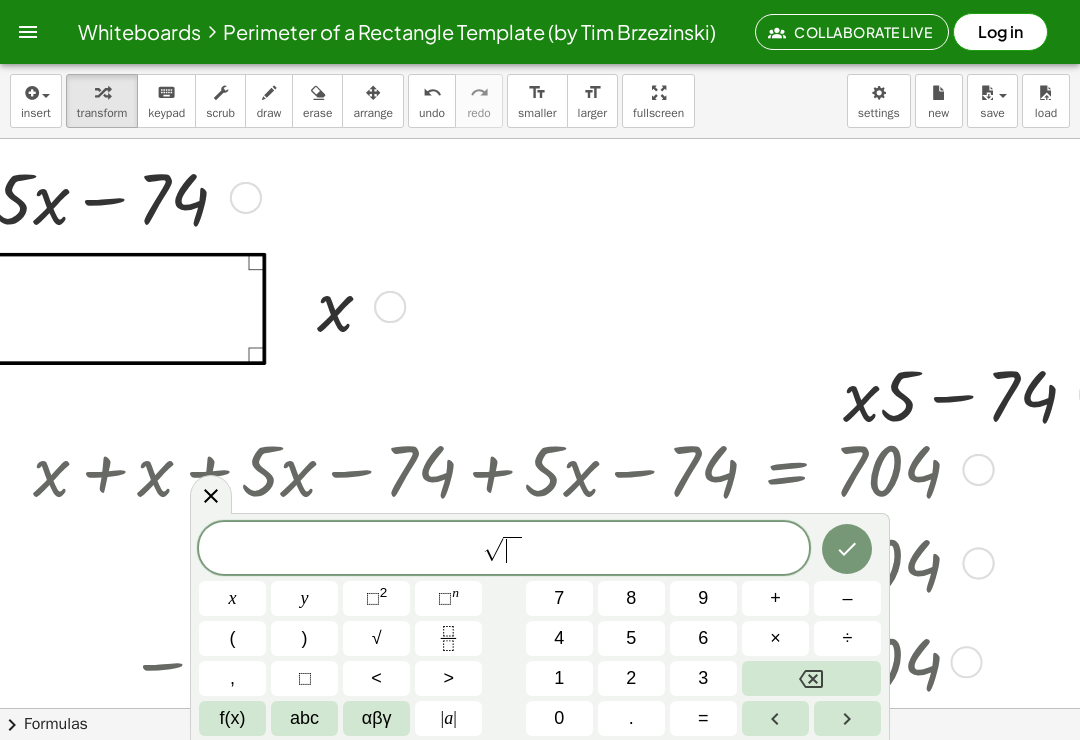 scroll, scrollTop: 0, scrollLeft: 140, axis: horizontal 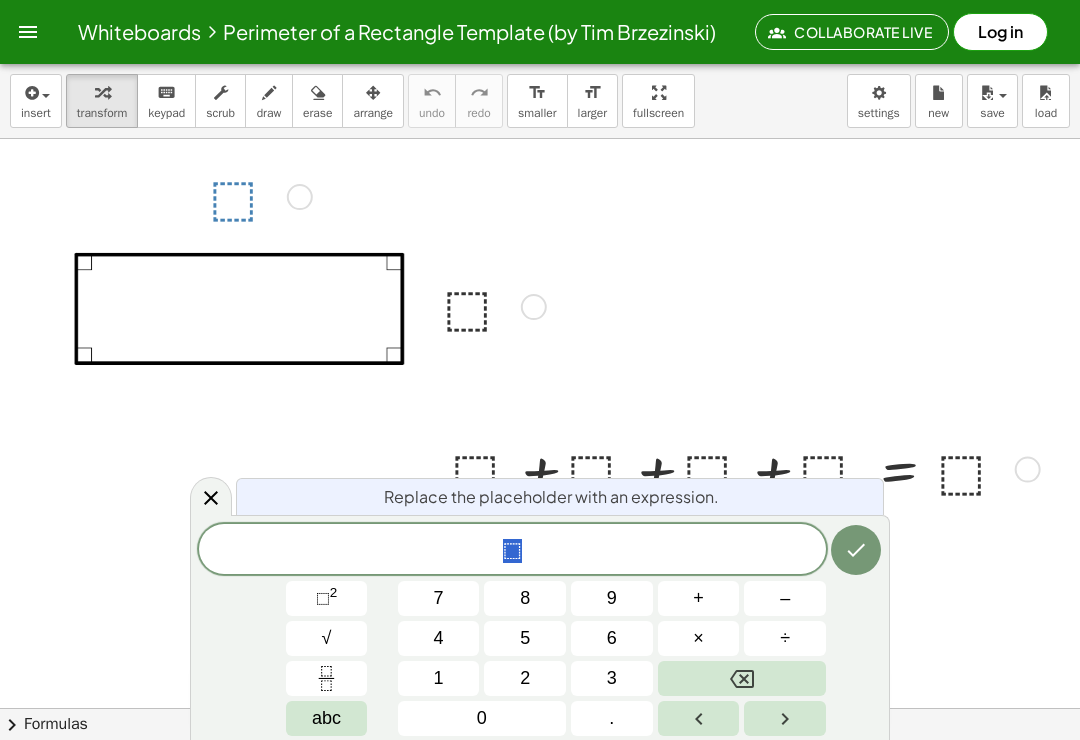 click on "5" at bounding box center [525, 638] 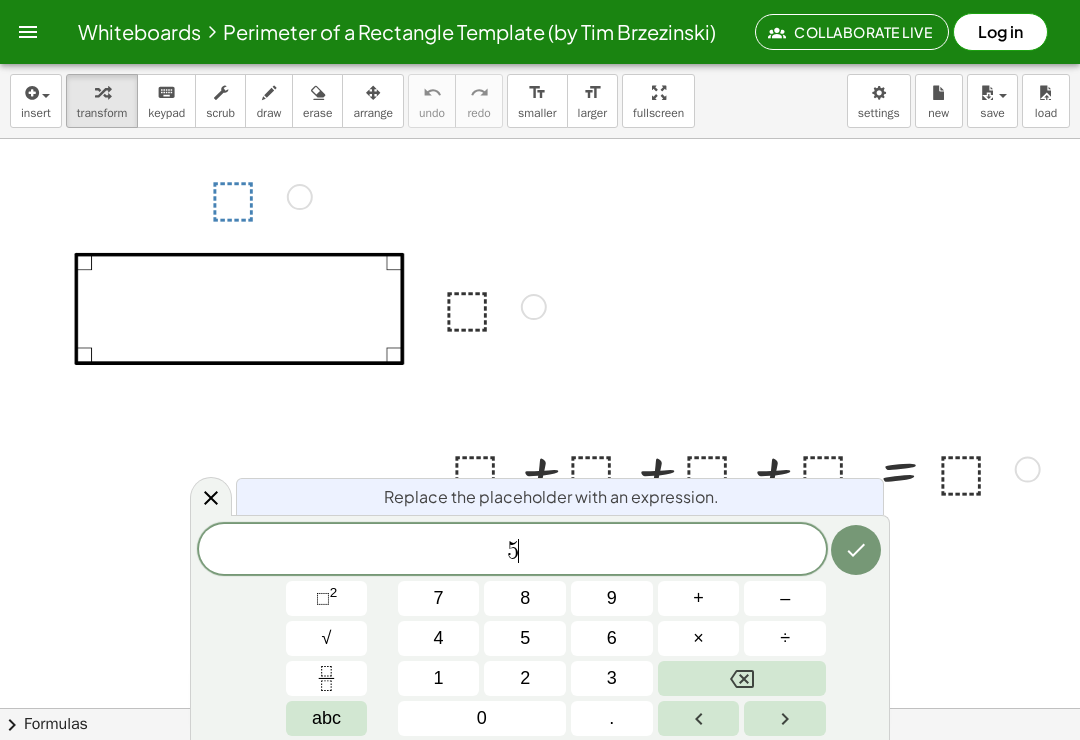 click on "abc" at bounding box center (327, 718) 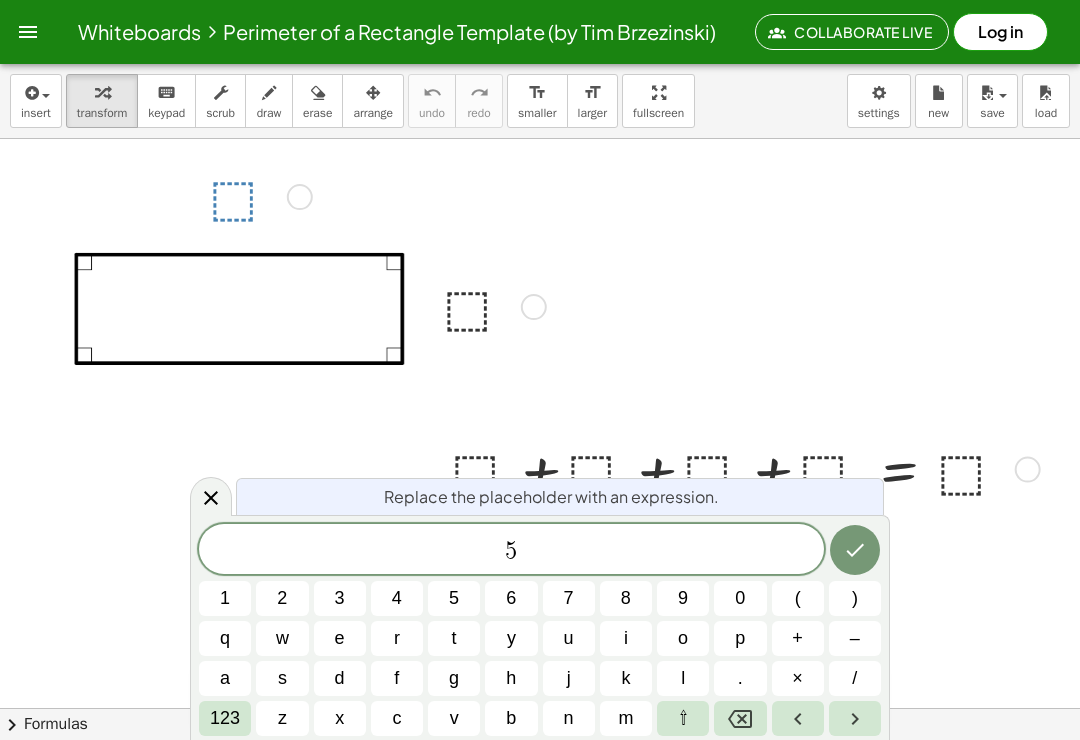 click on "x" at bounding box center [340, 718] 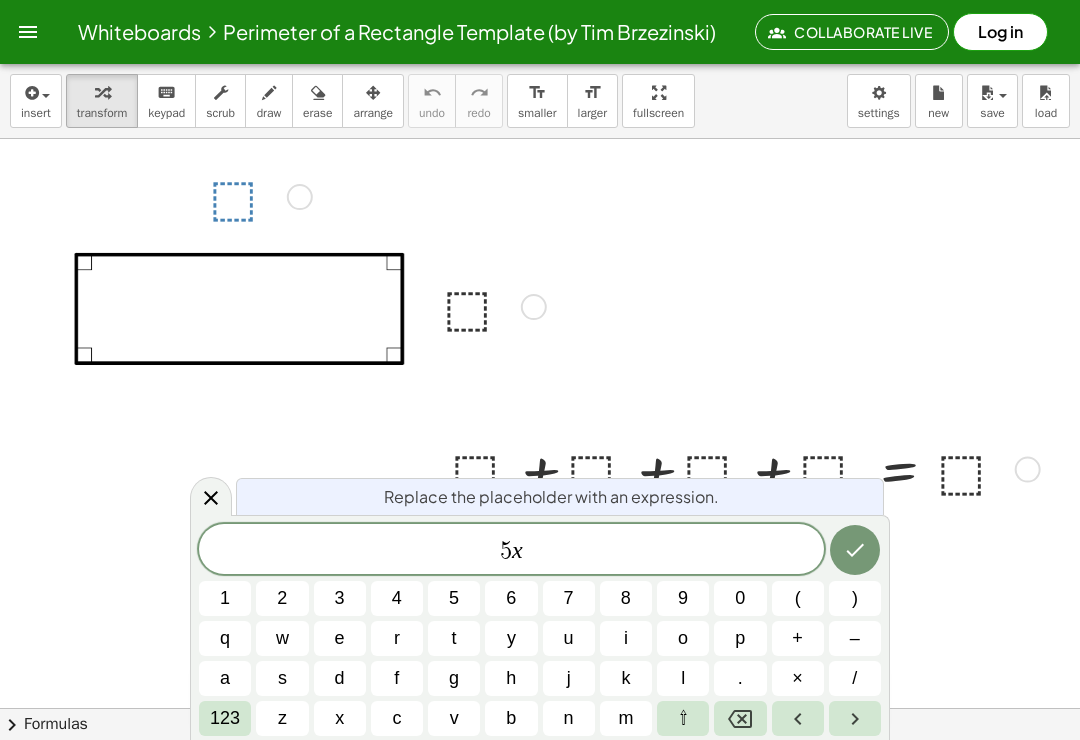 click on "–" at bounding box center [855, 638] 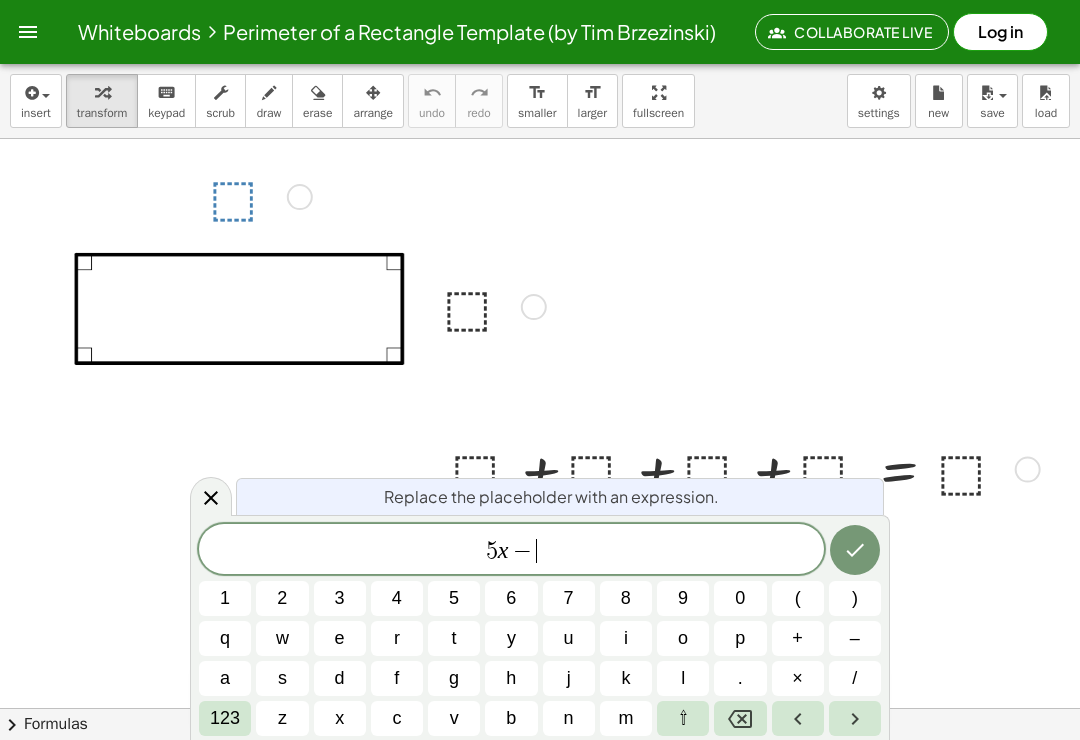 click on "2" at bounding box center [282, 598] 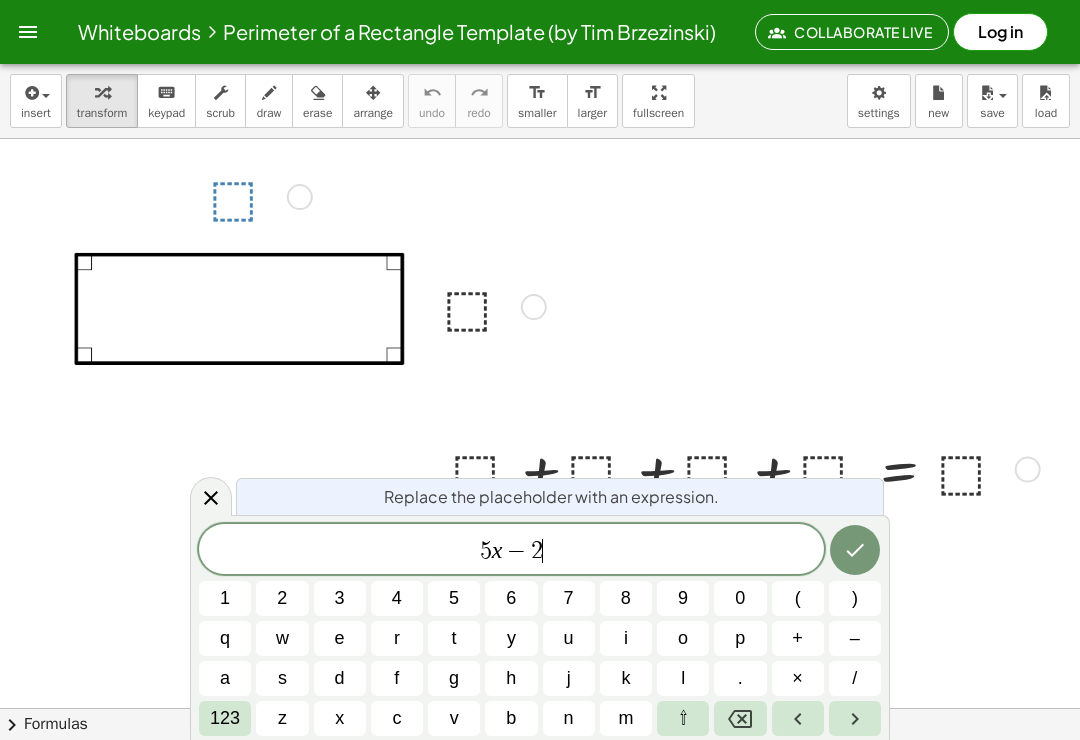 click on "4" at bounding box center [397, 598] 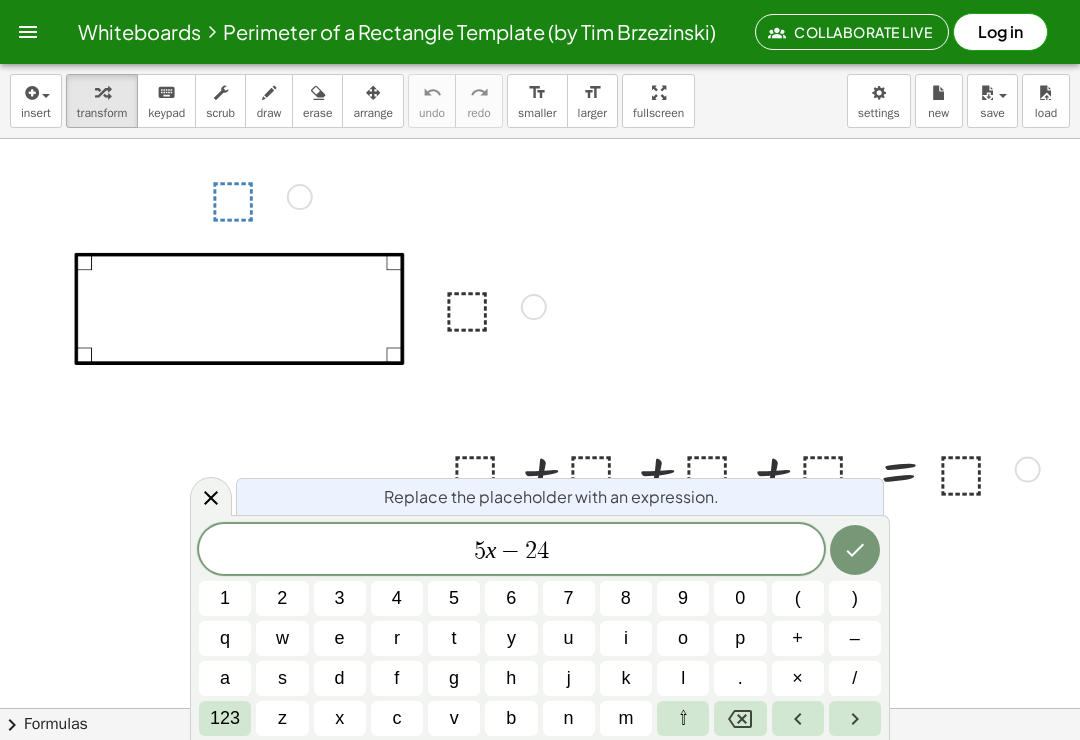 click on "0" at bounding box center (740, 598) 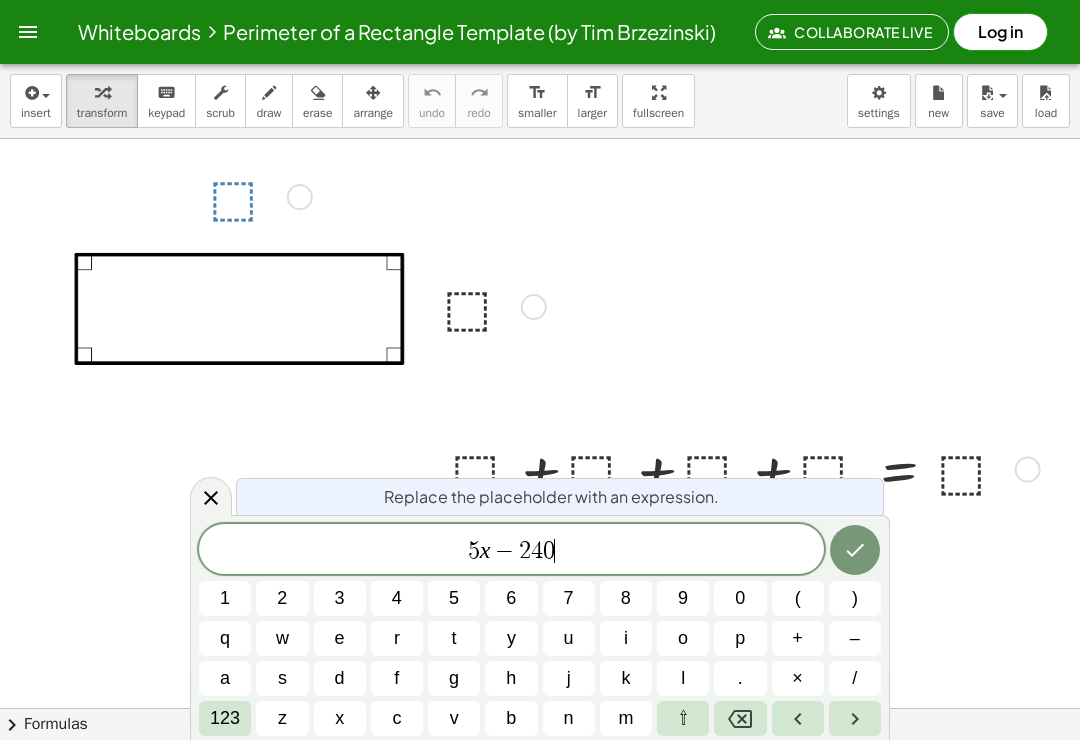 click 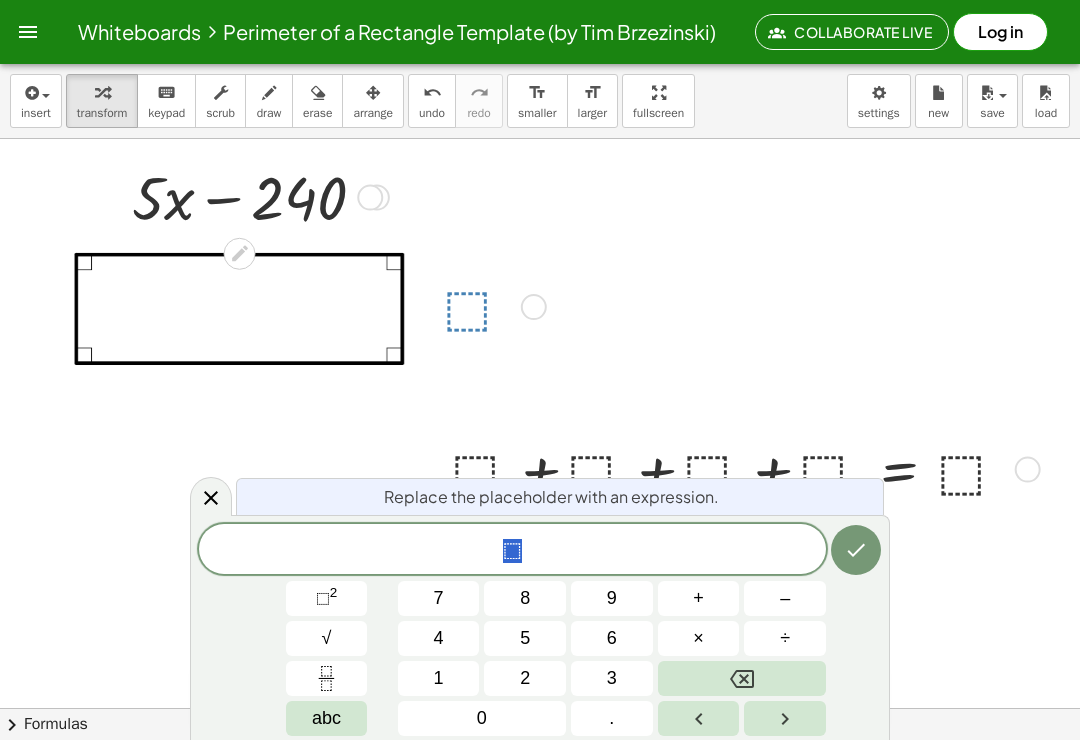 click on "abc" at bounding box center [327, 718] 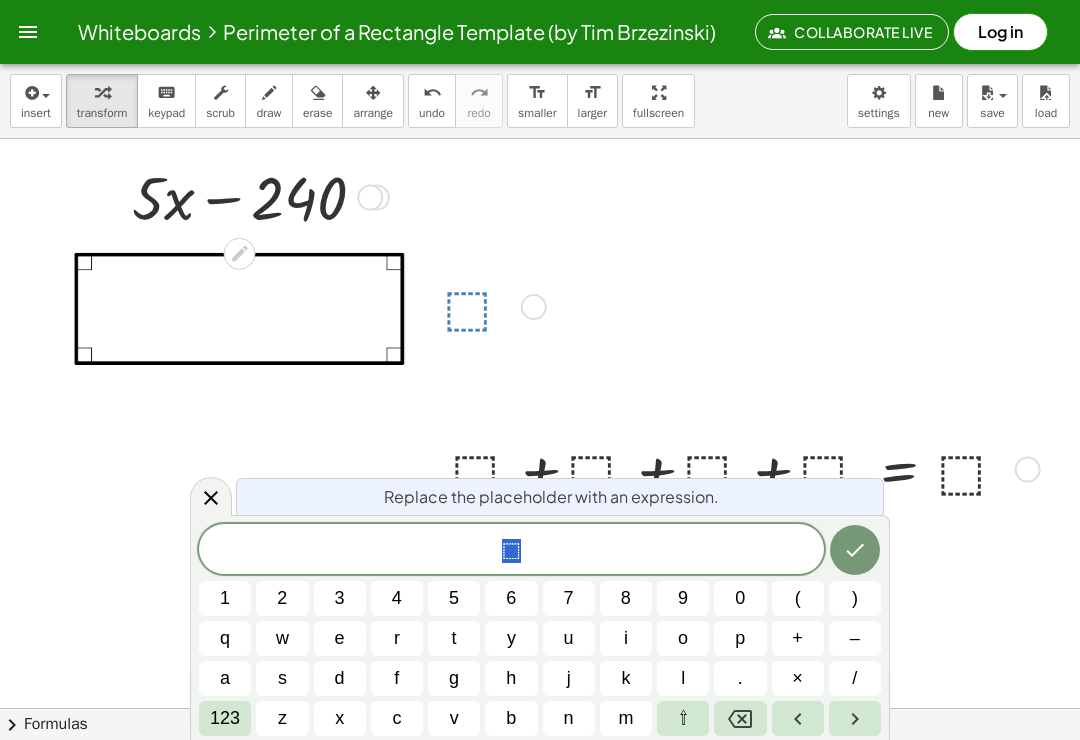 click on "x" at bounding box center (340, 718) 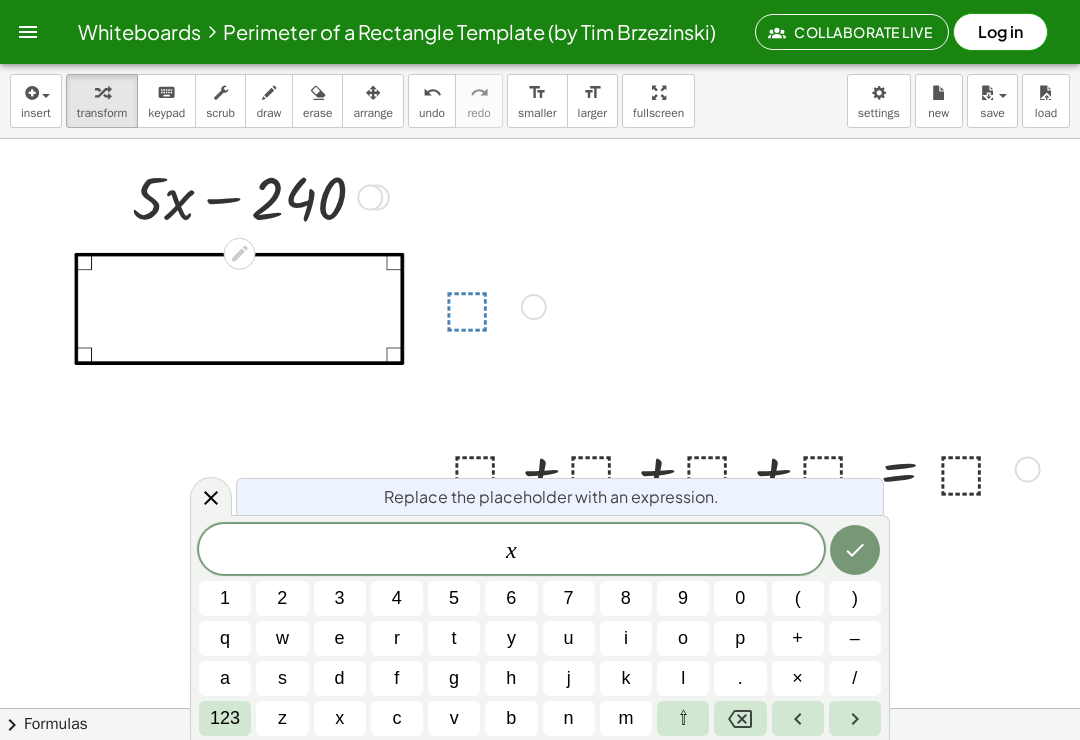 click at bounding box center [855, 550] 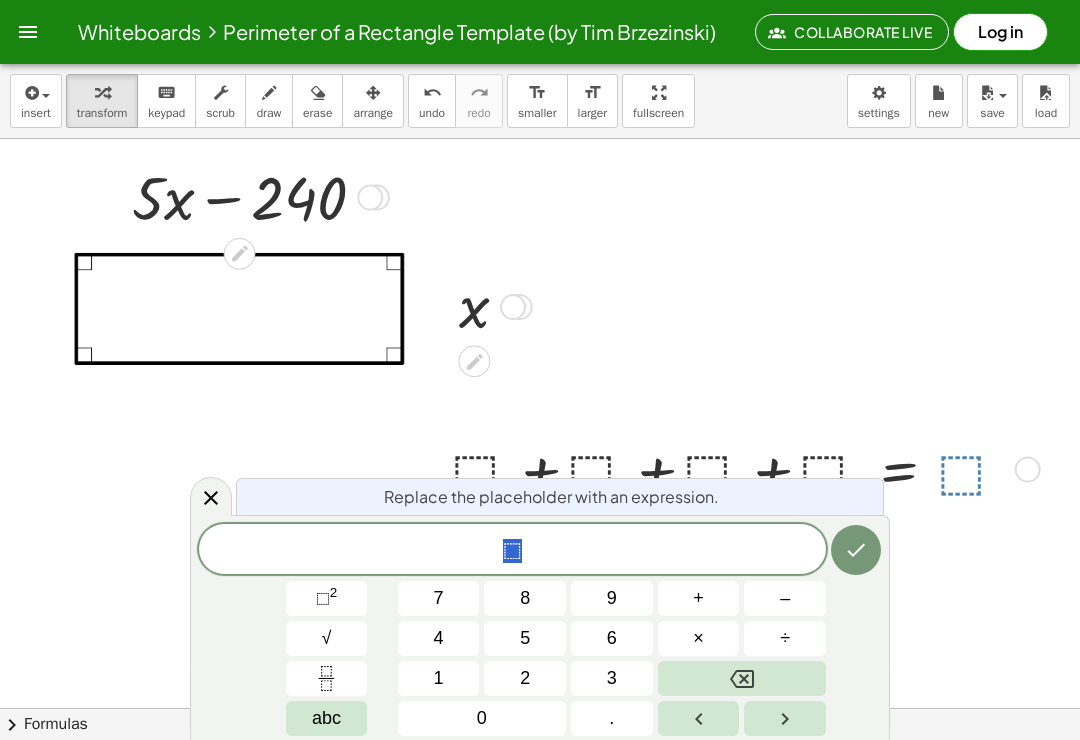 click on "3" at bounding box center (612, 678) 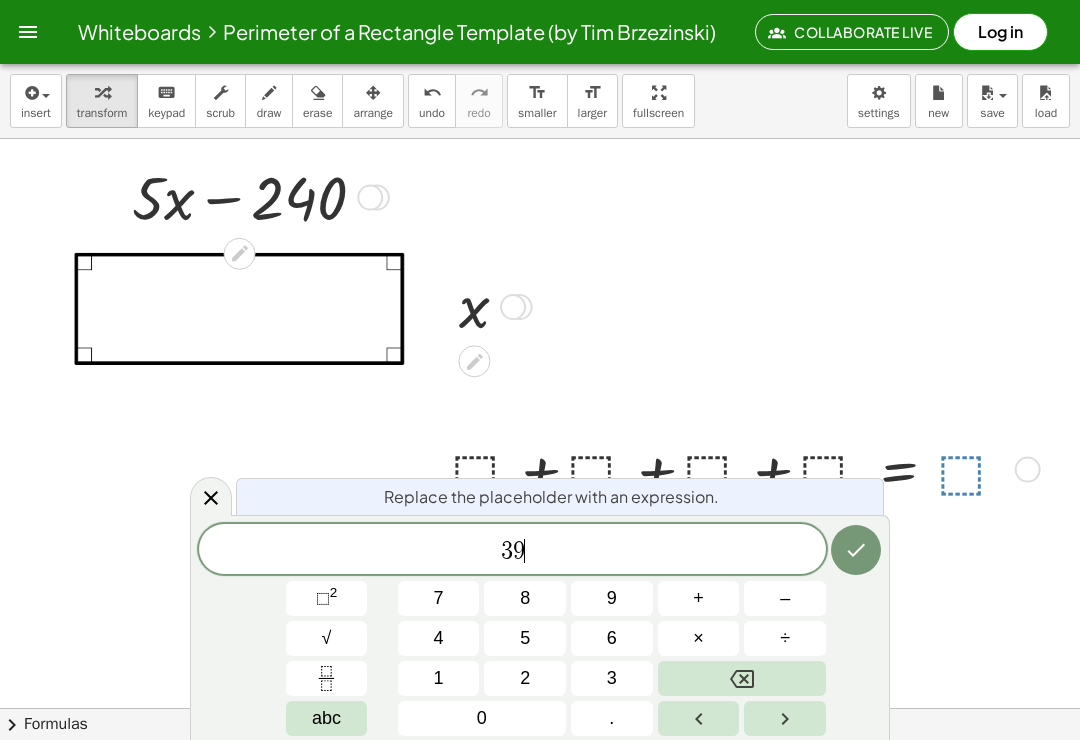 click on "6" at bounding box center [612, 638] 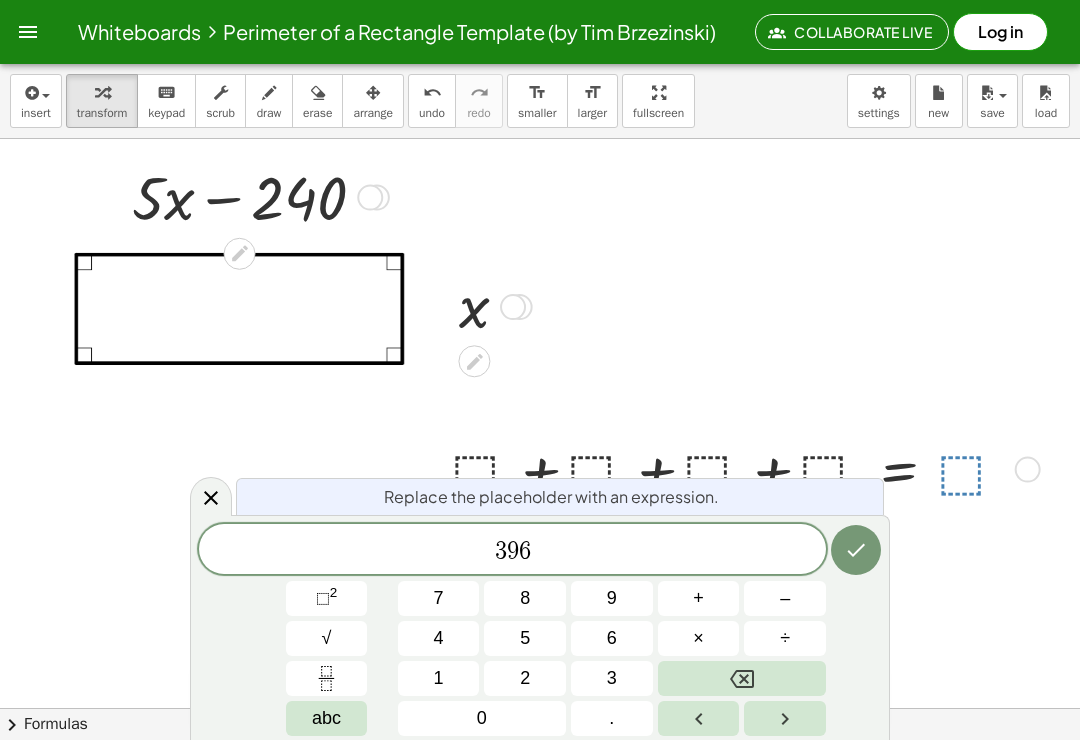 click 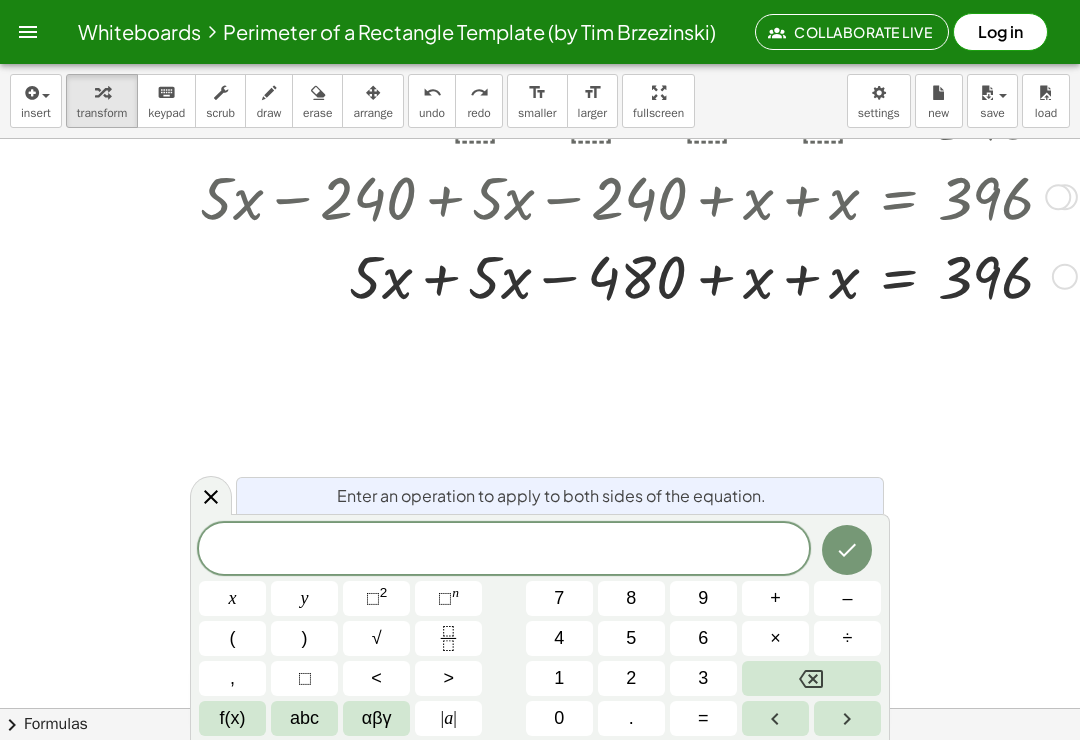 scroll, scrollTop: 356, scrollLeft: 0, axis: vertical 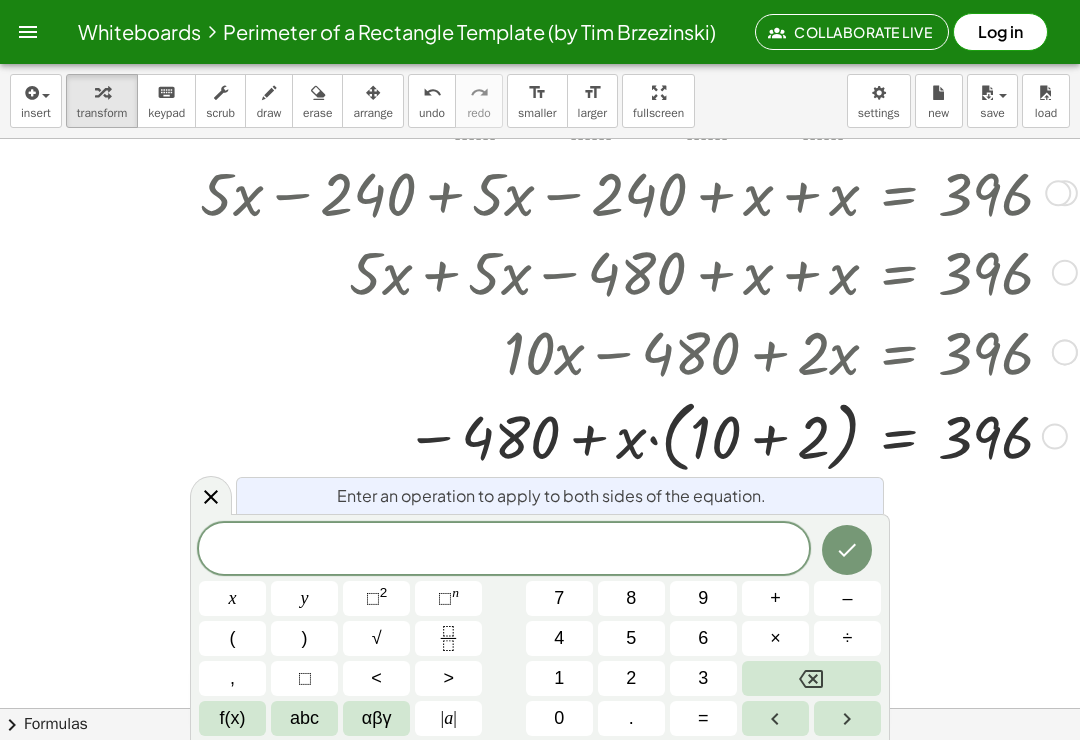 click at bounding box center [542, 271] 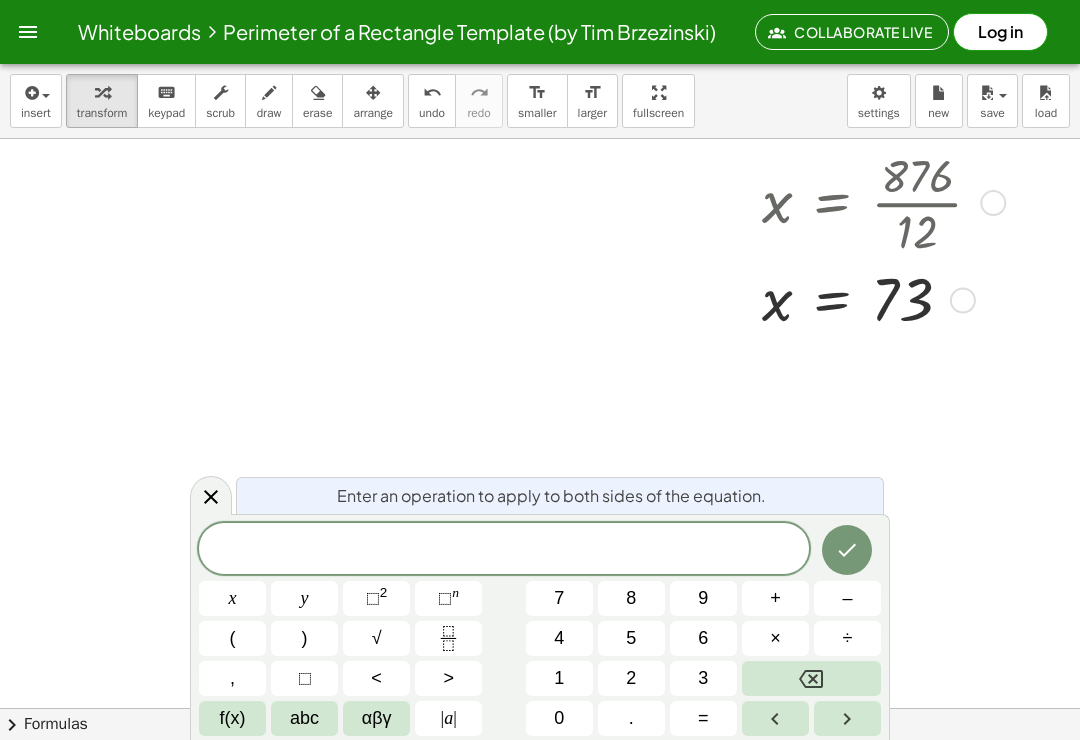 scroll, scrollTop: 843, scrollLeft: 67, axis: both 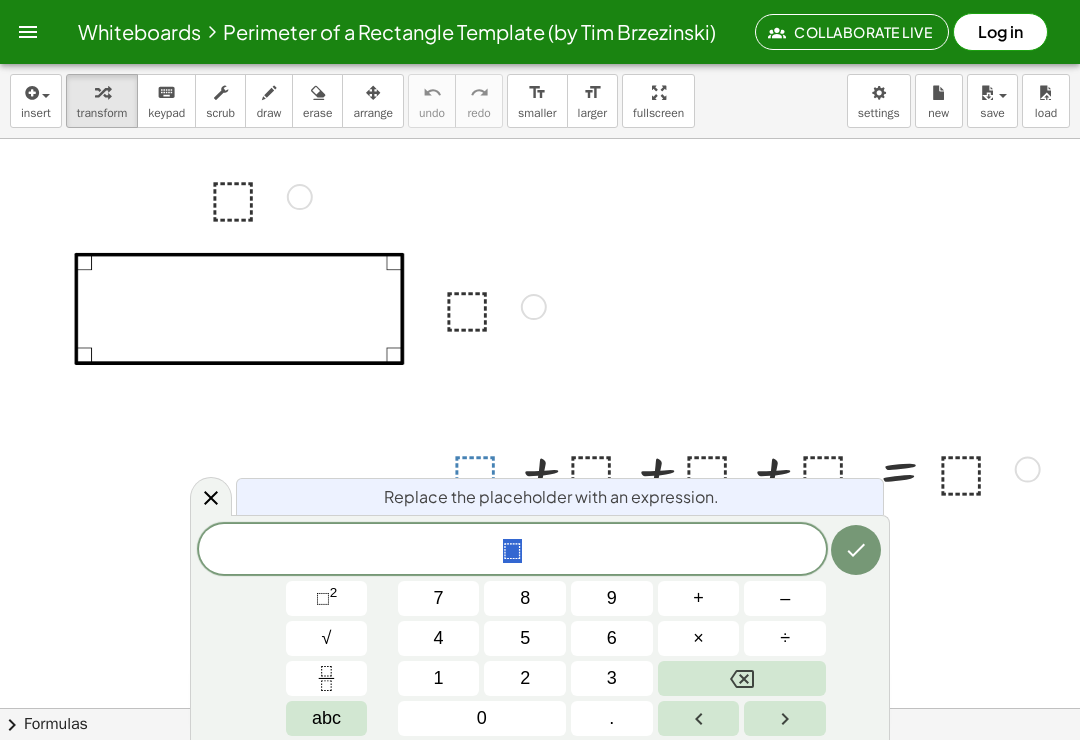 click on "–" at bounding box center (785, 598) 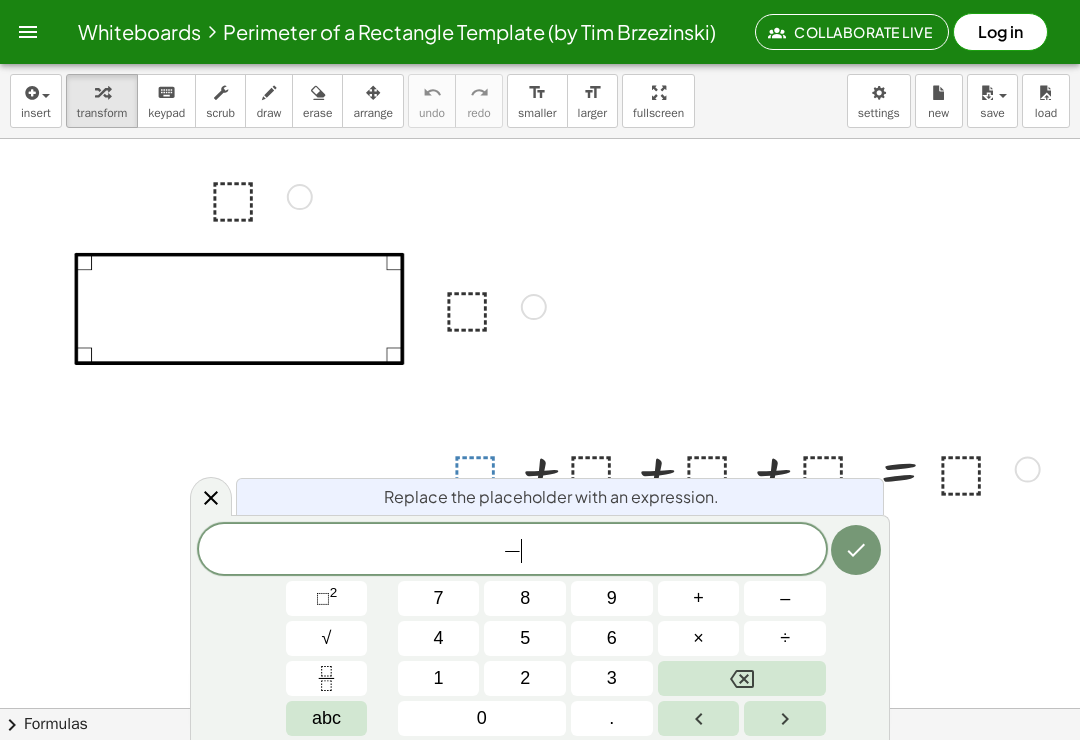 click on "abc" at bounding box center [327, 718] 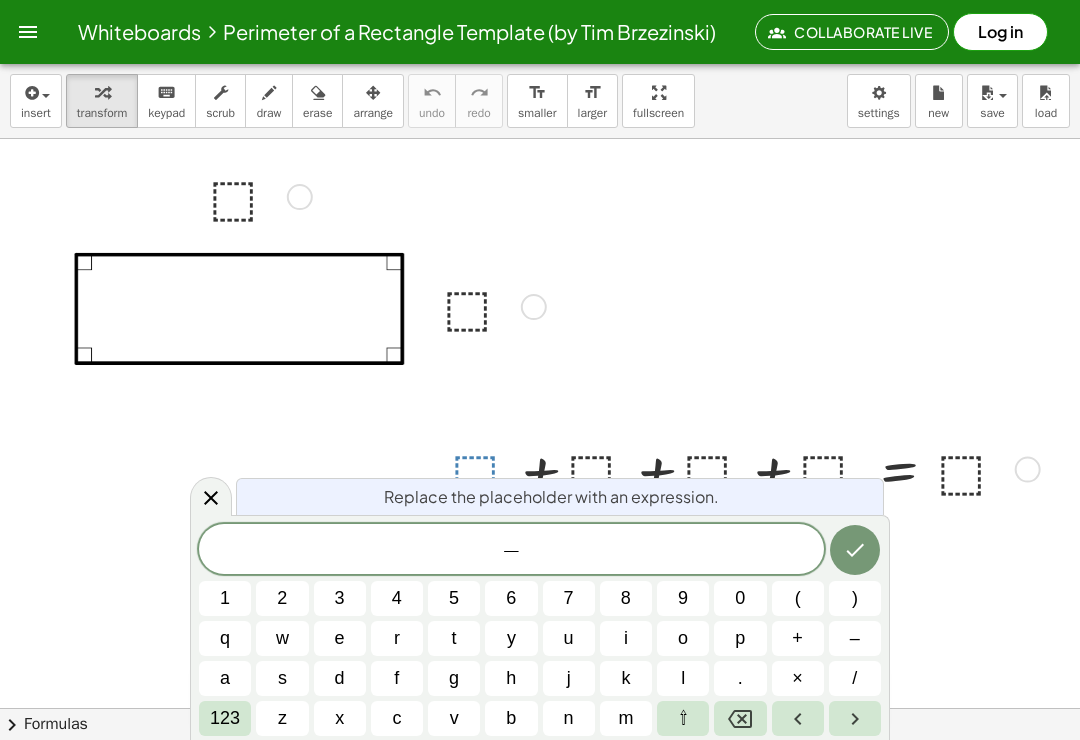 click on "2" at bounding box center [282, 598] 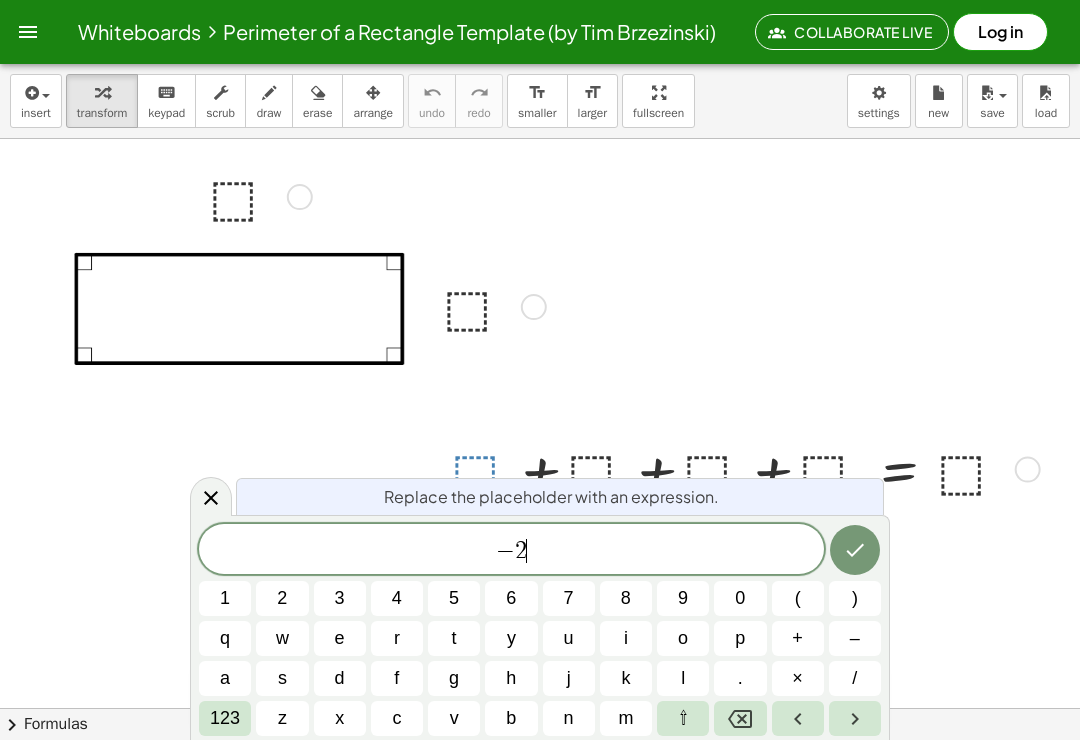 click on "x" at bounding box center [340, 718] 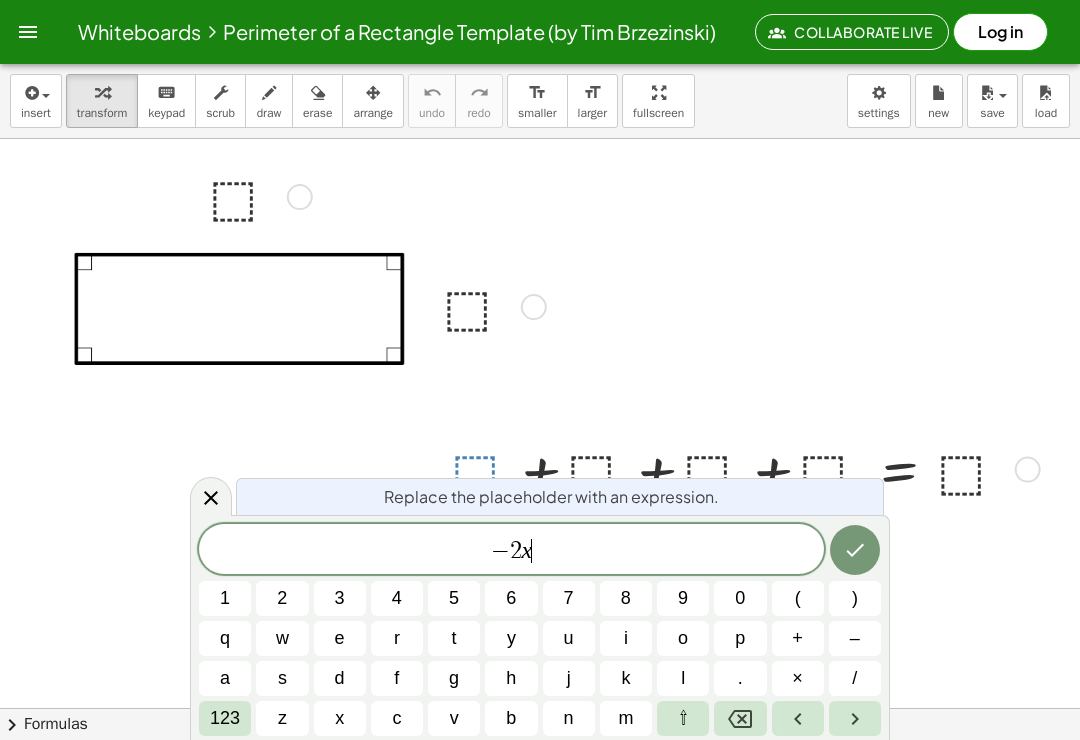 click on "(" at bounding box center [798, 598] 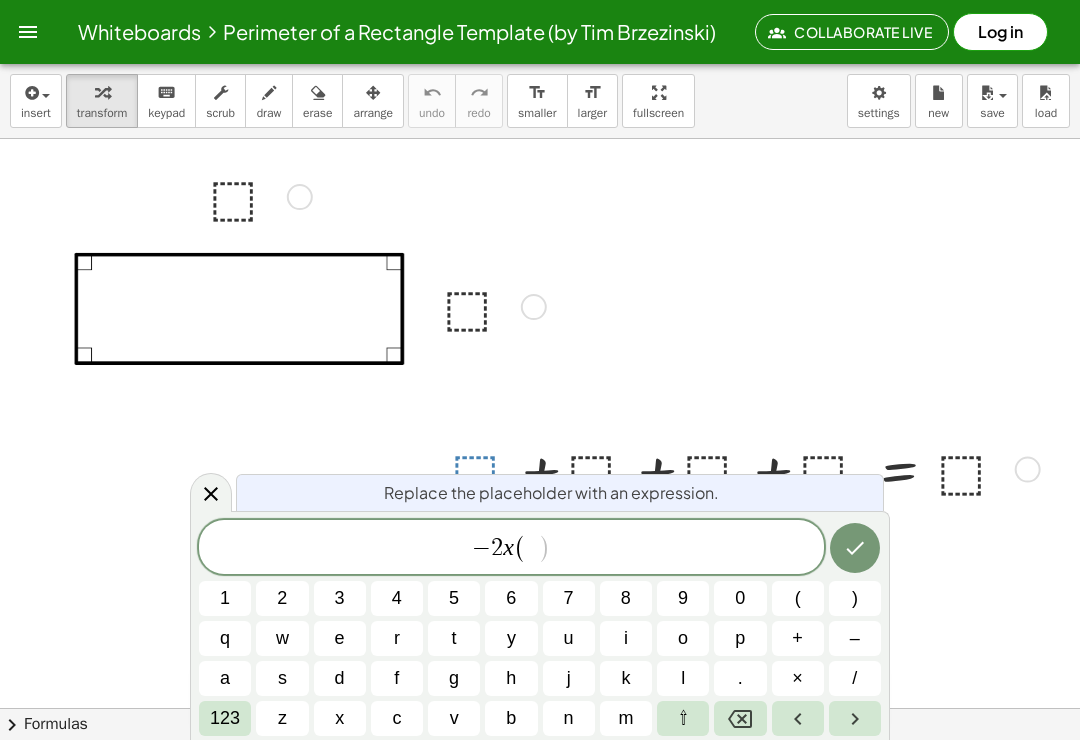 click on "9" at bounding box center [683, 598] 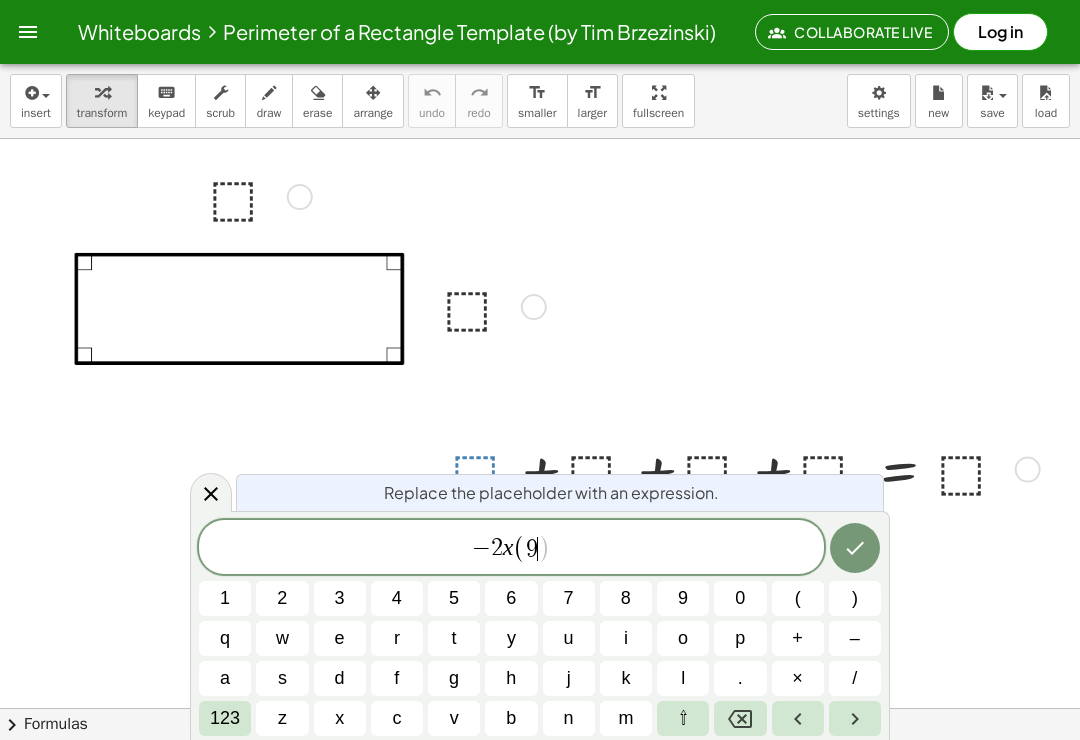 click on "a" at bounding box center [225, 678] 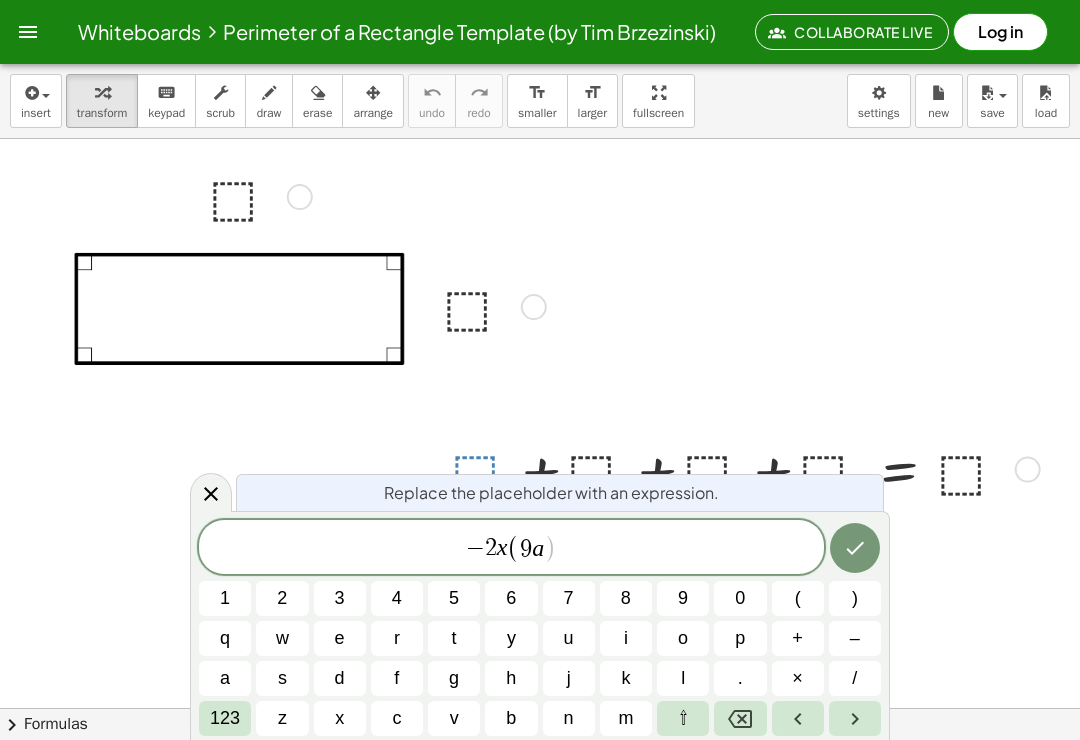click on "+" at bounding box center [798, 638] 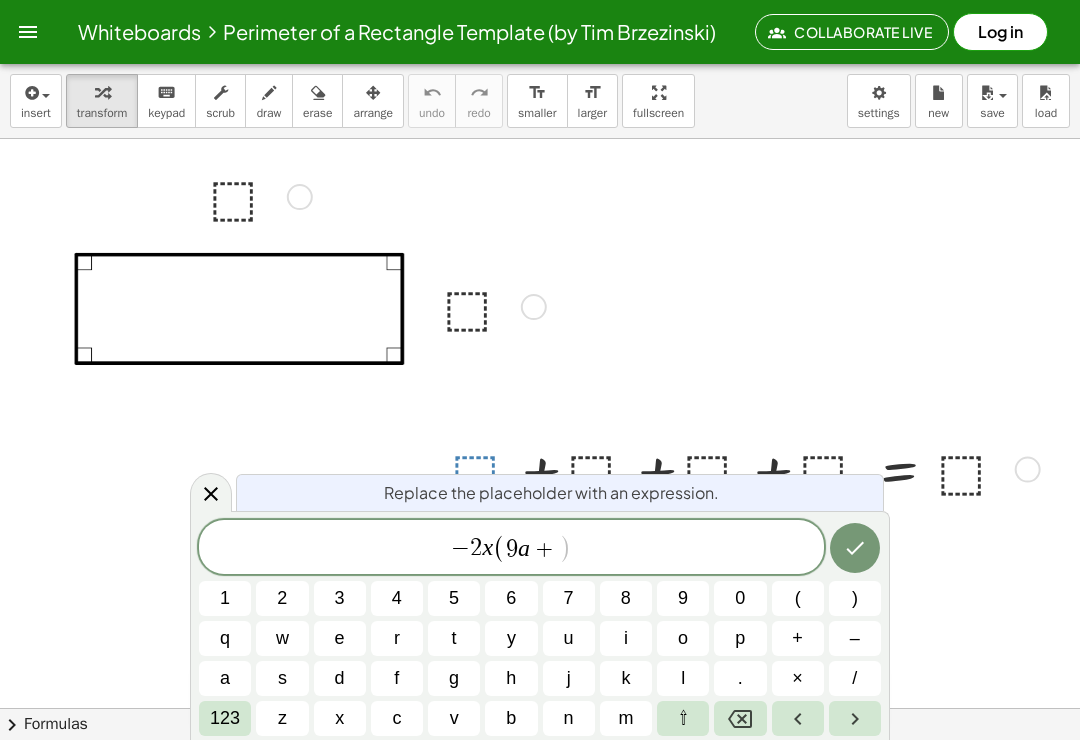 click on "b" at bounding box center [511, 718] 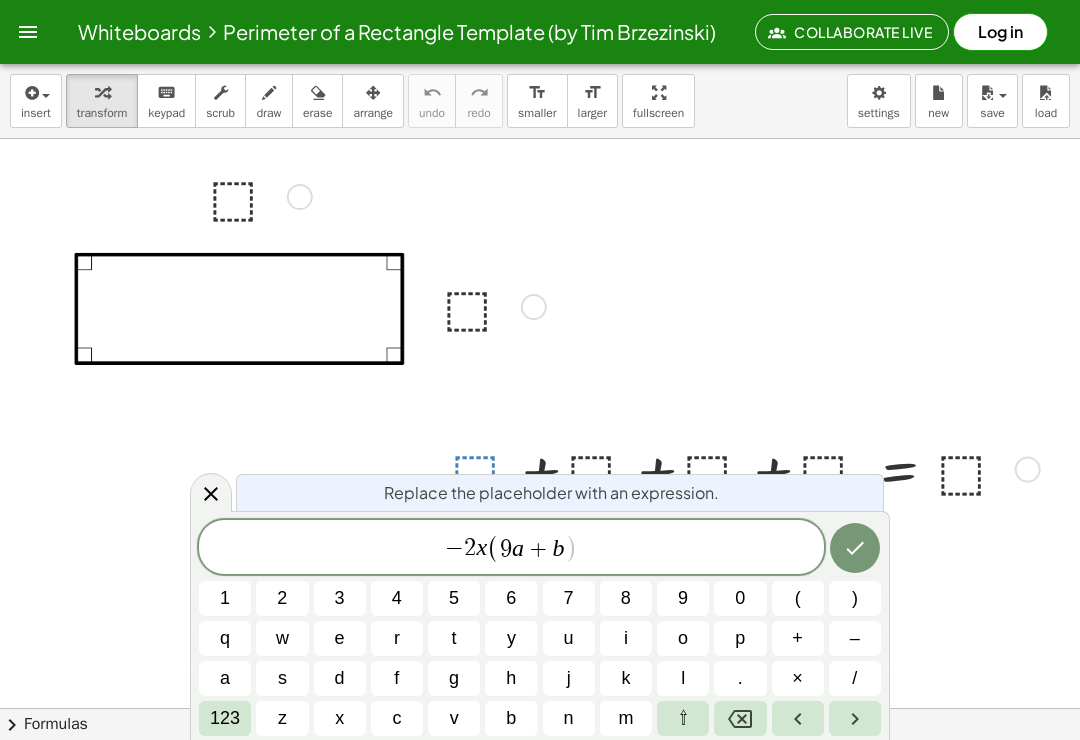 click on "− 2 x ( 9 a + b ​ )" at bounding box center [511, 548] 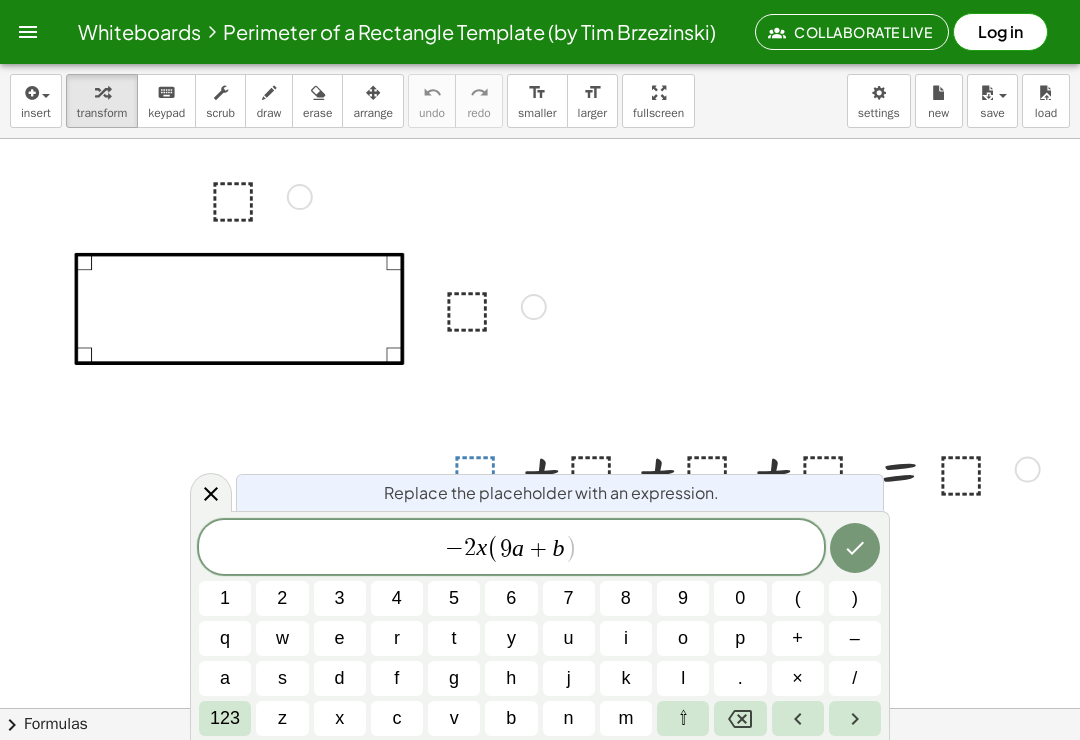 click on ")" at bounding box center [855, 598] 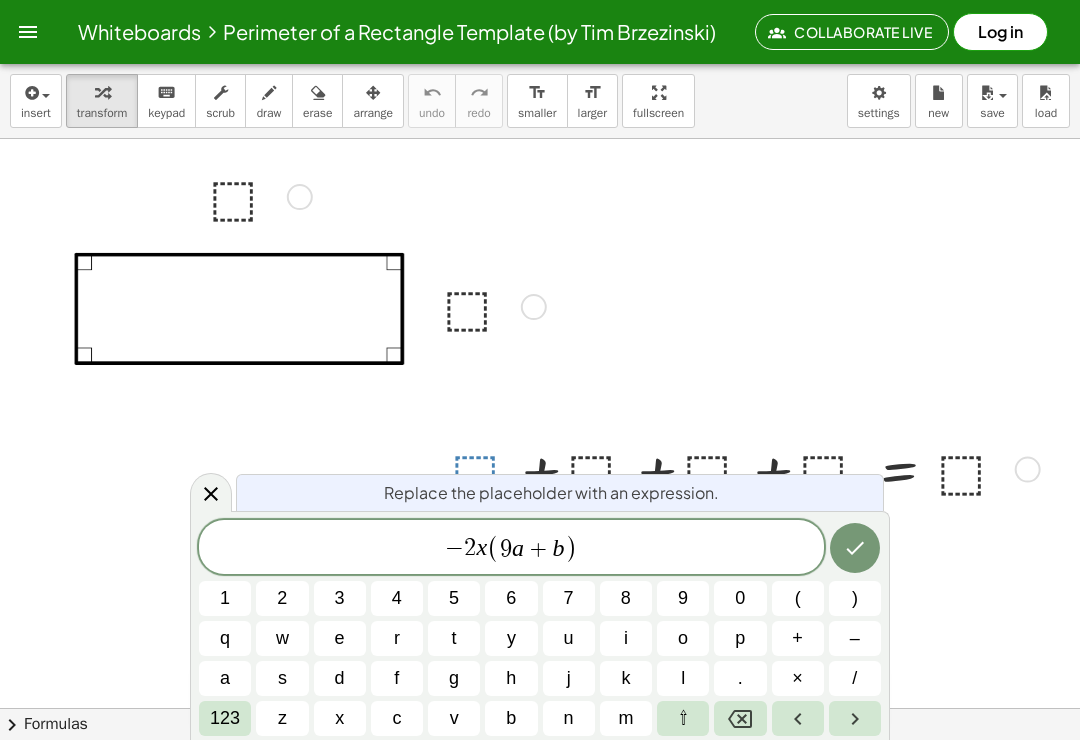 click on "–" at bounding box center [855, 638] 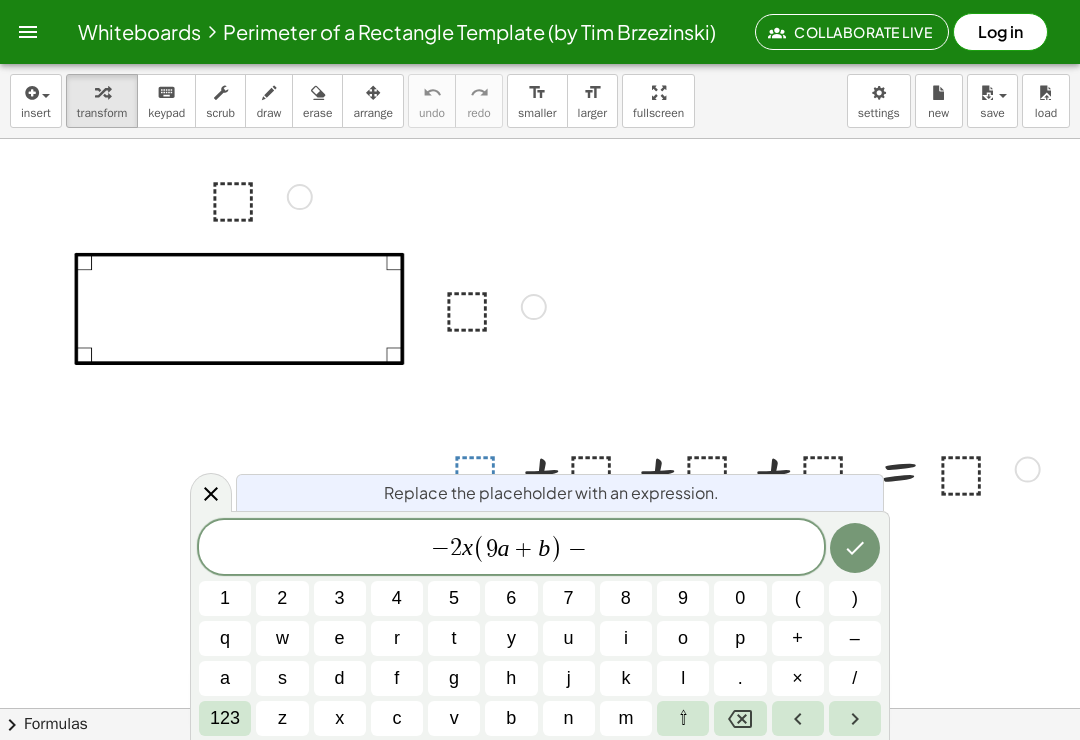 click on "8" at bounding box center (626, 598) 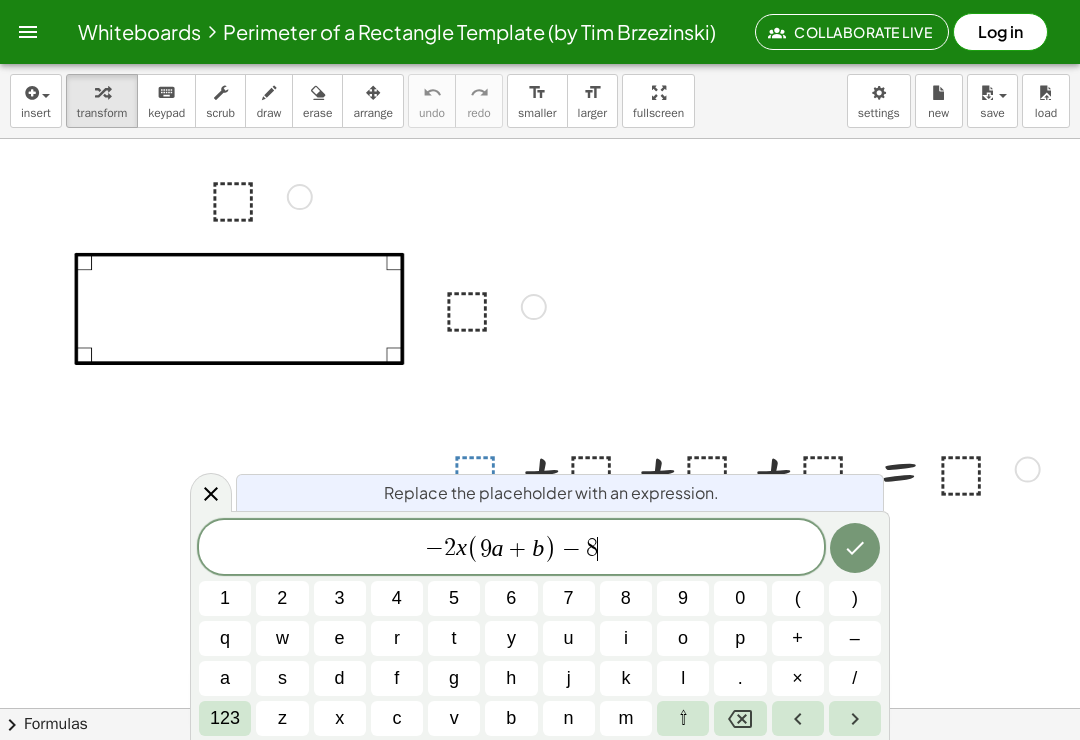 click on "6" at bounding box center (511, 598) 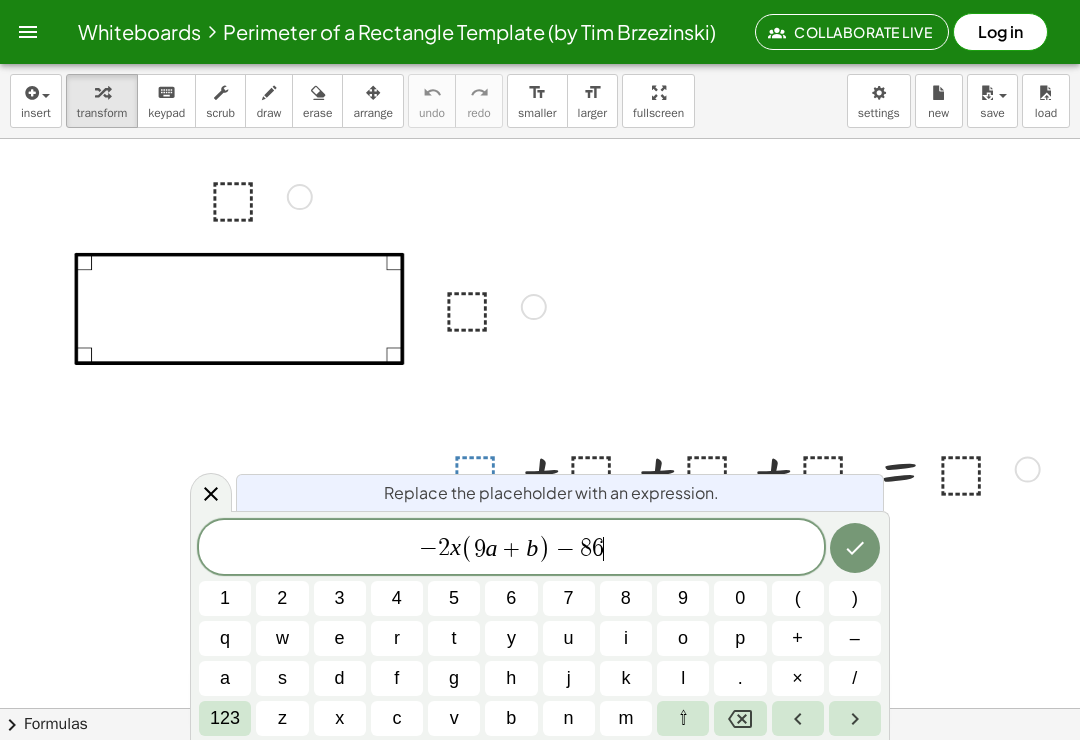 click 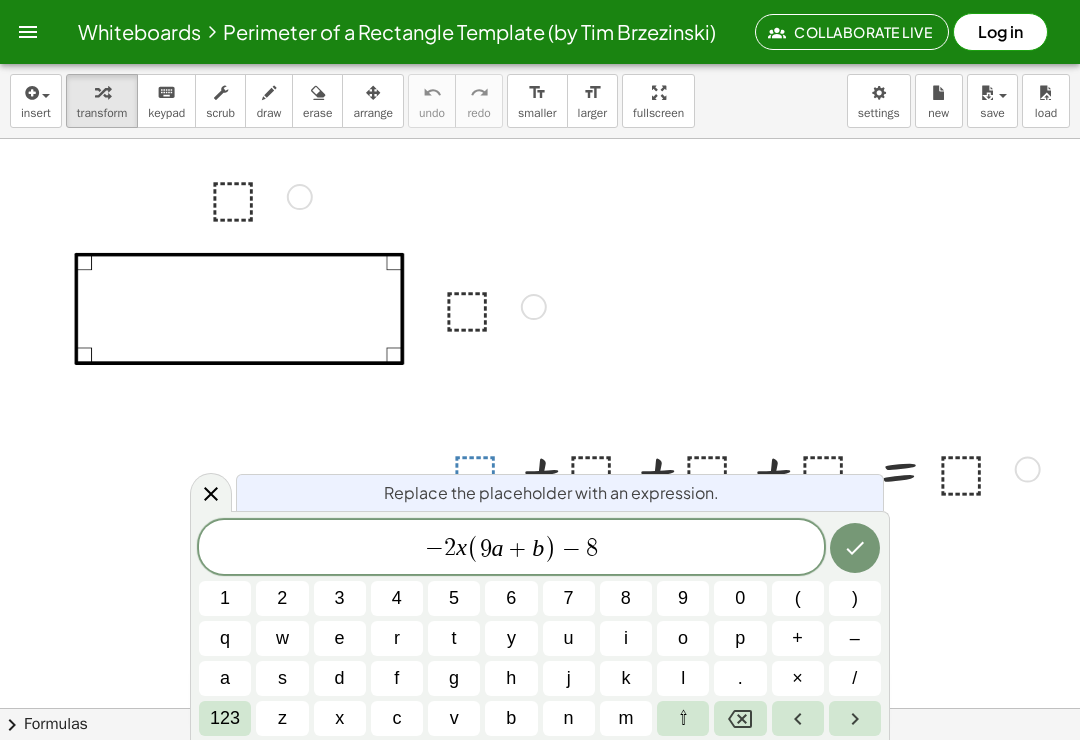 click on "x" at bounding box center [339, 718] 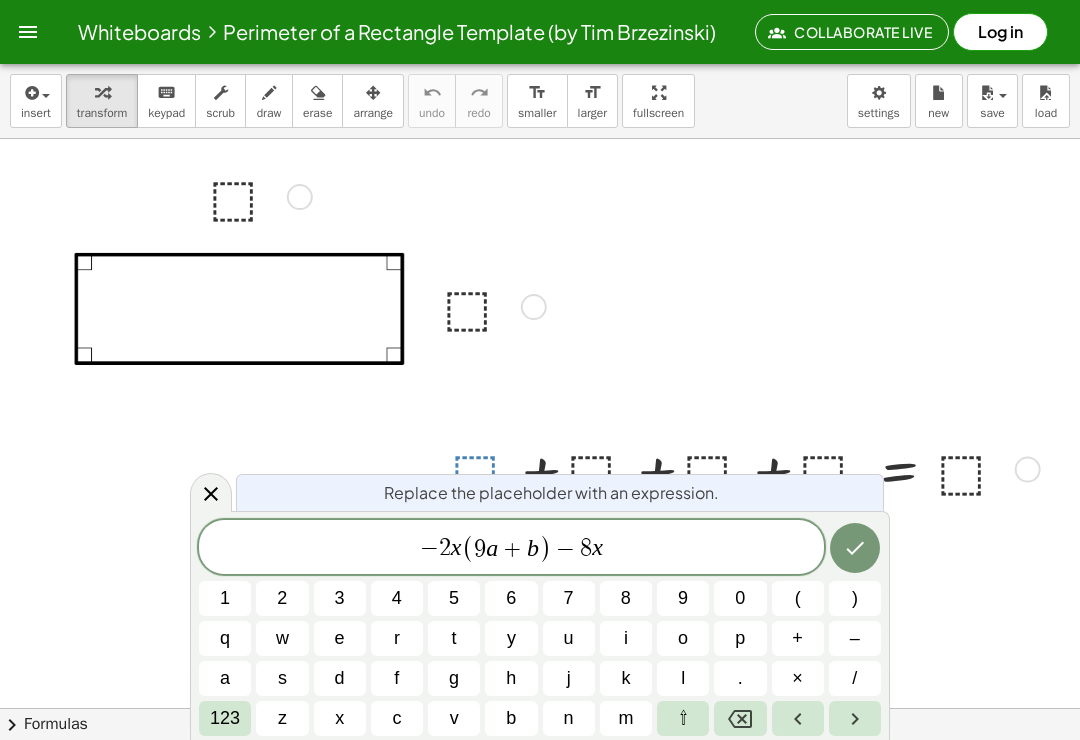 click on "(" at bounding box center (798, 598) 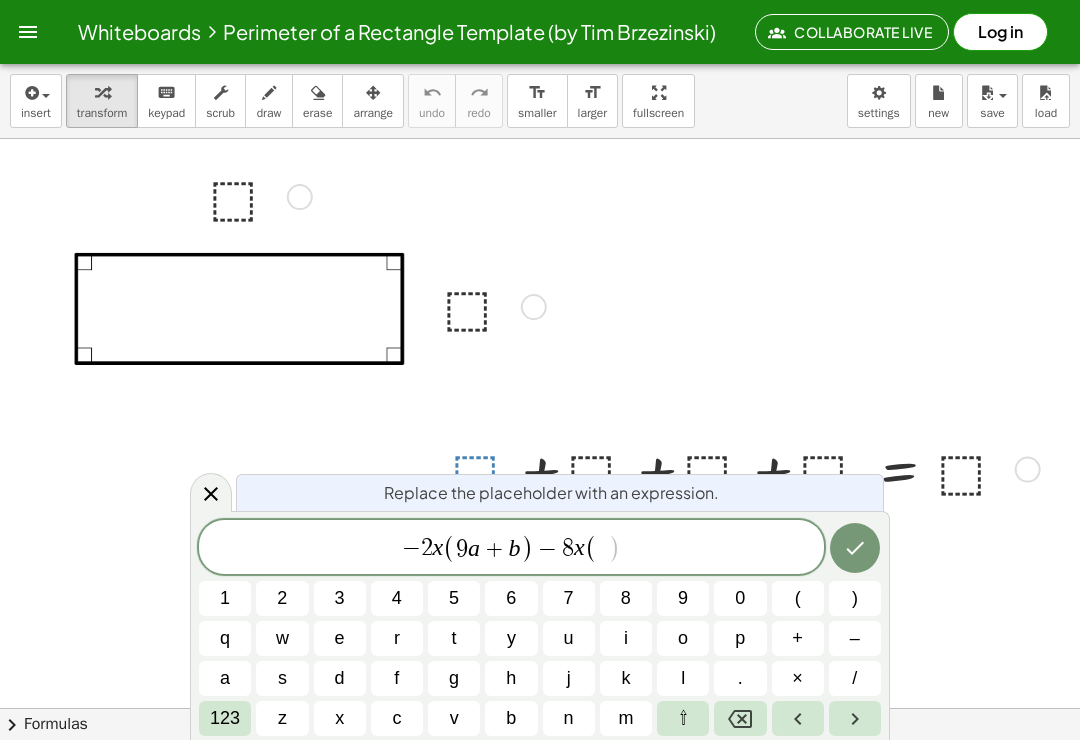 click on "3" at bounding box center [340, 598] 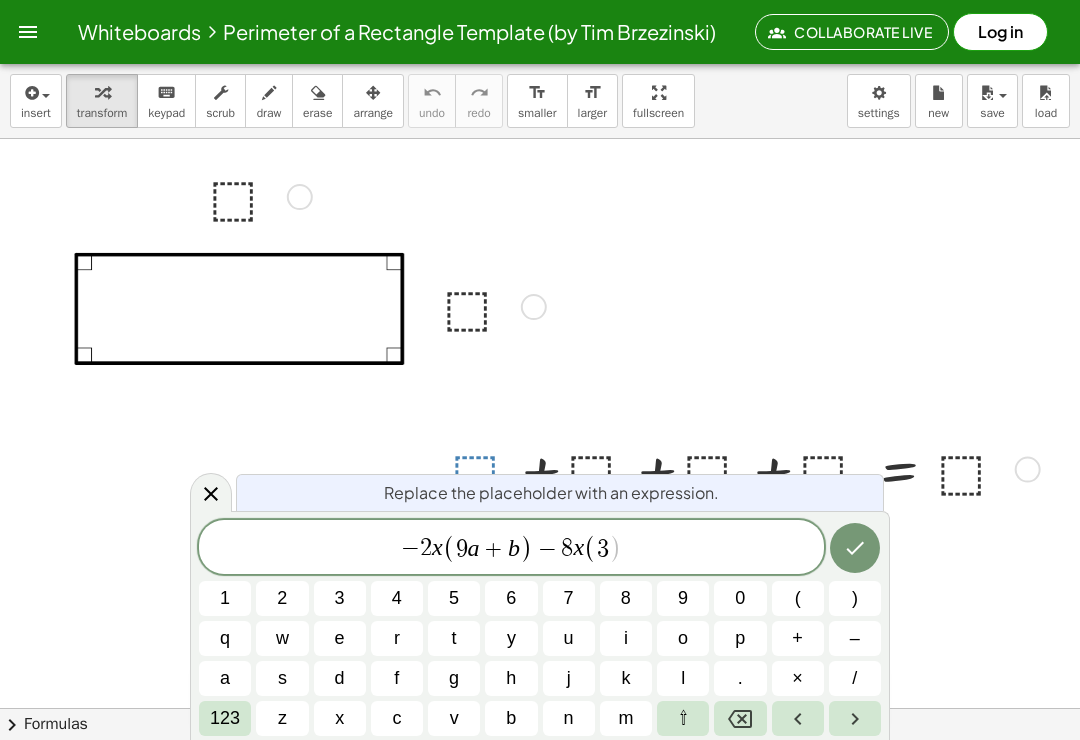 click on "a" at bounding box center [225, 678] 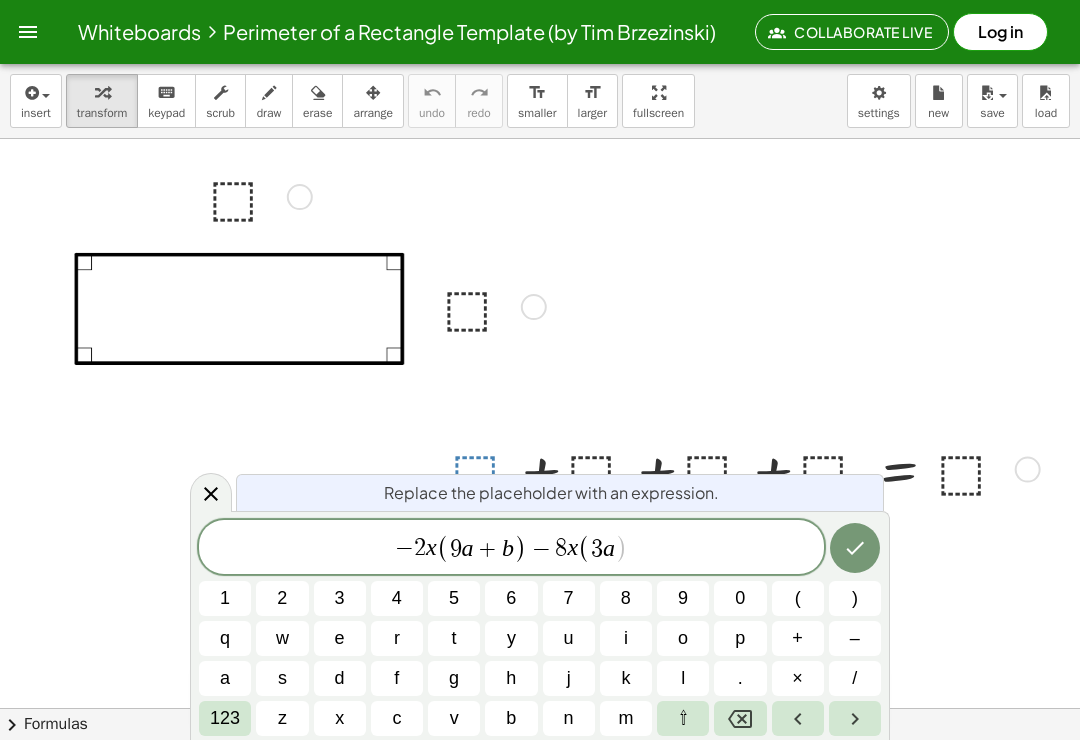 click on "–" at bounding box center [855, 638] 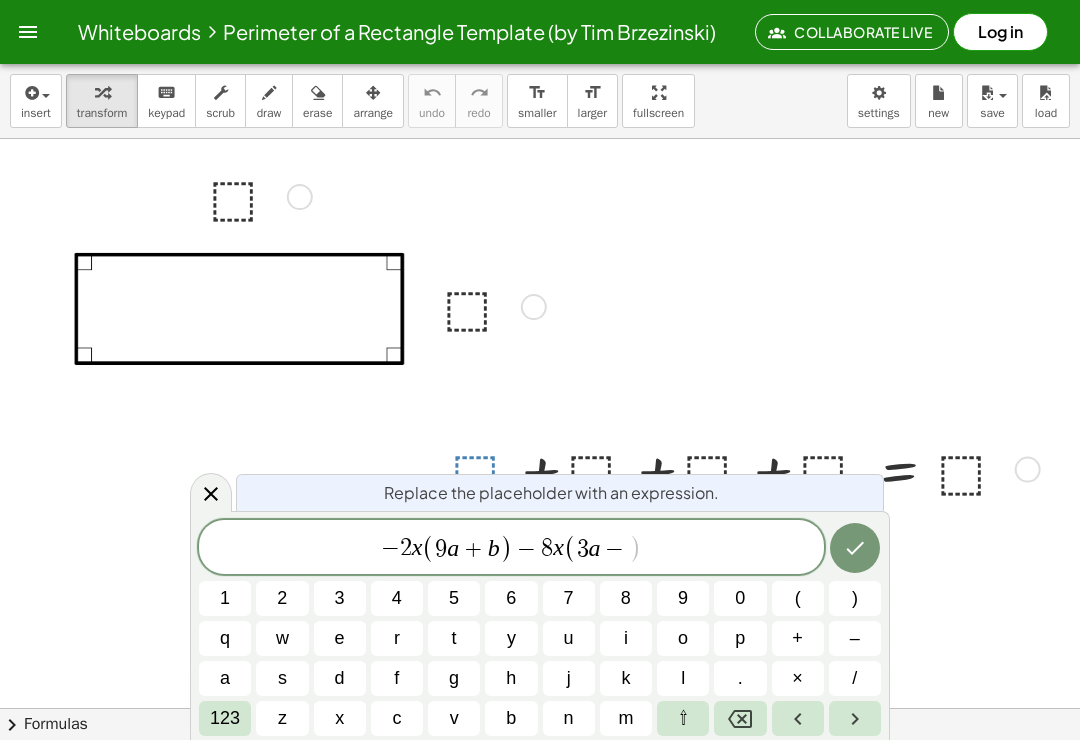 click on "5" at bounding box center (454, 598) 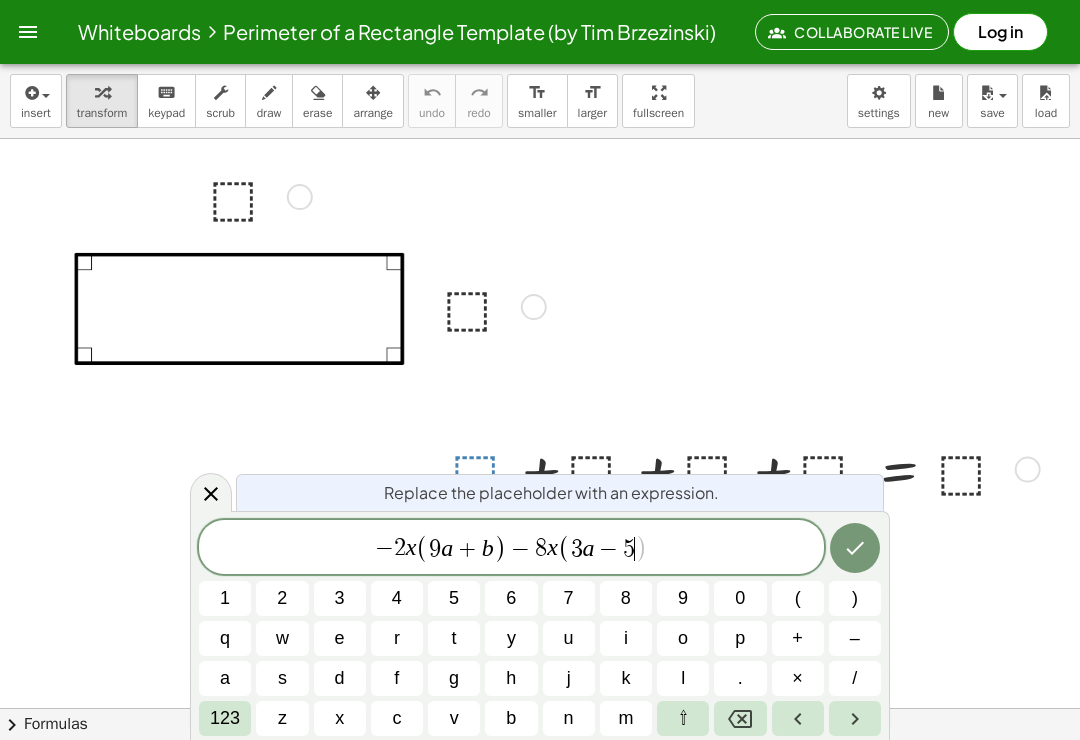 click on "b" at bounding box center (511, 718) 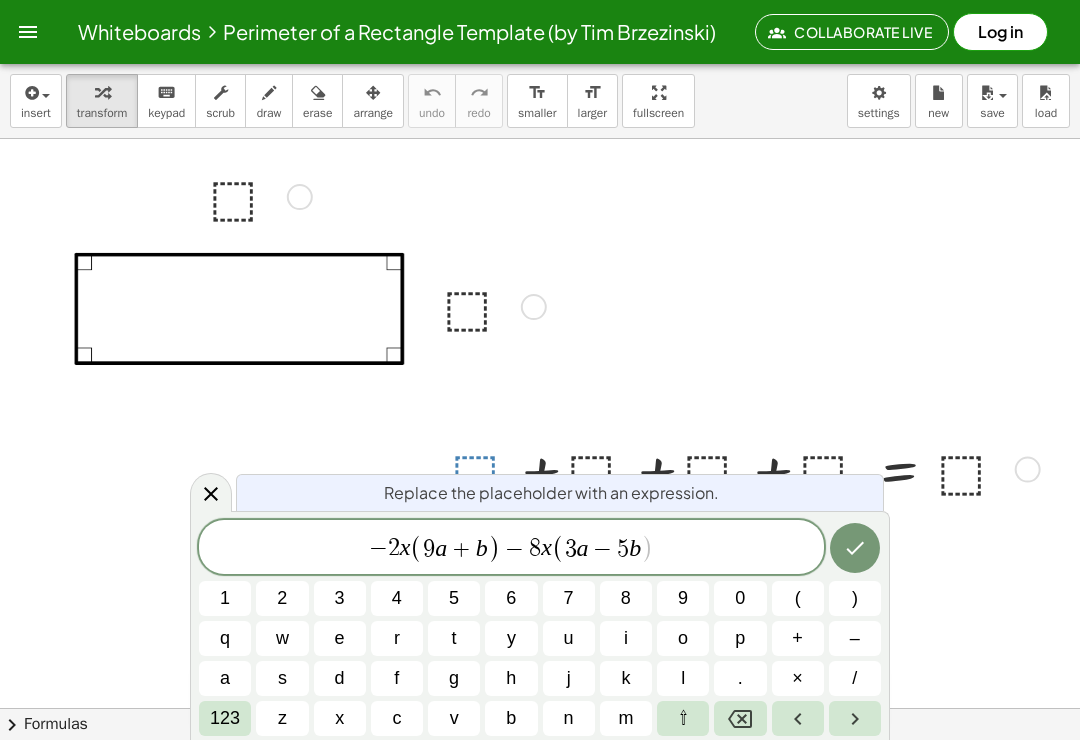 click on ")" at bounding box center [855, 598] 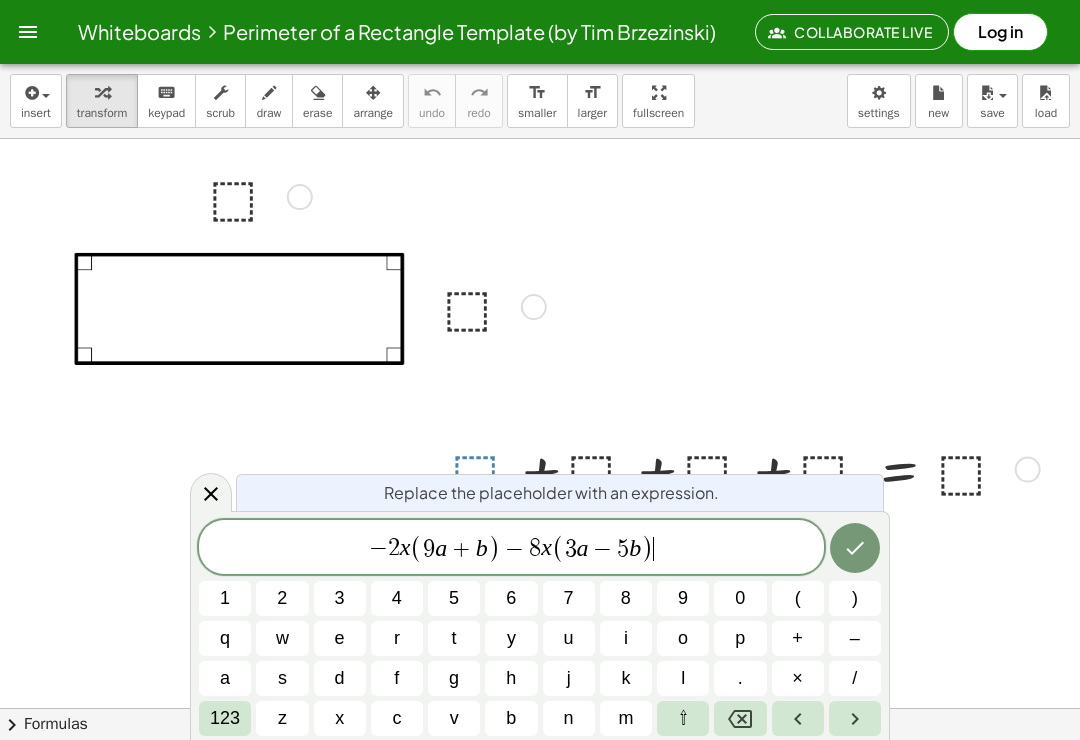 click 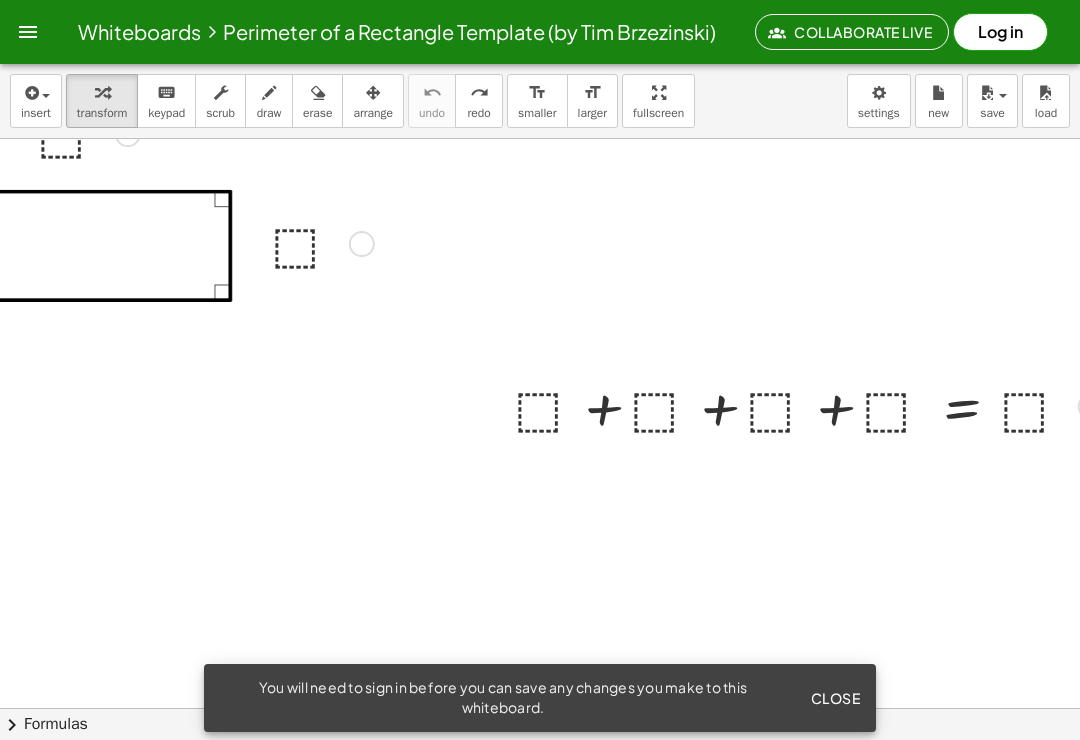 scroll, scrollTop: 63, scrollLeft: 171, axis: both 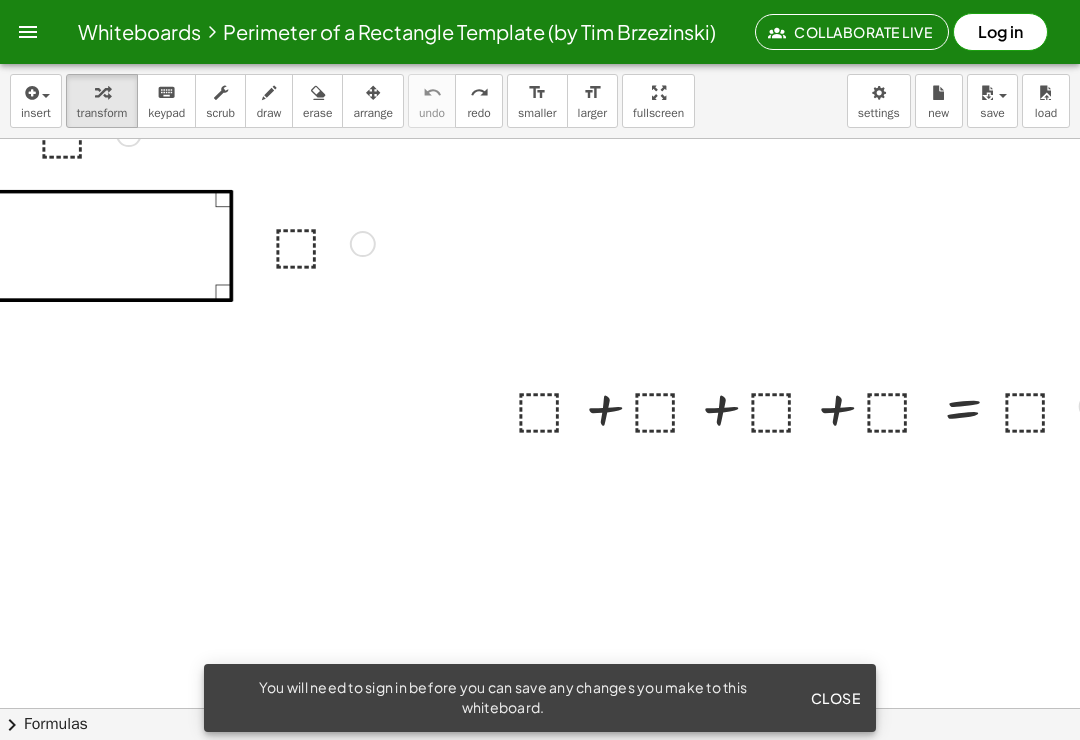 click on "save" at bounding box center (992, 101) 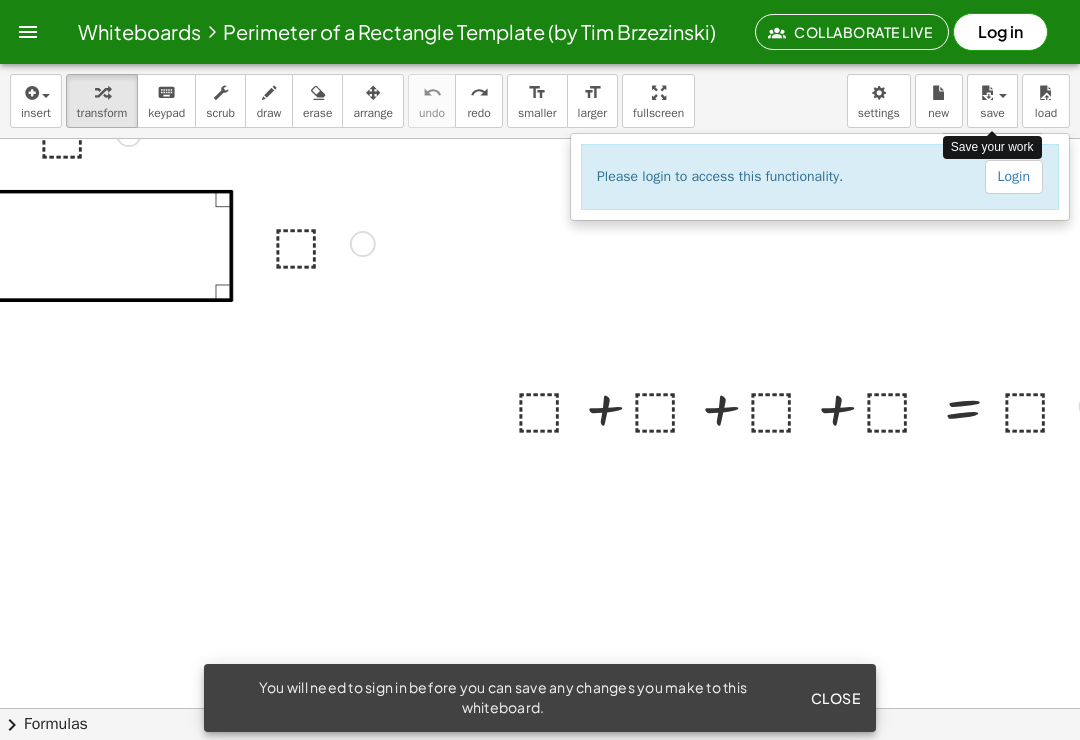 click at bounding box center (540, 370) 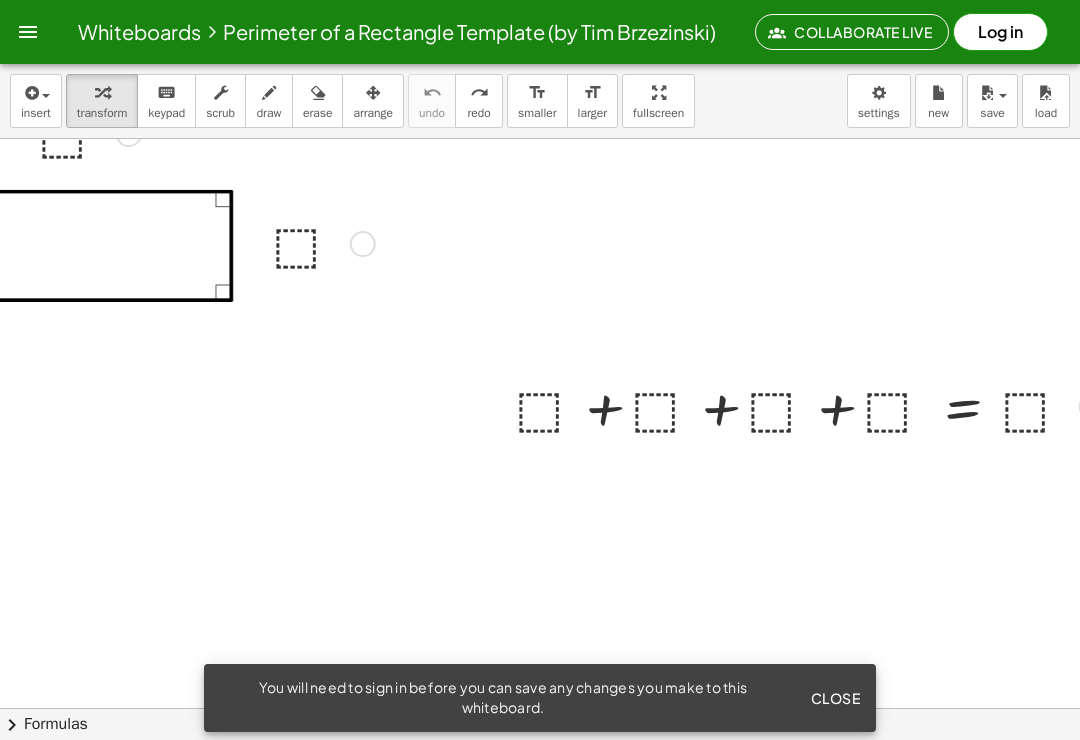 click on "insert select one: Math Expression Function Text Youtube Video Graphing Geometry Geometry 3D transform keyboard keypad scrub draw erase arrange undo undo redo redo format_size smaller format_size larger fullscreen load   save Please login to access this functionality. Login new settings" at bounding box center (540, 101) 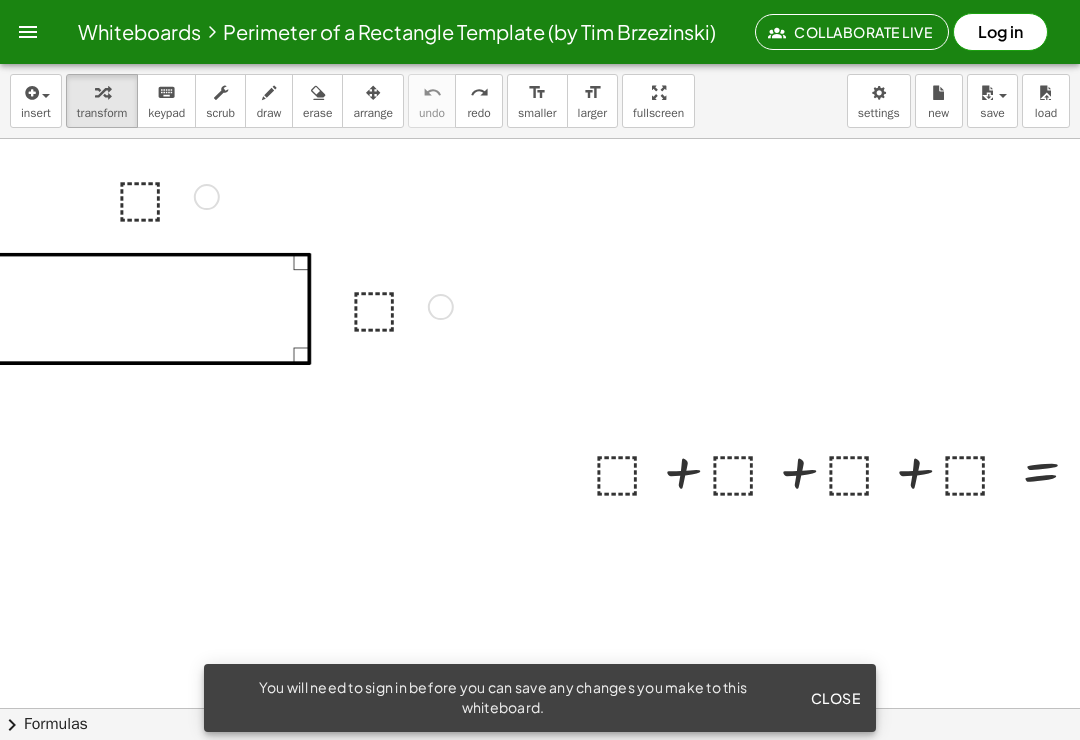 scroll, scrollTop: 0, scrollLeft: 87, axis: horizontal 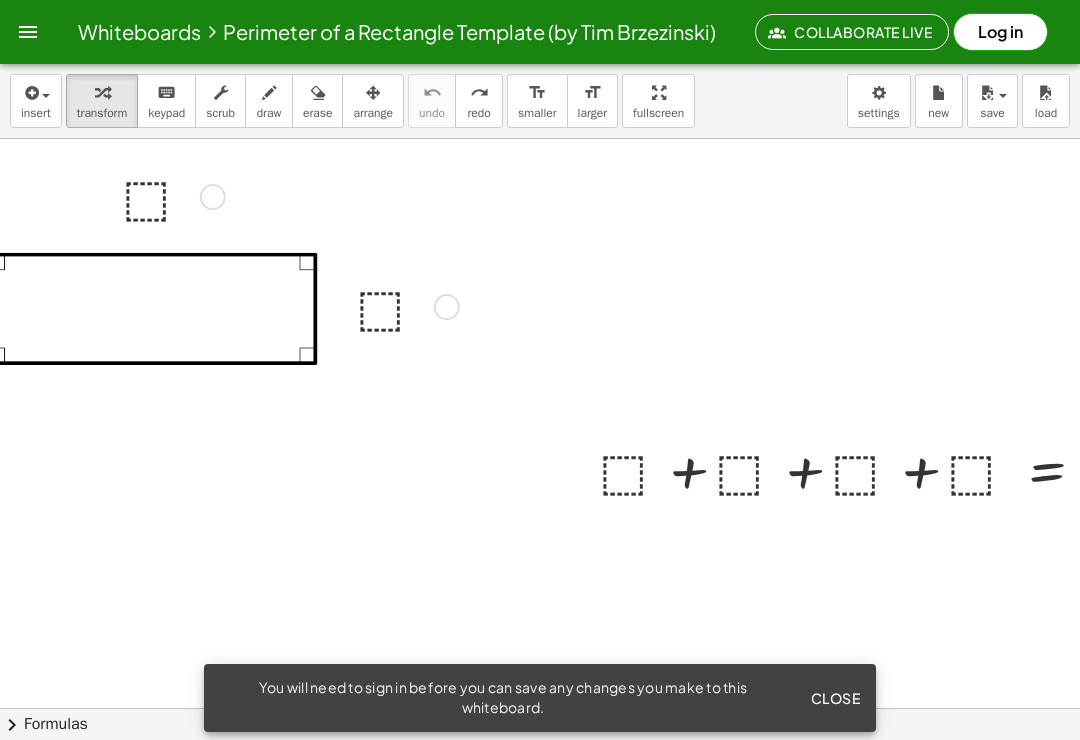 click on "Whiteboards     Perimeter of a Rectangle Template (by Tim Brzezinski)" at bounding box center [413, 32] 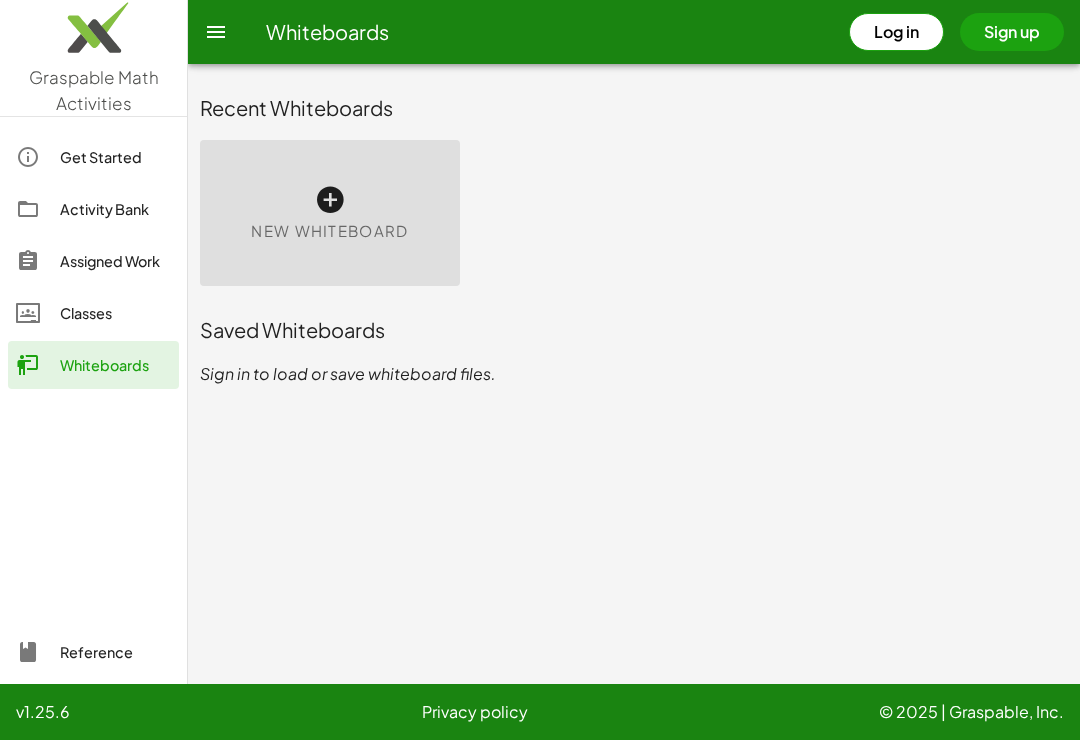 click on "New Whiteboard" at bounding box center (330, 213) 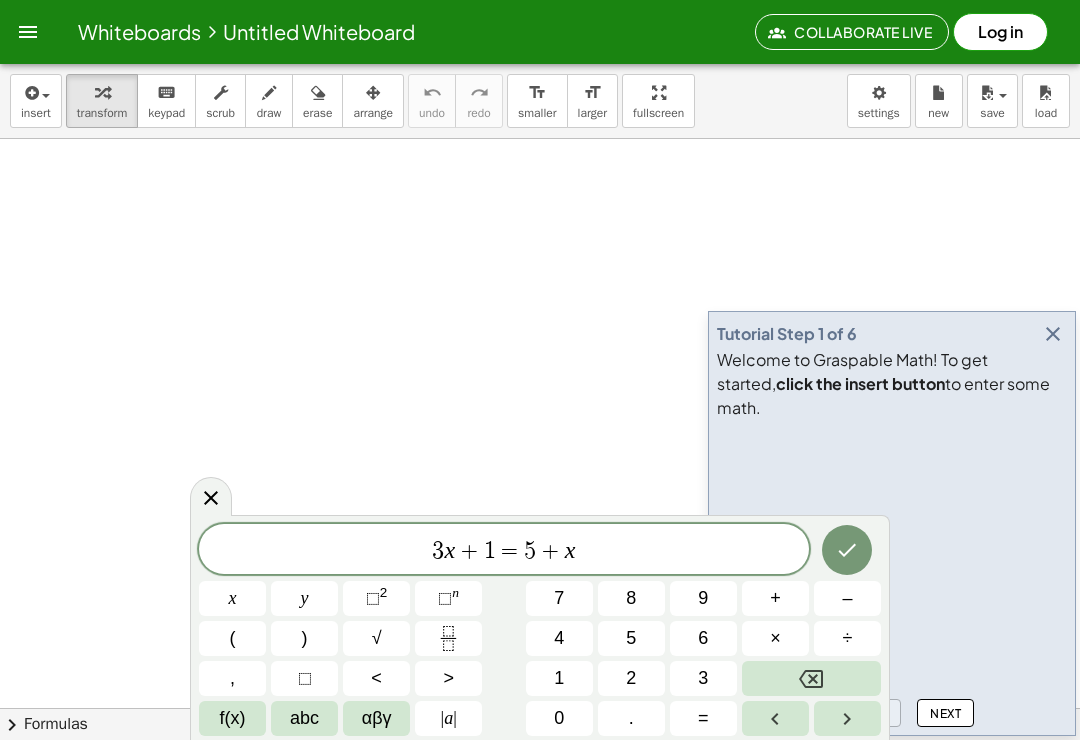 click on "3 x + 1 = 5 + x" at bounding box center (504, 551) 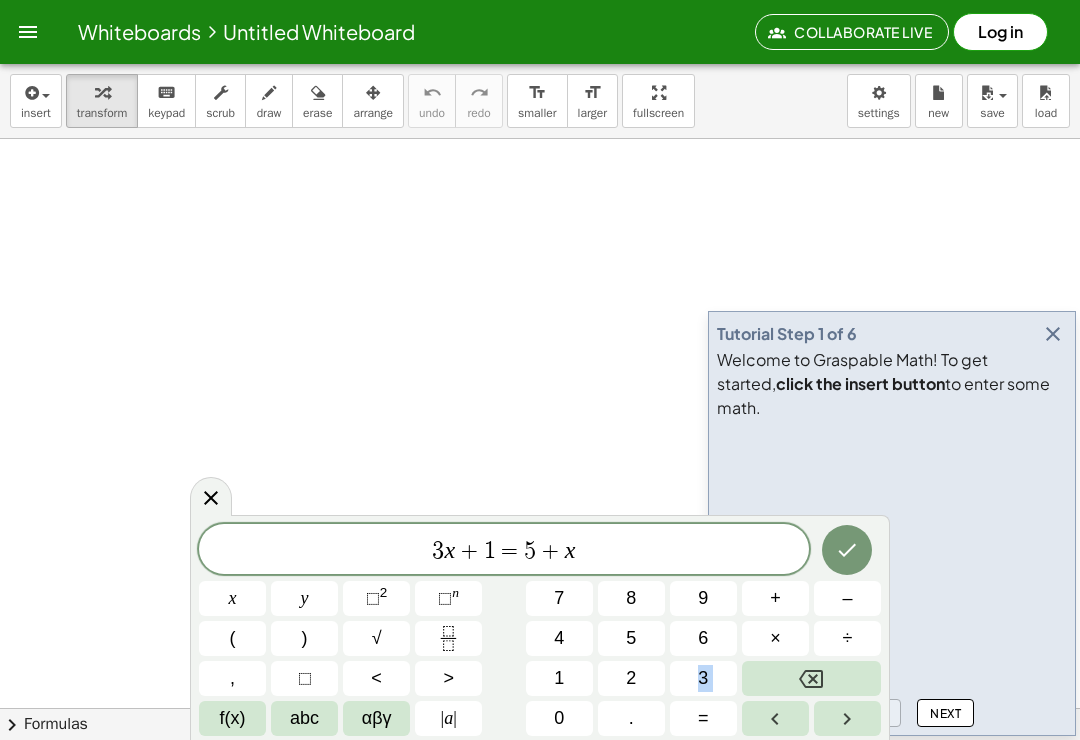 click at bounding box center (811, 678) 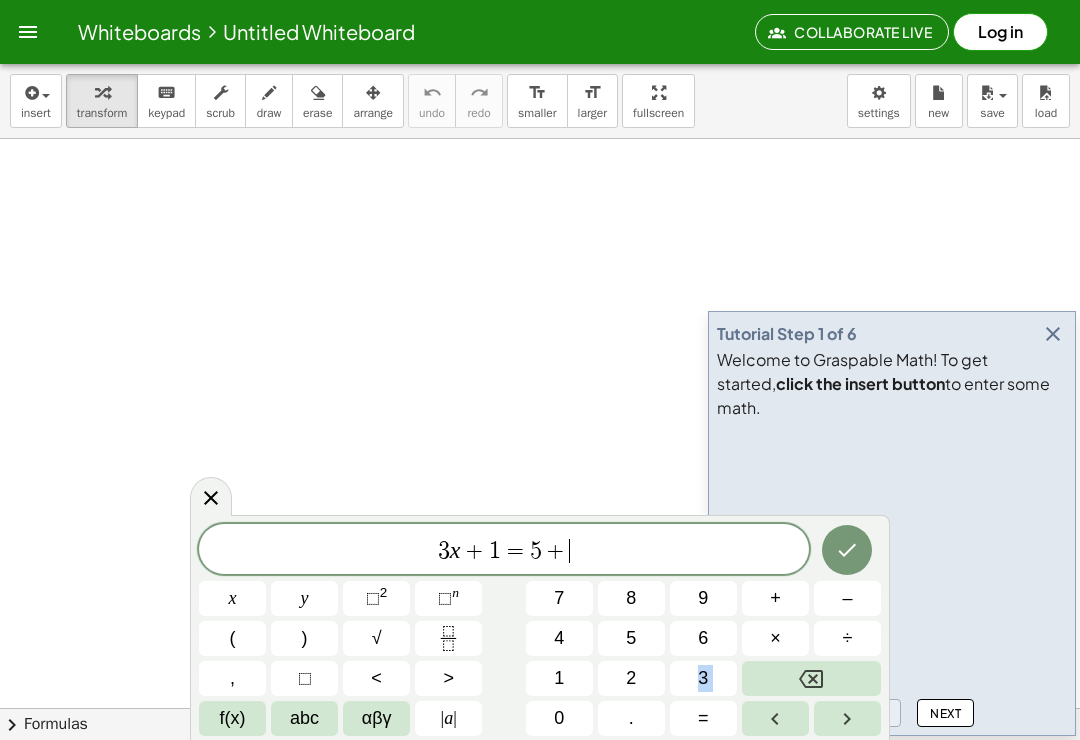 click at bounding box center [811, 678] 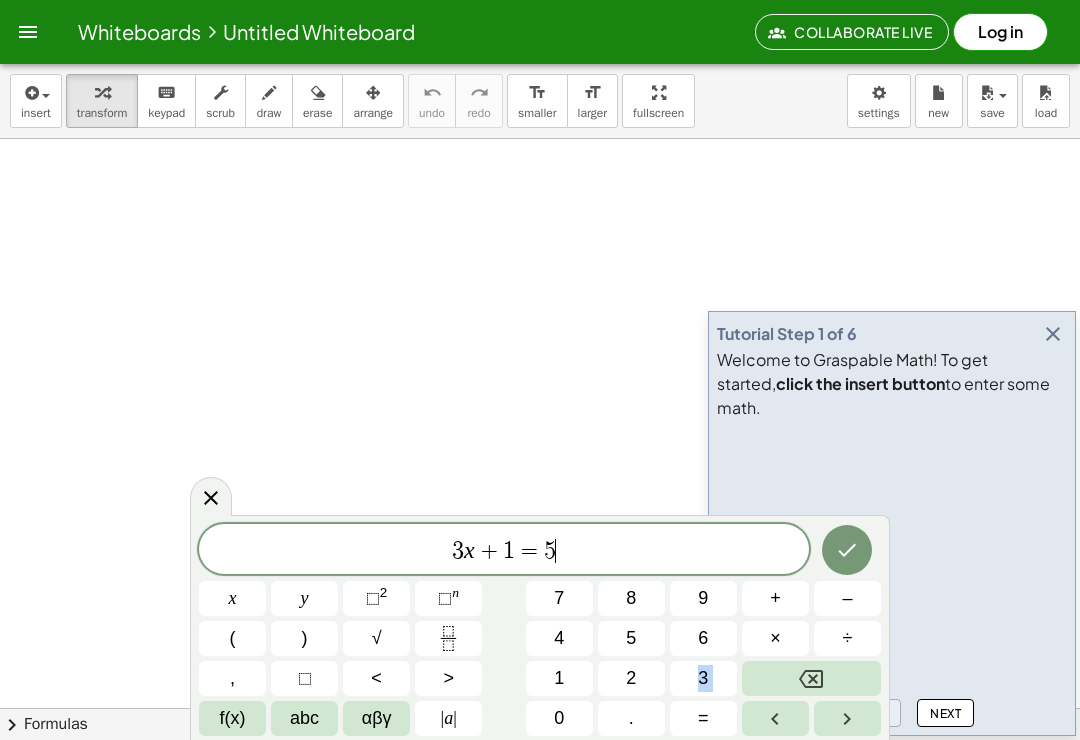 click at bounding box center (811, 678) 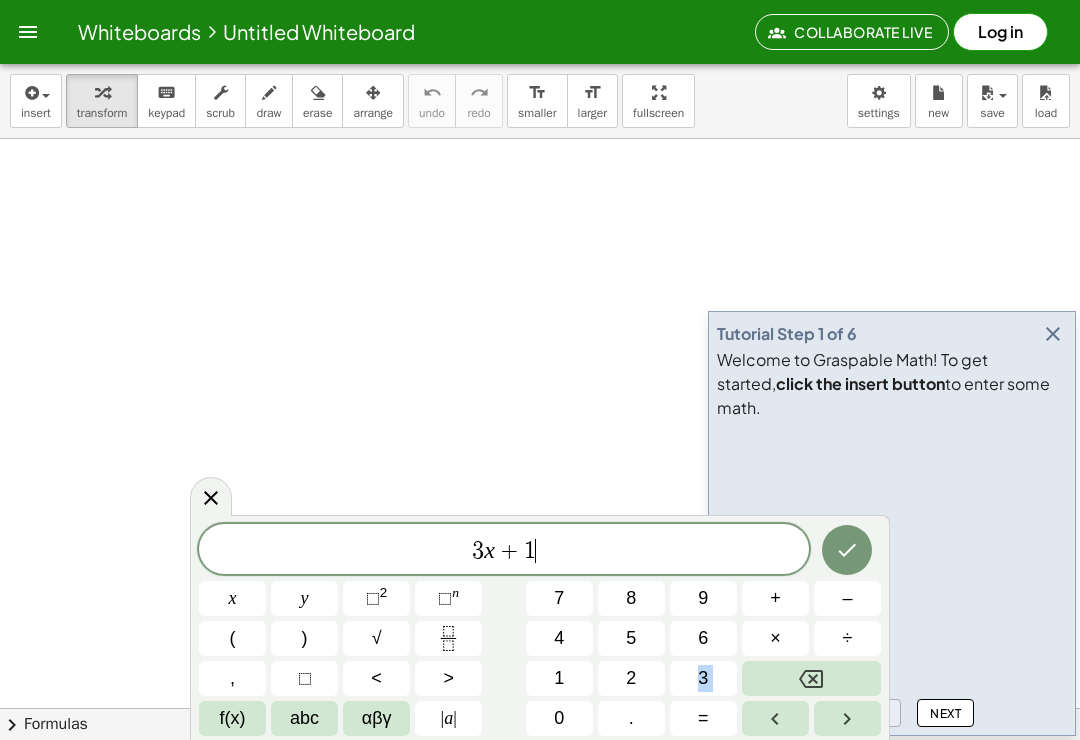 click at bounding box center (811, 678) 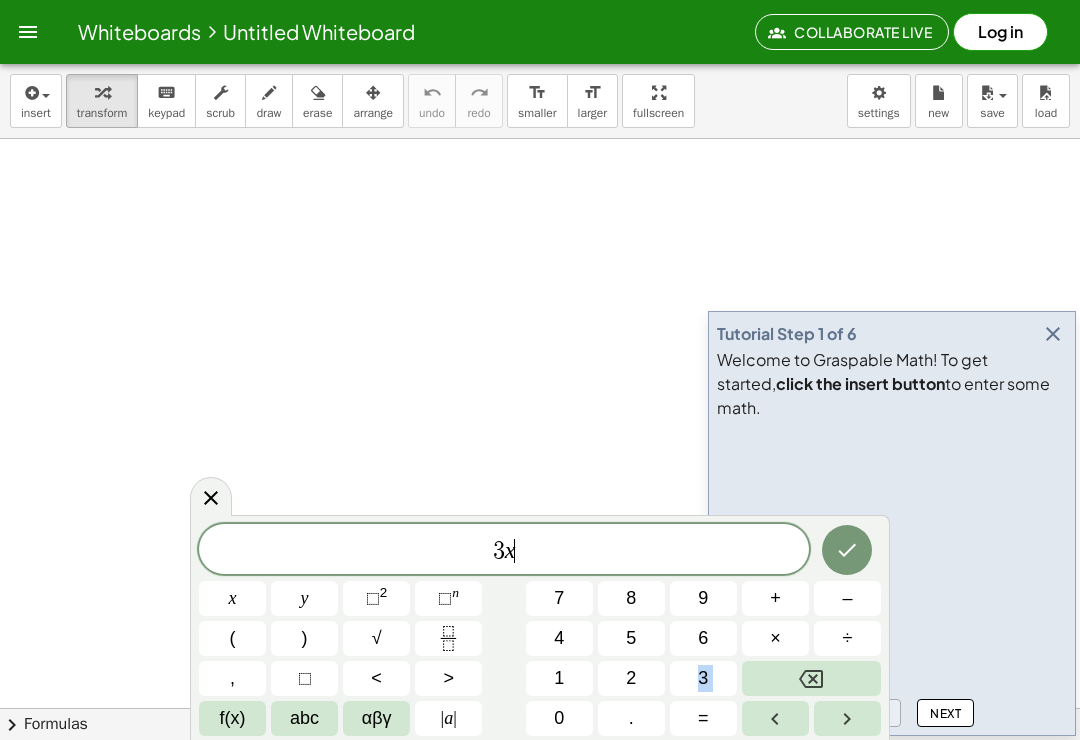 click at bounding box center [811, 678] 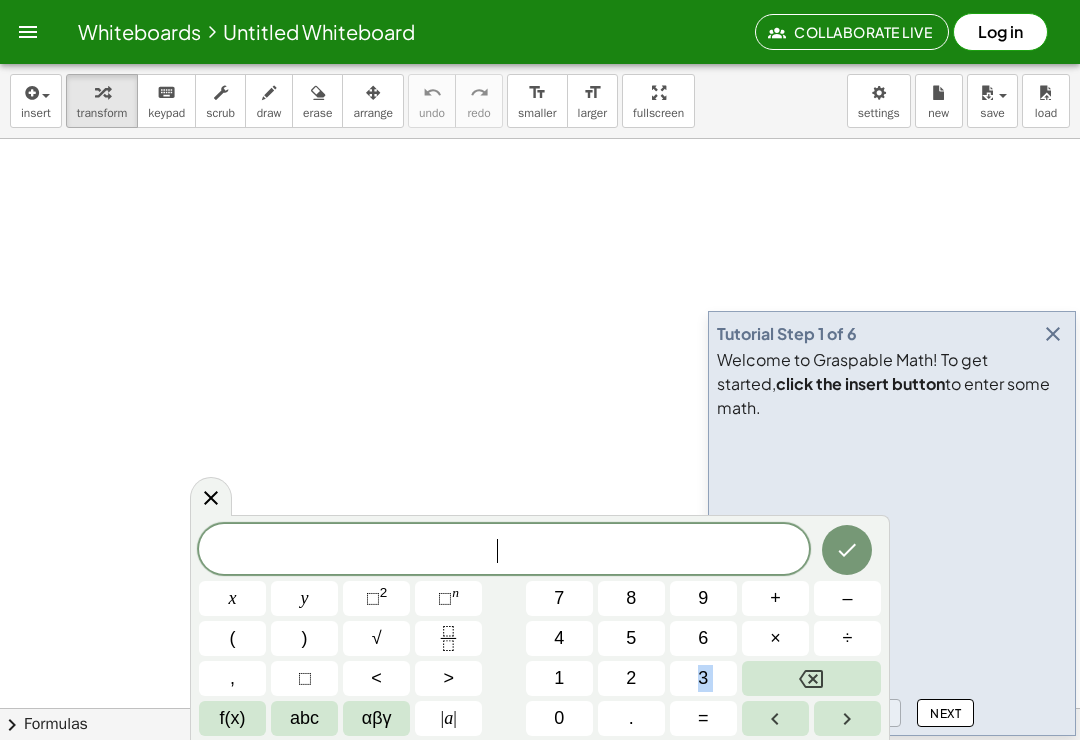 click at bounding box center (811, 678) 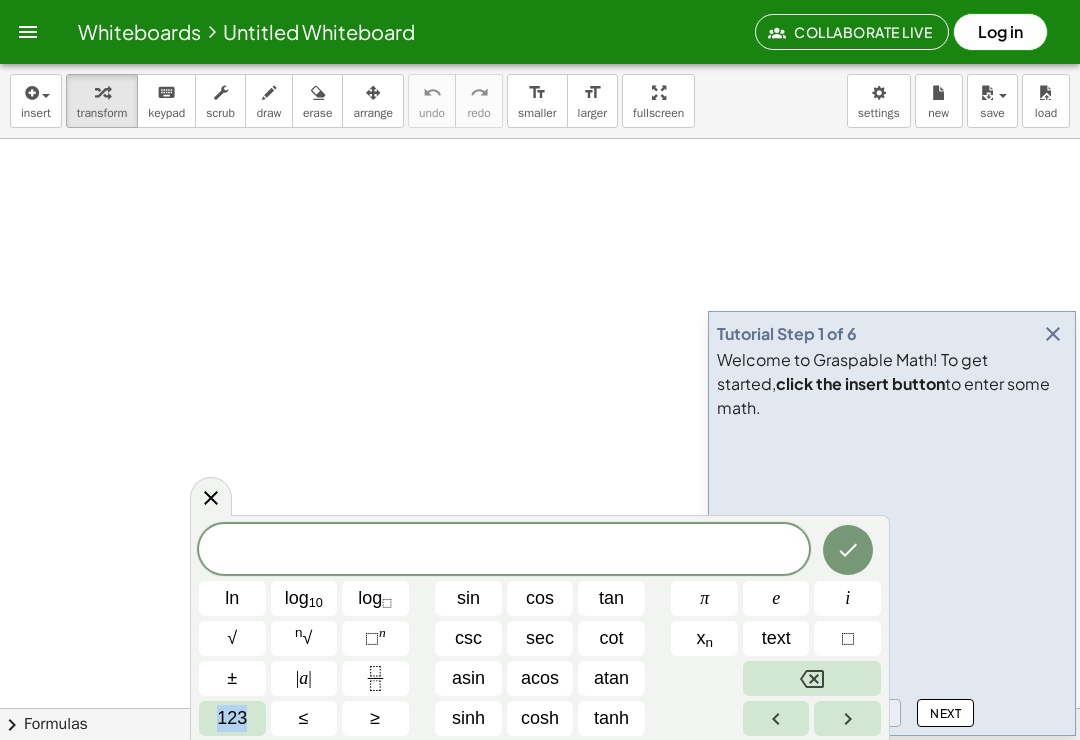 click at bounding box center (1053, 334) 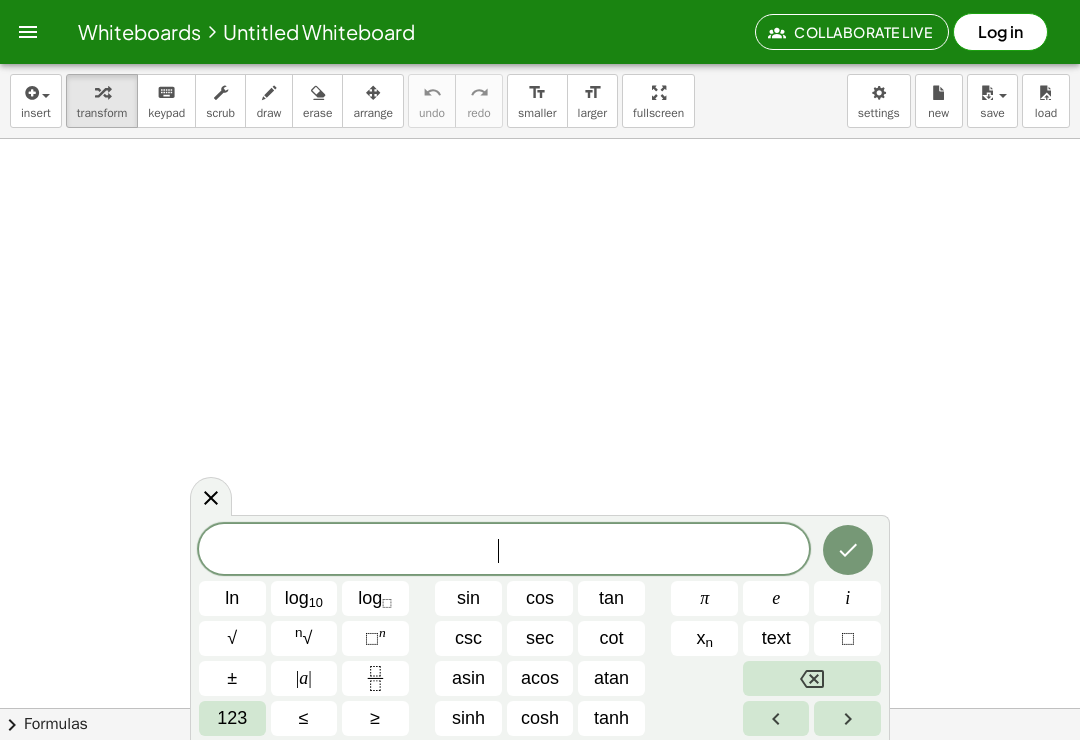 click on "123" at bounding box center (232, 718) 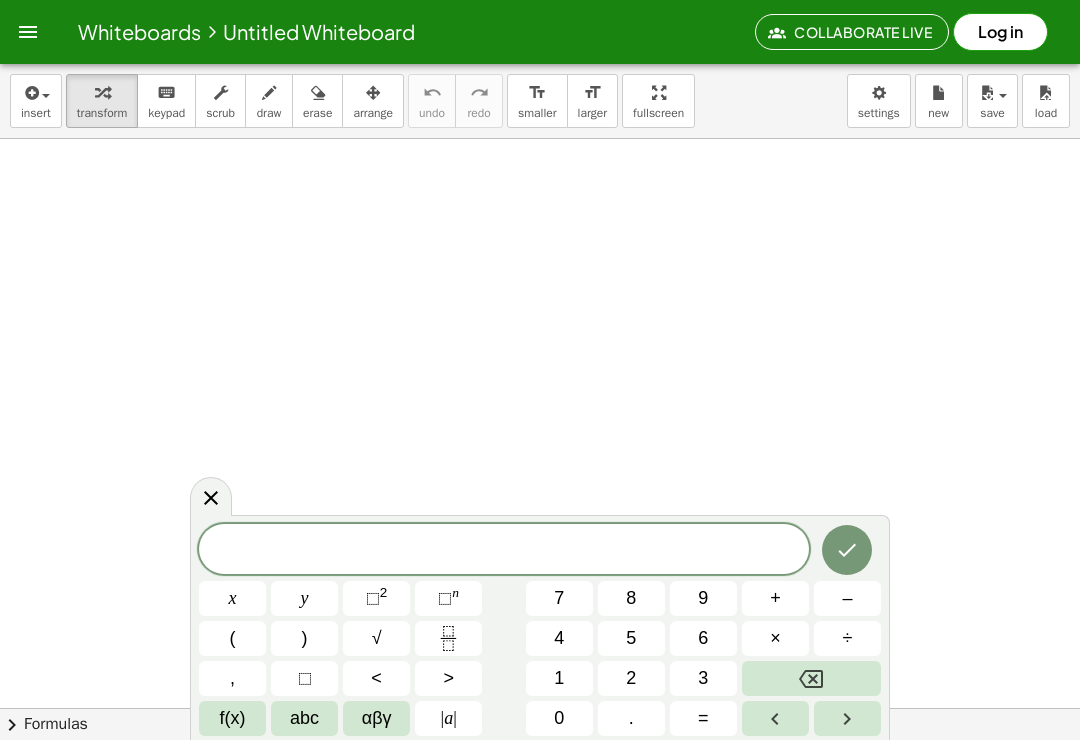 click on "–" at bounding box center (847, 598) 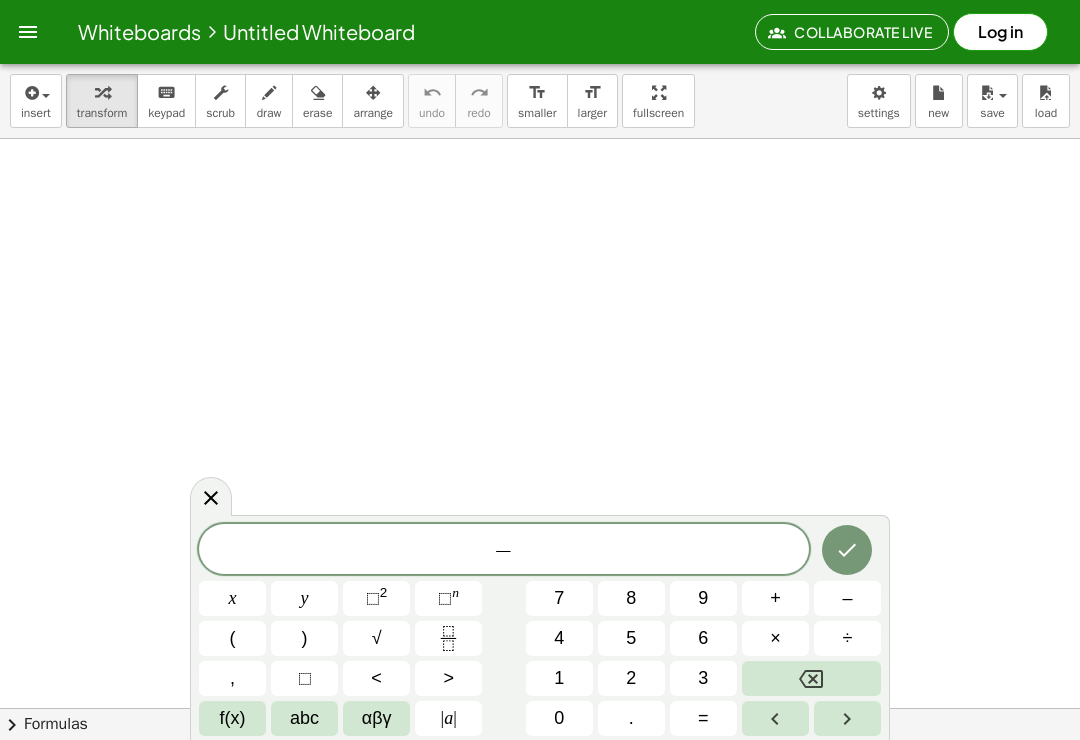 click on "2" at bounding box center (631, 678) 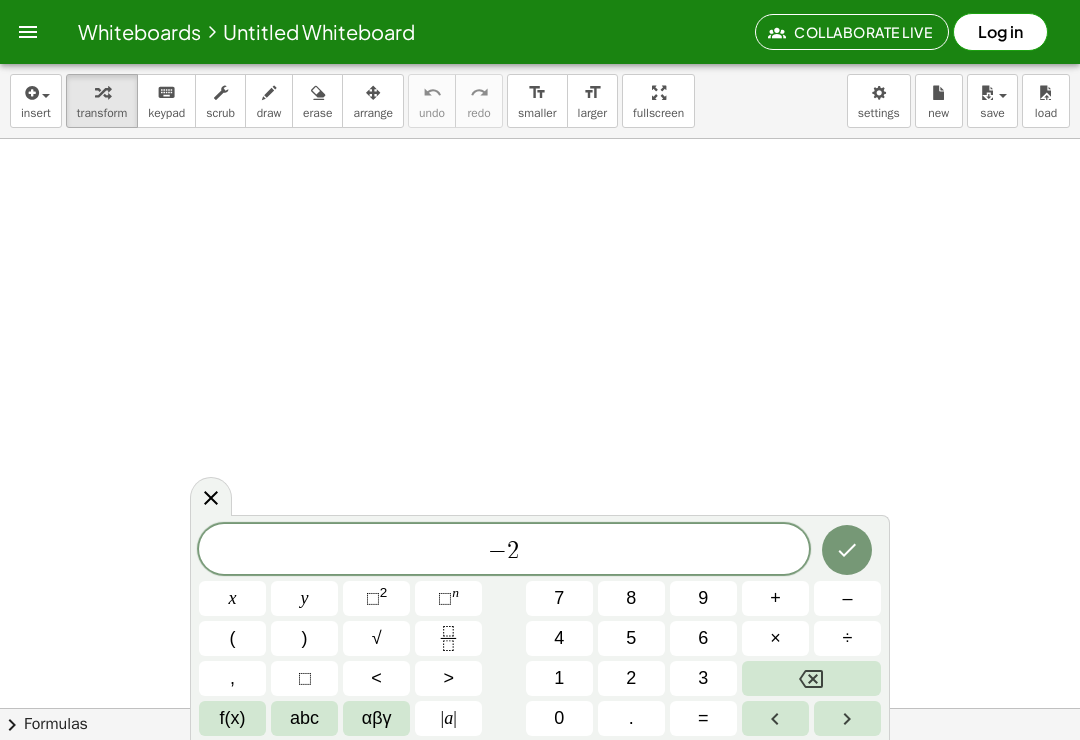 click on "abc" at bounding box center [304, 718] 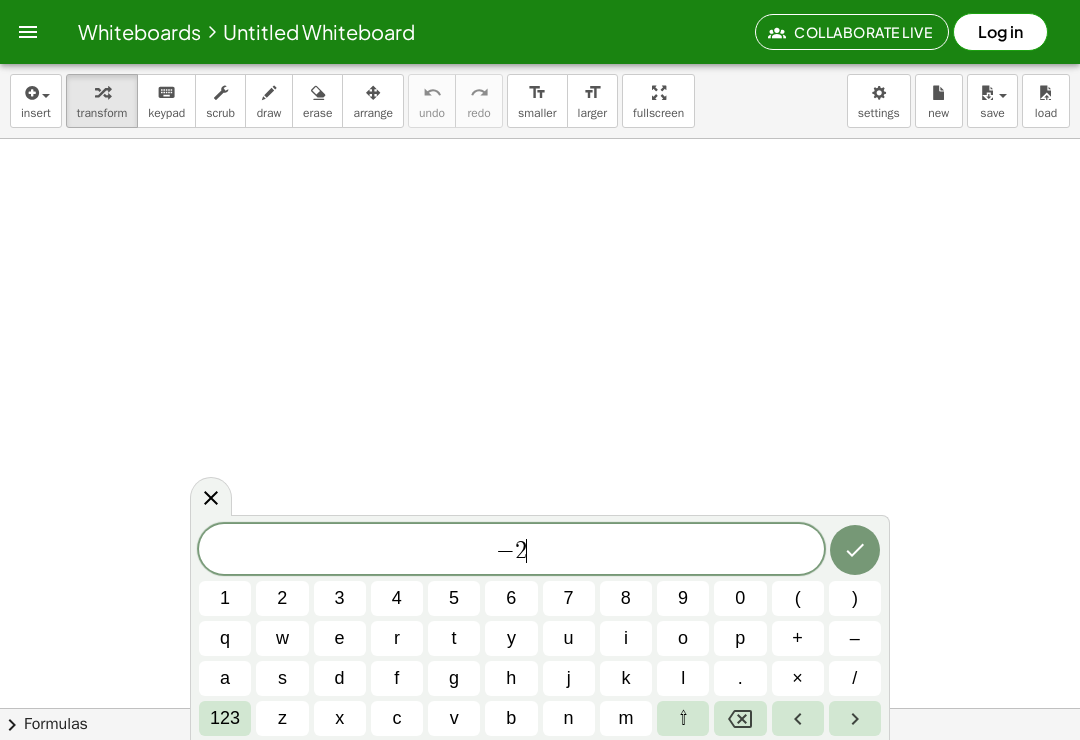 click on "x" at bounding box center [339, 718] 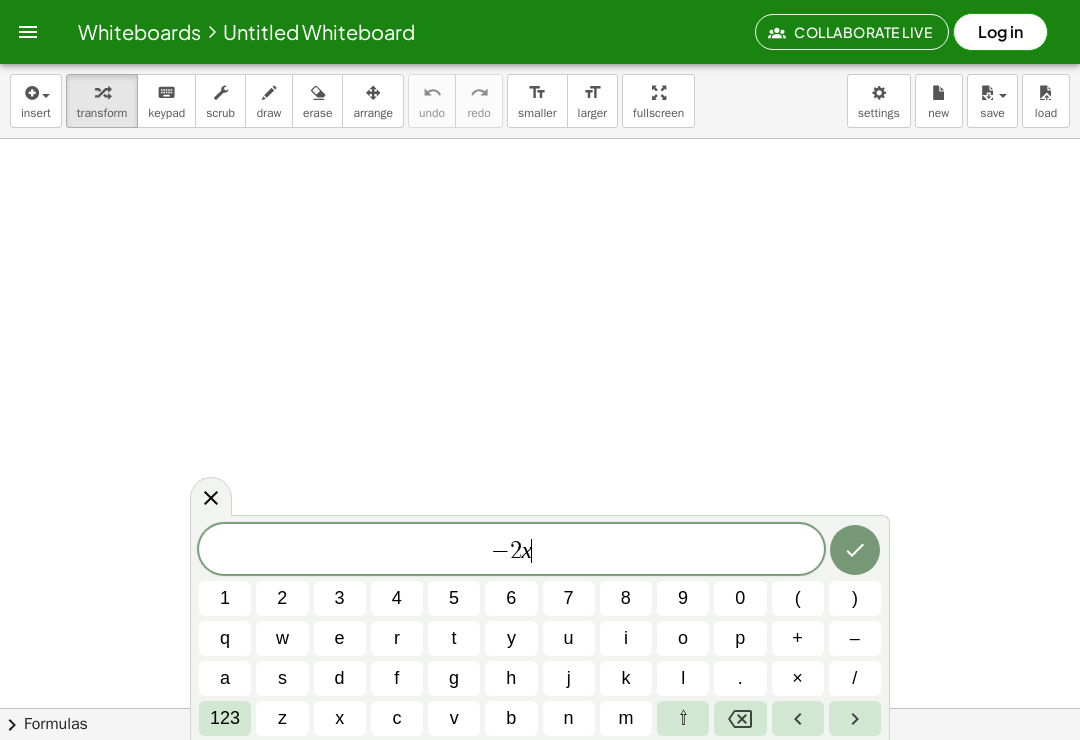click on "(" at bounding box center [798, 598] 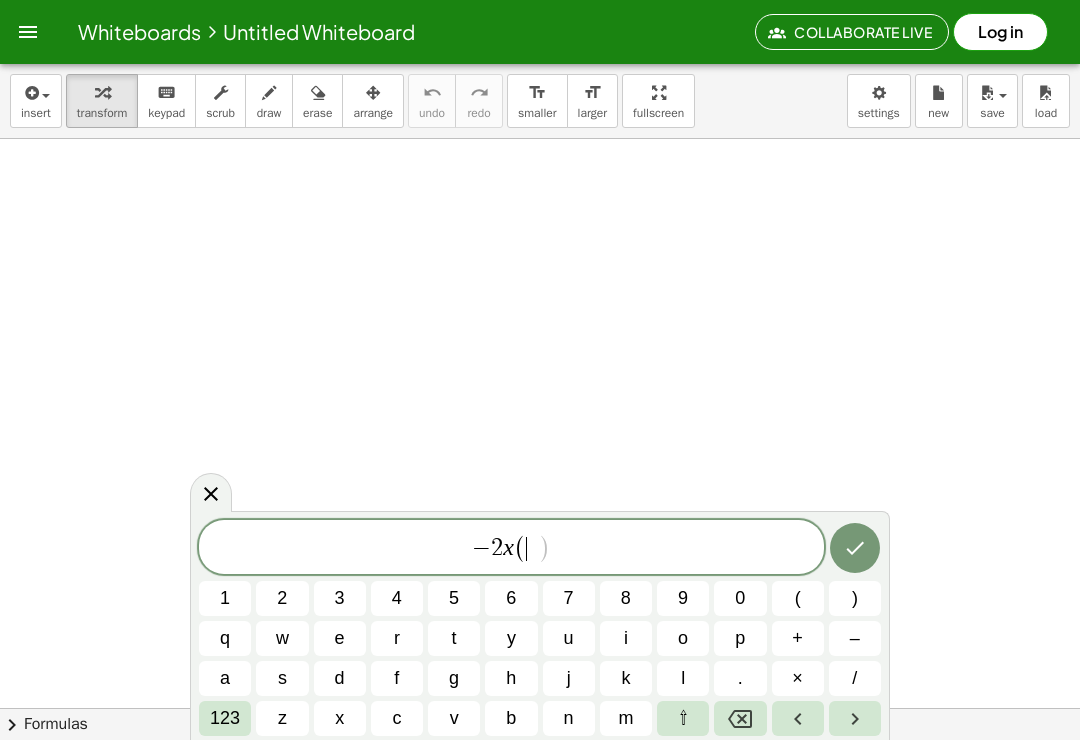 click on "9" at bounding box center (683, 598) 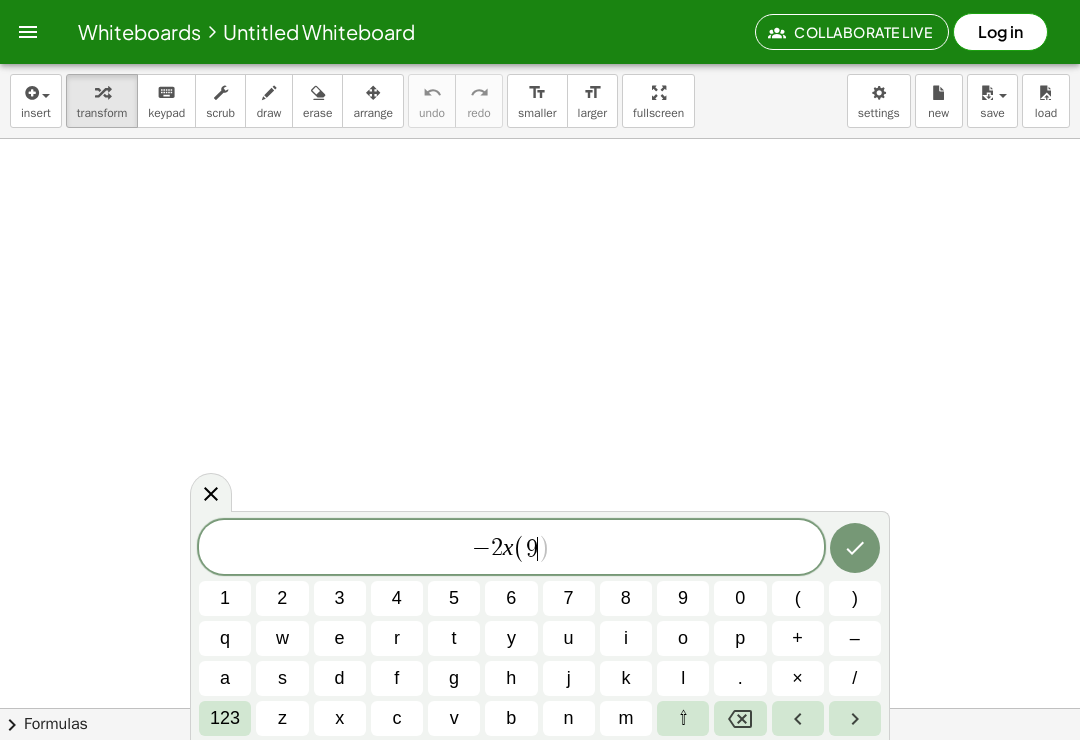 click on "a" at bounding box center (225, 678) 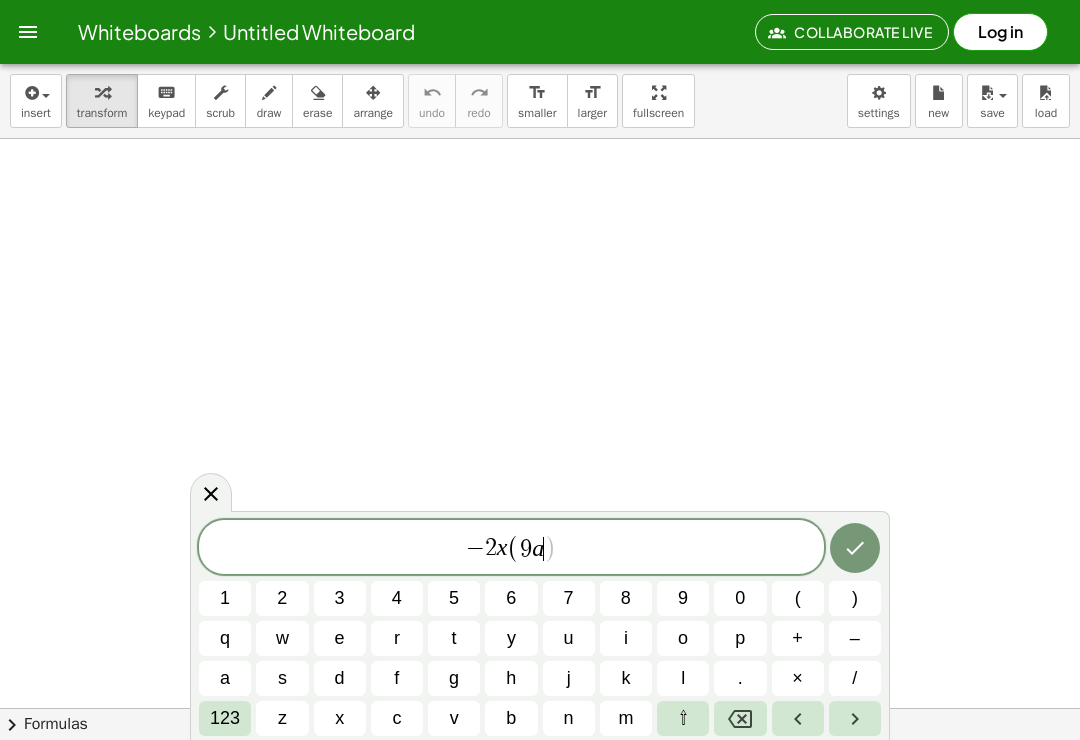 click on "+" at bounding box center (797, 638) 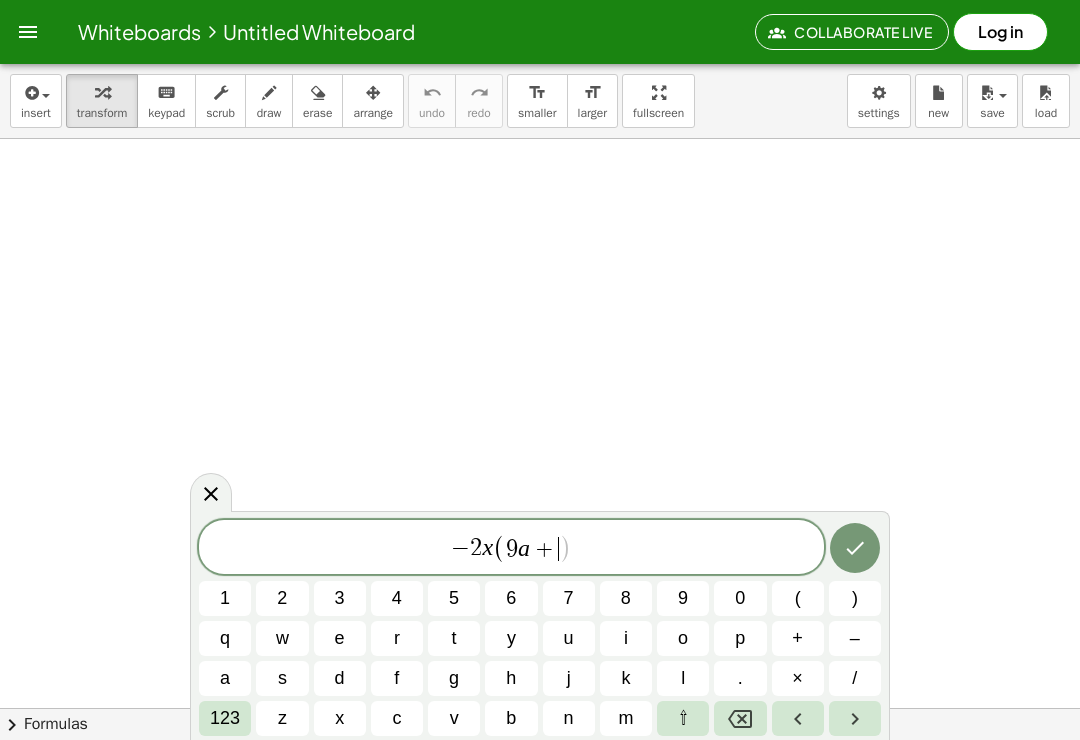click on "b" at bounding box center [511, 718] 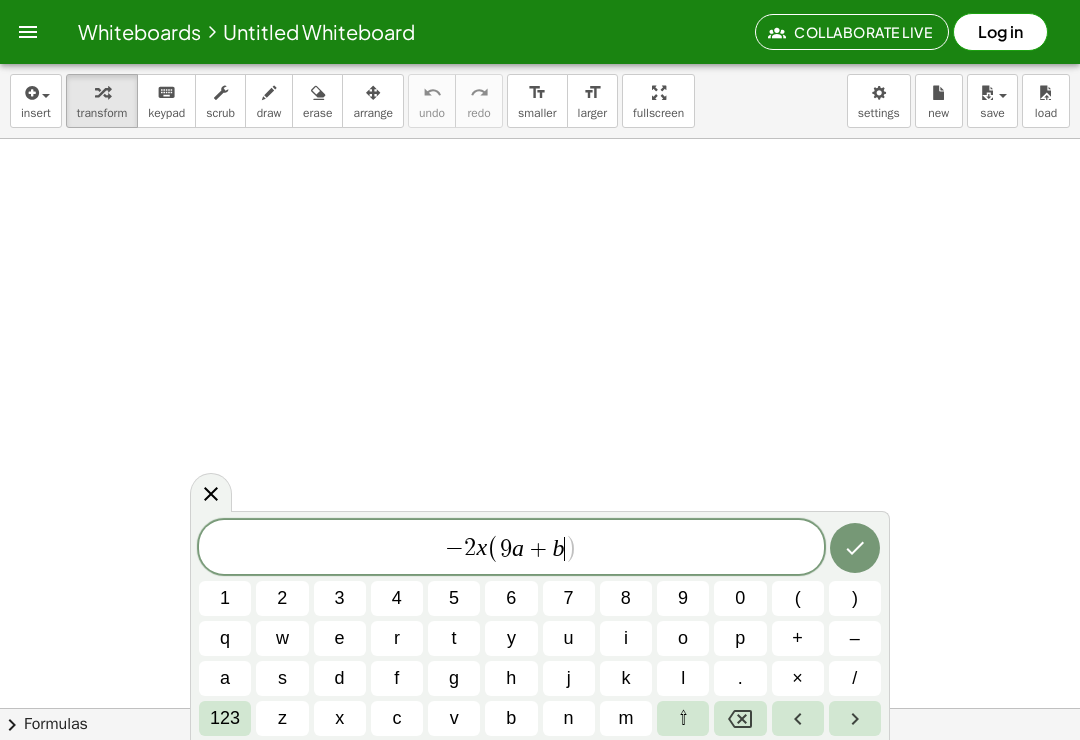 click on ")" at bounding box center (855, 598) 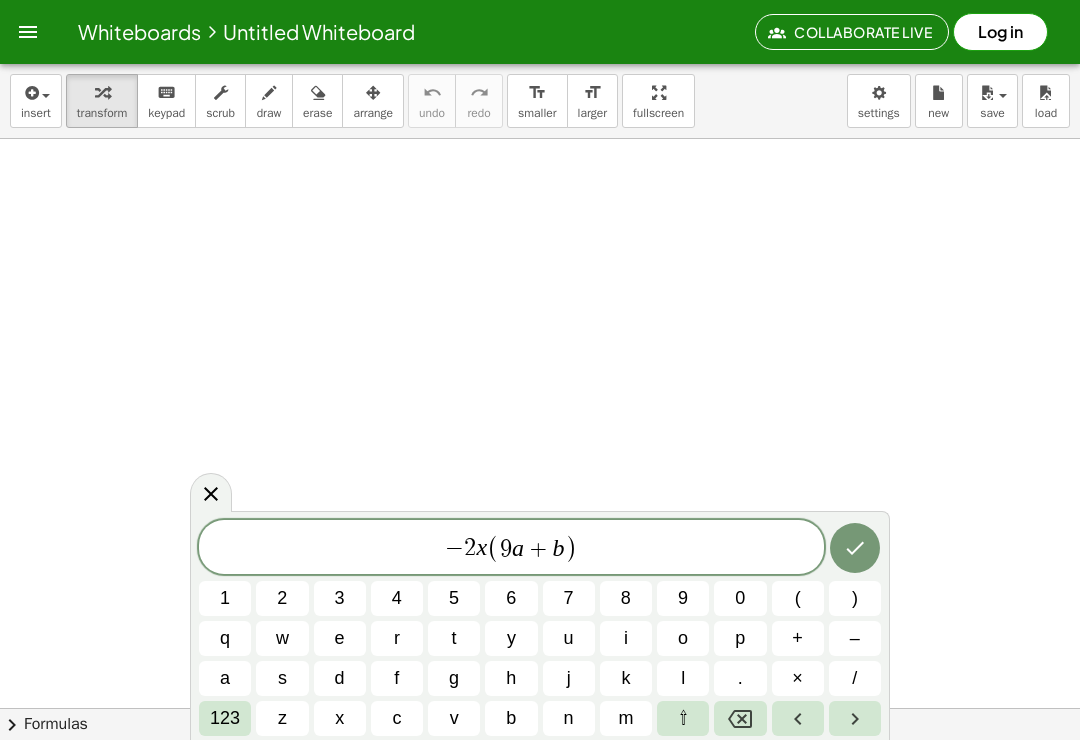 click on "–" at bounding box center (855, 638) 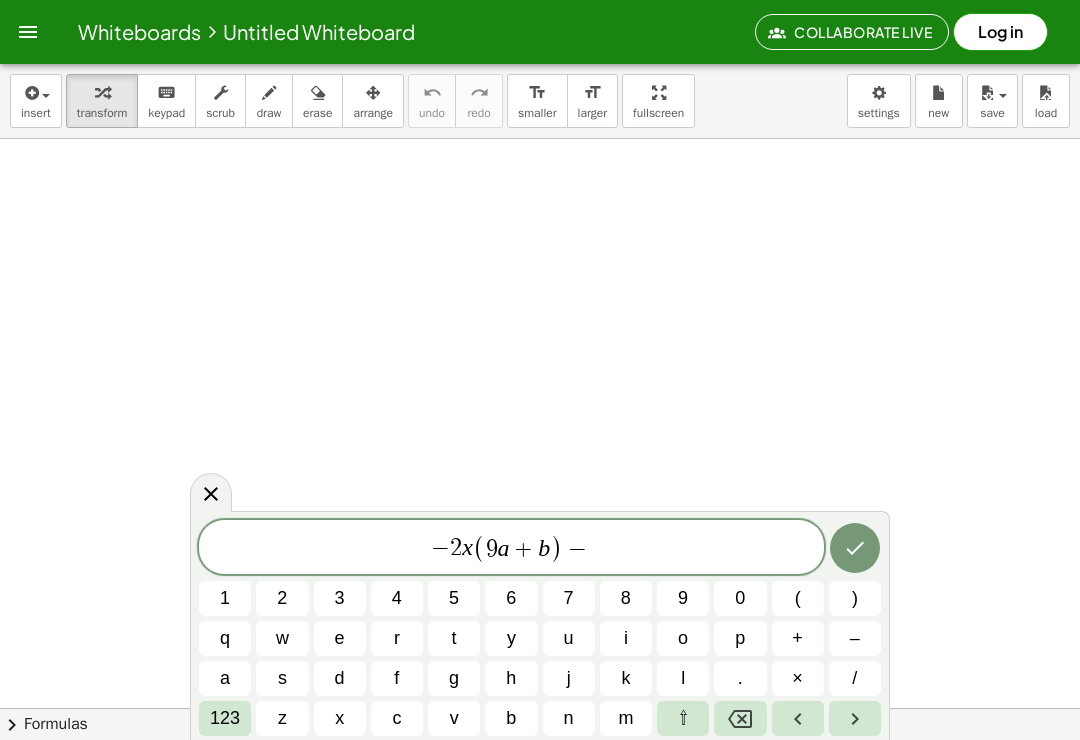 click on "8" at bounding box center (626, 598) 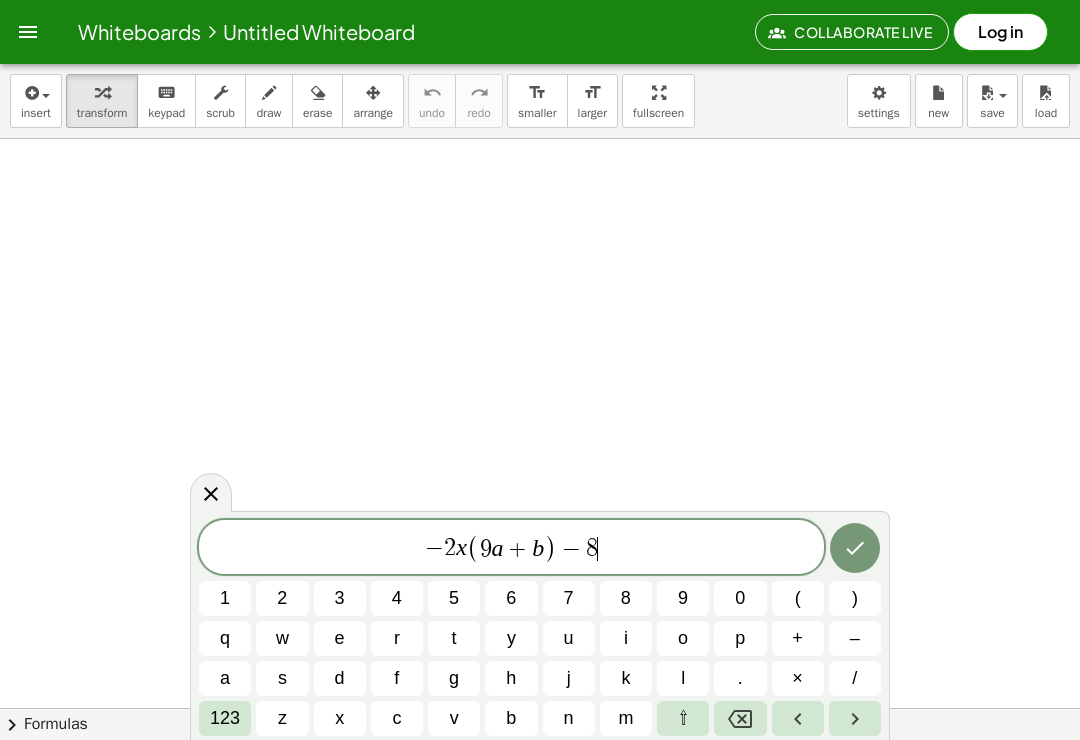 click on "x" at bounding box center [340, 718] 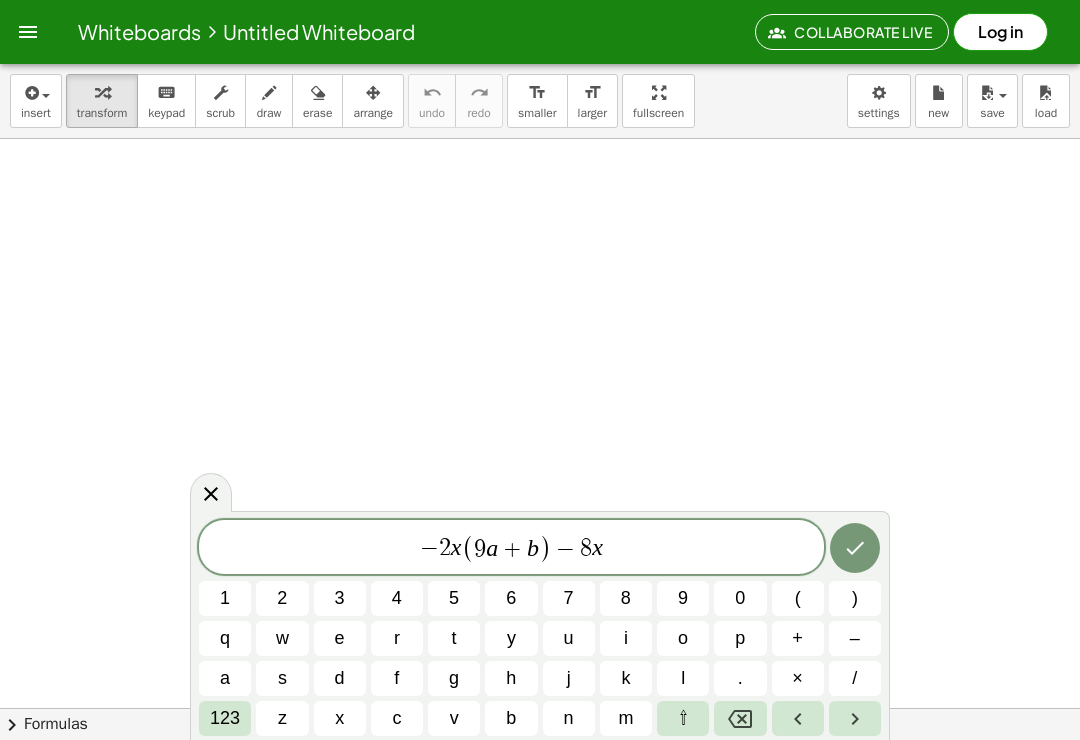 click on "(" at bounding box center (798, 598) 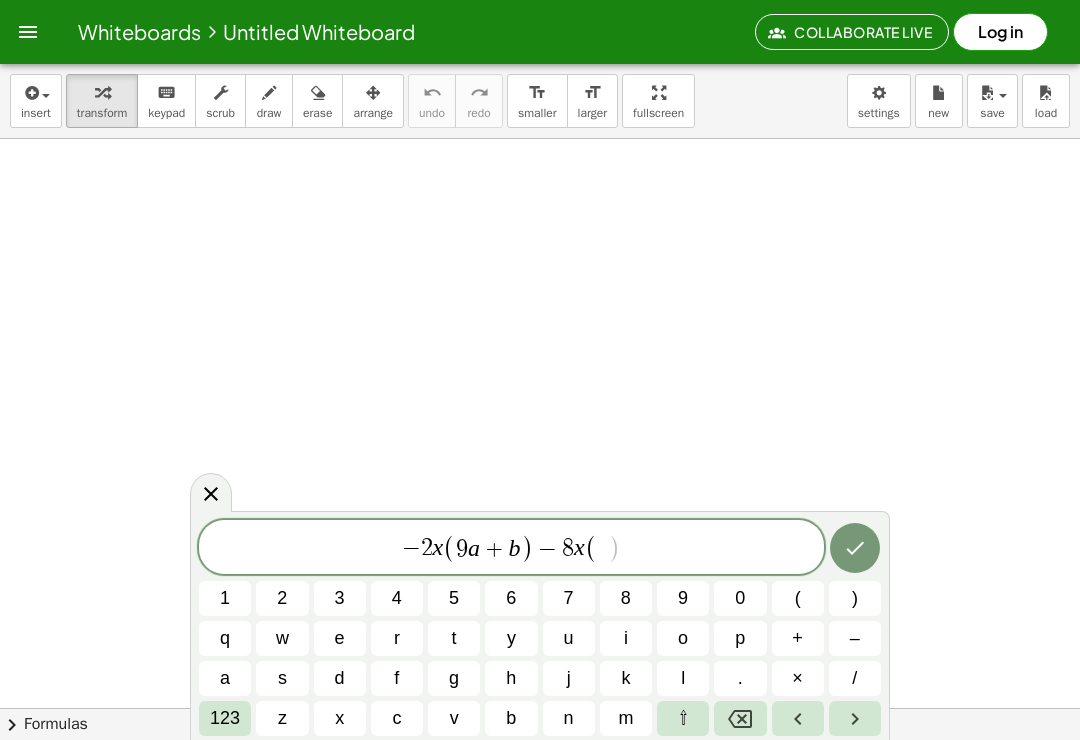 click on "3" at bounding box center (340, 598) 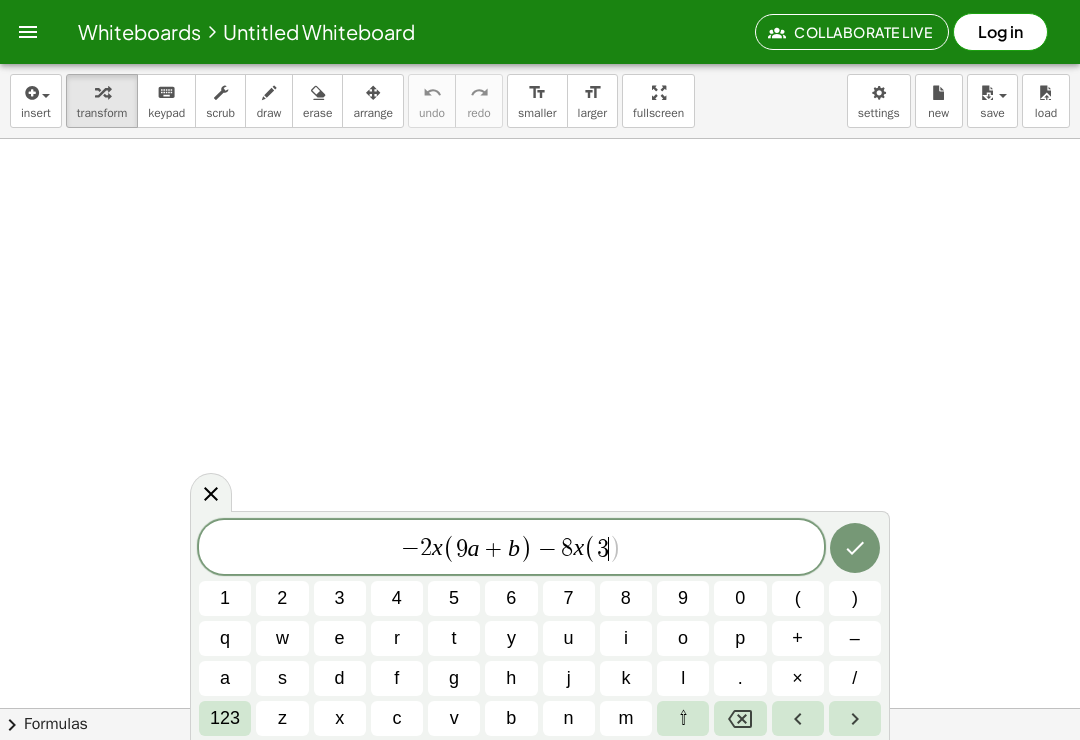 click on "a" at bounding box center [225, 678] 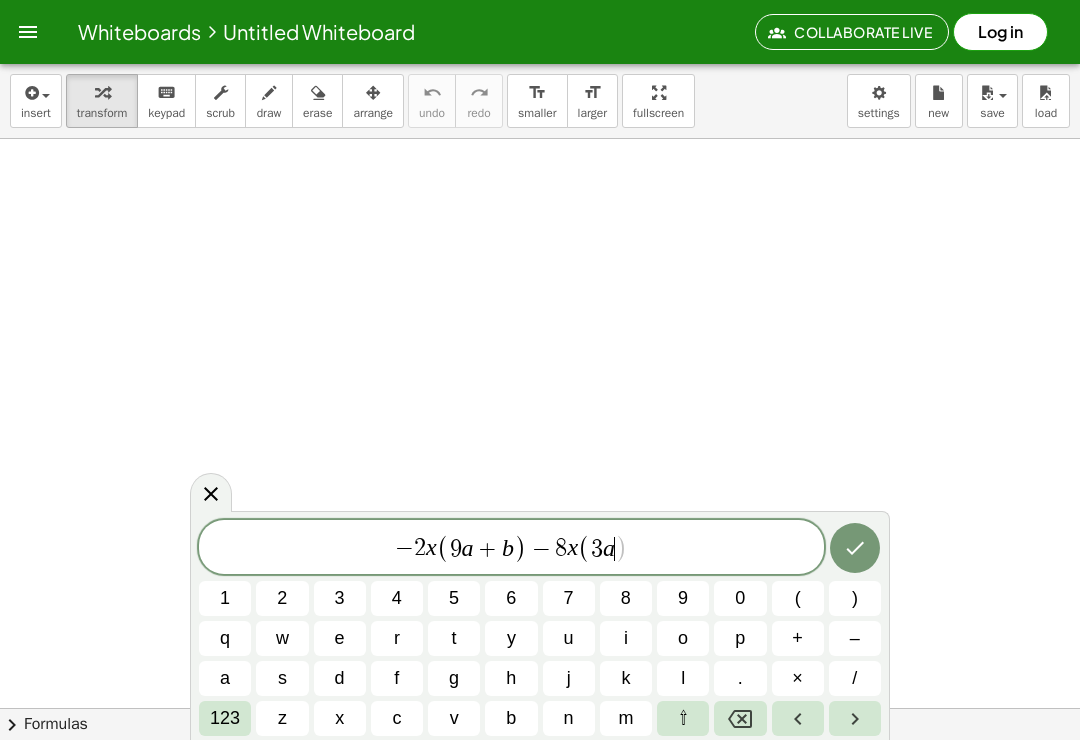 click on "–" at bounding box center [855, 638] 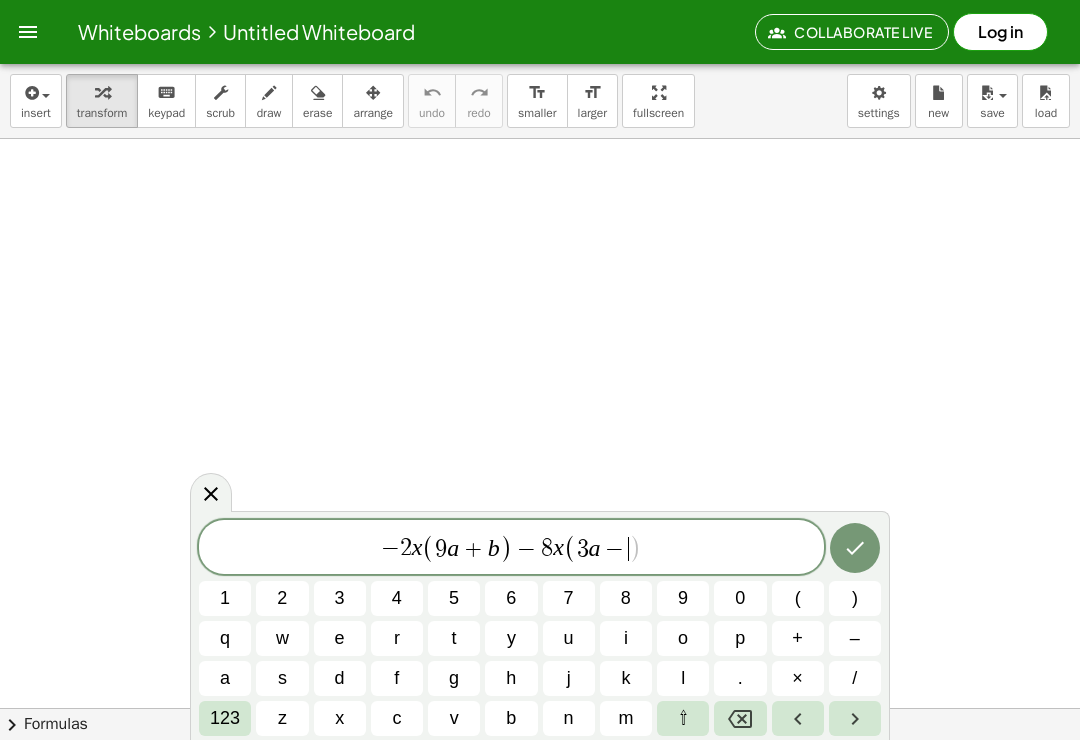 click on "5" at bounding box center (454, 598) 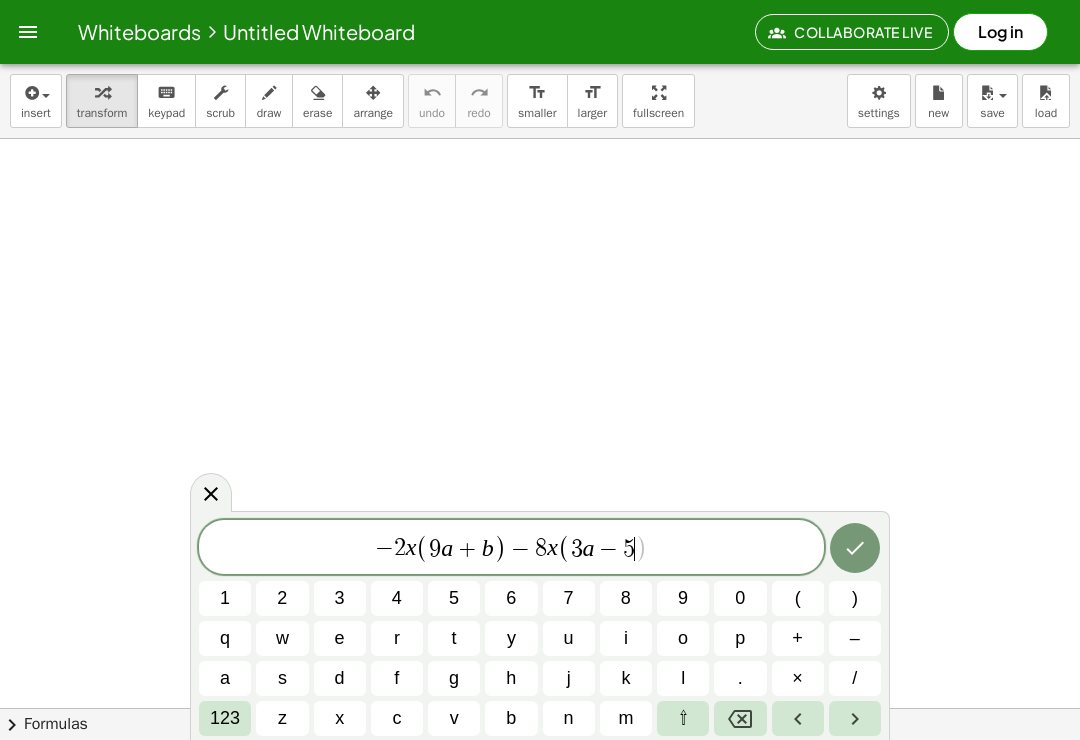 click on "b" at bounding box center (511, 718) 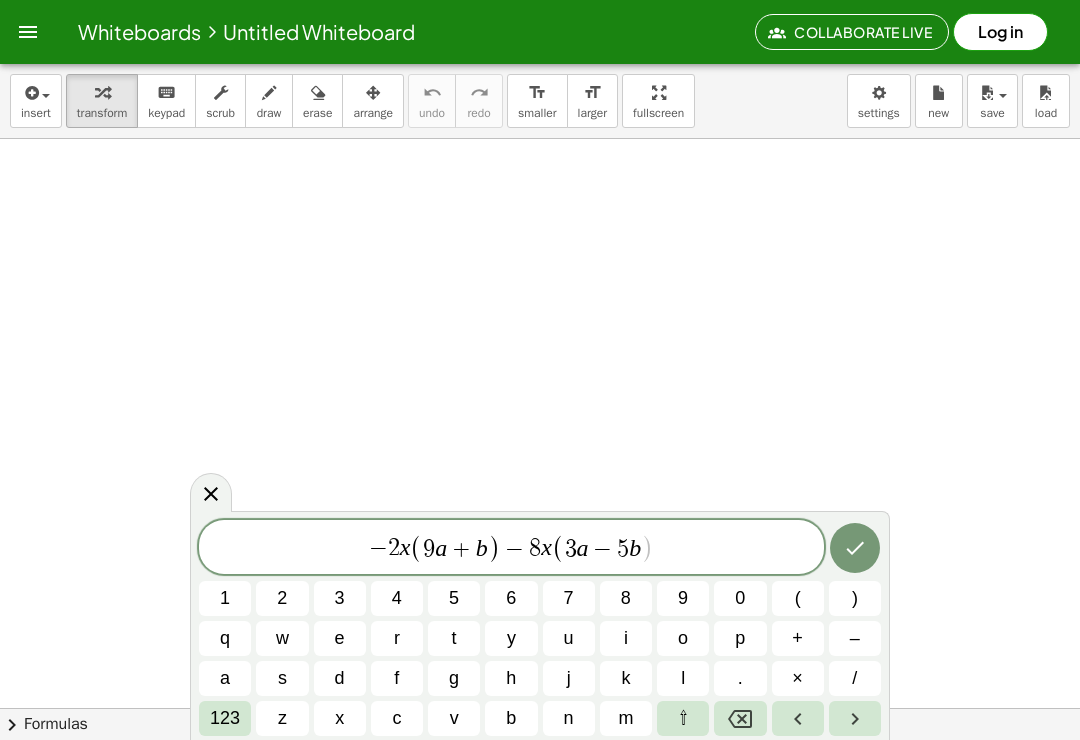 click on ")" at bounding box center (855, 598) 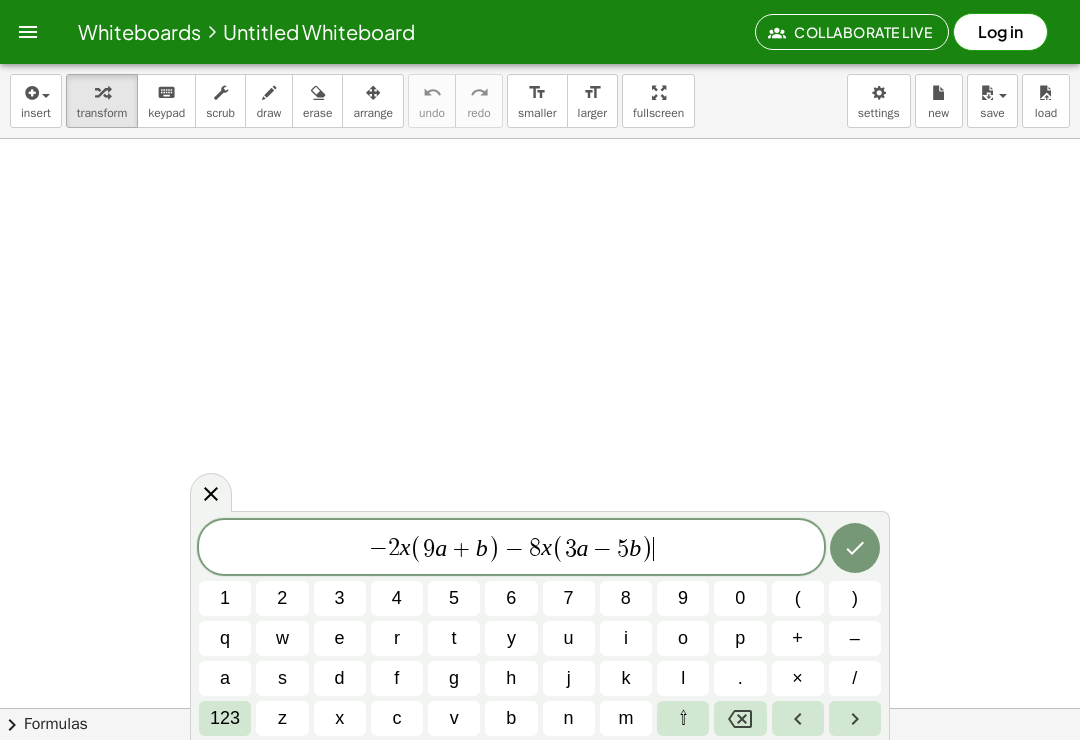 click 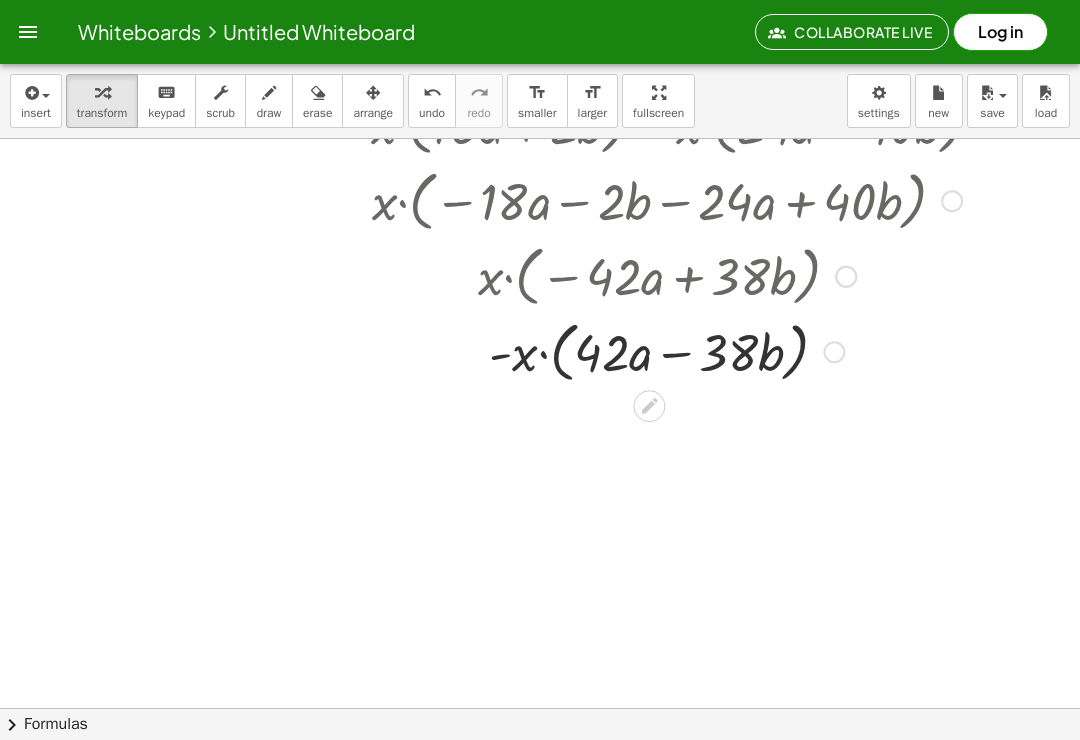 scroll, scrollTop: 250, scrollLeft: 0, axis: vertical 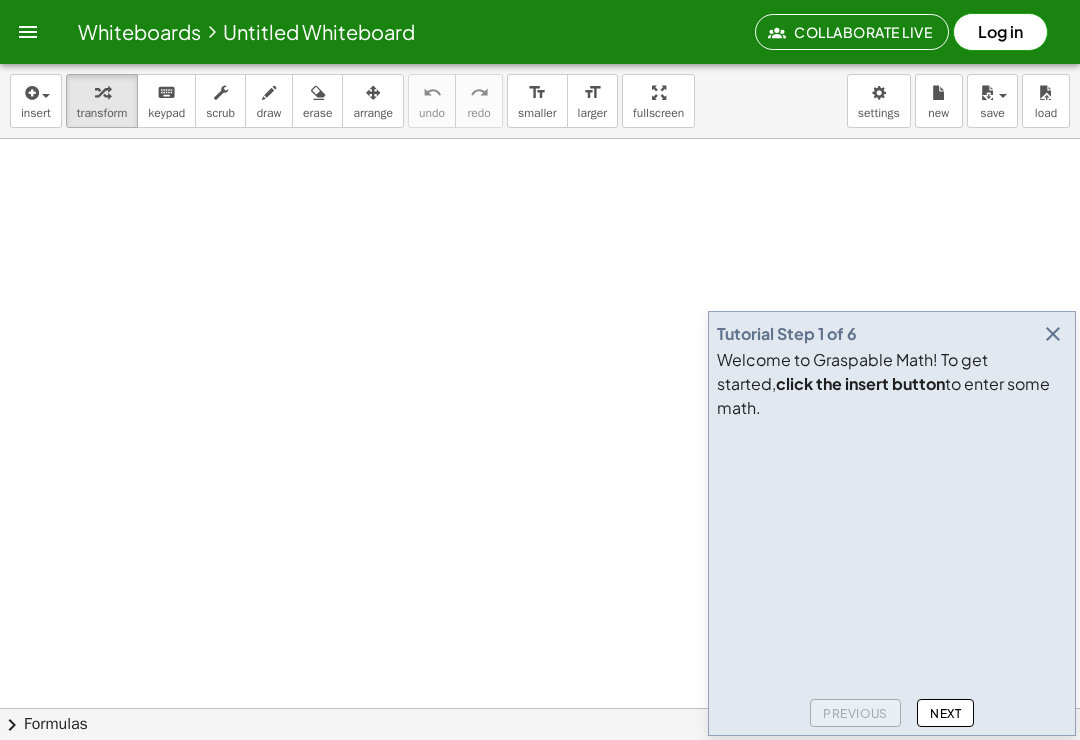 click on "Tutorial Step 1 of 6" at bounding box center [892, 334] 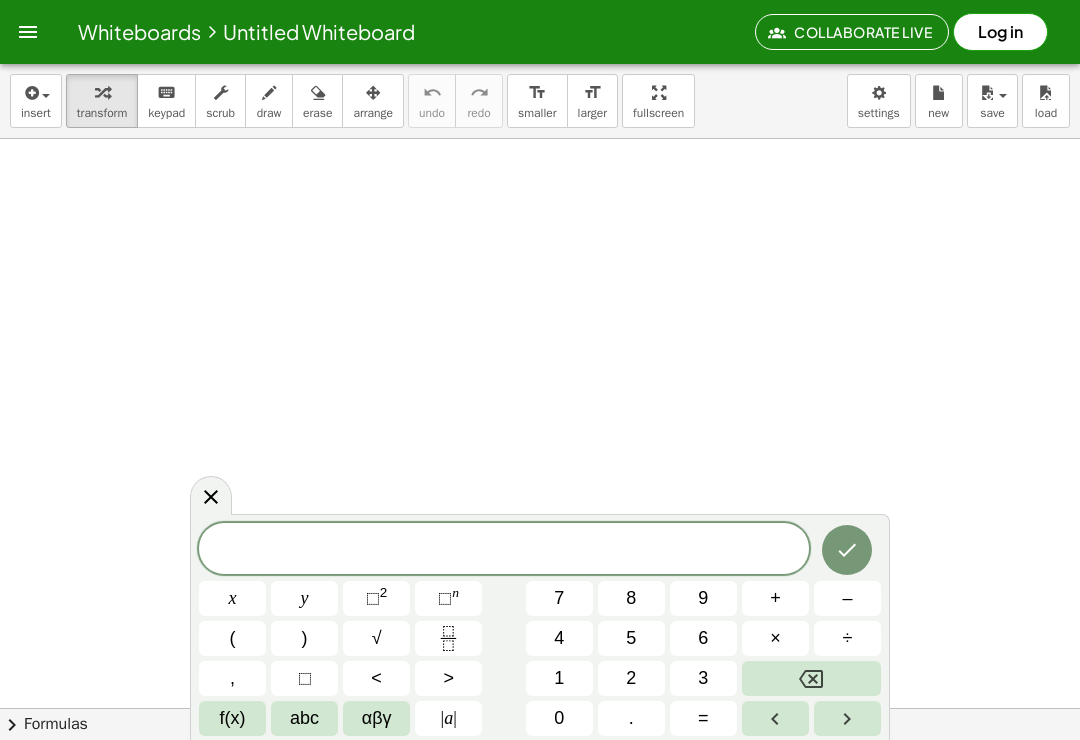 click on "abc" at bounding box center [304, 718] 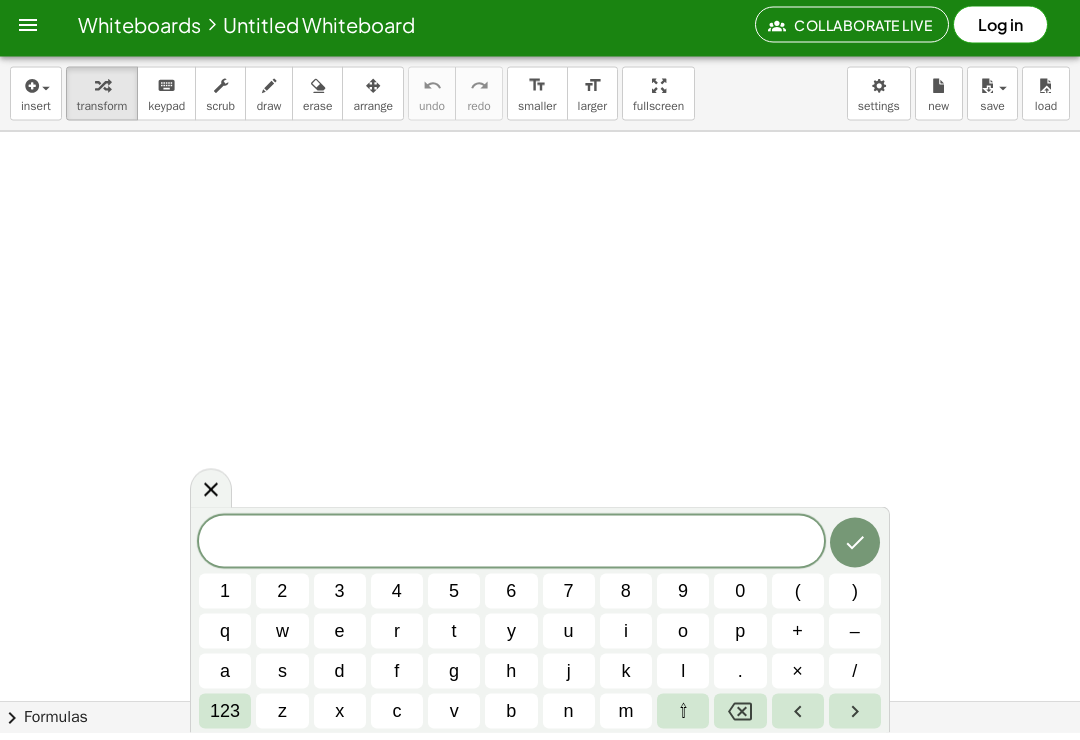 scroll, scrollTop: 31, scrollLeft: 0, axis: vertical 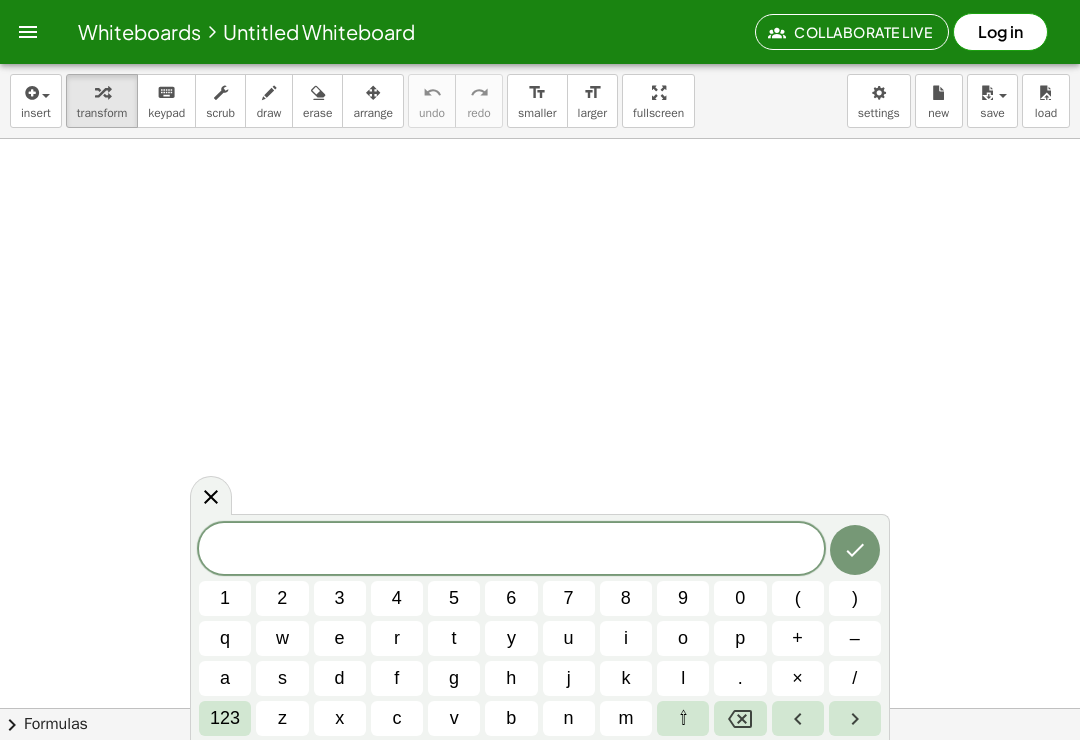 click on "–" at bounding box center [855, 638] 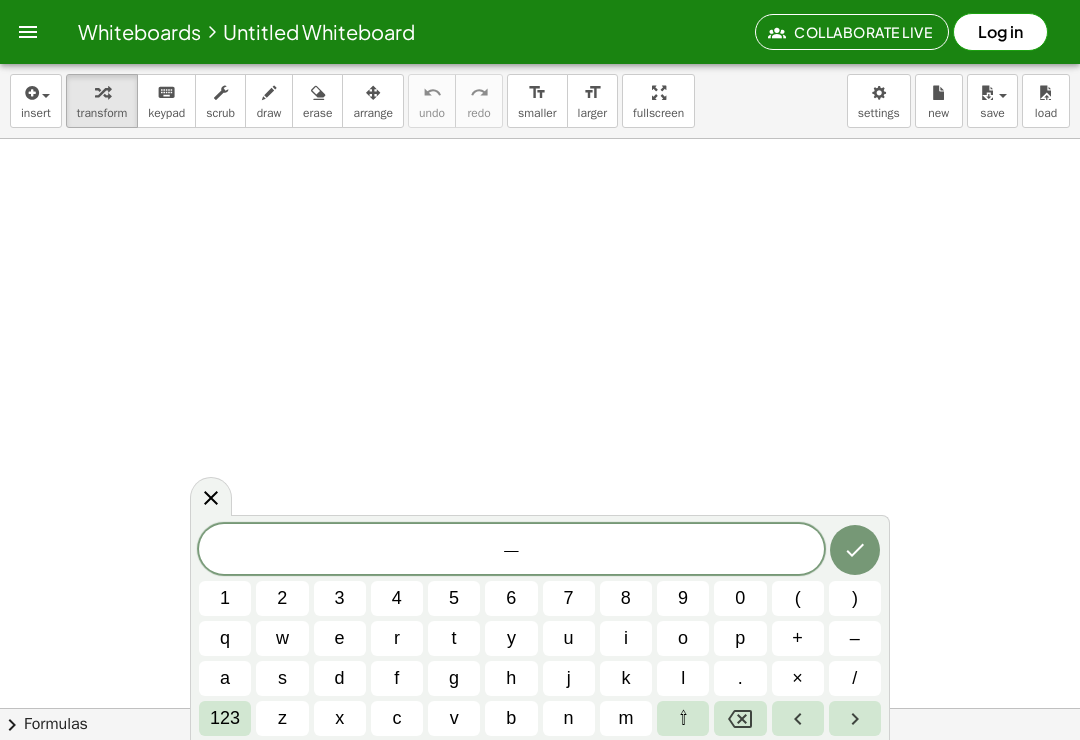 click on "1" at bounding box center [225, 598] 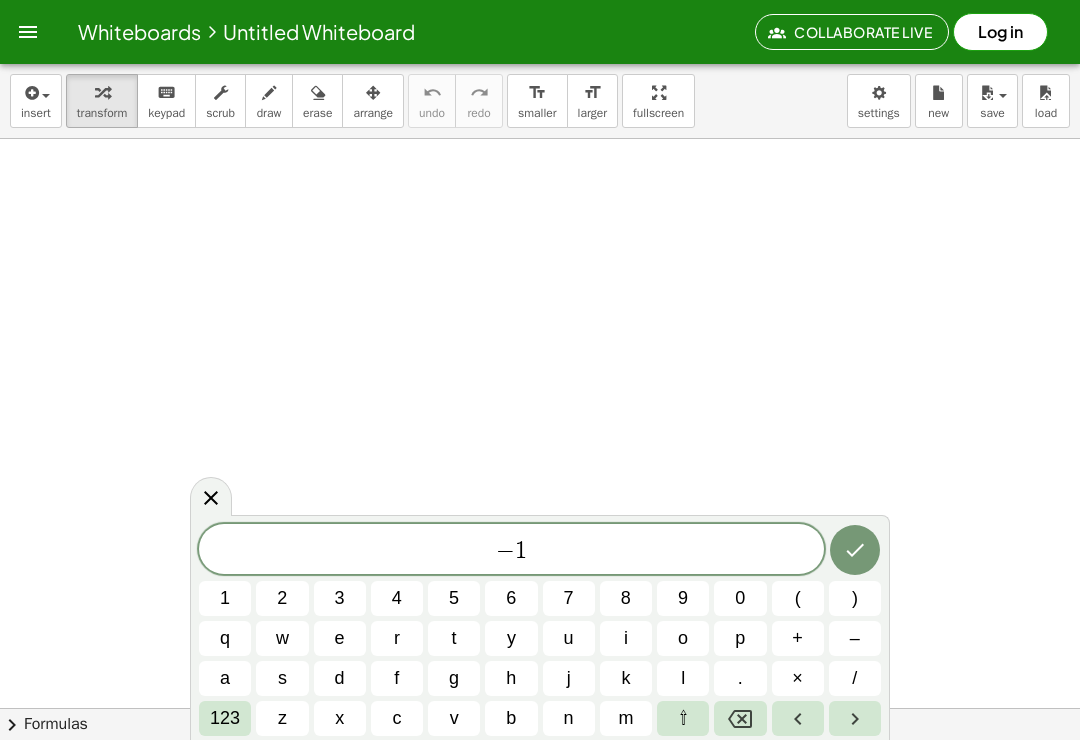 click on "7" at bounding box center [569, 598] 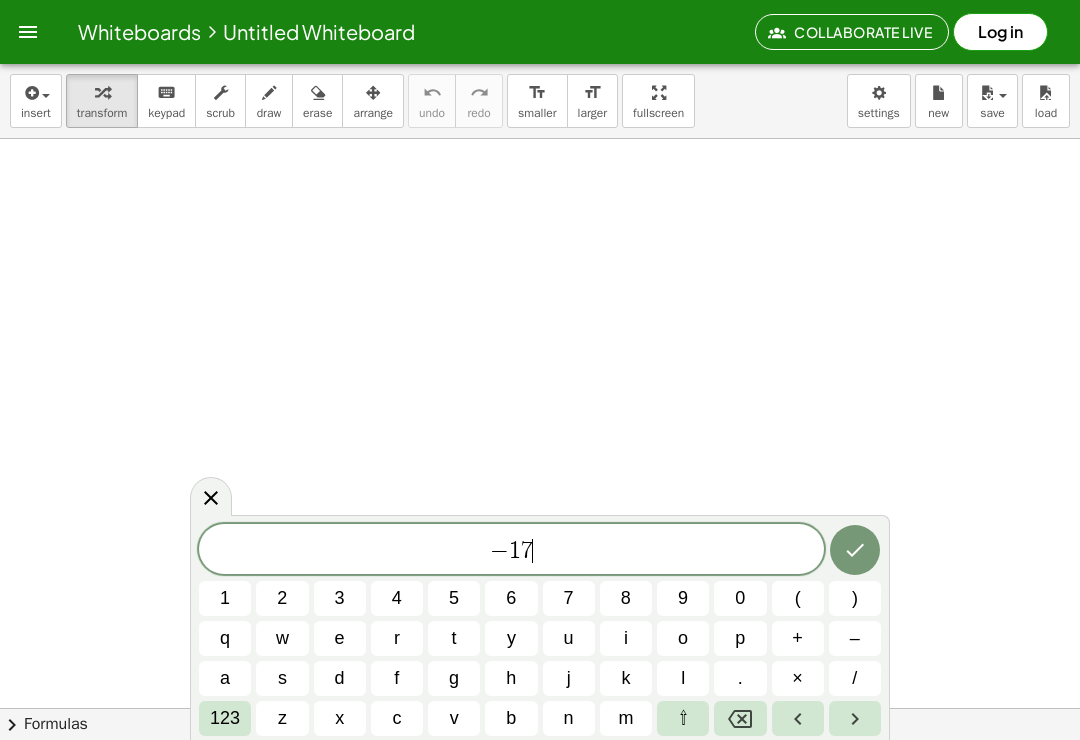 click on "123" at bounding box center [225, 718] 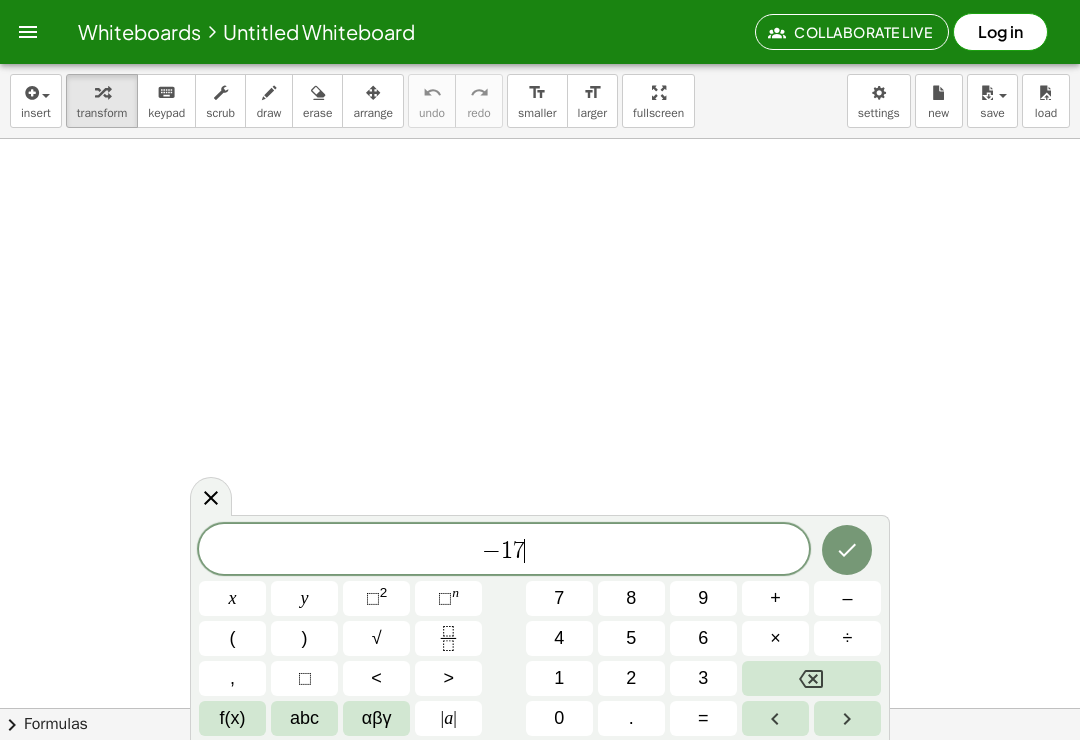 click on "f(x)" at bounding box center [233, 718] 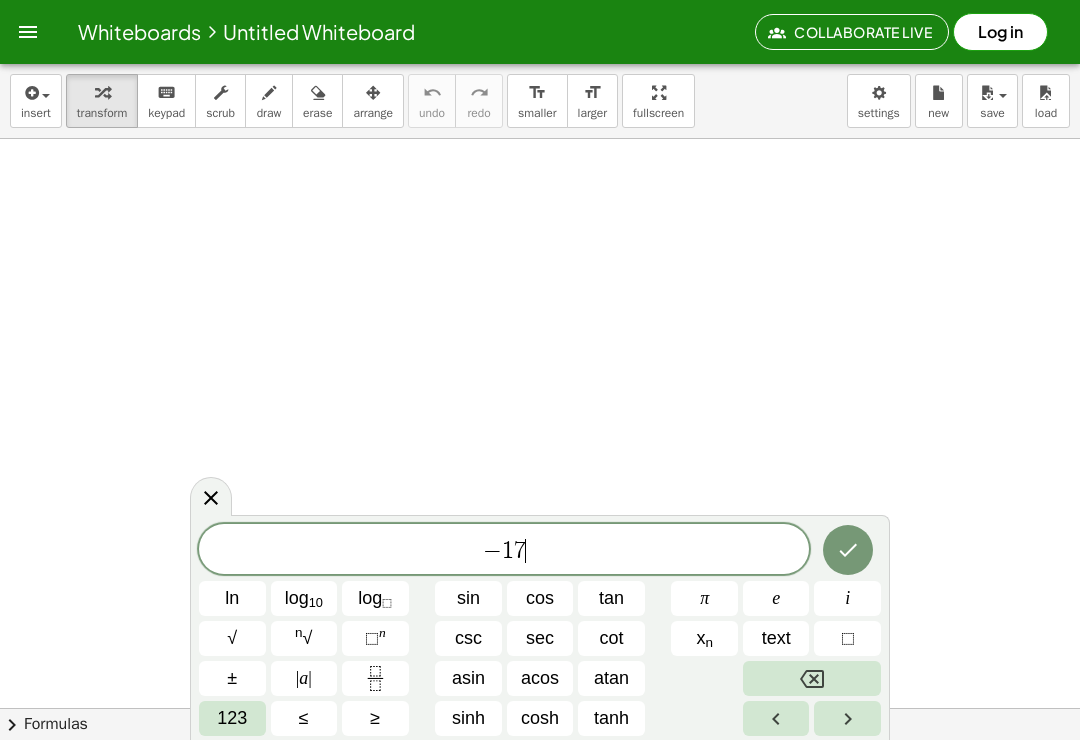 click on "123" at bounding box center [232, 718] 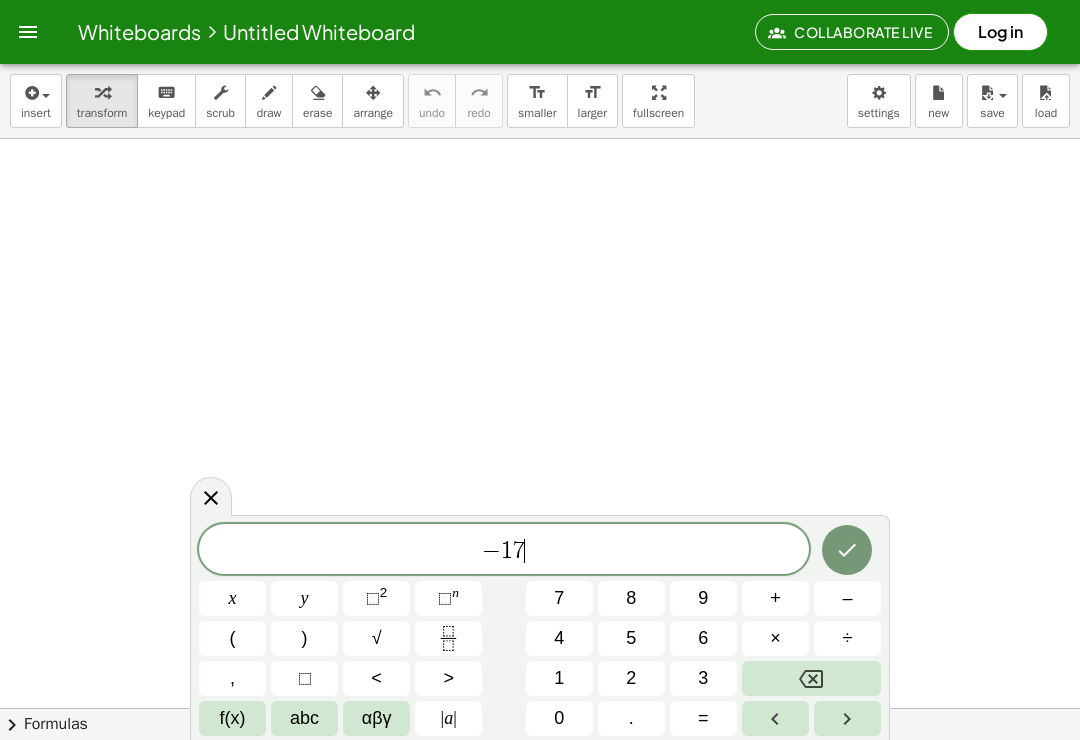 click on "abc" at bounding box center [304, 718] 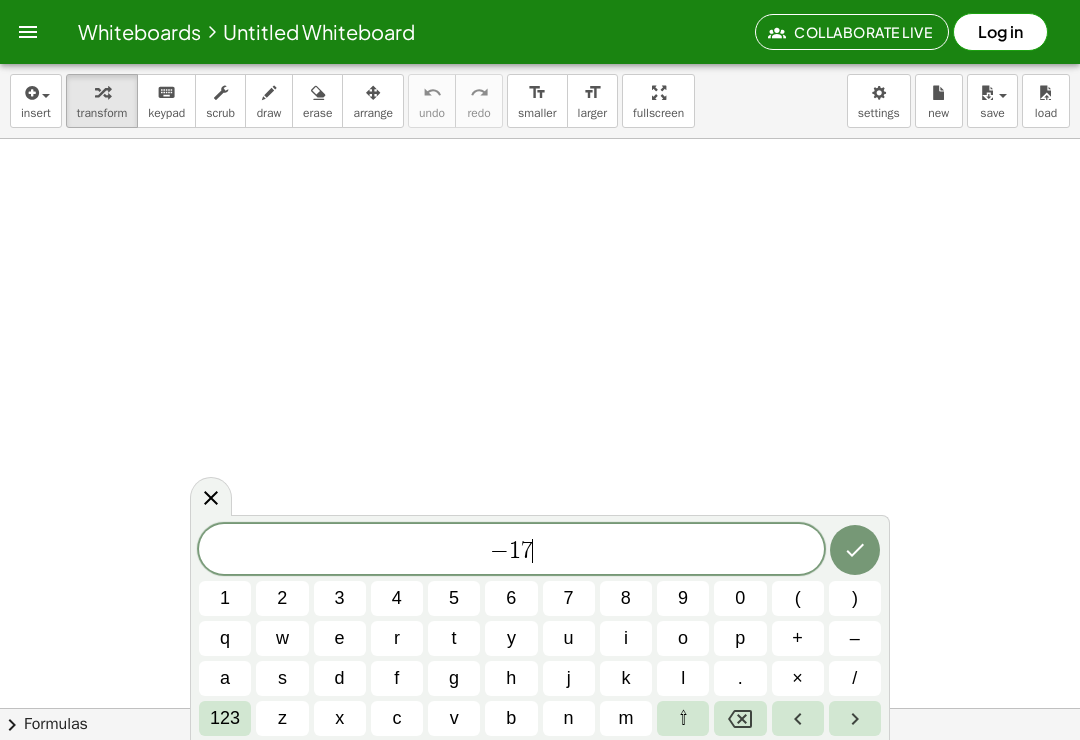 click on "x" at bounding box center [340, 718] 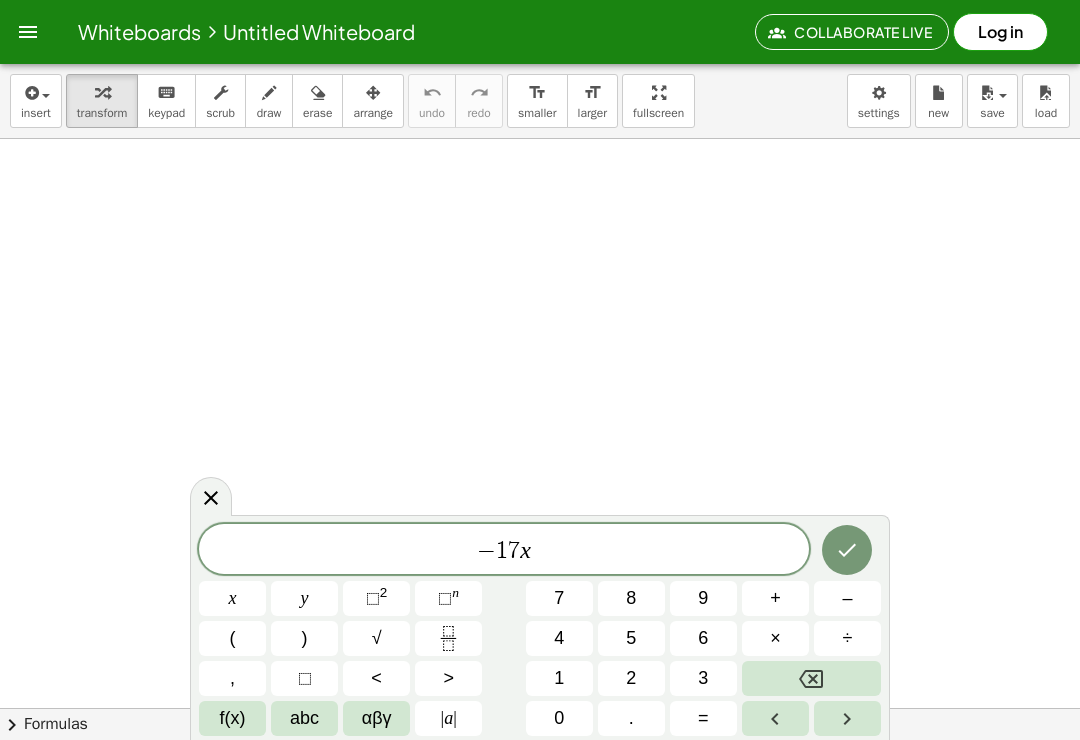 click on "⬚ 2" at bounding box center (376, 598) 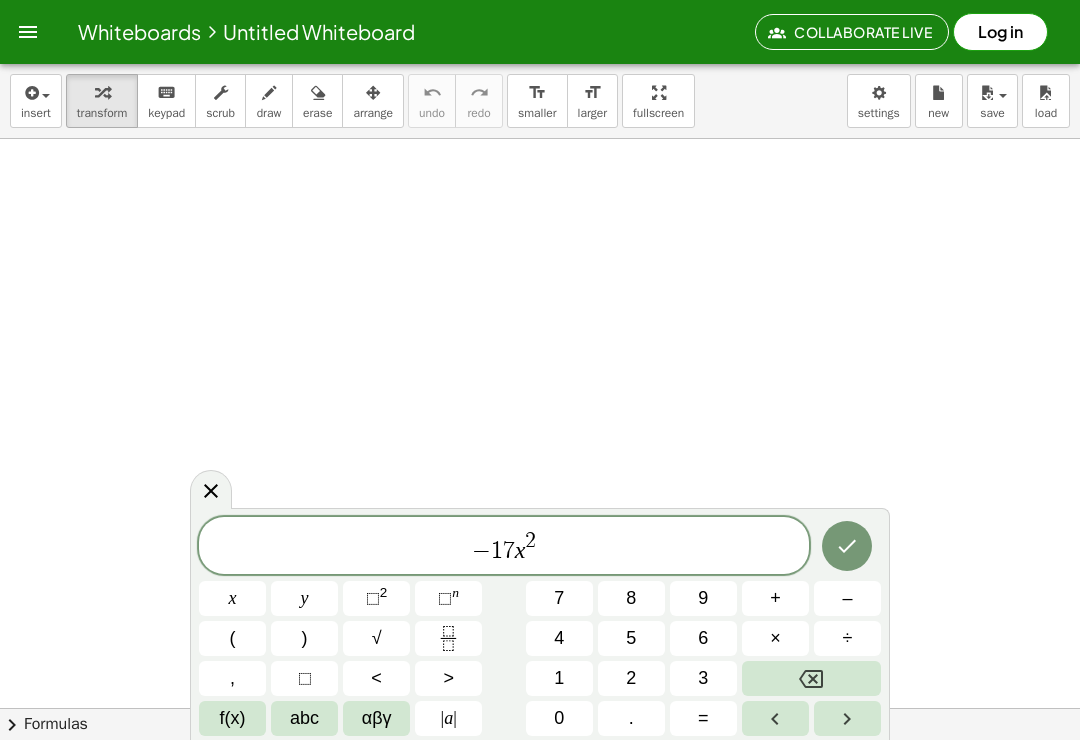 click on "f(x)" at bounding box center (233, 718) 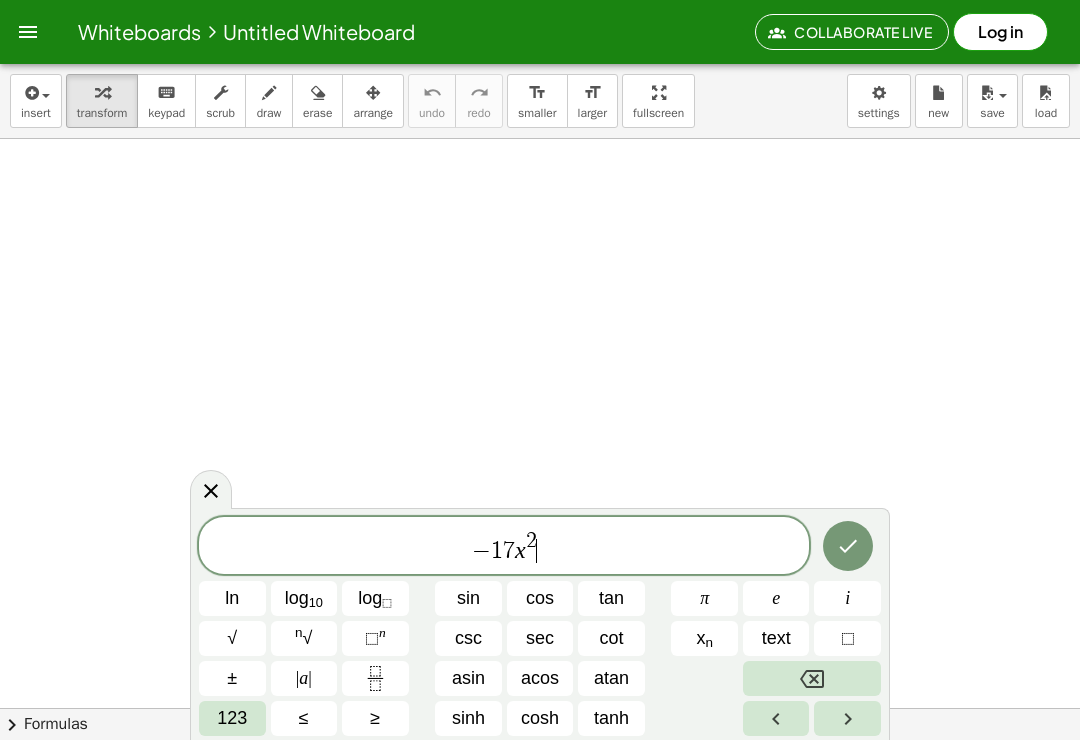 click on "123" at bounding box center (232, 718) 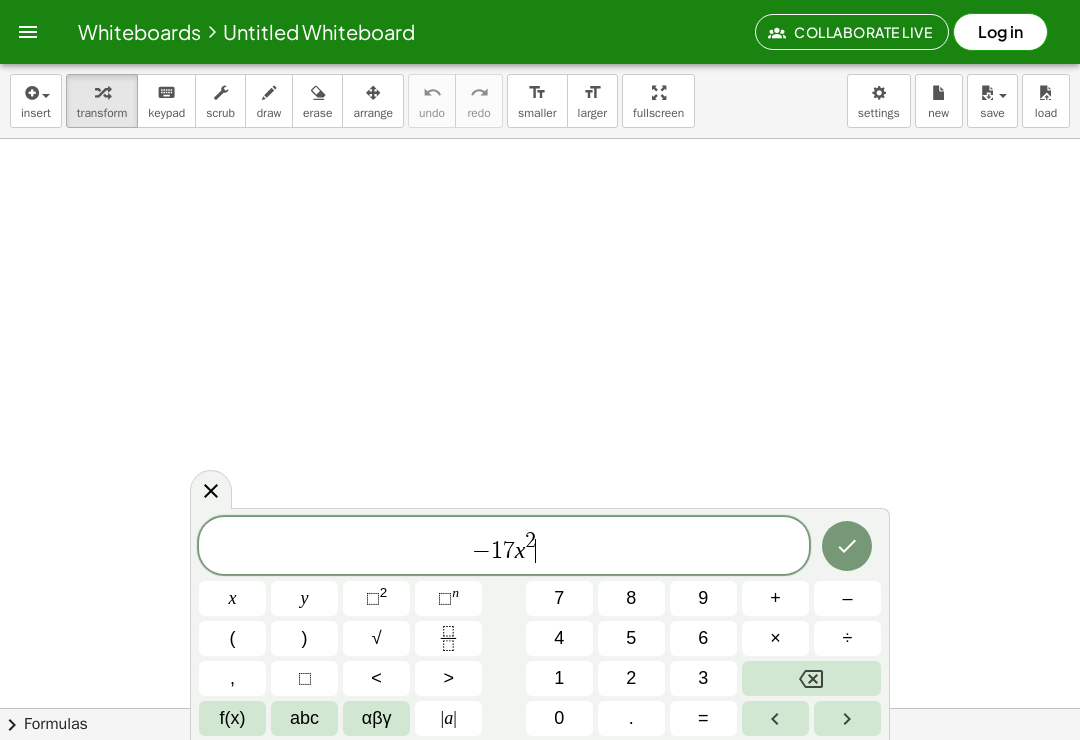 click on "–" at bounding box center (847, 598) 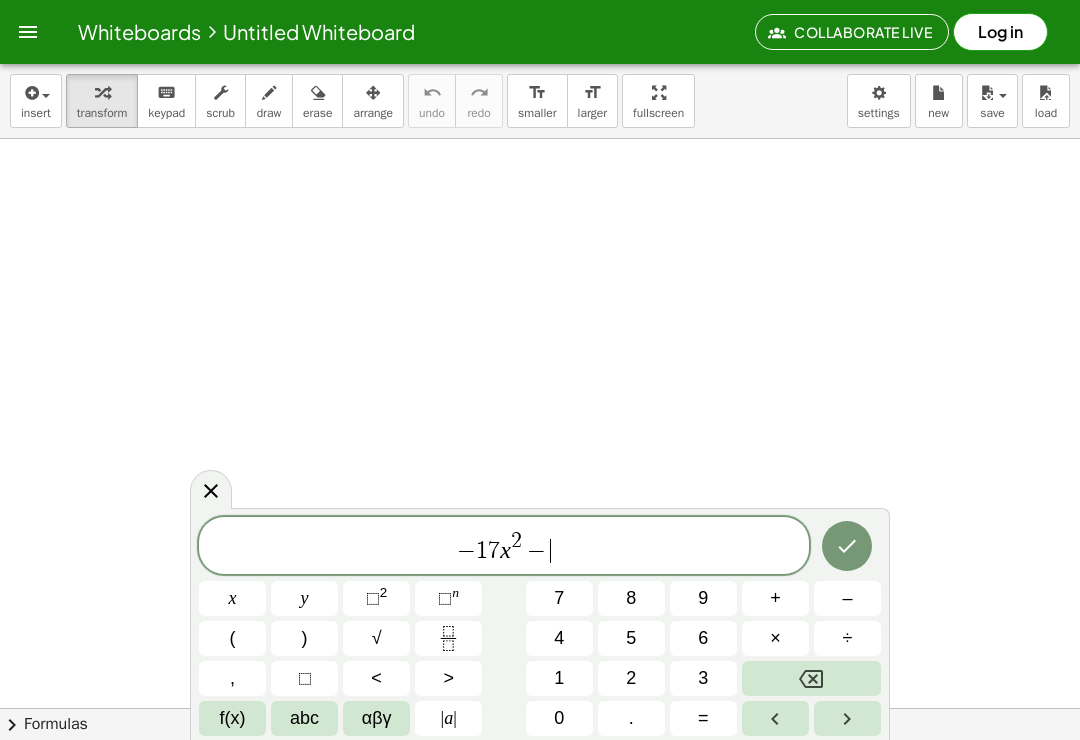 click on "3" at bounding box center [703, 678] 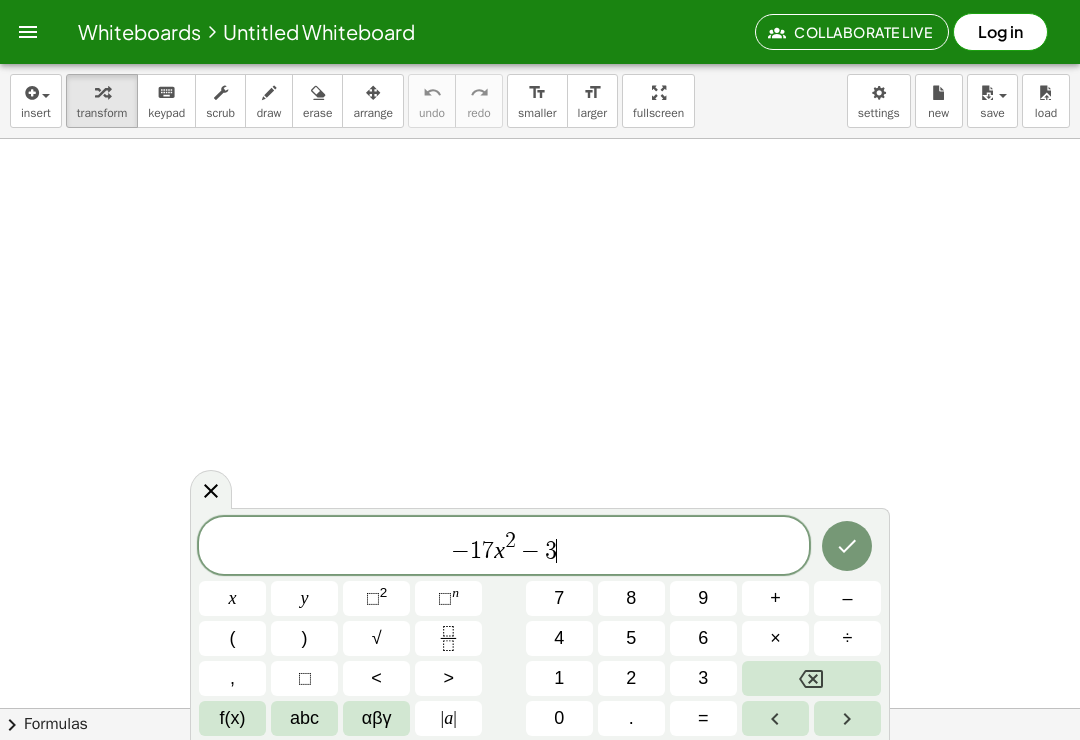 click on "4" at bounding box center [559, 638] 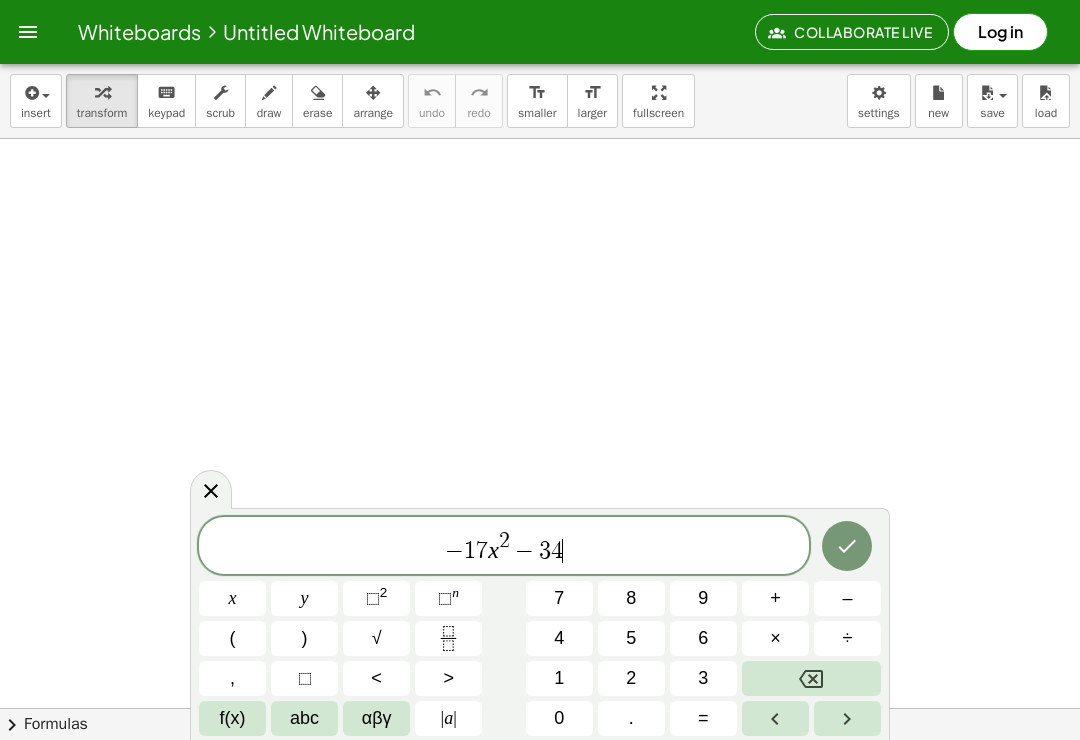 click on "f(x)" at bounding box center (233, 718) 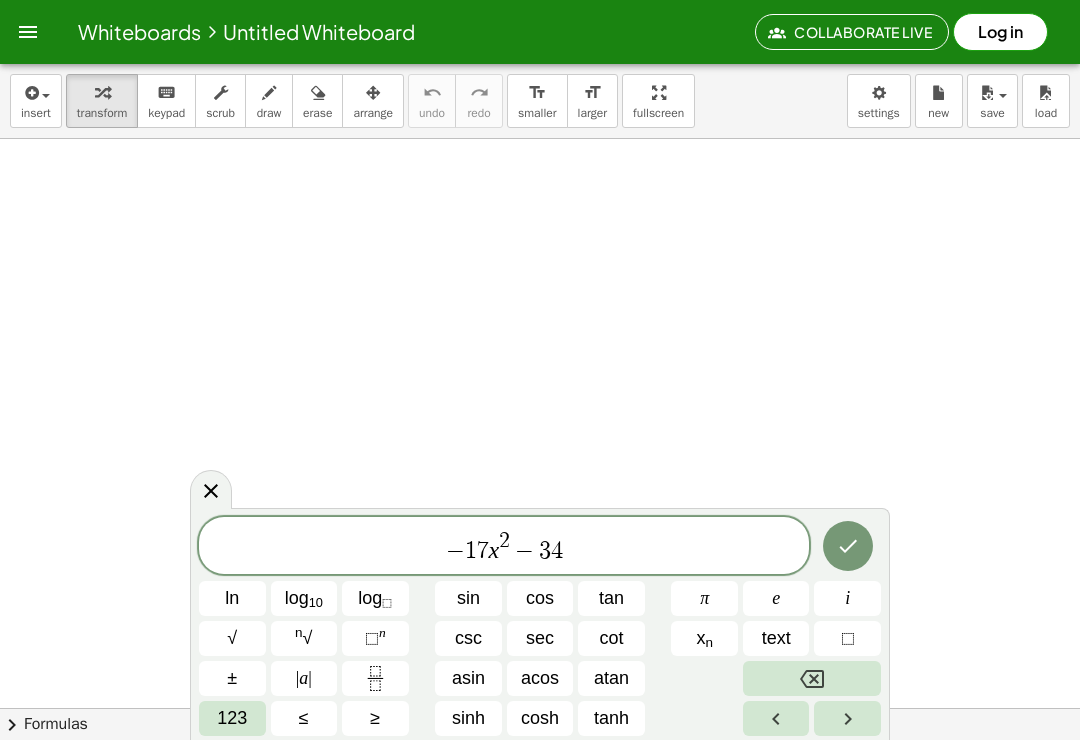click on "123" at bounding box center [232, 718] 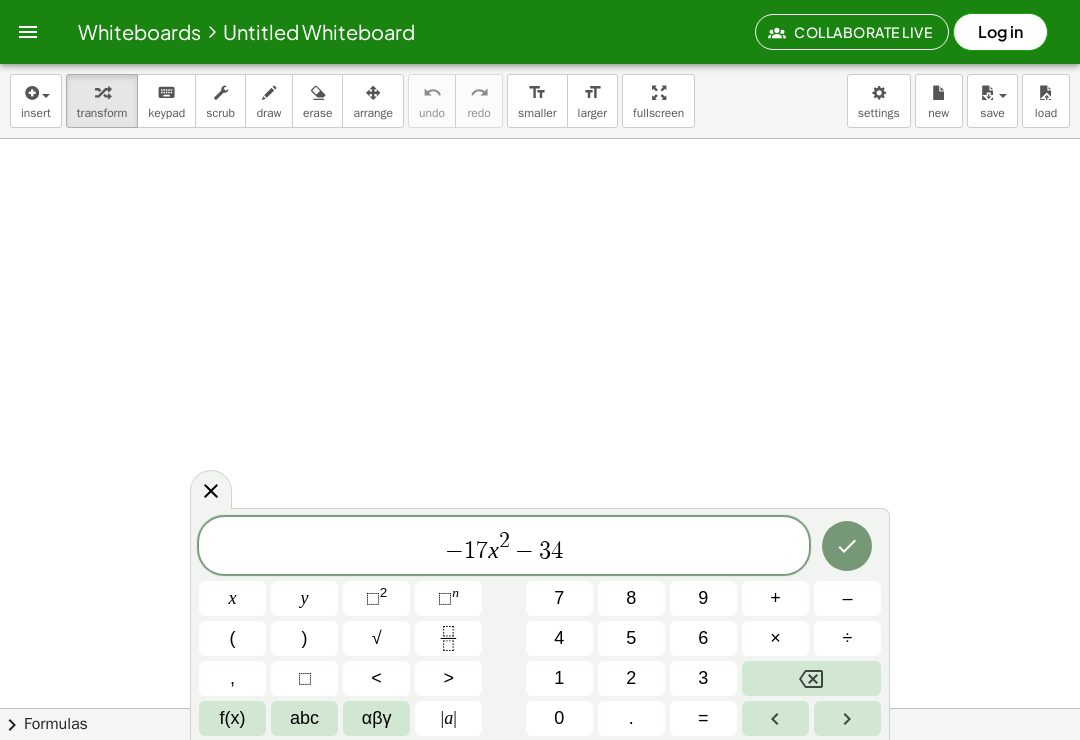 click on "abc" at bounding box center [304, 718] 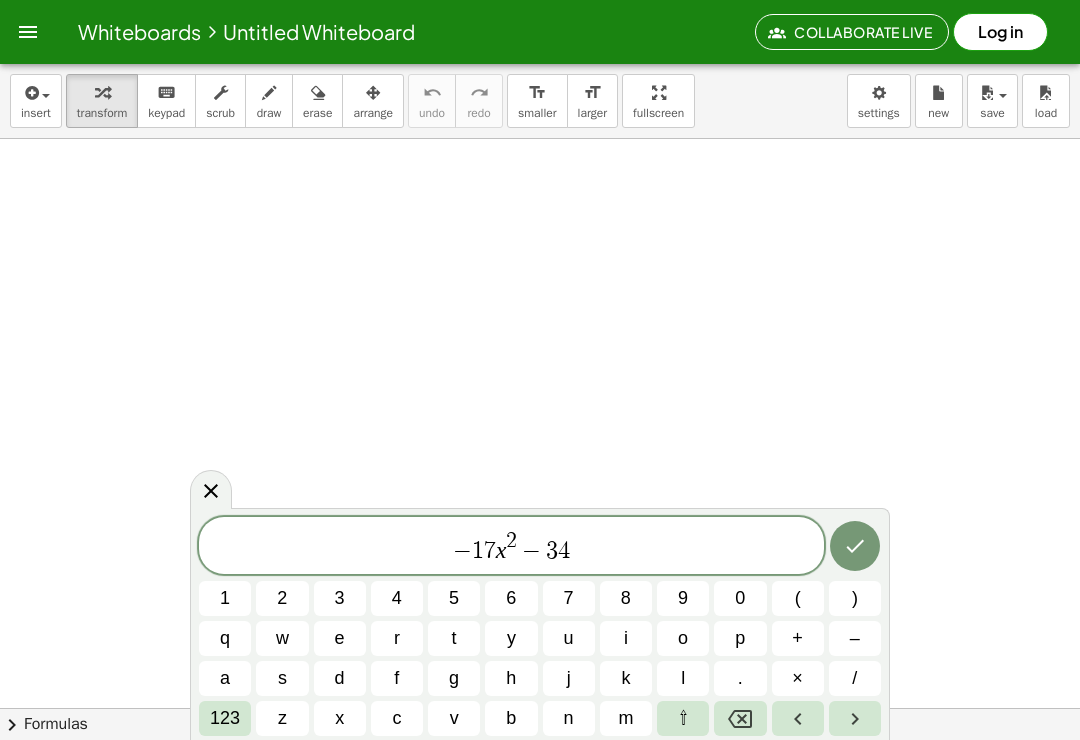 click on "x" at bounding box center (339, 718) 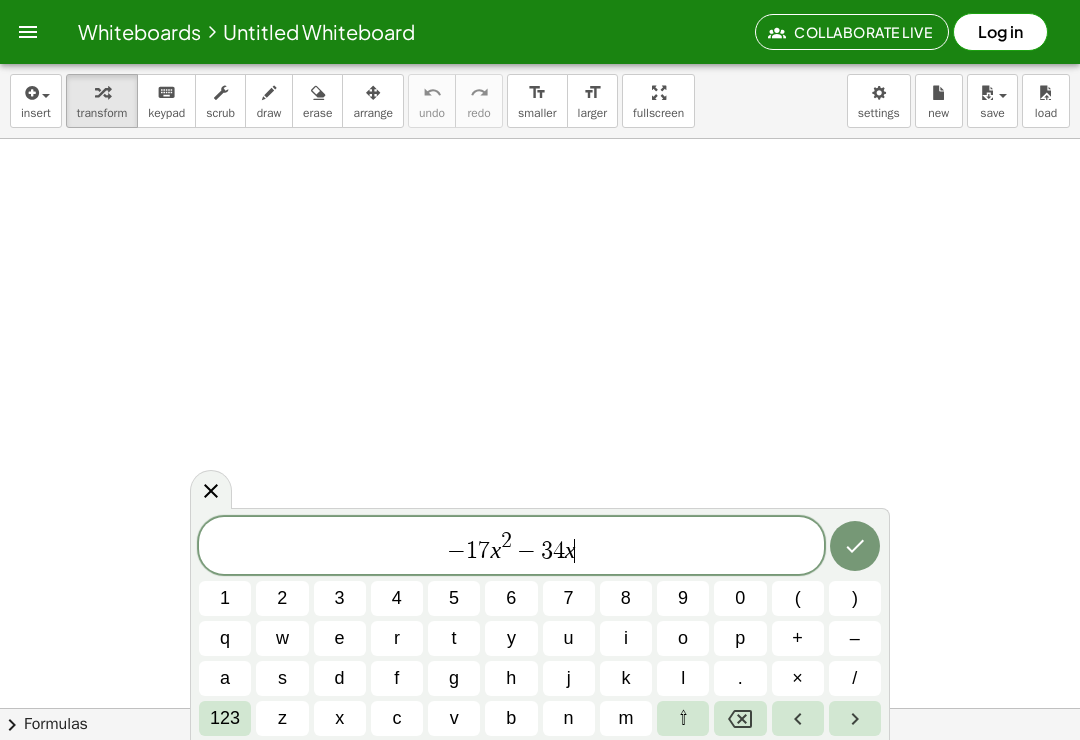 click on "y" at bounding box center [511, 638] 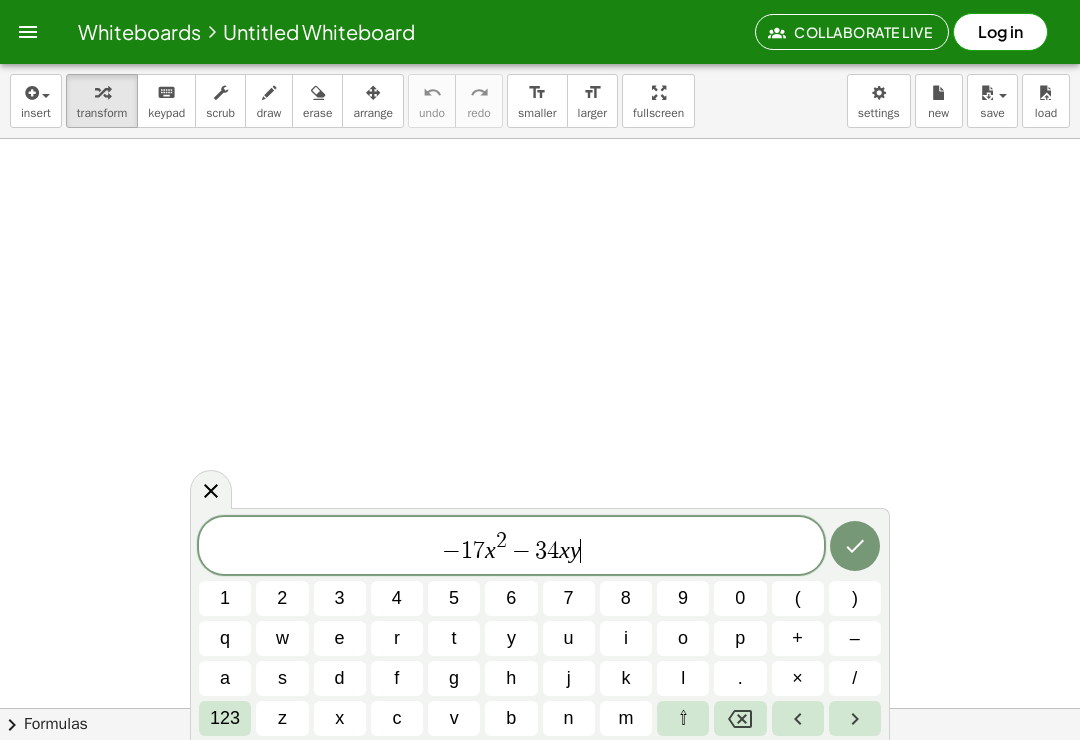 click 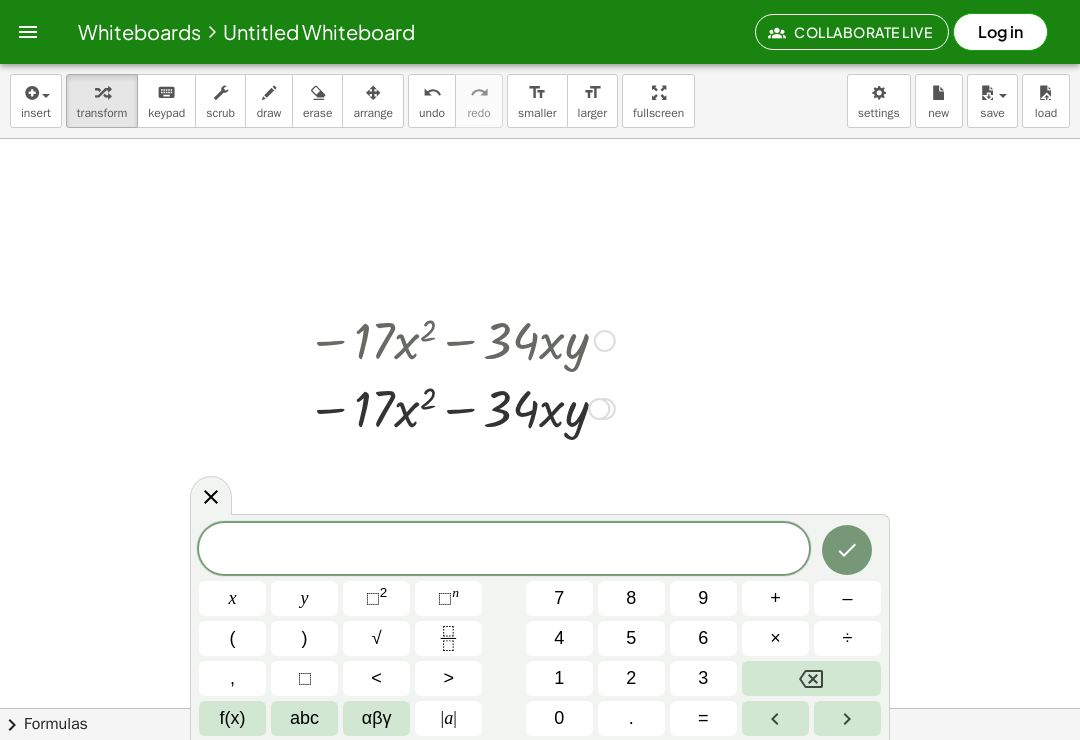 scroll, scrollTop: 38, scrollLeft: 0, axis: vertical 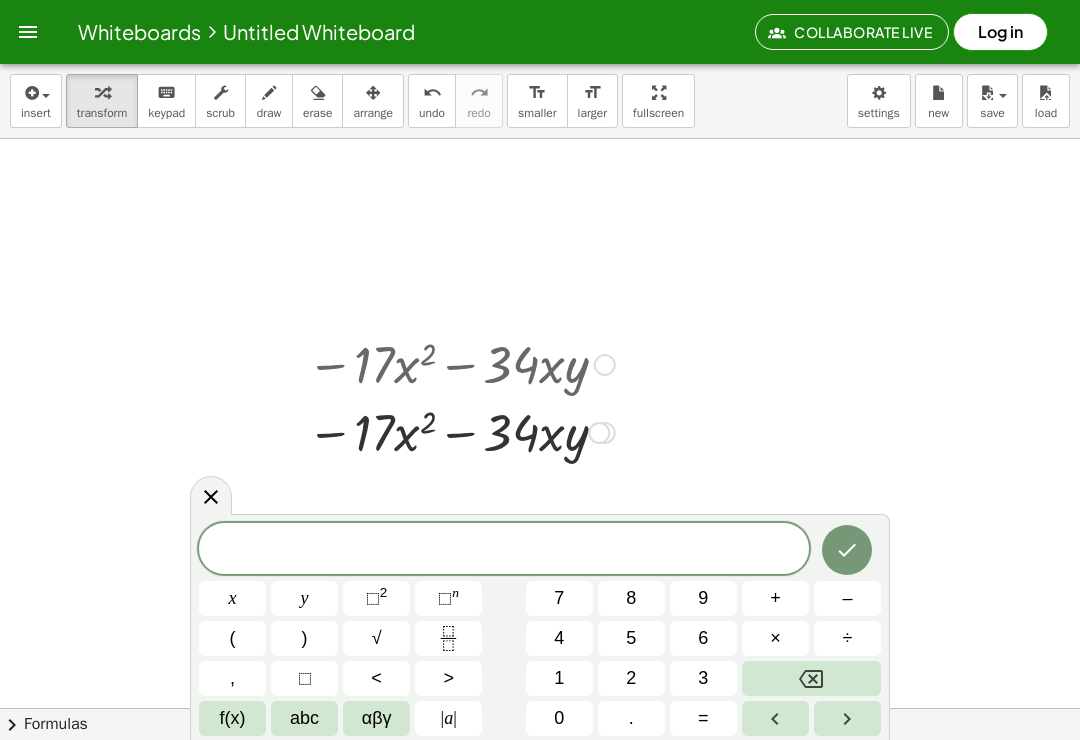 click at bounding box center (540, 765) 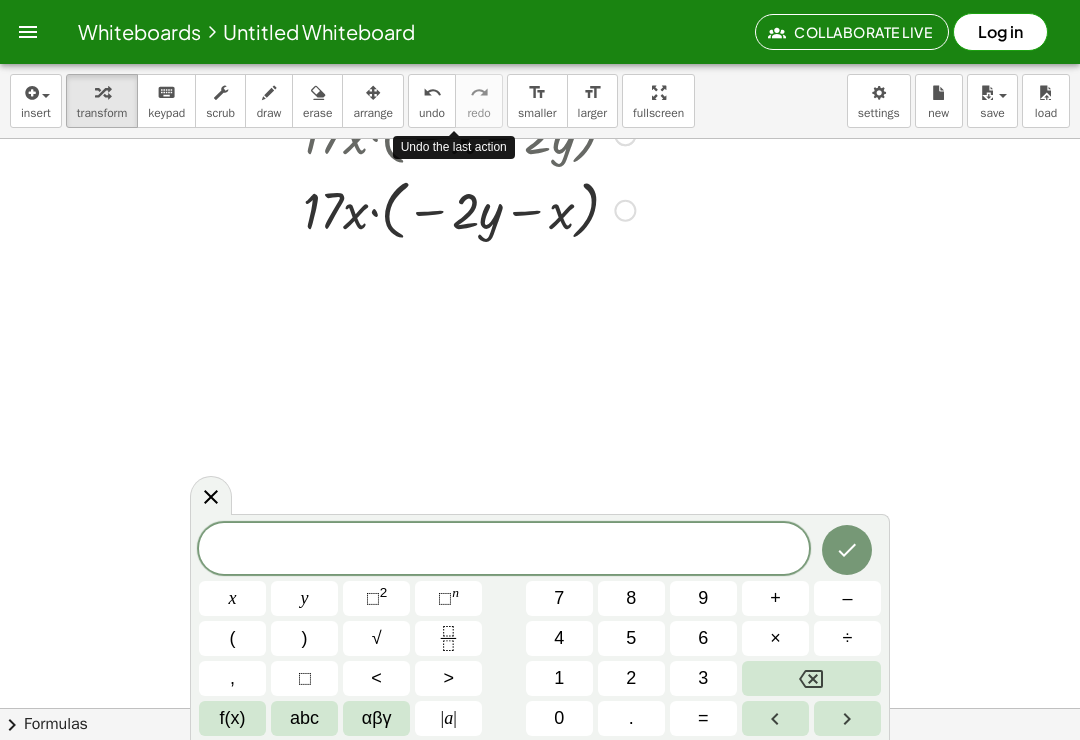 scroll, scrollTop: 2064, scrollLeft: 0, axis: vertical 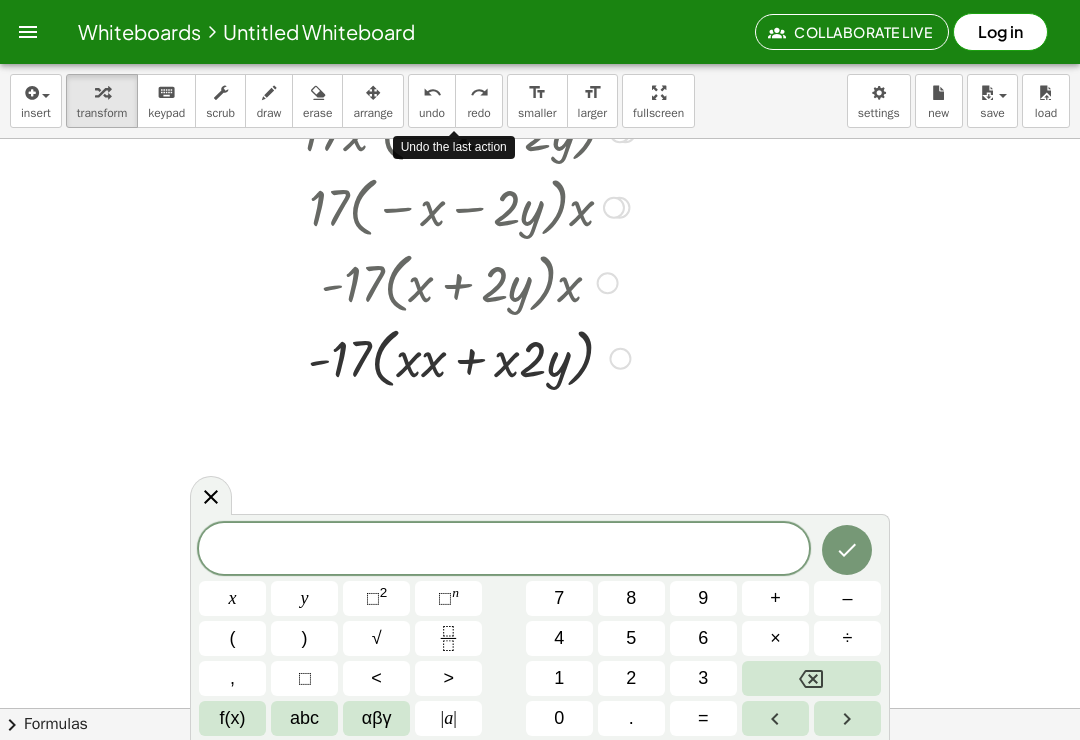 click on "Whiteboards     Untitled Whiteboard" at bounding box center [413, 32] 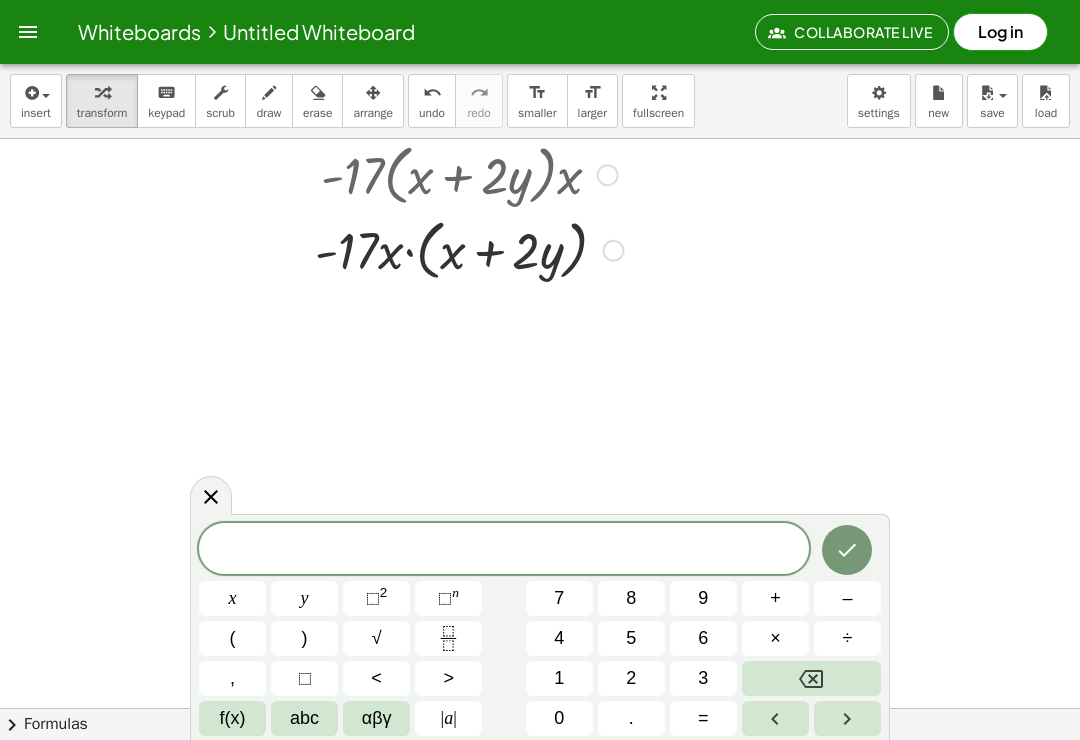 scroll, scrollTop: 2358, scrollLeft: 0, axis: vertical 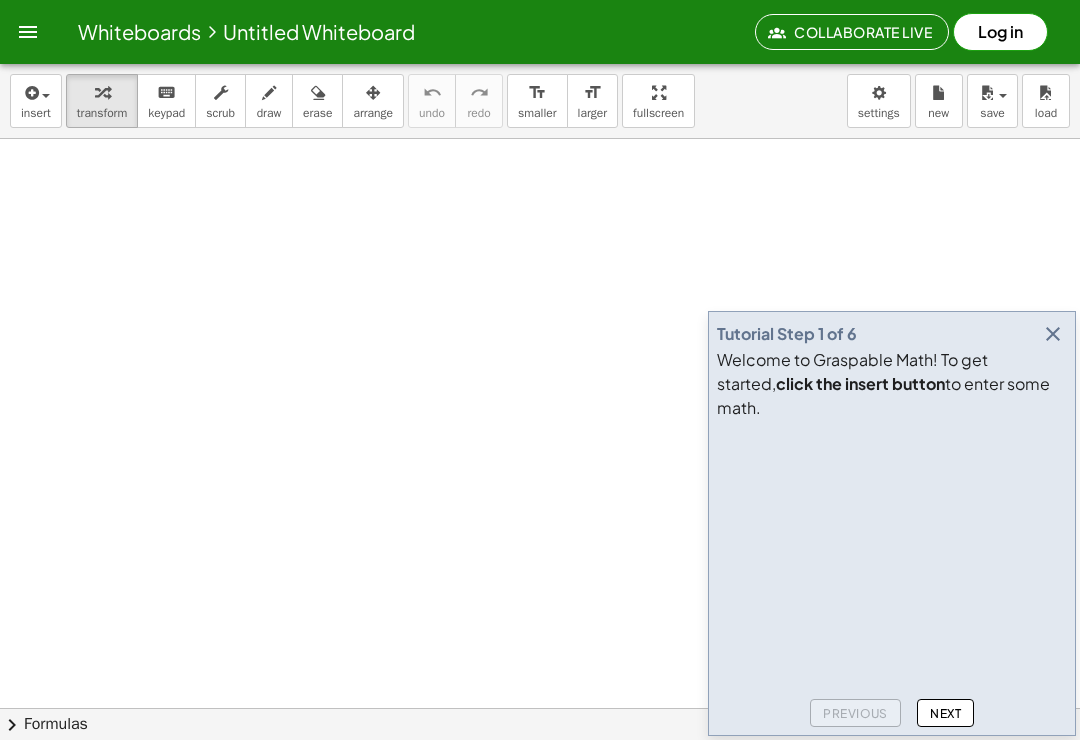 click at bounding box center [1053, 334] 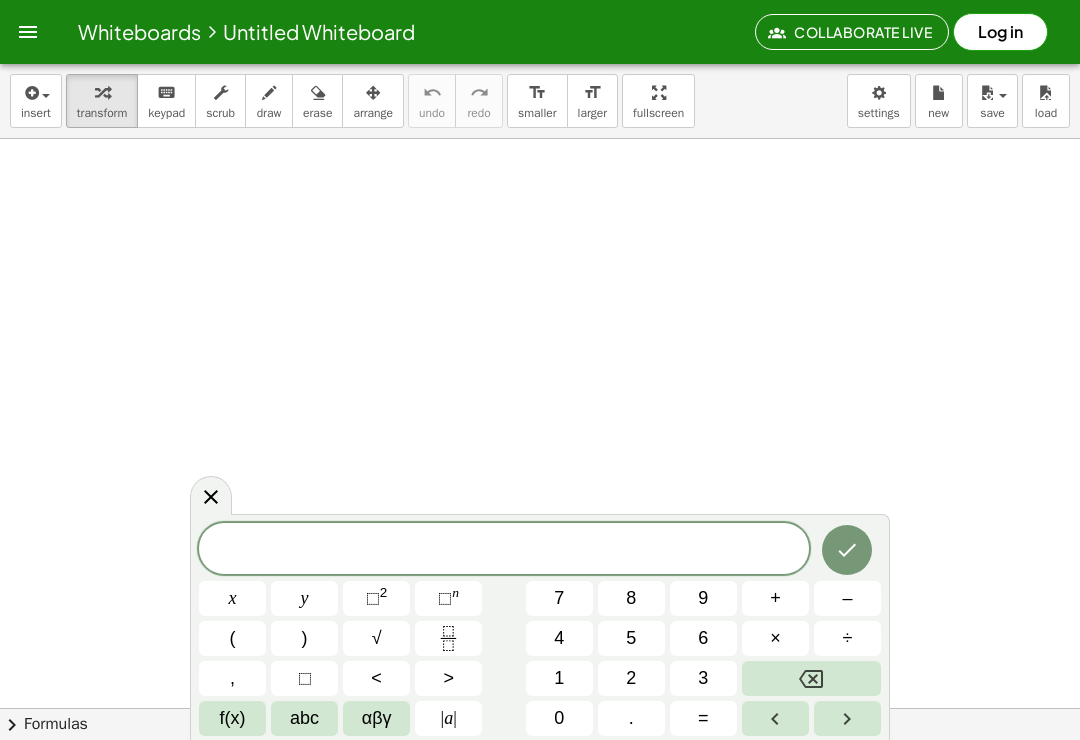 click at bounding box center [504, 550] 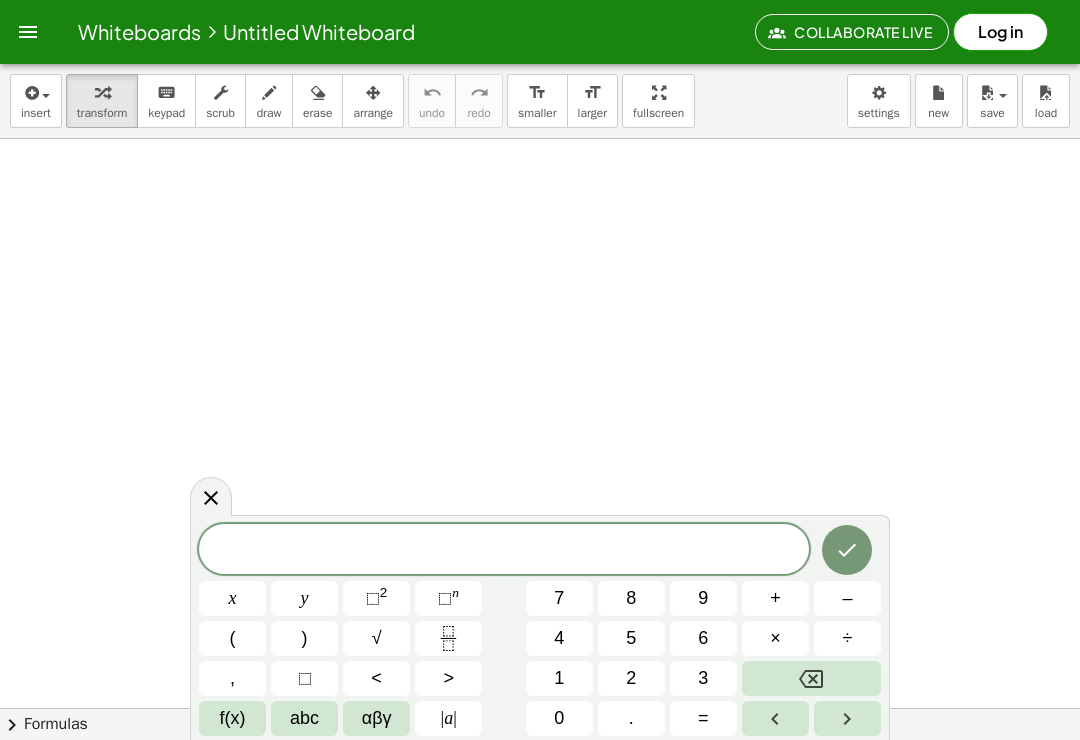 click on "–" at bounding box center [847, 598] 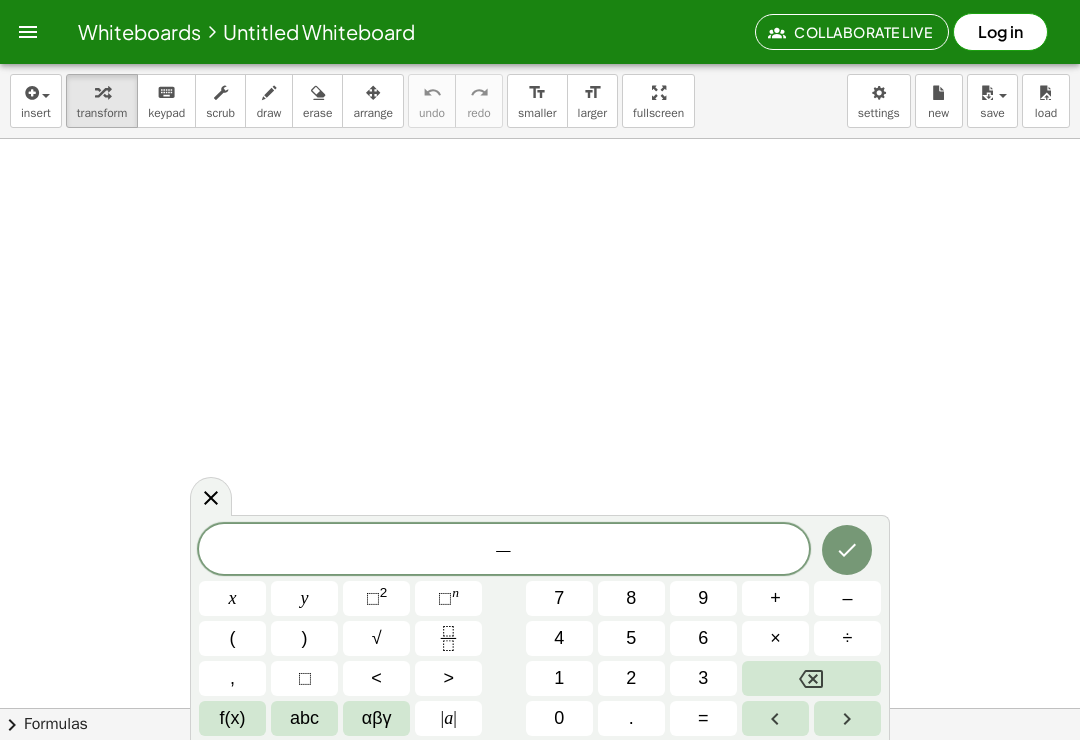 click on "3" at bounding box center (703, 678) 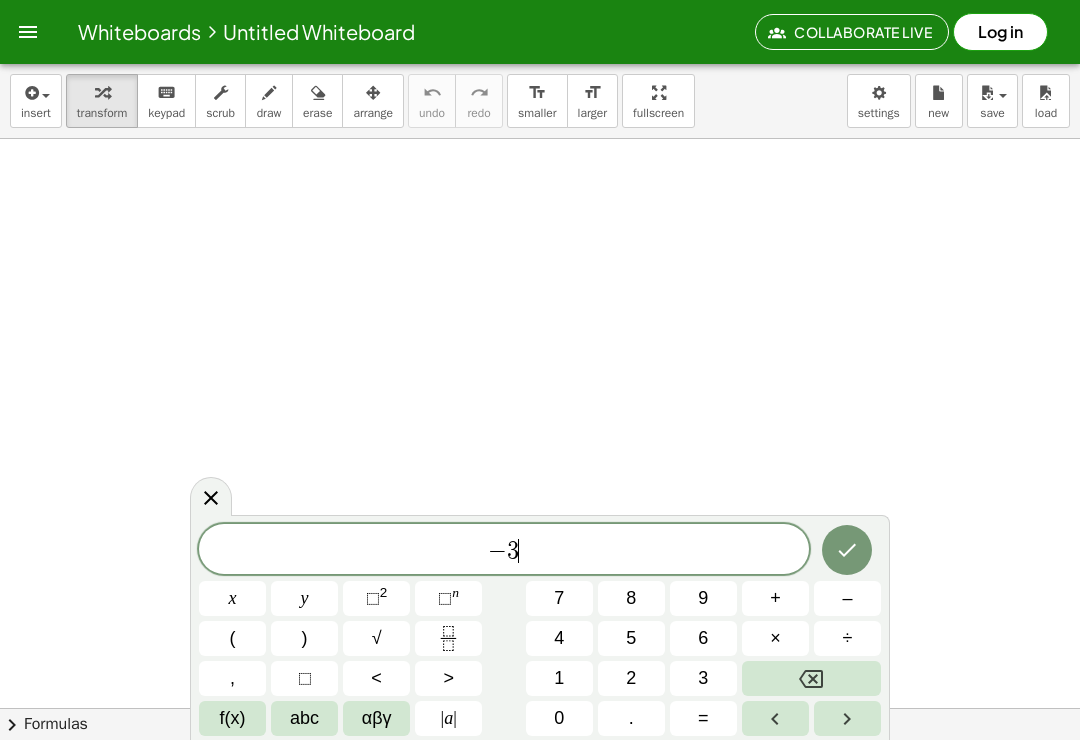 click on "4" at bounding box center (559, 638) 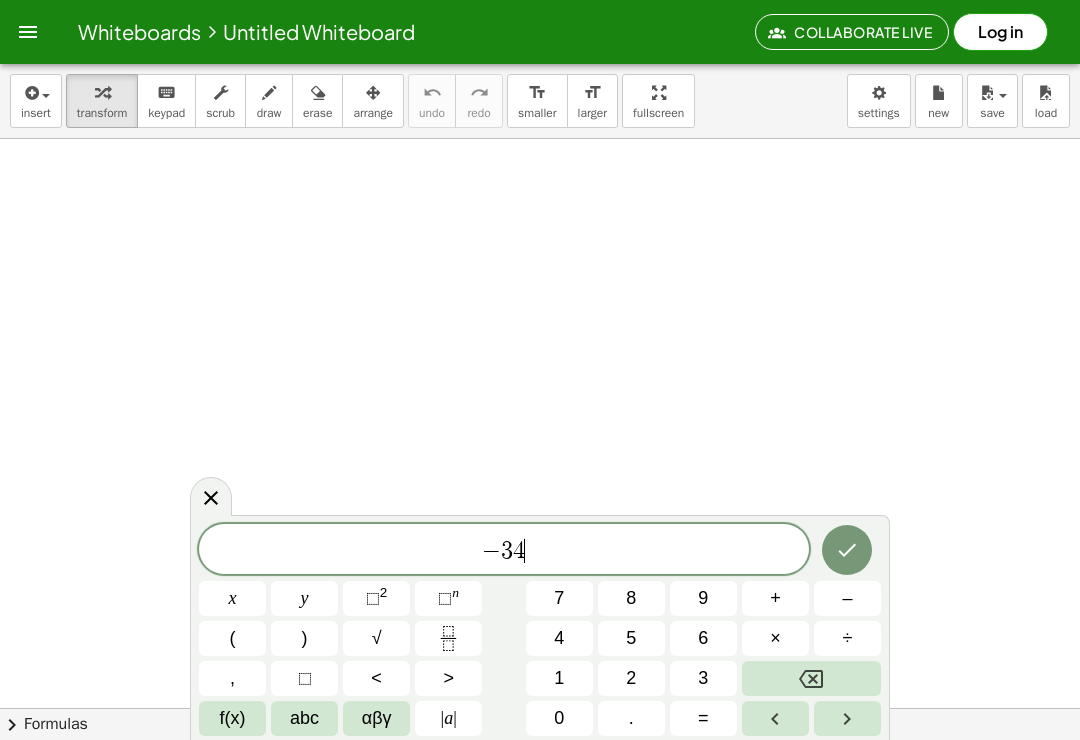 click on "f(x)" at bounding box center (232, 718) 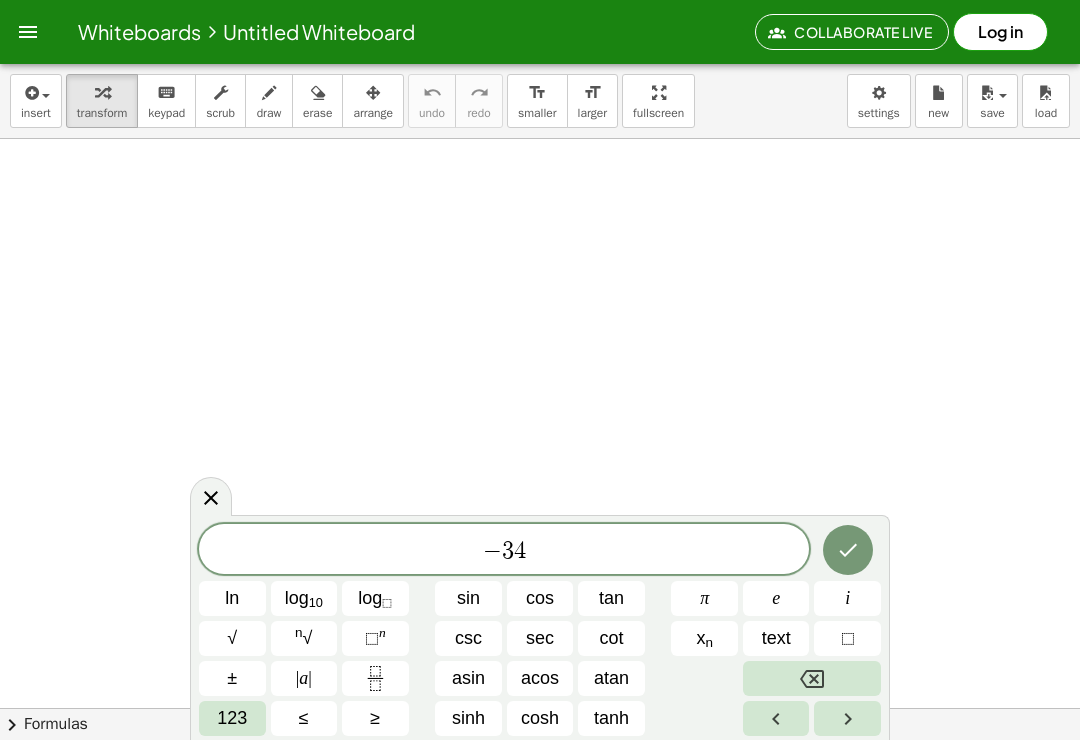 click on "123" at bounding box center [232, 718] 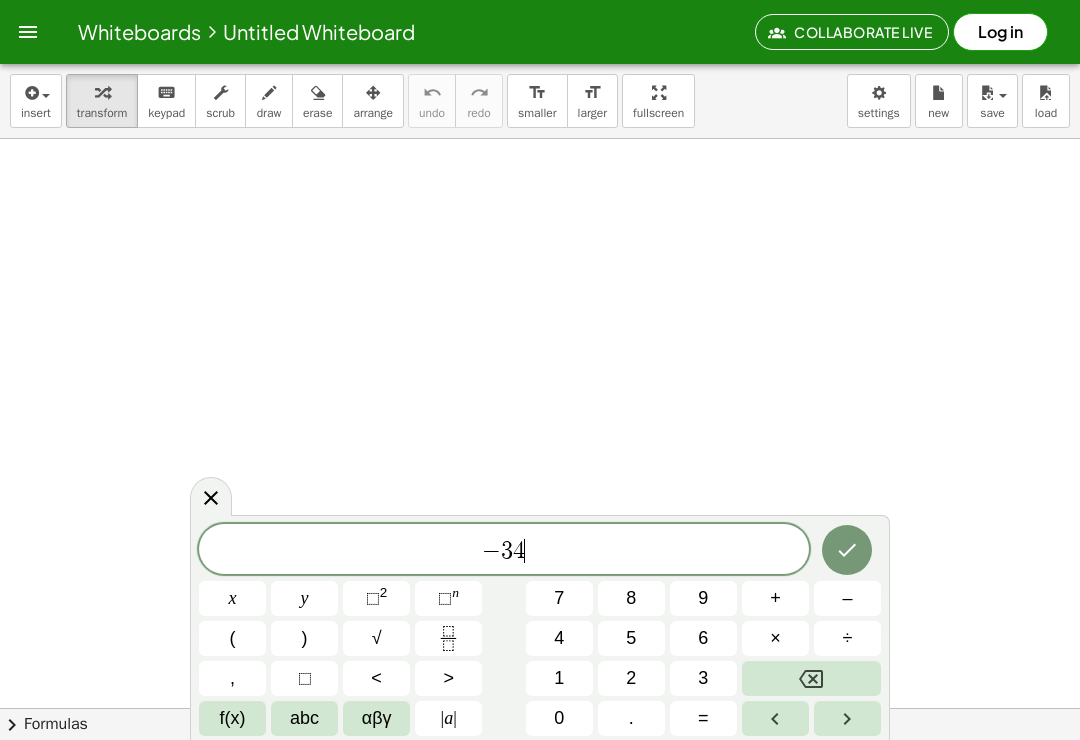 click on "abc" at bounding box center [304, 718] 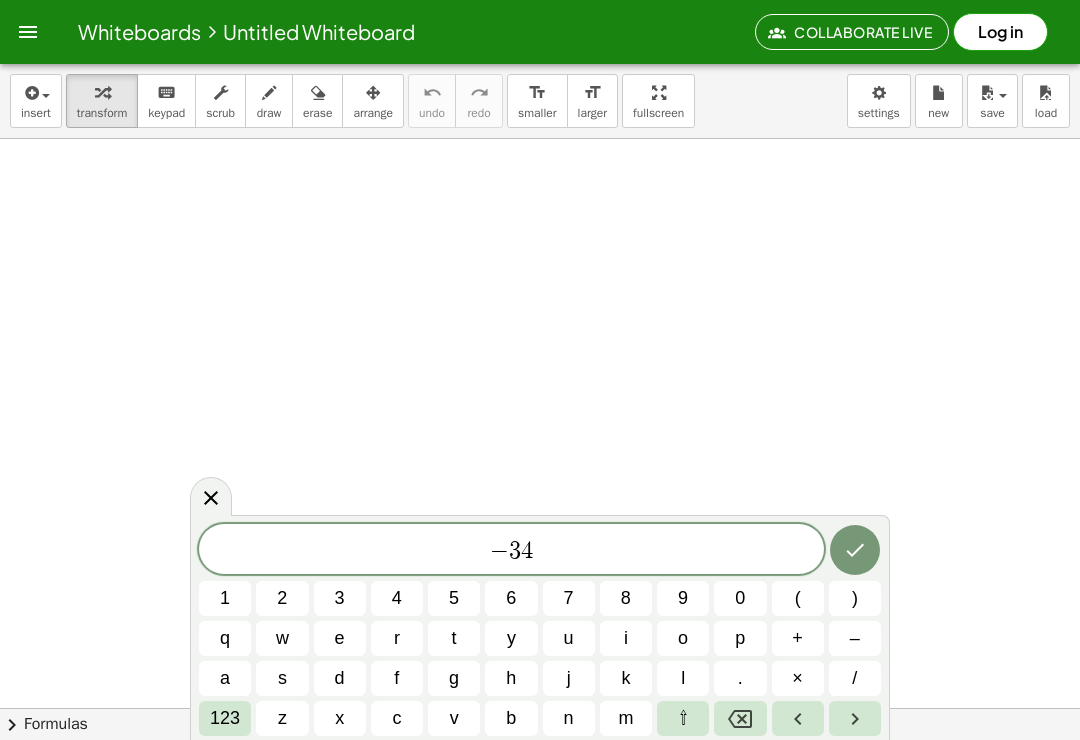 click on "a" at bounding box center [225, 678] 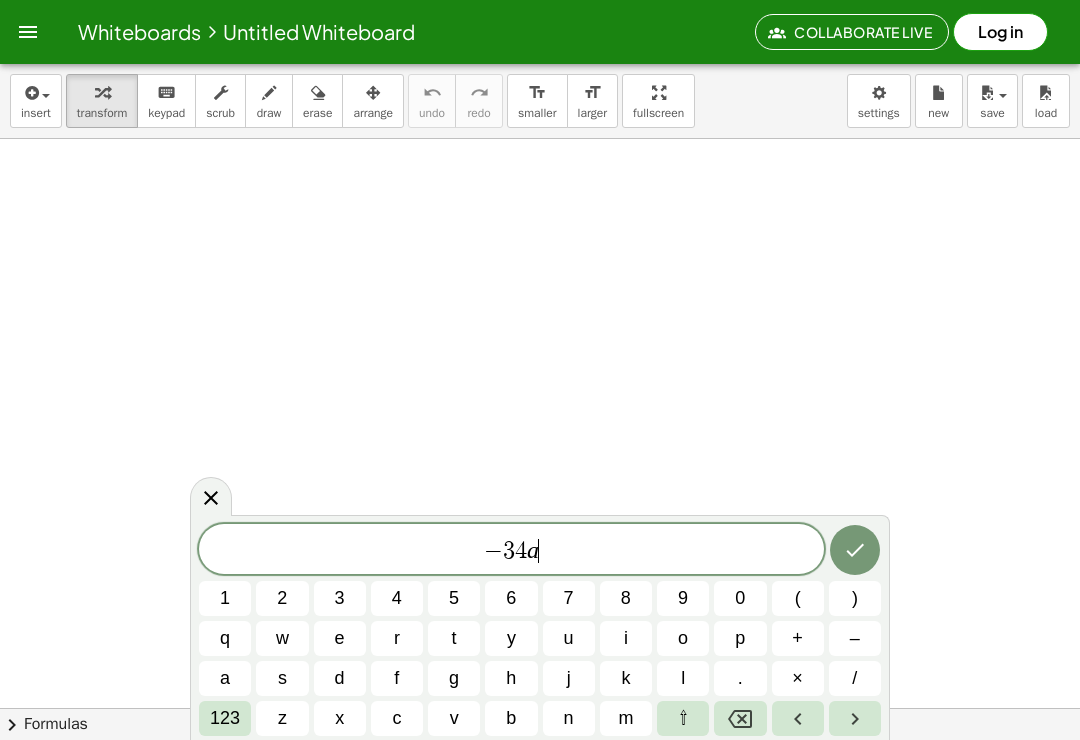 click on "123" at bounding box center [225, 718] 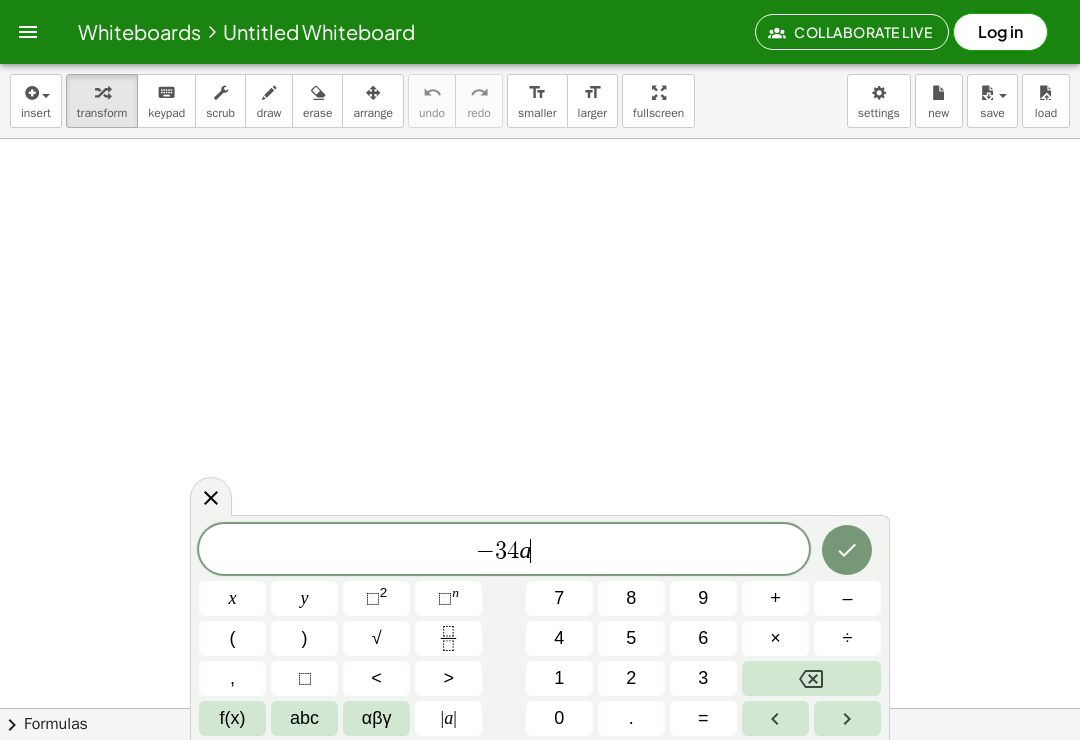 click on "⬚ n" at bounding box center (448, 598) 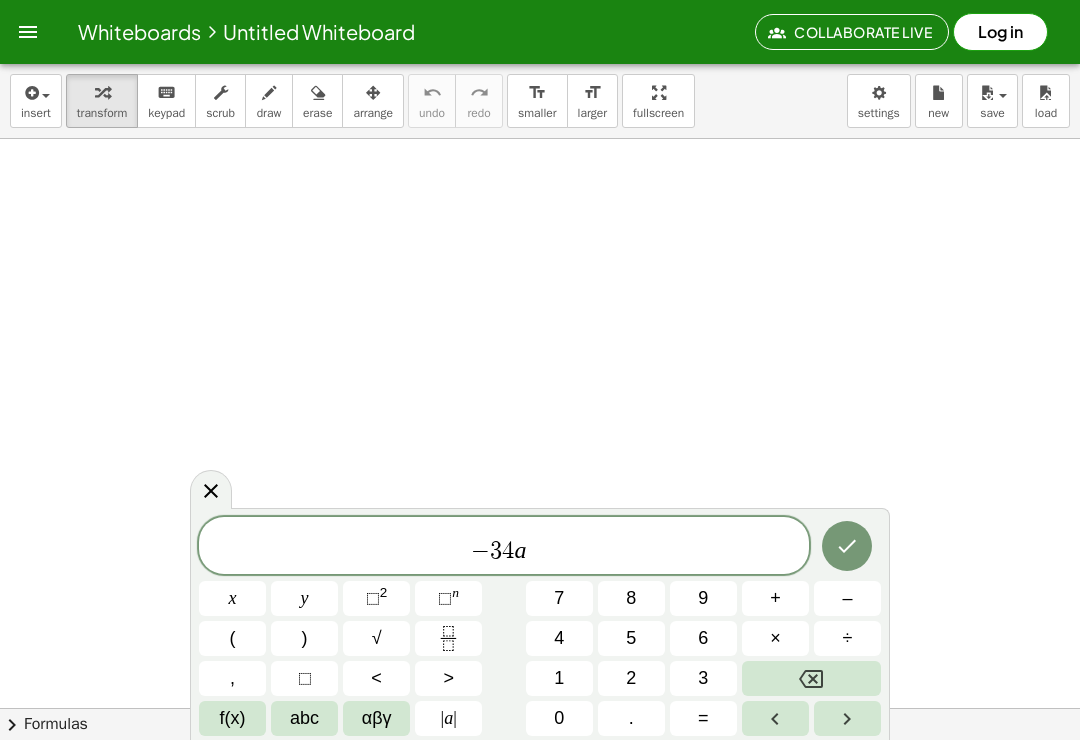 click on "4" at bounding box center [559, 638] 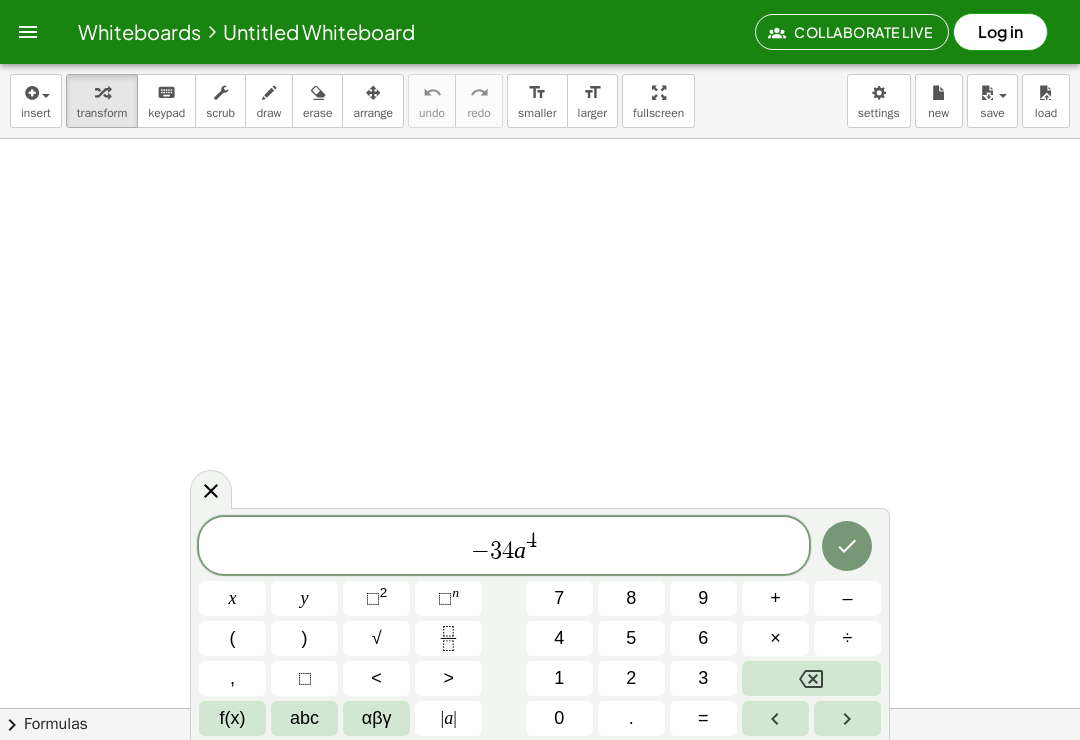click 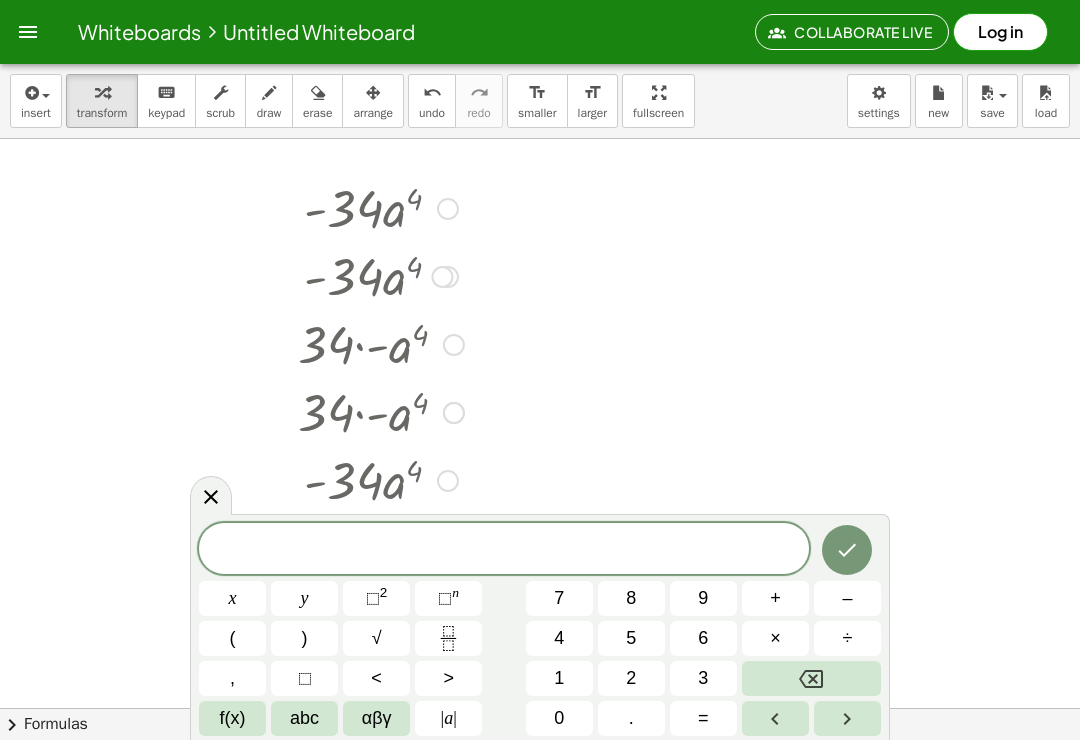 scroll, scrollTop: 242, scrollLeft: 0, axis: vertical 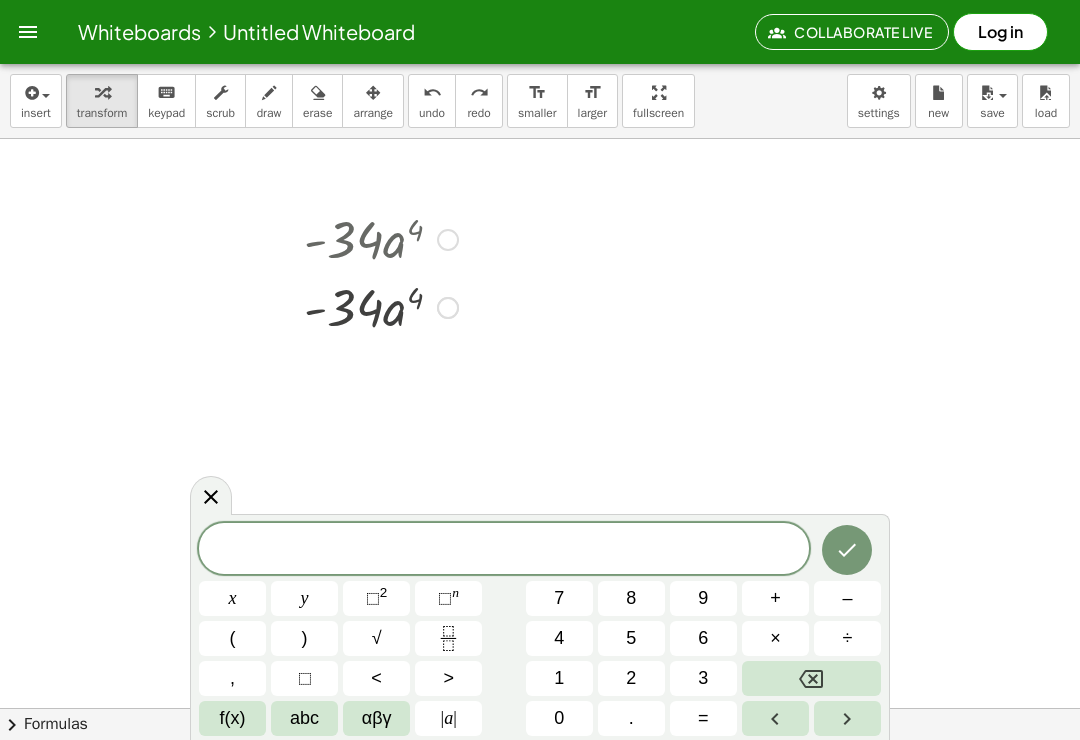 click on "undo undo" at bounding box center (432, 101) 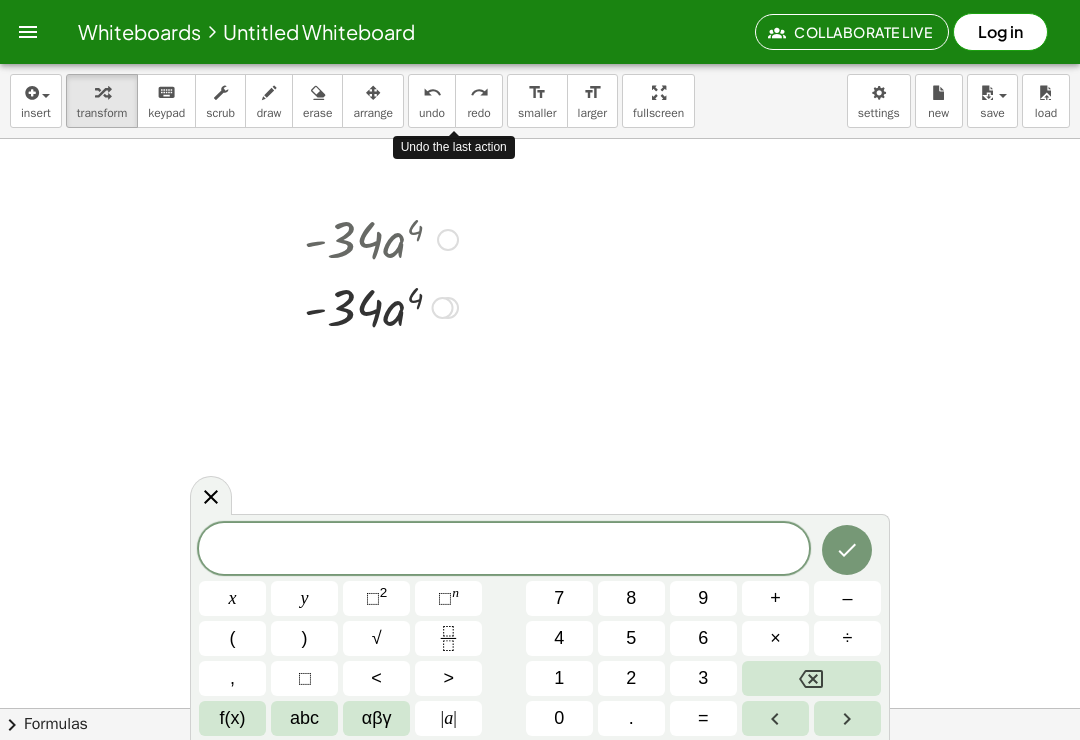 click 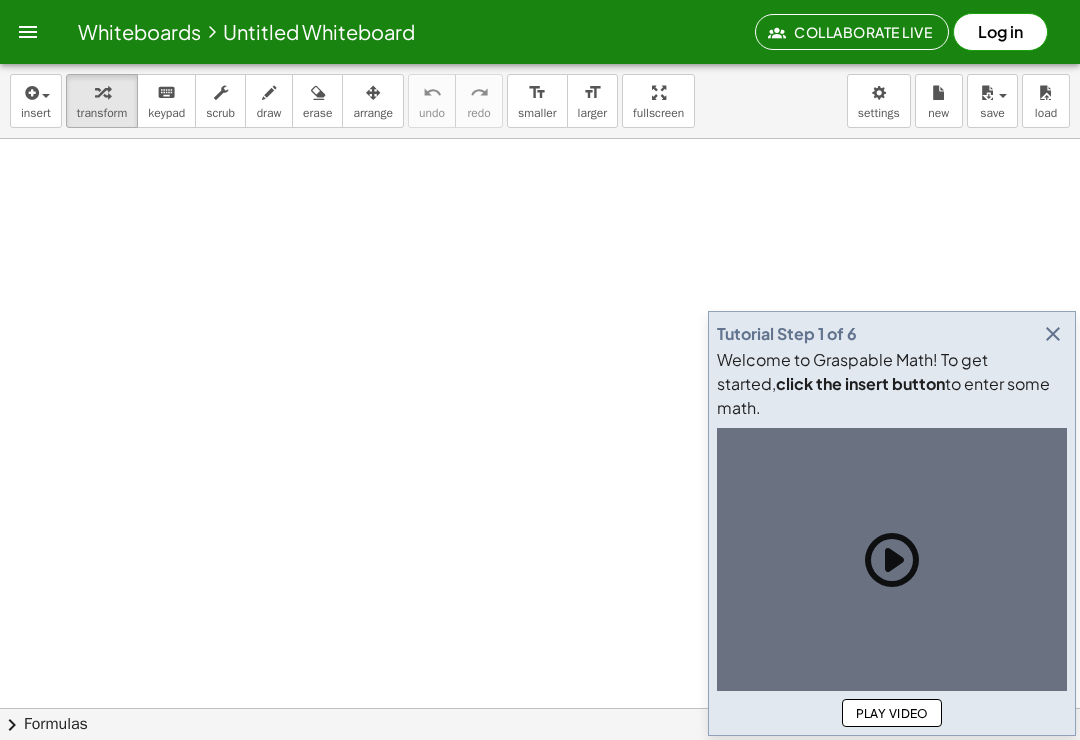 scroll, scrollTop: 0, scrollLeft: 0, axis: both 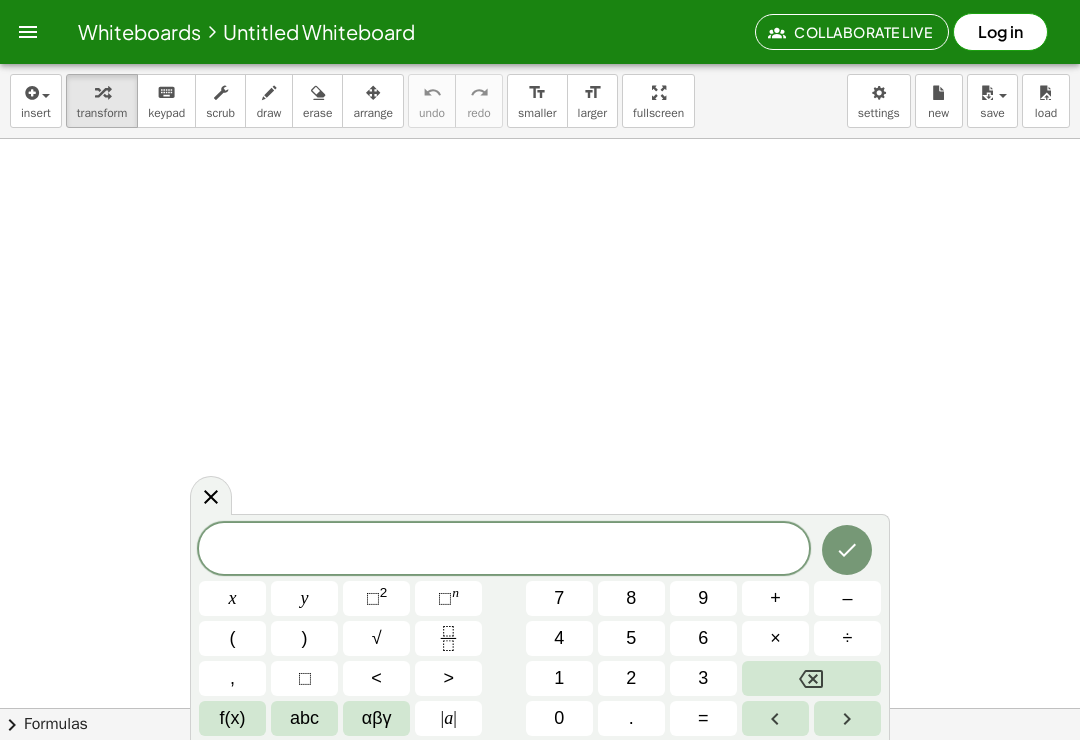 click on "–" at bounding box center (847, 598) 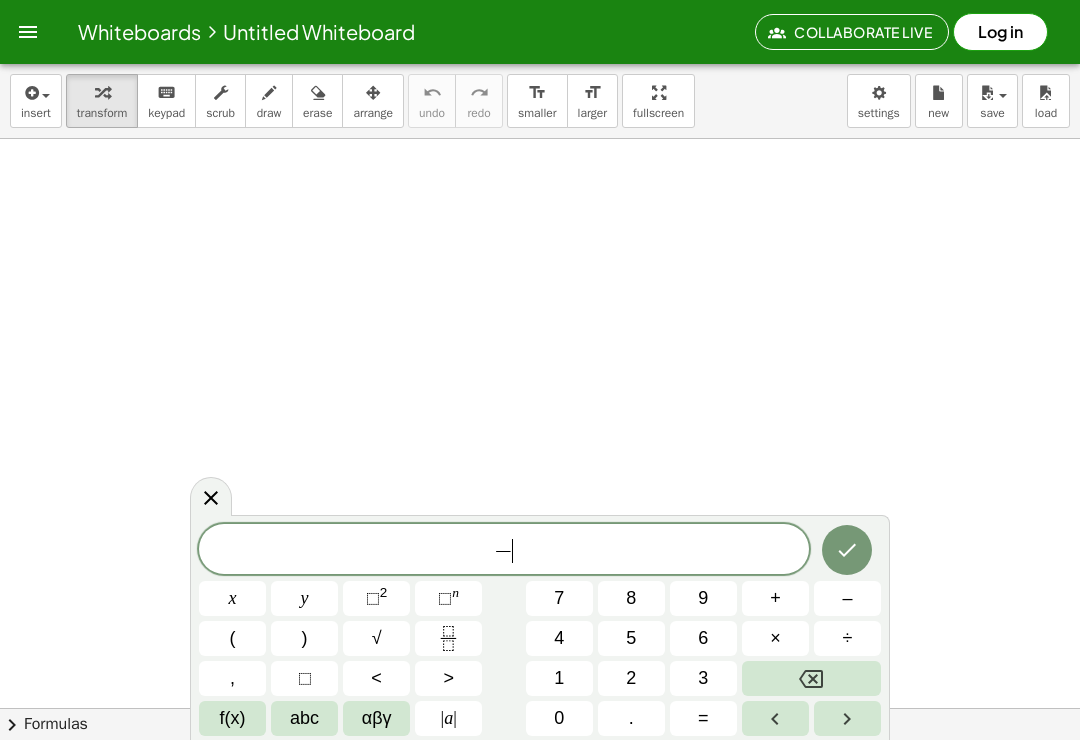 click on "3" at bounding box center (703, 678) 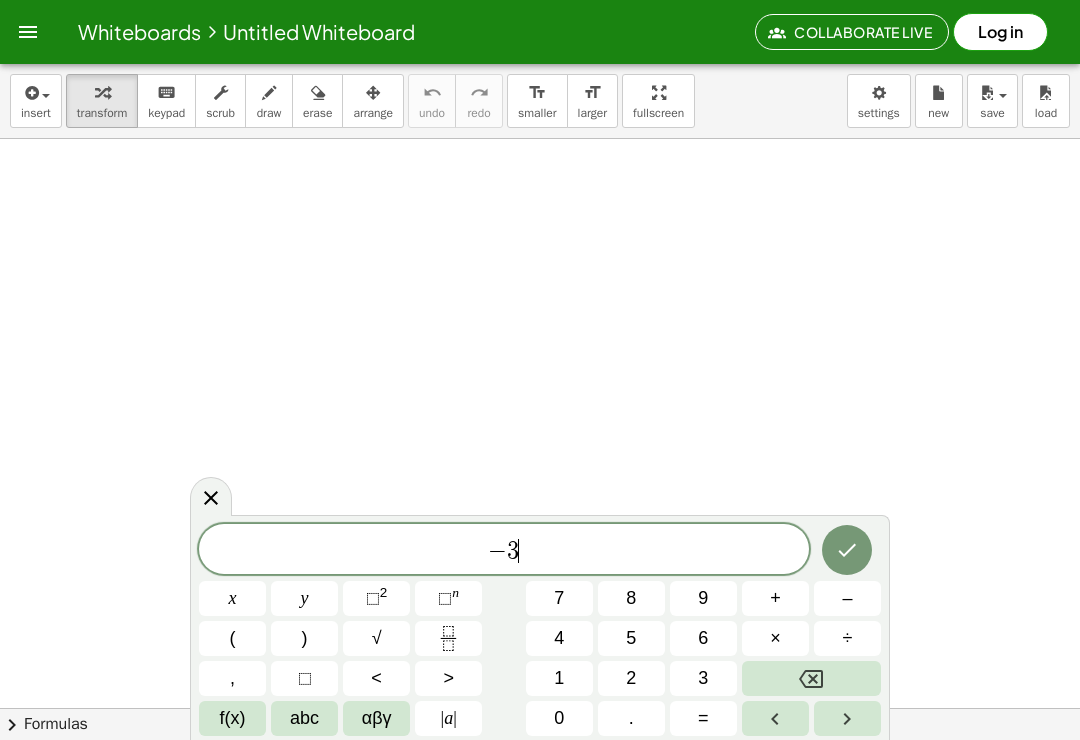 click on "4" at bounding box center (559, 638) 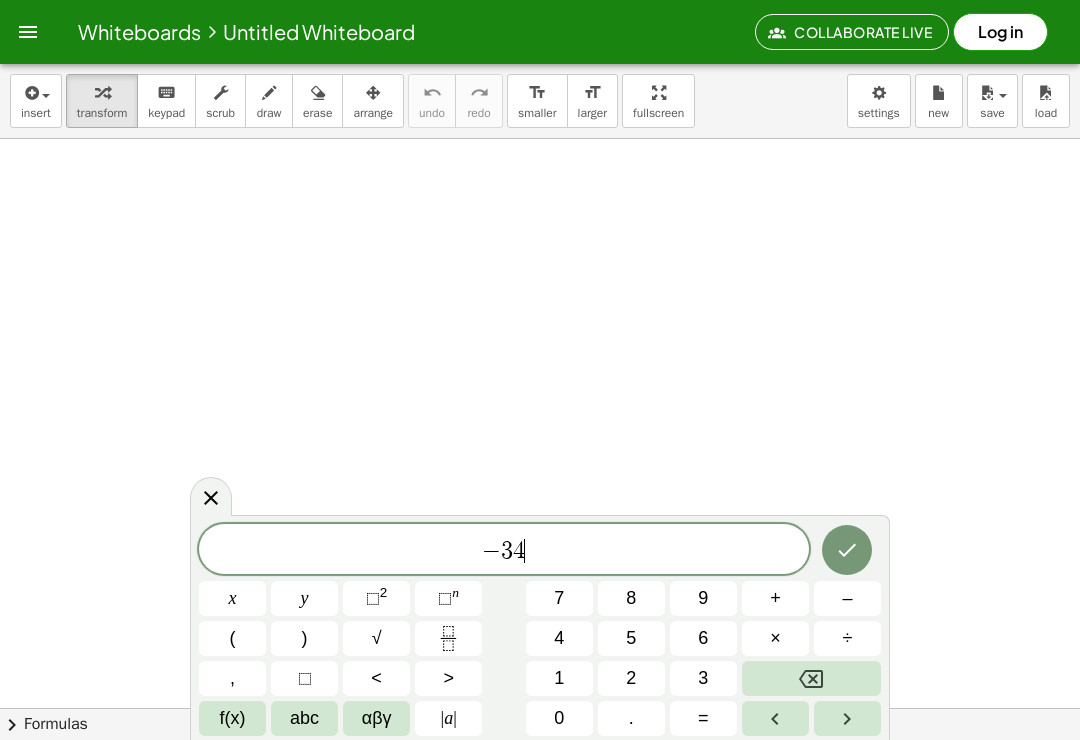 click on "abc" at bounding box center (304, 718) 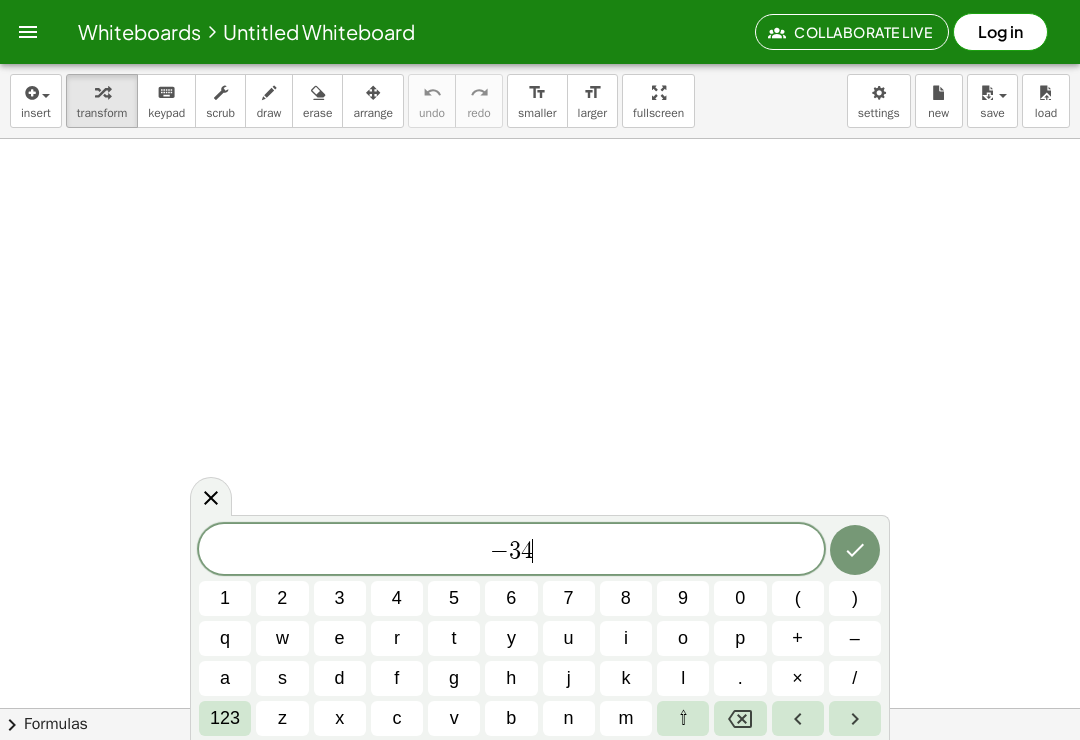 click on "a" at bounding box center [225, 678] 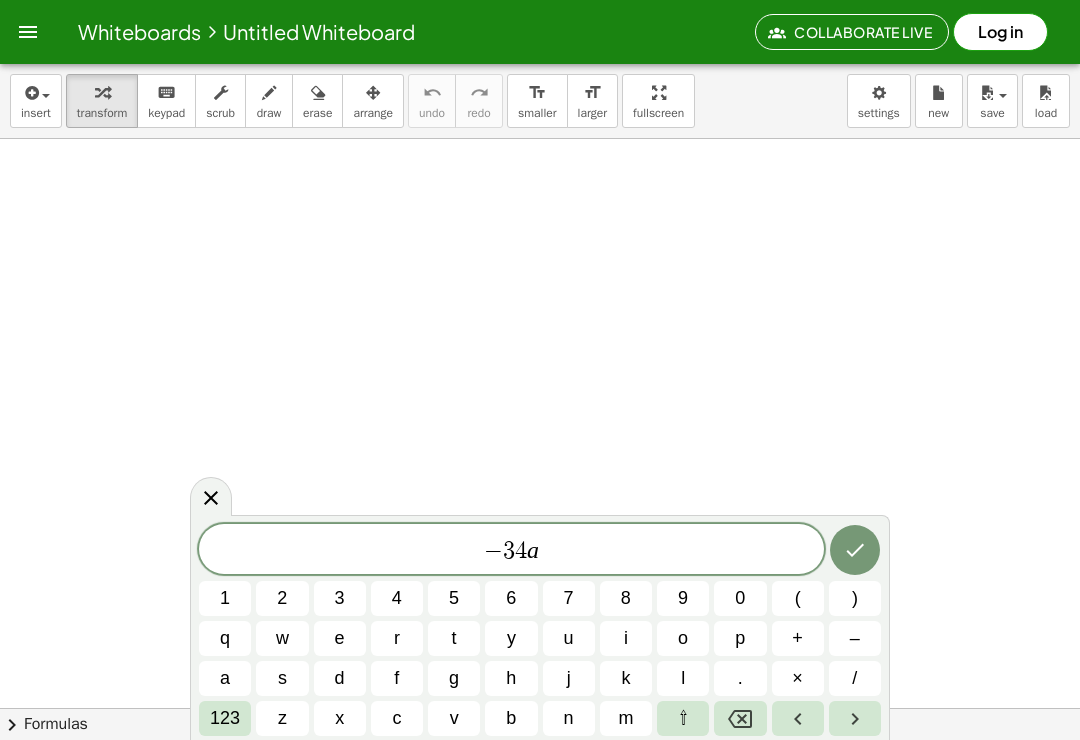click on "123" at bounding box center [225, 718] 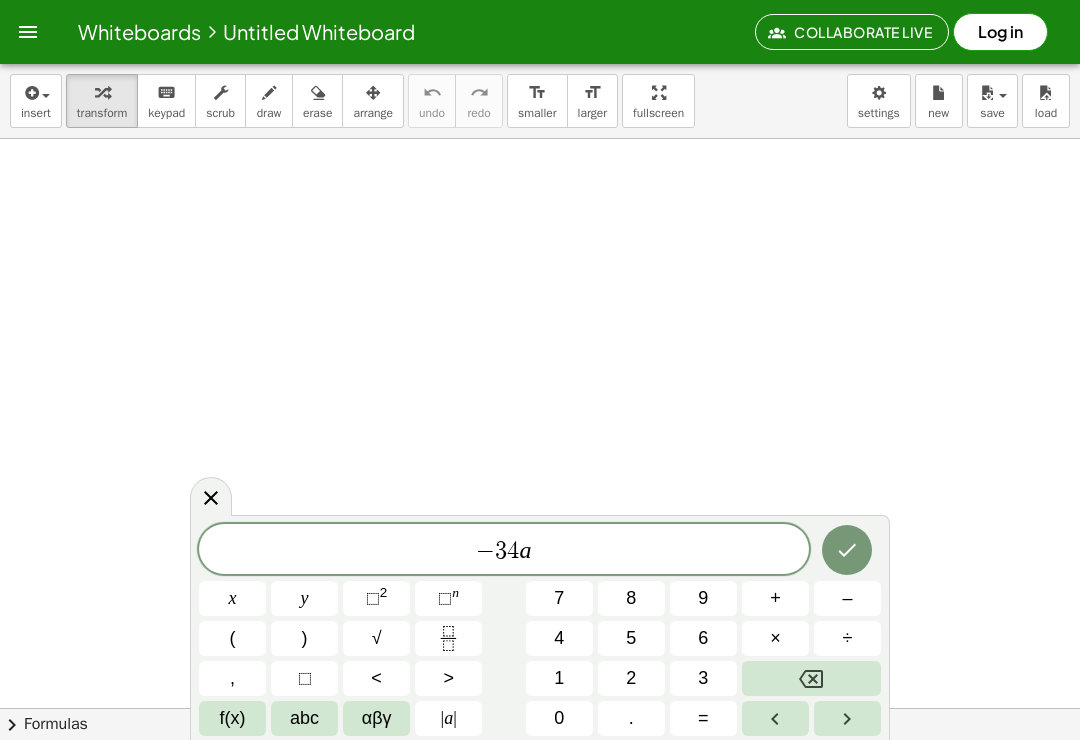click on "⬚ n" at bounding box center (448, 598) 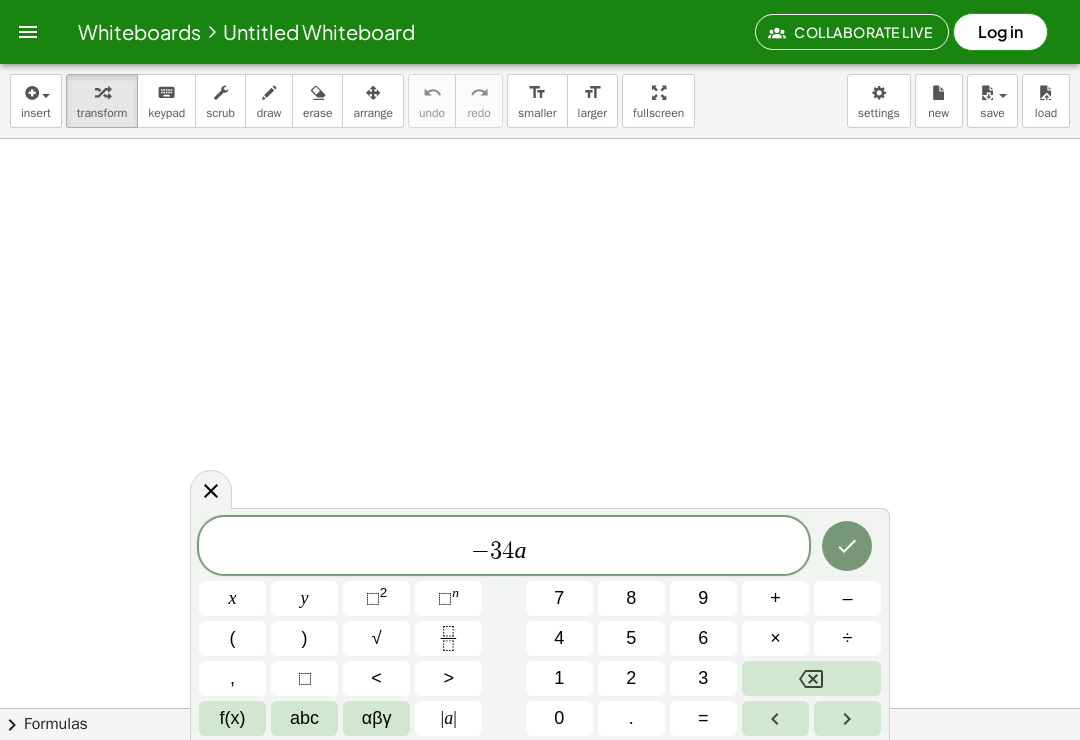 click on "4" at bounding box center [559, 638] 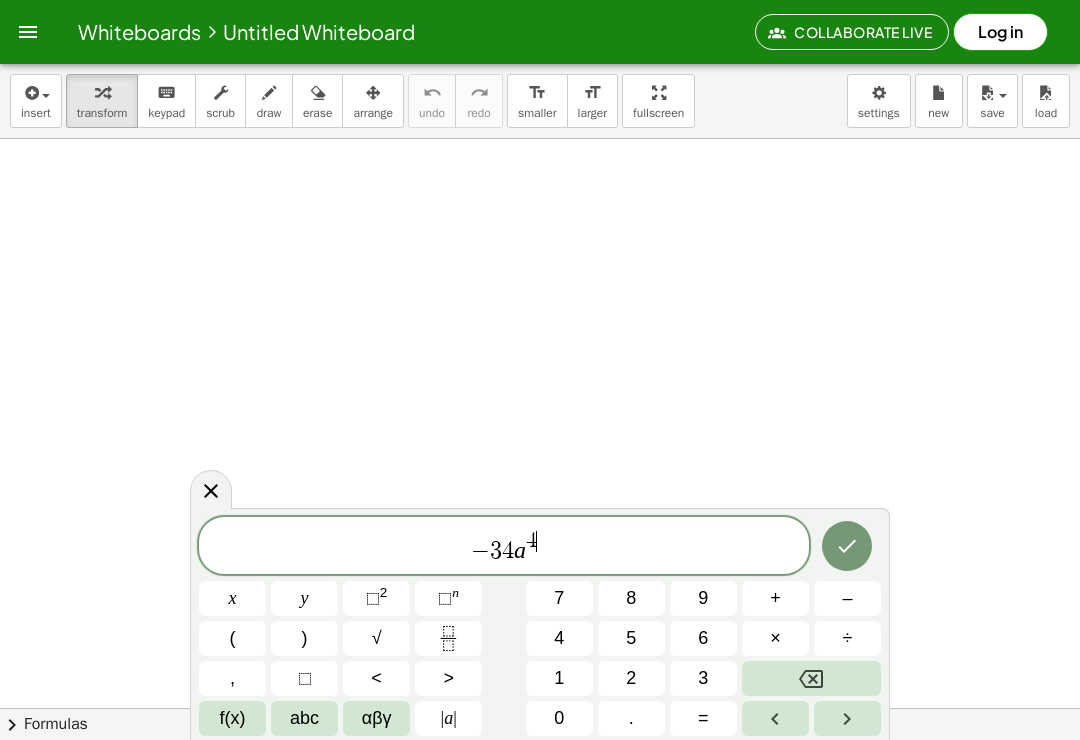 click on "abc" at bounding box center (304, 718) 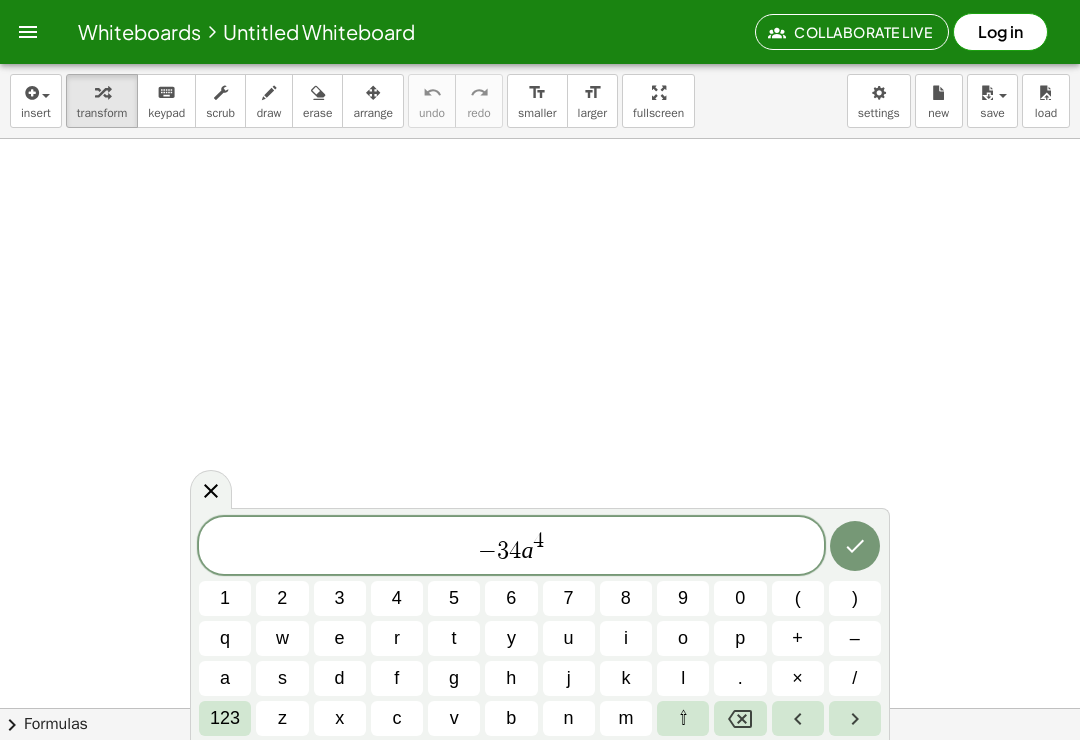click on "b" at bounding box center [511, 718] 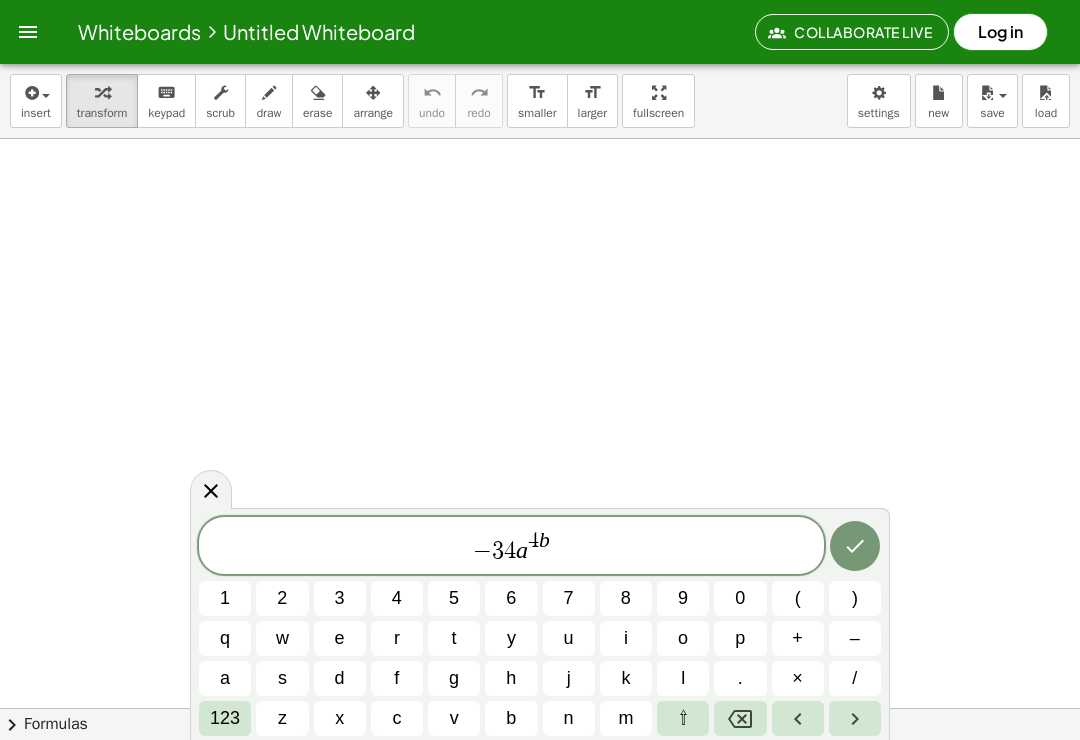 click on "x" at bounding box center [340, 718] 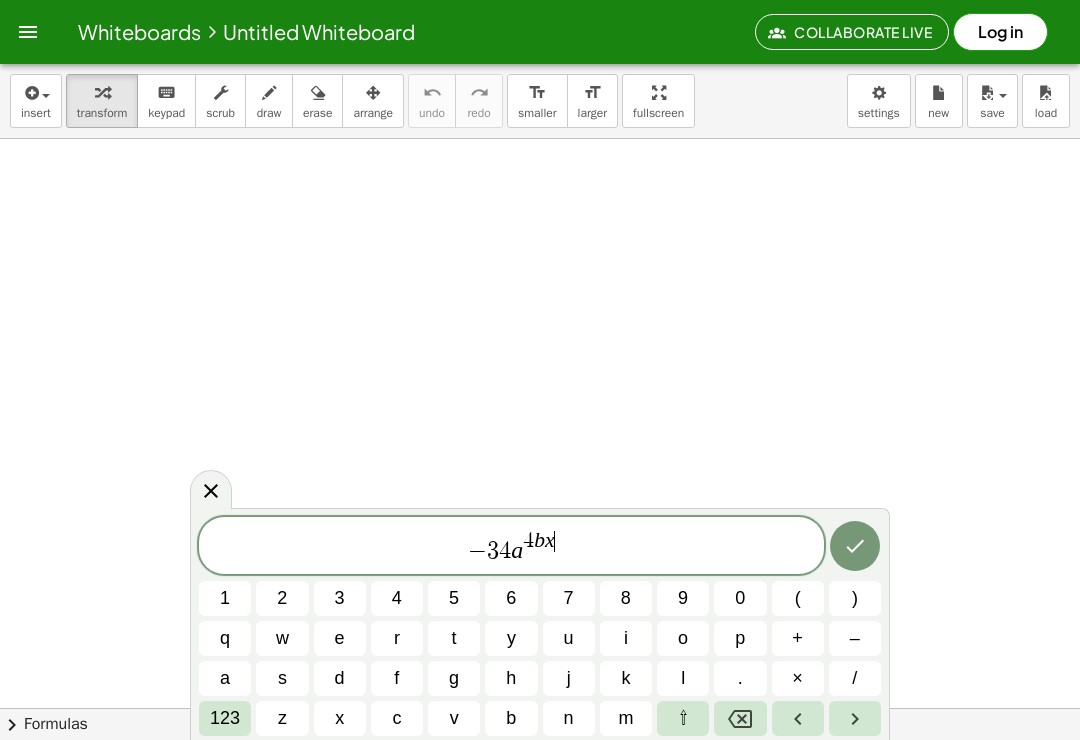 click 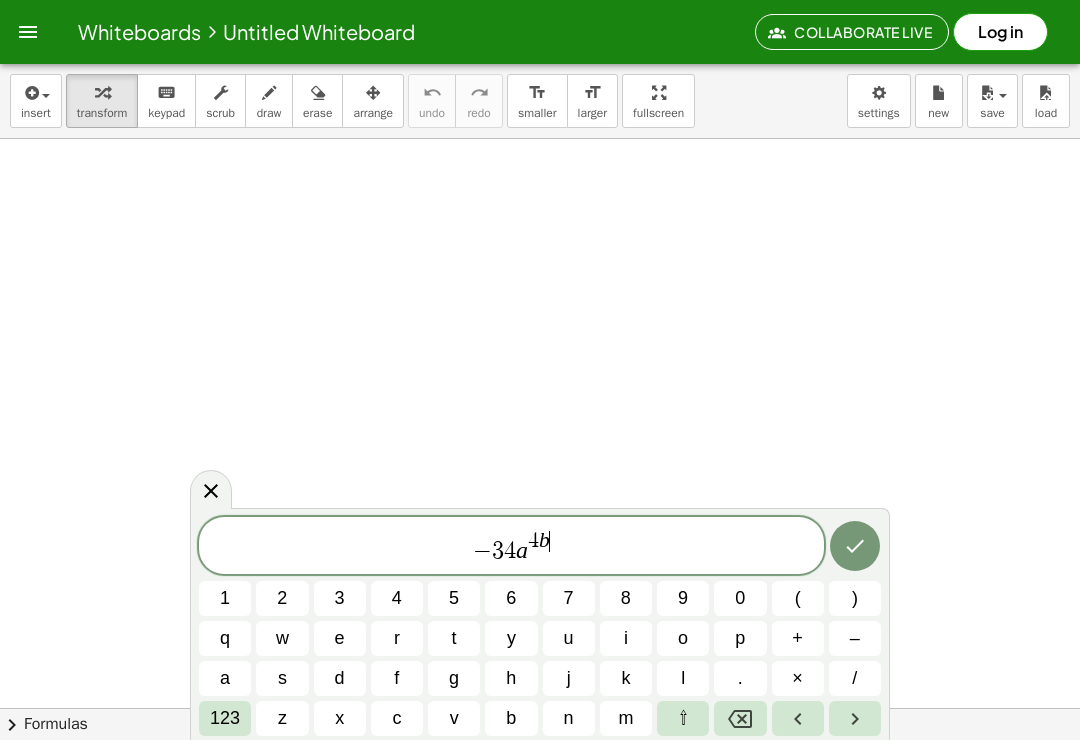 click 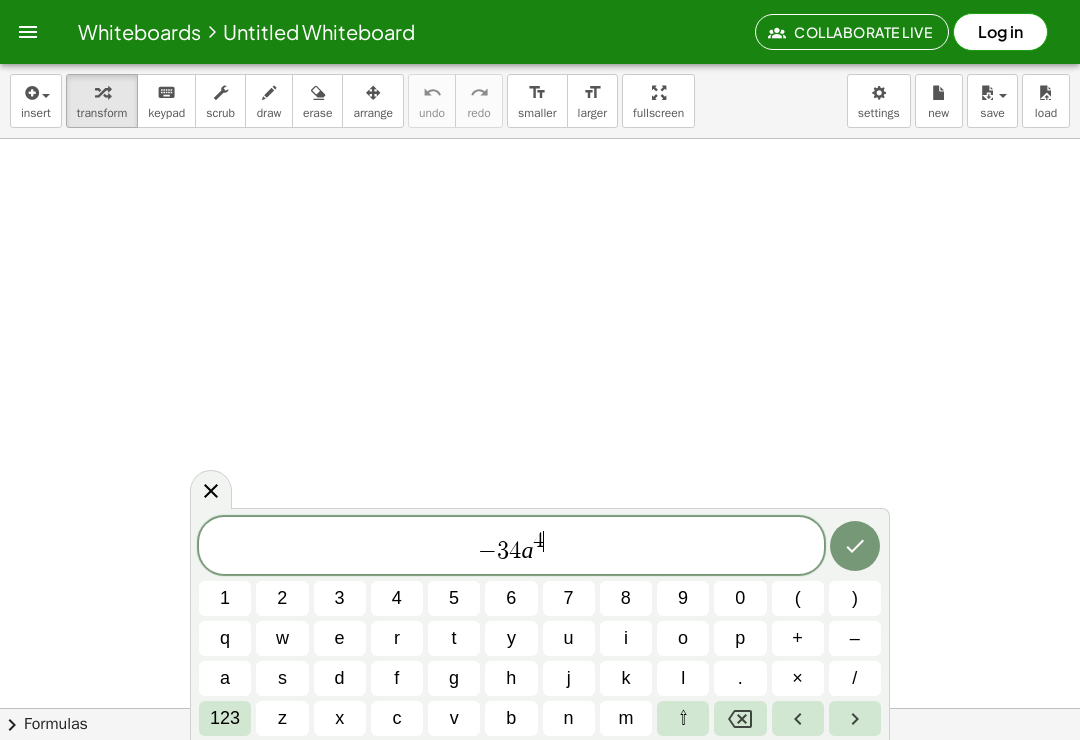 click on "123" at bounding box center [225, 718] 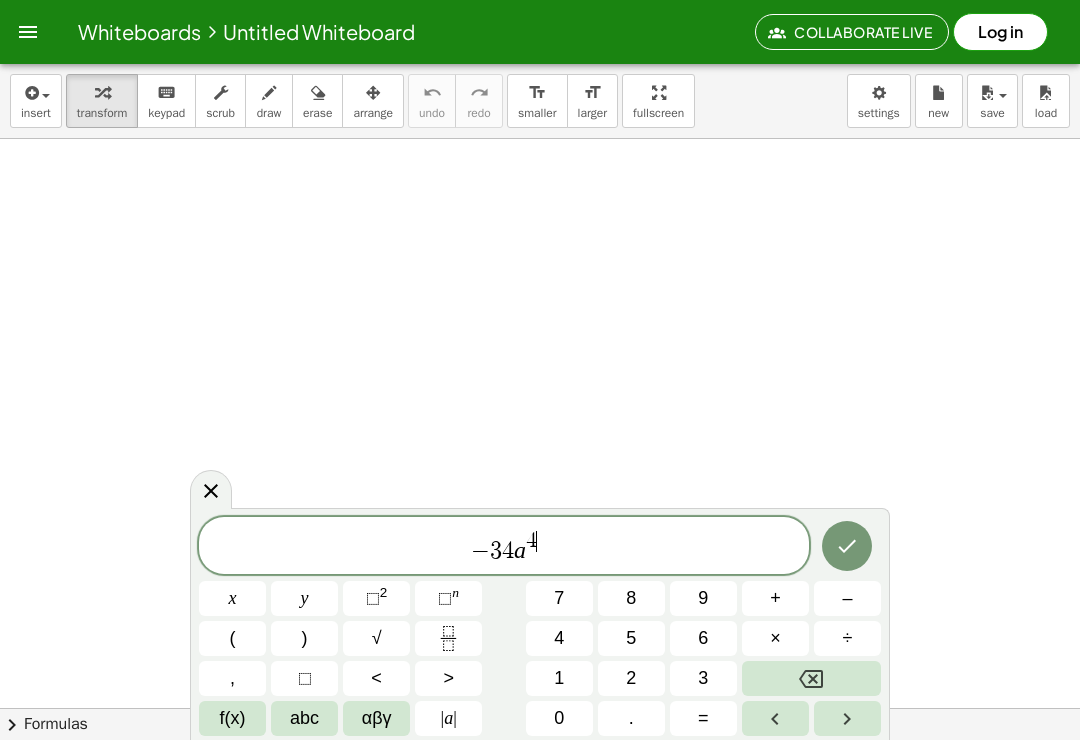 click at bounding box center (847, 718) 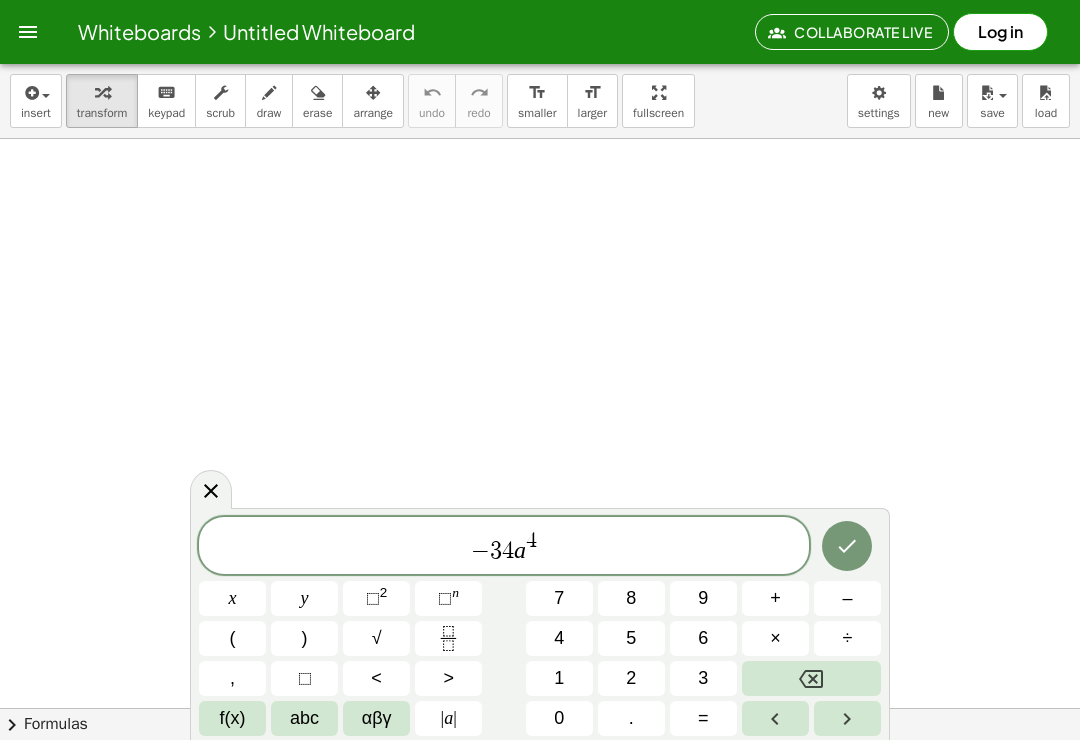 click on "f(x)" at bounding box center (233, 718) 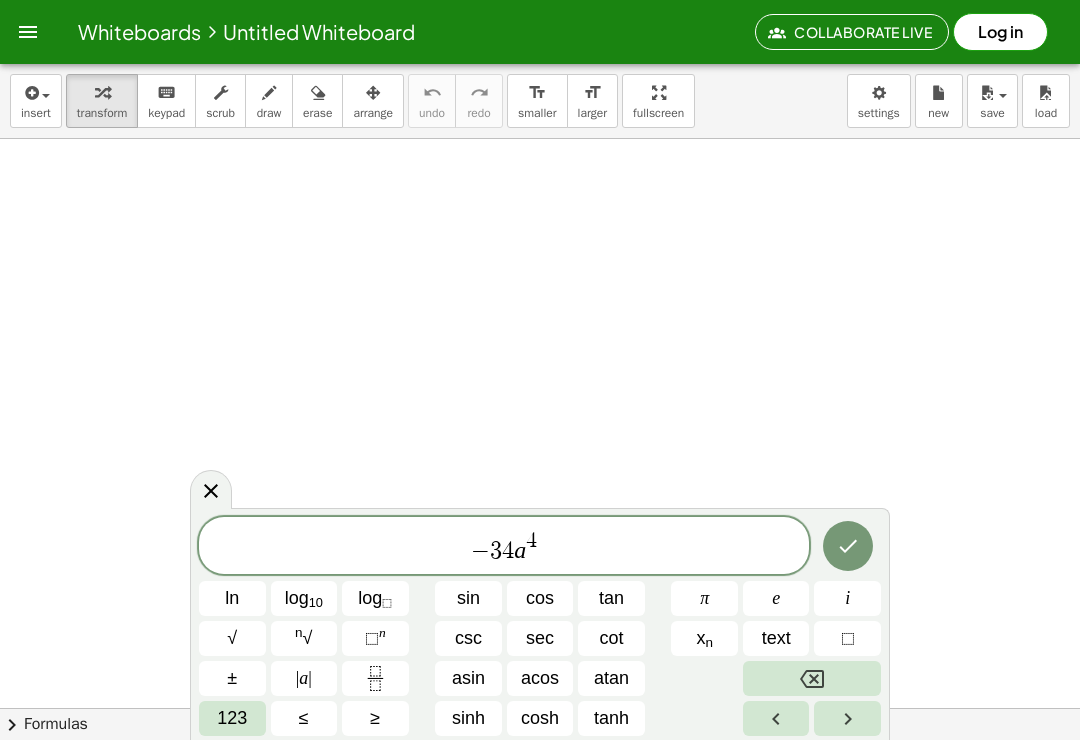 click on "123" at bounding box center (232, 718) 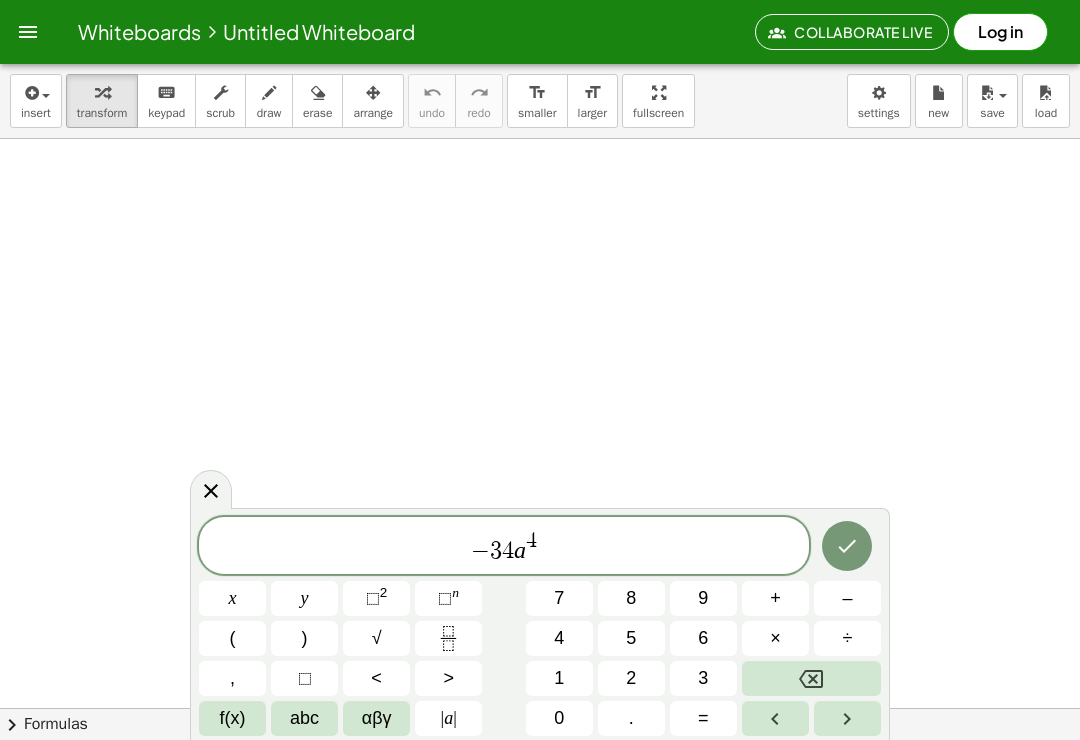 click on "abc" at bounding box center [304, 718] 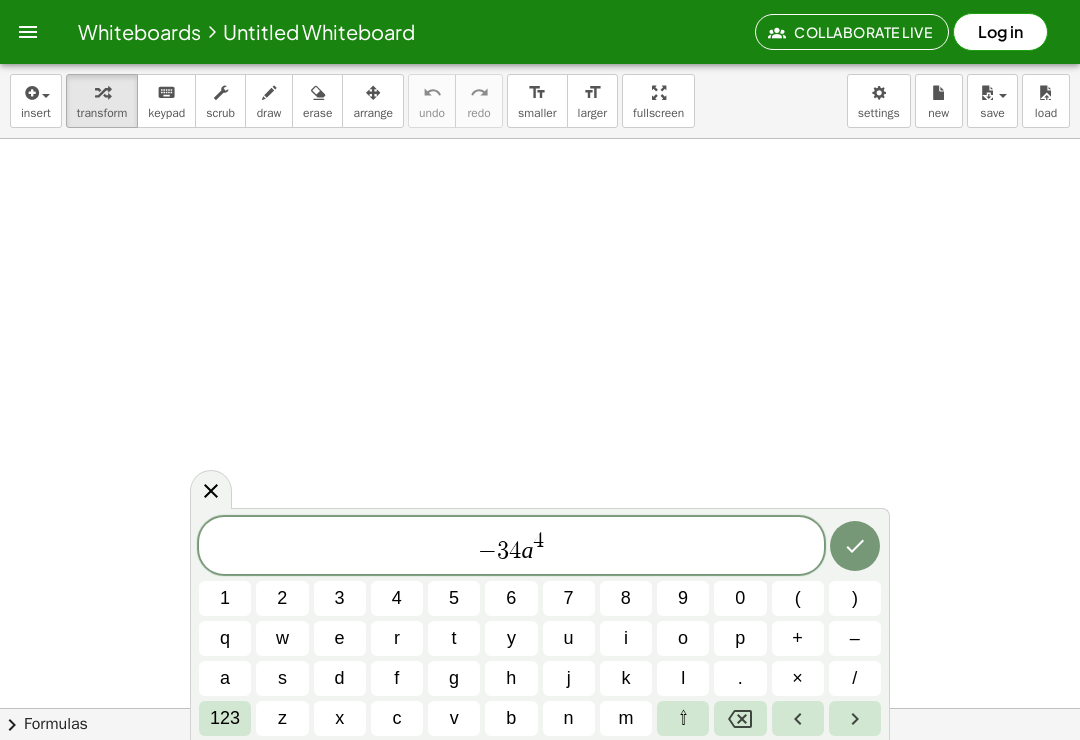 click on "b" at bounding box center (511, 718) 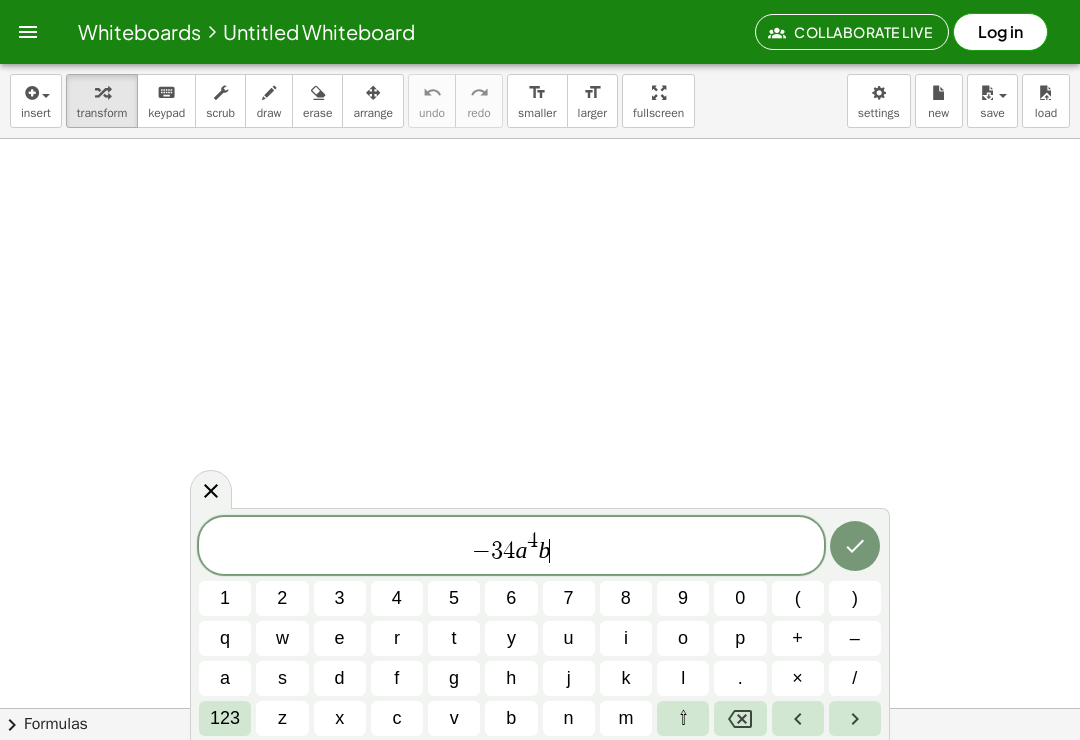 click on "x" at bounding box center (340, 718) 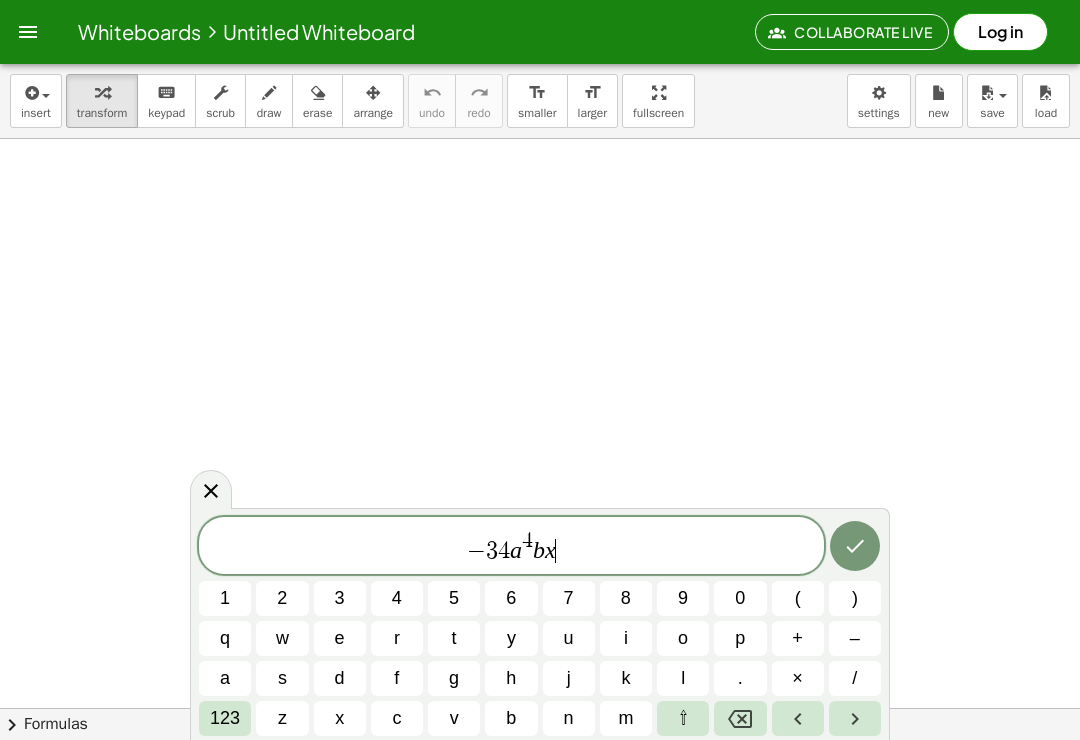 click on "123" at bounding box center [225, 718] 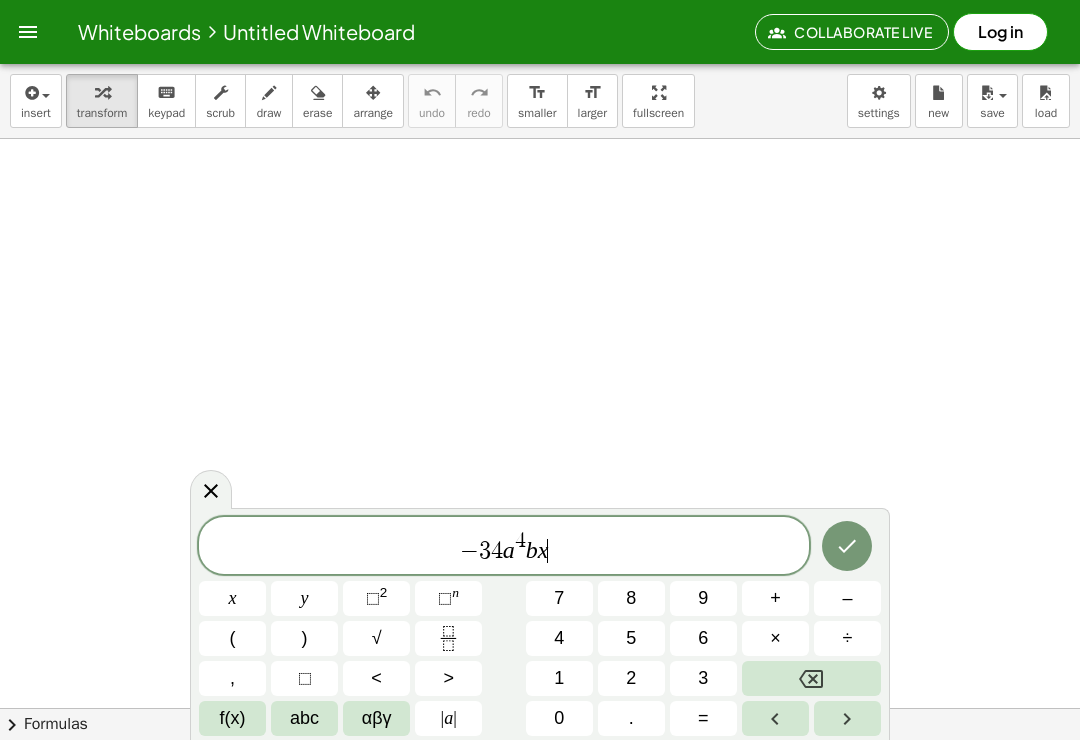 click on "⬚" at bounding box center [373, 598] 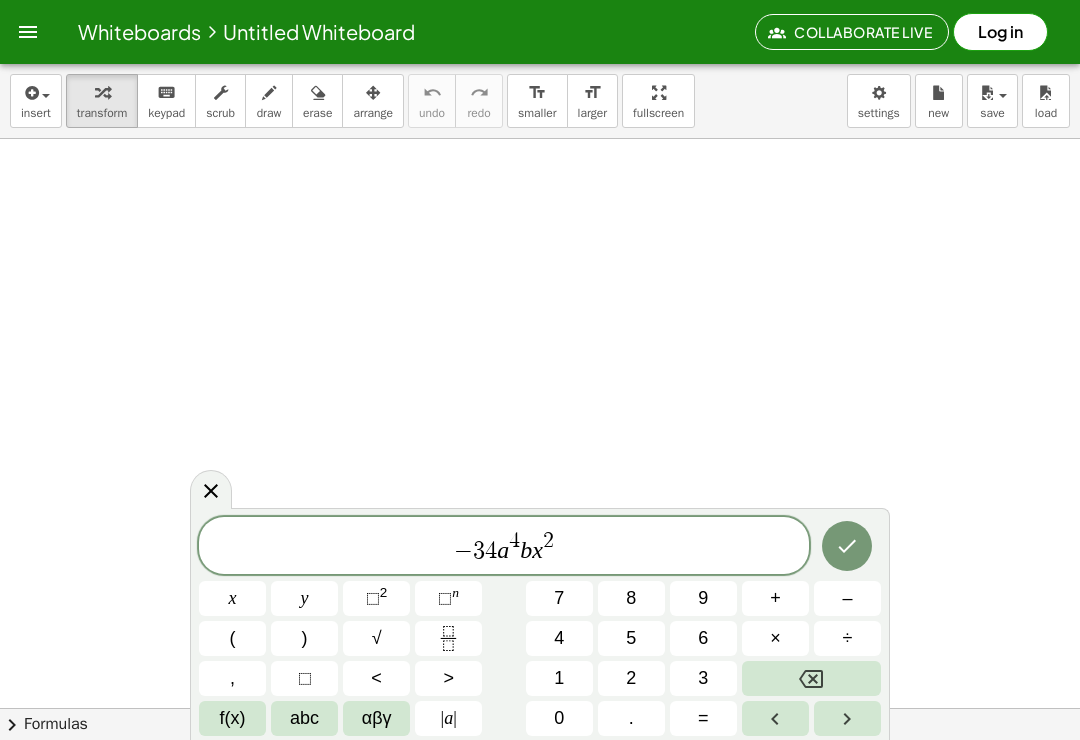 click on "–" at bounding box center [847, 598] 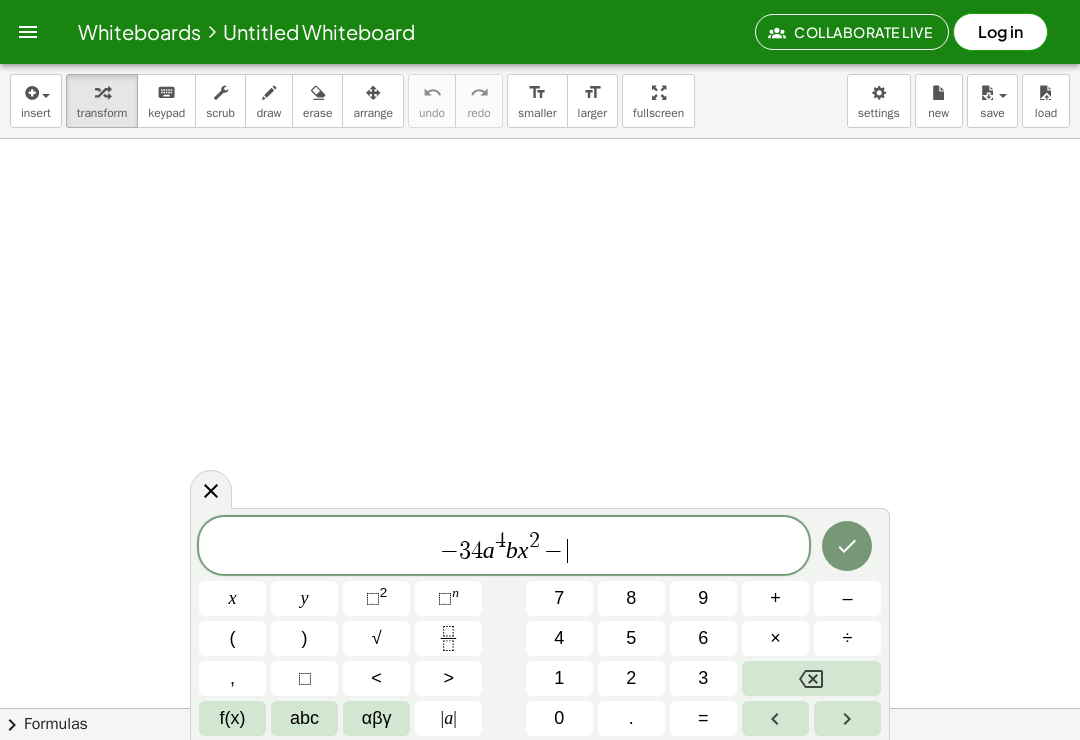 click on "8" at bounding box center [631, 598] 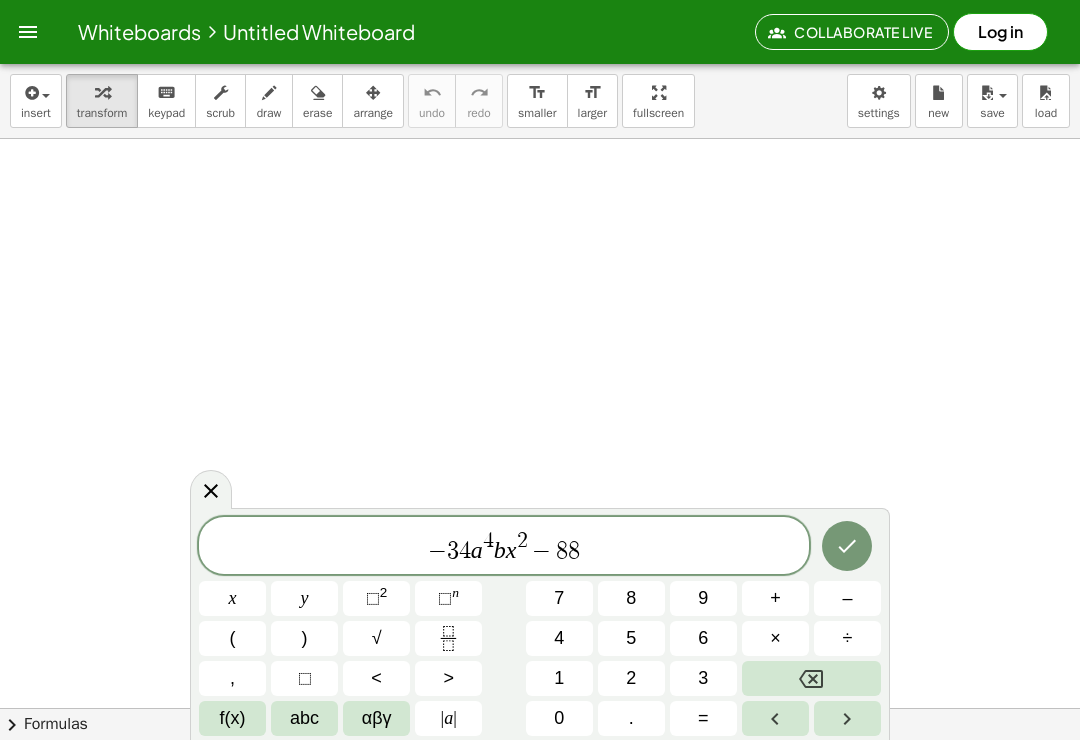 click on "abc" at bounding box center [304, 718] 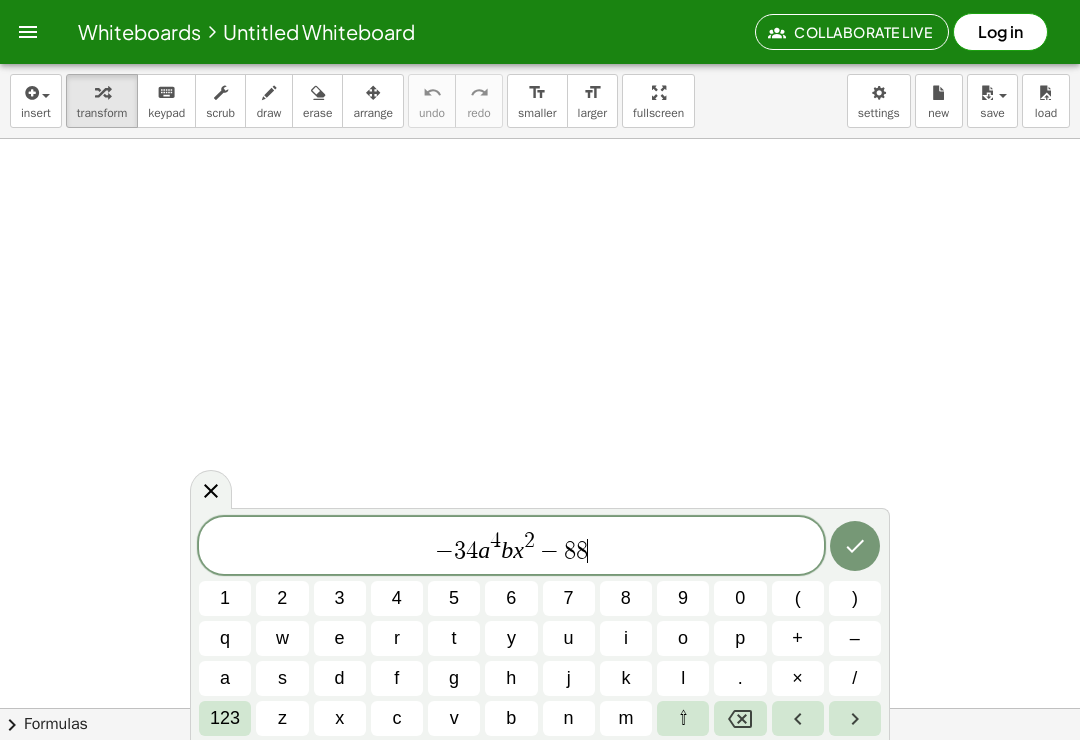 click on "a" at bounding box center (225, 678) 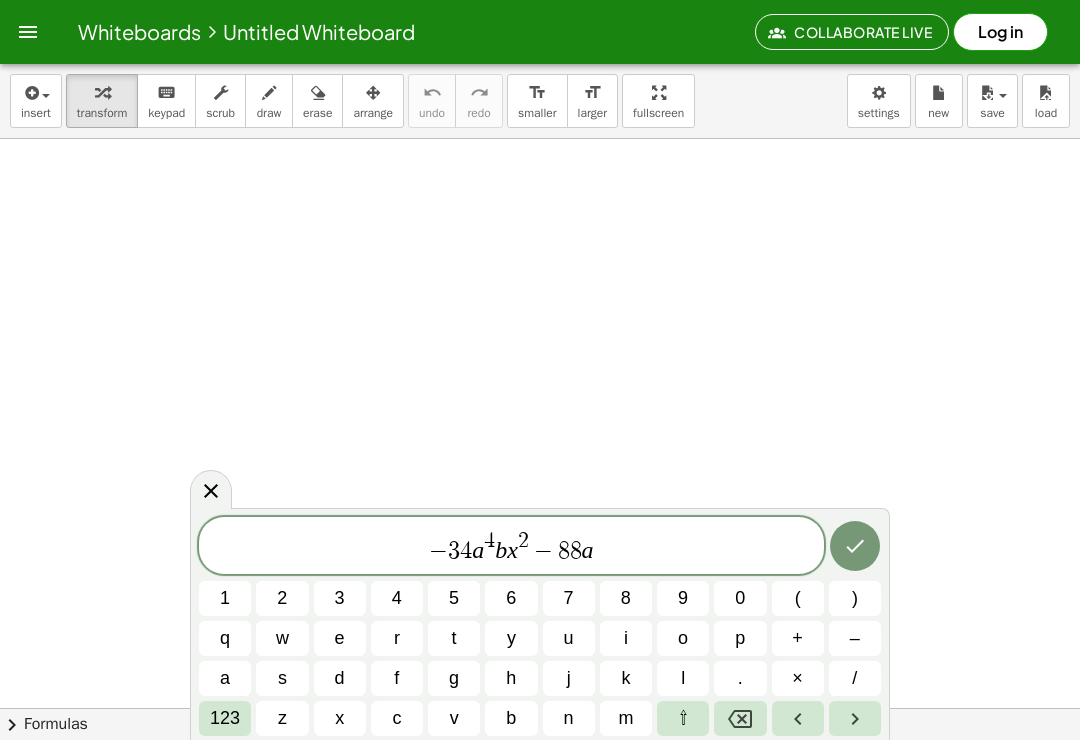 click 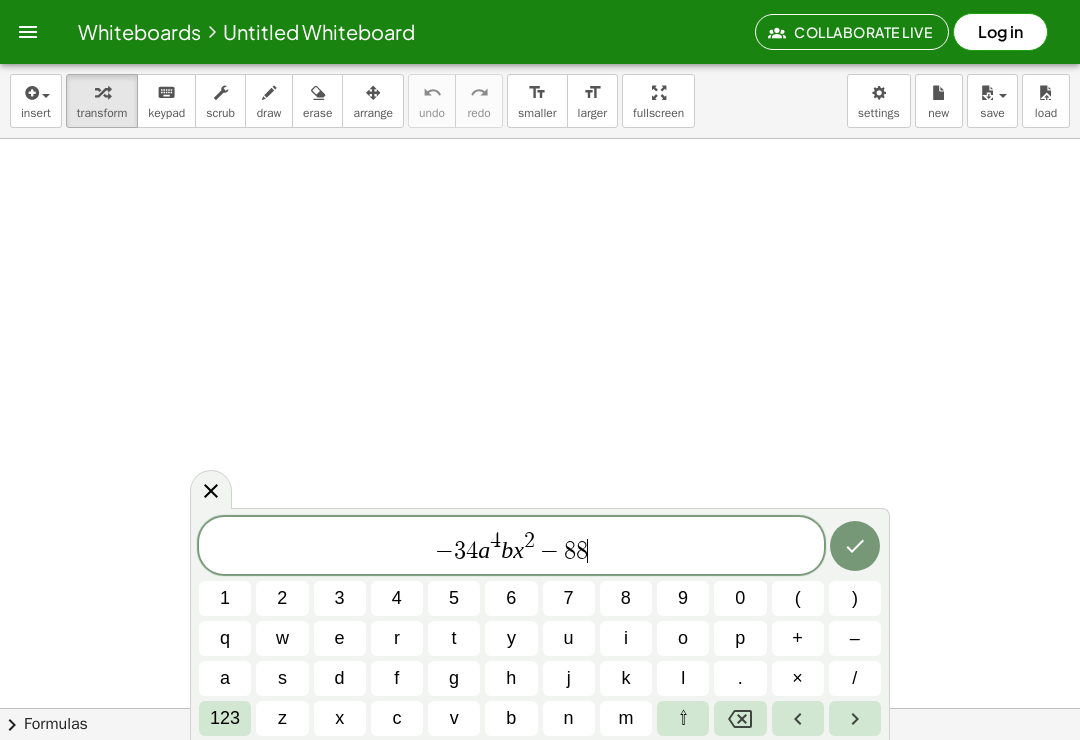 click 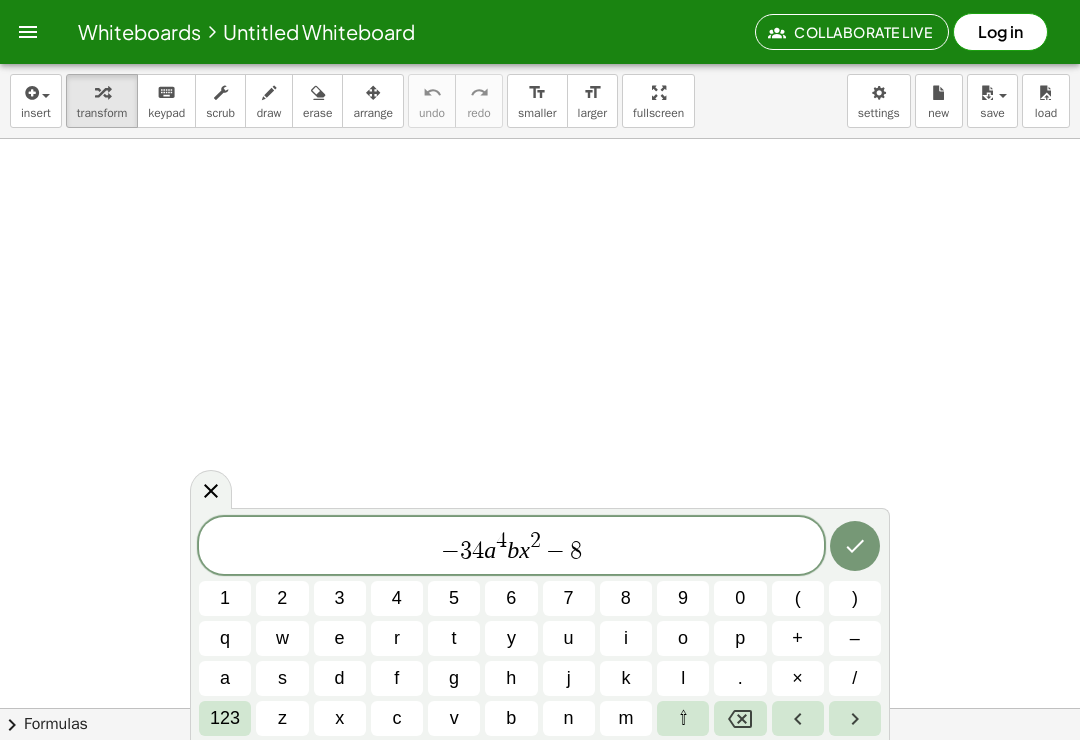click on "5" at bounding box center (454, 598) 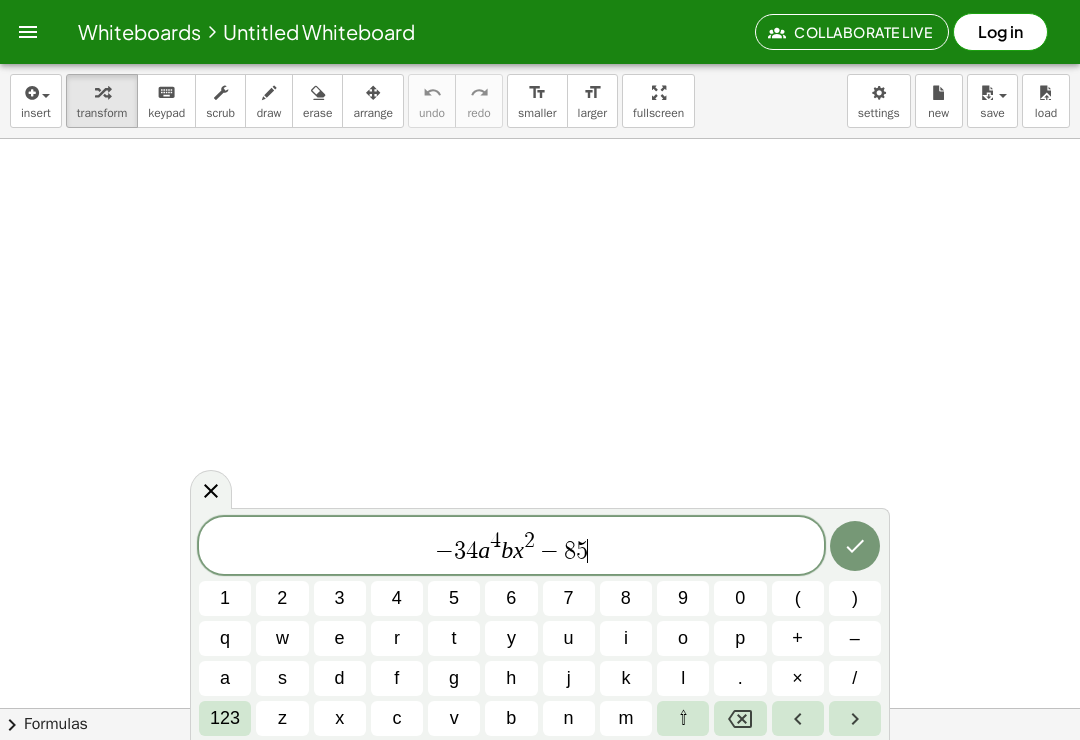 click on "a" at bounding box center (225, 678) 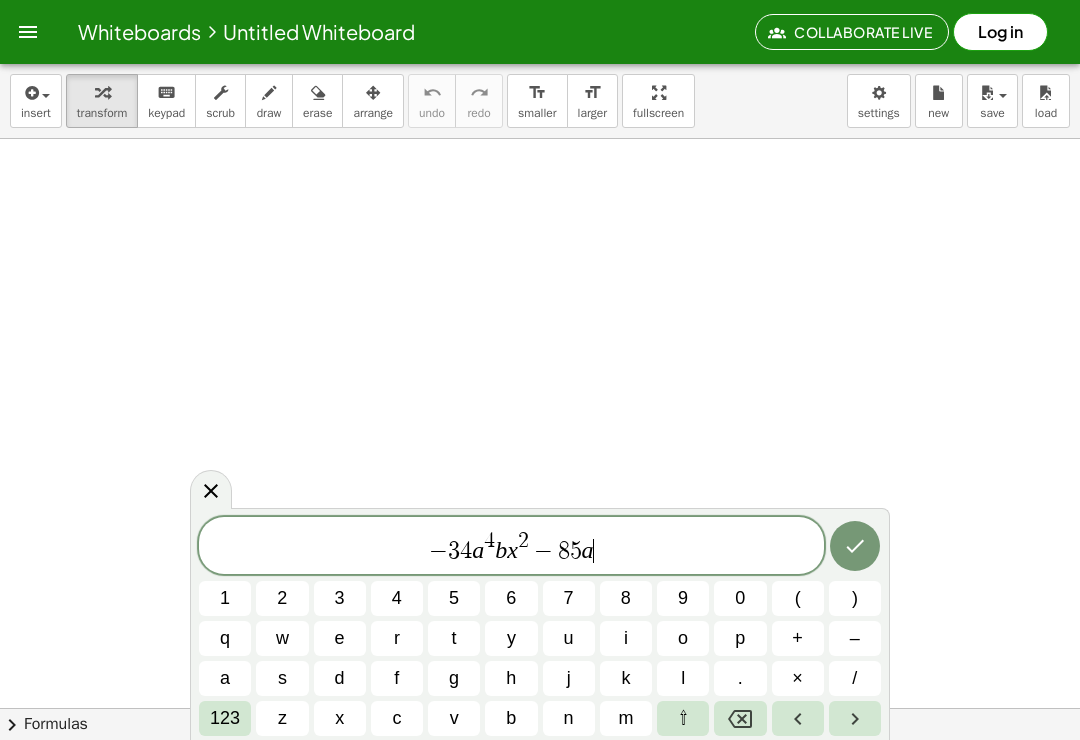 click on "123" at bounding box center (225, 718) 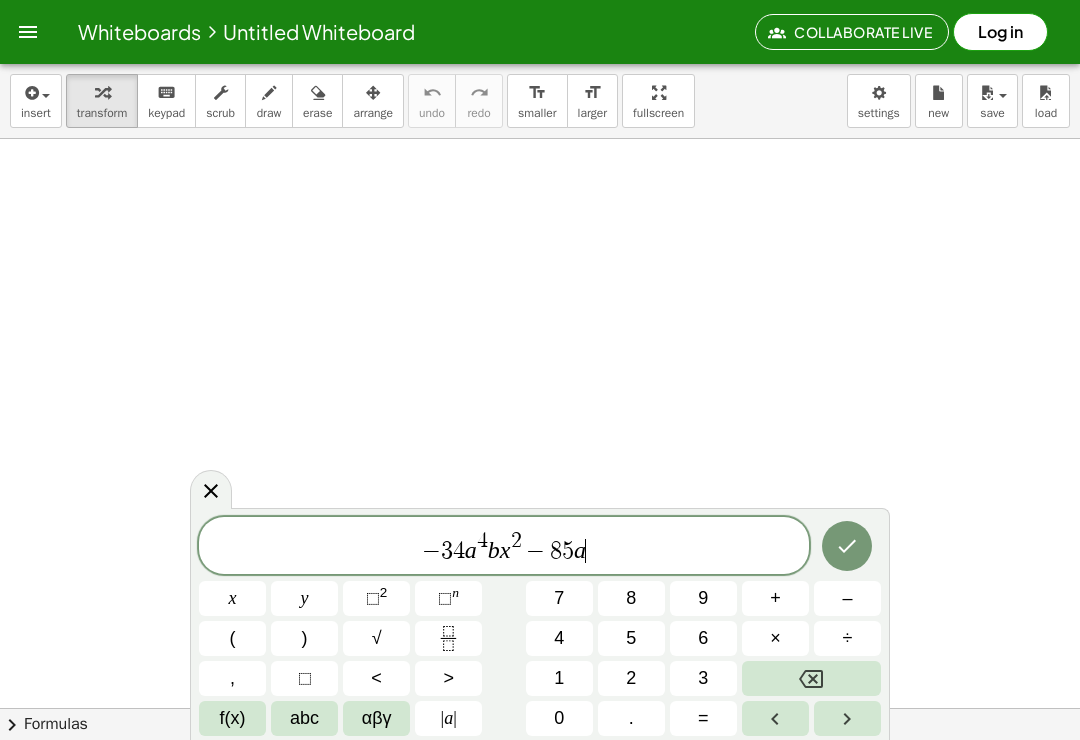 click on "n" at bounding box center [455, 592] 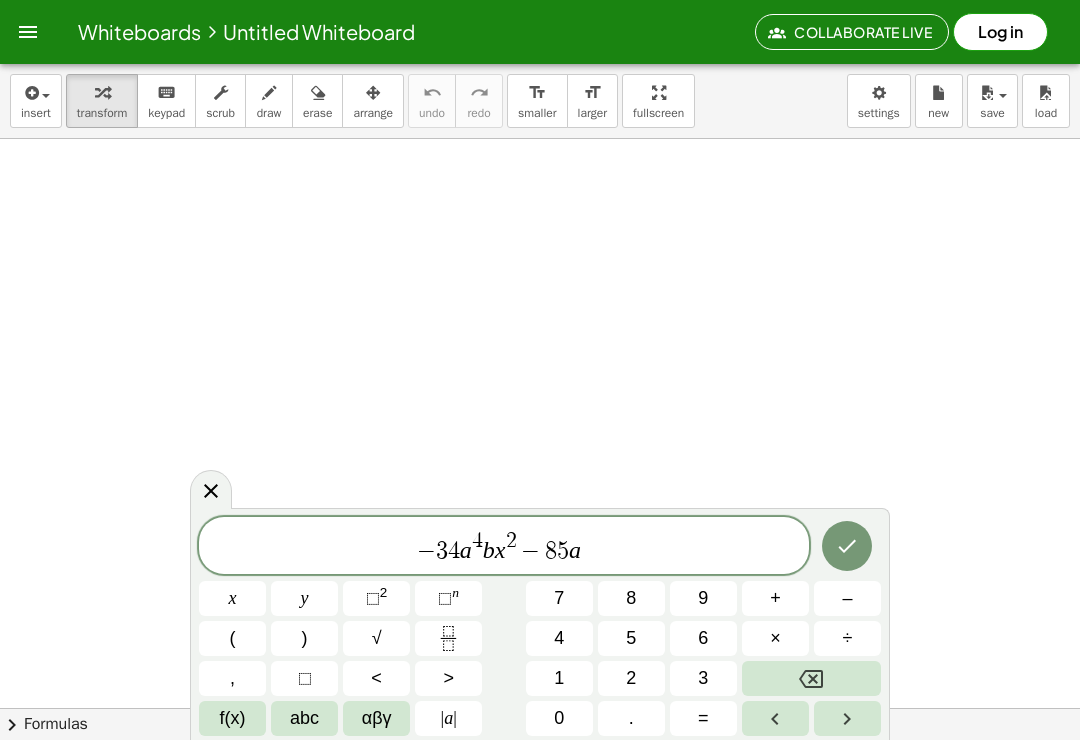 click on "3" at bounding box center (703, 678) 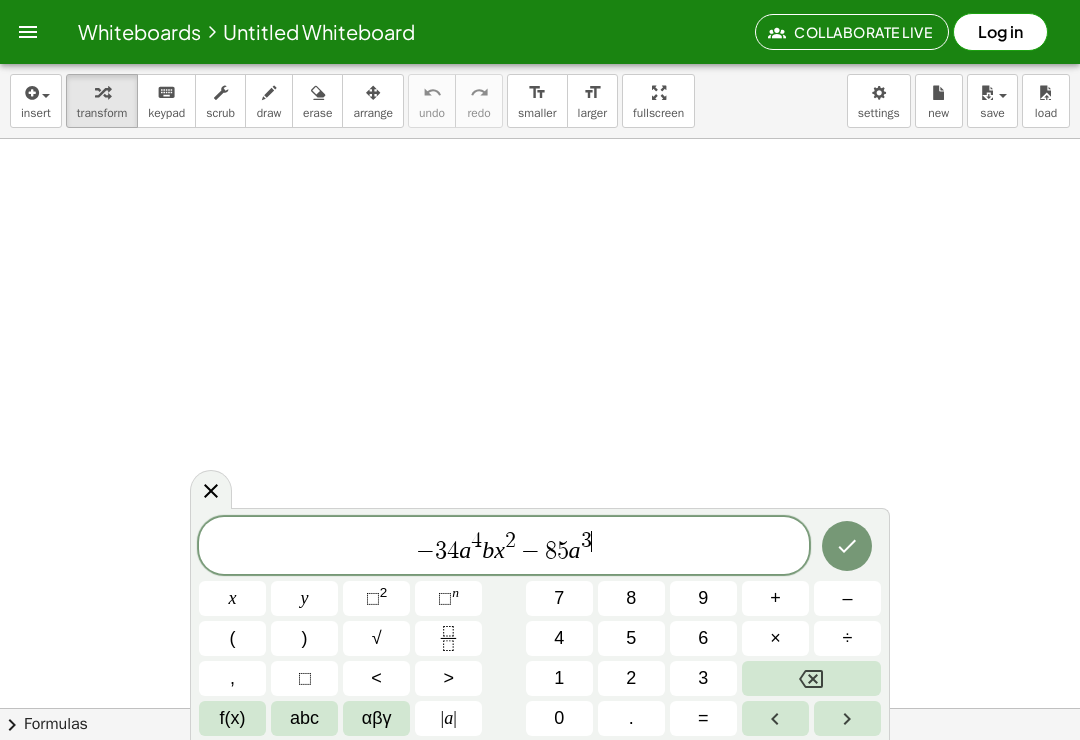 click on "abc" at bounding box center (304, 718) 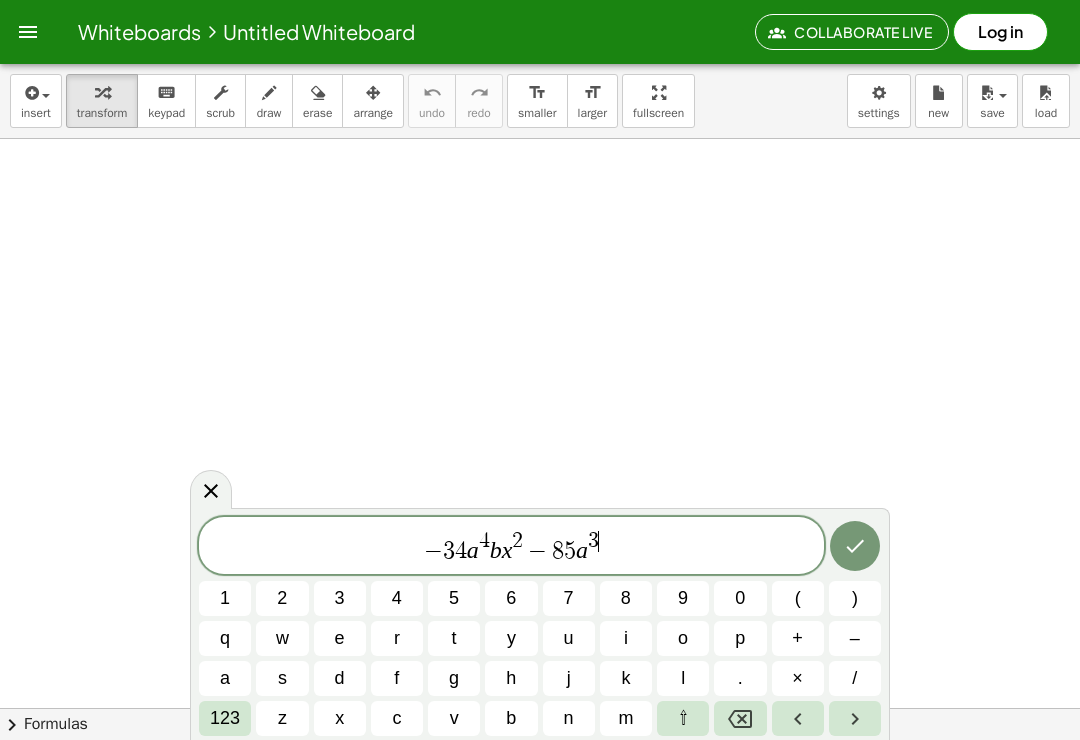 click on "b" at bounding box center [511, 718] 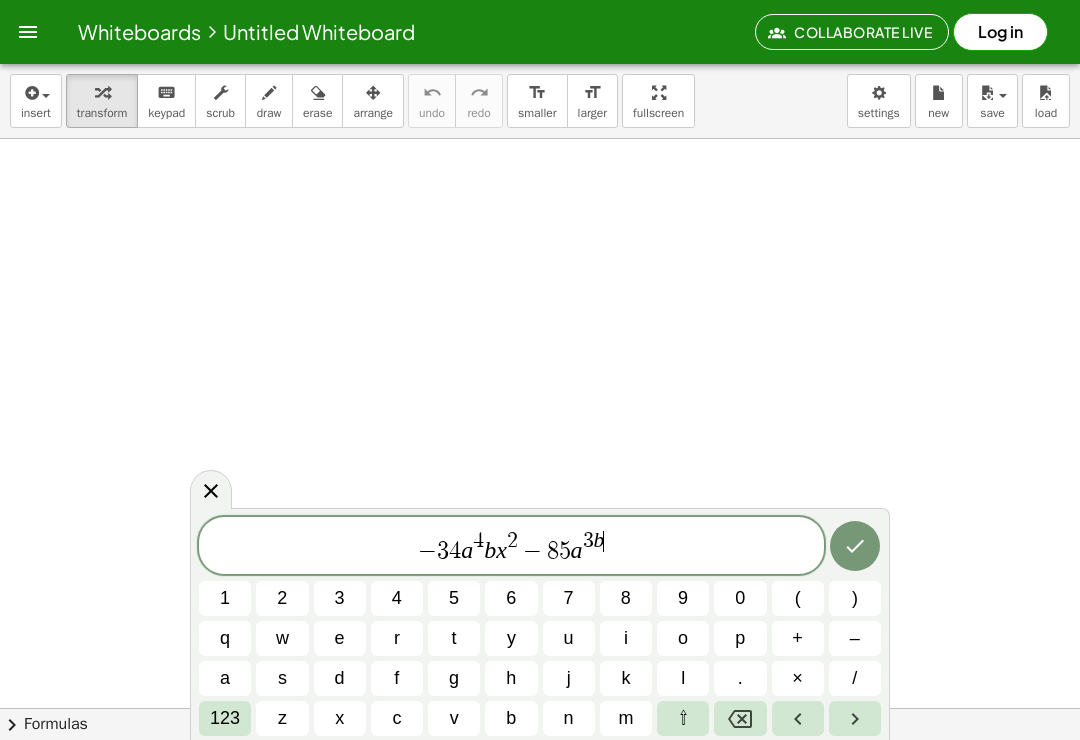 click on "123" at bounding box center (225, 718) 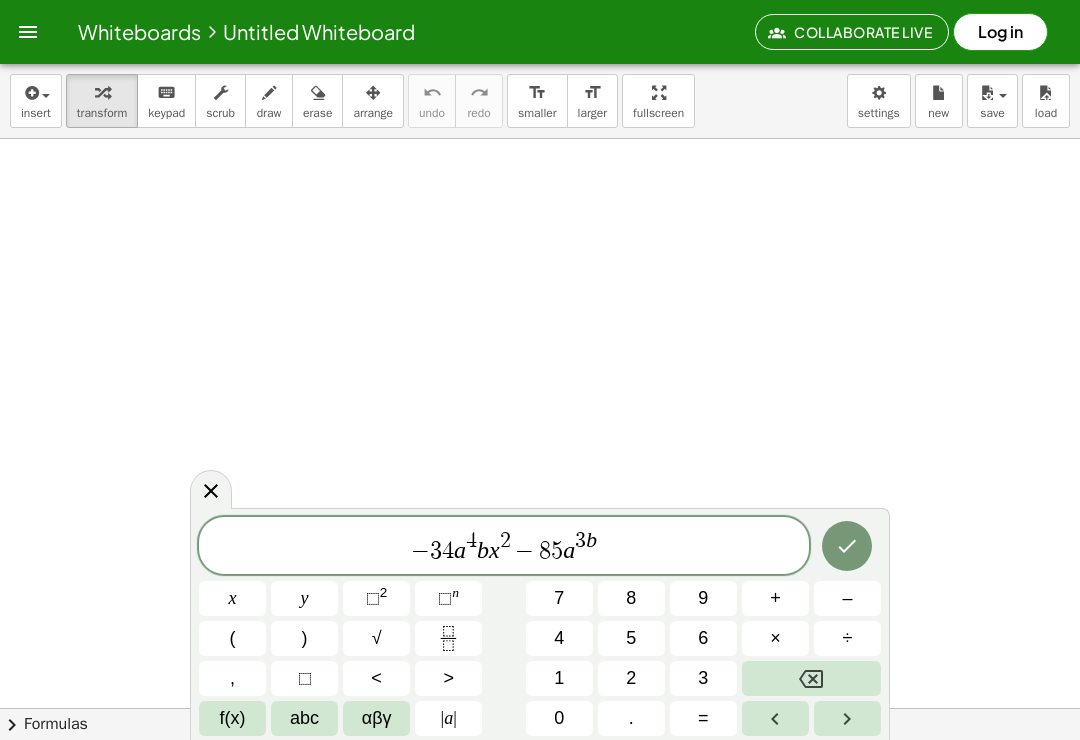 click on "⬚" at bounding box center (373, 598) 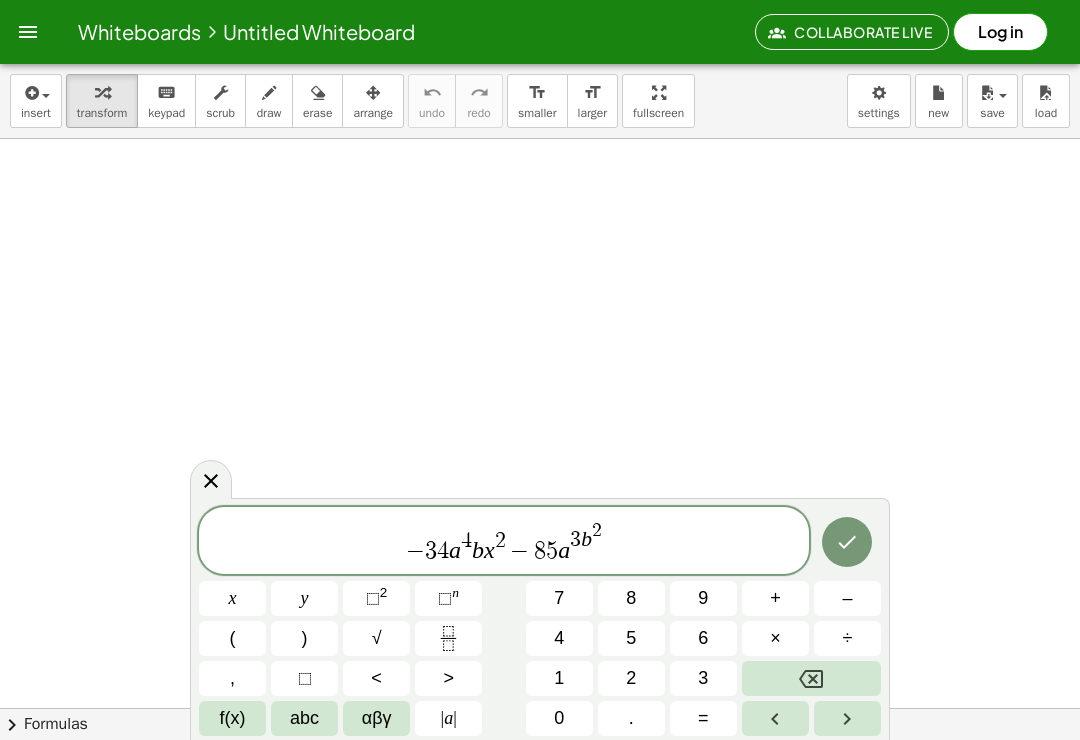 click at bounding box center [811, 678] 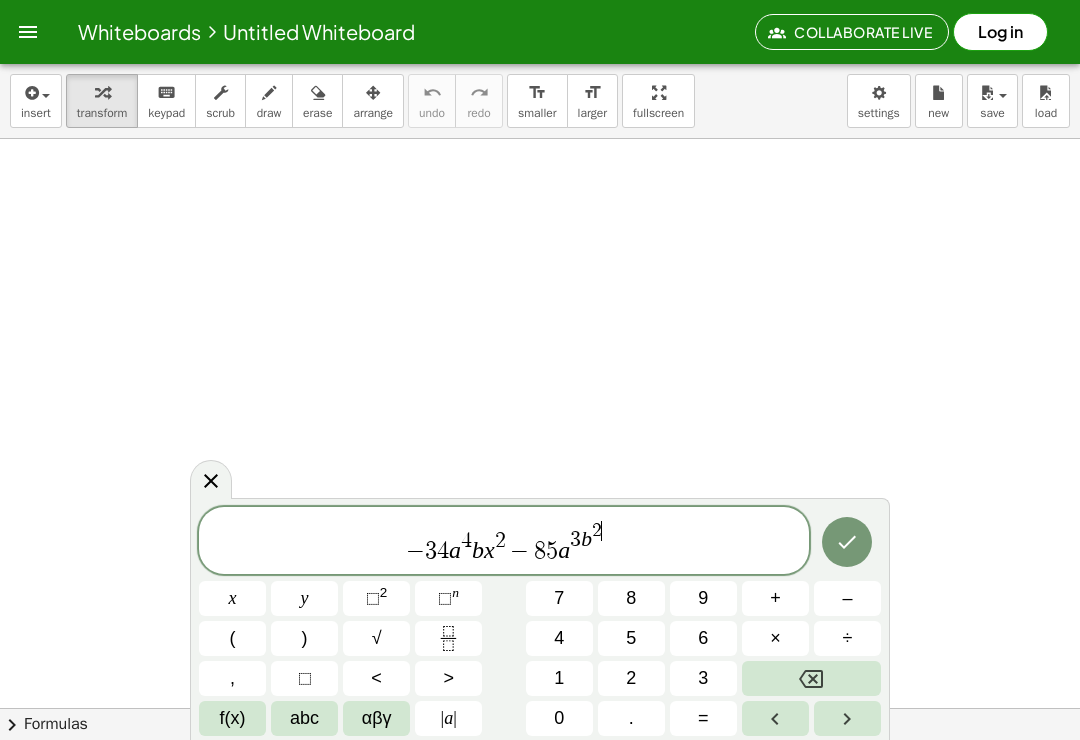 click at bounding box center [811, 678] 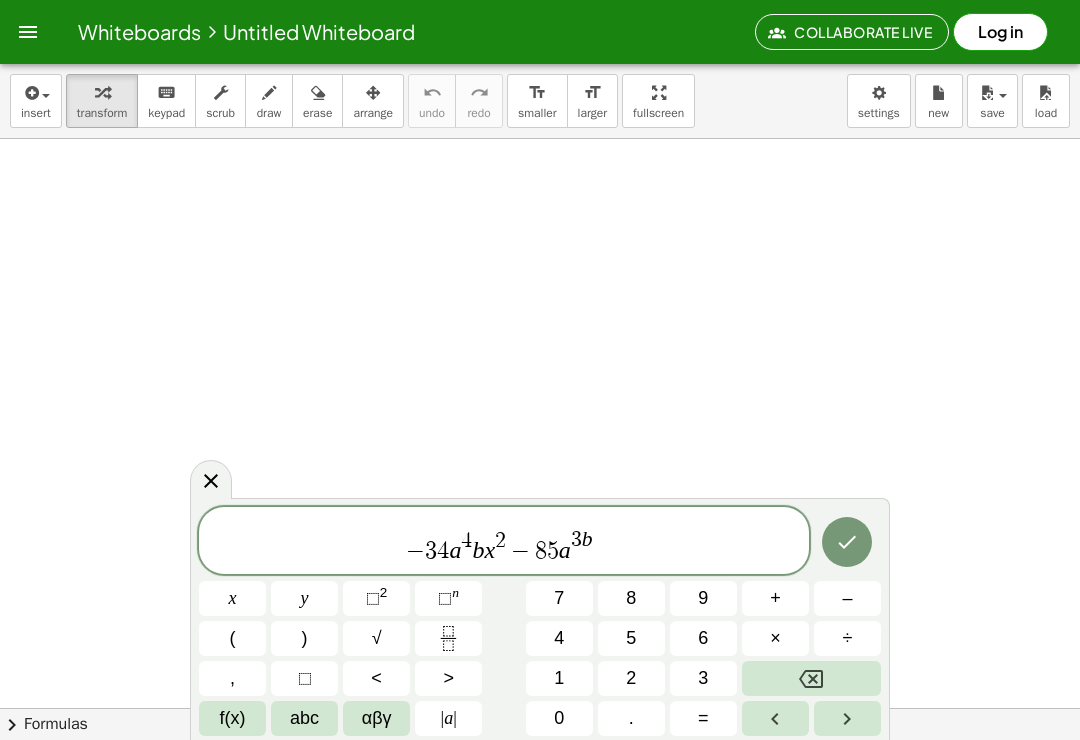 click at bounding box center (811, 678) 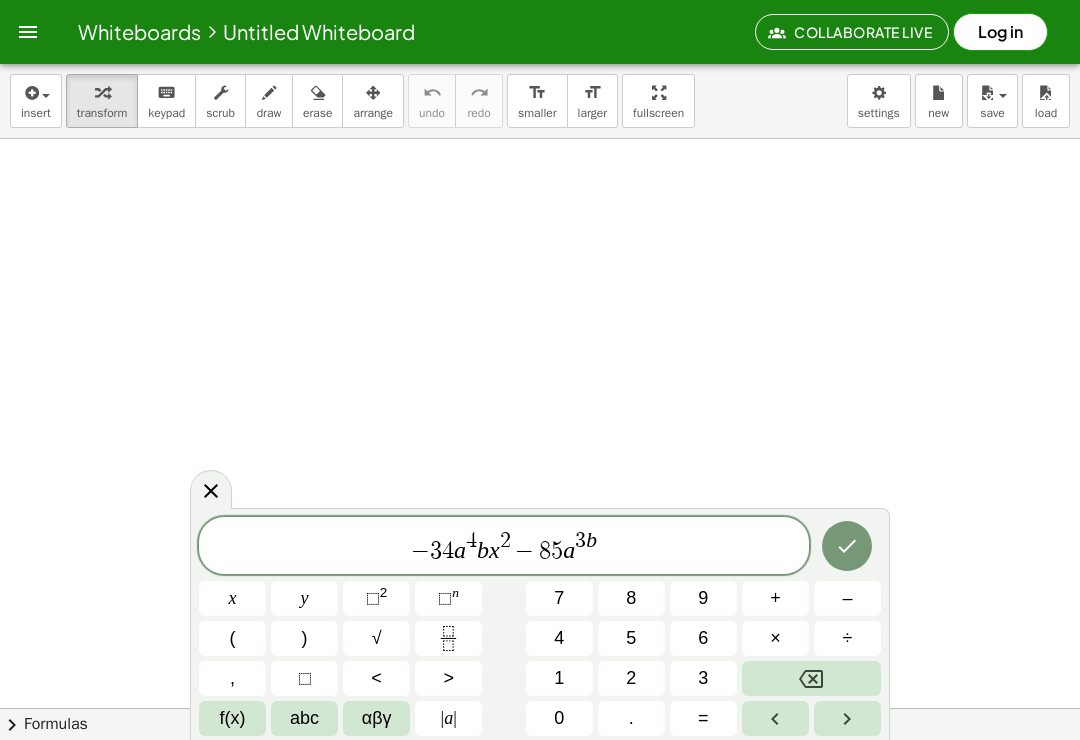 click at bounding box center (811, 678) 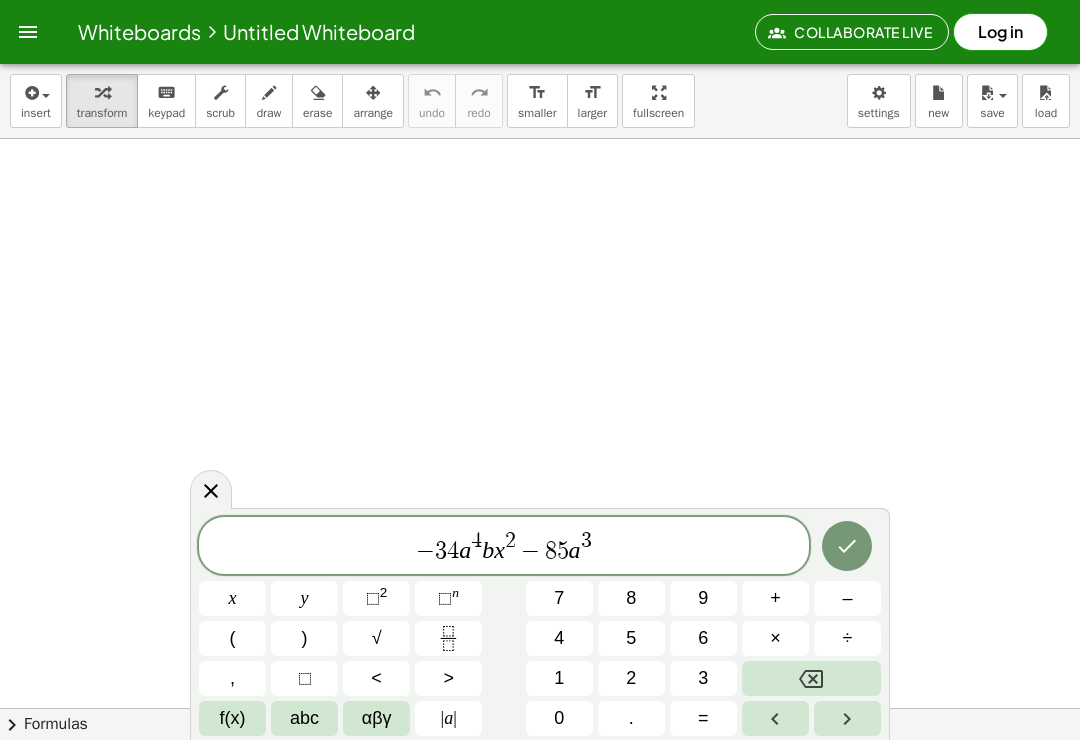 click 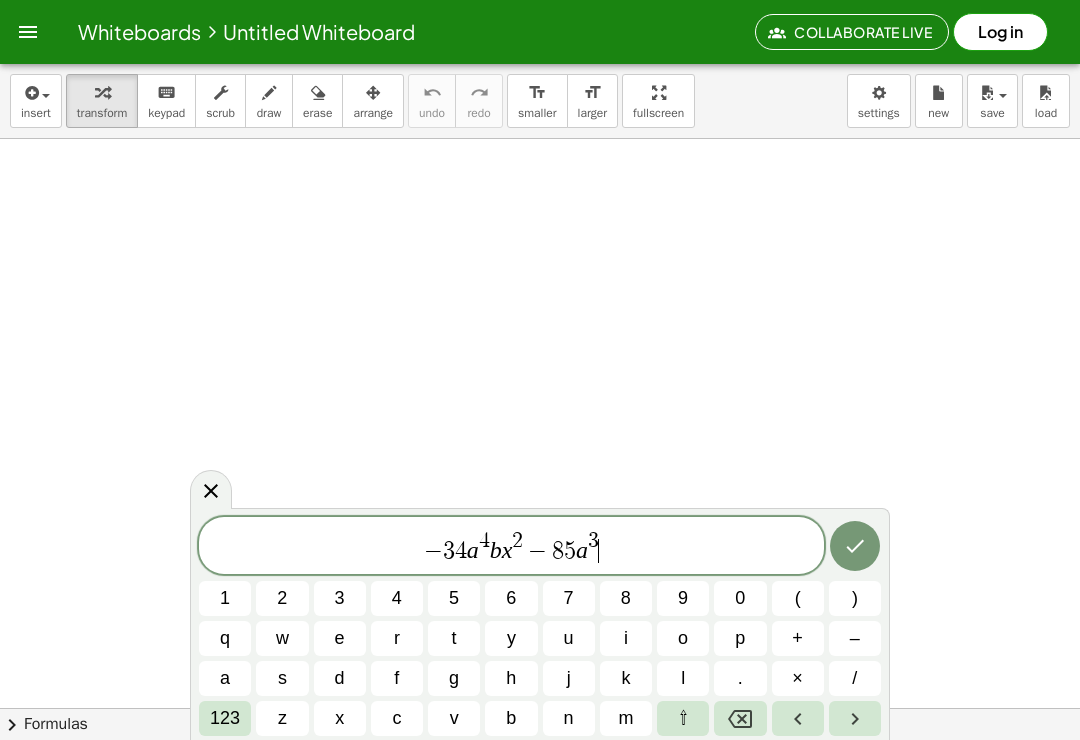 click on "b" at bounding box center (511, 718) 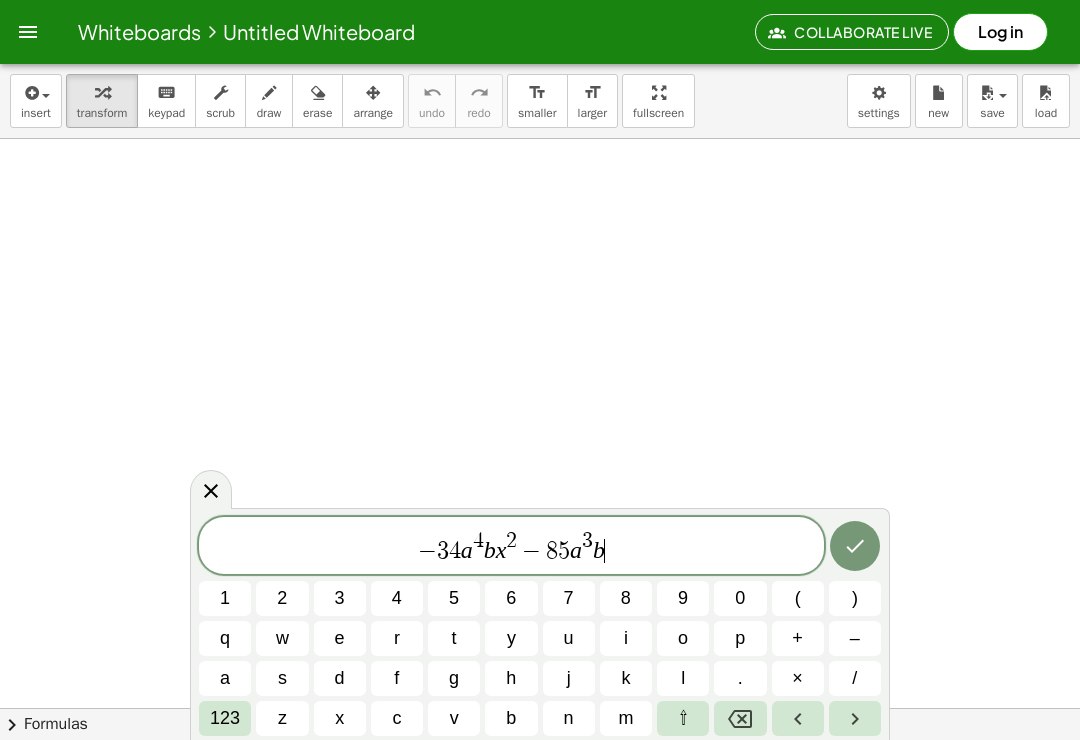 click on "123" at bounding box center [225, 718] 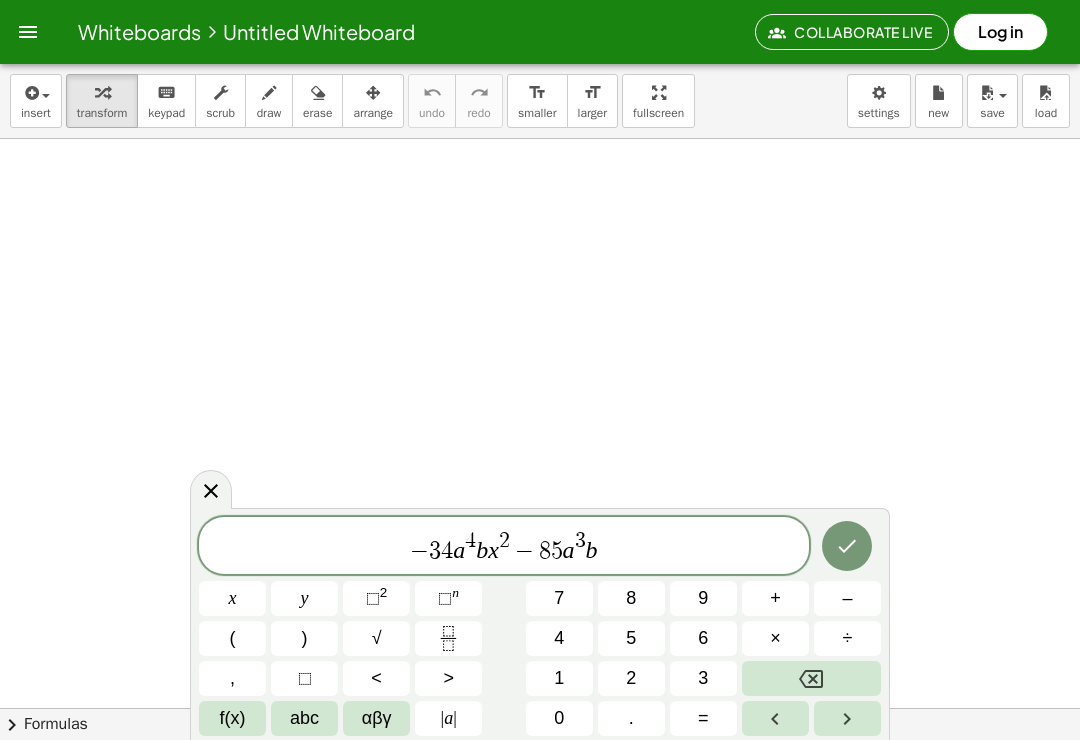 click on "⬚" at bounding box center [373, 598] 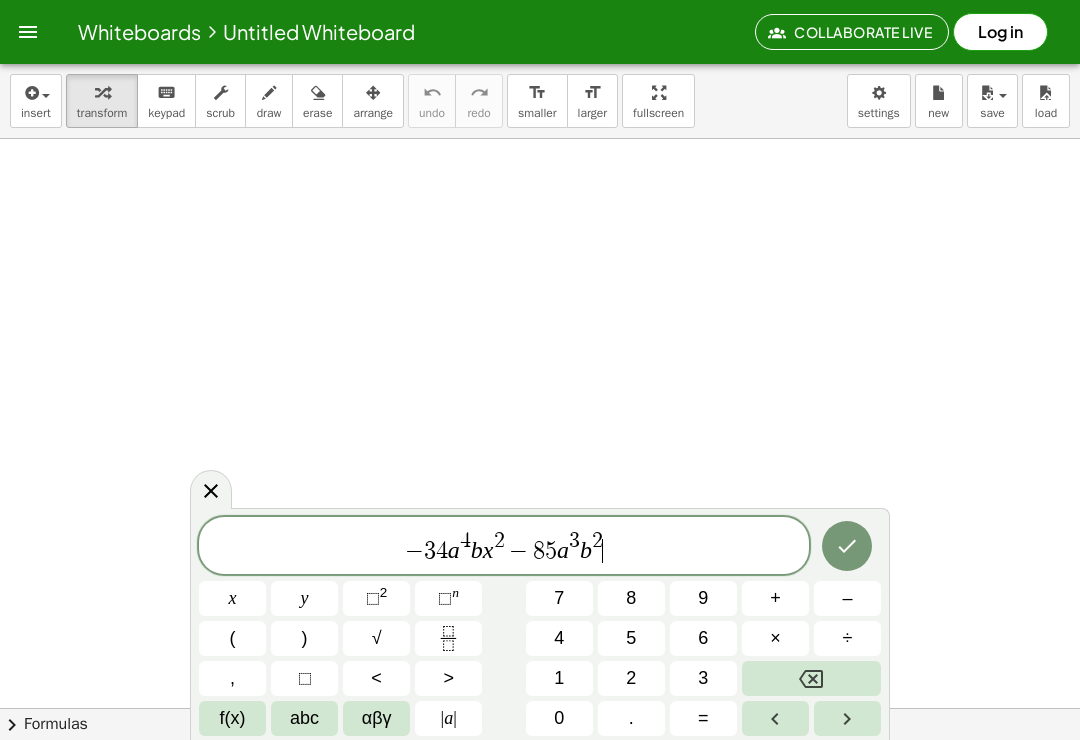 click on "f(x)" at bounding box center (233, 718) 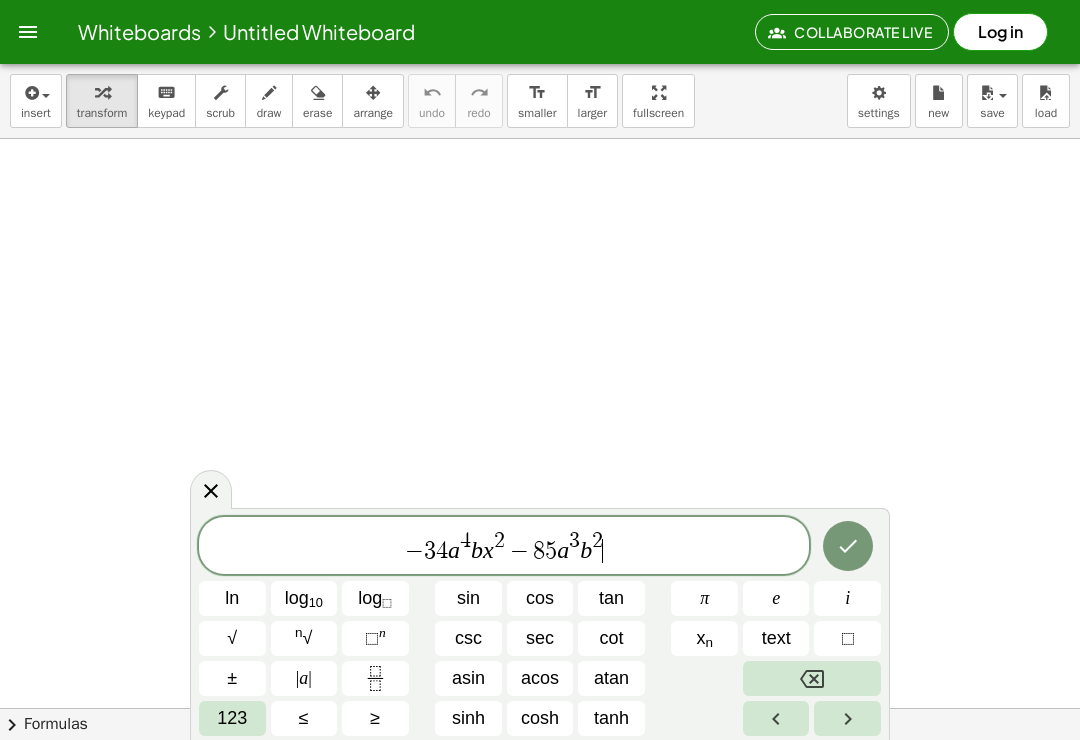 click on "123" at bounding box center (232, 718) 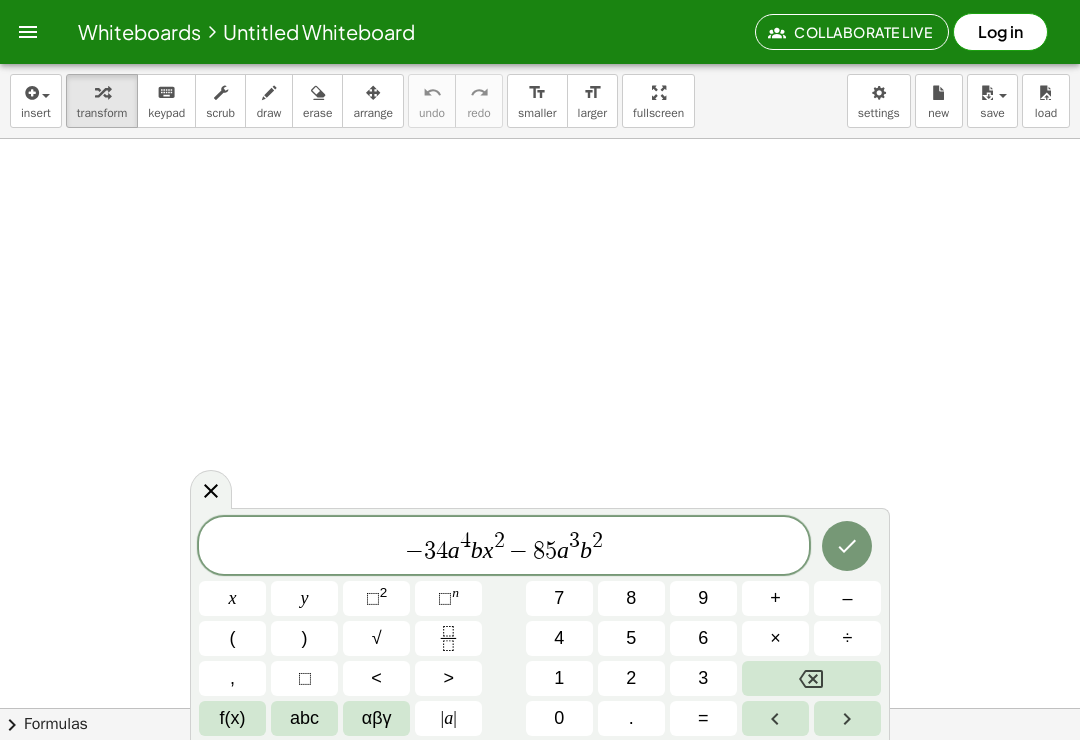 click on "abc" at bounding box center [304, 718] 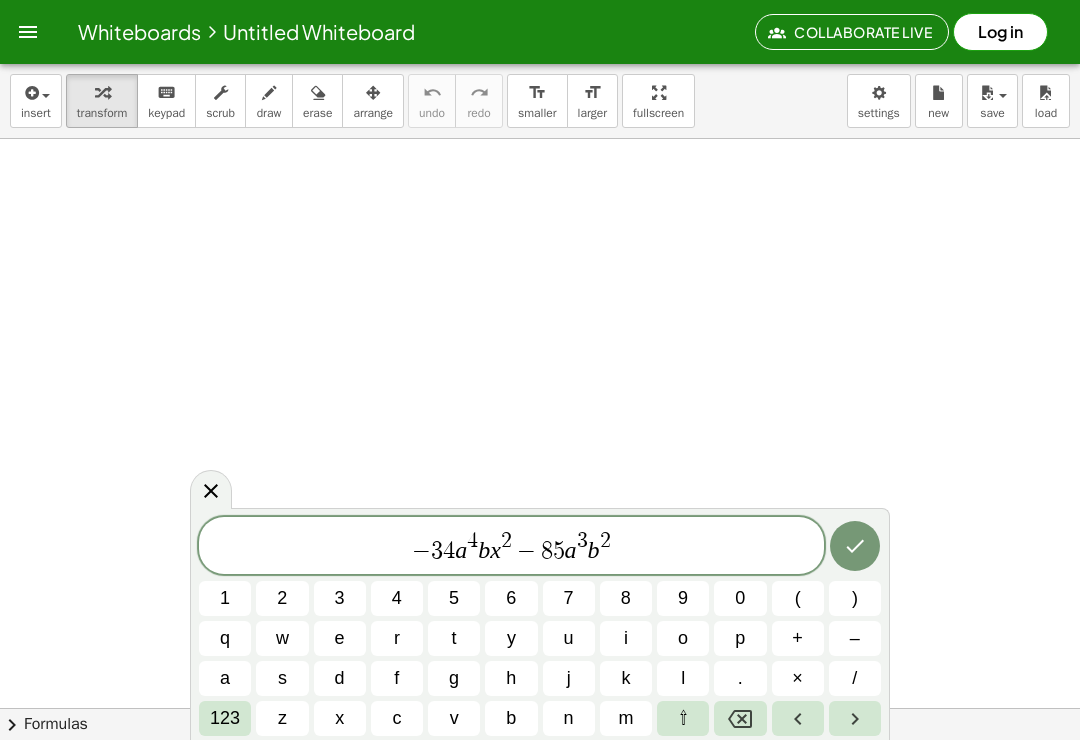 click on "x" at bounding box center (340, 718) 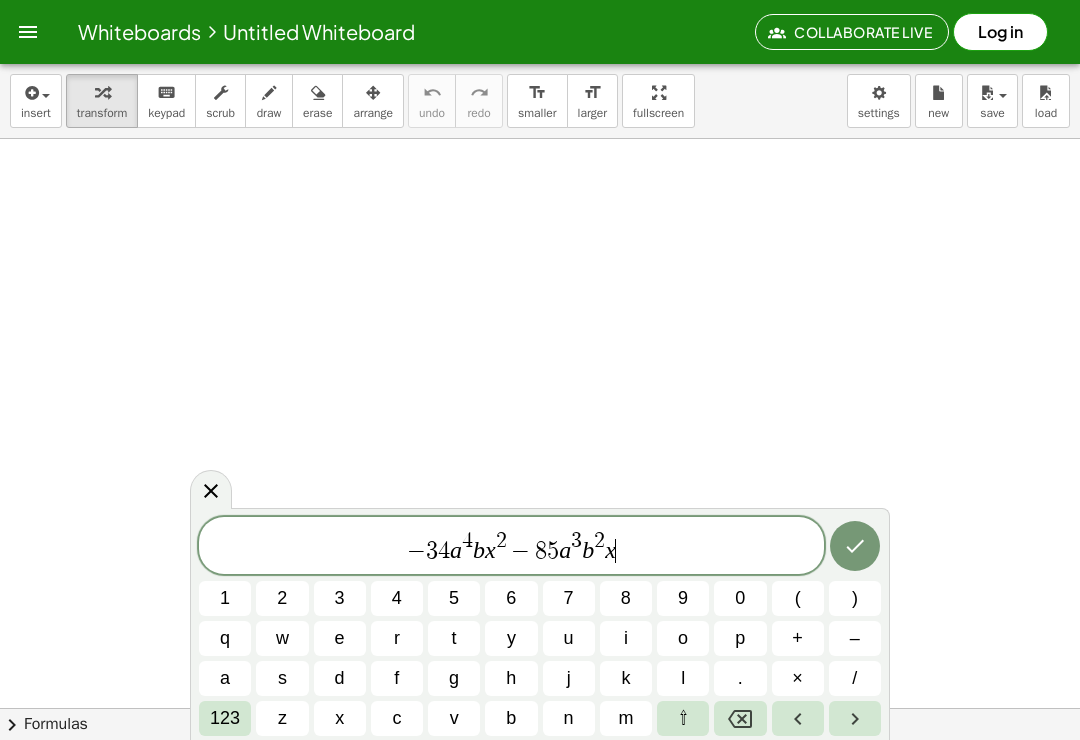 click on "123" at bounding box center [225, 718] 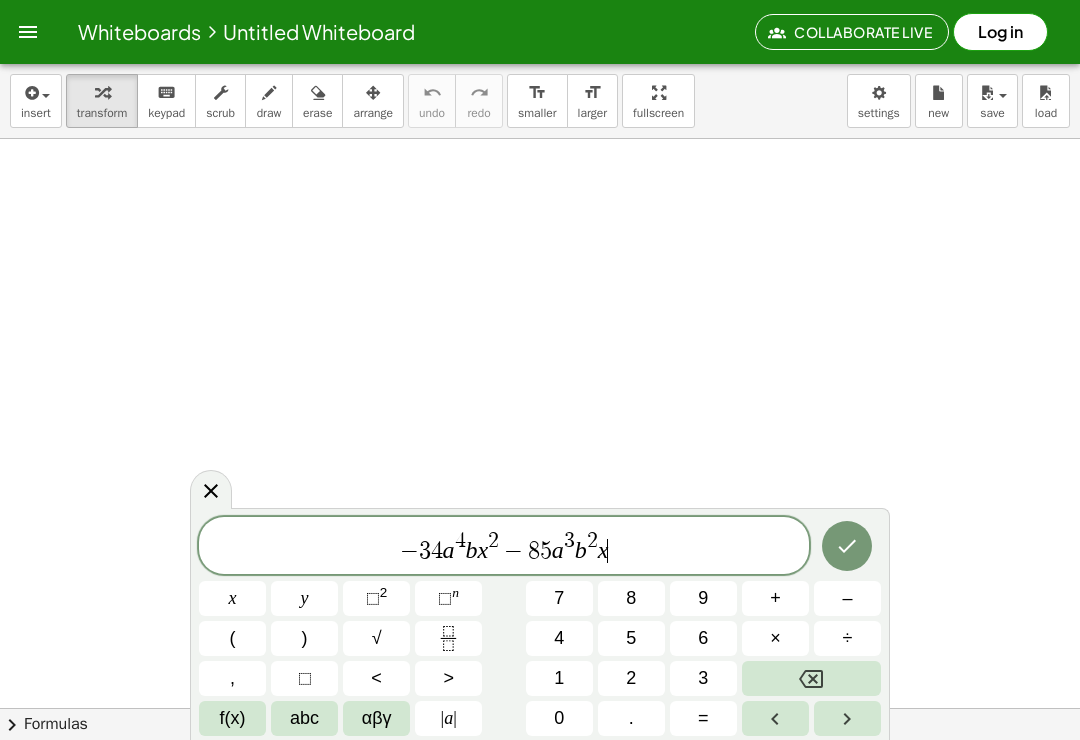 click on "⬚" at bounding box center (373, 598) 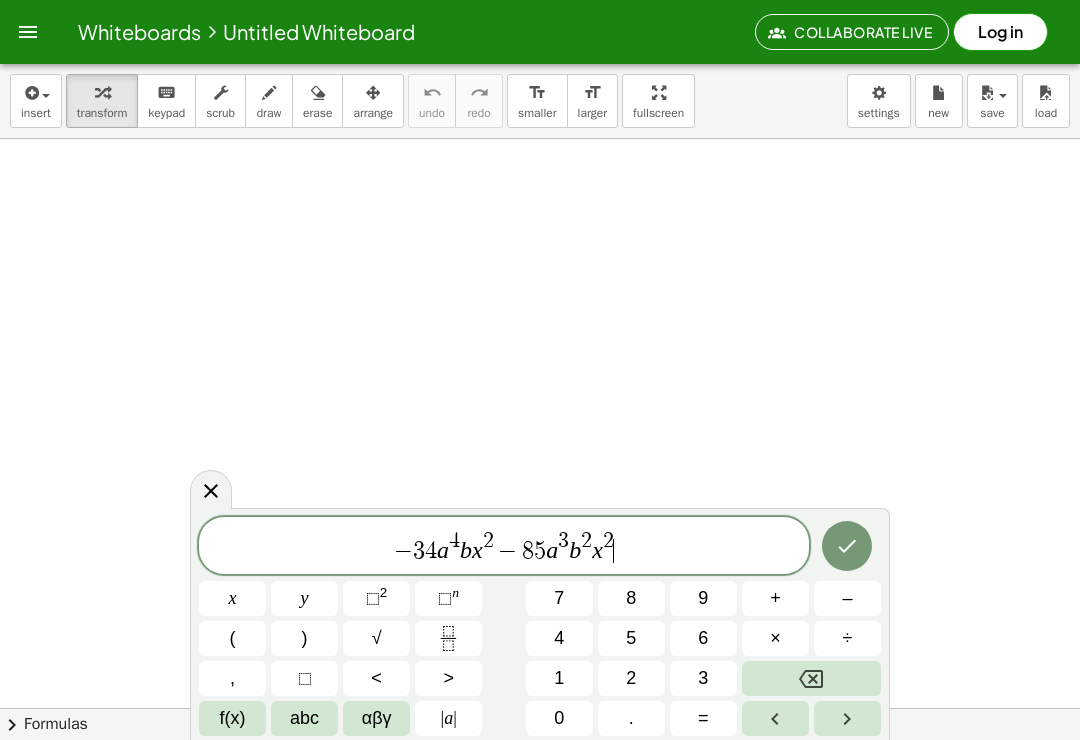 click on "–" at bounding box center [847, 598] 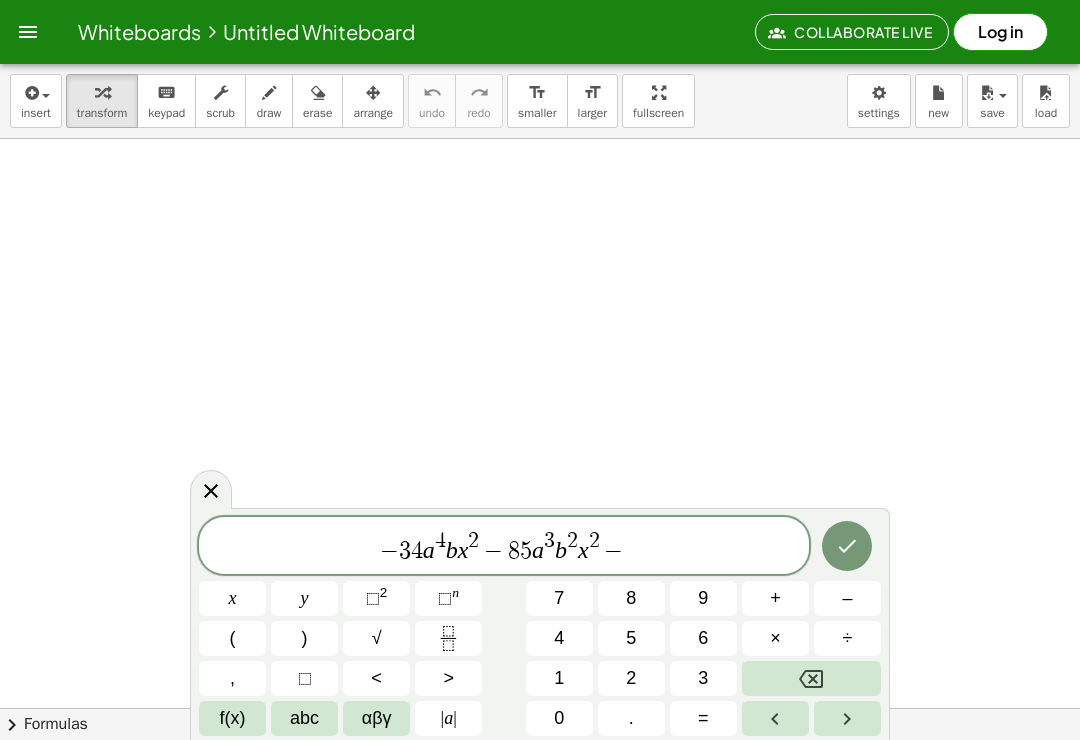 click on "abc" at bounding box center (304, 718) 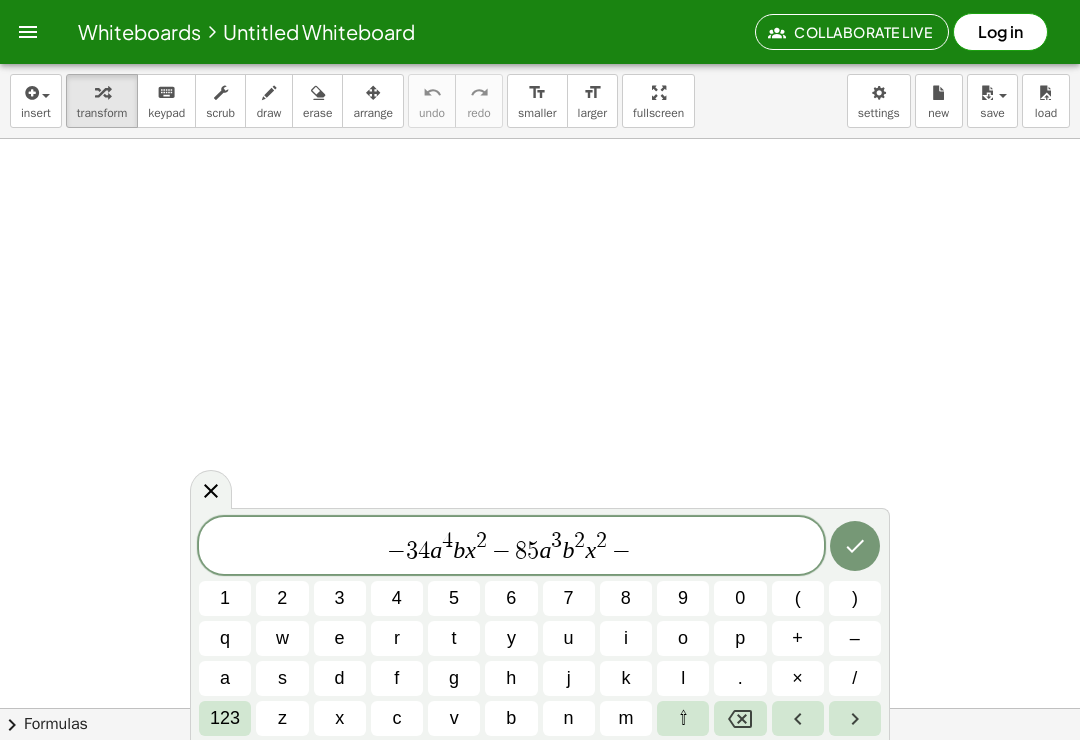 click on "6" at bounding box center [511, 598] 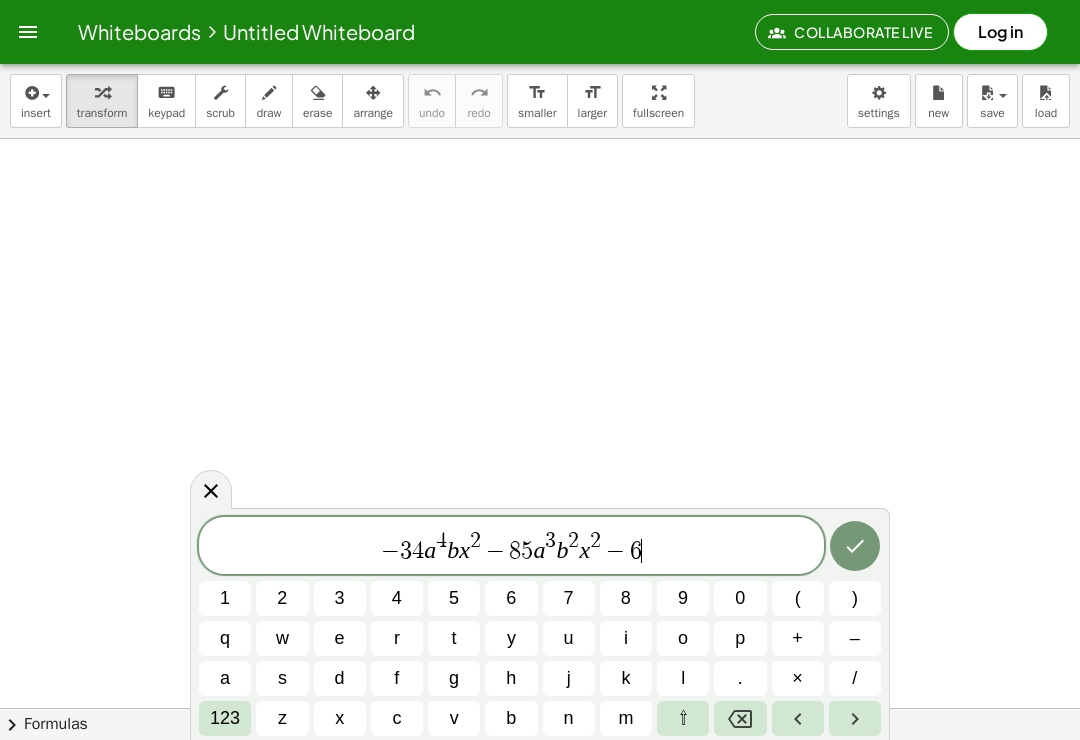 click on "8" at bounding box center [626, 598] 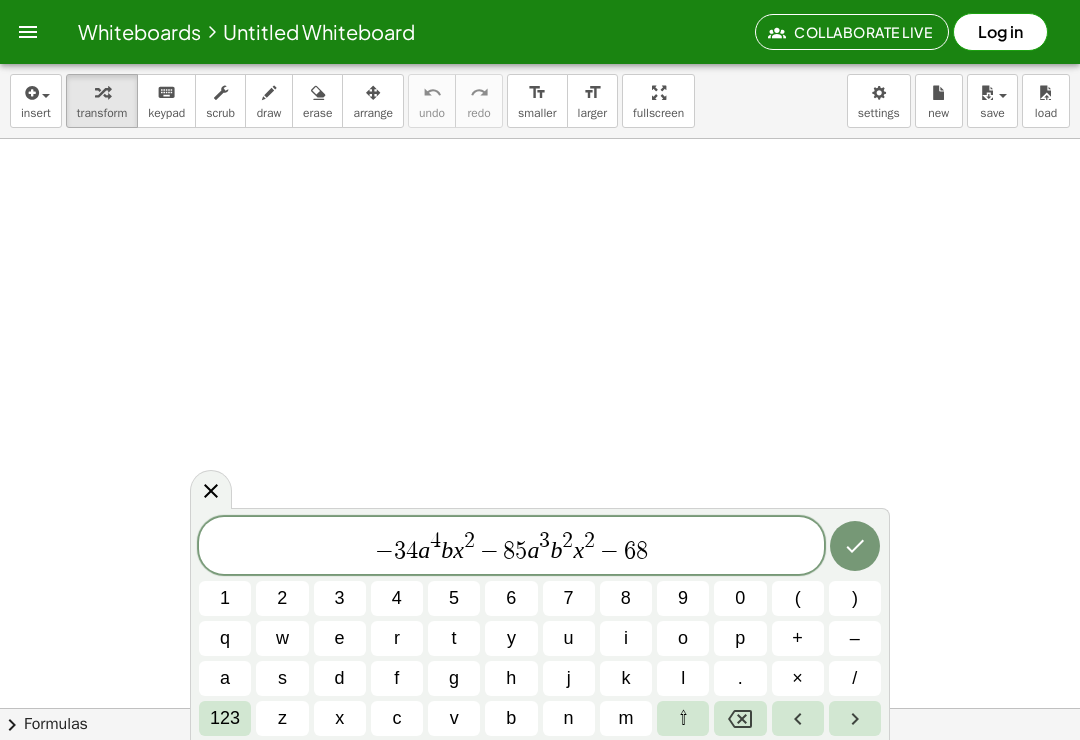 click on "a" at bounding box center [225, 678] 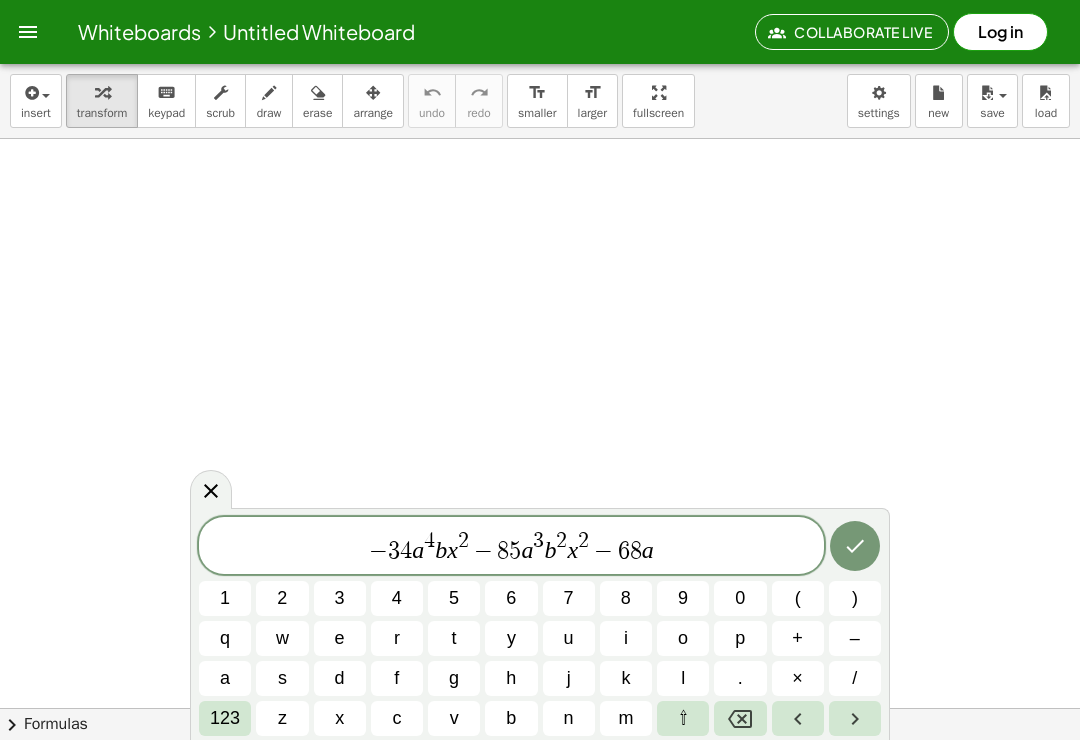 click on "123" at bounding box center [225, 718] 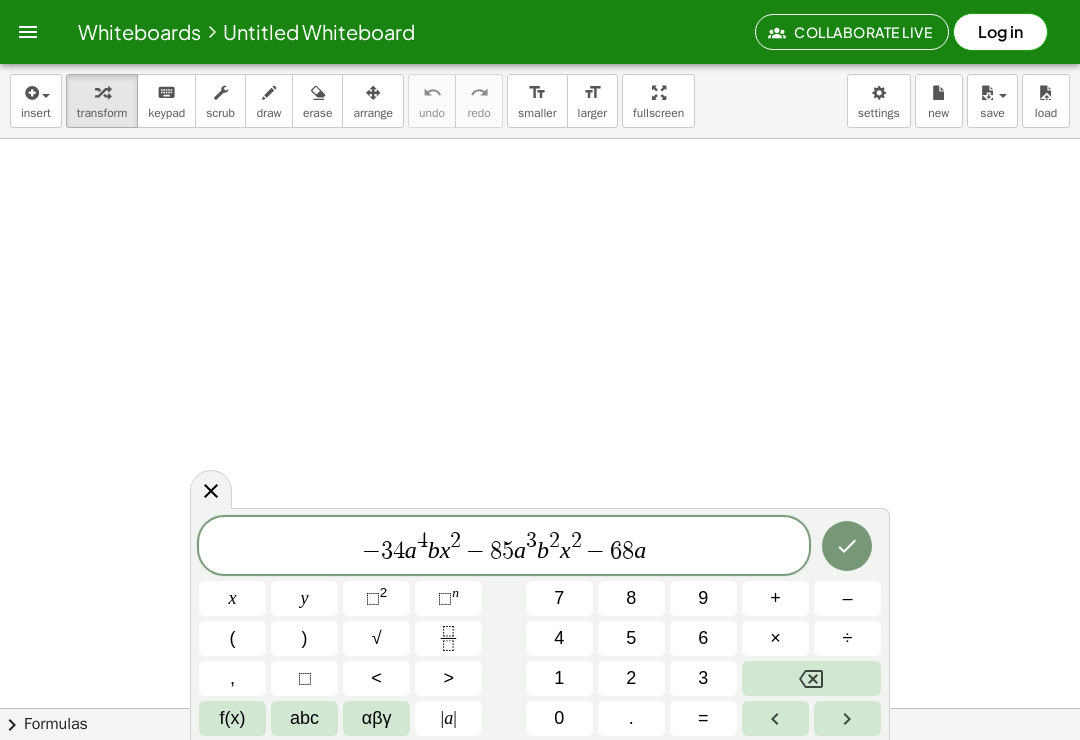 click on "n" at bounding box center (455, 592) 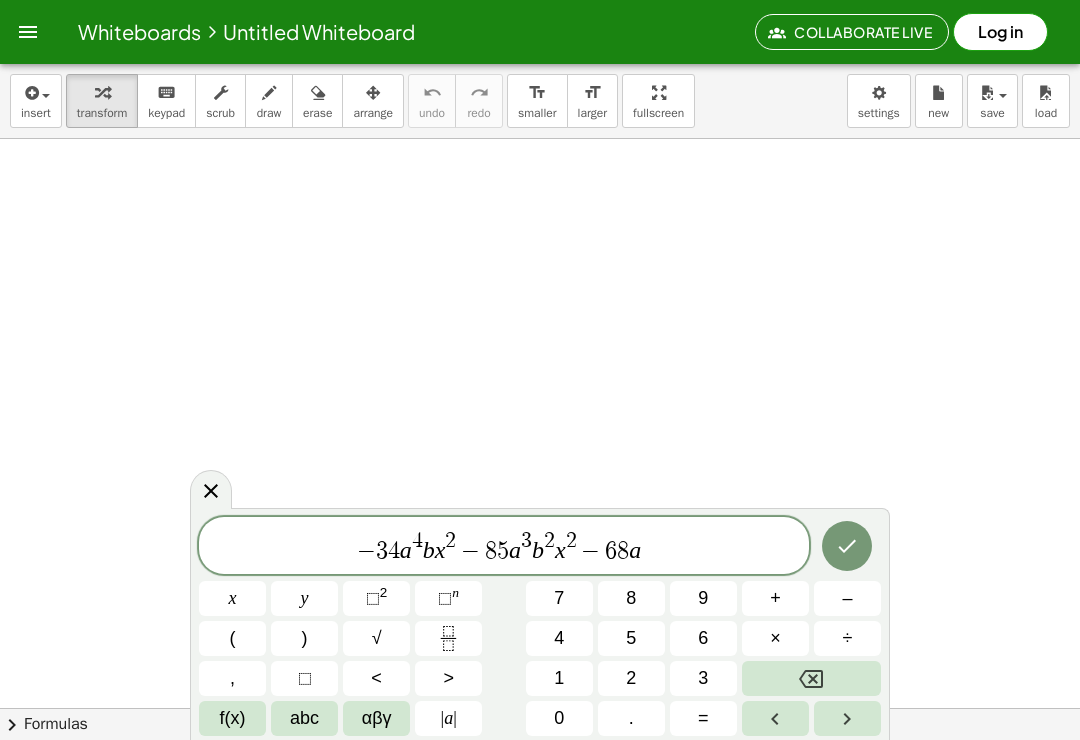 click on "3" at bounding box center (703, 678) 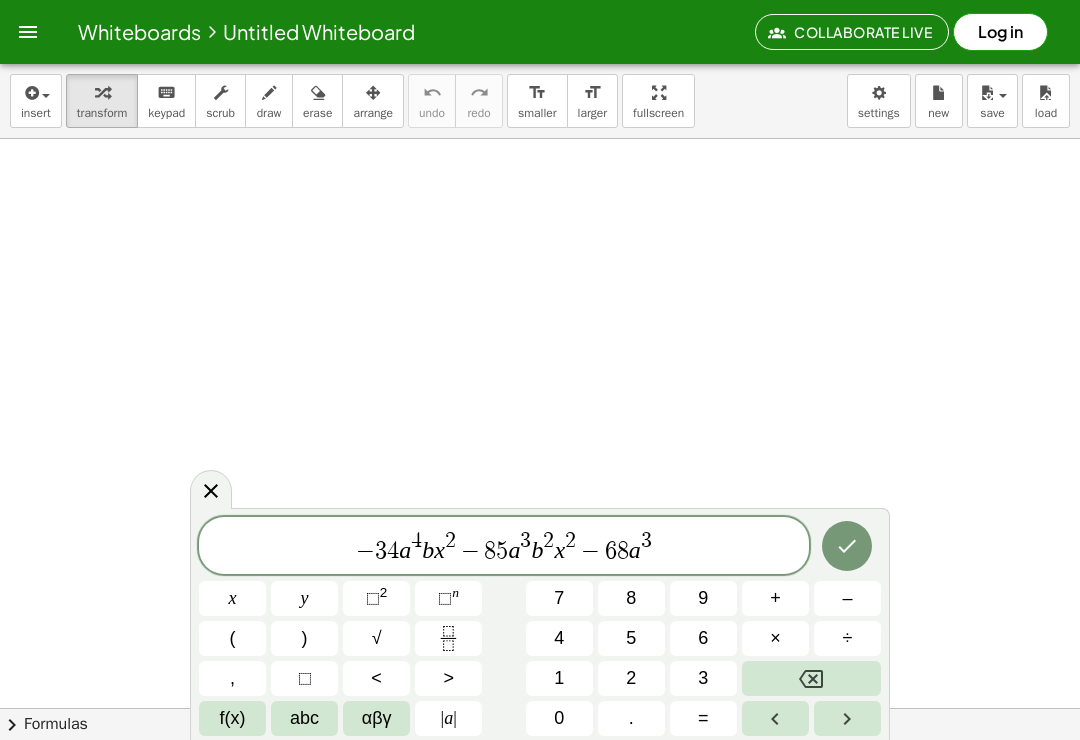 click on "abc" at bounding box center (304, 718) 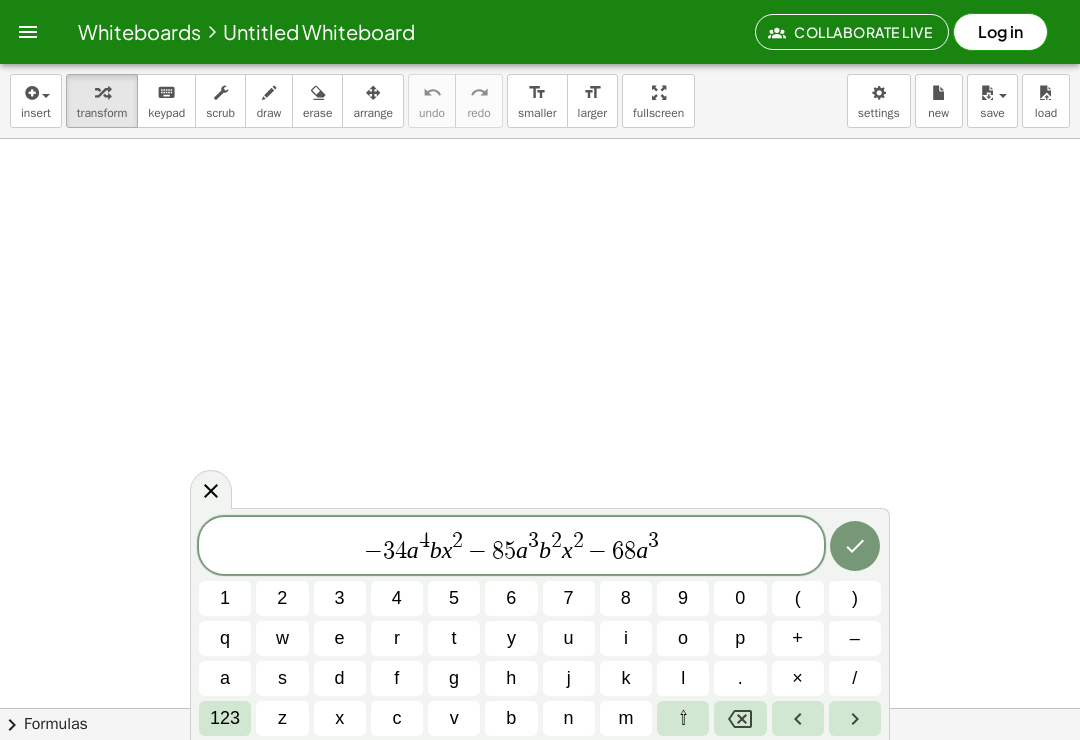 click on "b" at bounding box center (511, 718) 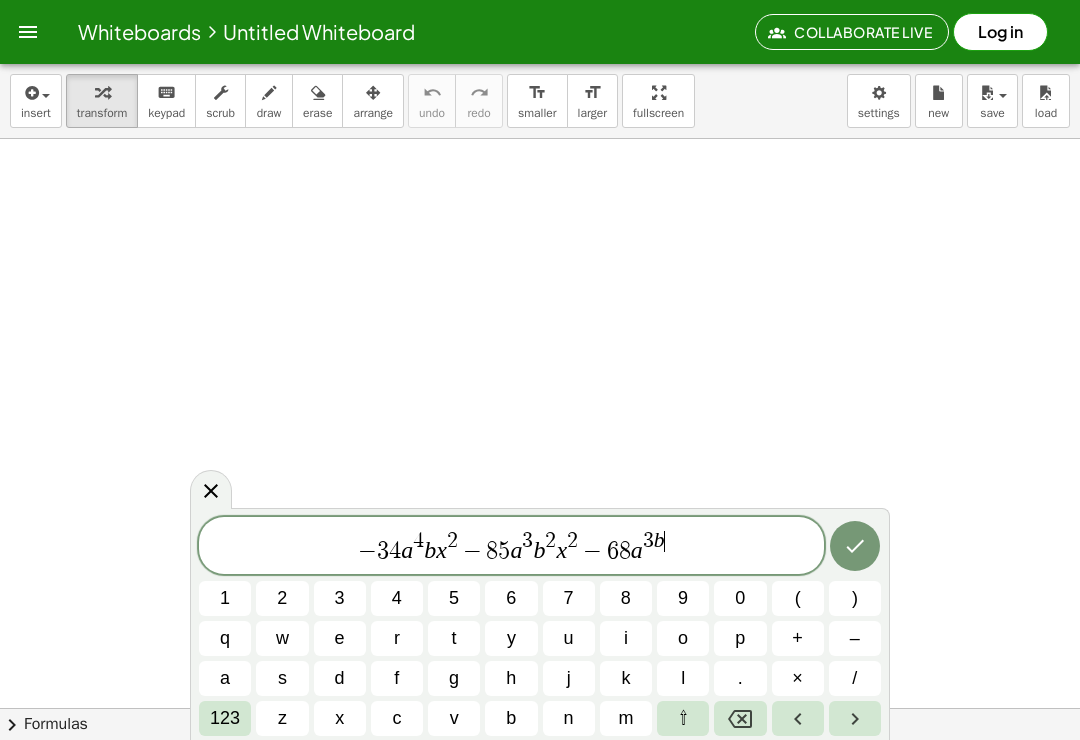 click on "c" at bounding box center (396, 718) 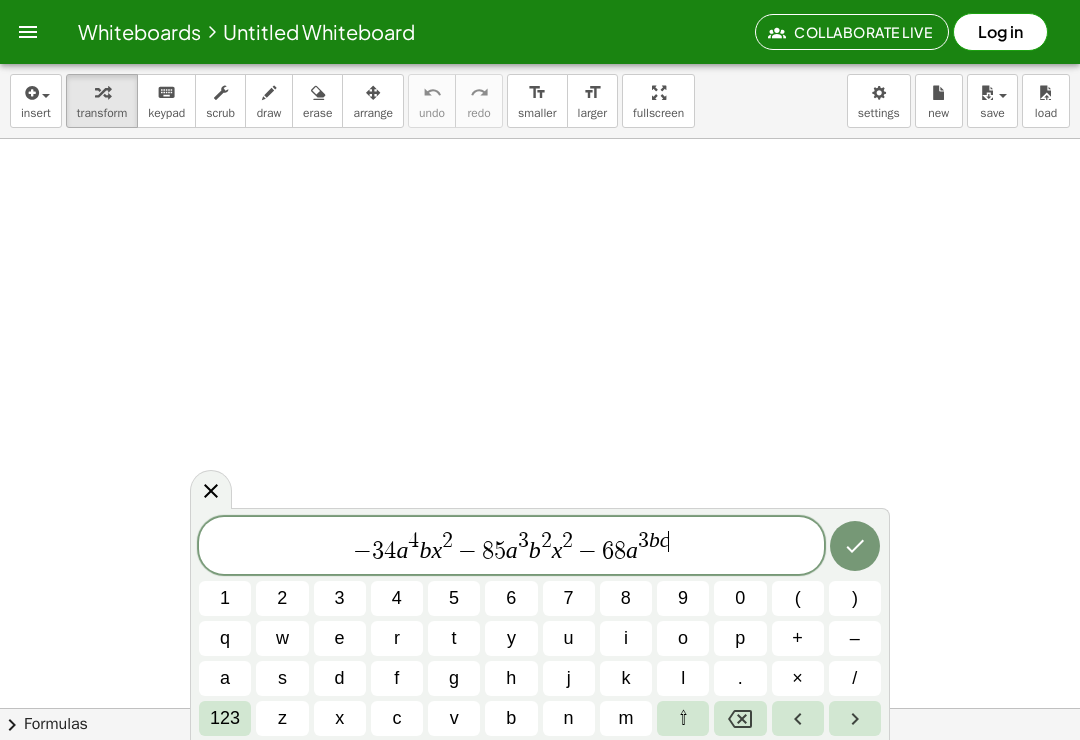 click on "2" at bounding box center [282, 598] 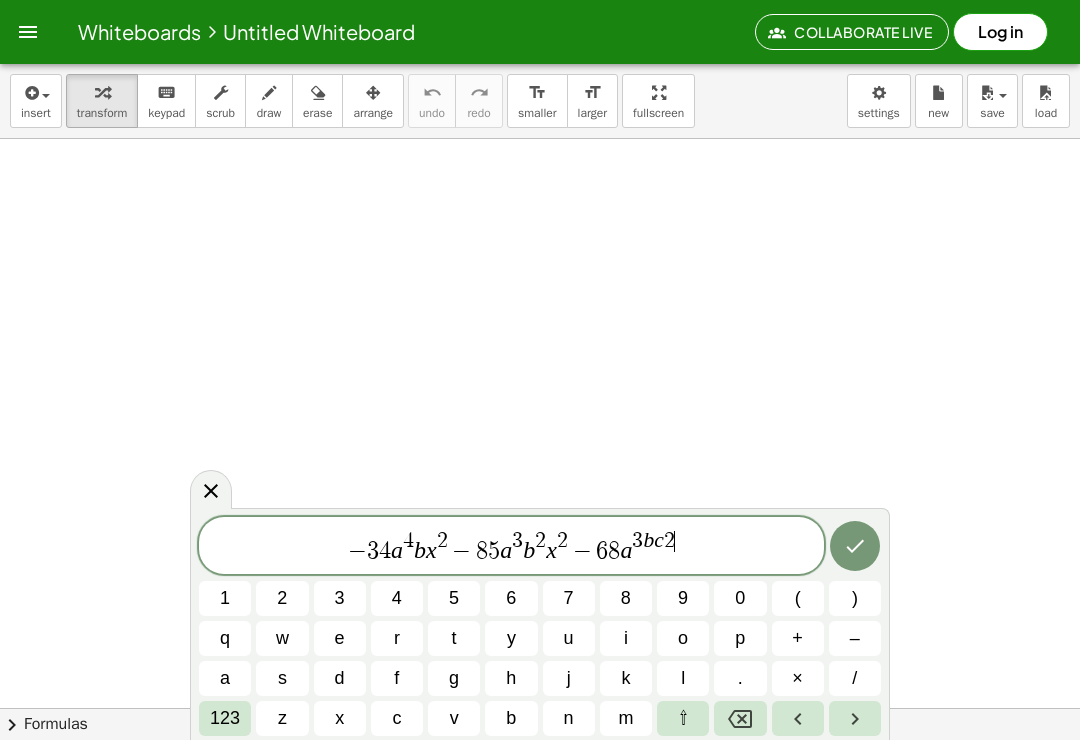 click on "/" at bounding box center [855, 678] 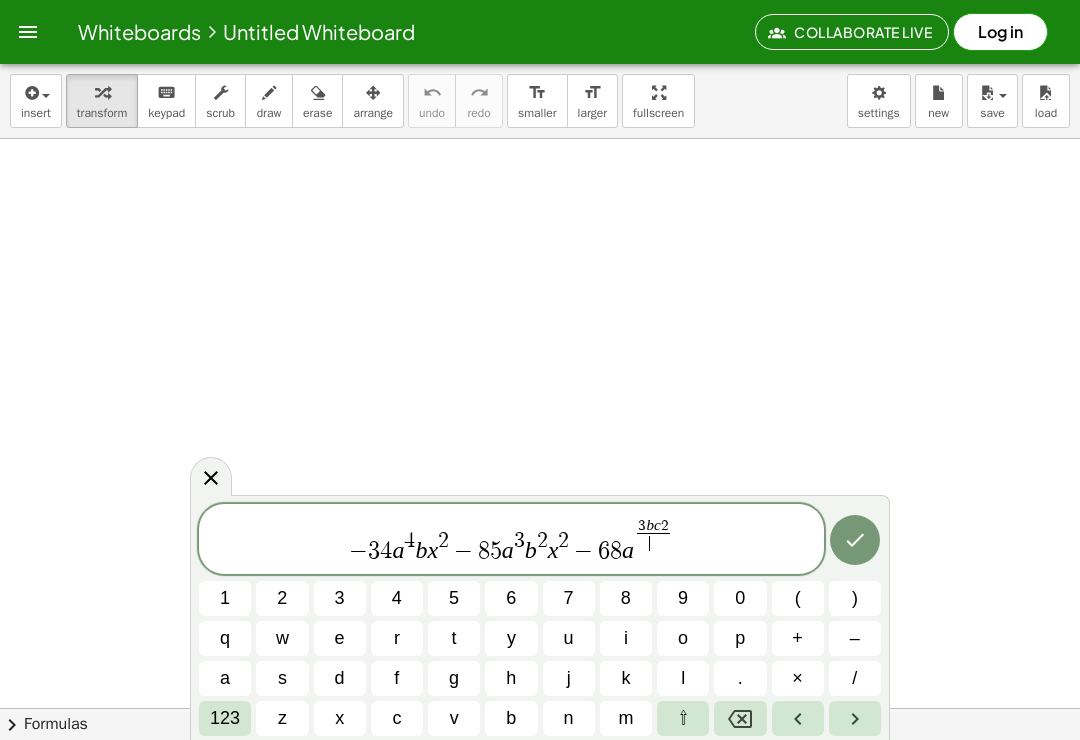 click 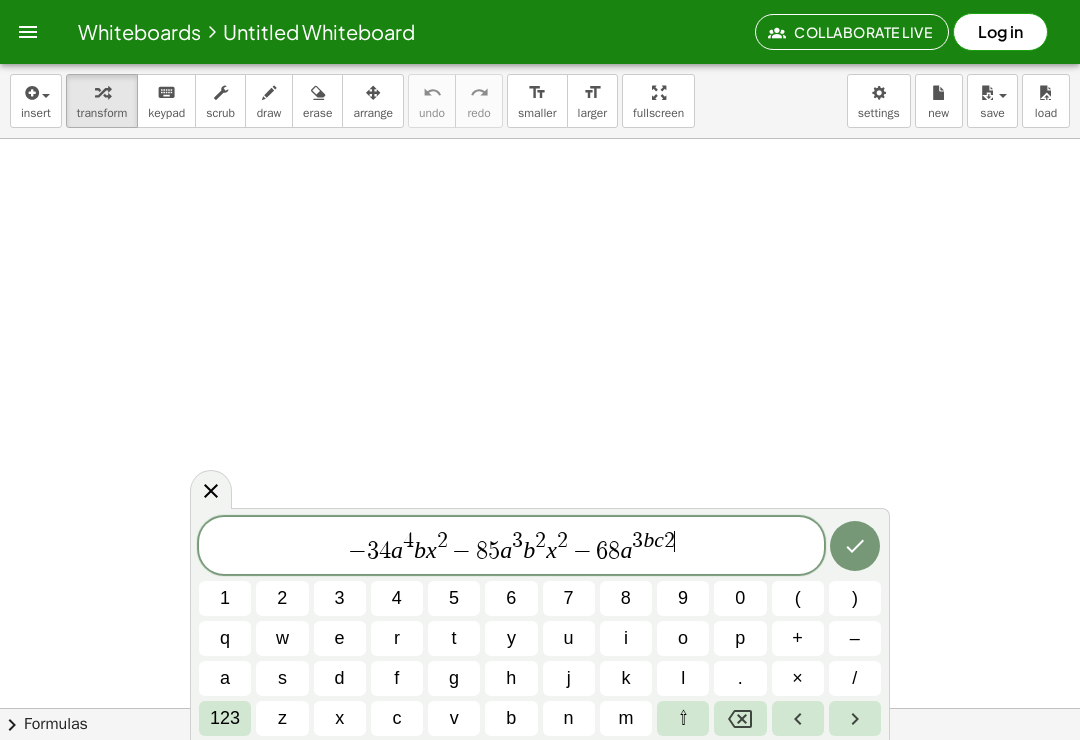 click 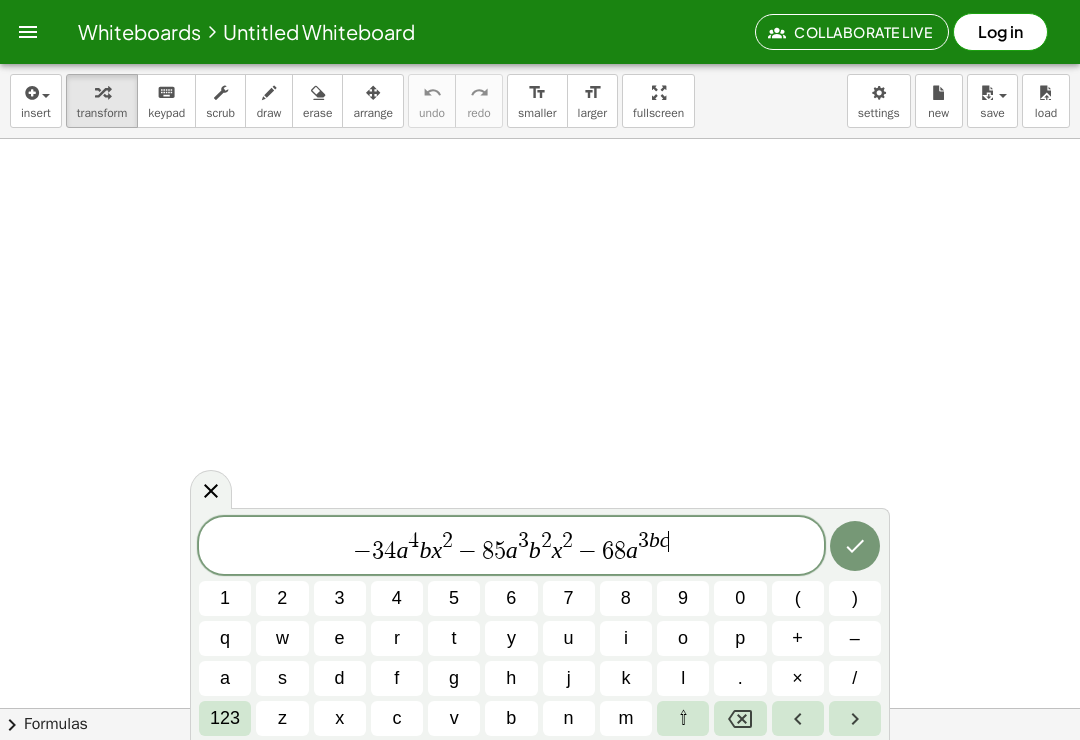 click 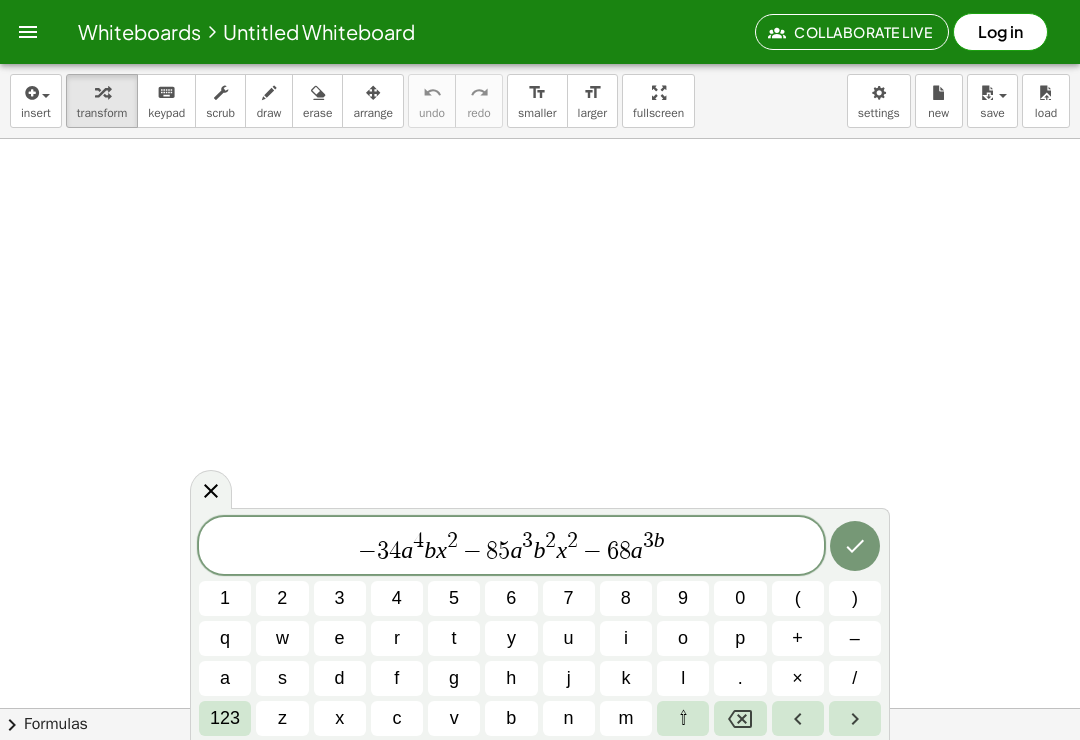 click 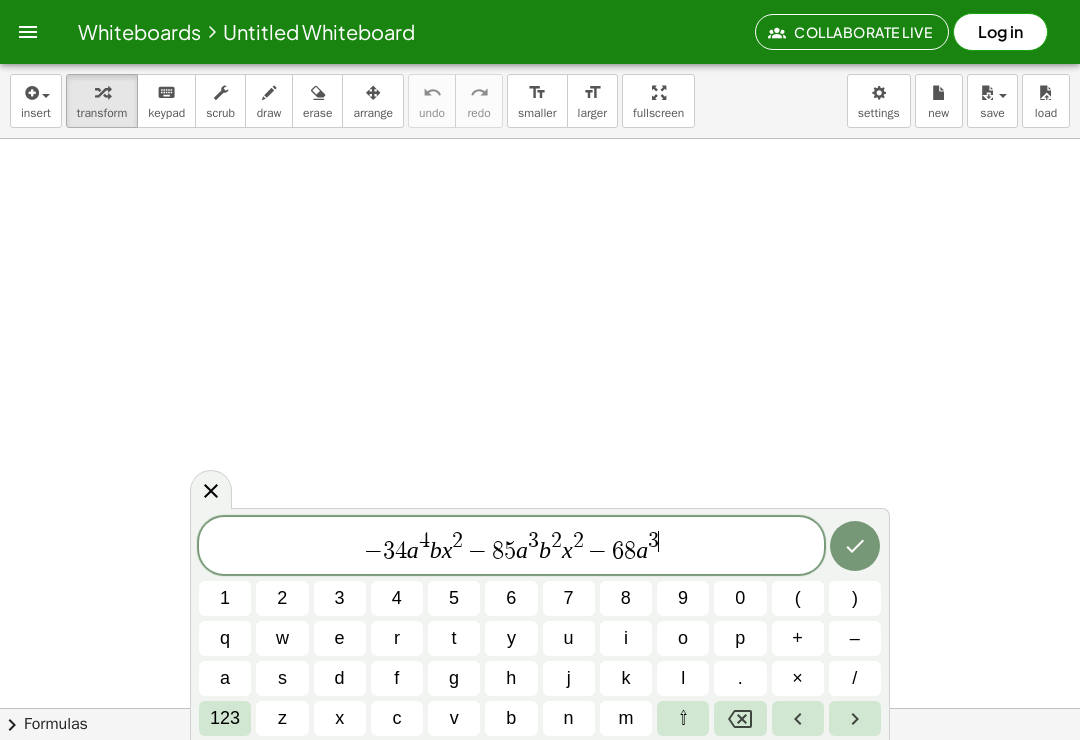 click 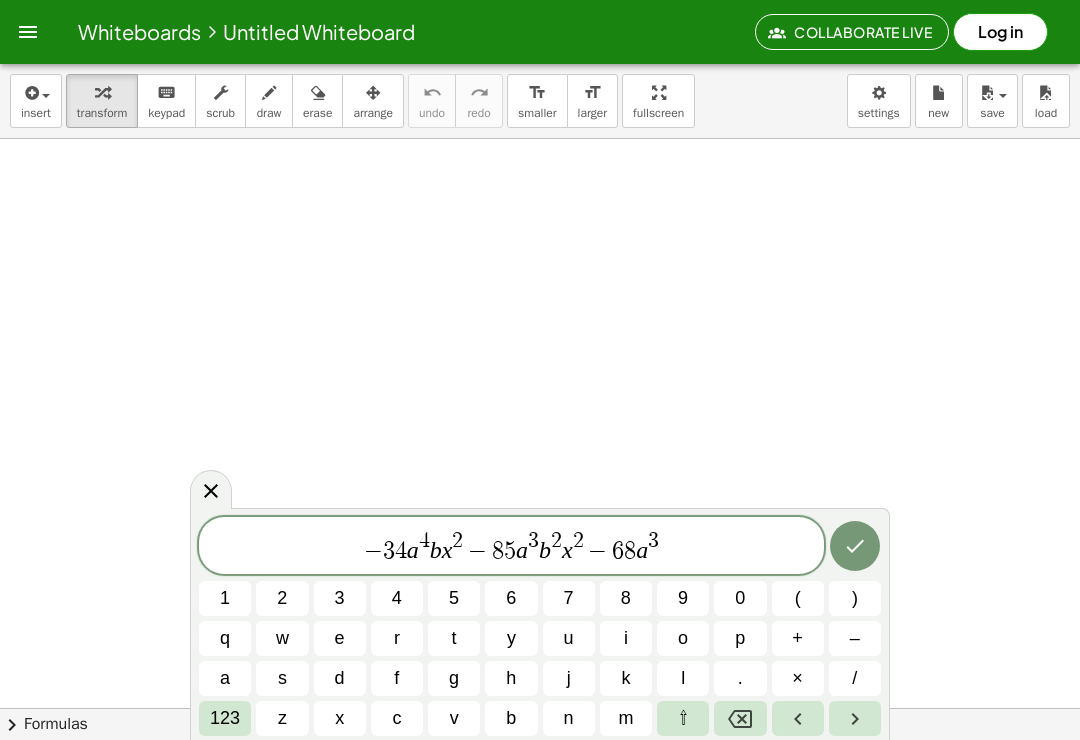 click on "b" at bounding box center (511, 718) 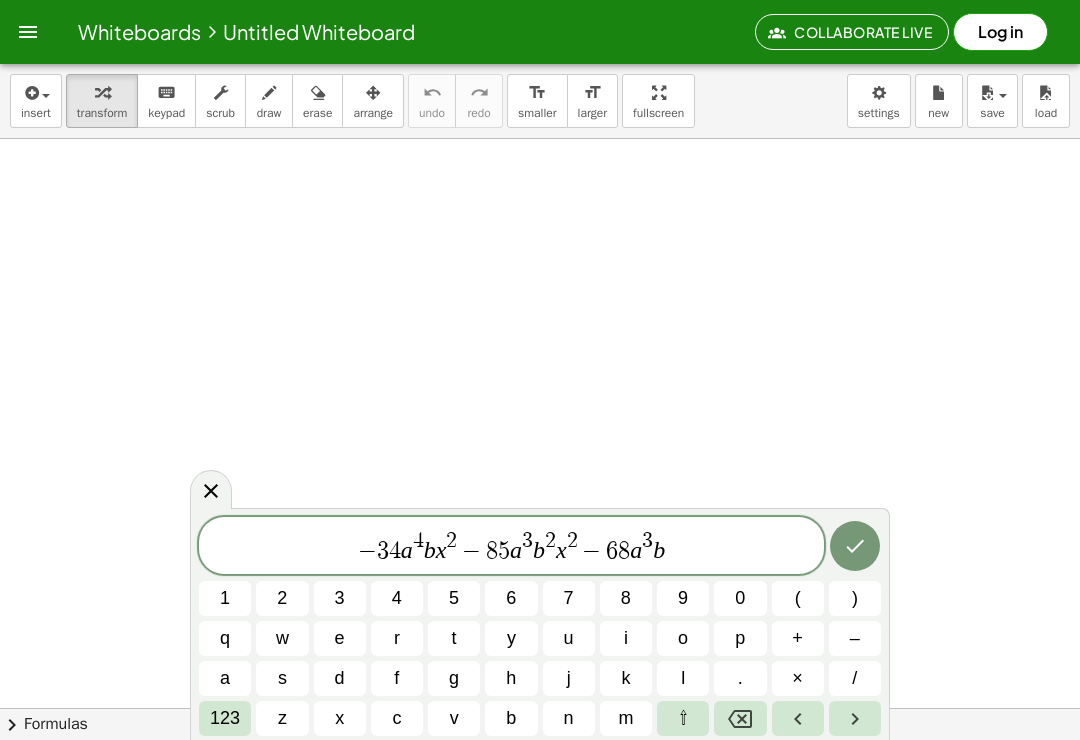 click on "c" at bounding box center (397, 718) 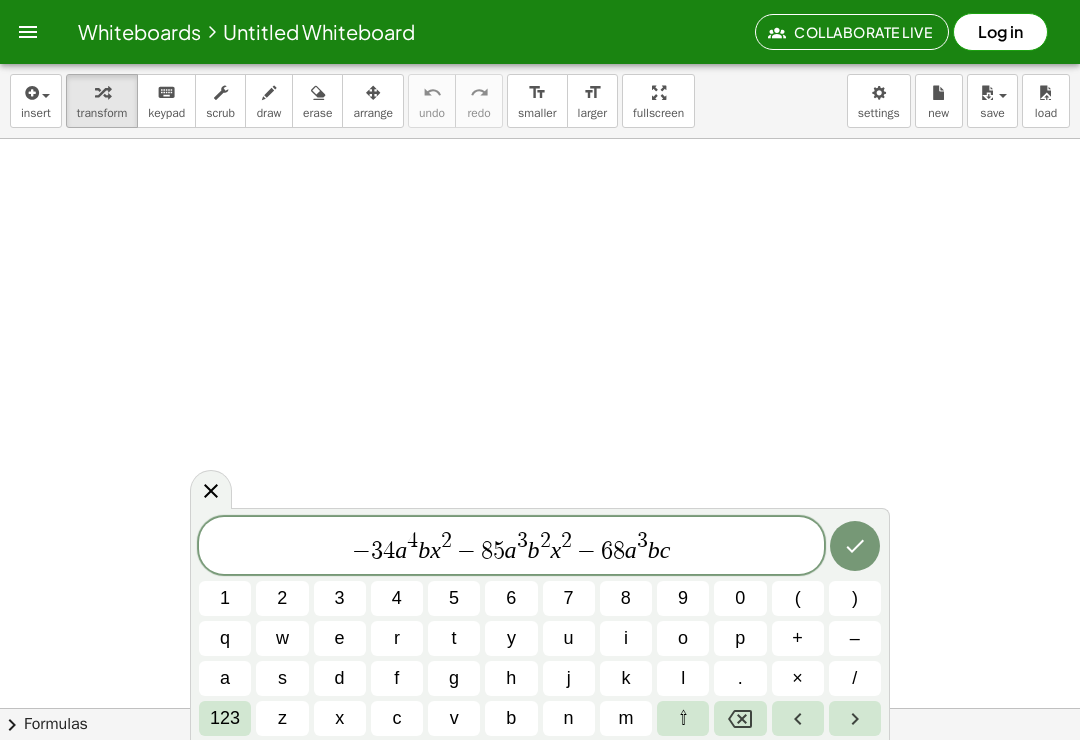 click on "123" at bounding box center [225, 718] 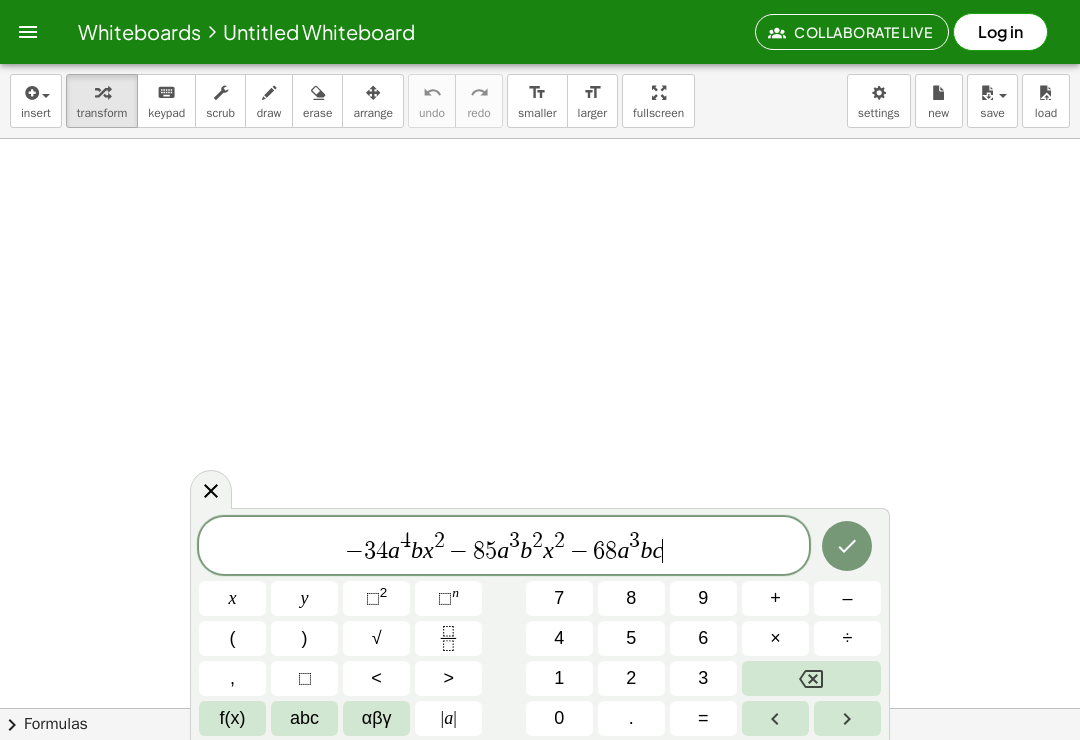 click on "⬚" at bounding box center [373, 598] 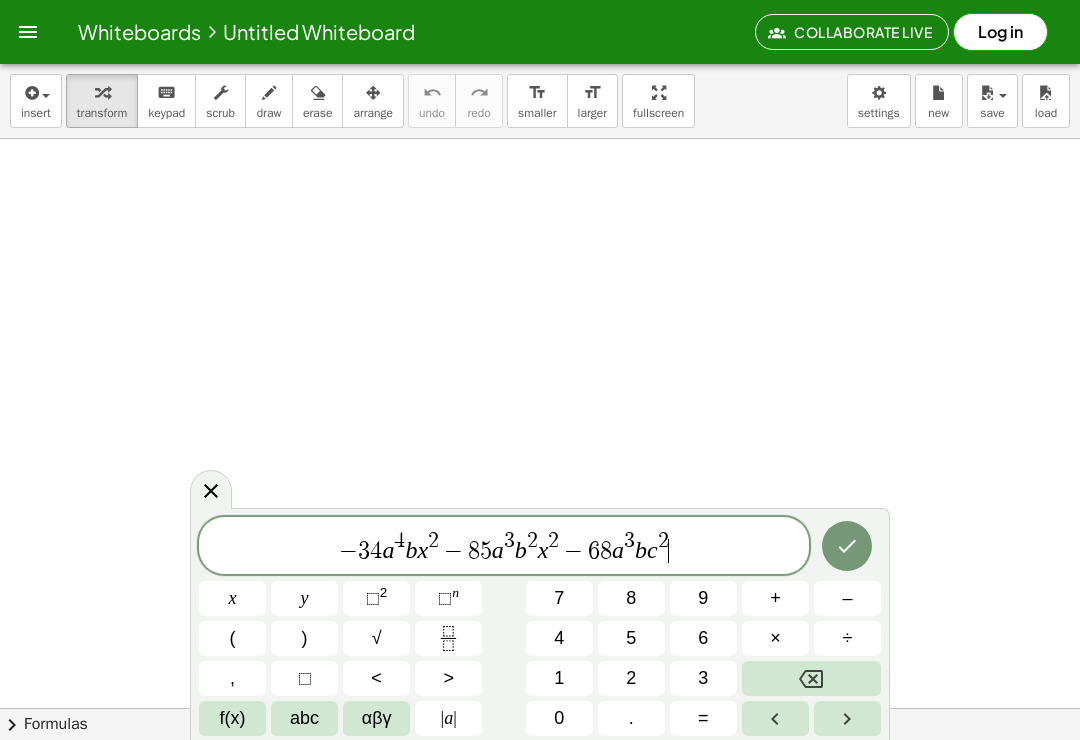 click on "x" at bounding box center (233, 598) 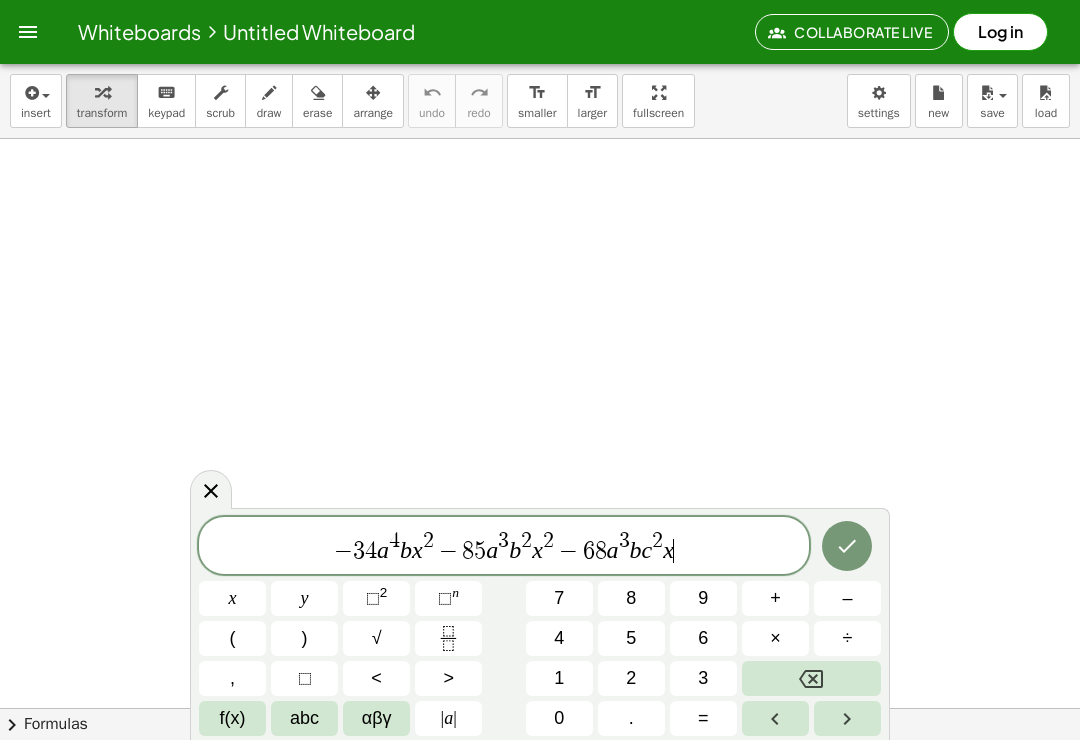 click on "⬚" at bounding box center [373, 598] 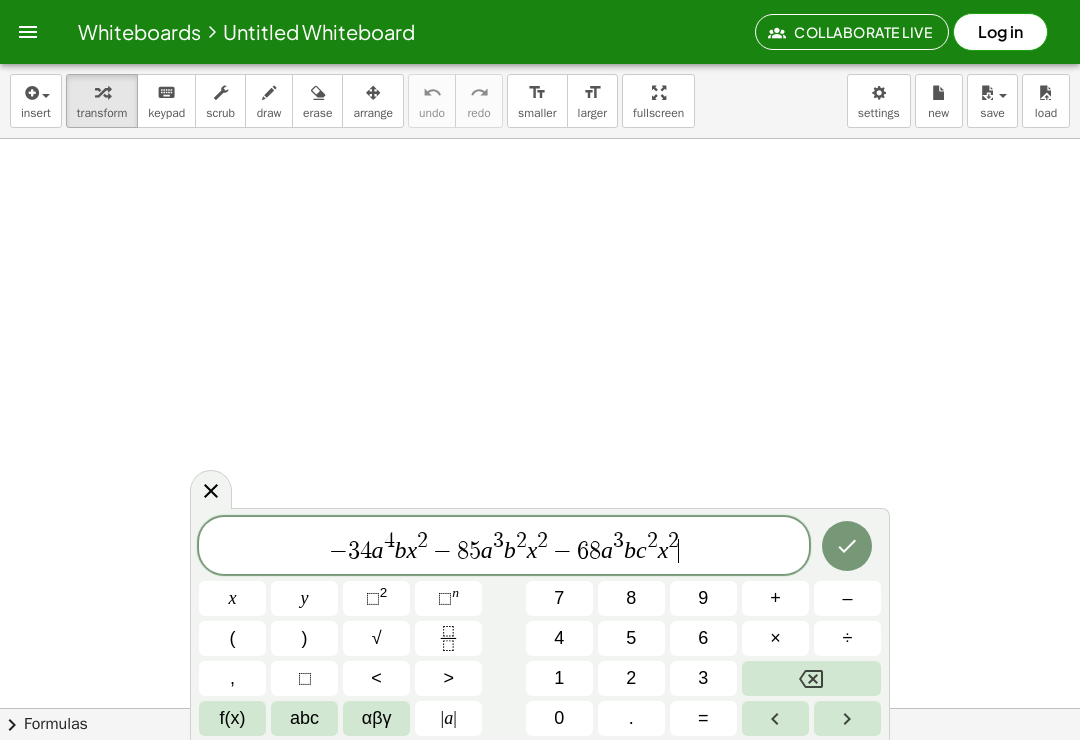 click at bounding box center (847, 546) 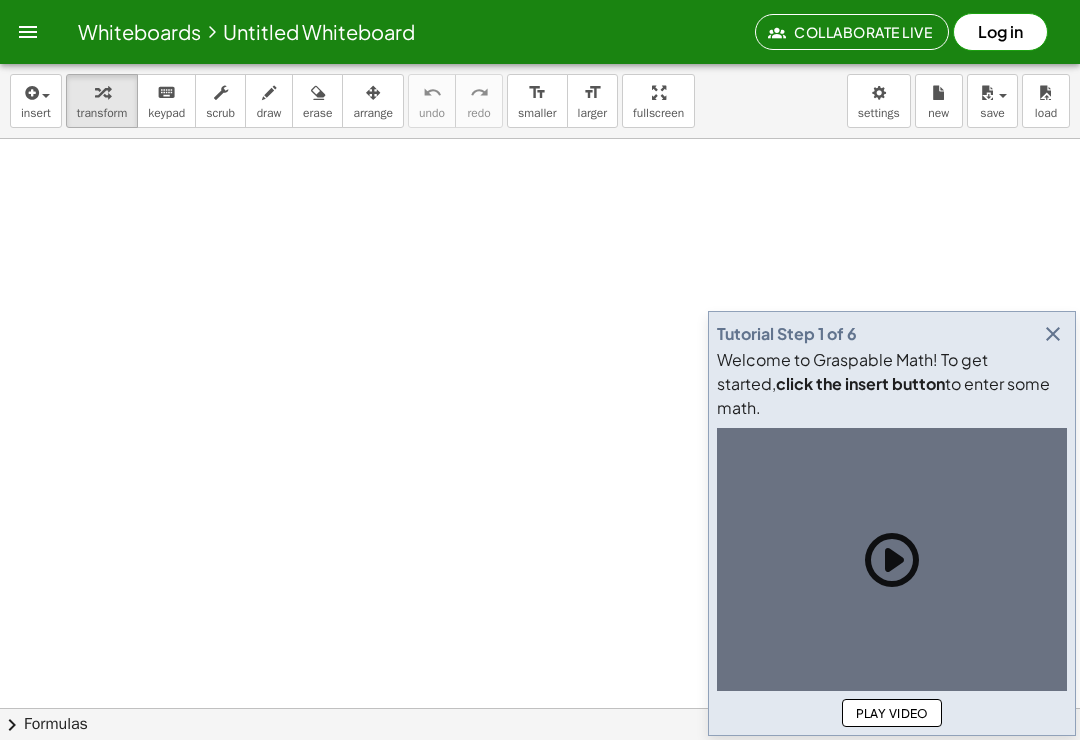 scroll, scrollTop: 0, scrollLeft: 0, axis: both 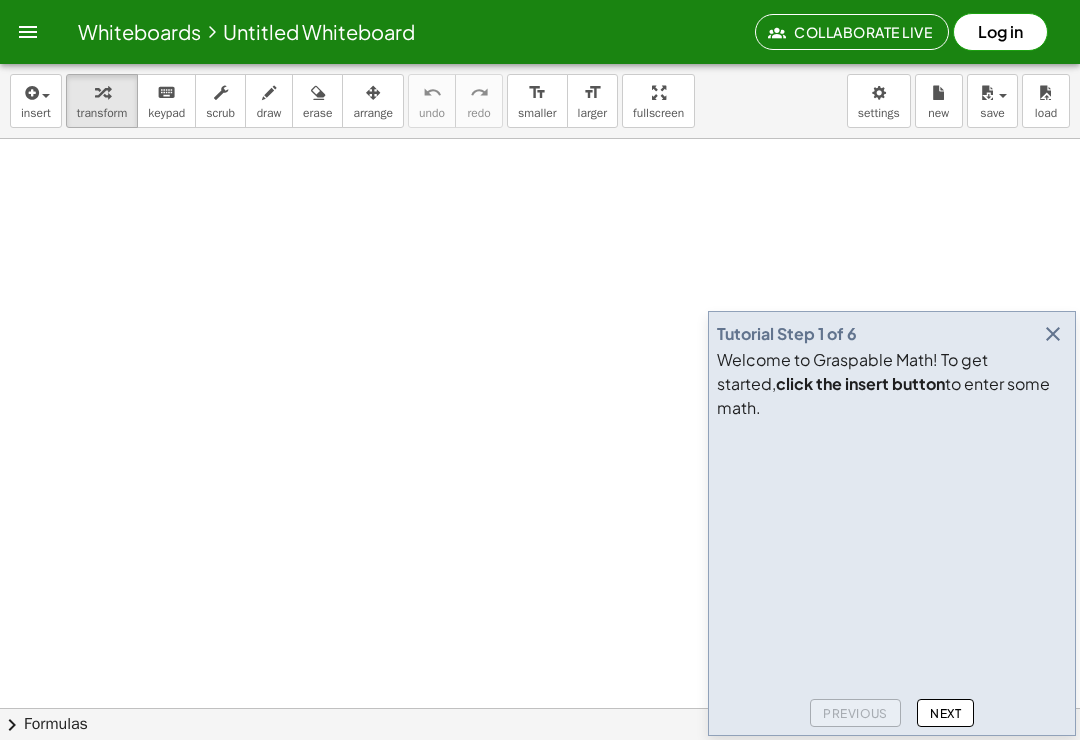 click on "insert" at bounding box center (36, 101) 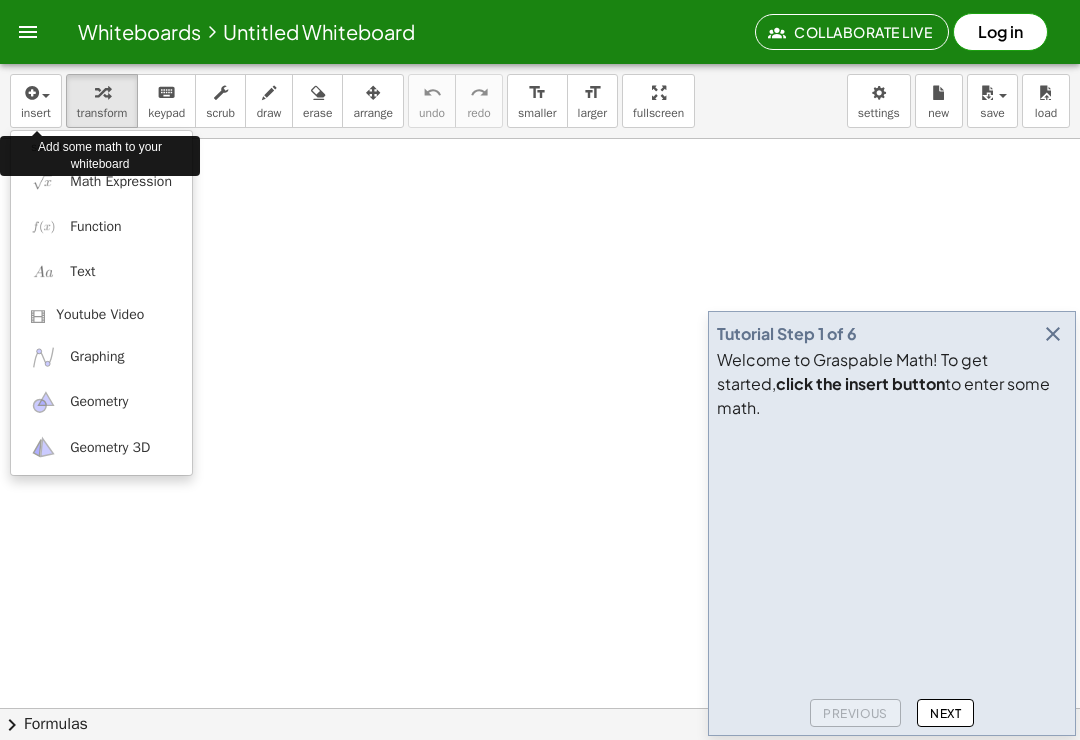 click on "Add some math to your whiteboard" at bounding box center [100, 156] 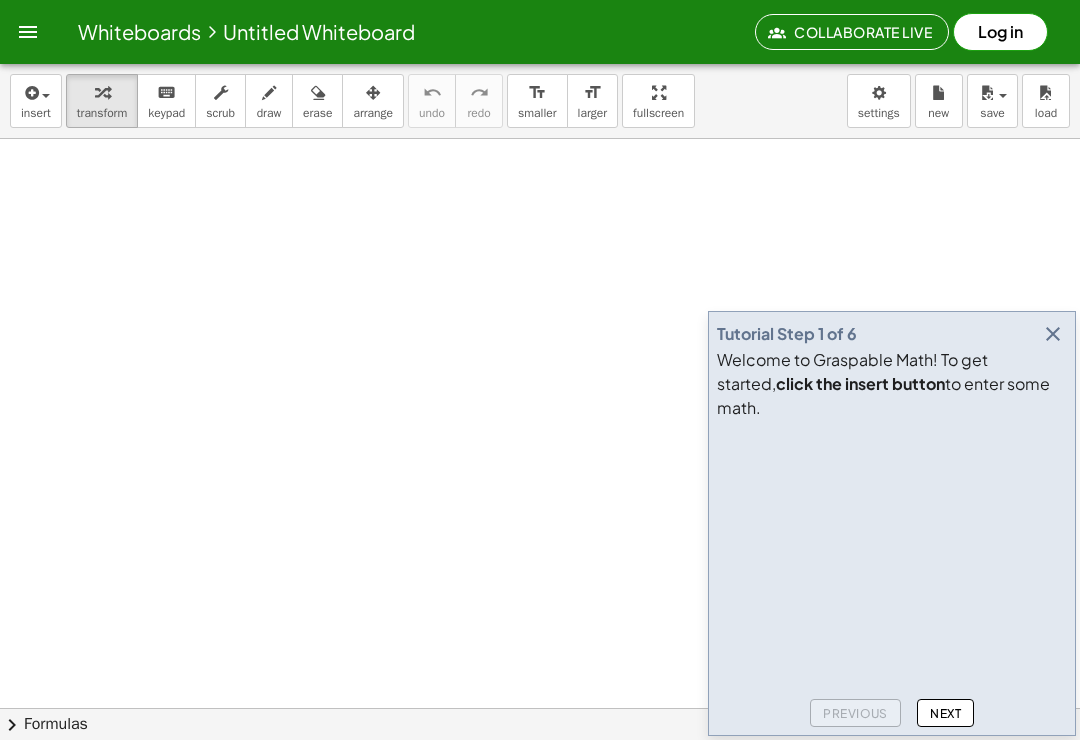 click on "insert" at bounding box center (36, 113) 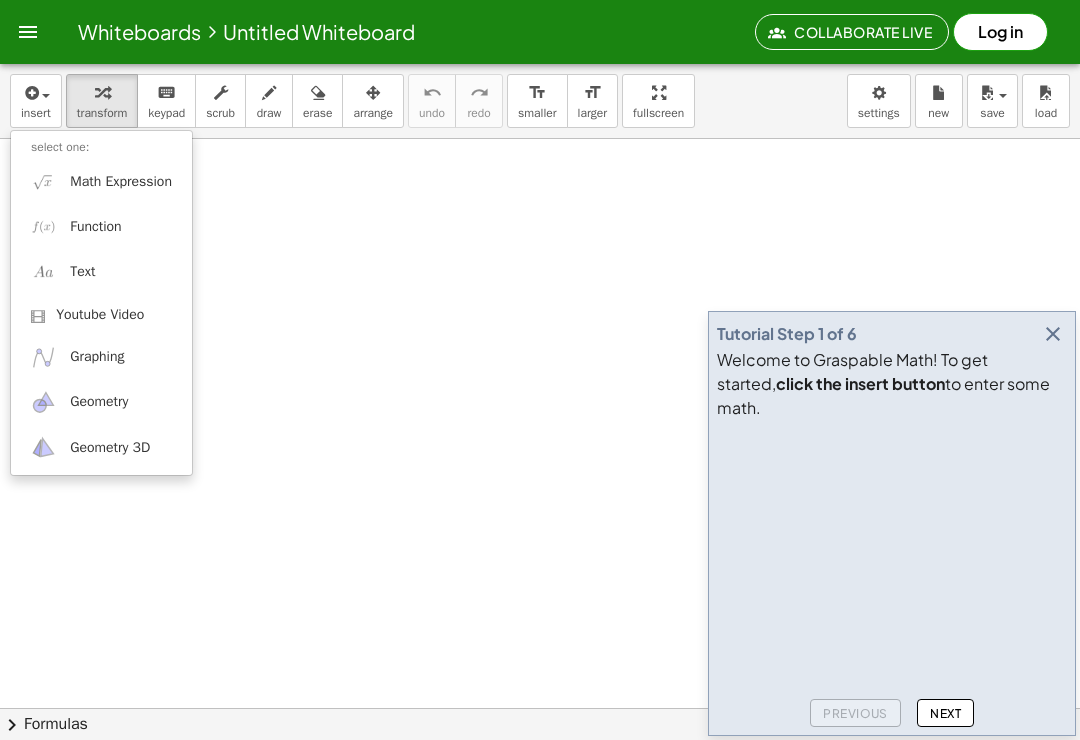 click on "Add some math to your whiteboard" at bounding box center [100, 156] 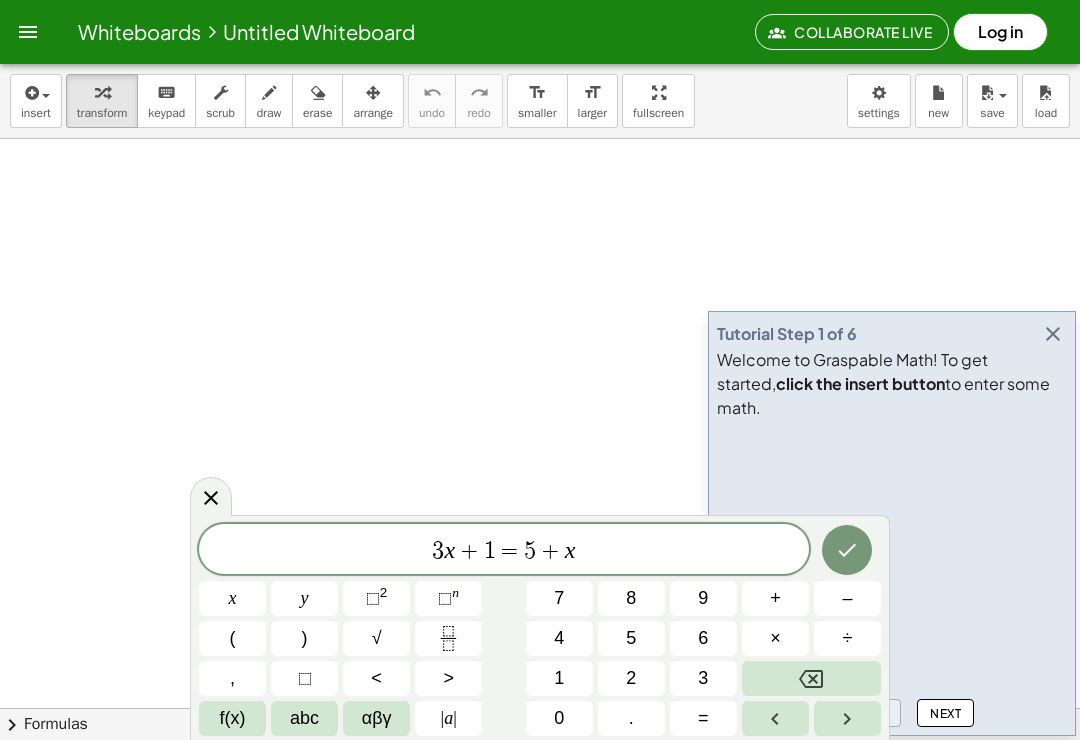 click on "3 x + 1 = 5 + x" at bounding box center (504, 551) 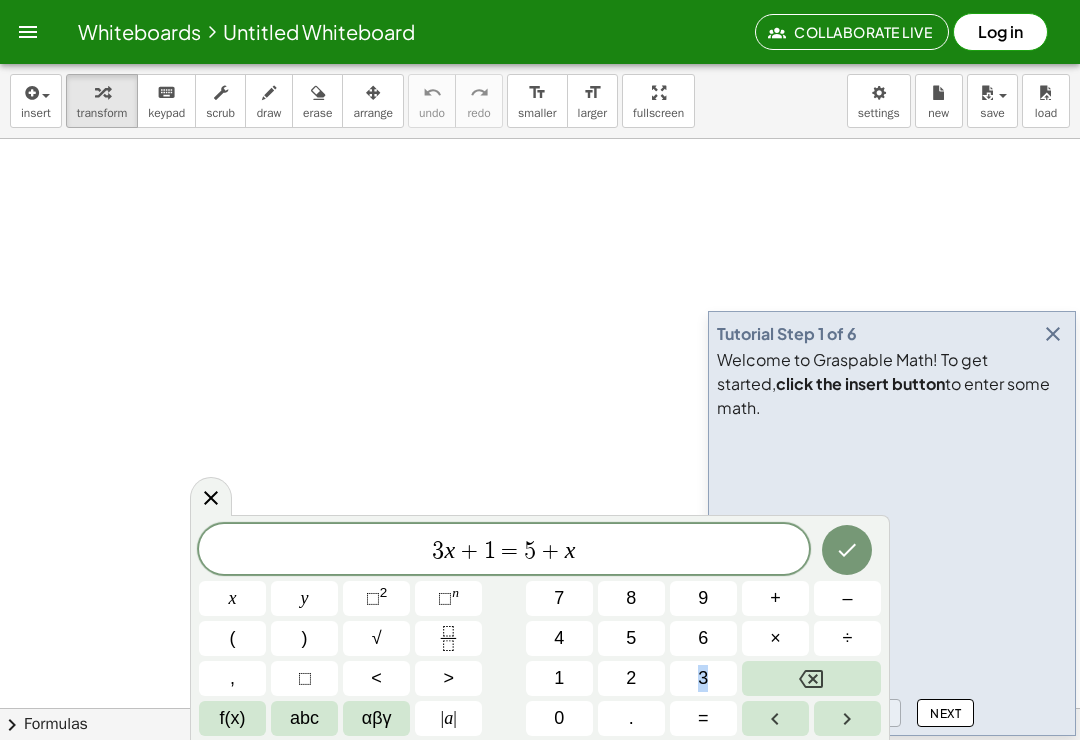 click at bounding box center [811, 678] 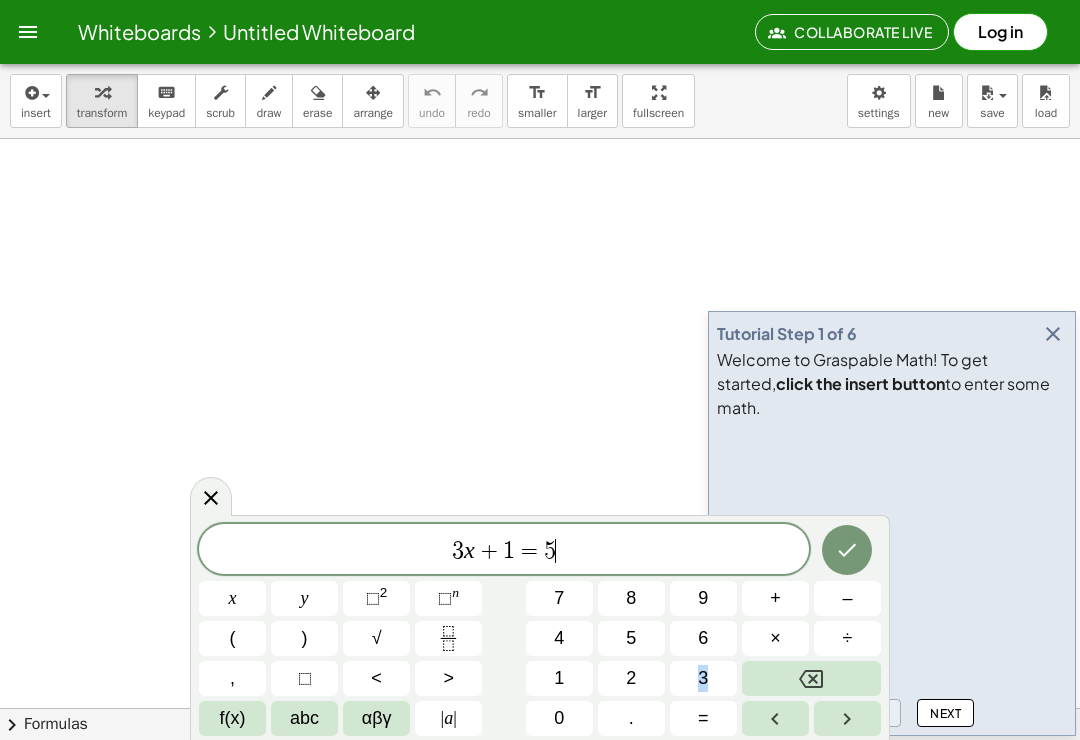 click at bounding box center (811, 678) 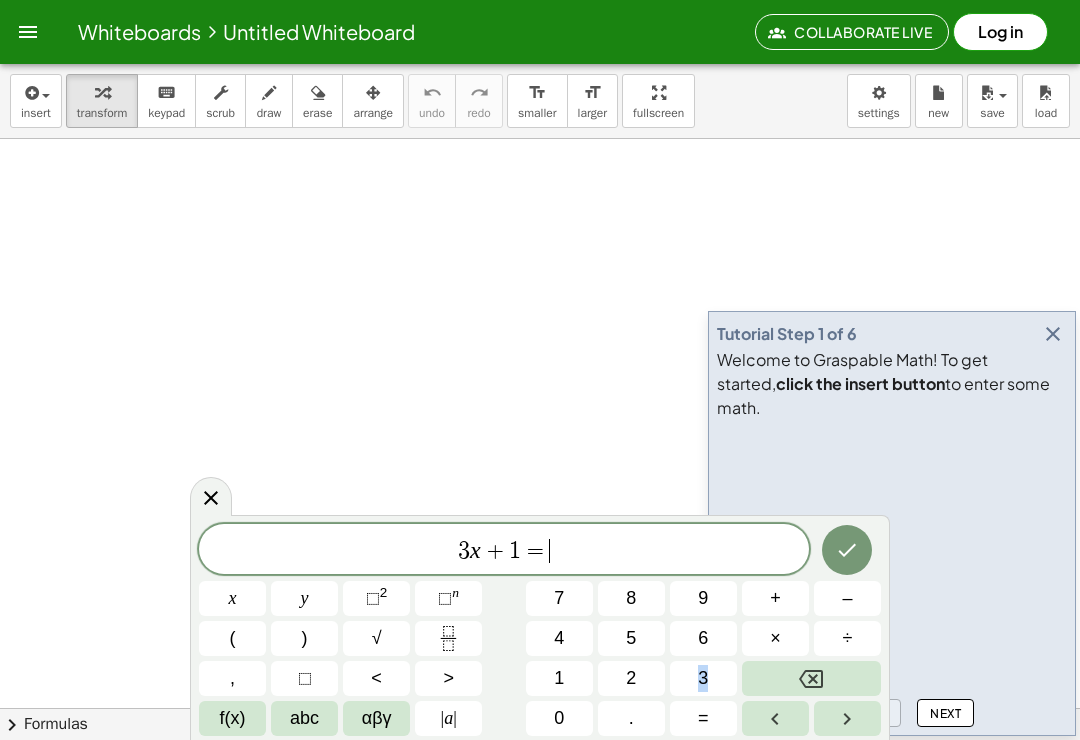 click at bounding box center [811, 678] 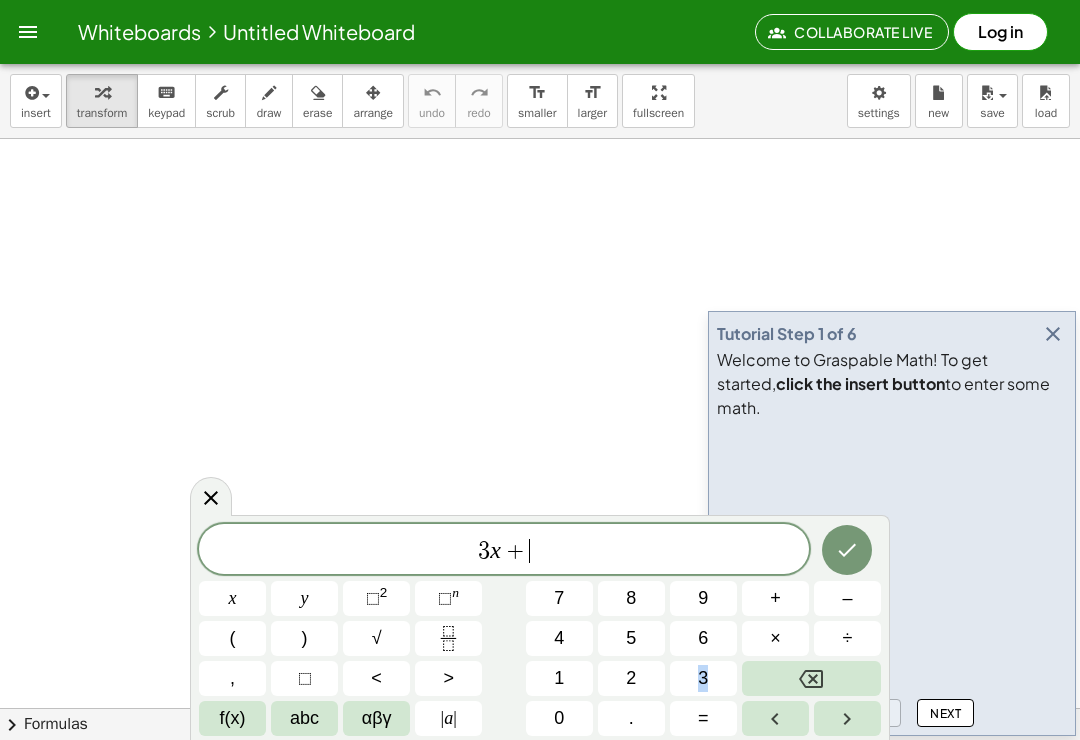 click at bounding box center [811, 678] 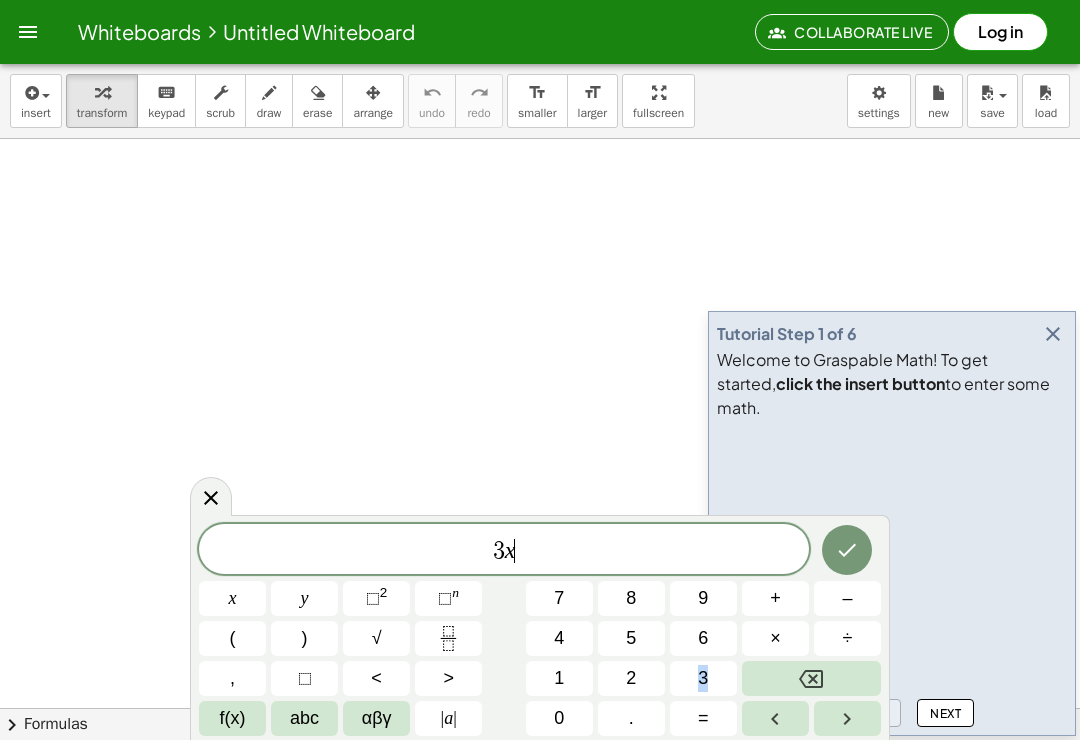 click at bounding box center (811, 678) 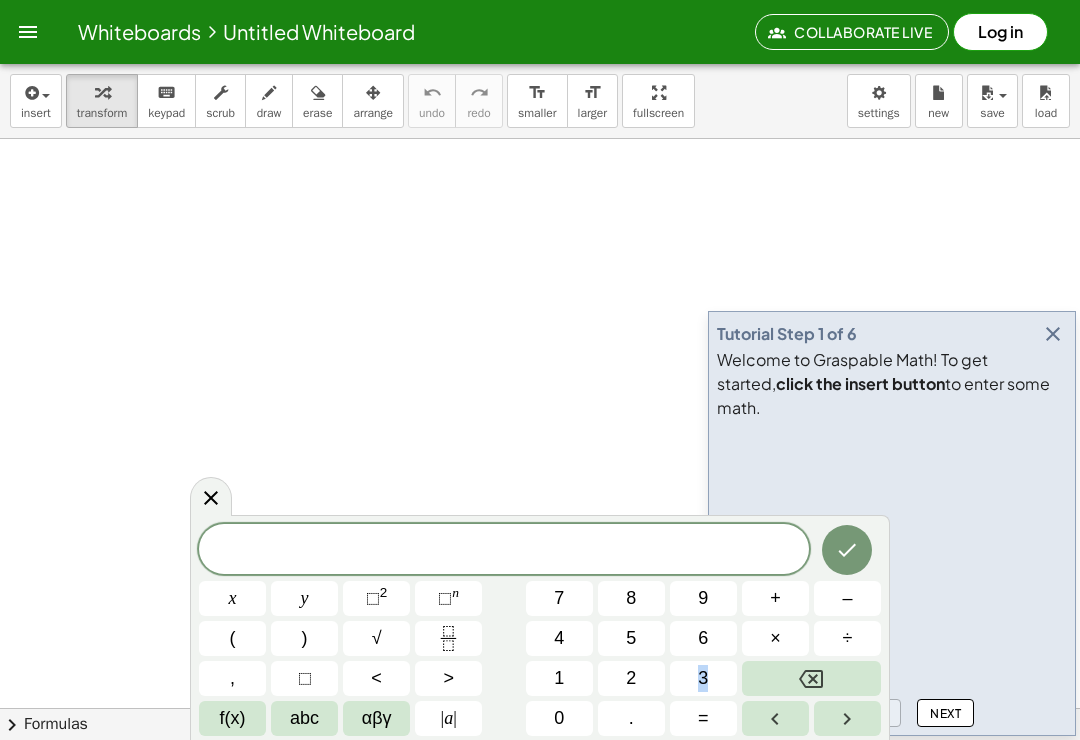 click on "​" at bounding box center [504, 551] 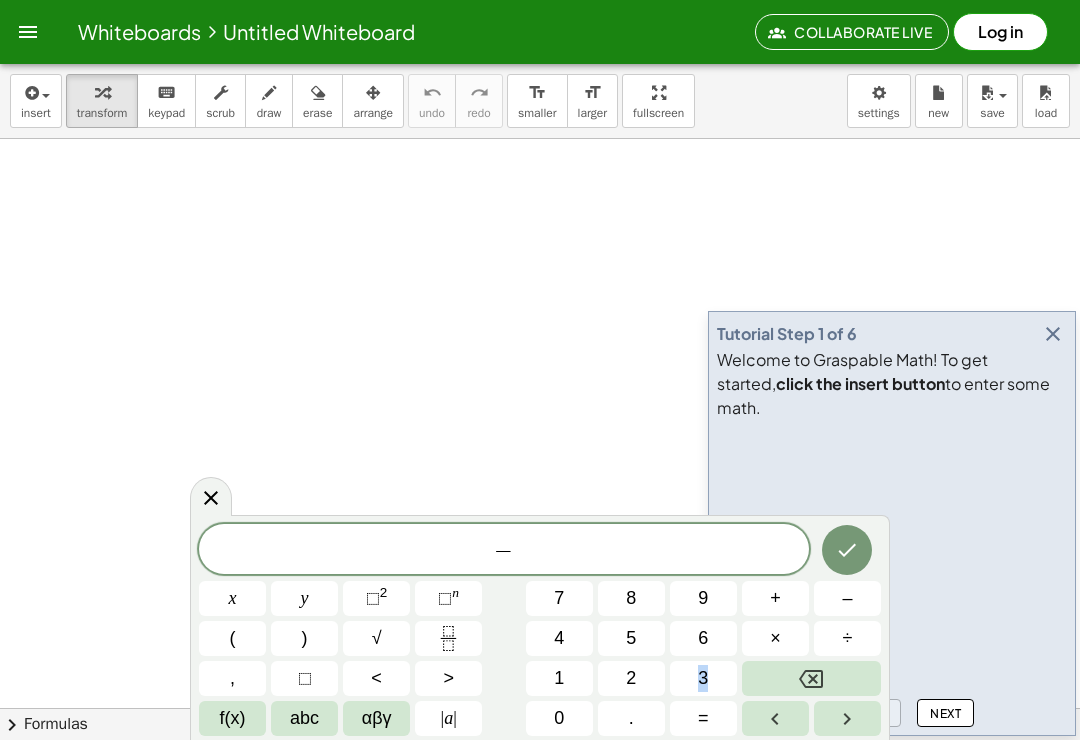 click on "3" at bounding box center (703, 678) 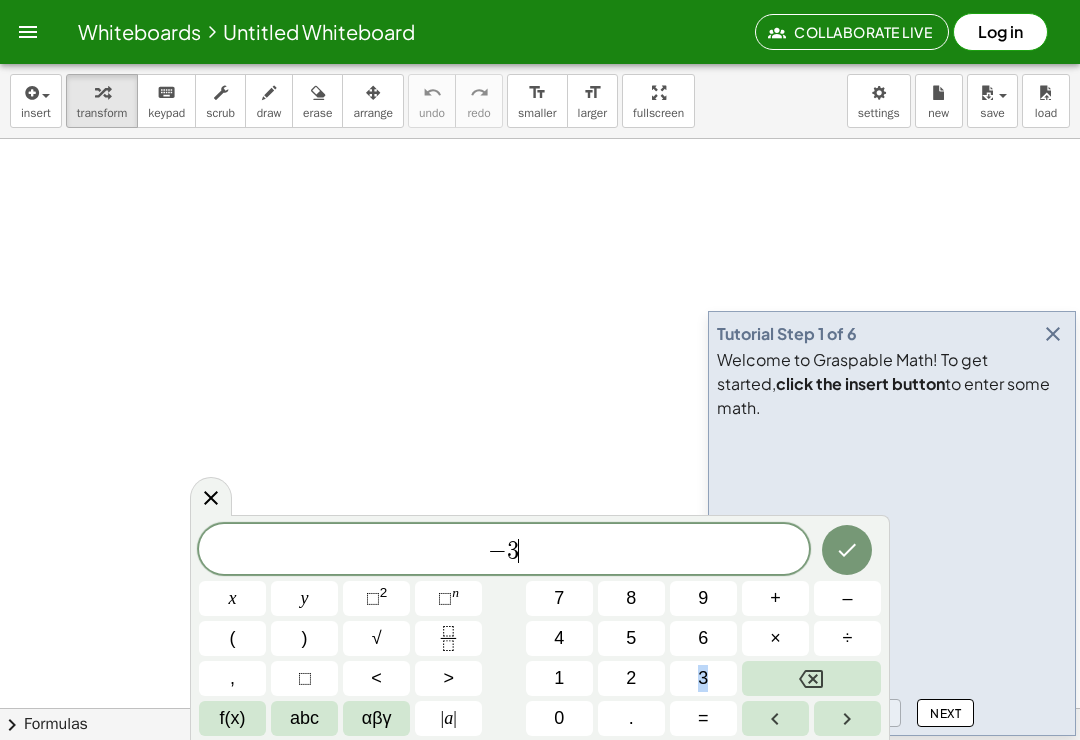 click on "− 3 ​" at bounding box center [504, 551] 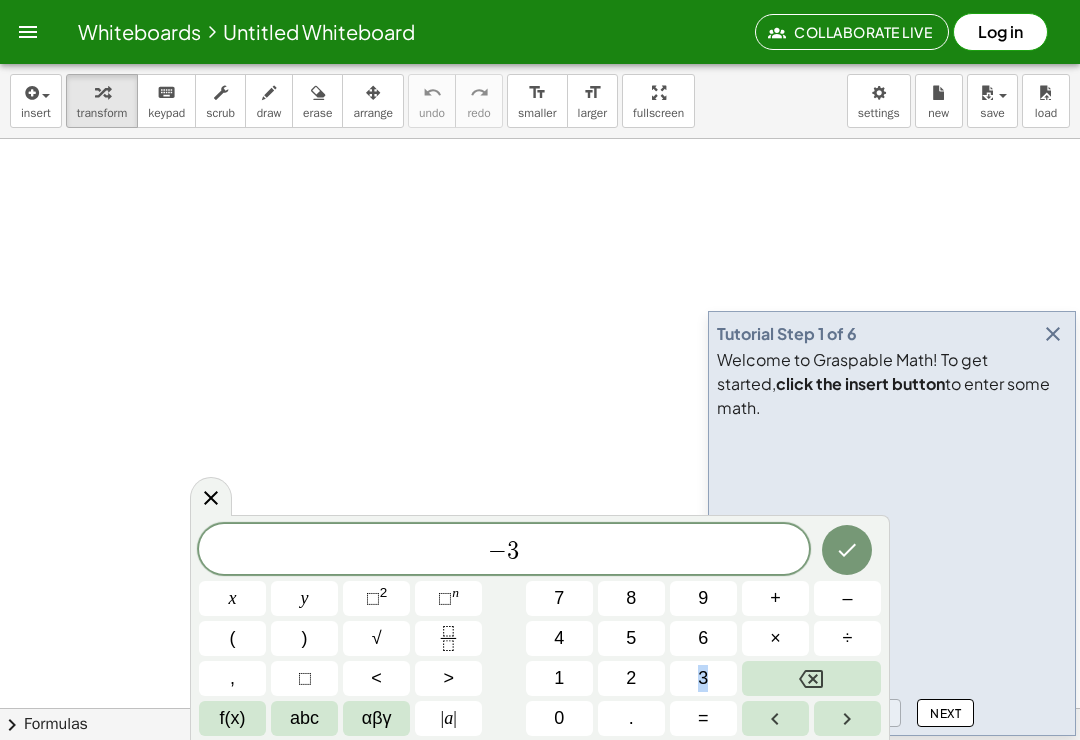 click on "4" at bounding box center [559, 638] 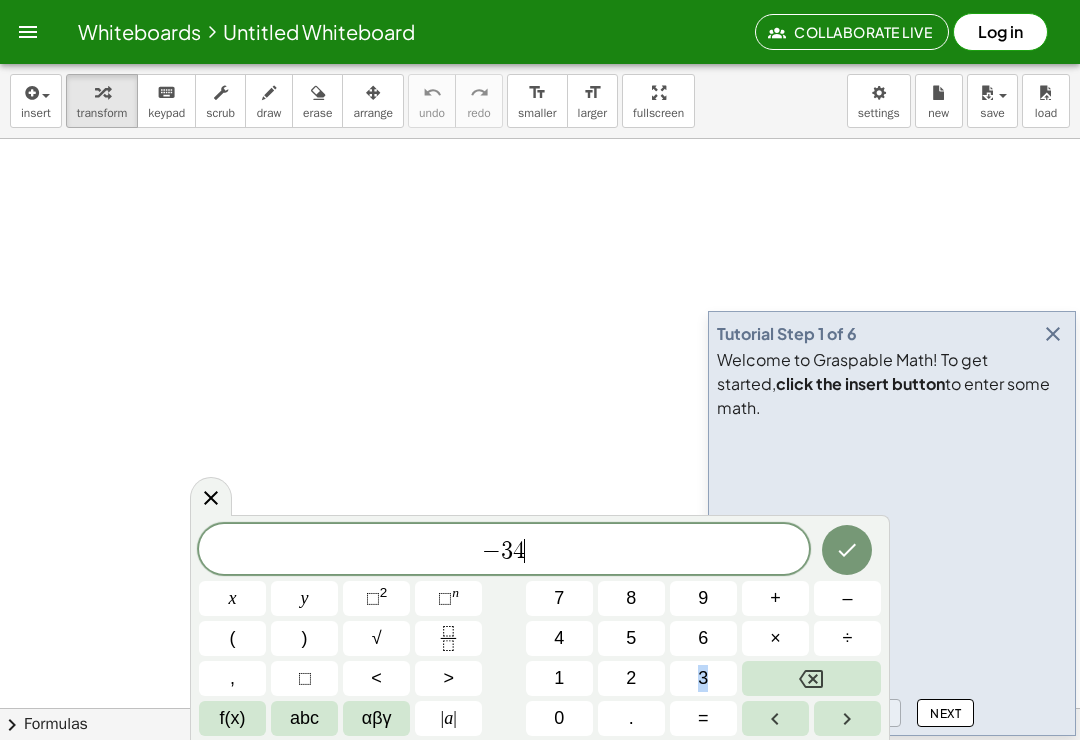 click on "− 3 4 ​" 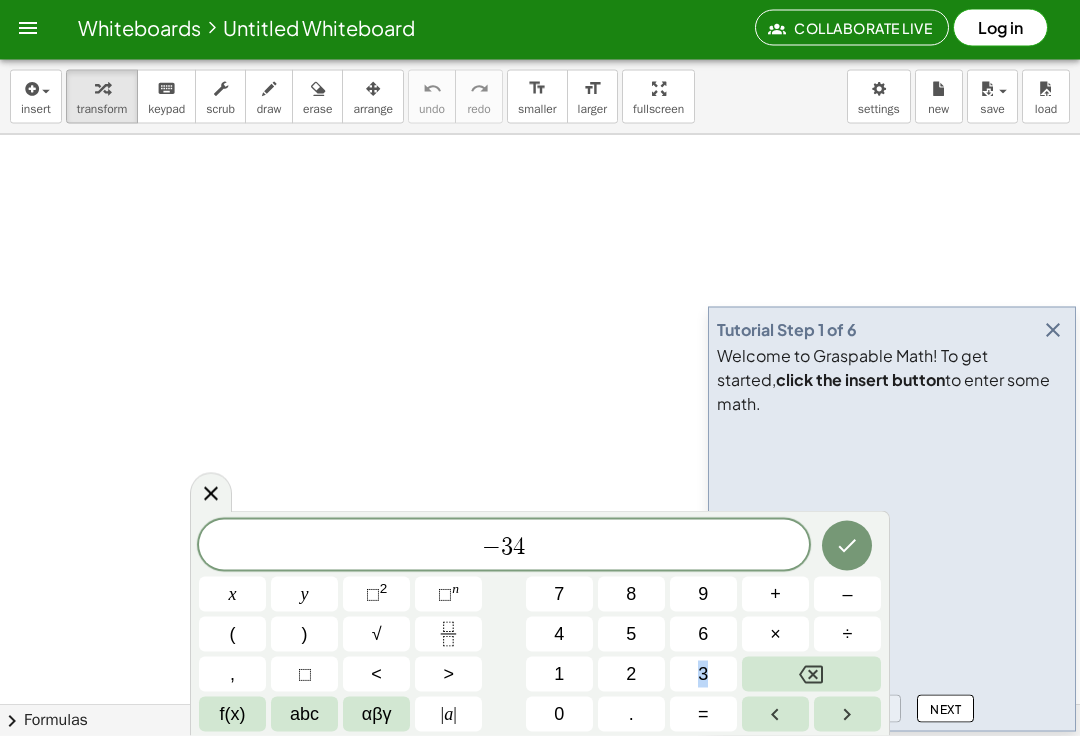 scroll, scrollTop: 0, scrollLeft: 0, axis: both 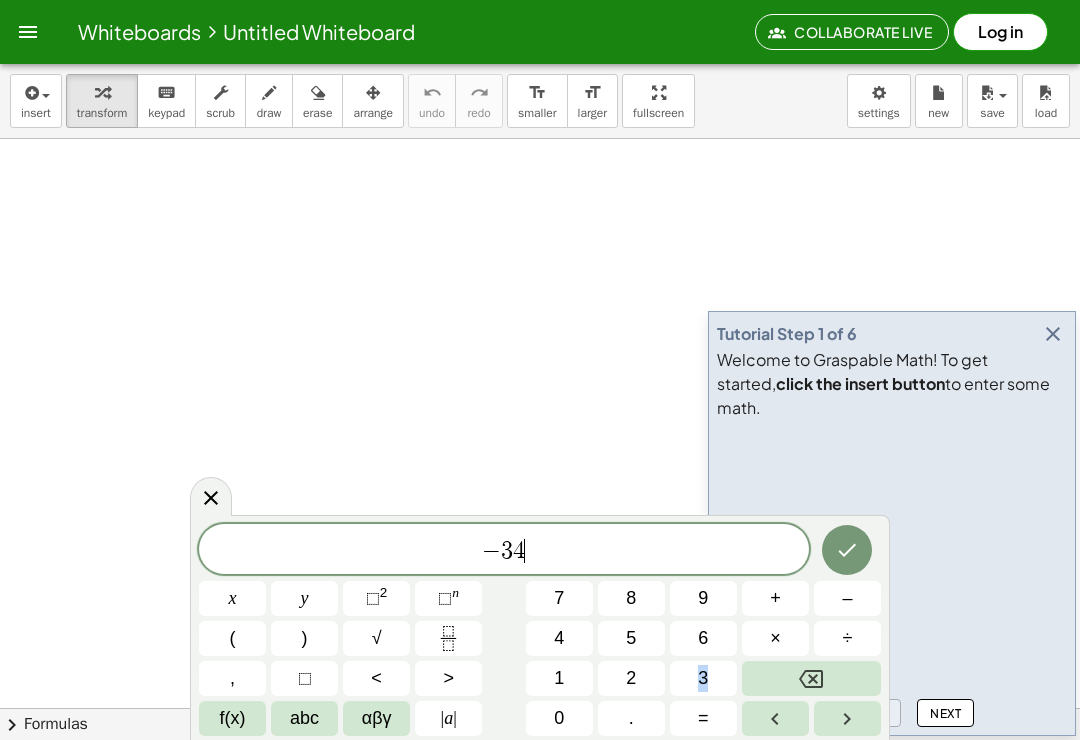 click on "abc" at bounding box center (304, 718) 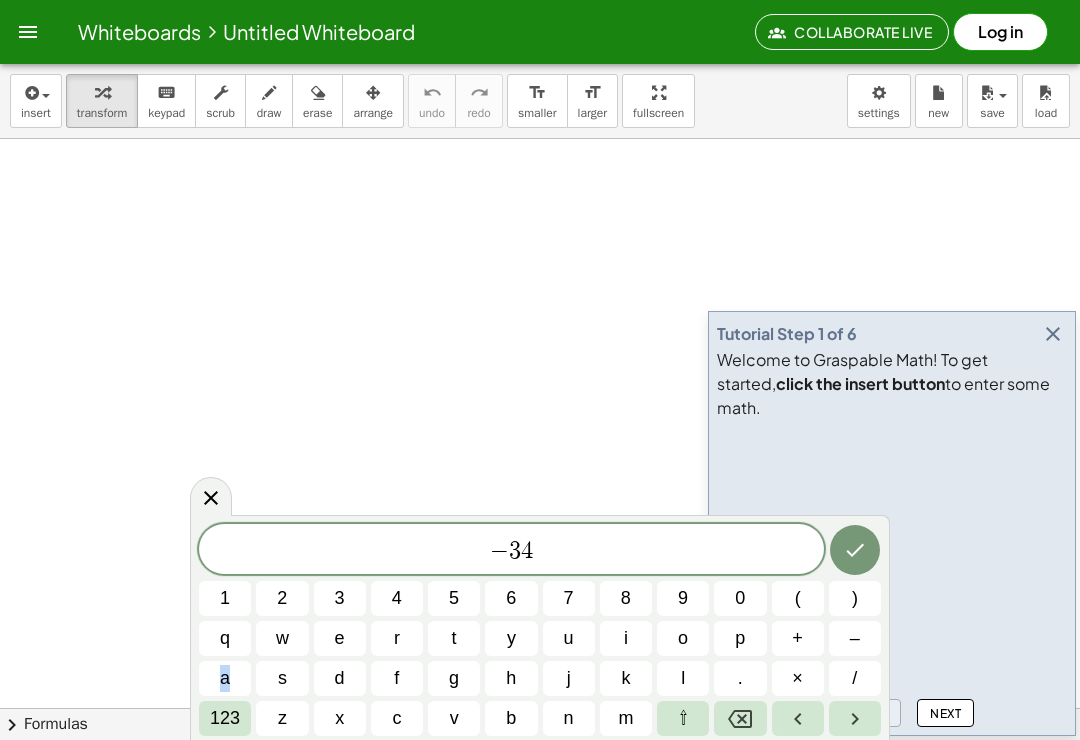 click on "a" at bounding box center (225, 678) 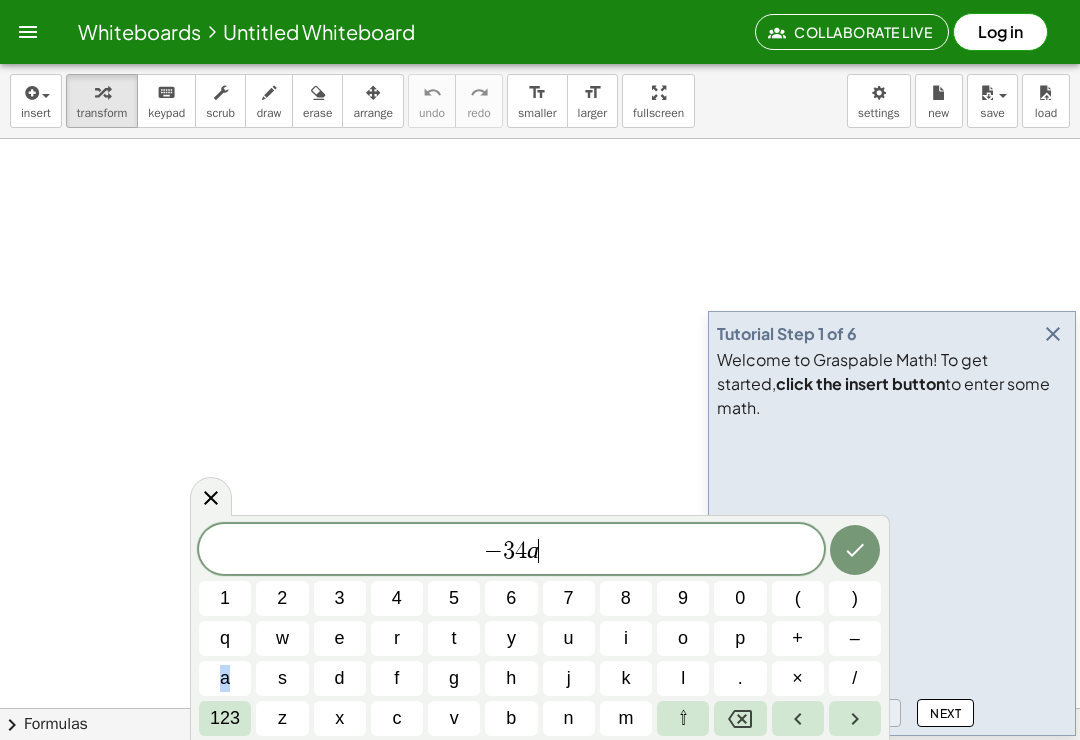 click on "123" at bounding box center (225, 718) 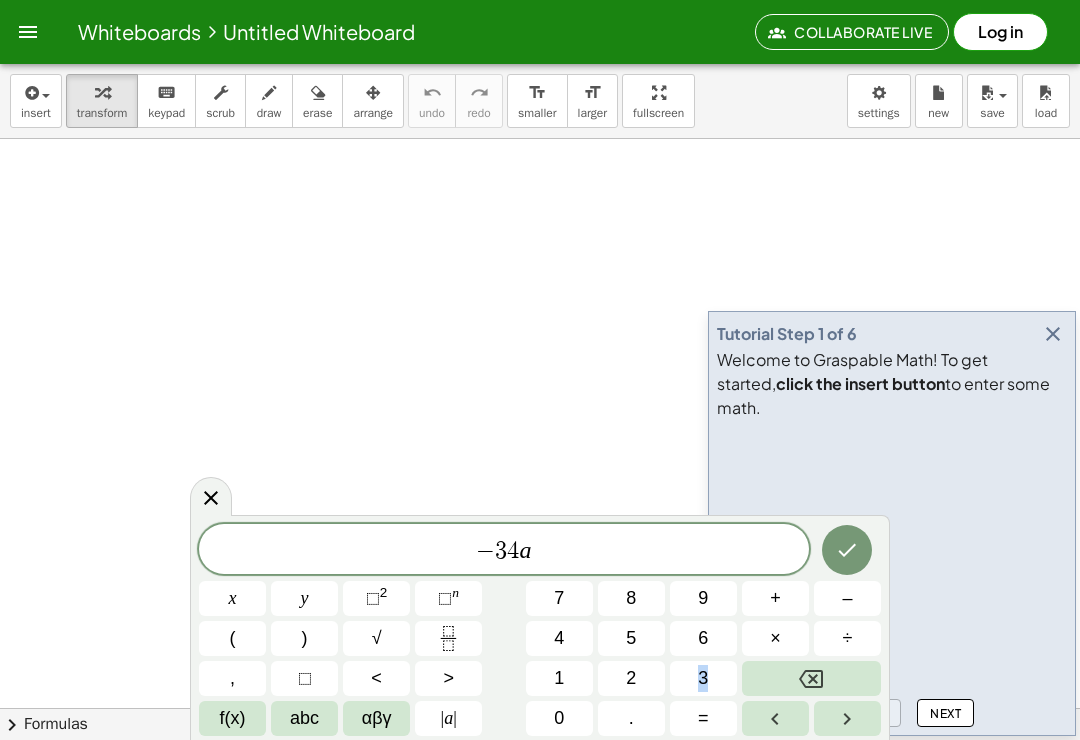 click on "⬚" at bounding box center (445, 598) 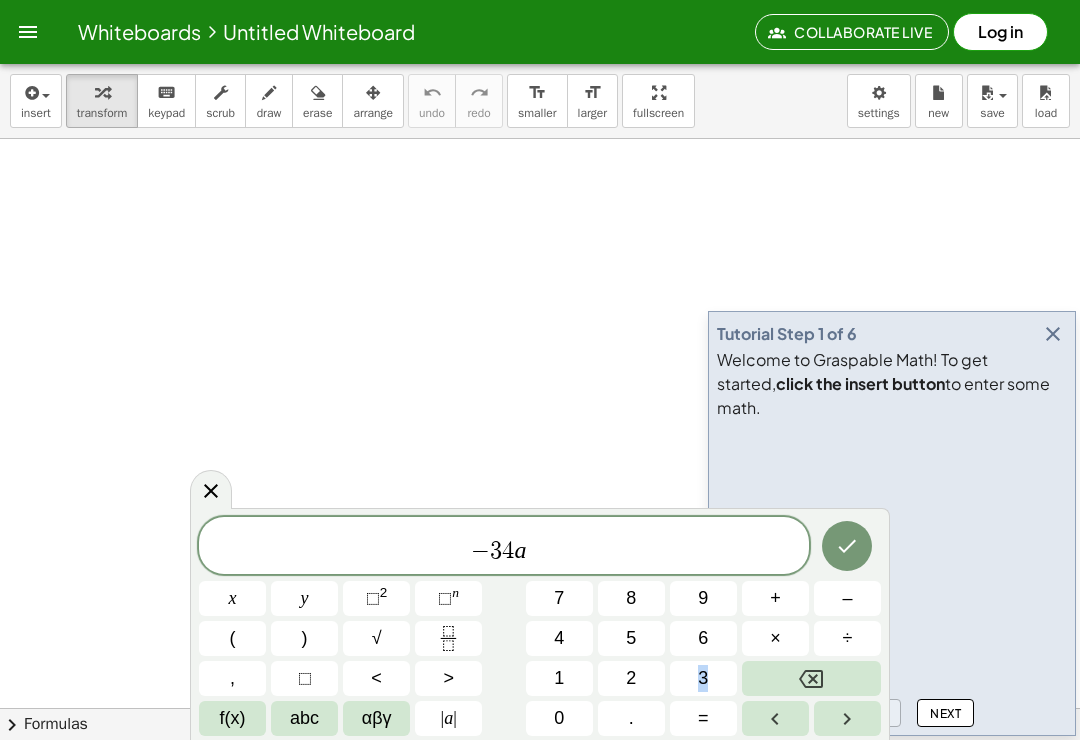 click on "4" at bounding box center [559, 638] 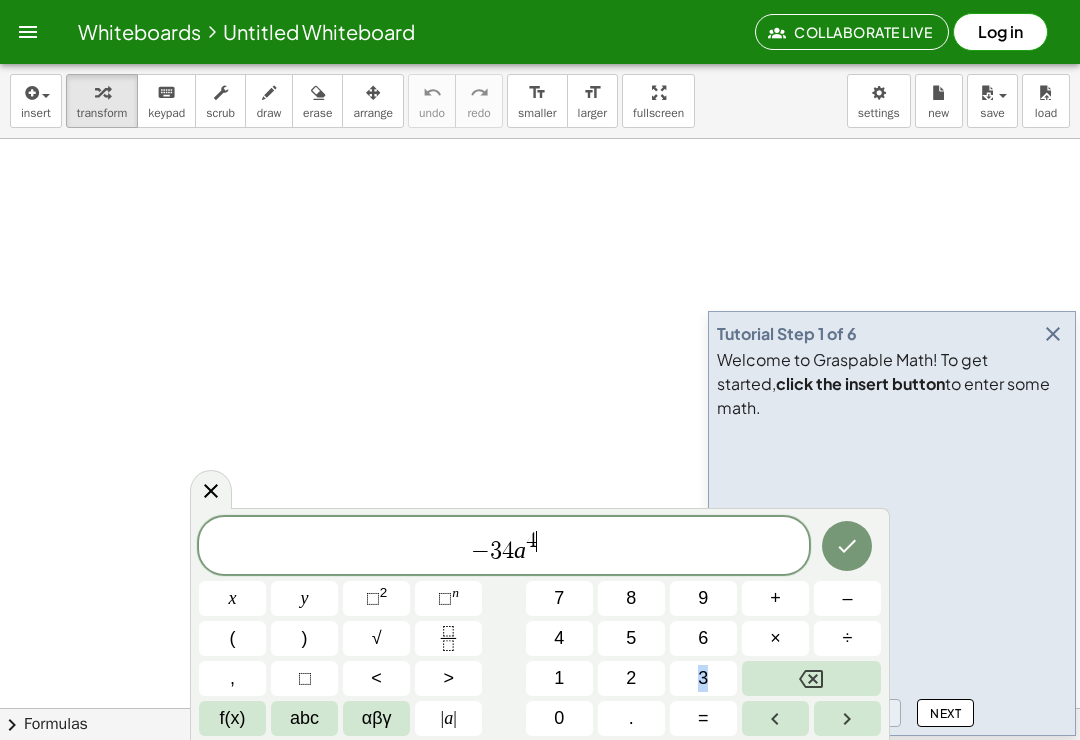 click on "abc" at bounding box center (304, 718) 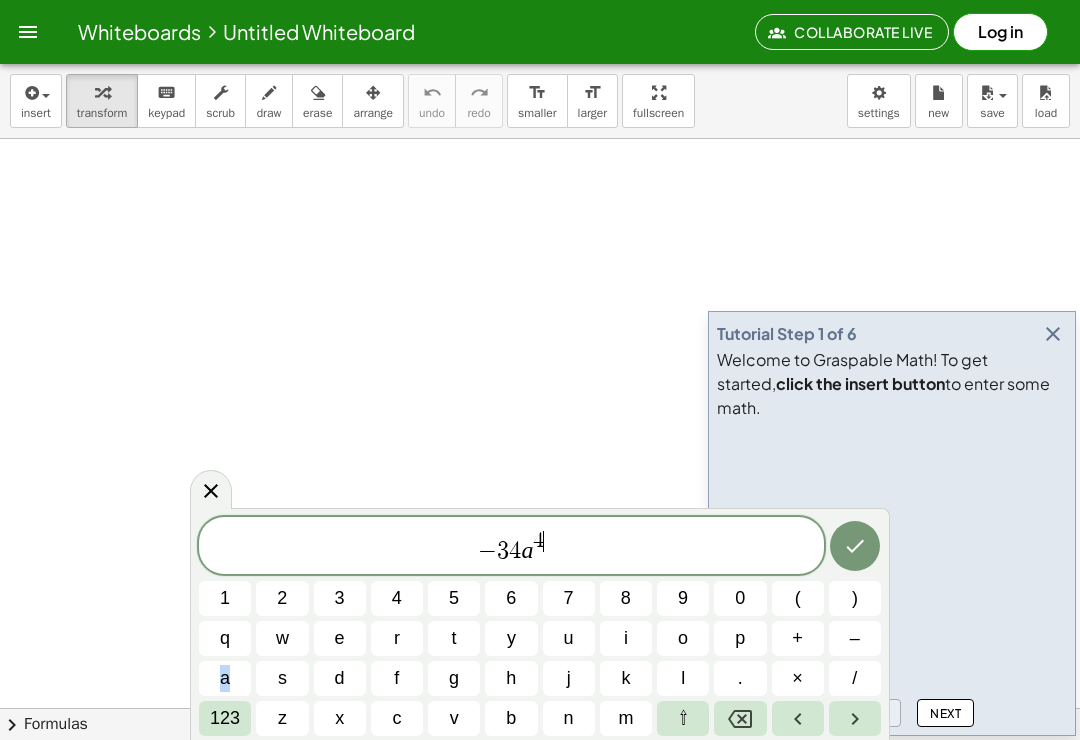 click on "b" at bounding box center [511, 718] 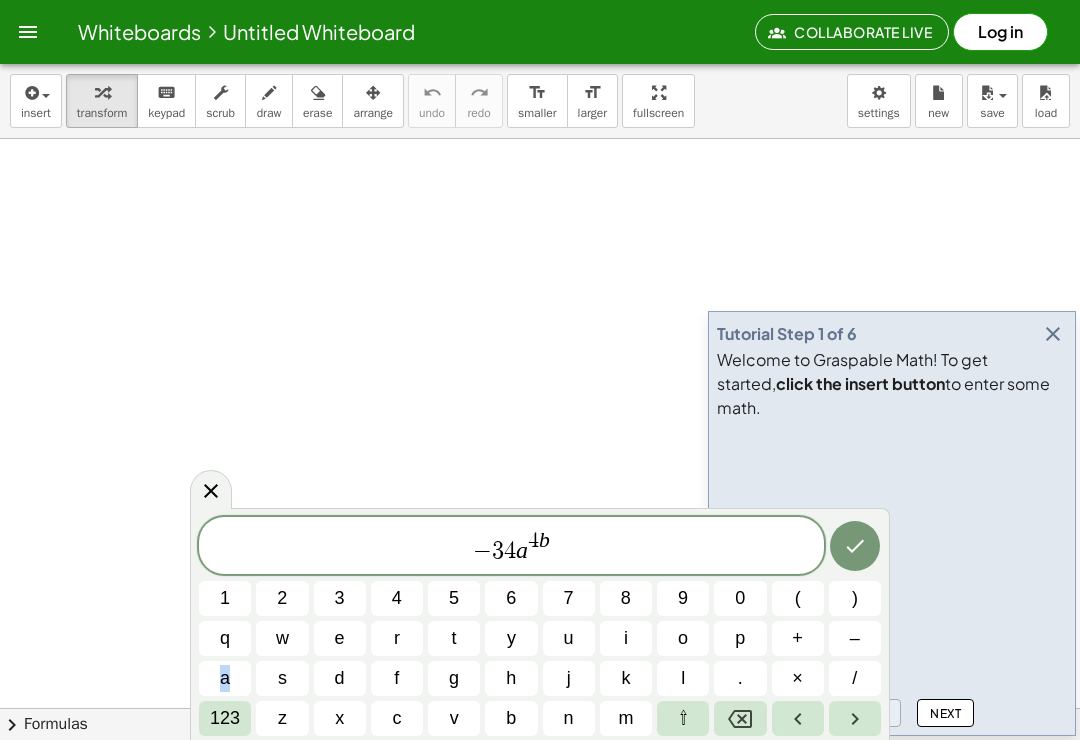 click on "123" at bounding box center (225, 718) 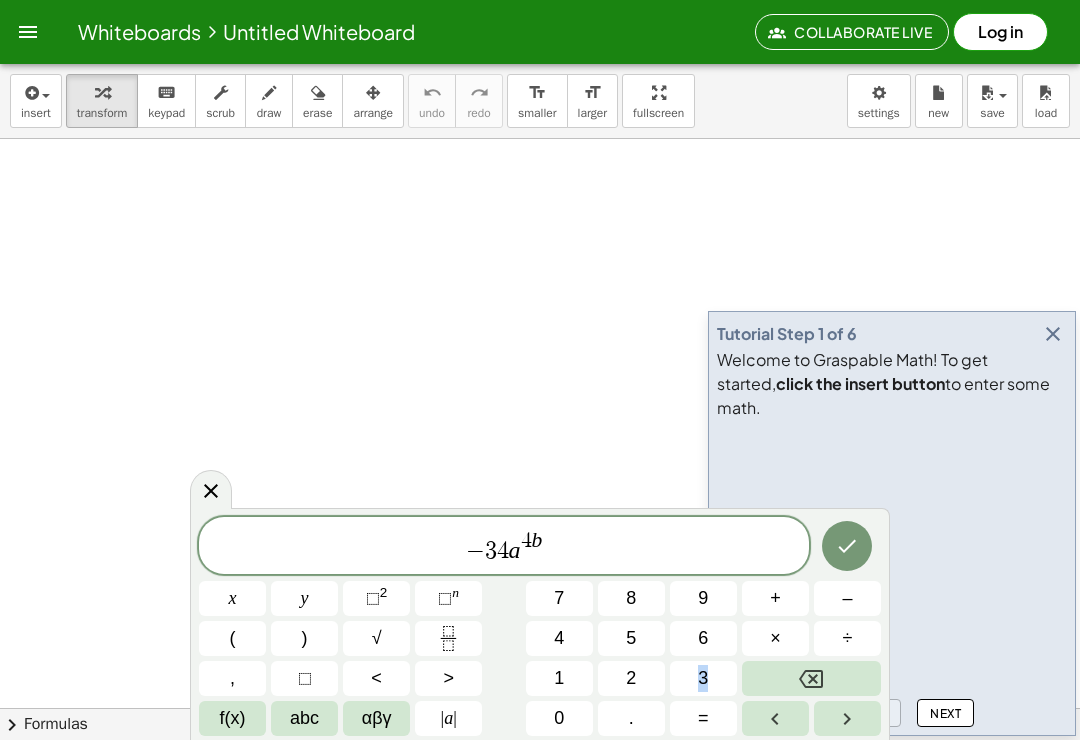 click on "⬚" at bounding box center (373, 598) 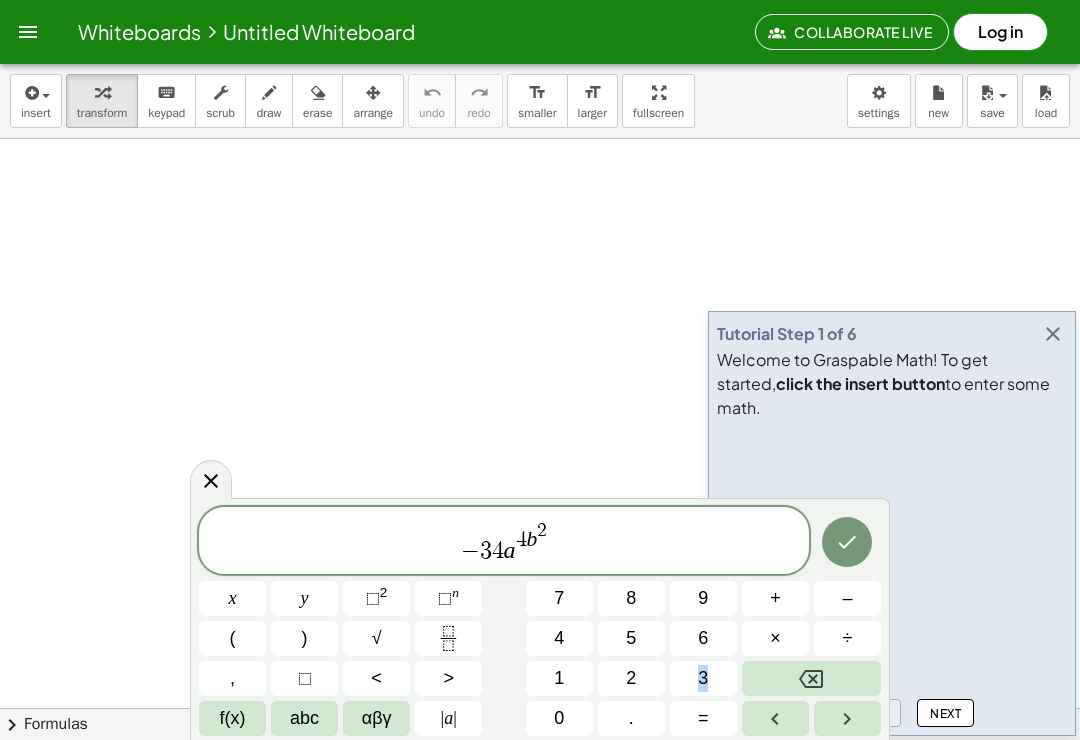 click at bounding box center (811, 678) 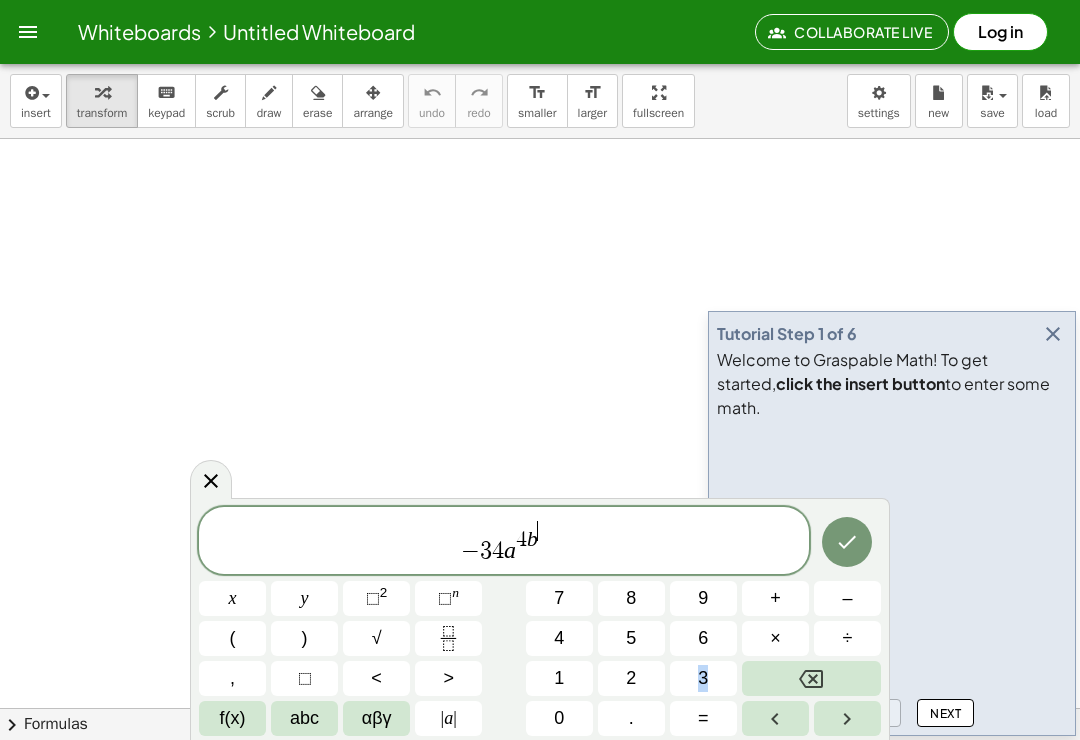 click at bounding box center (811, 678) 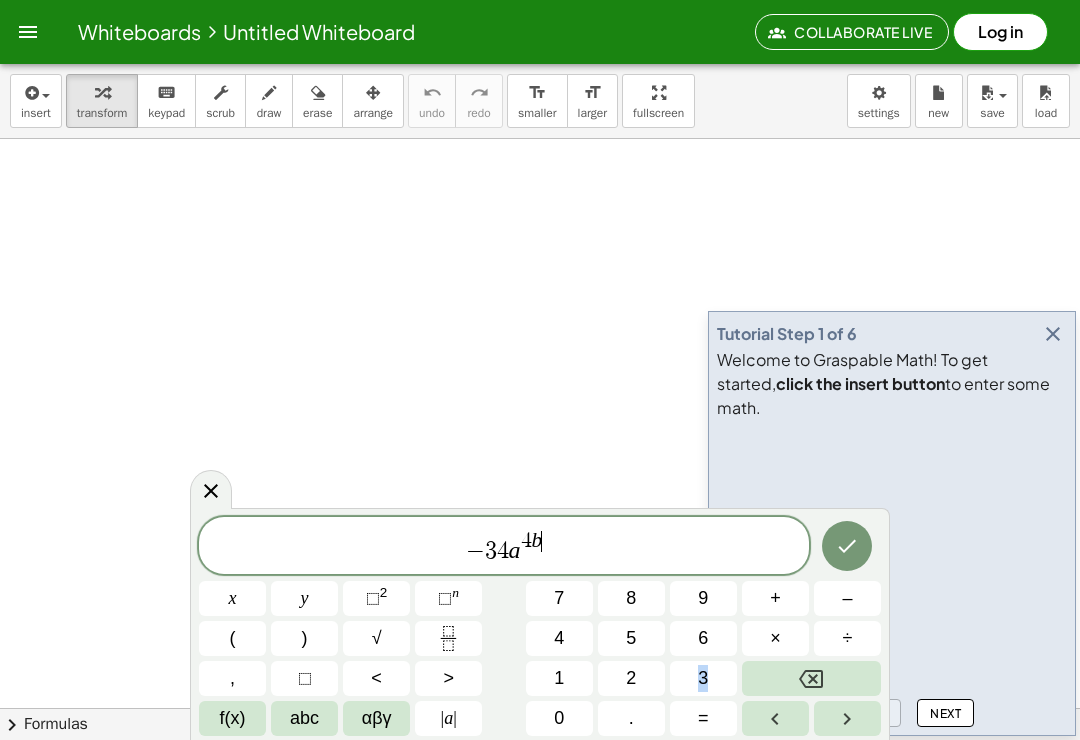 click at bounding box center [811, 678] 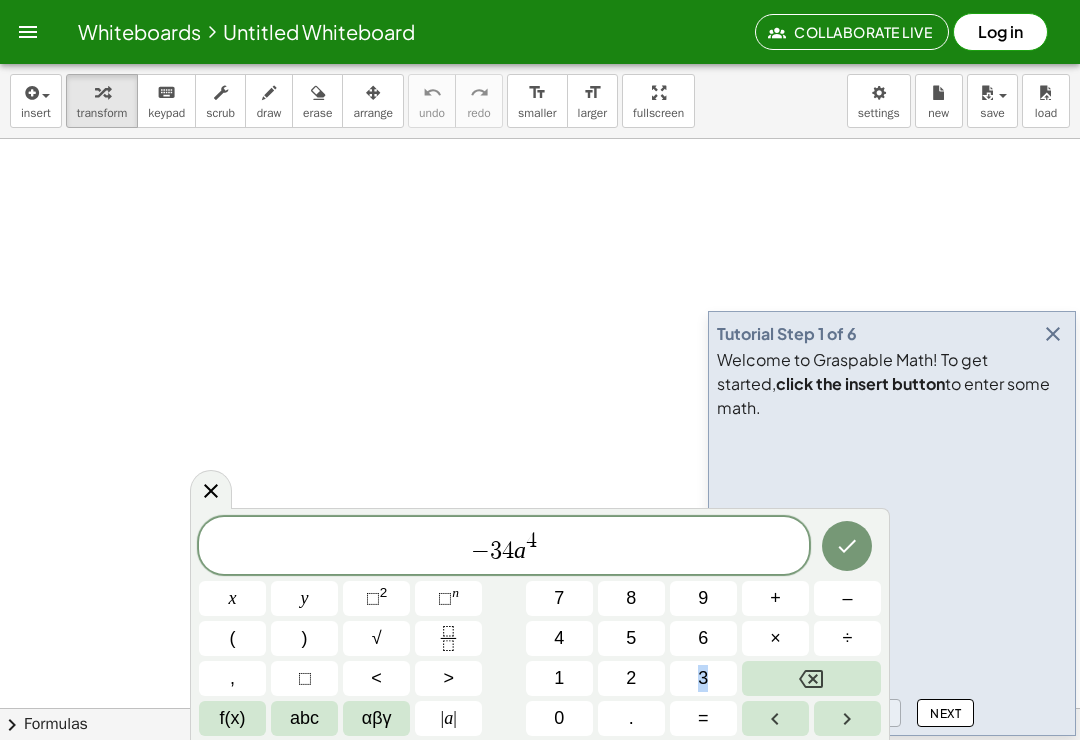 click on "− 3 4 a 4 ​" at bounding box center (504, 547) 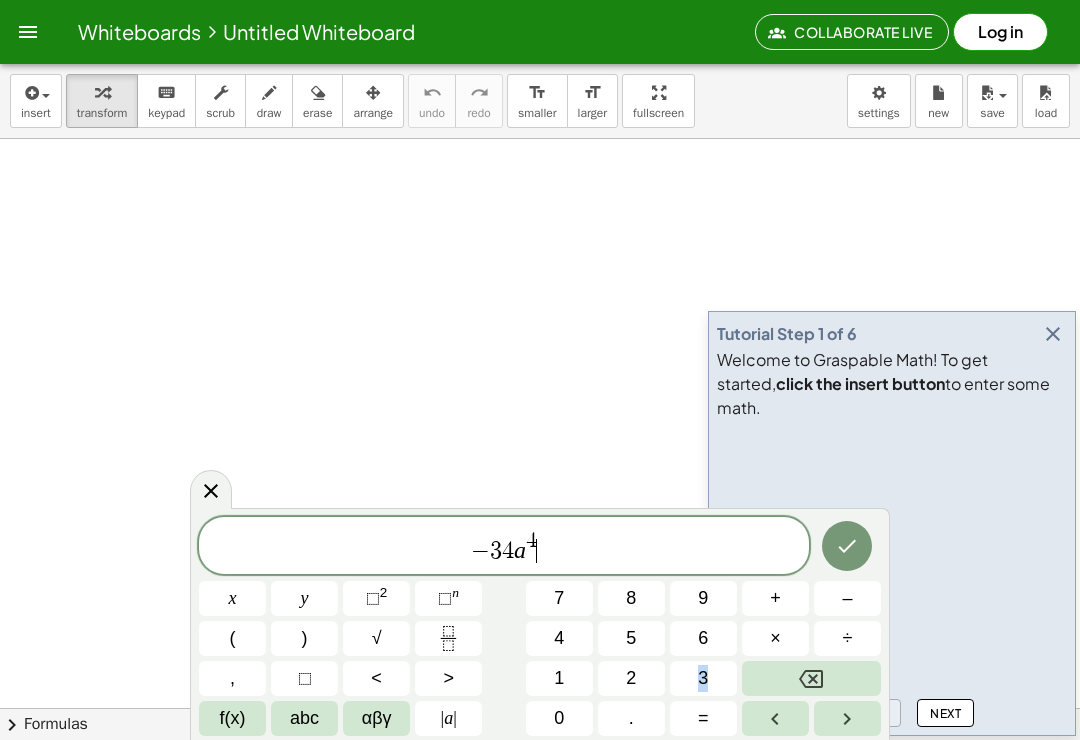 click on "abc" at bounding box center [304, 718] 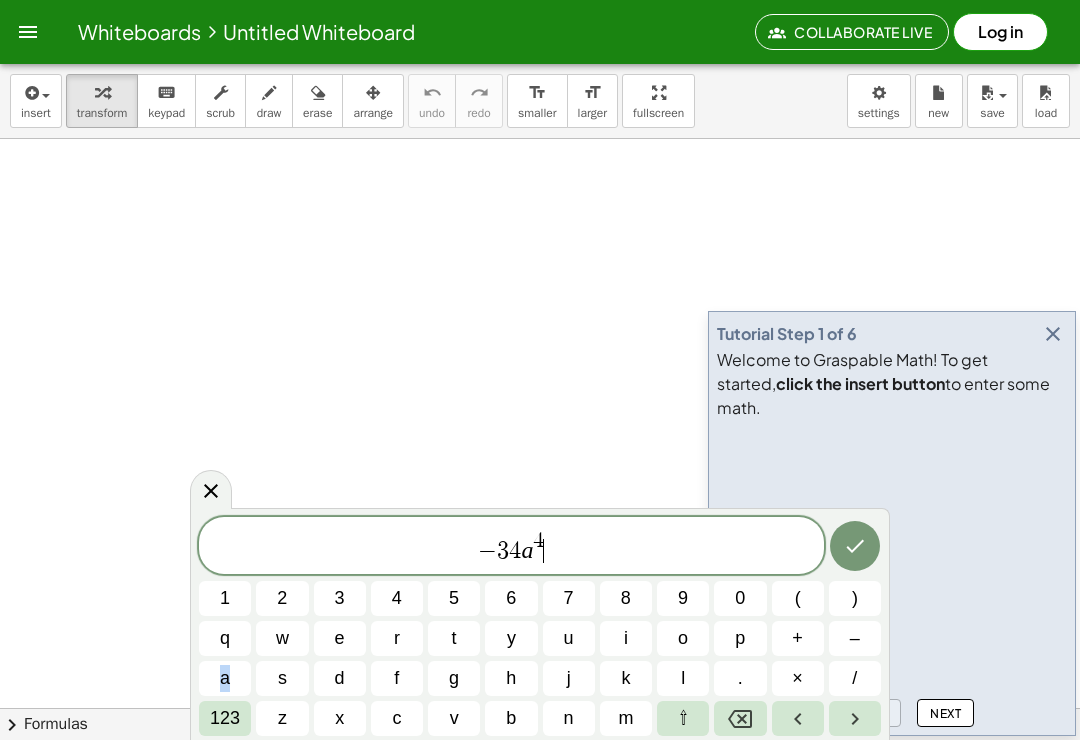 click on "b" at bounding box center (511, 718) 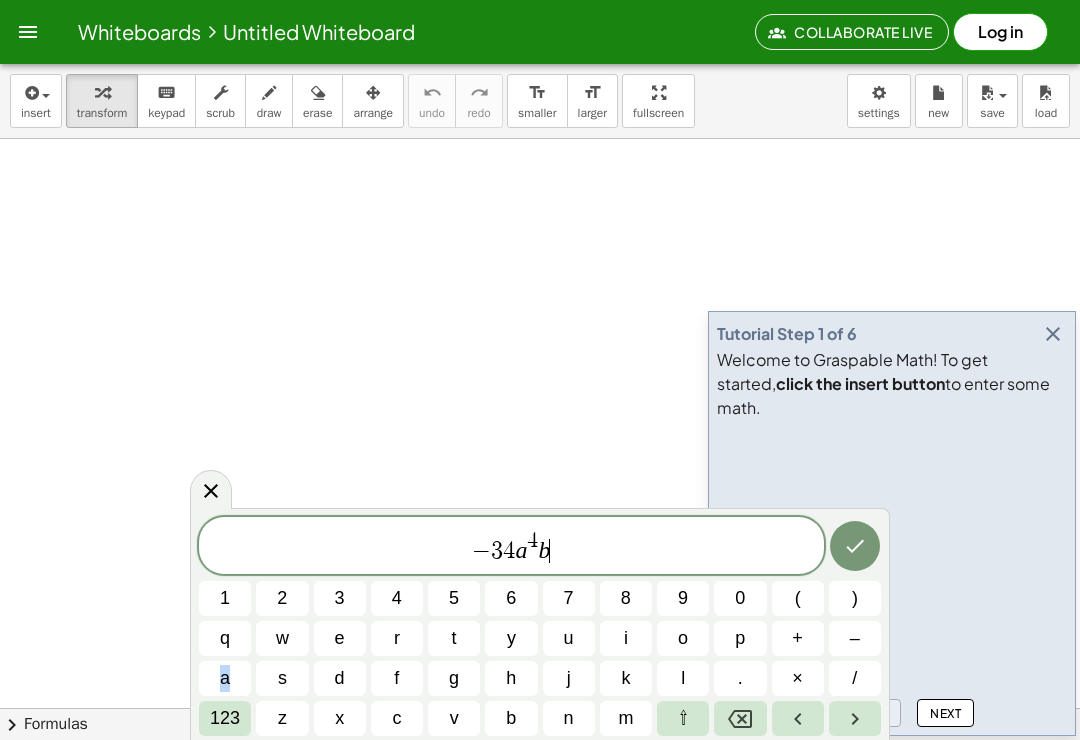 click on "x" at bounding box center [339, 718] 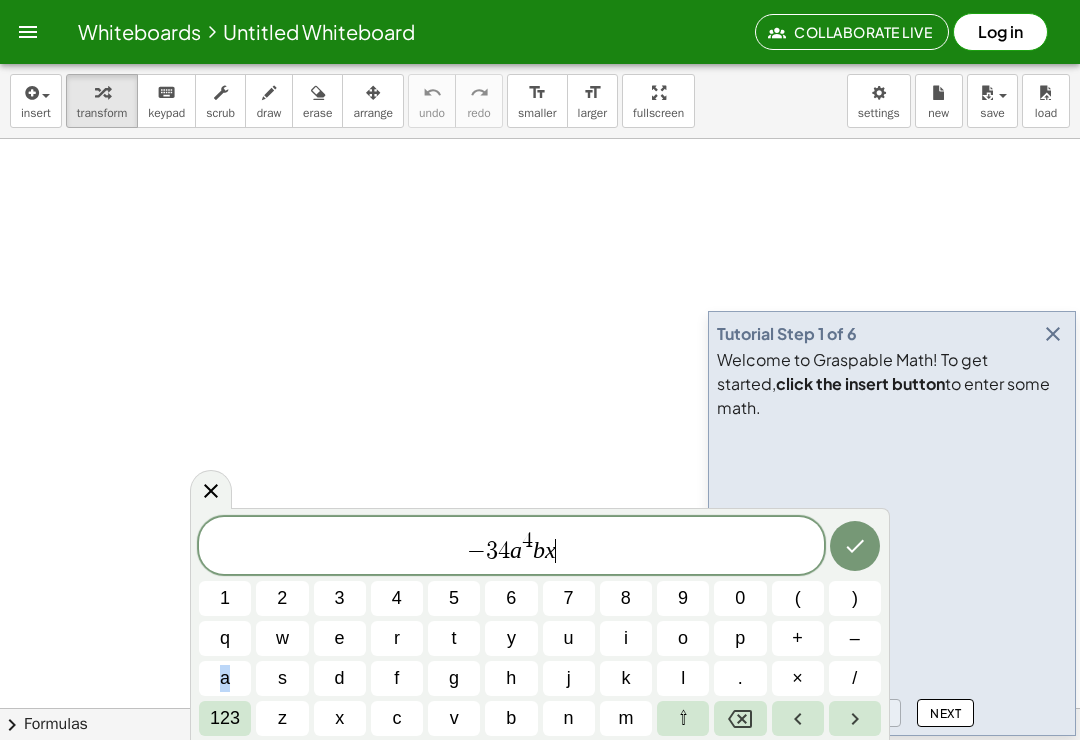 click on "123" at bounding box center [225, 718] 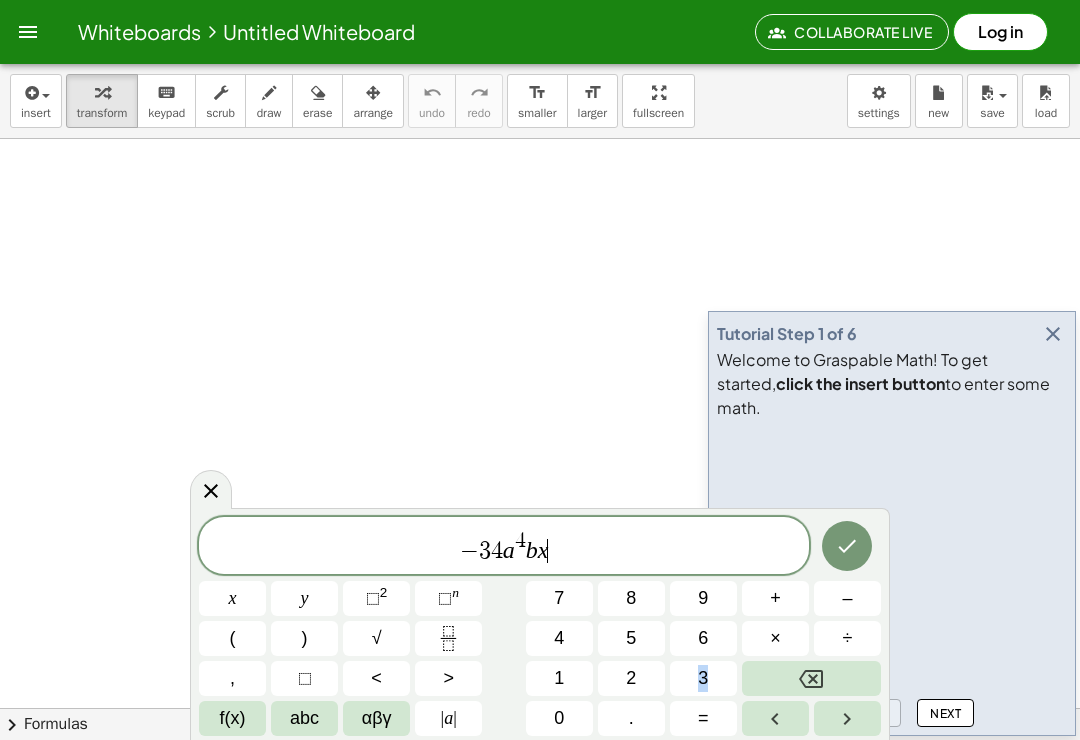 click on "⬚" at bounding box center [373, 598] 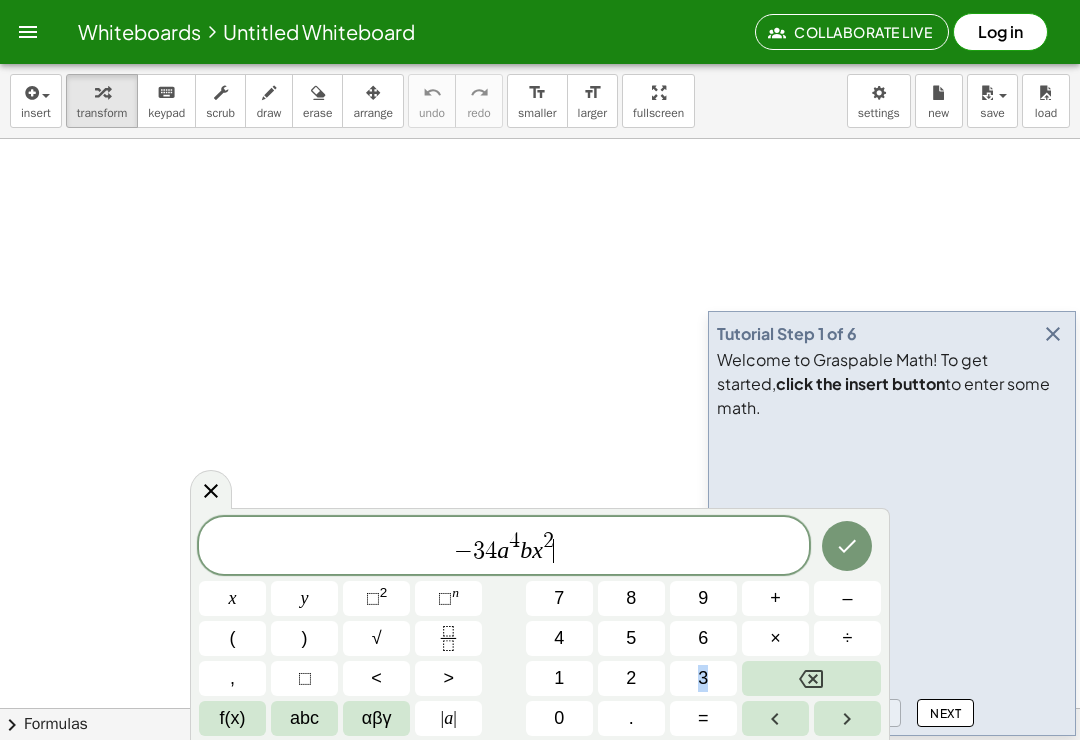 click on "–" at bounding box center (847, 598) 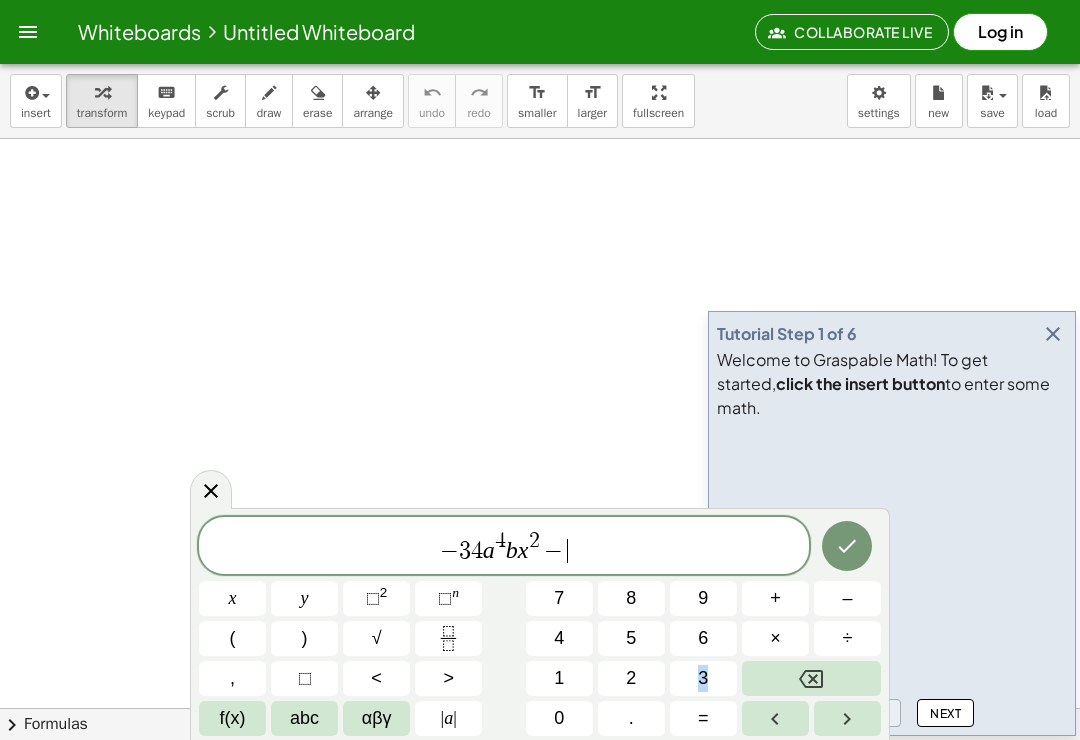 click on "8" at bounding box center (631, 598) 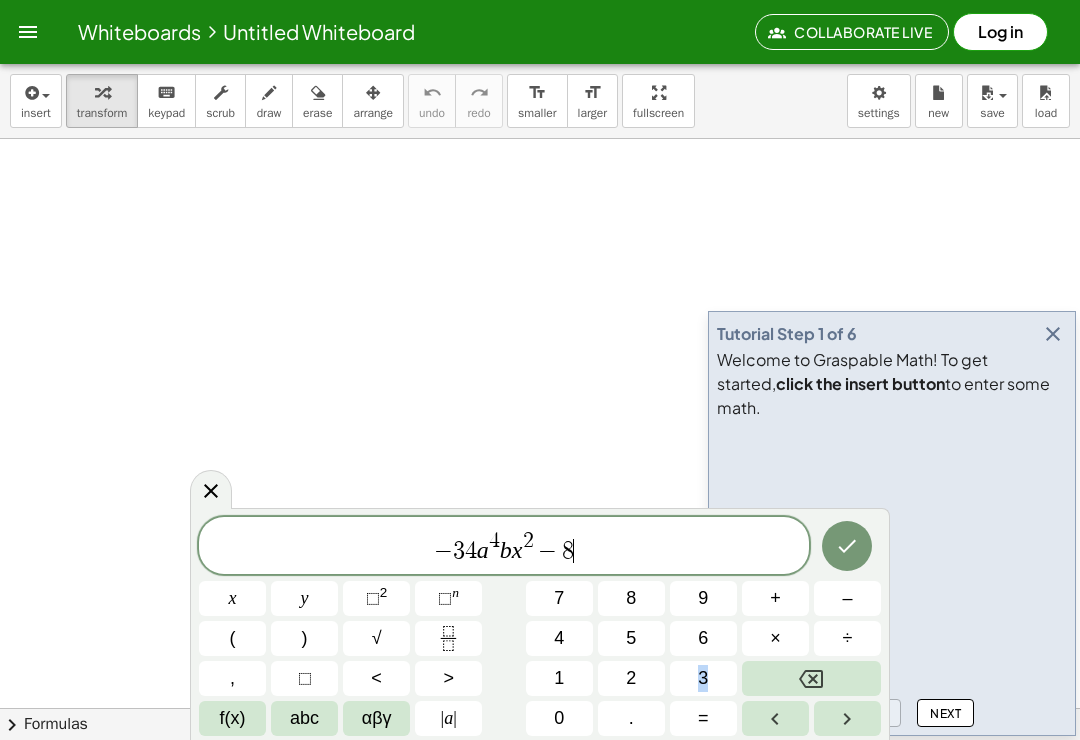 click on "8" at bounding box center (631, 598) 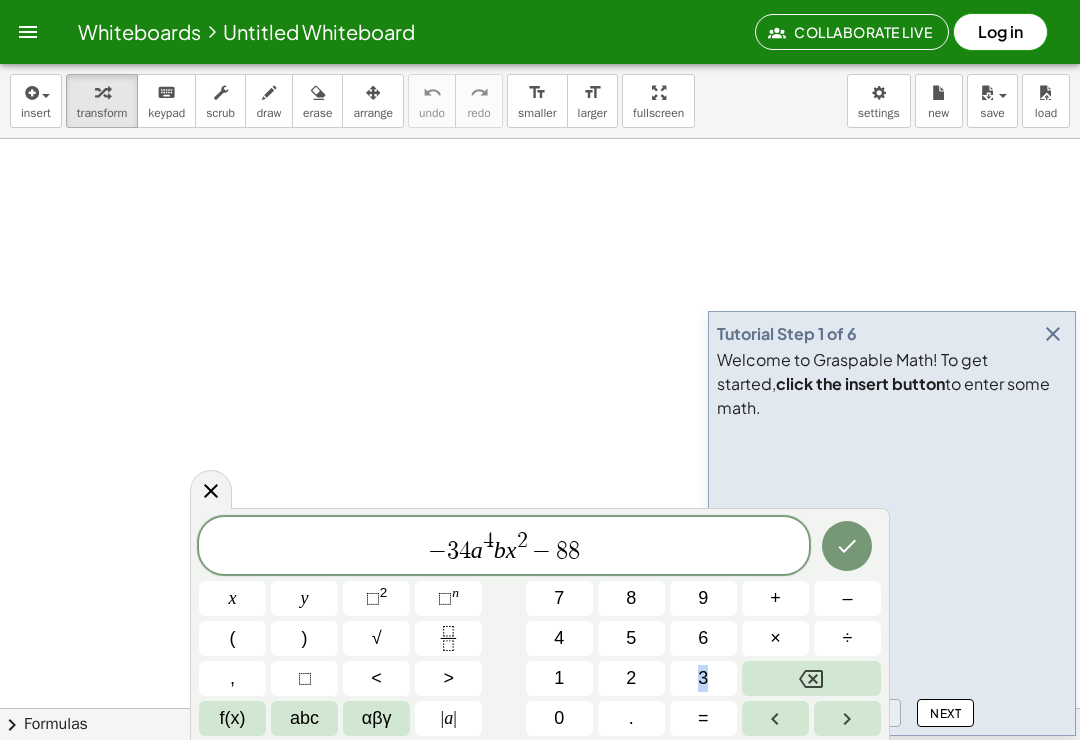 click at bounding box center (811, 678) 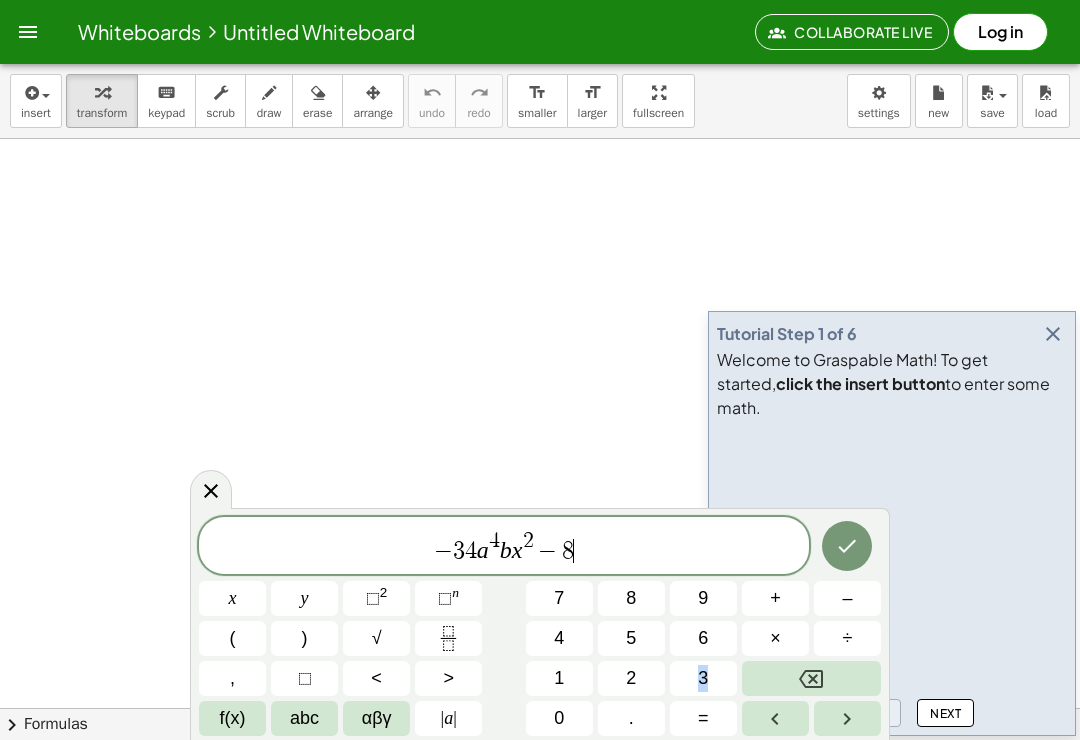 click on "5" at bounding box center (631, 638) 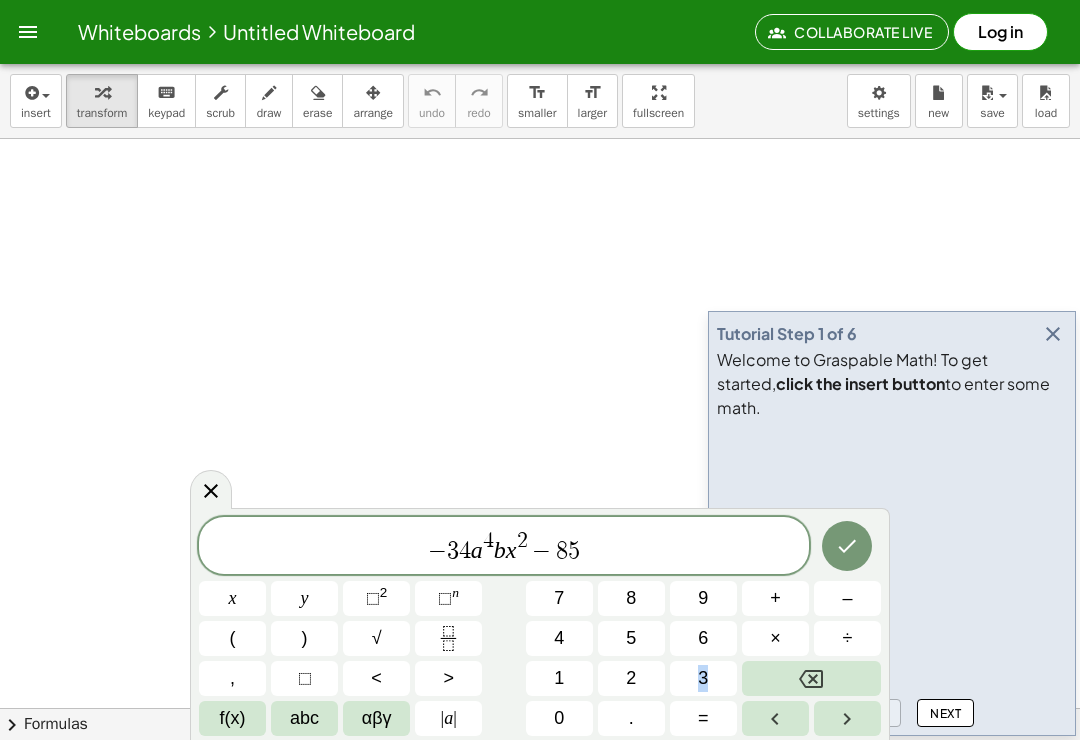 click on "abc" at bounding box center [304, 718] 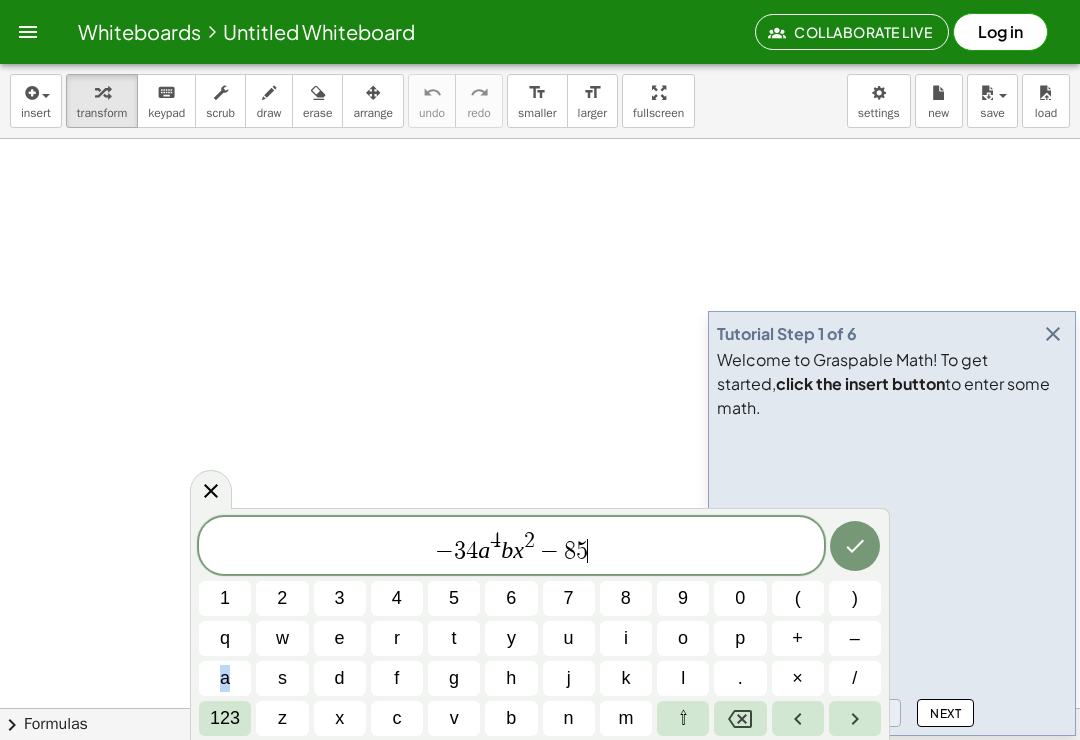 click on "a" at bounding box center (225, 678) 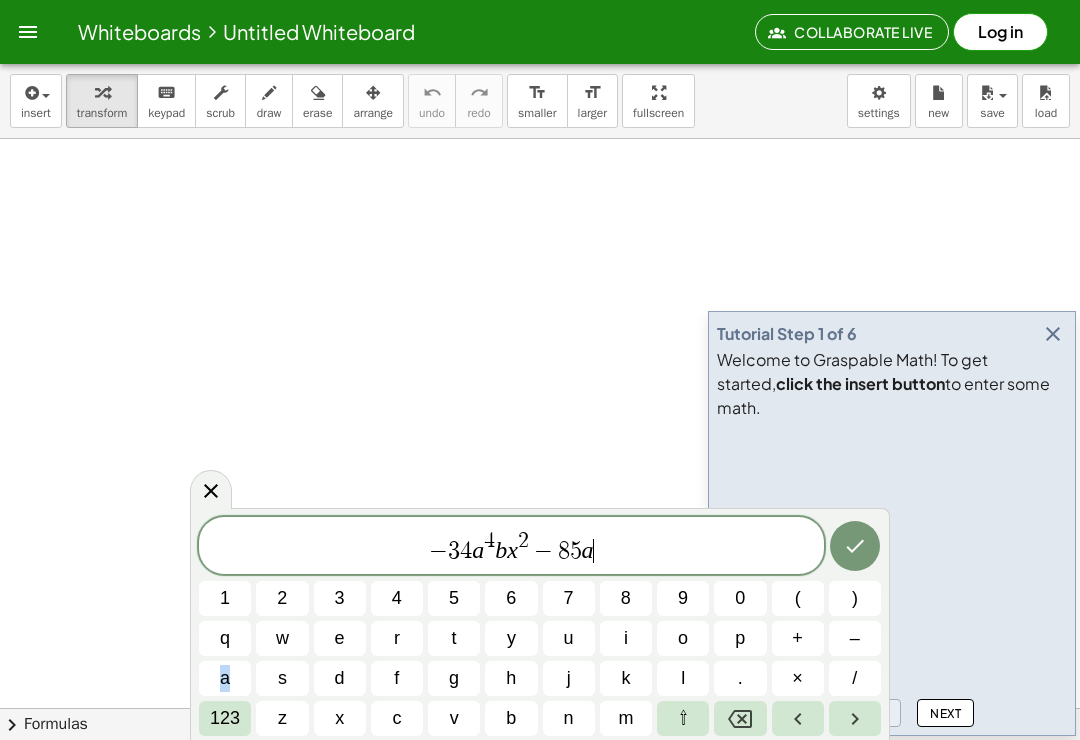 click on "chevron_right  Formulas" 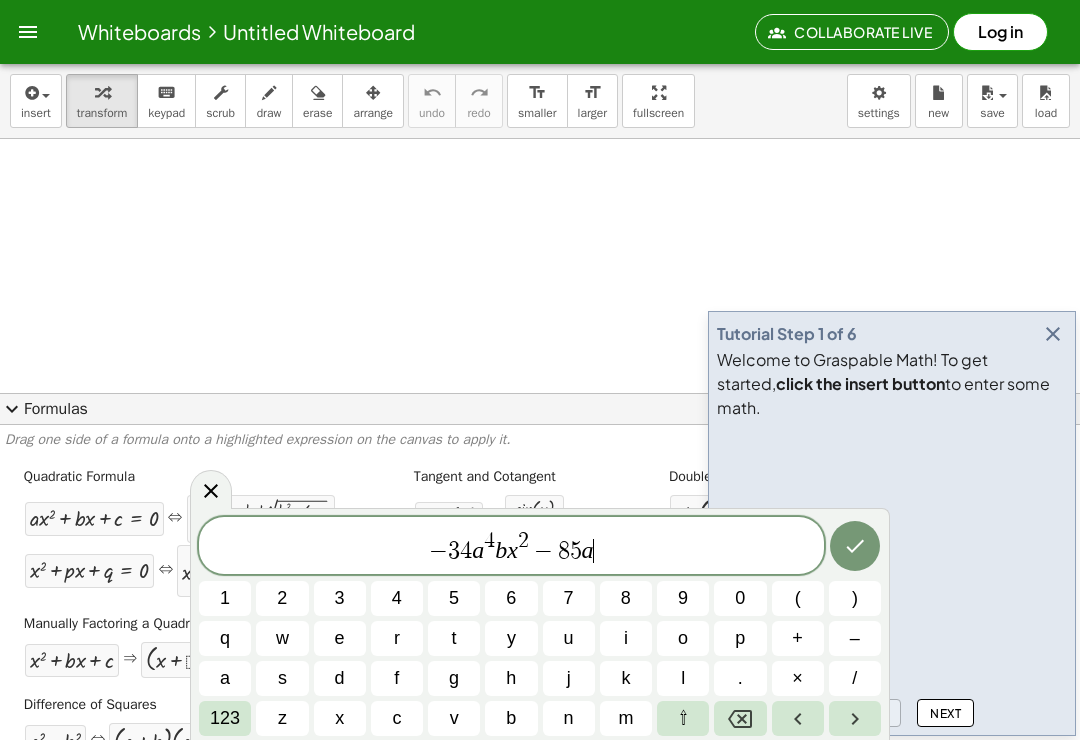 click on "123" at bounding box center (225, 718) 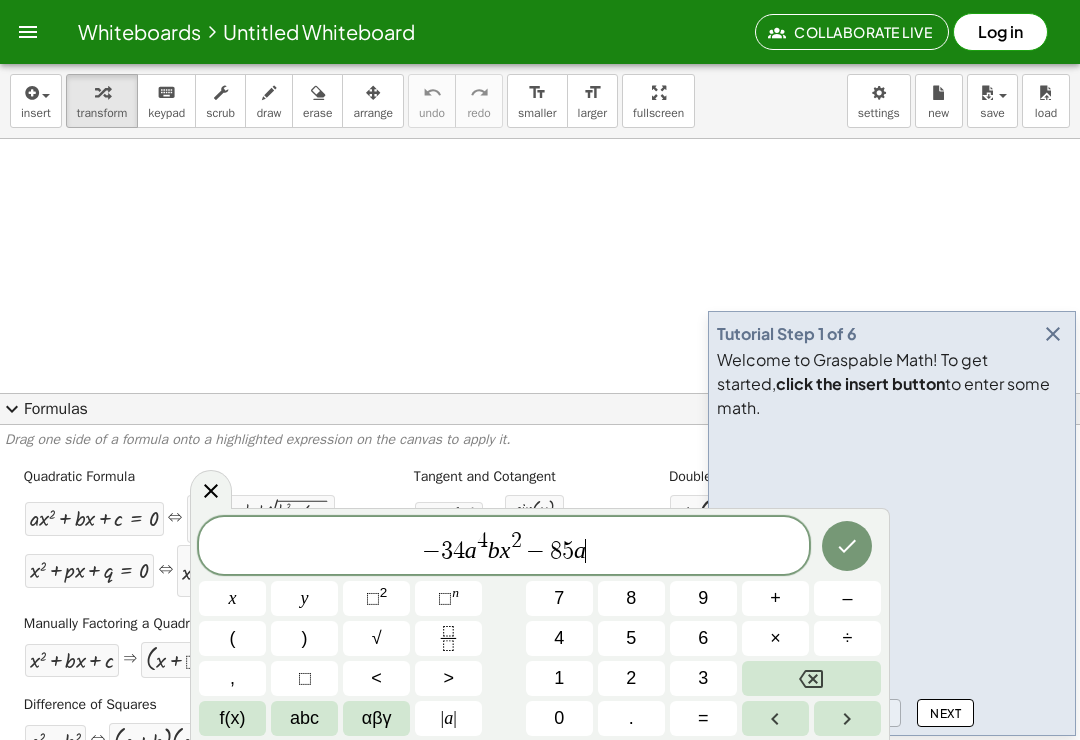 click on "⬚" at bounding box center (445, 598) 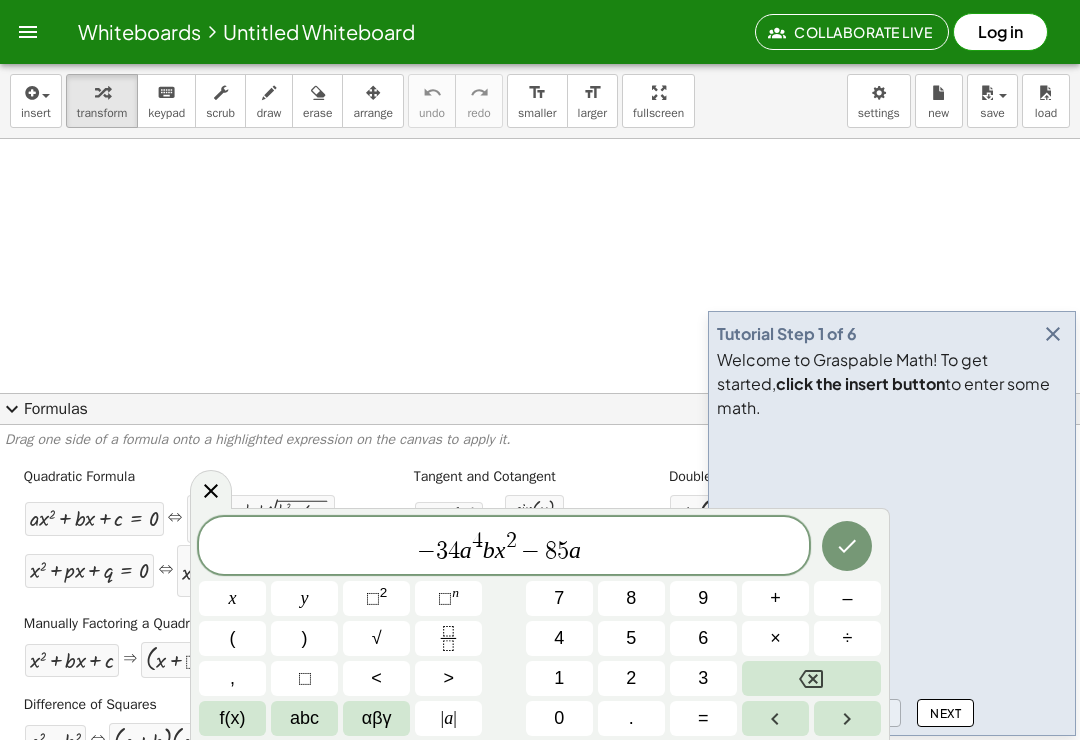 click on "3" at bounding box center (703, 678) 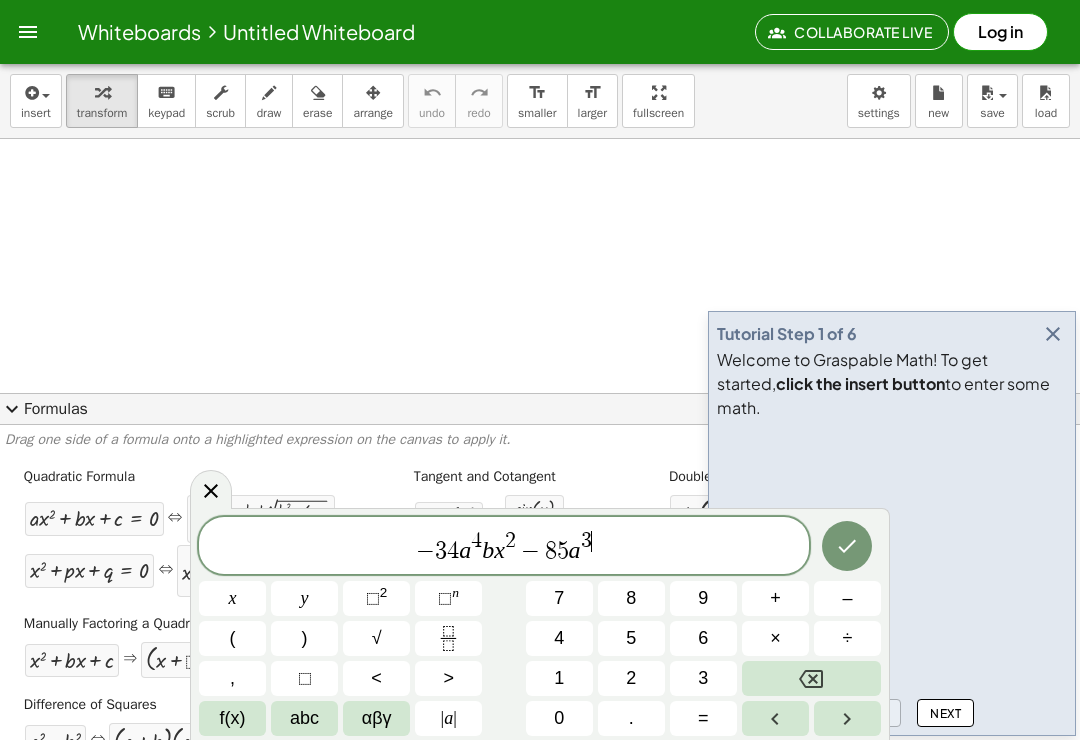 click on "− 3 4 a 4 b x 2 − 8 5 a 3 ​" at bounding box center (504, 547) 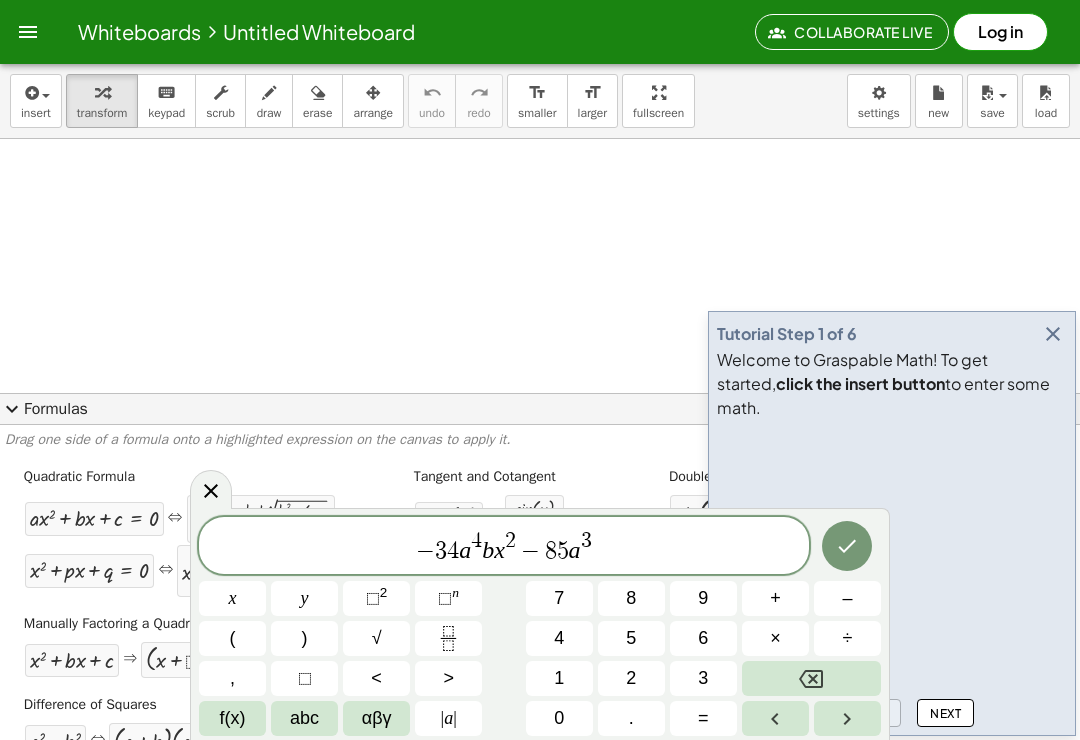 click on "f(x)" at bounding box center (232, 718) 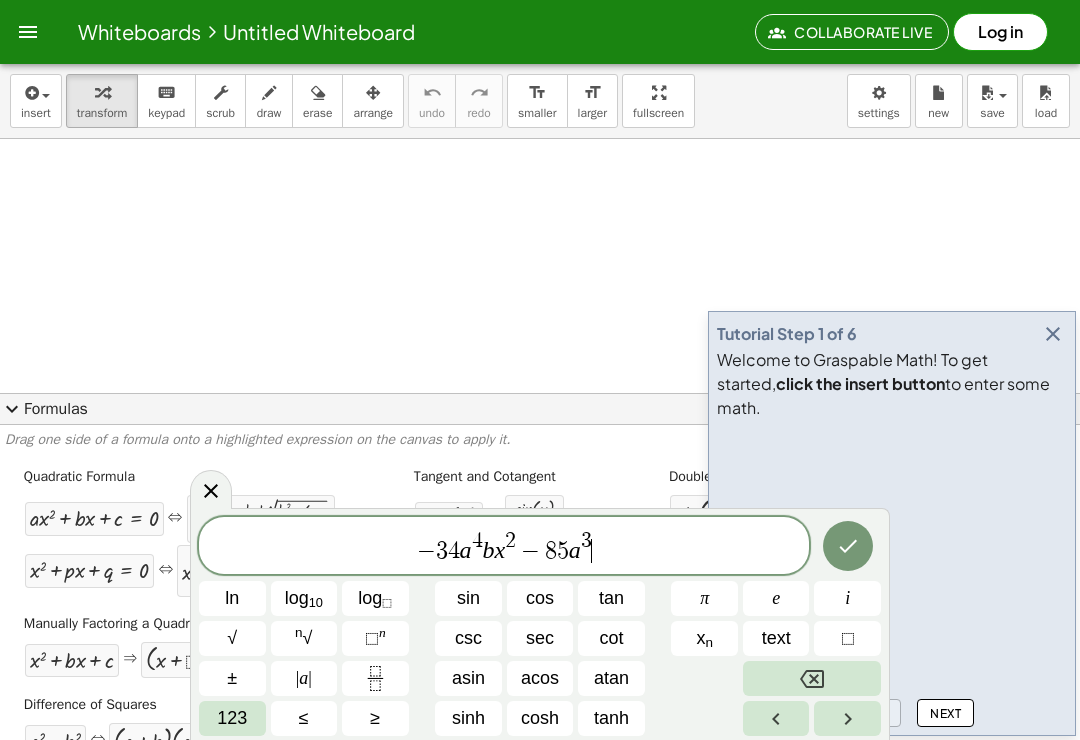 click on "123" at bounding box center (232, 718) 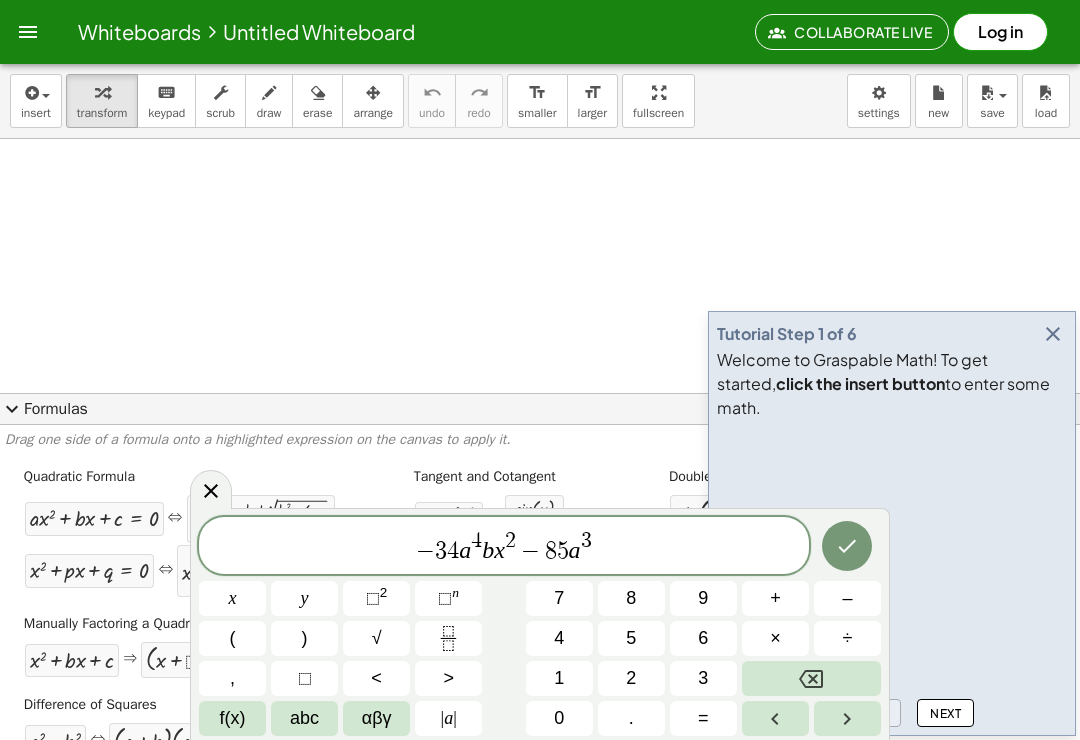 click on "abc" at bounding box center (304, 718) 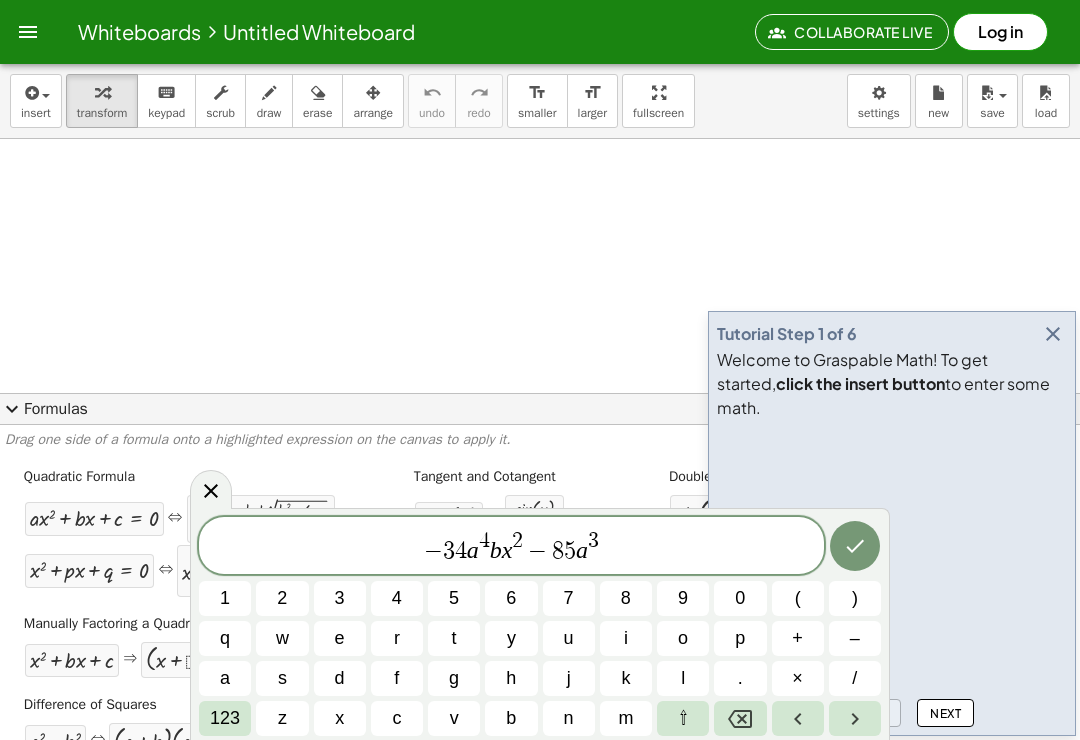 click on "b" at bounding box center [511, 718] 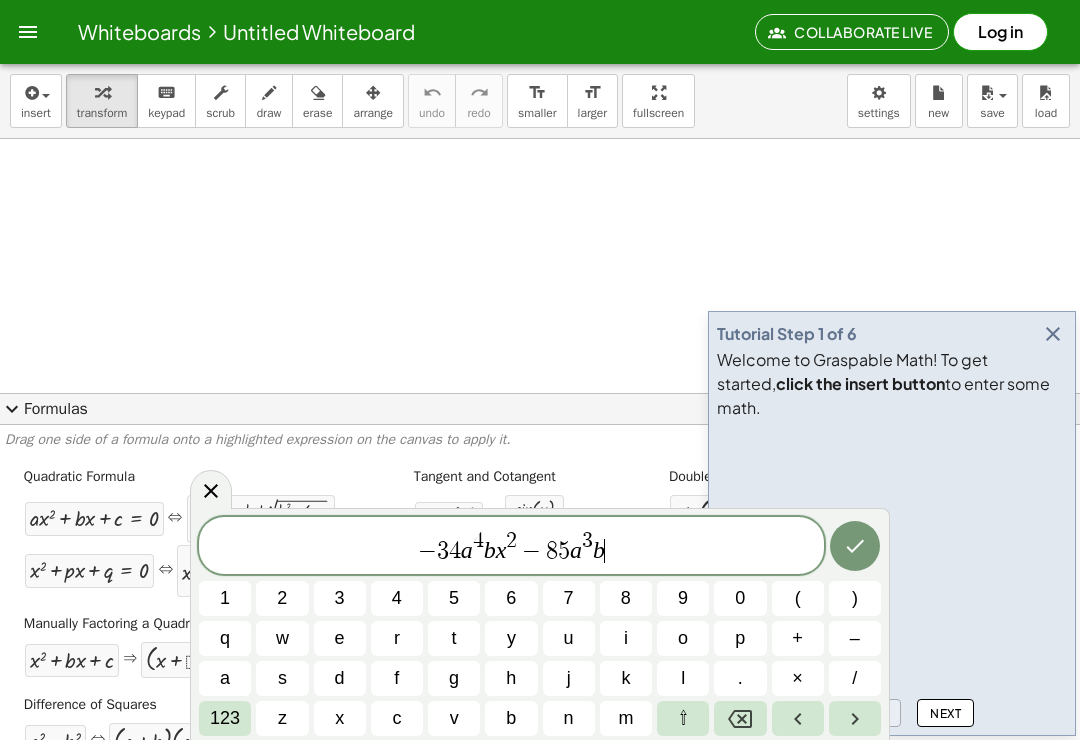click on "123" at bounding box center [225, 718] 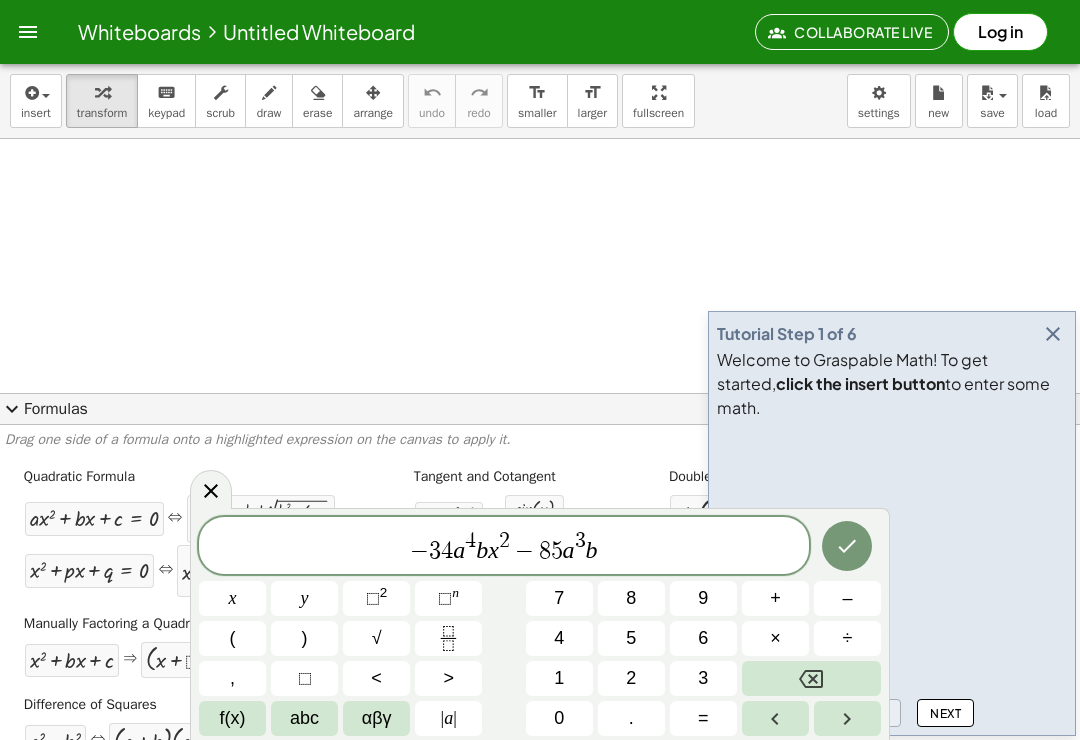 click on "⬚" at bounding box center [373, 598] 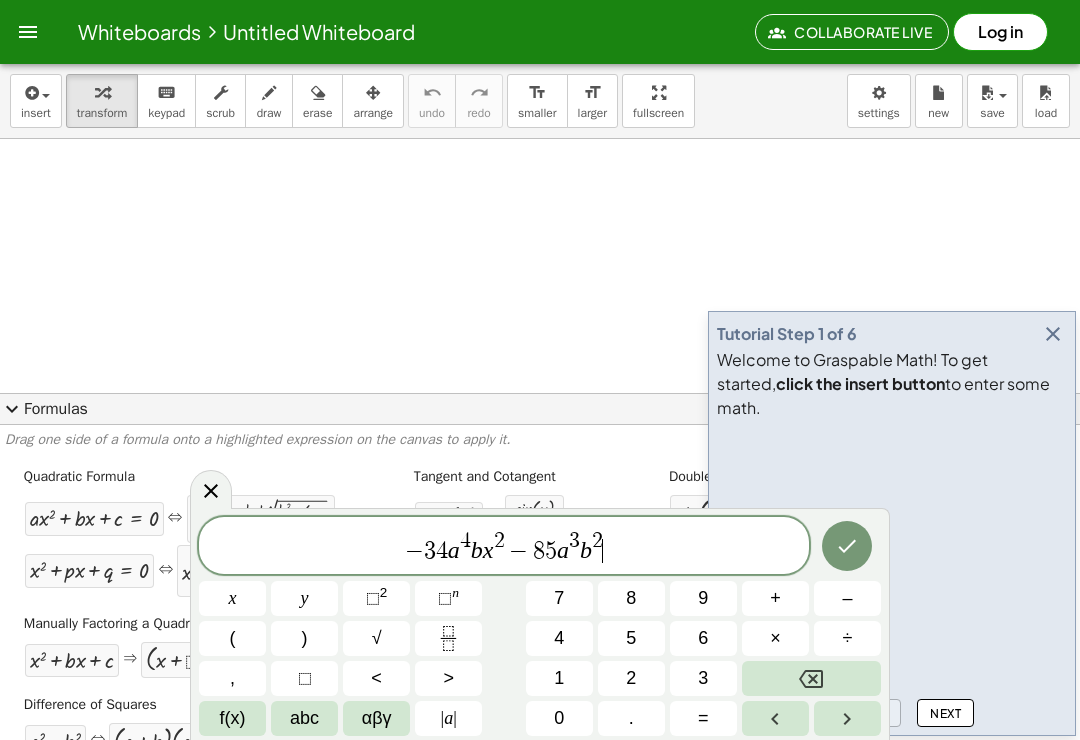 click on "f(x)" at bounding box center (233, 718) 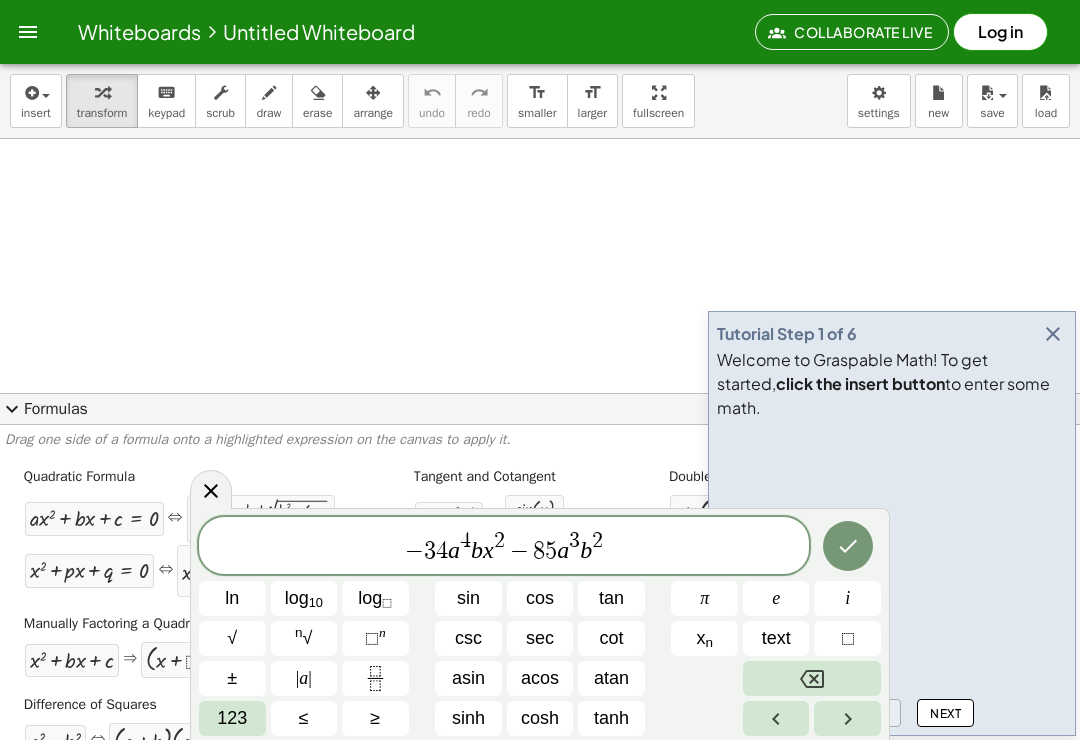 click on "123" at bounding box center [232, 718] 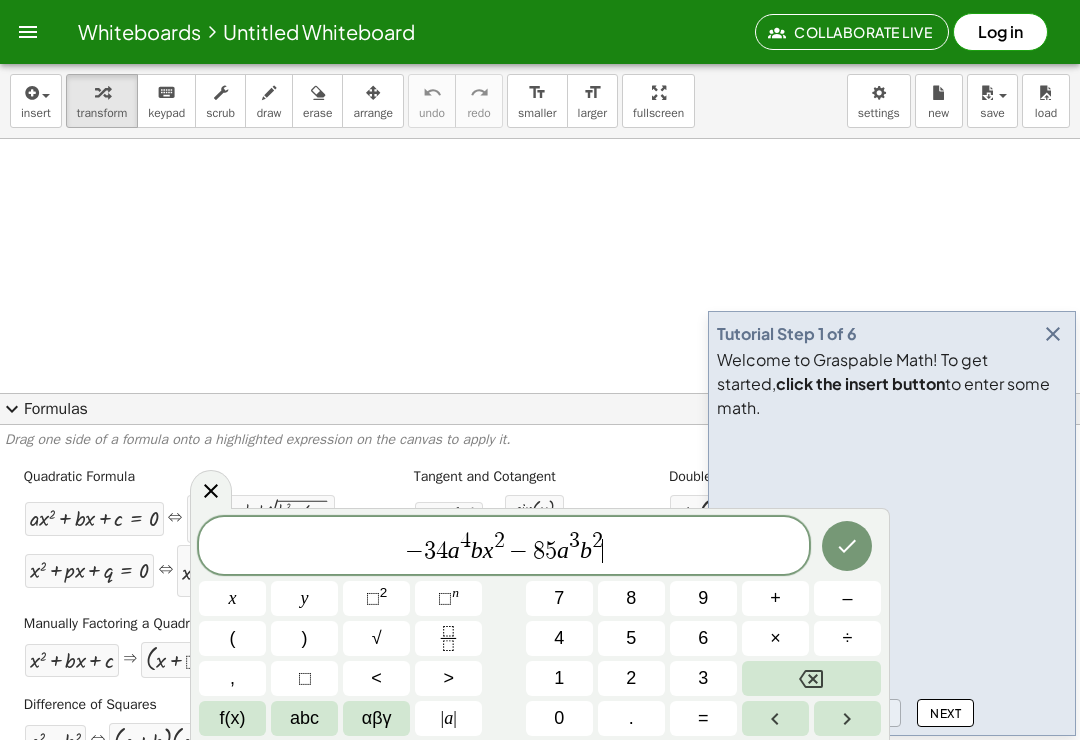 click on "abc" at bounding box center (304, 718) 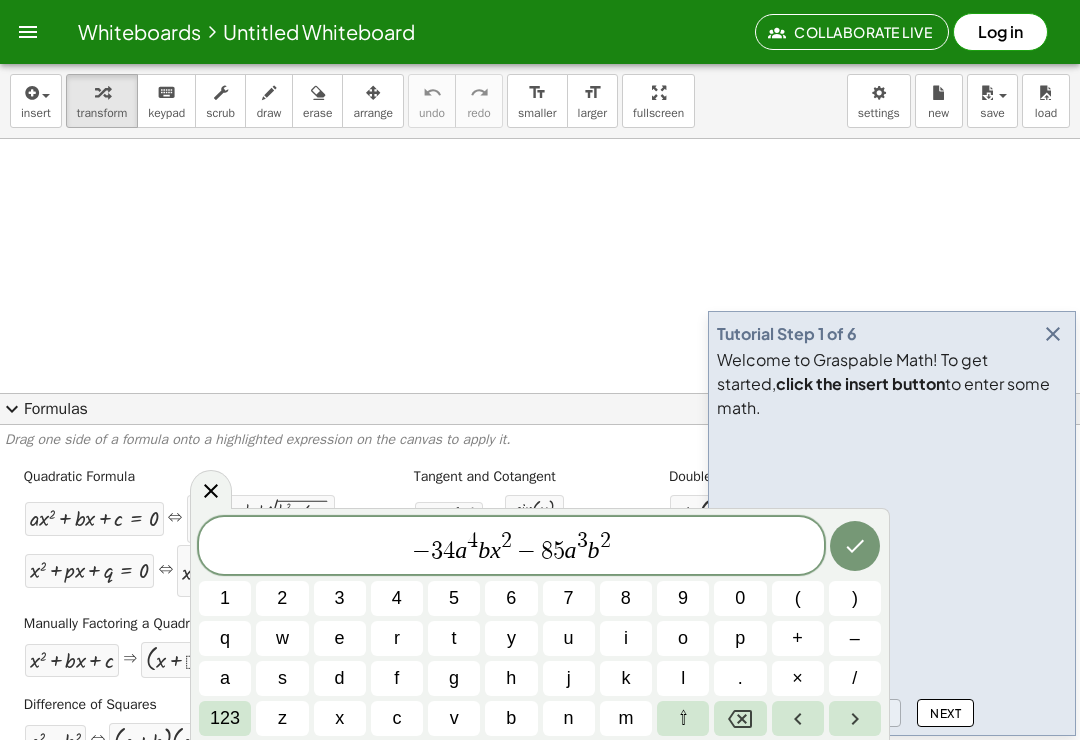 click on "x" at bounding box center (339, 718) 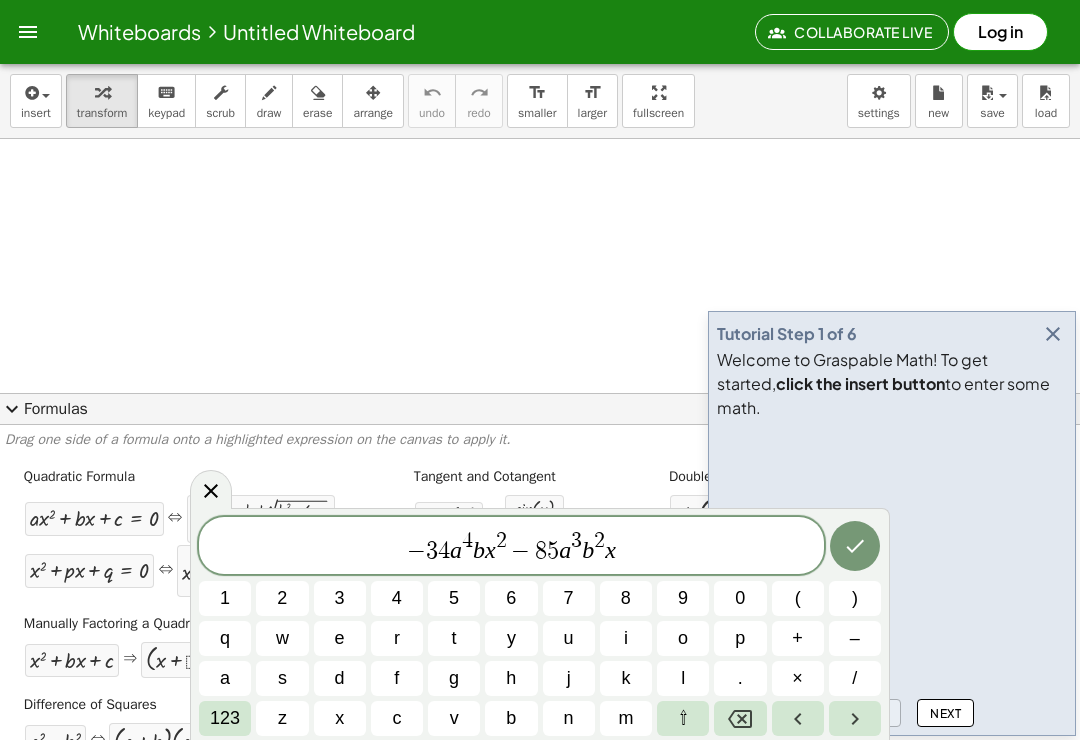 click on "123" at bounding box center [225, 718] 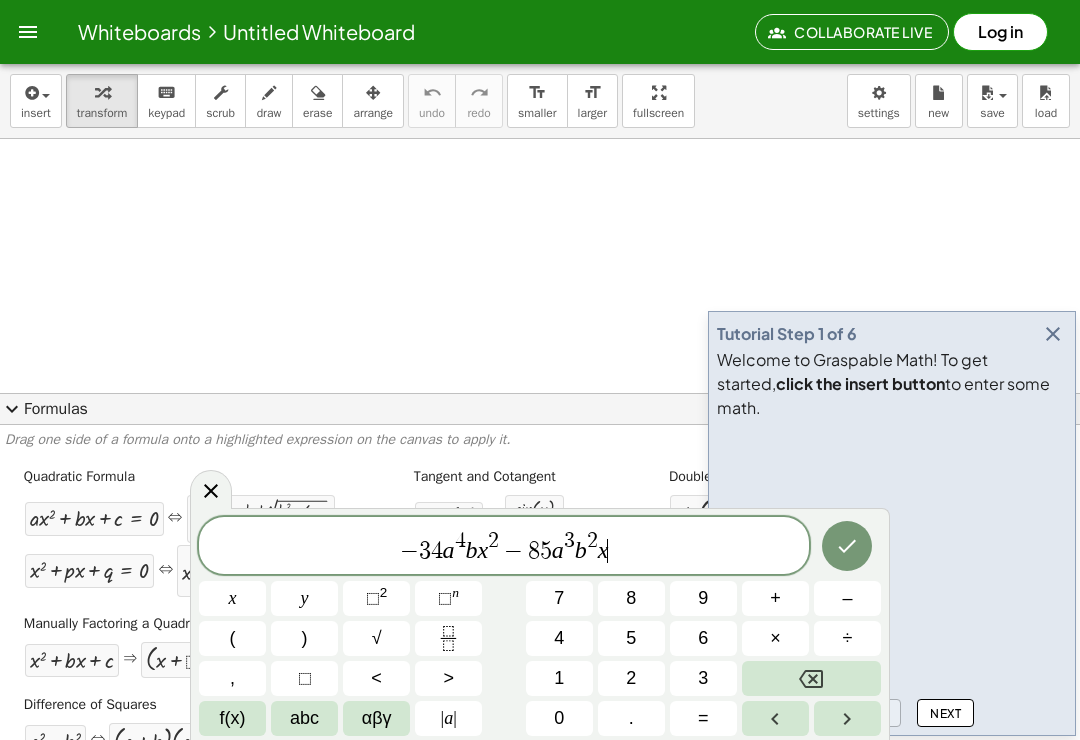 click on "⬚" at bounding box center (373, 598) 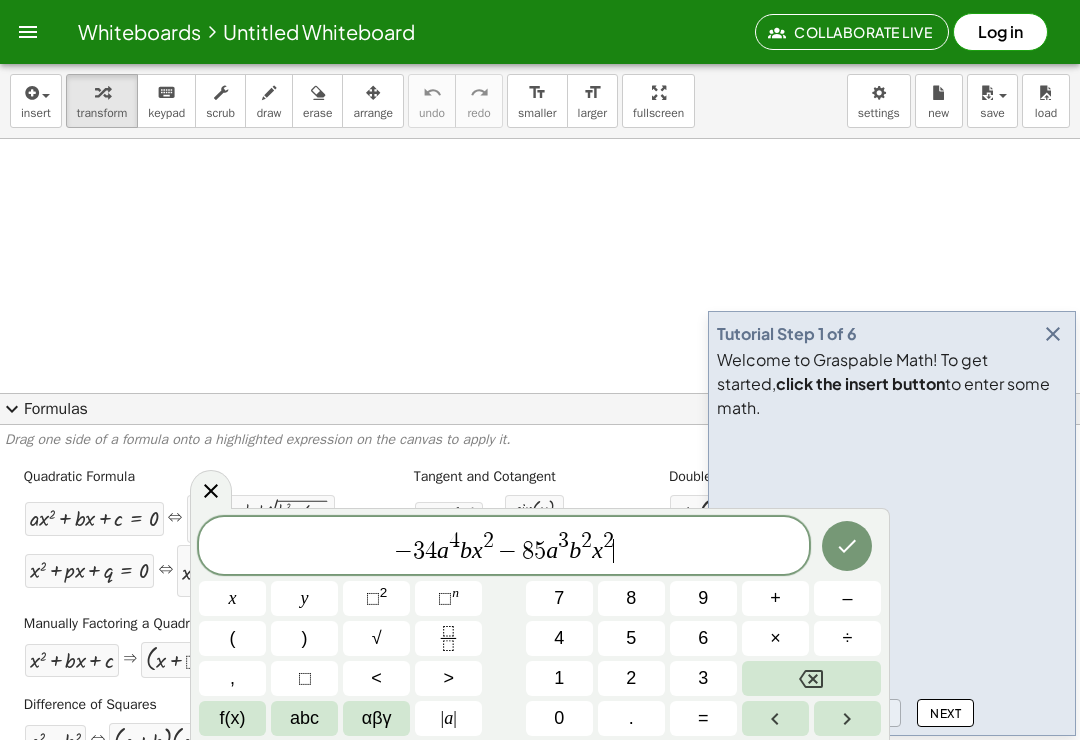 click on "–" at bounding box center (847, 598) 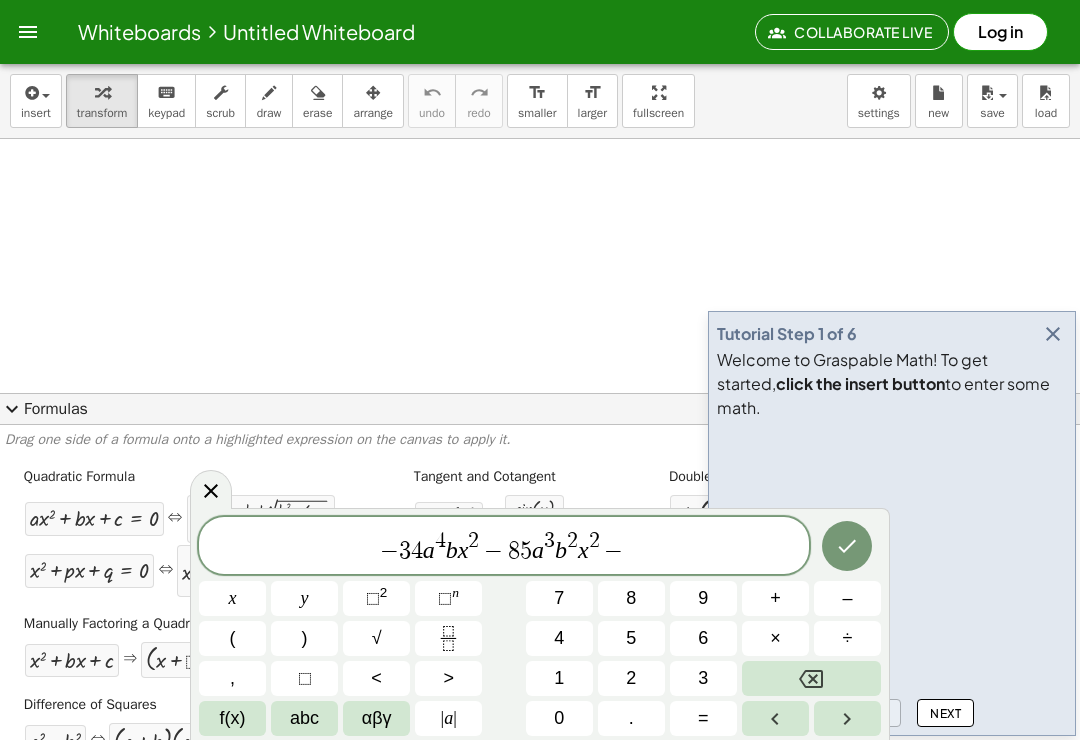 click on "6" at bounding box center (703, 638) 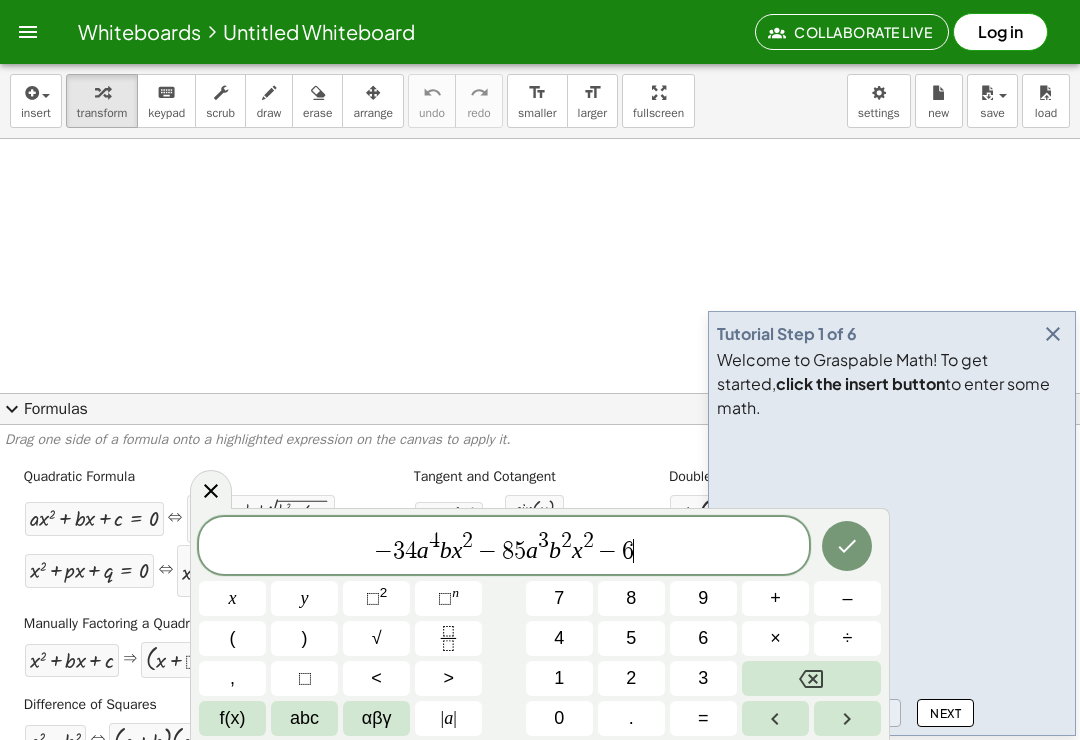 click on "8" at bounding box center (631, 598) 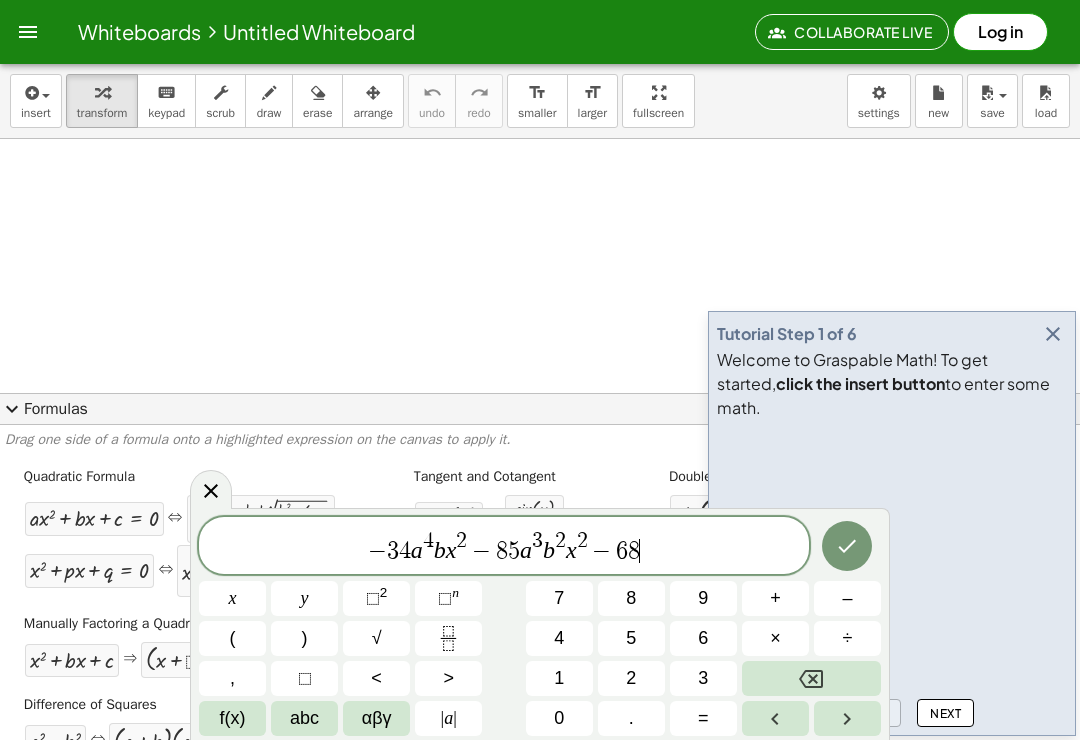 click on "abc" at bounding box center (304, 718) 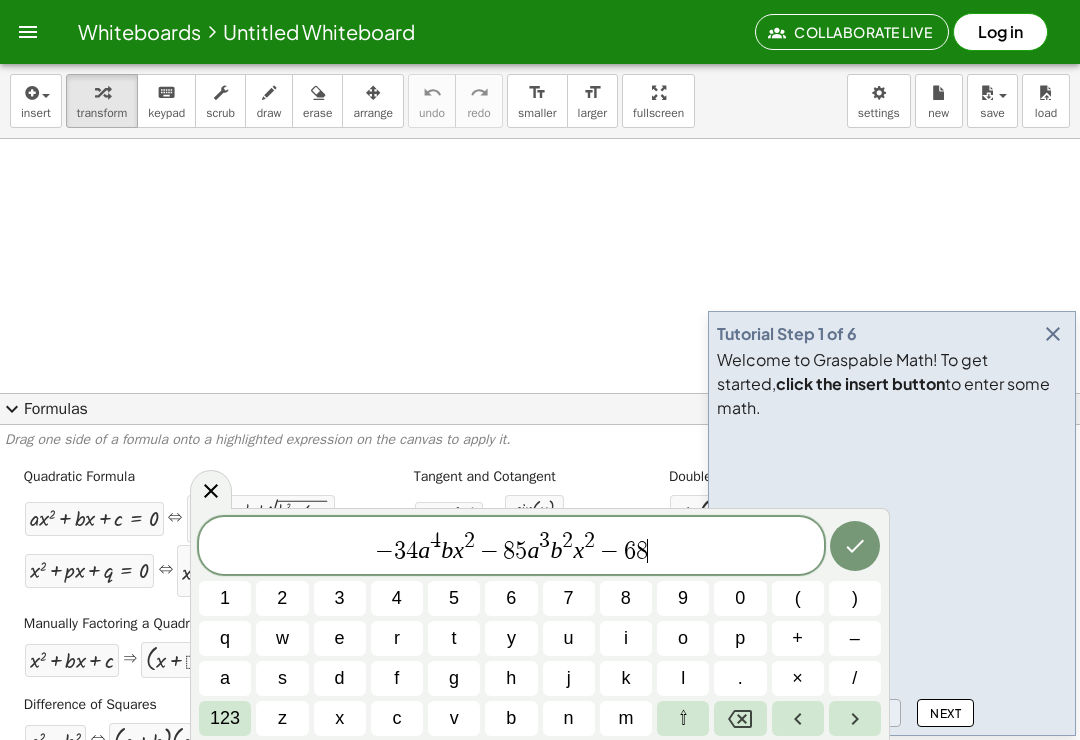 click on "b" at bounding box center [511, 718] 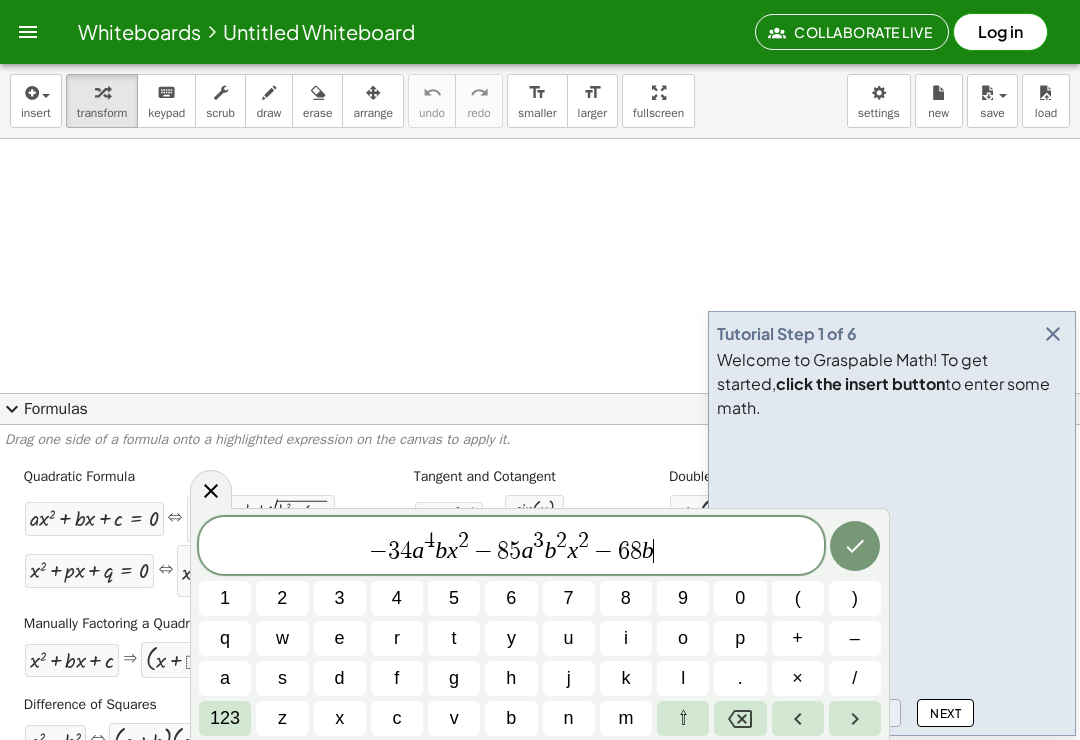 click on "c" at bounding box center [396, 718] 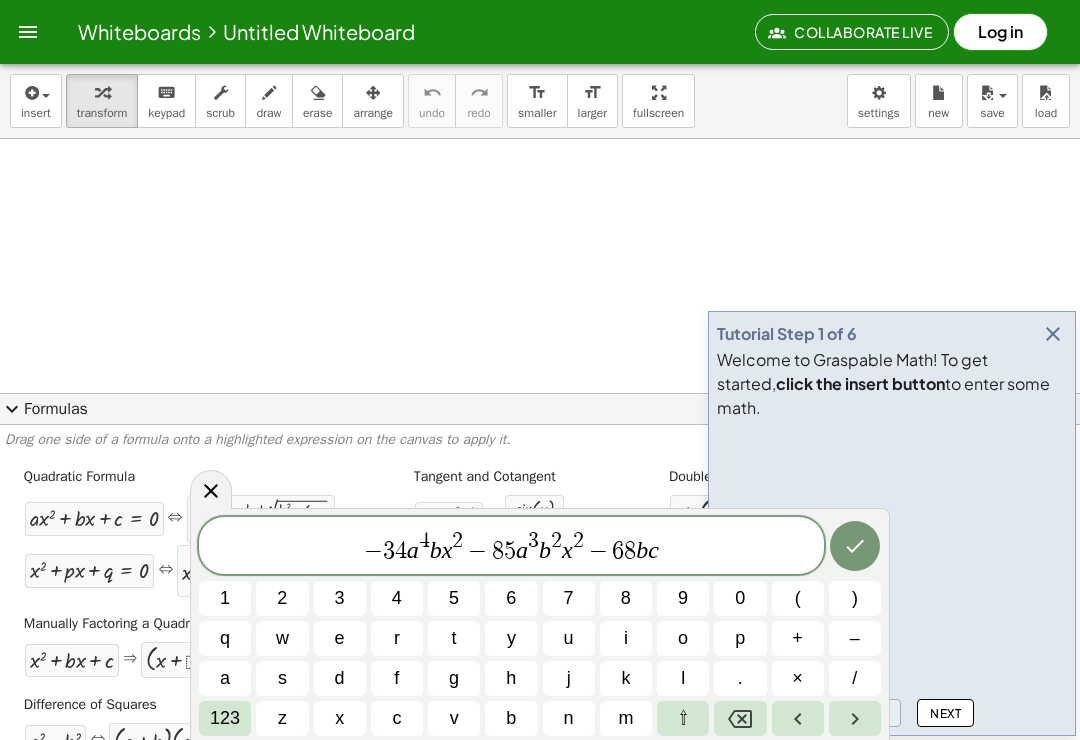 click on "123" at bounding box center (225, 718) 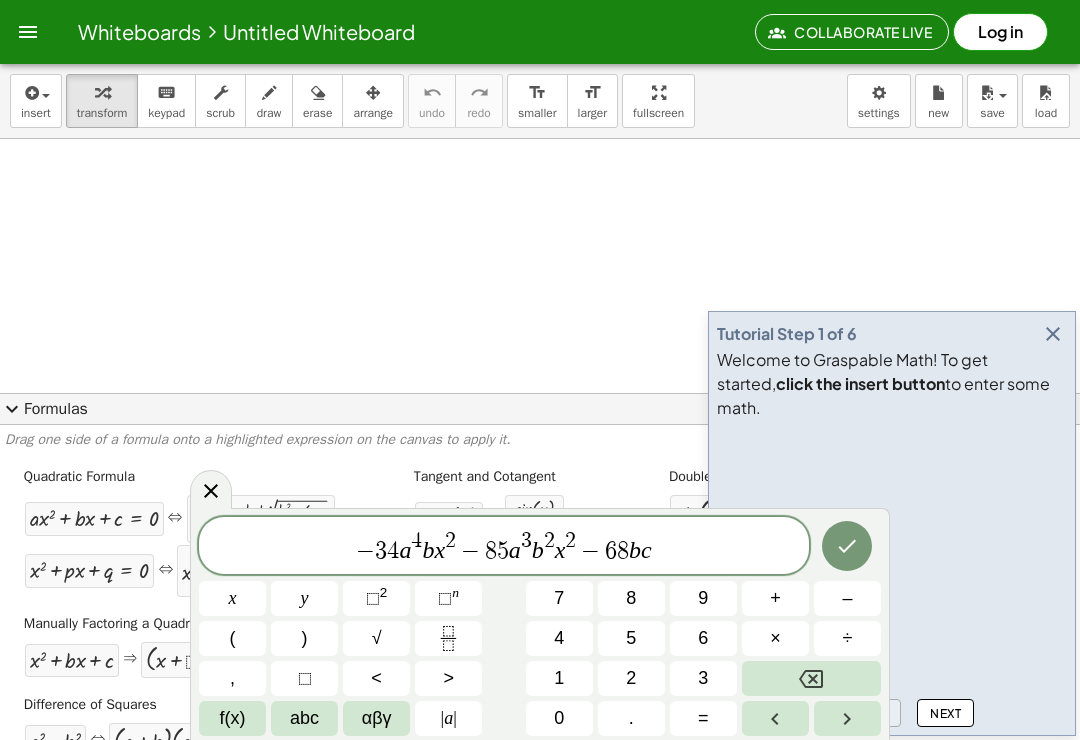 click on "⬚" at bounding box center [373, 598] 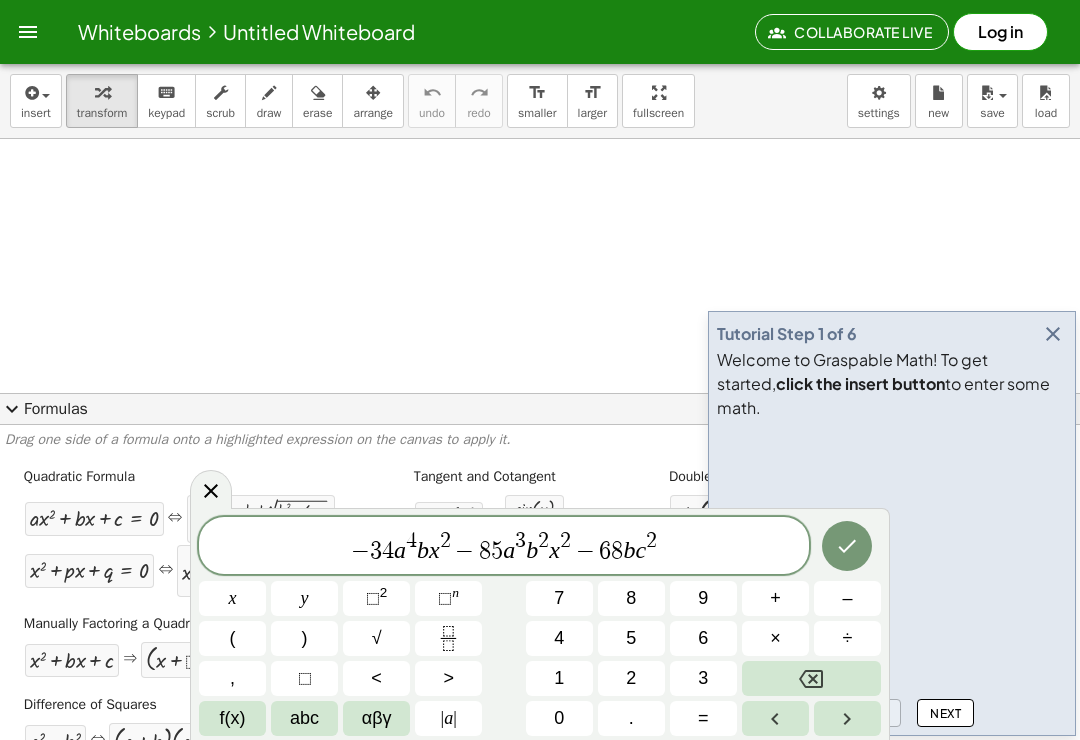 click at bounding box center [811, 678] 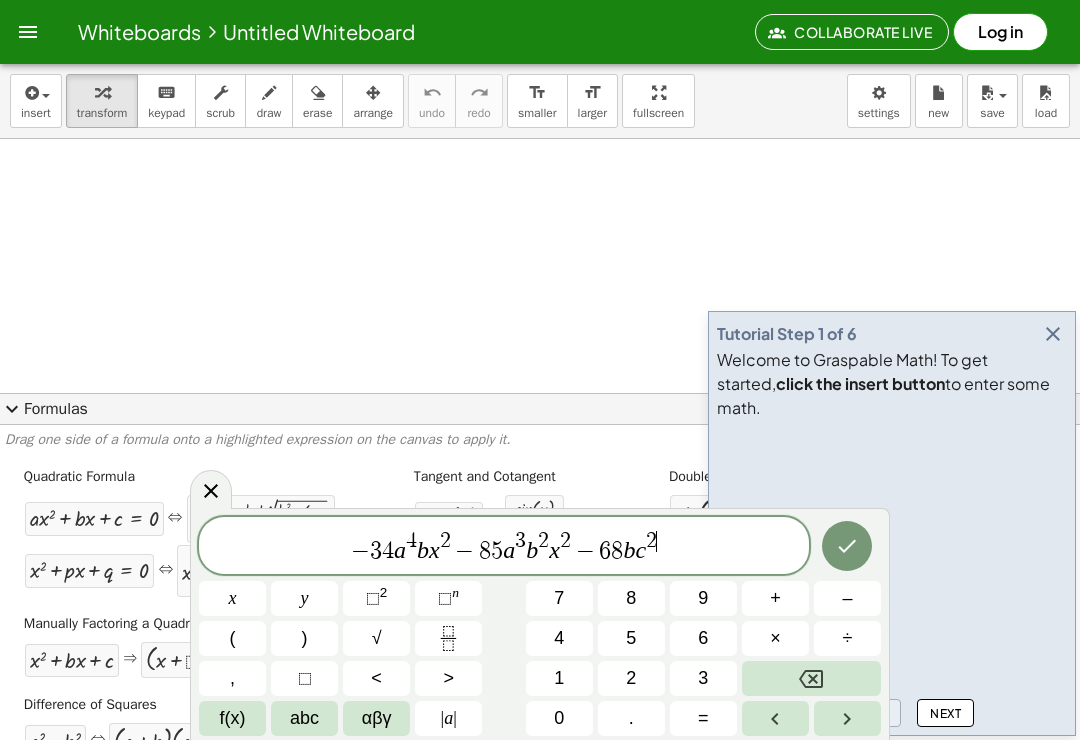 click at bounding box center [811, 678] 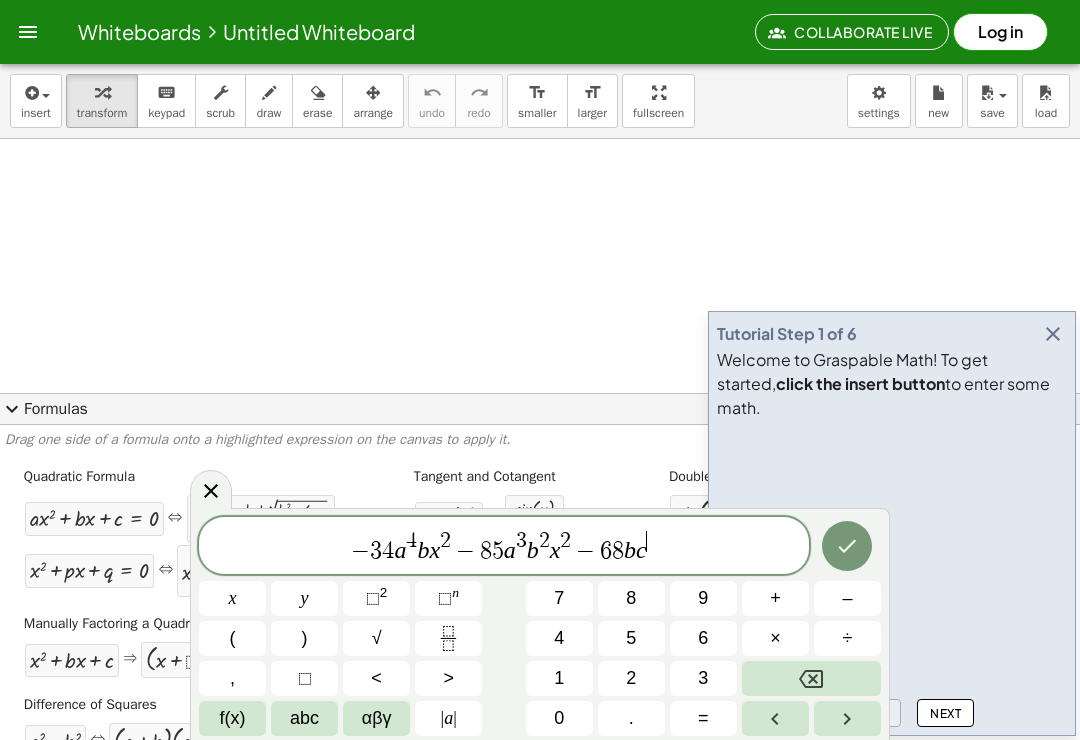 click at bounding box center [811, 678] 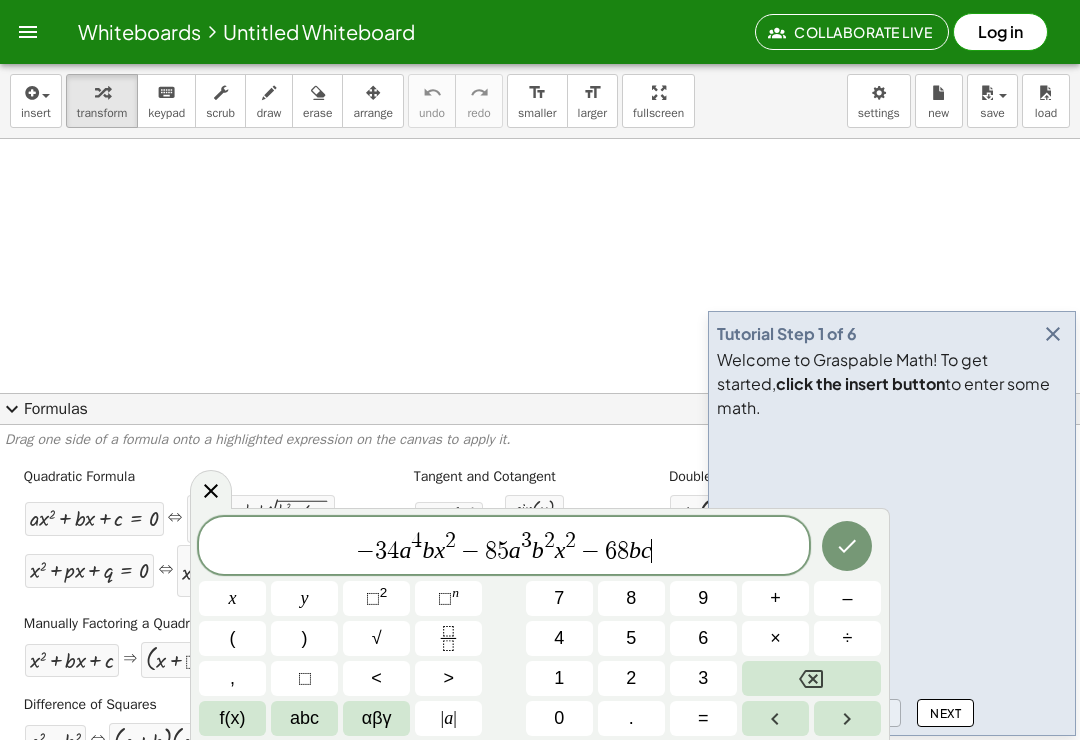 click at bounding box center (811, 678) 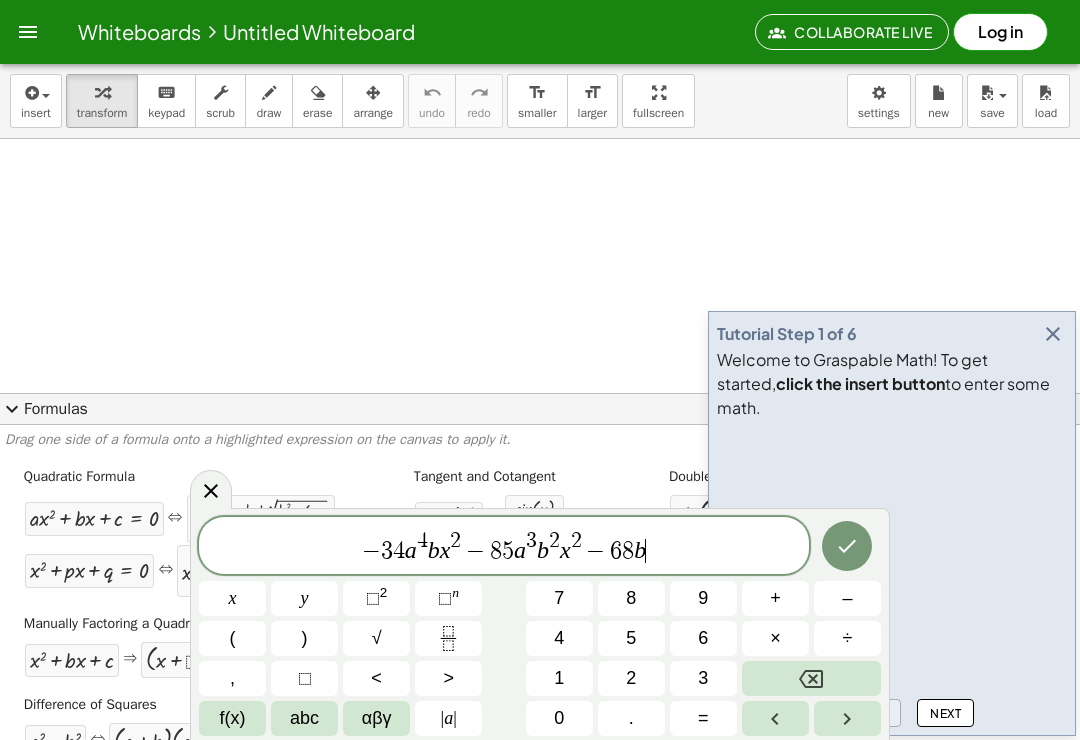 click at bounding box center (811, 678) 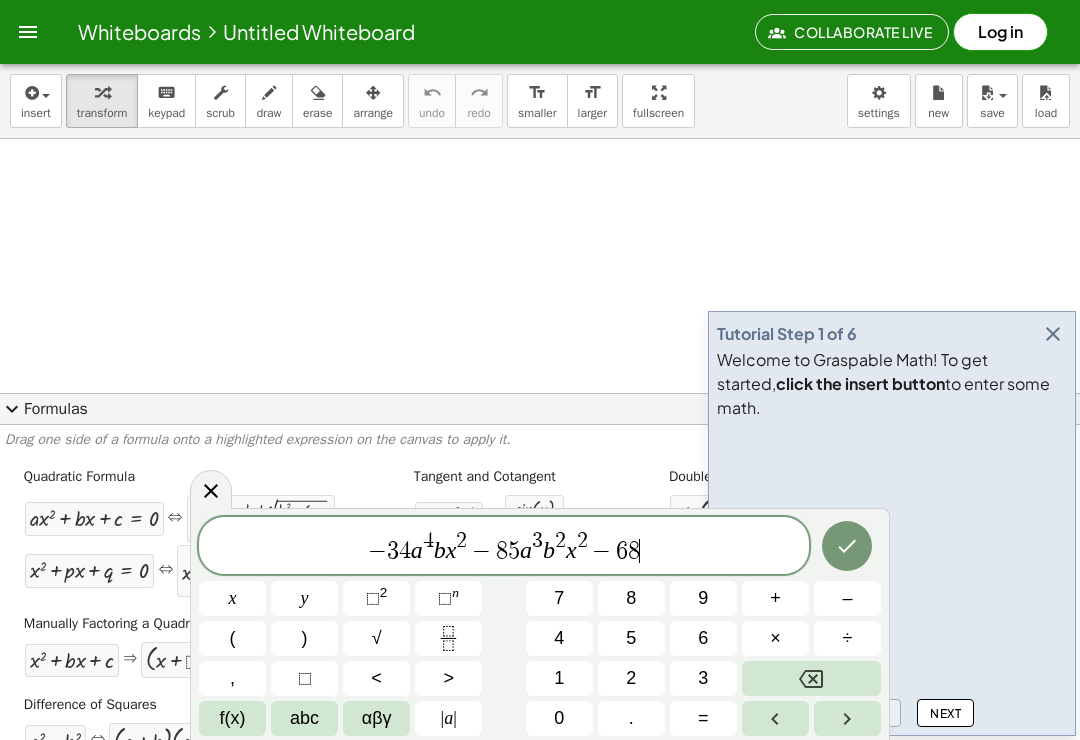 click on "f(x)" at bounding box center [232, 718] 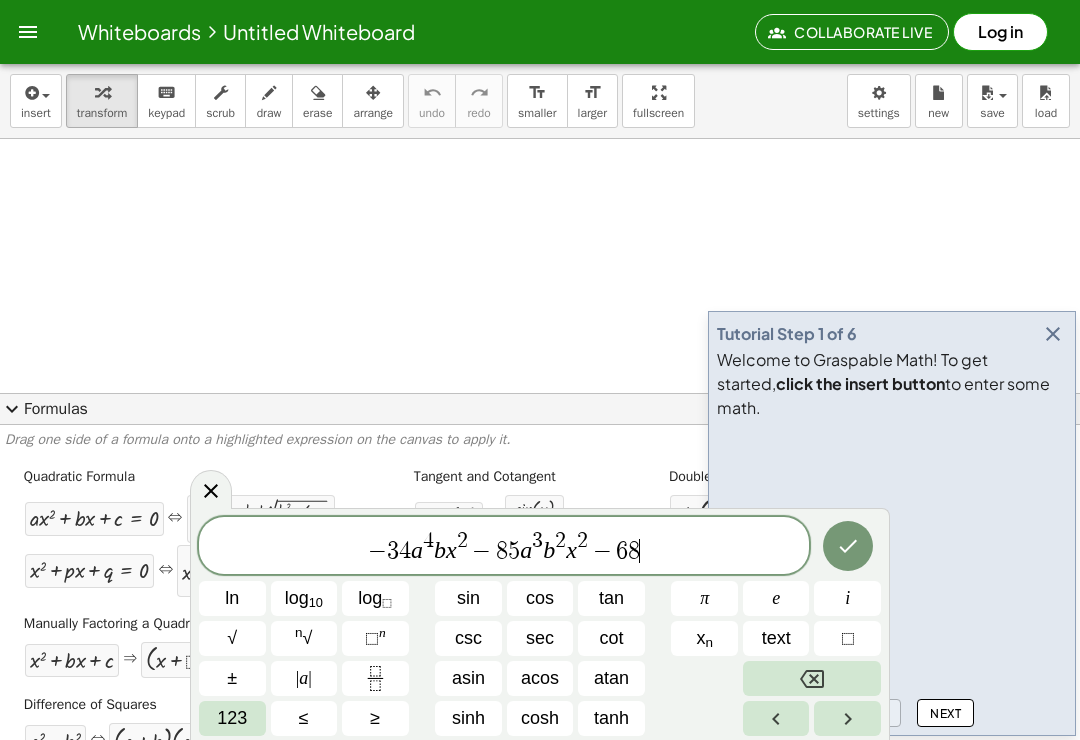 click on "123" at bounding box center (232, 718) 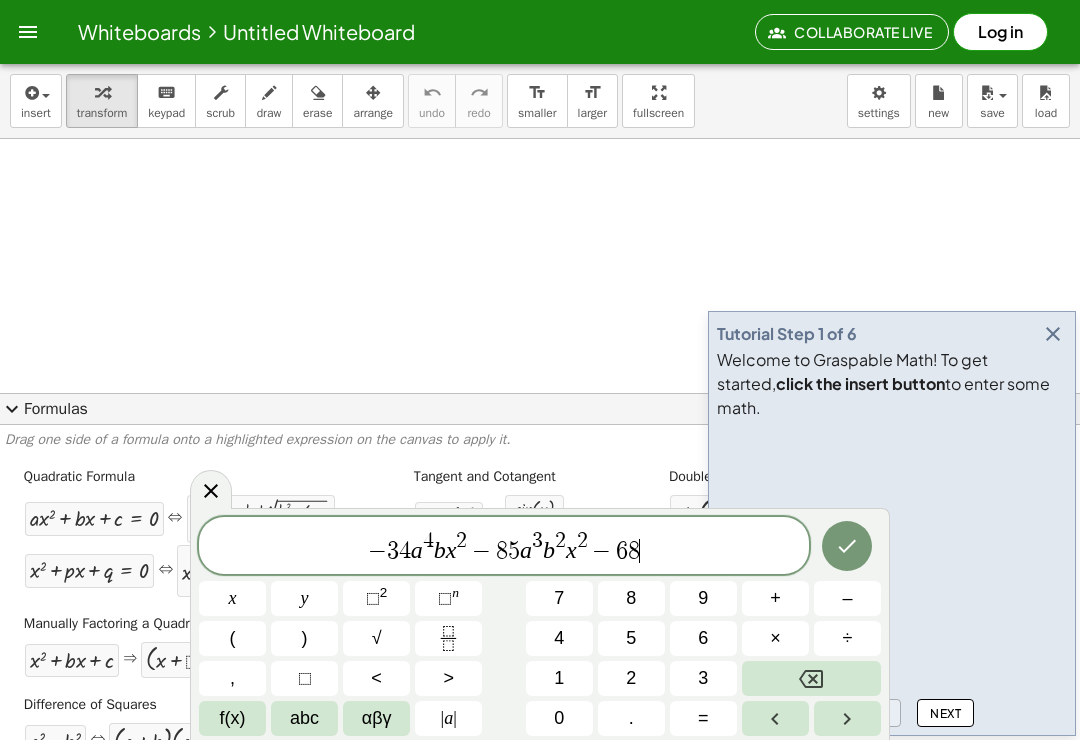 click on "abc" at bounding box center (304, 718) 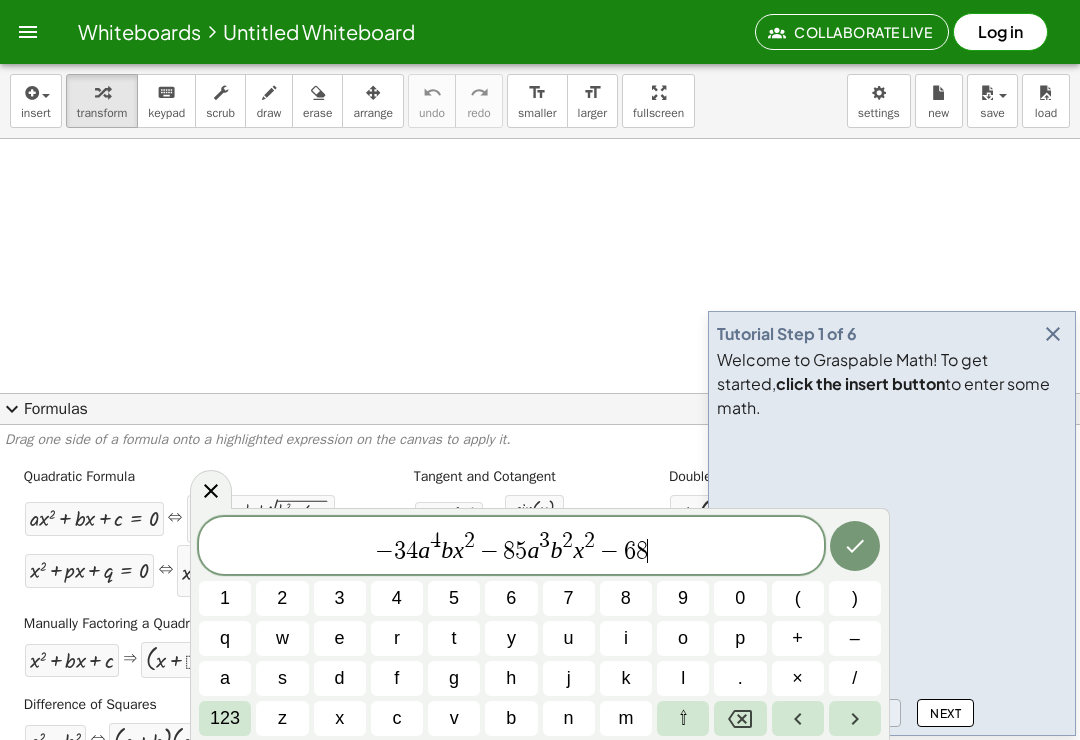 click on "a" at bounding box center [225, 678] 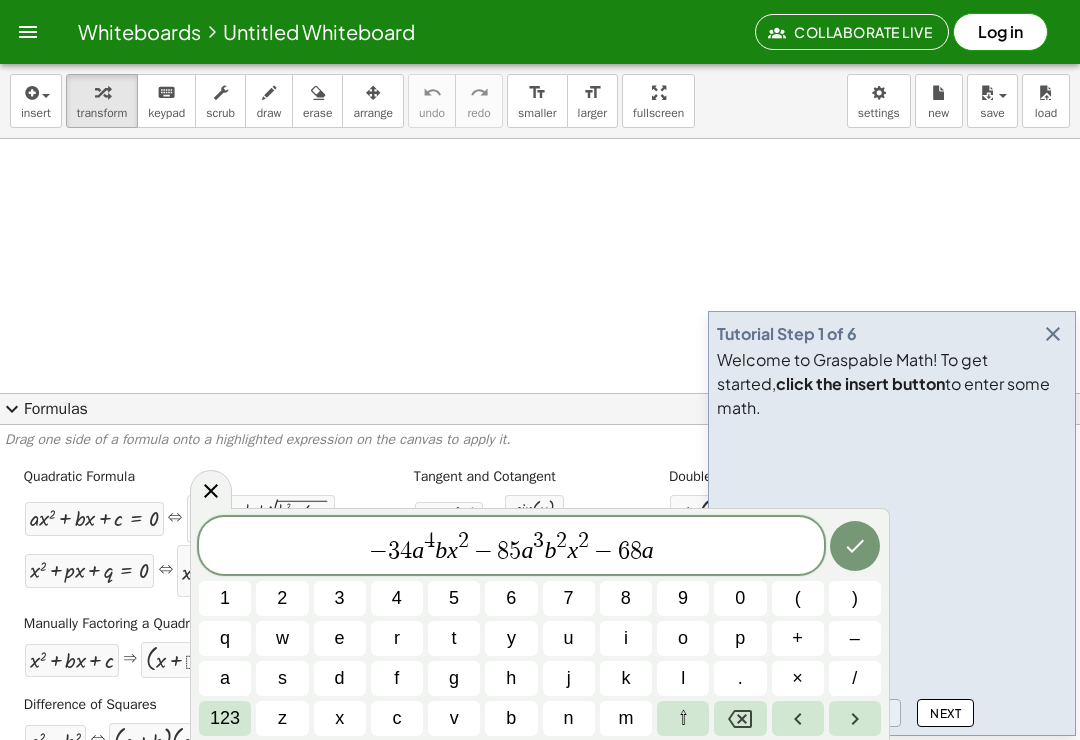click on "123" at bounding box center [225, 718] 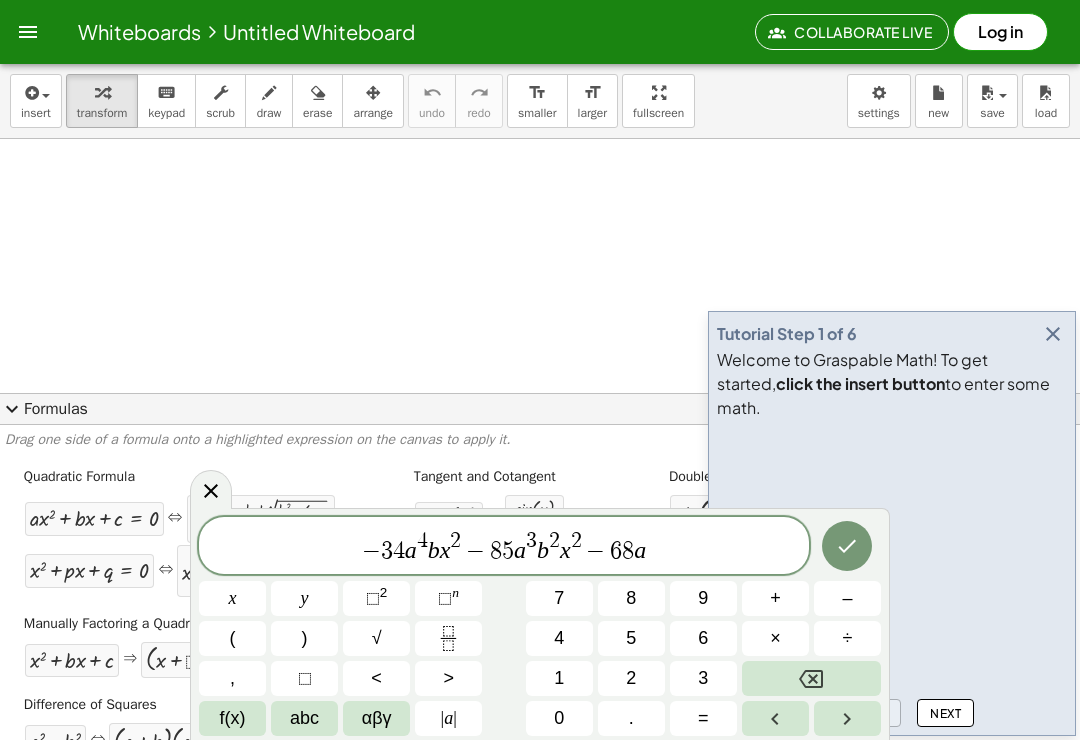 click on "⬚" at bounding box center [445, 598] 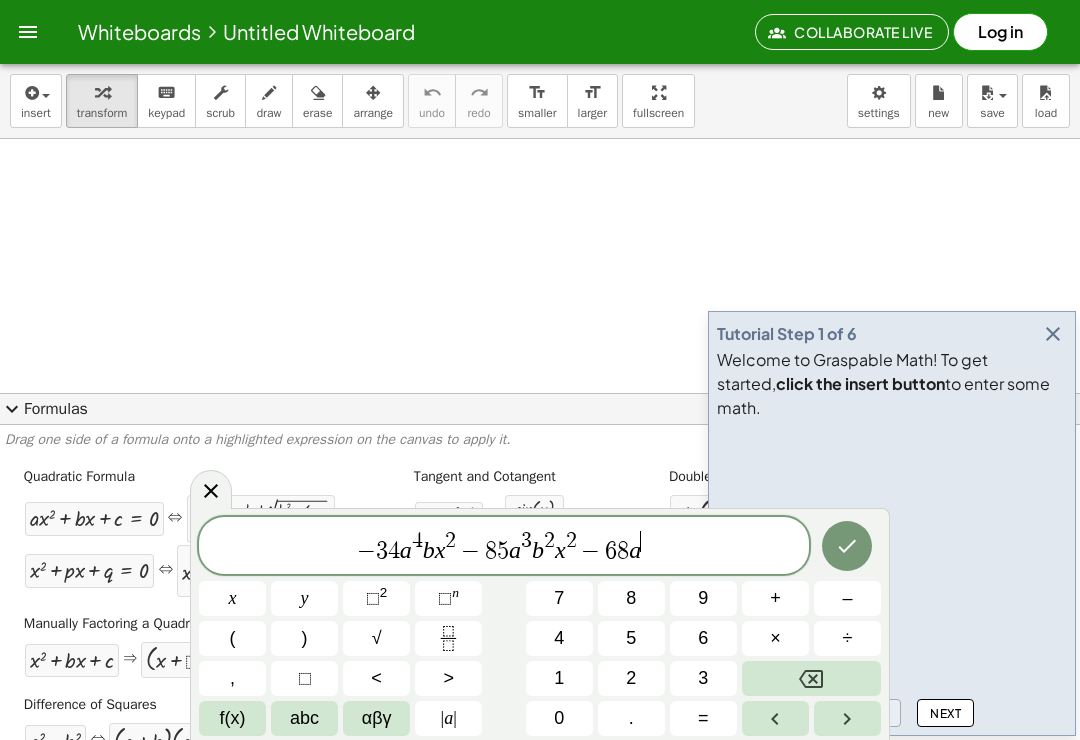 click on "3" at bounding box center [703, 678] 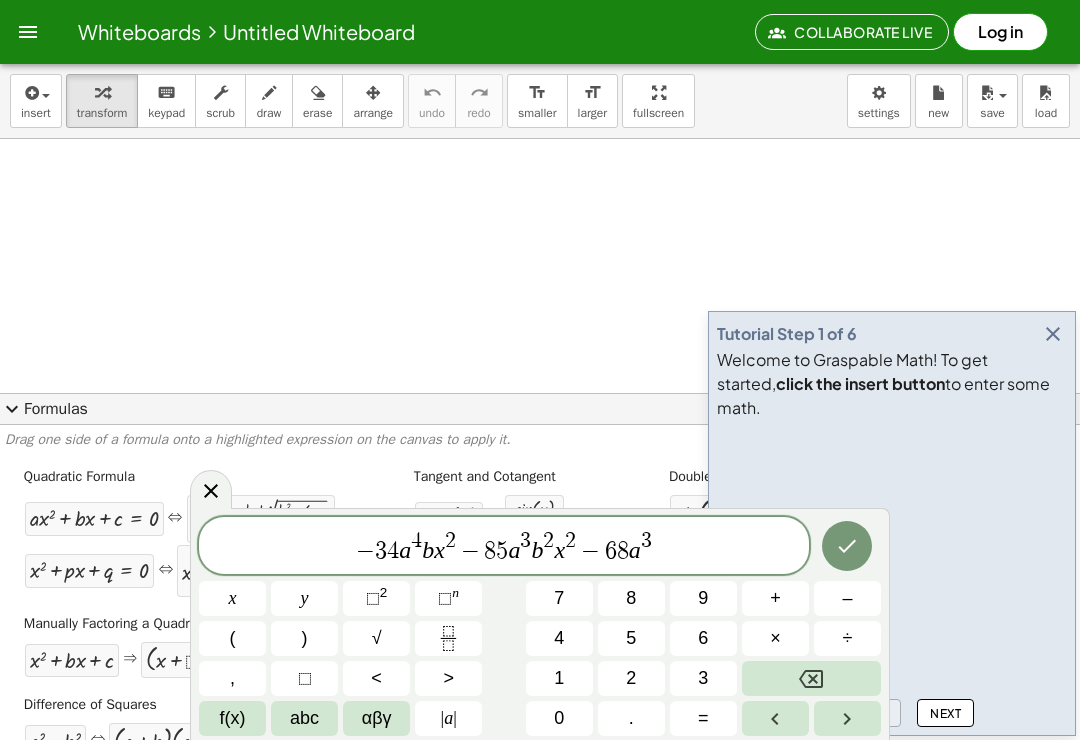 click on "− 3 4 a 4 b x 2 − 8 5 a 3 b 2 x 2 − 6 8 a 3 ​" at bounding box center (504, 547) 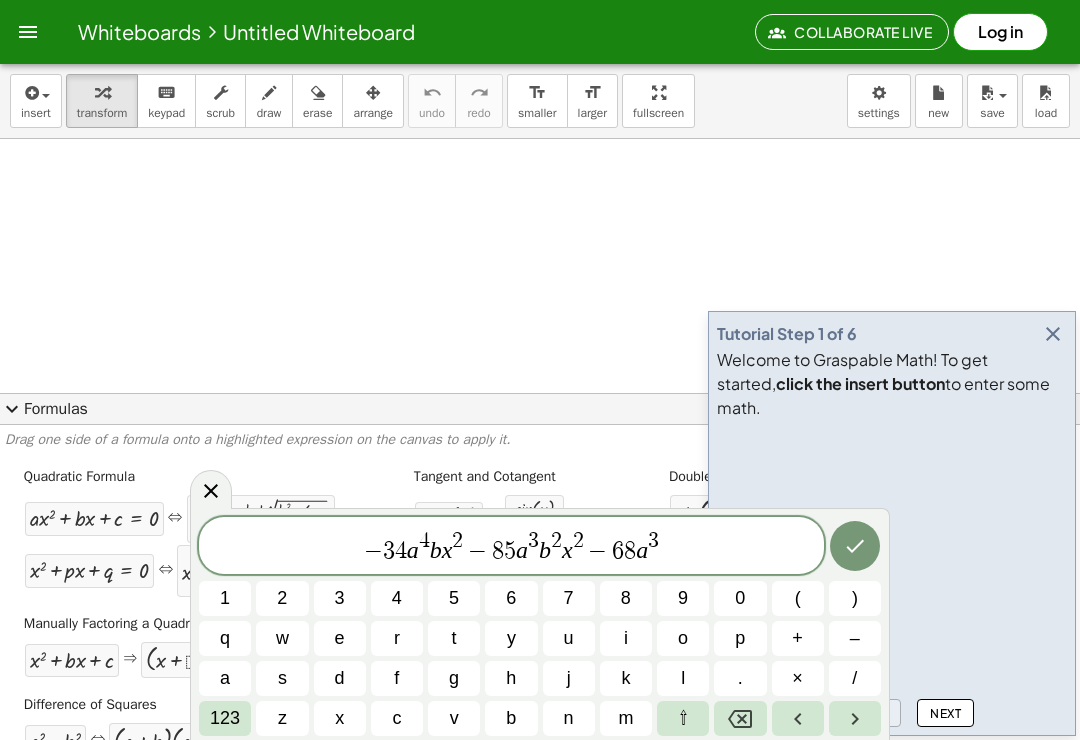 click on "b" at bounding box center [511, 718] 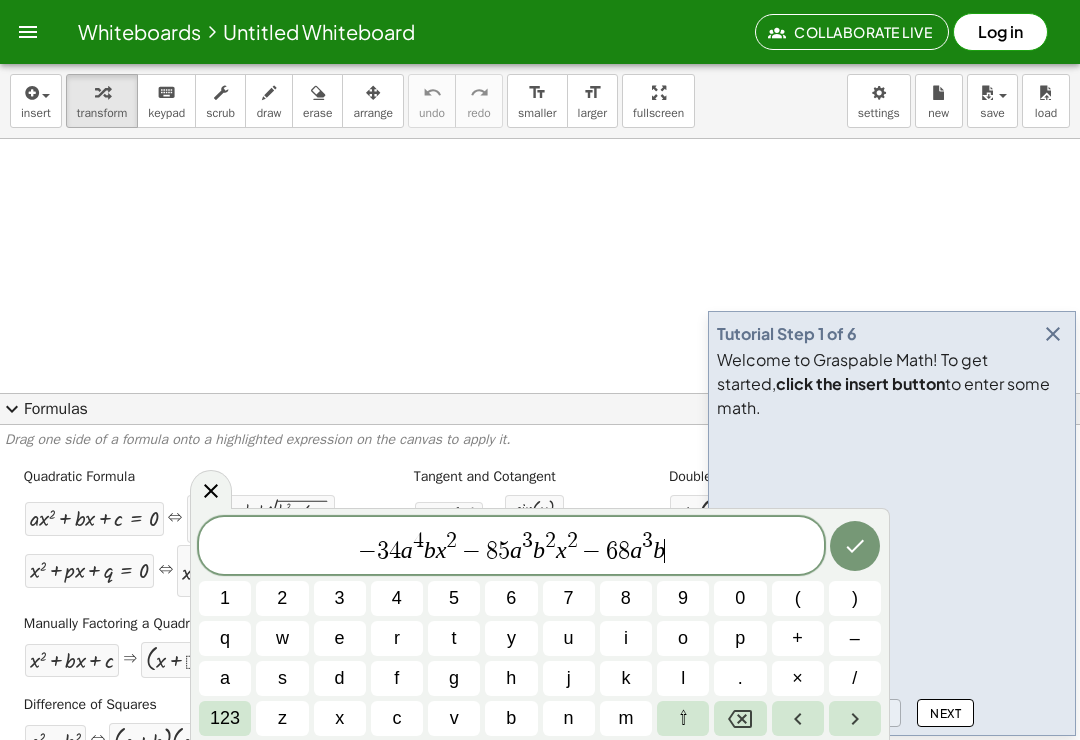 click on "c" at bounding box center (396, 718) 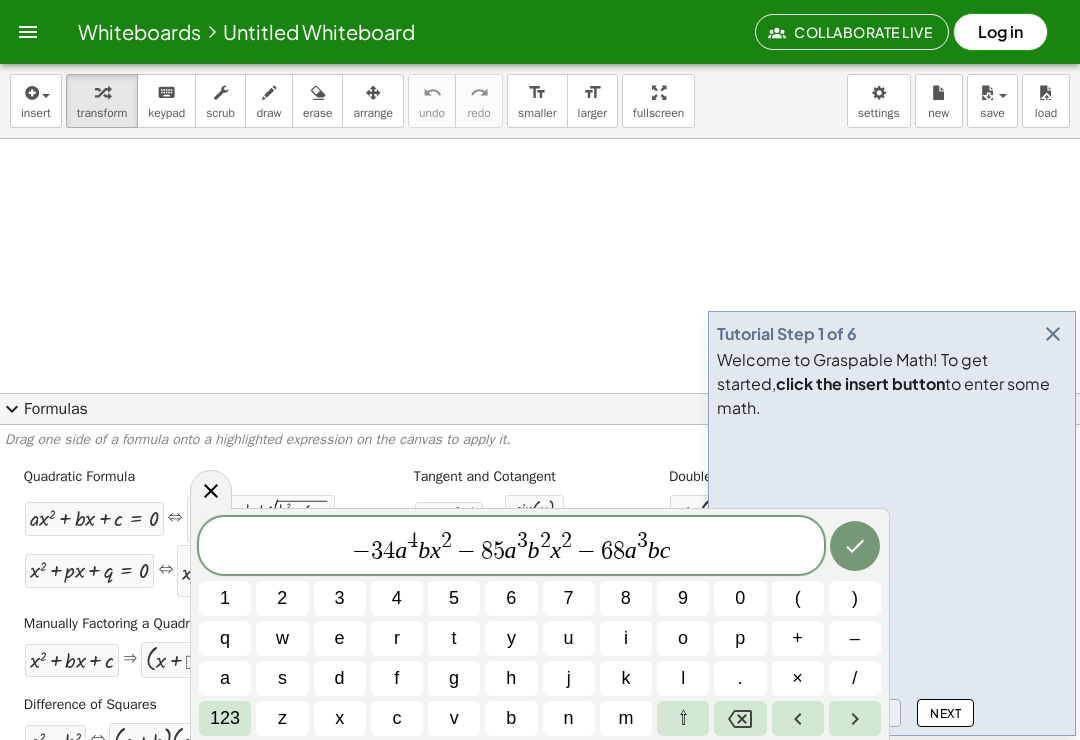 click on "123" at bounding box center [225, 718] 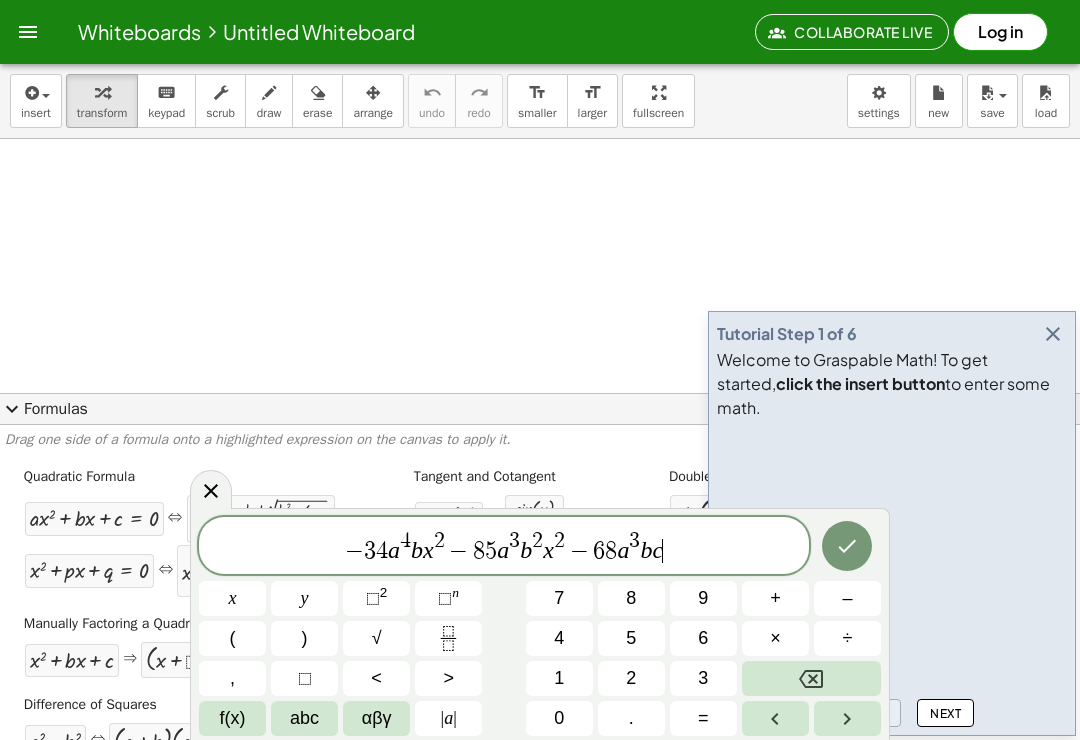 click on "⬚" at bounding box center (373, 598) 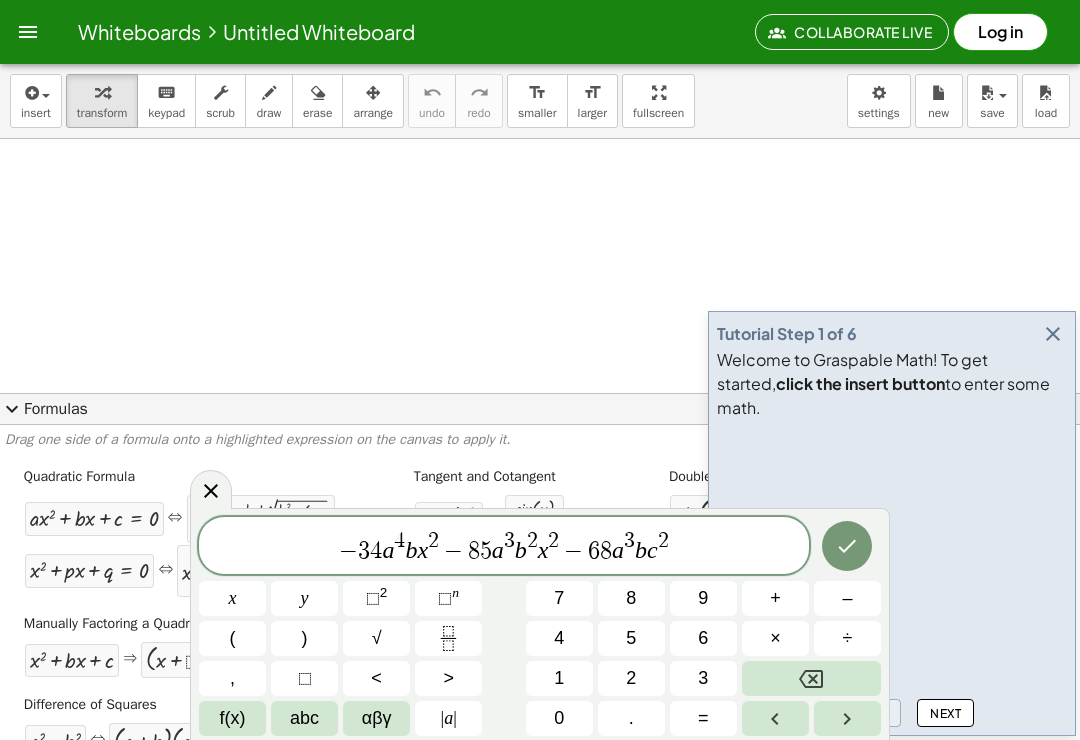 click on "abc" at bounding box center (304, 718) 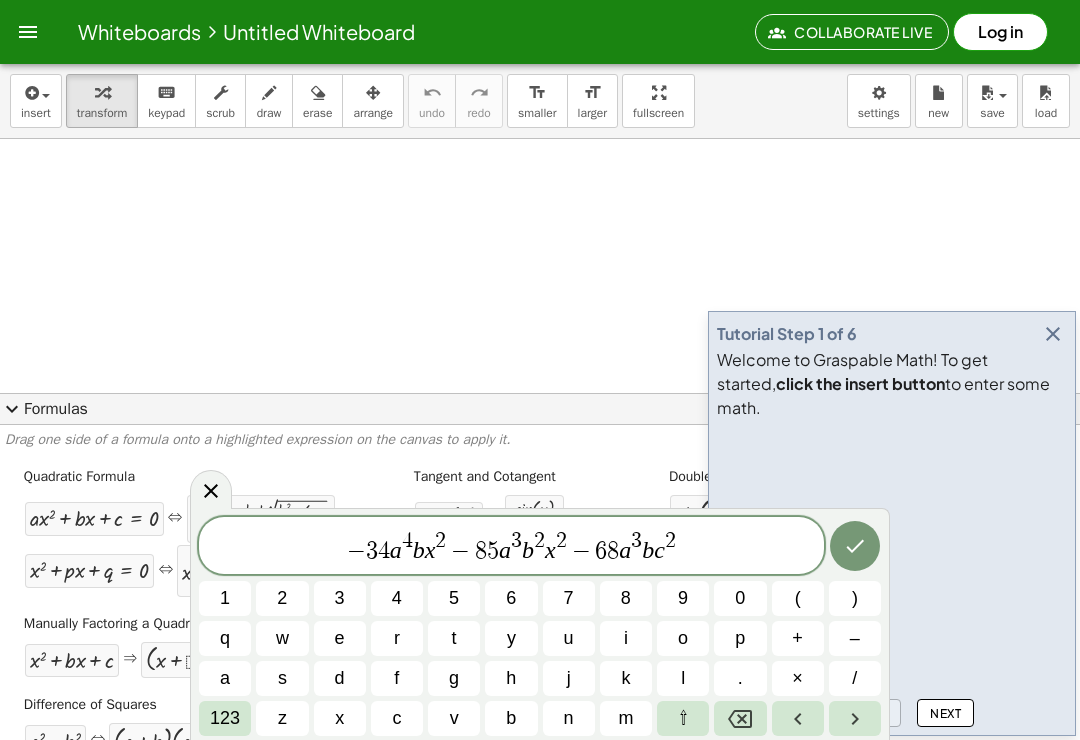 click on "x" at bounding box center [340, 718] 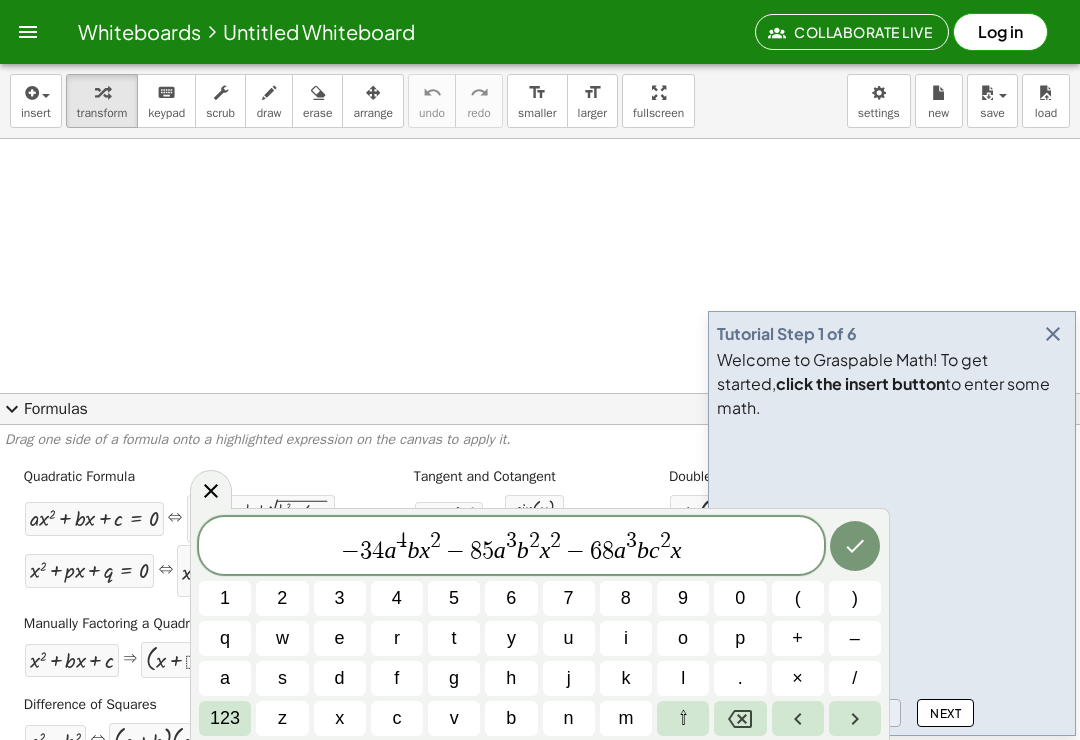click on "123" at bounding box center [225, 718] 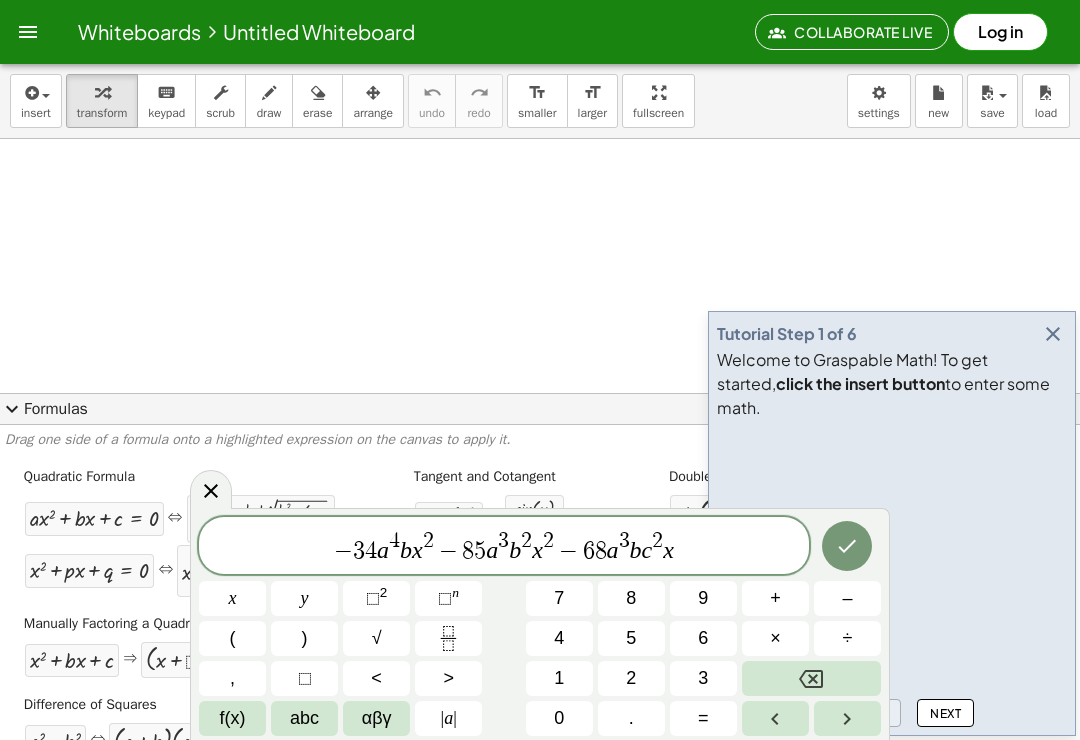 click on "⬚" at bounding box center [373, 598] 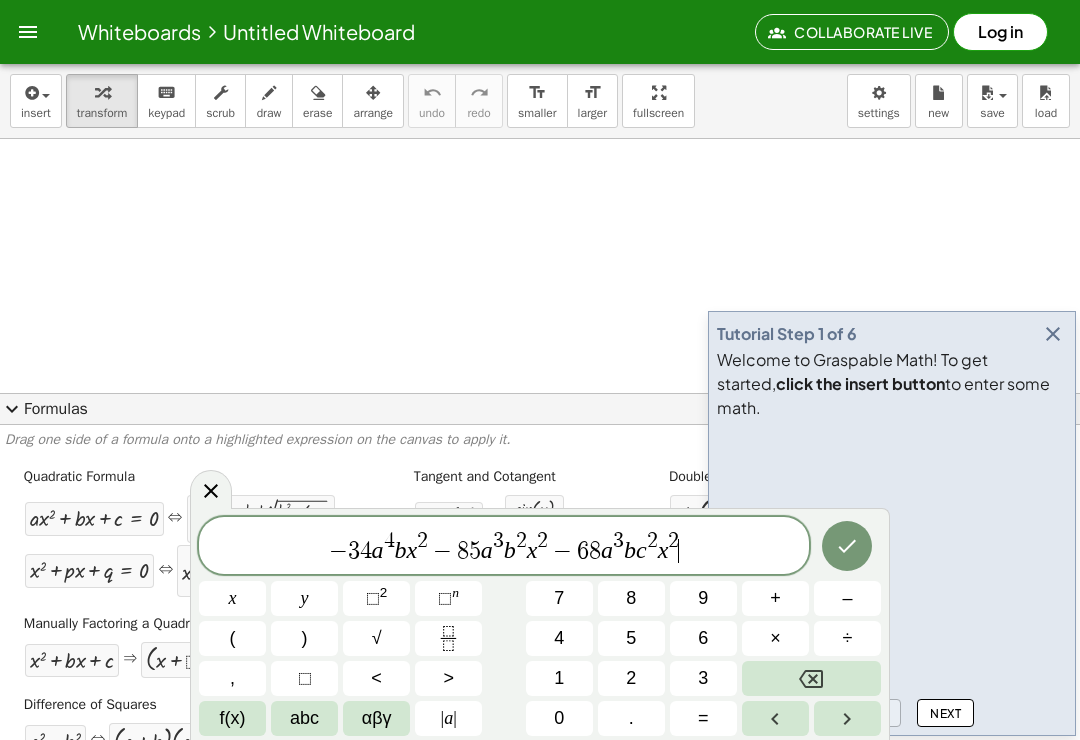 click 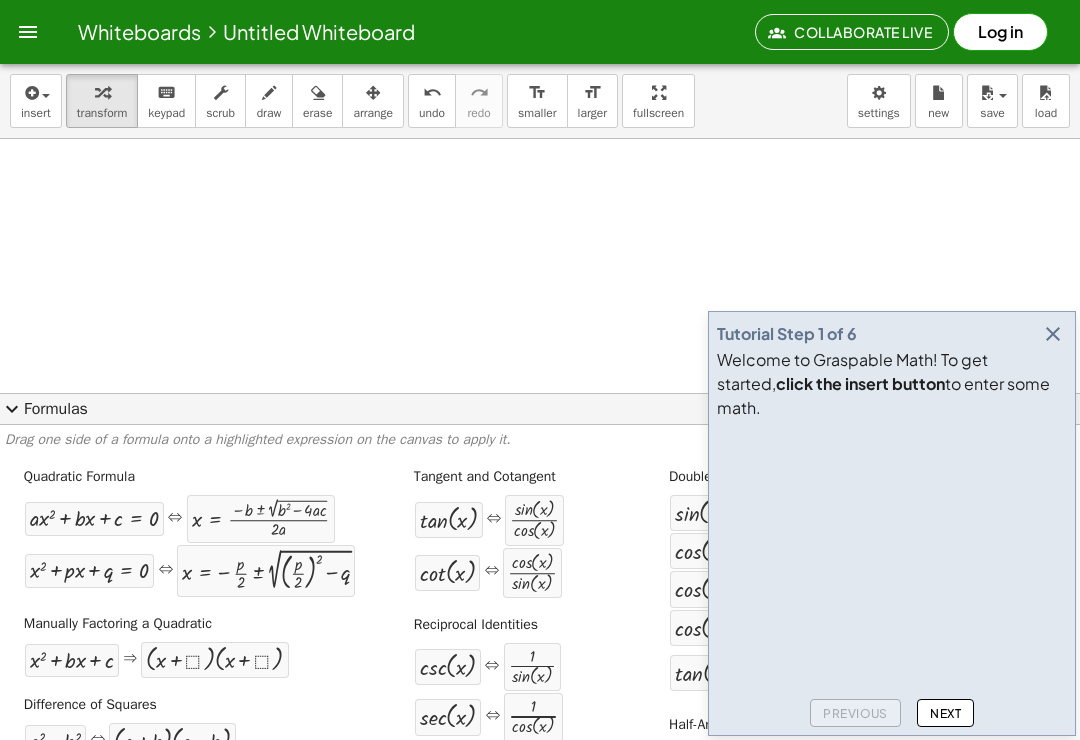 click at bounding box center [1053, 334] 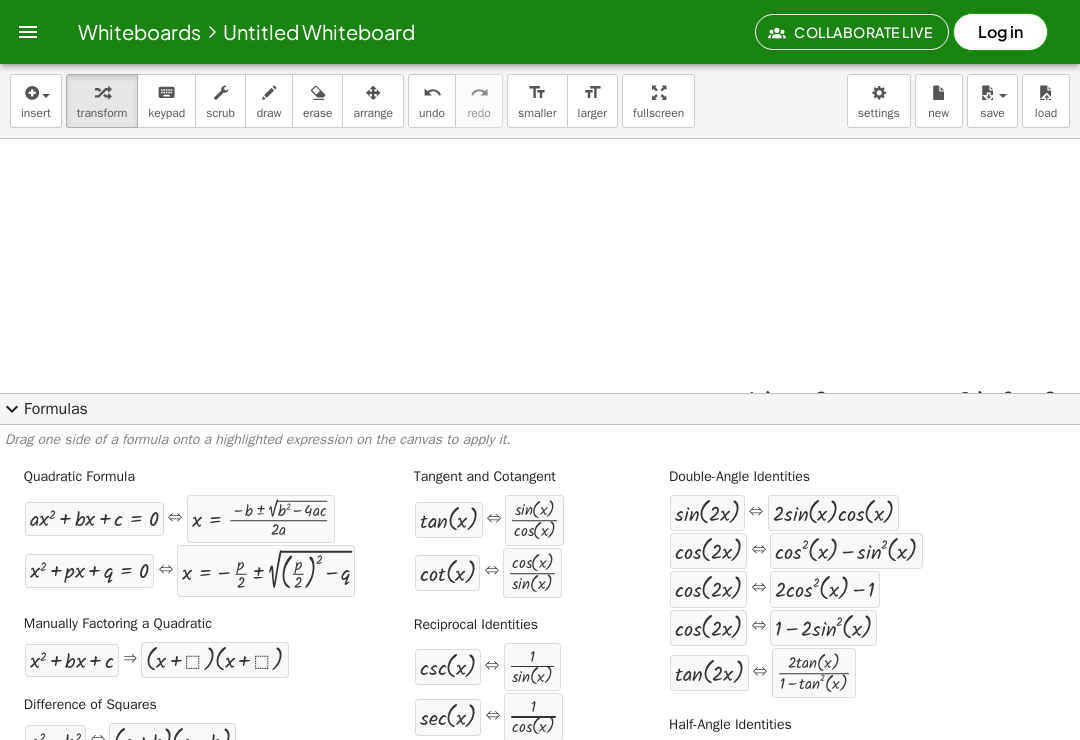 scroll, scrollTop: 88, scrollLeft: 6, axis: both 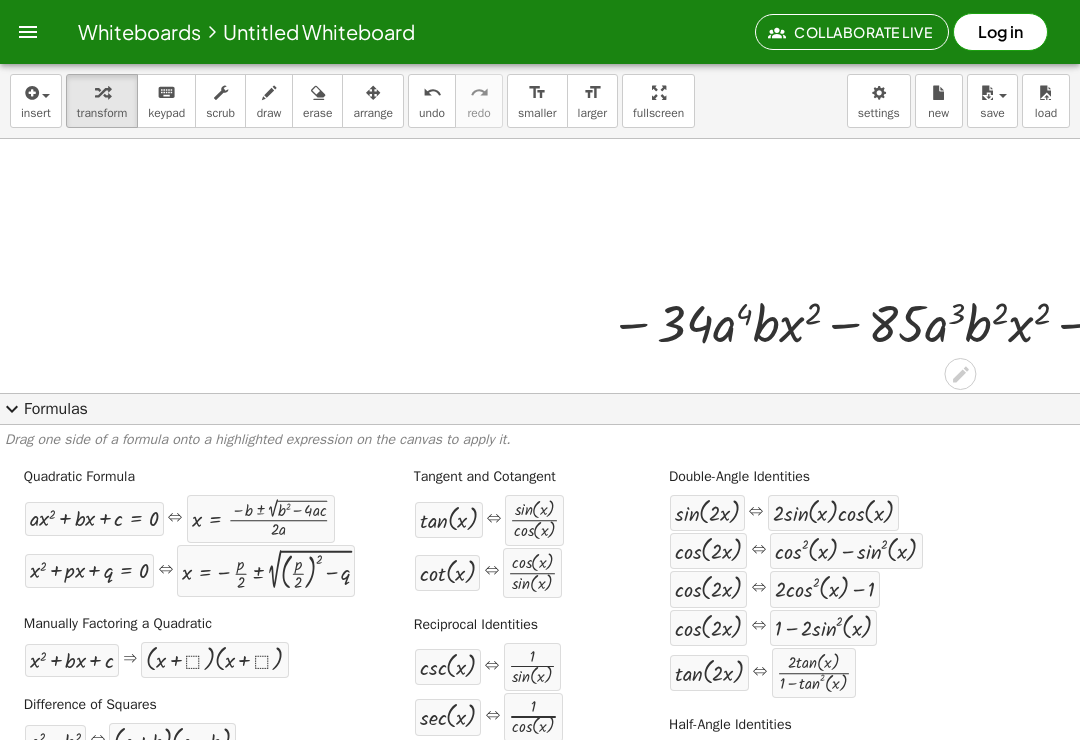 click on "expand_more  Formulas" 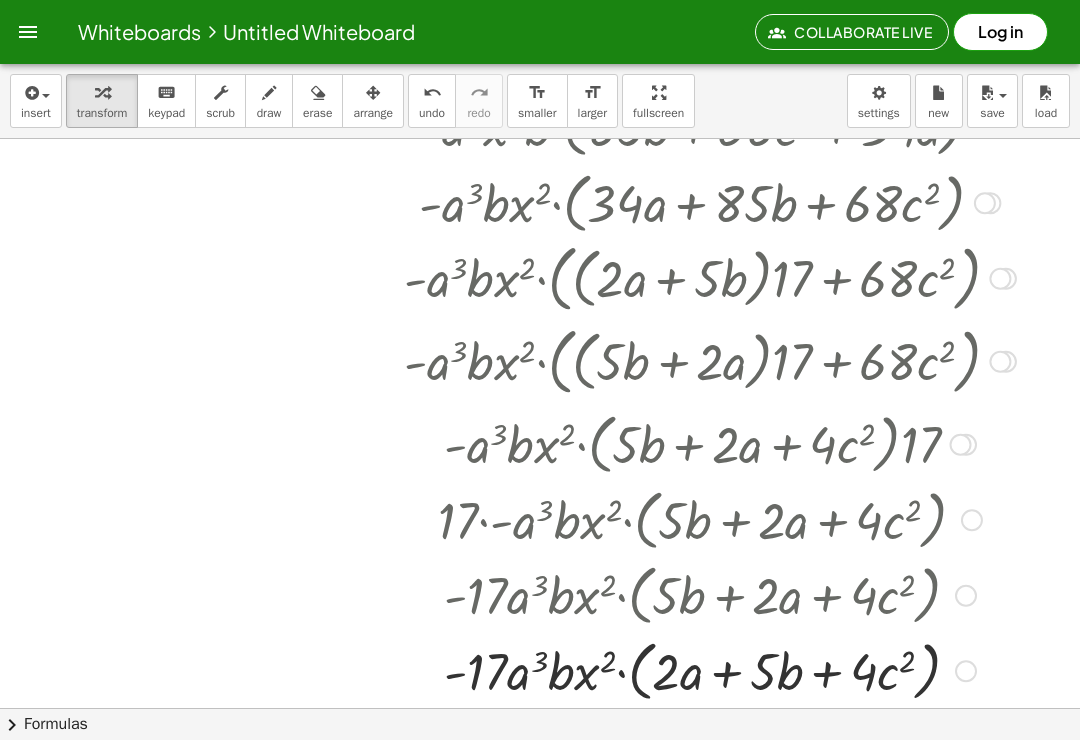 scroll, scrollTop: 824, scrollLeft: 280, axis: both 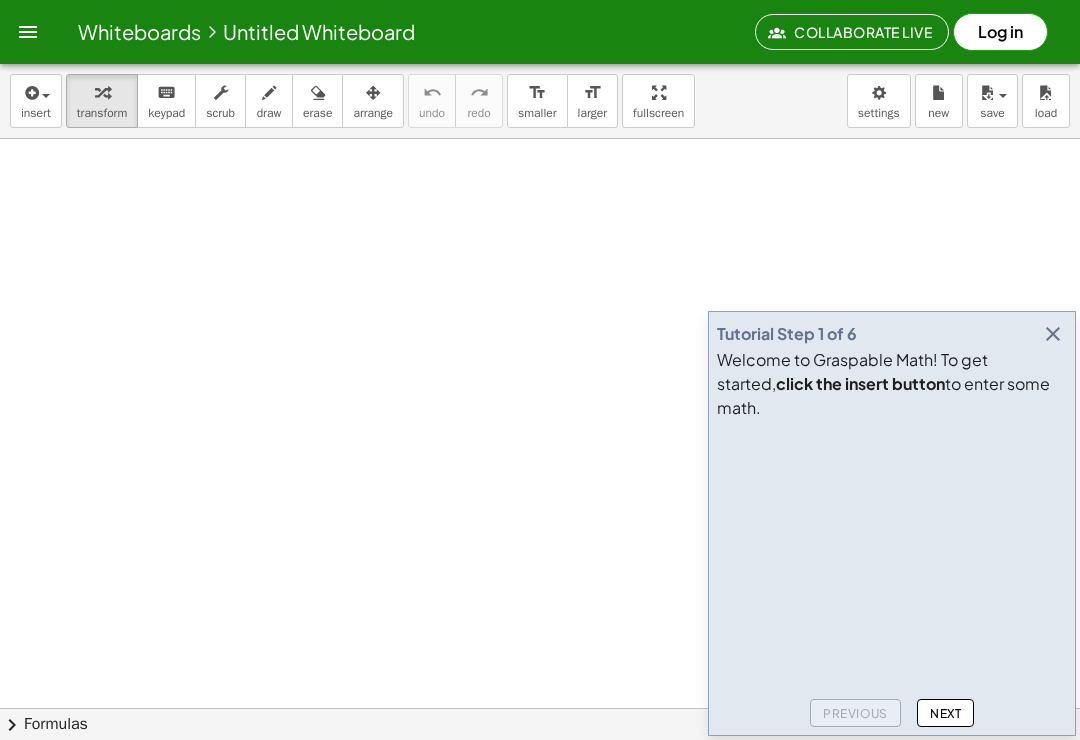 click at bounding box center [1053, 334] 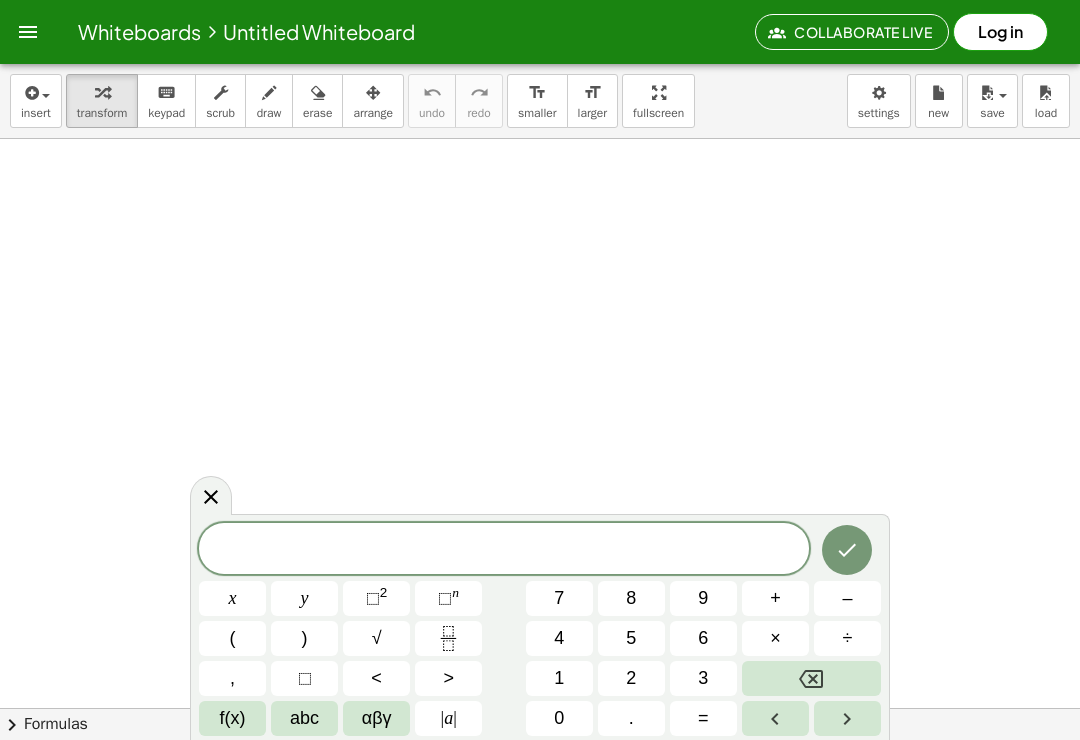 click 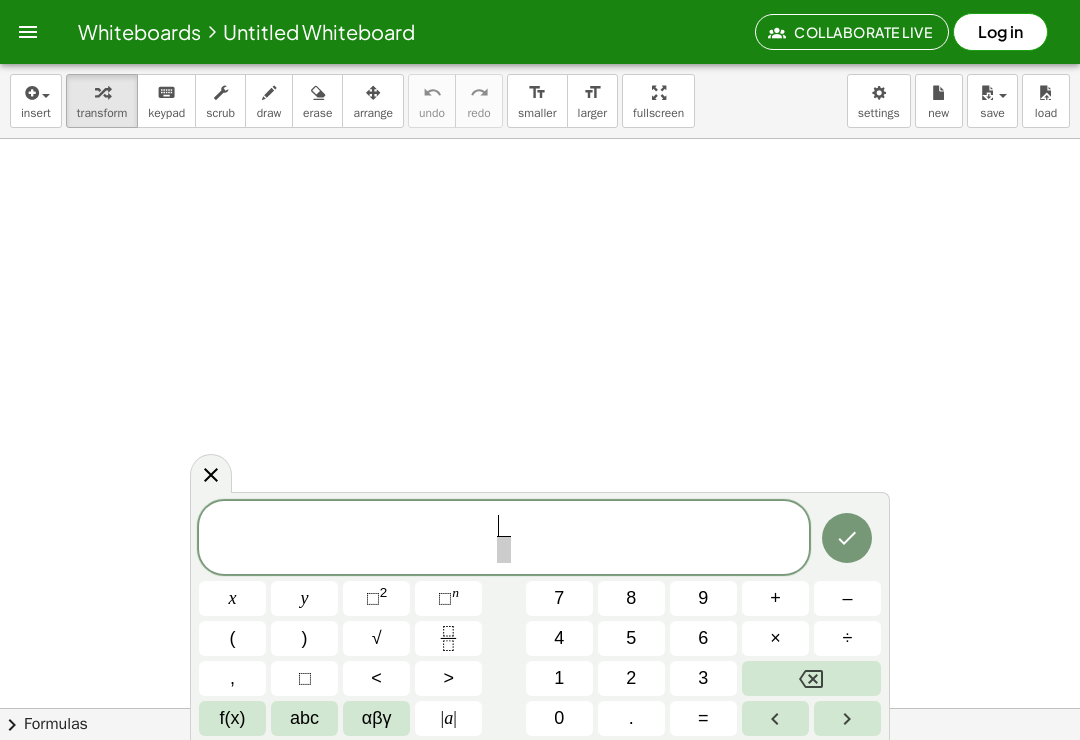 click on "1" at bounding box center [559, 678] 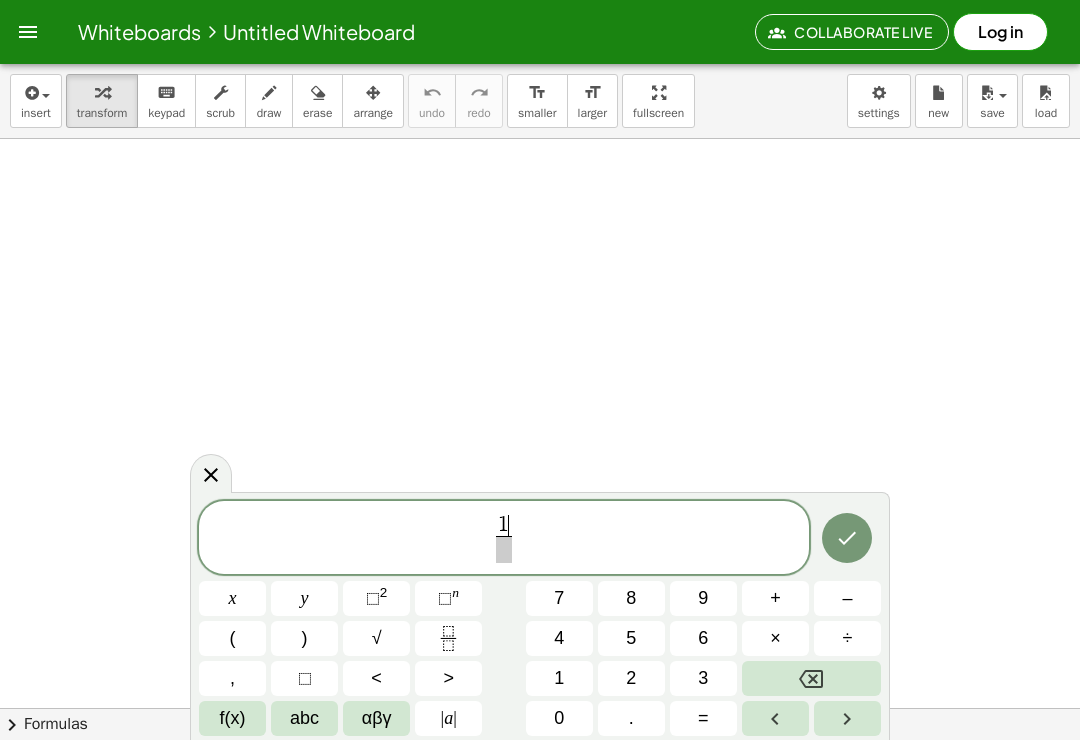 click on "5" at bounding box center [631, 638] 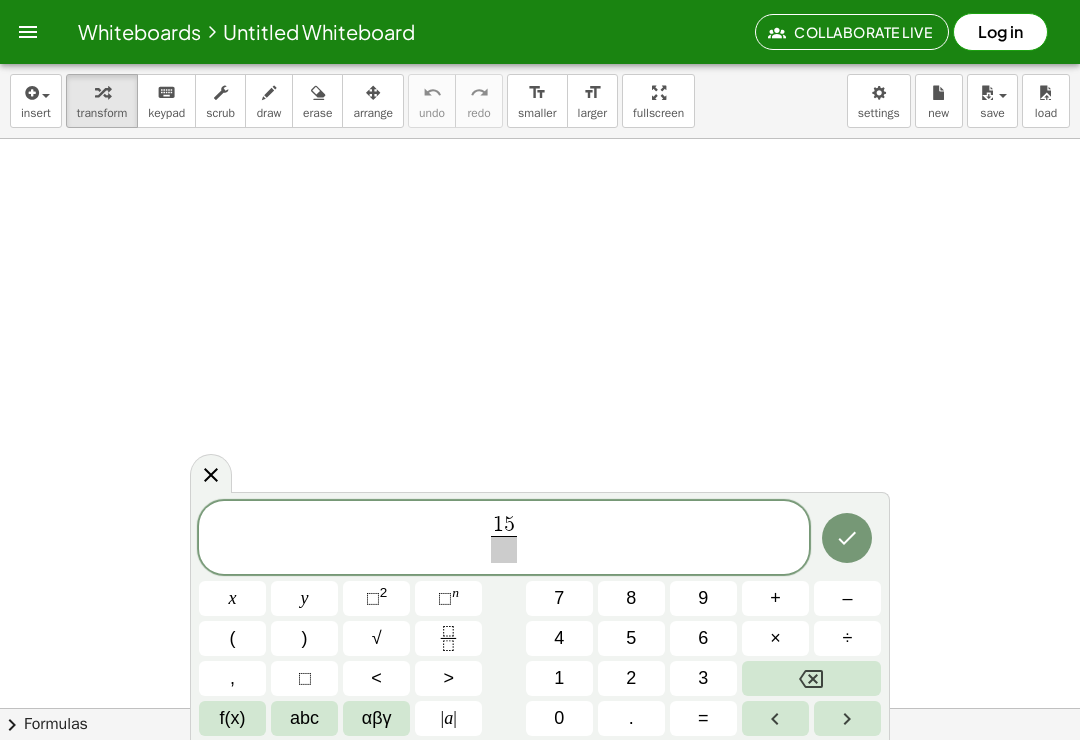 click at bounding box center (811, 678) 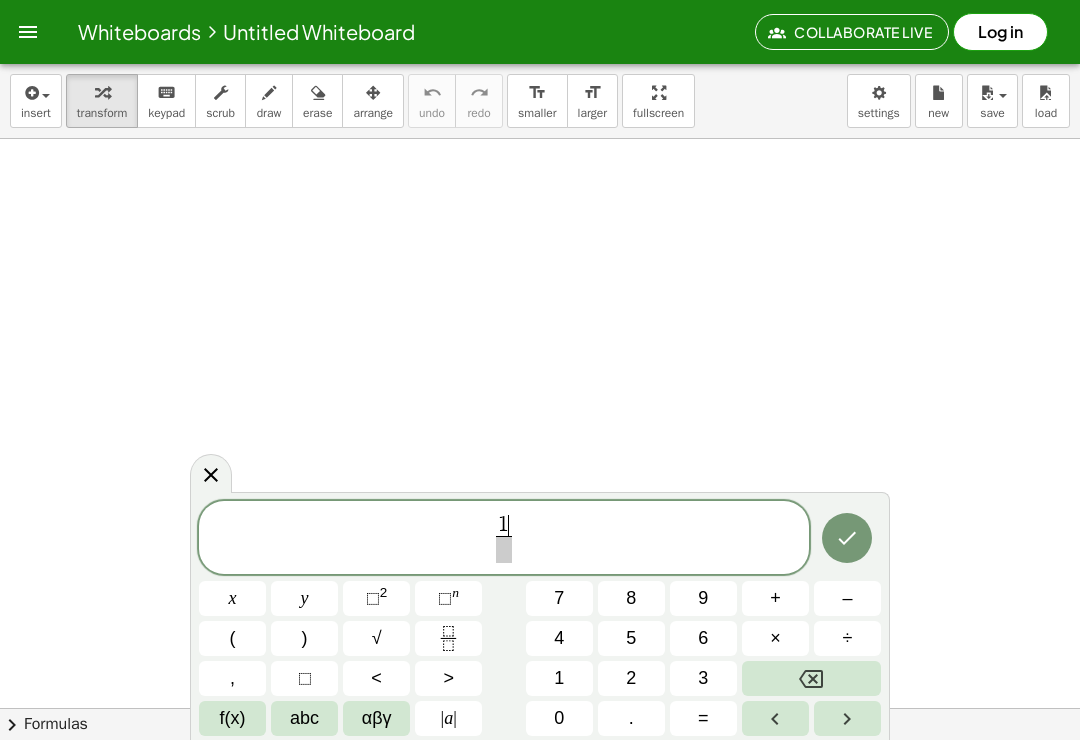 click 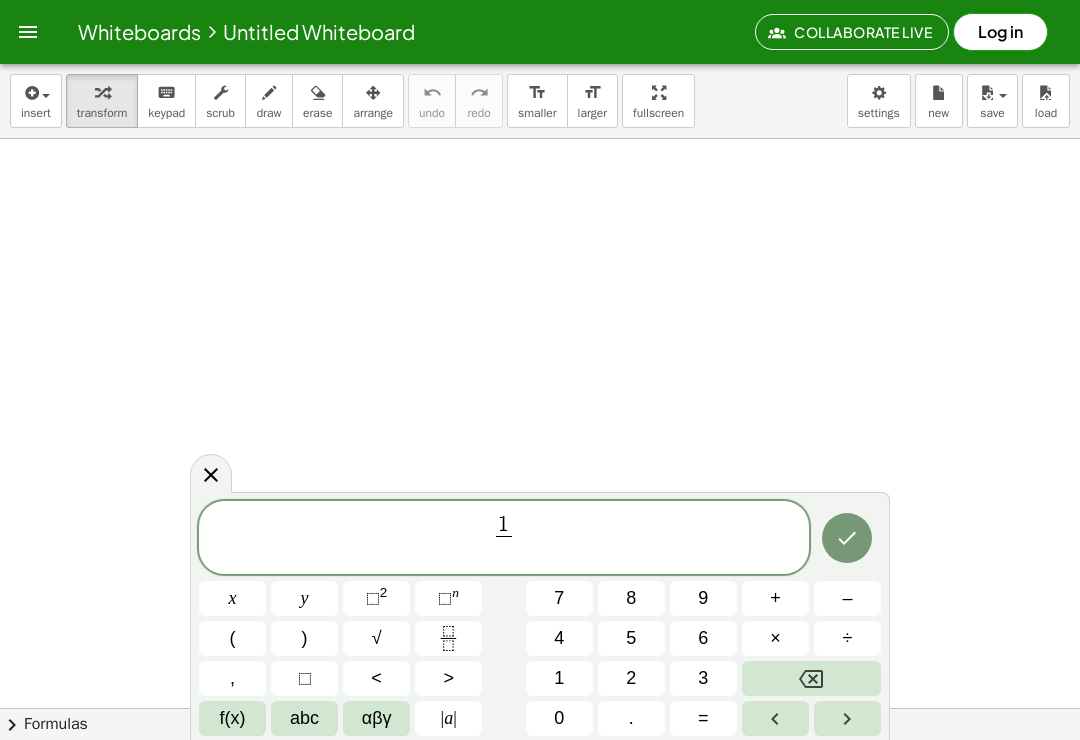 click on "5" at bounding box center (631, 638) 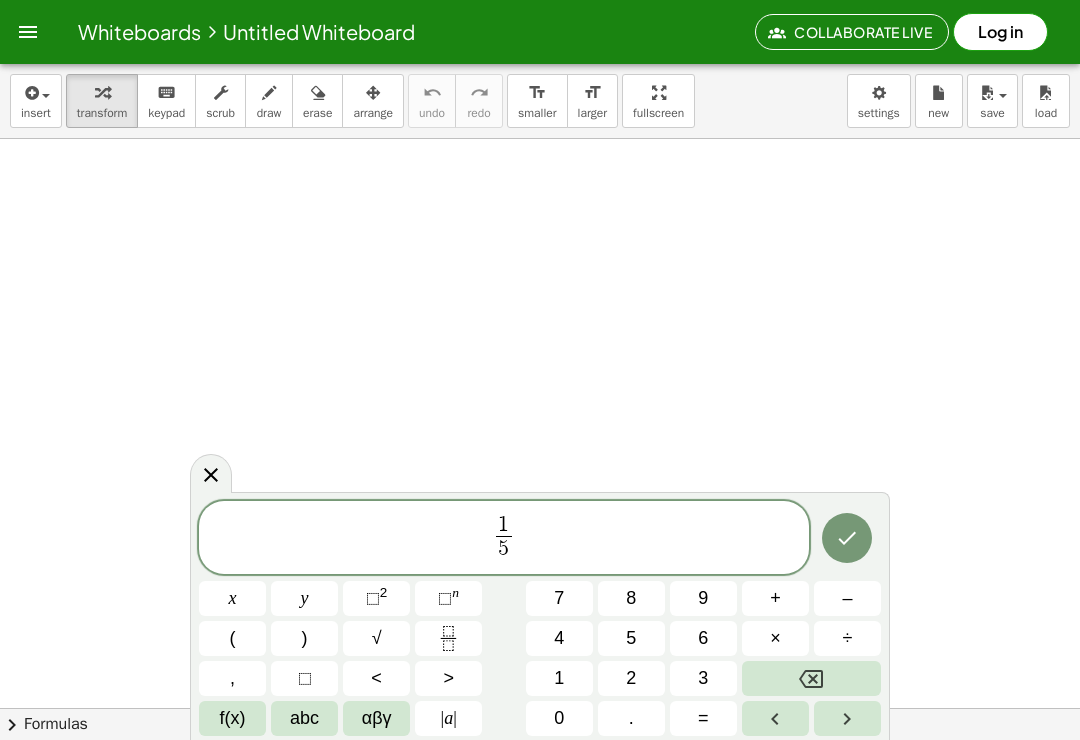 click 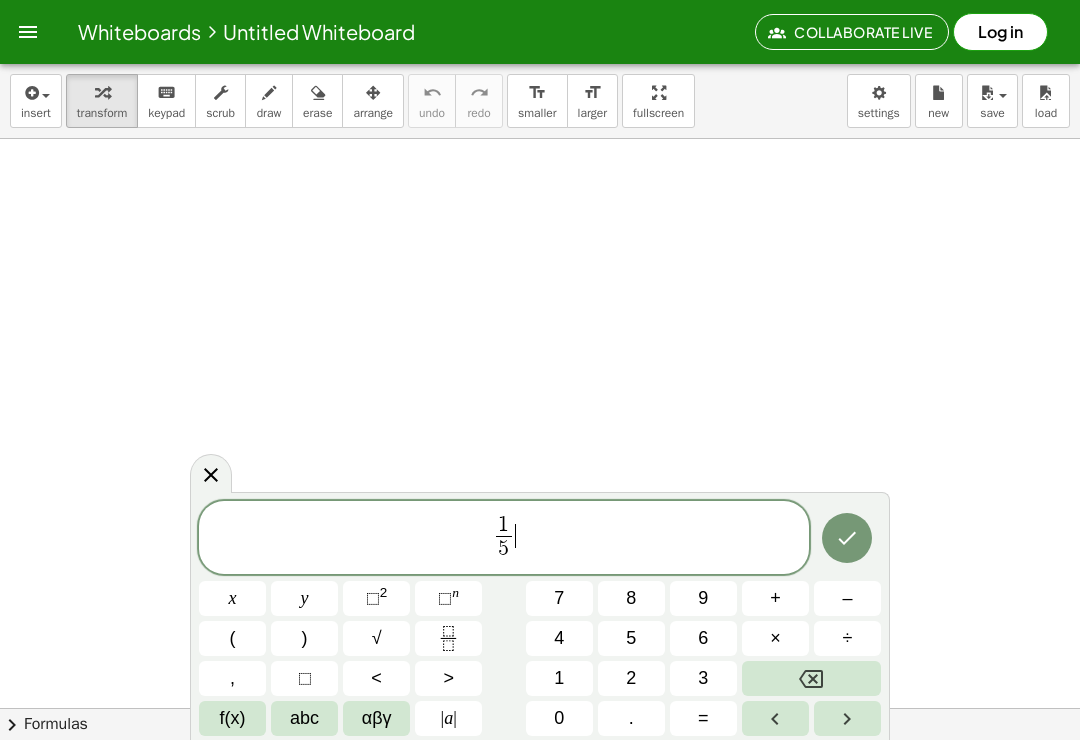 click on "x" at bounding box center [232, 598] 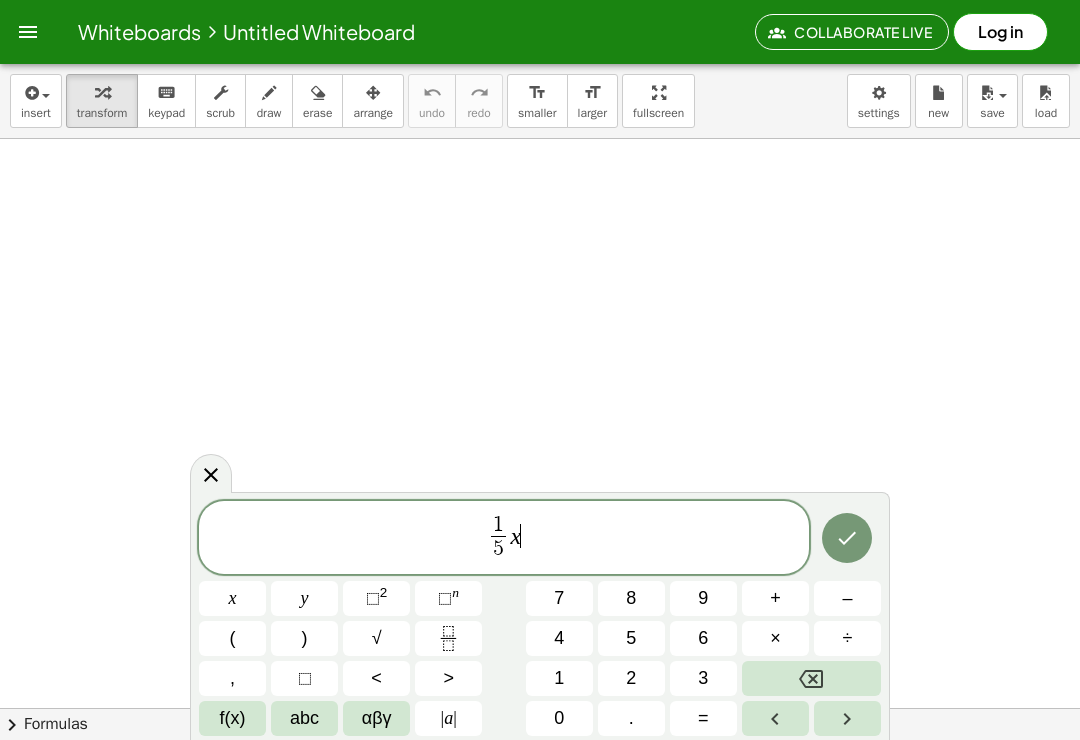 click on "+" at bounding box center (775, 598) 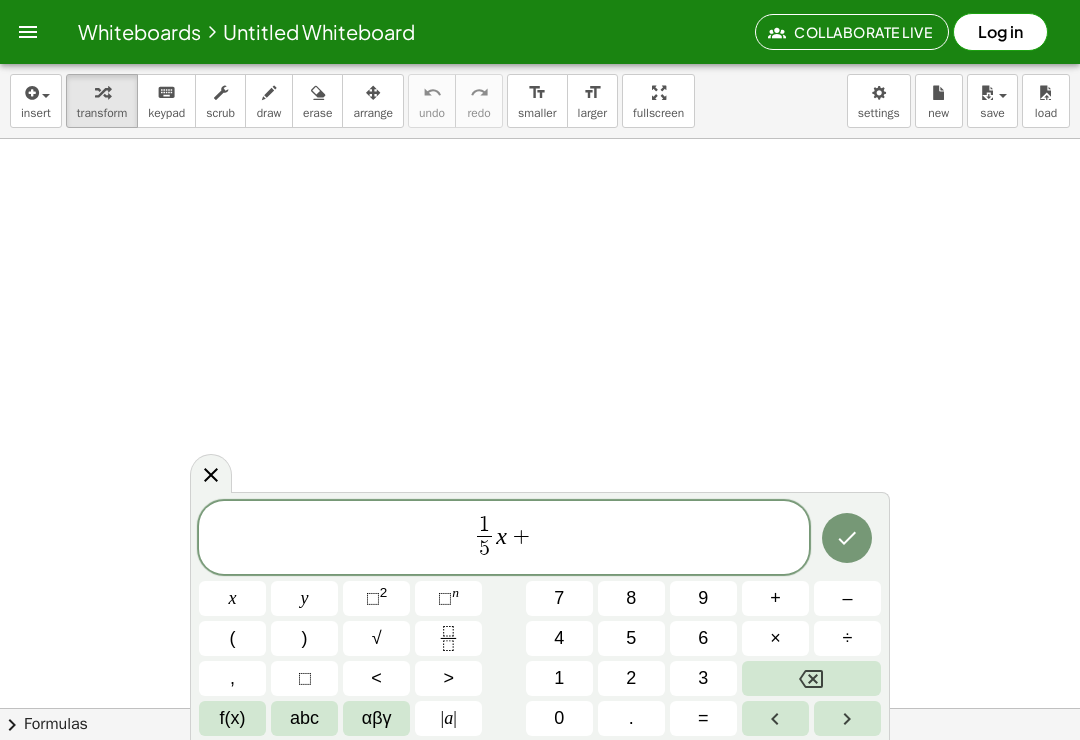 click 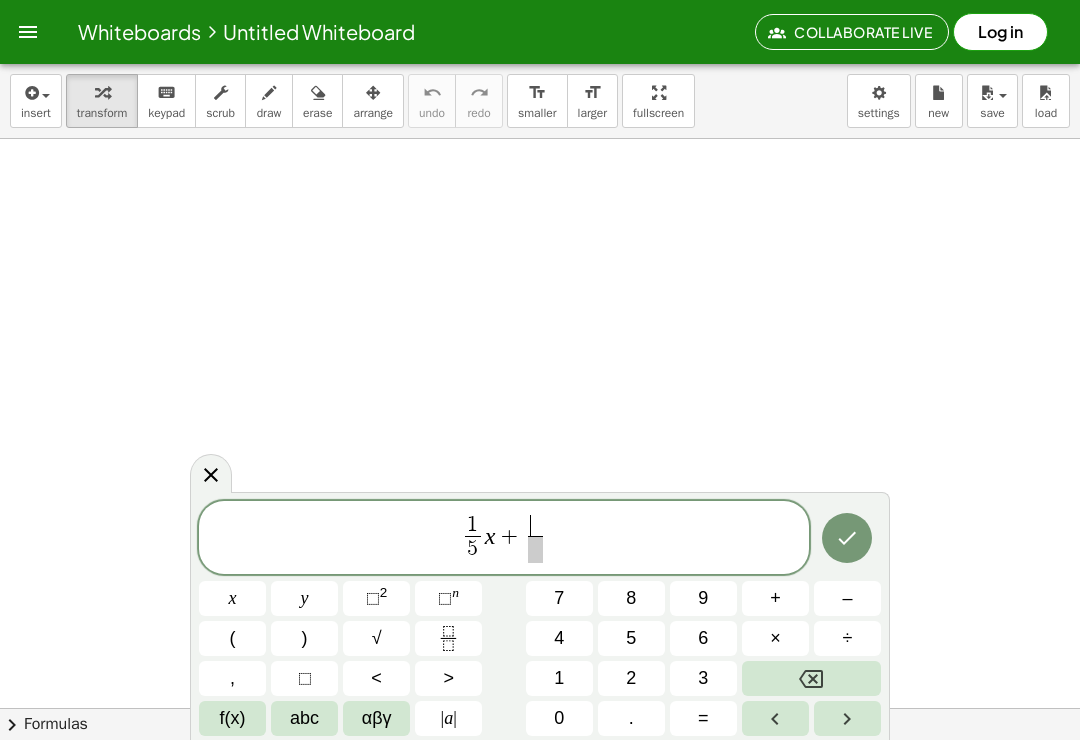 click on "1" at bounding box center (559, 678) 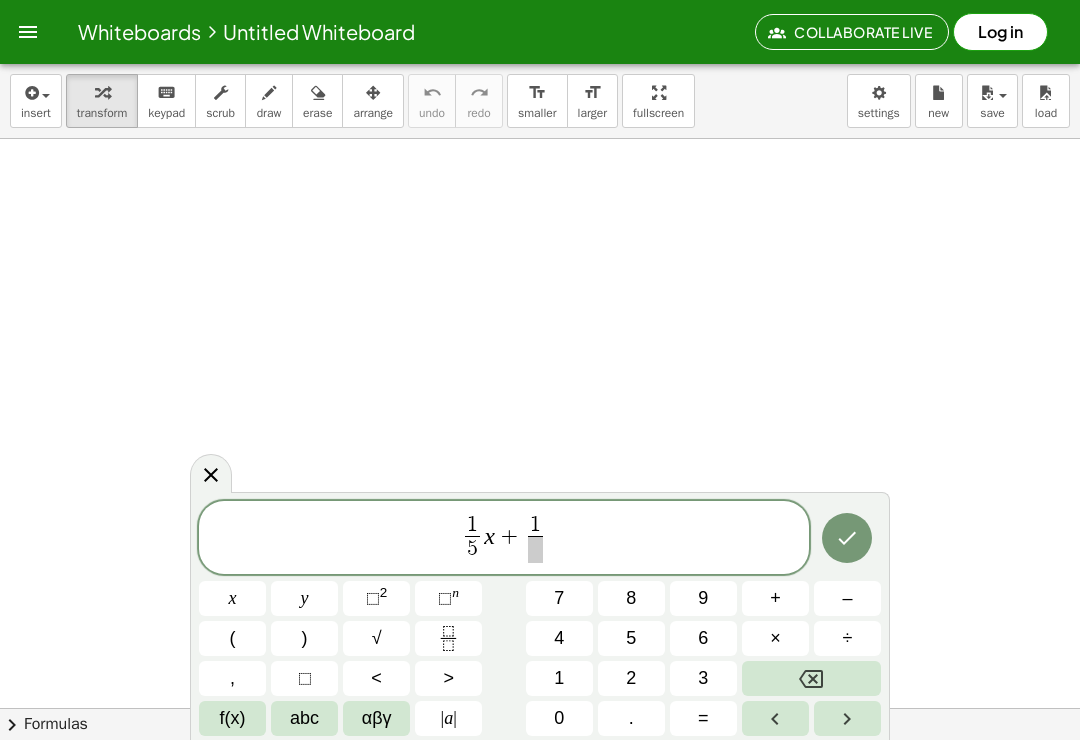 click 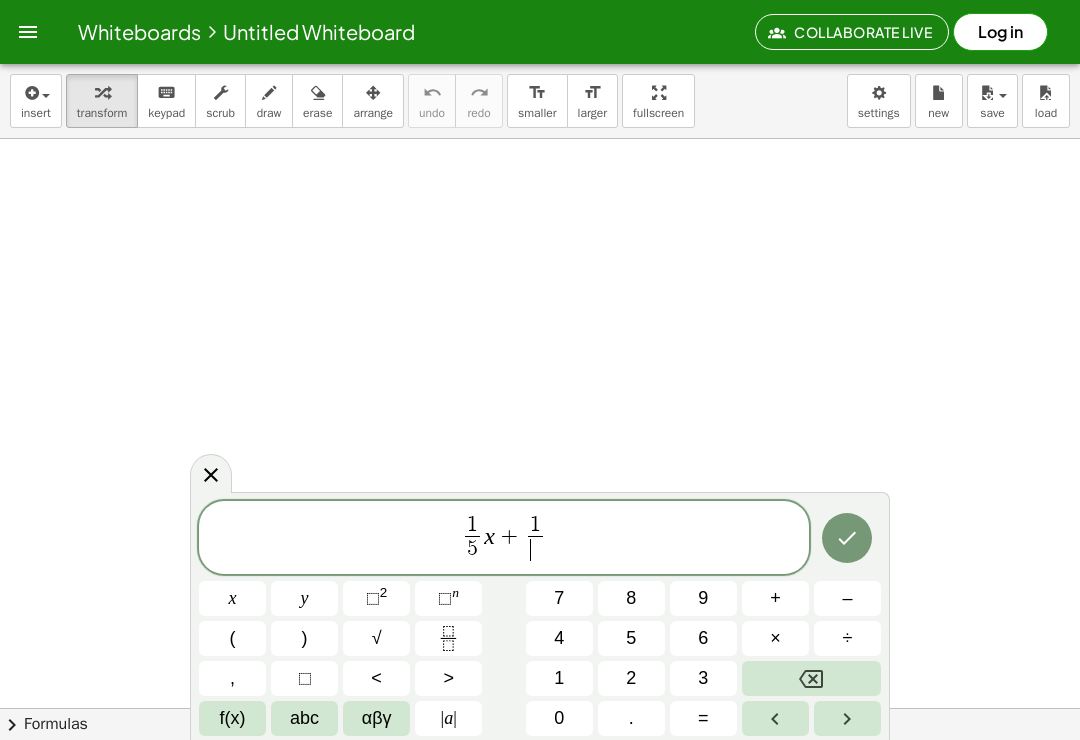click on "4" at bounding box center (559, 638) 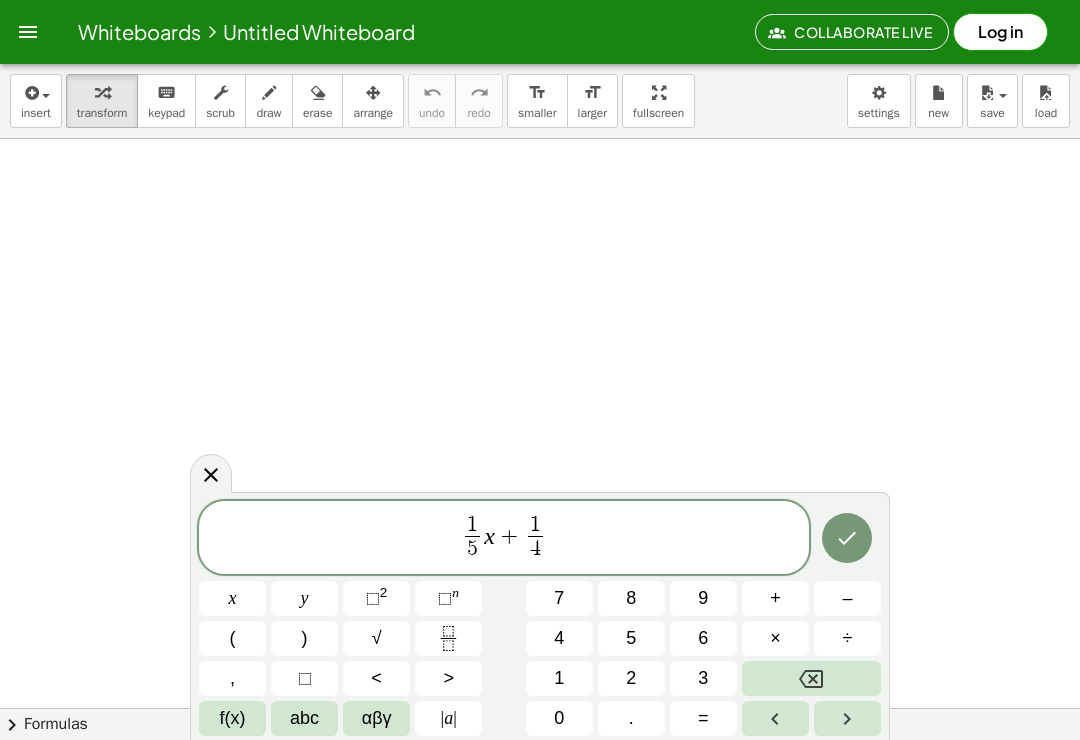 click on "×" at bounding box center (775, 638) 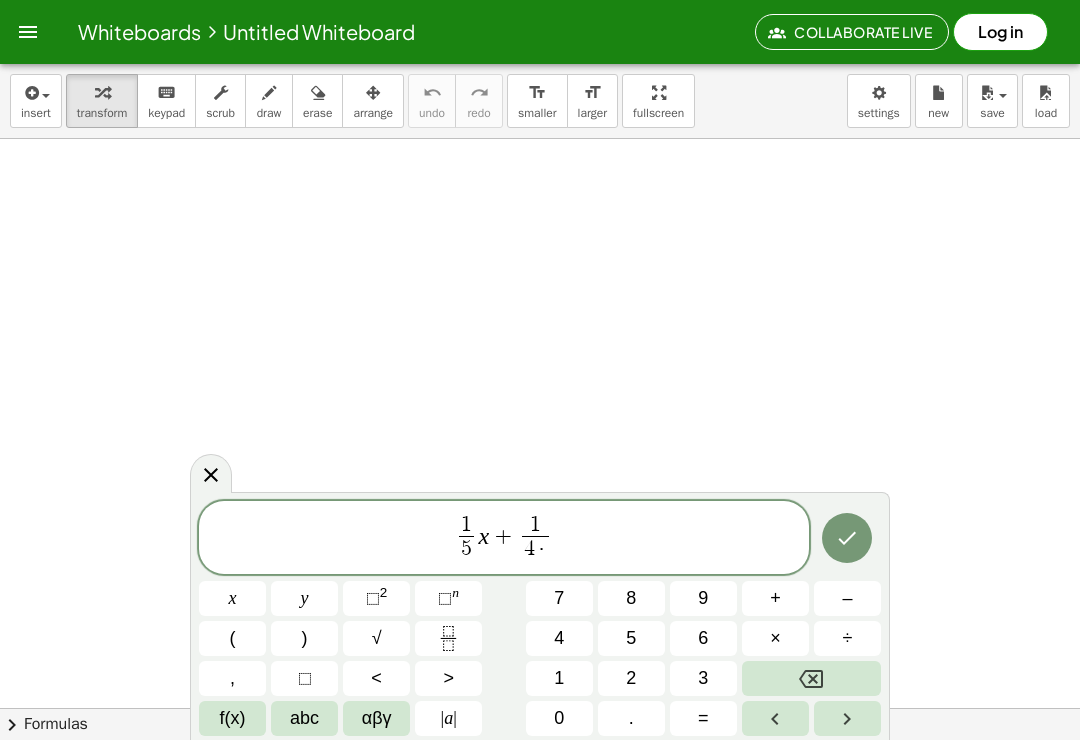 click at bounding box center (811, 678) 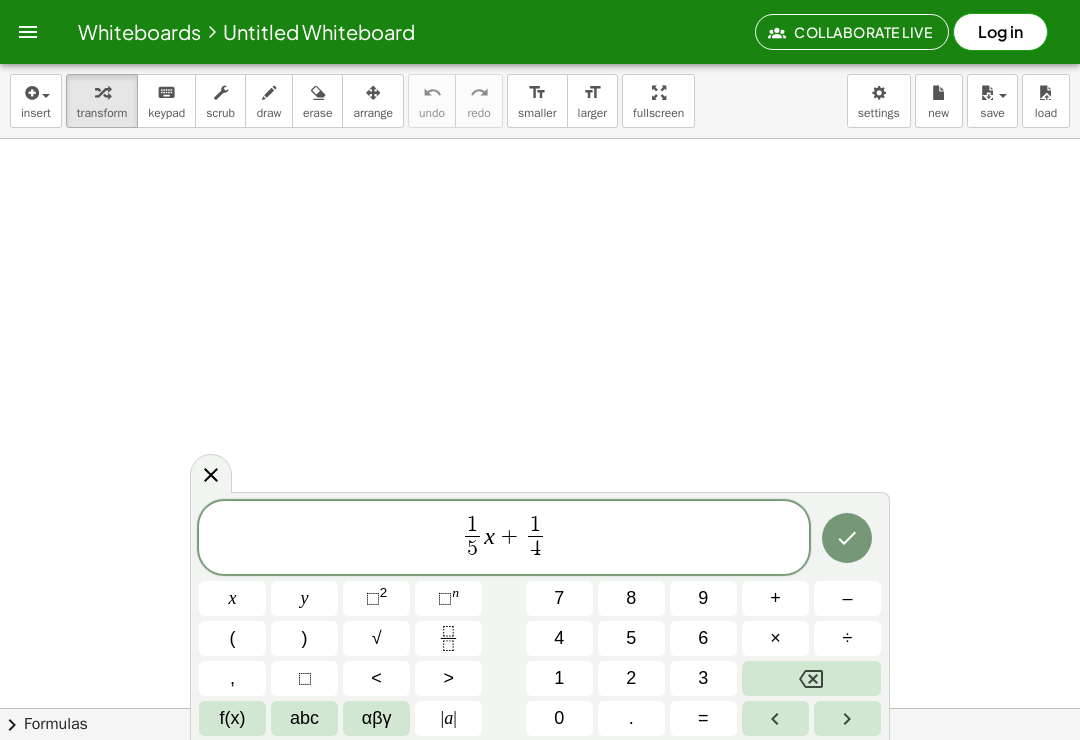 click 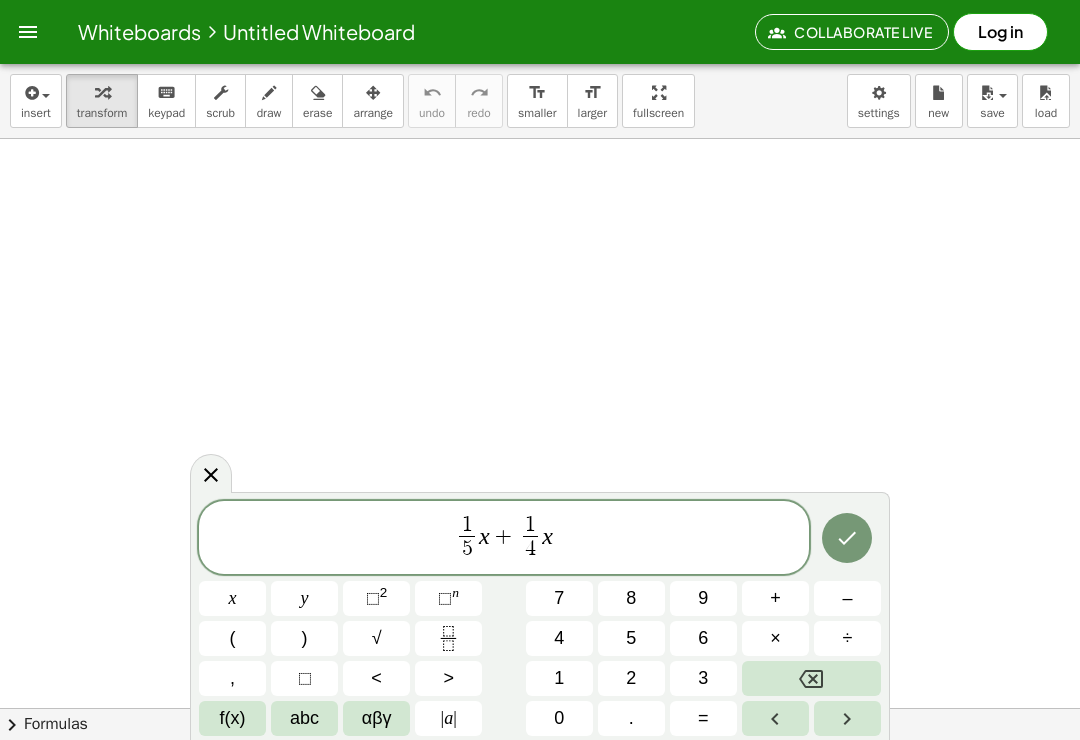 click 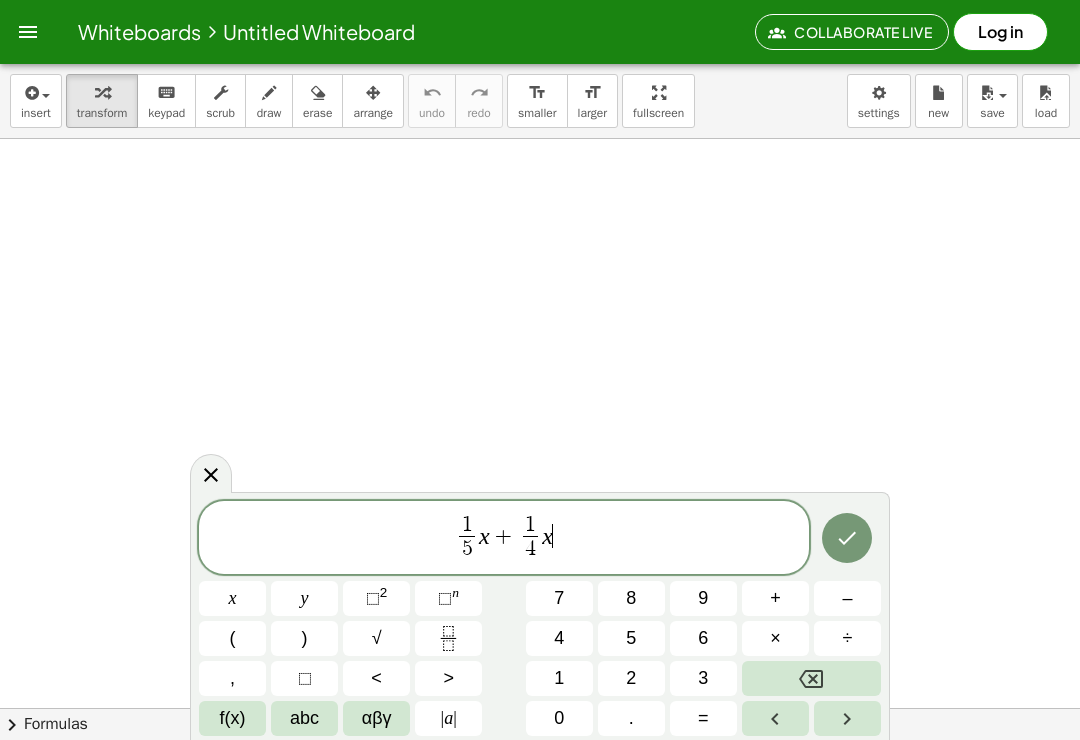 click on "+" at bounding box center (775, 598) 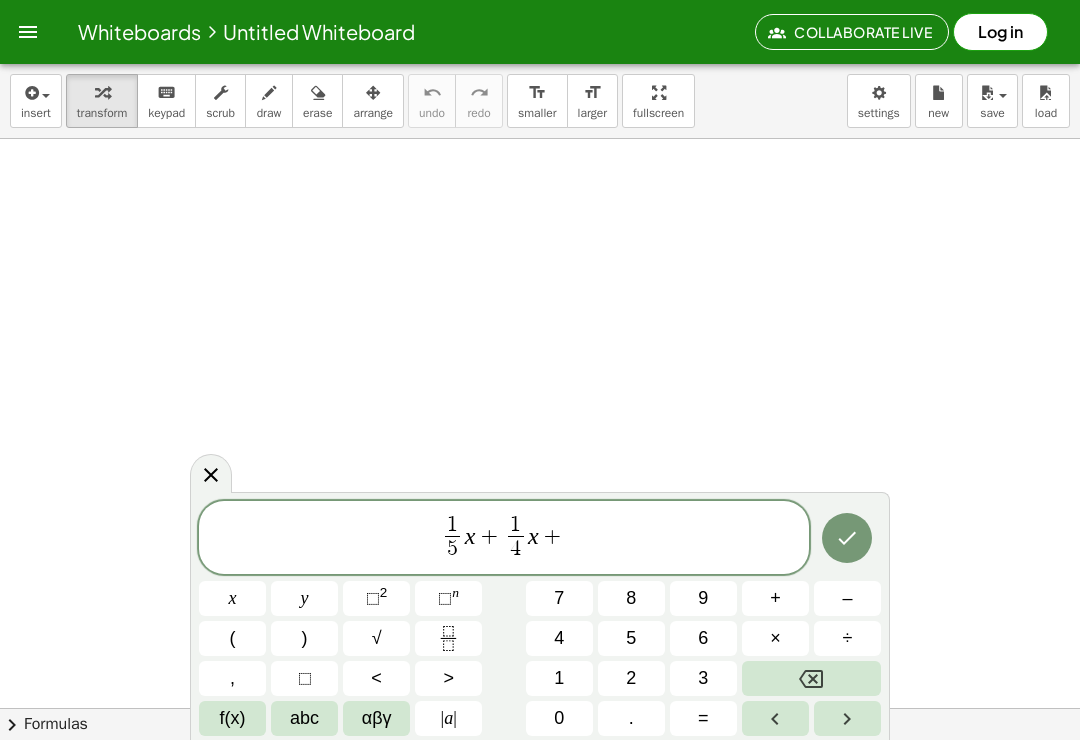 click 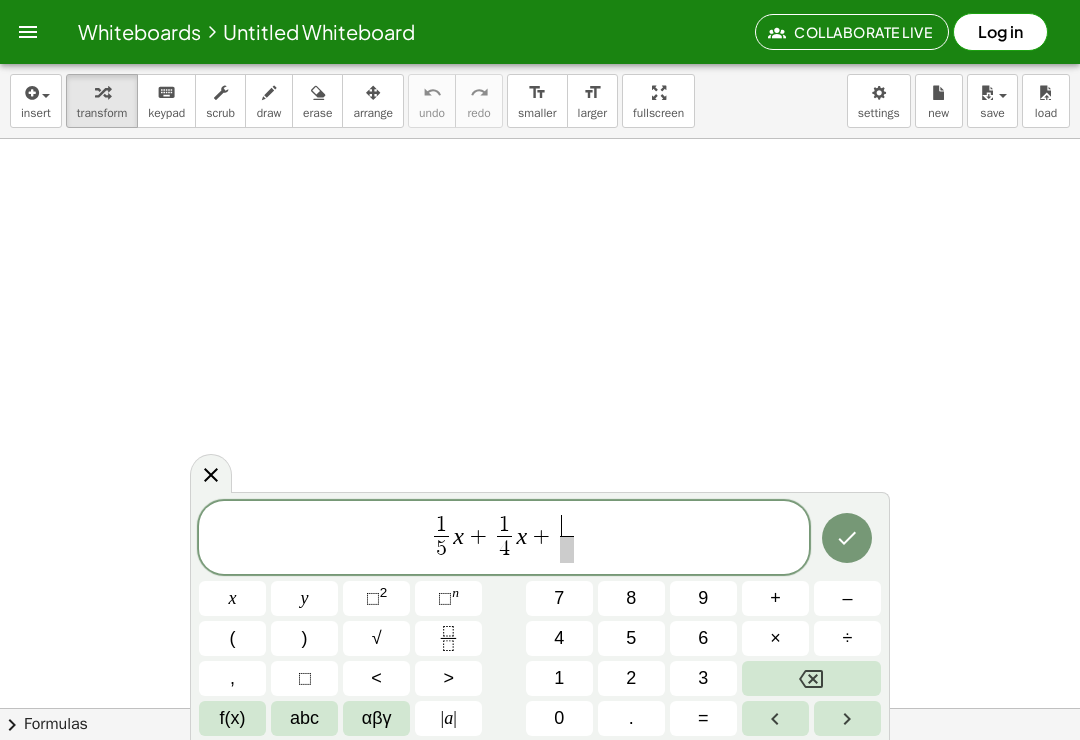 click on "1" at bounding box center [559, 678] 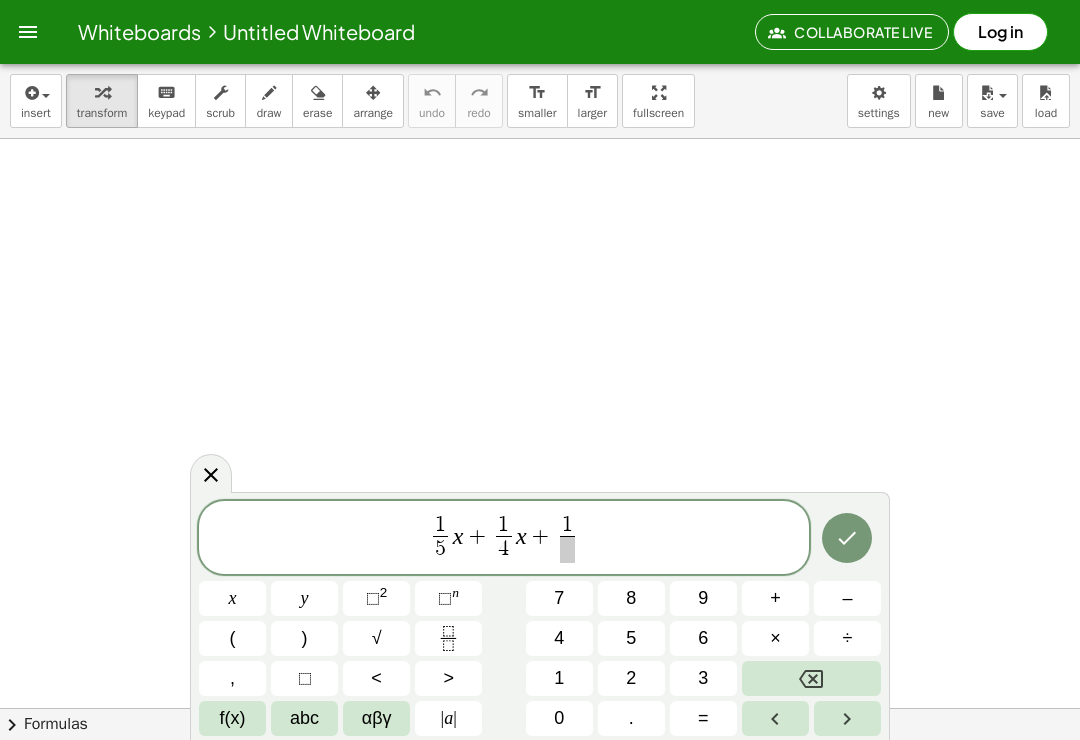 click 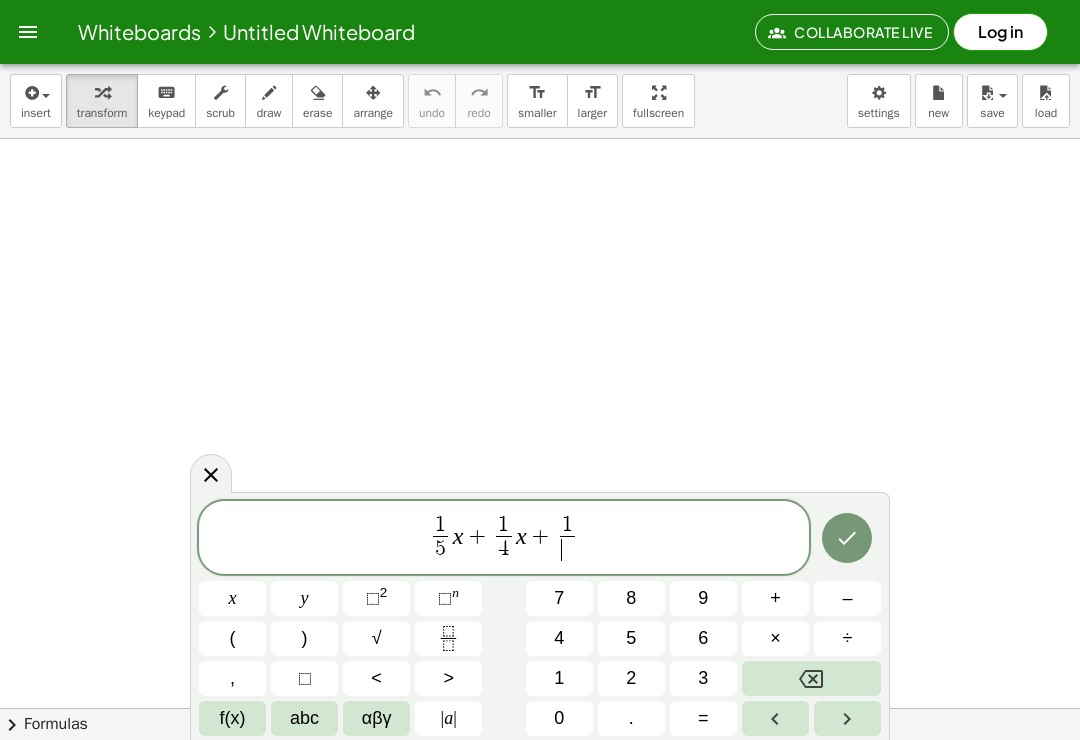 click on "7" at bounding box center [559, 598] 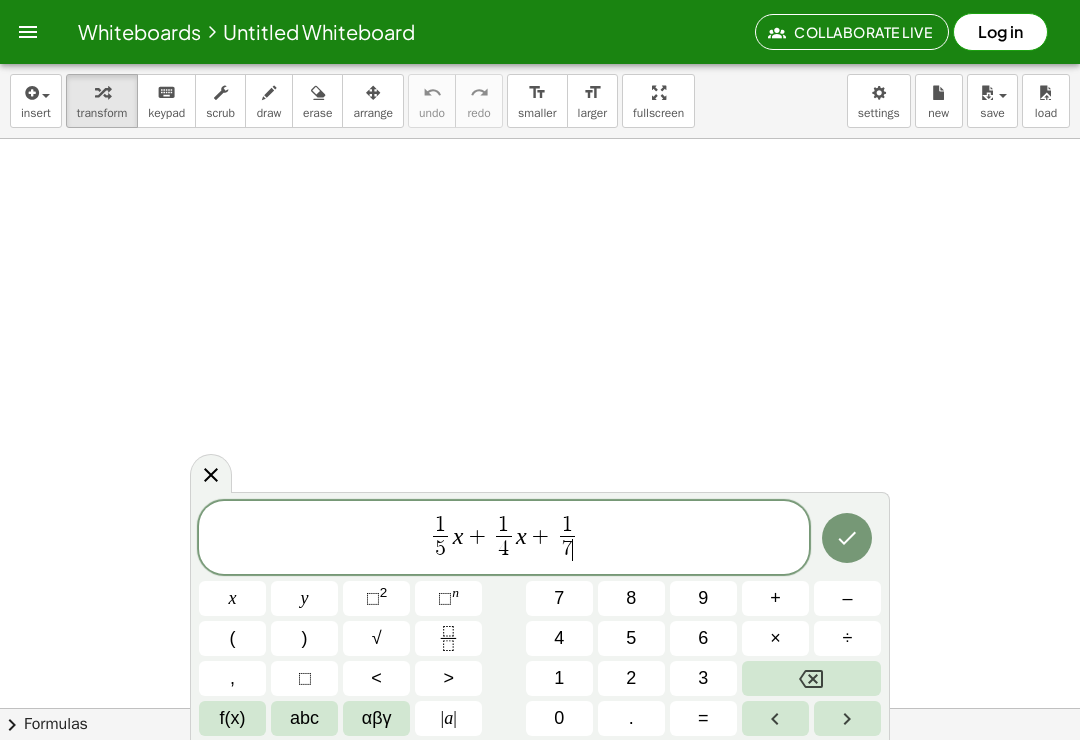 click 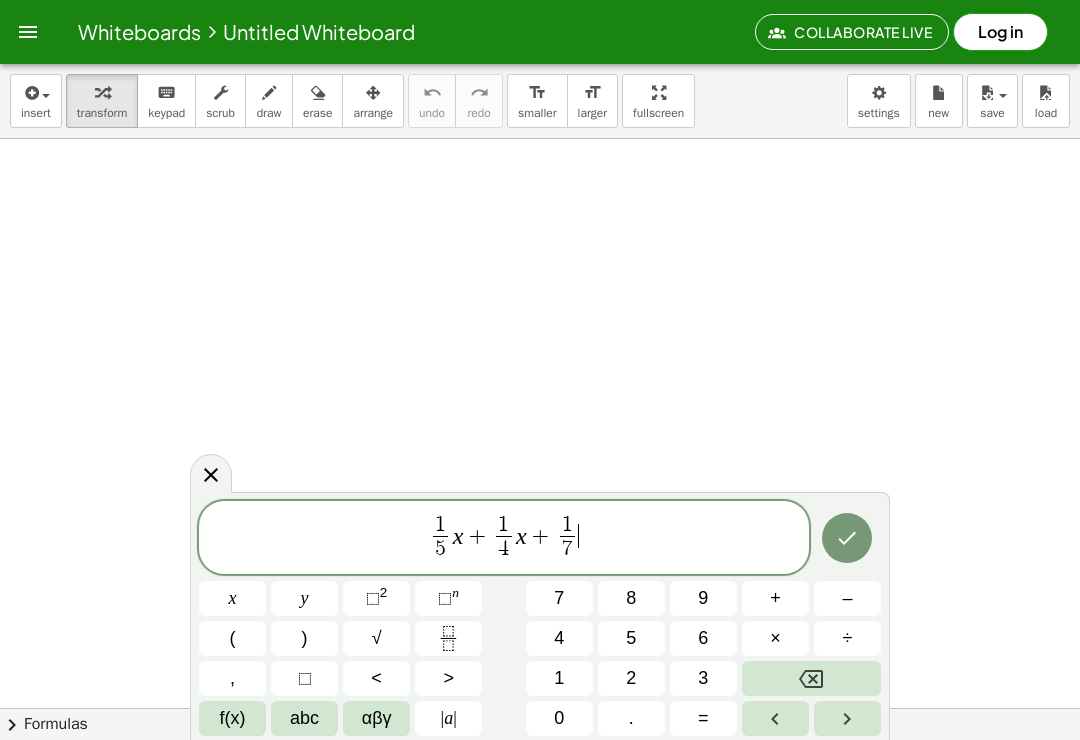 click on "x" at bounding box center (233, 598) 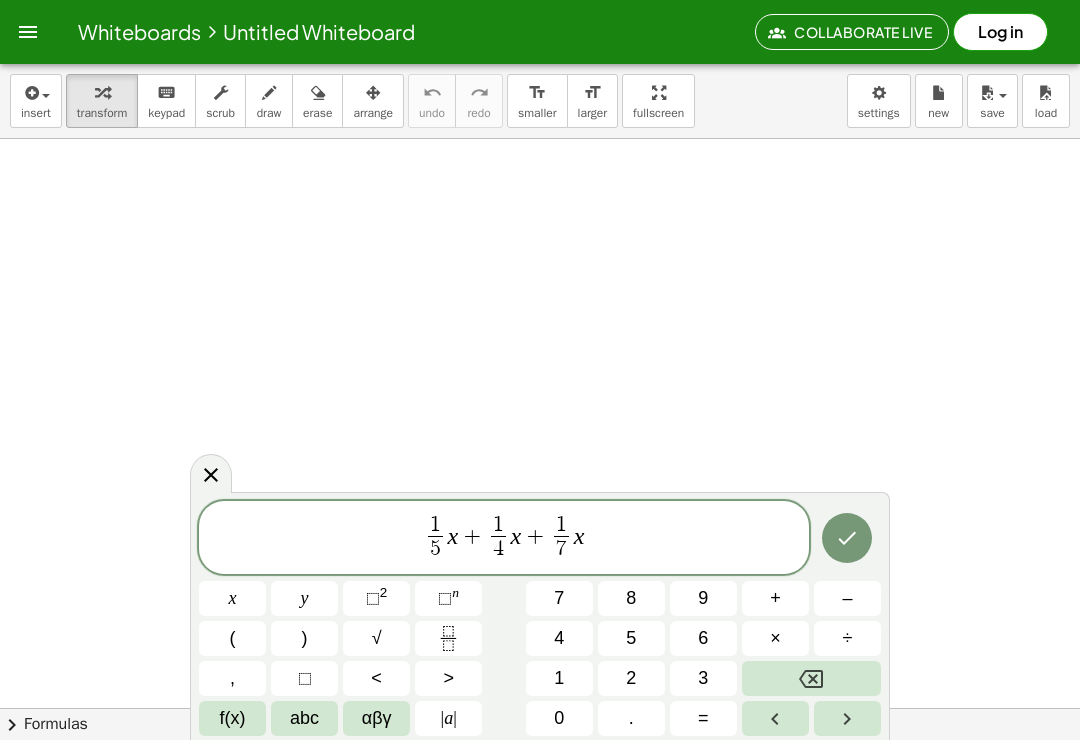 click on "+" at bounding box center (775, 598) 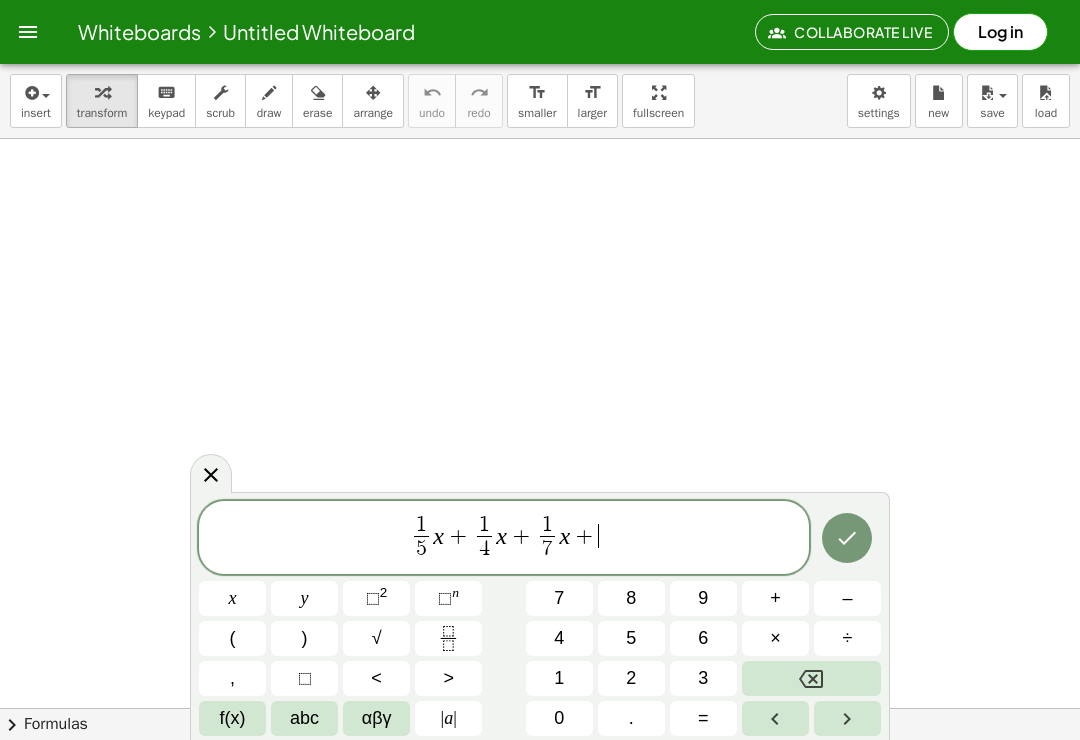 click 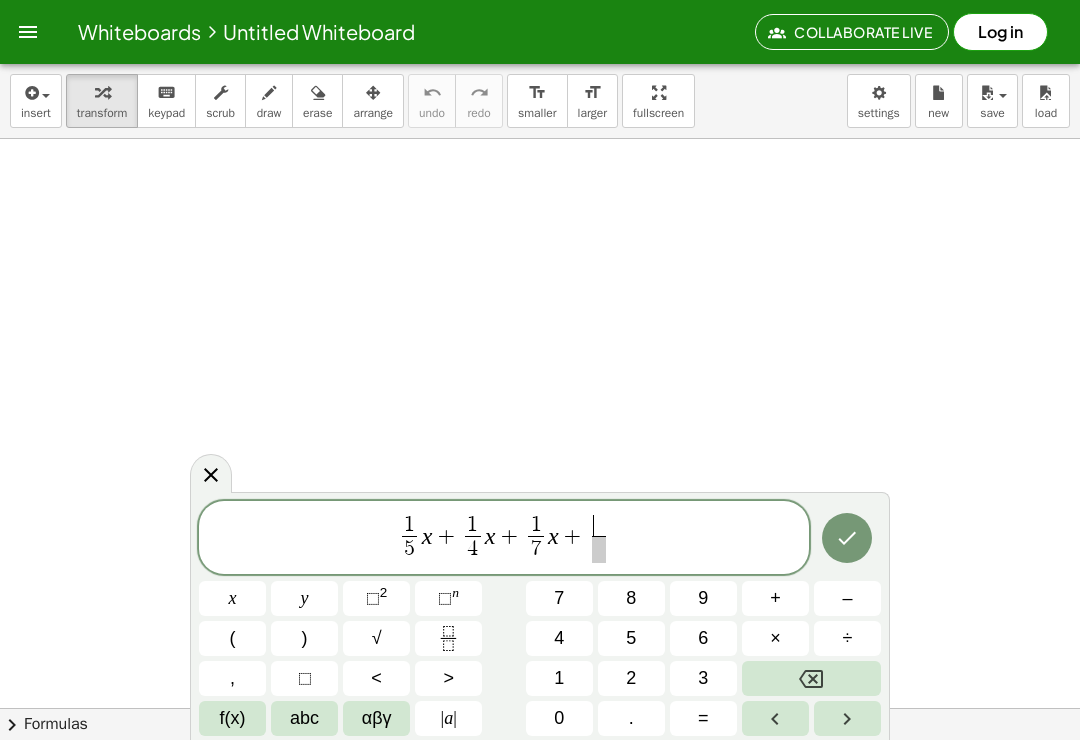 click on "1" at bounding box center (559, 678) 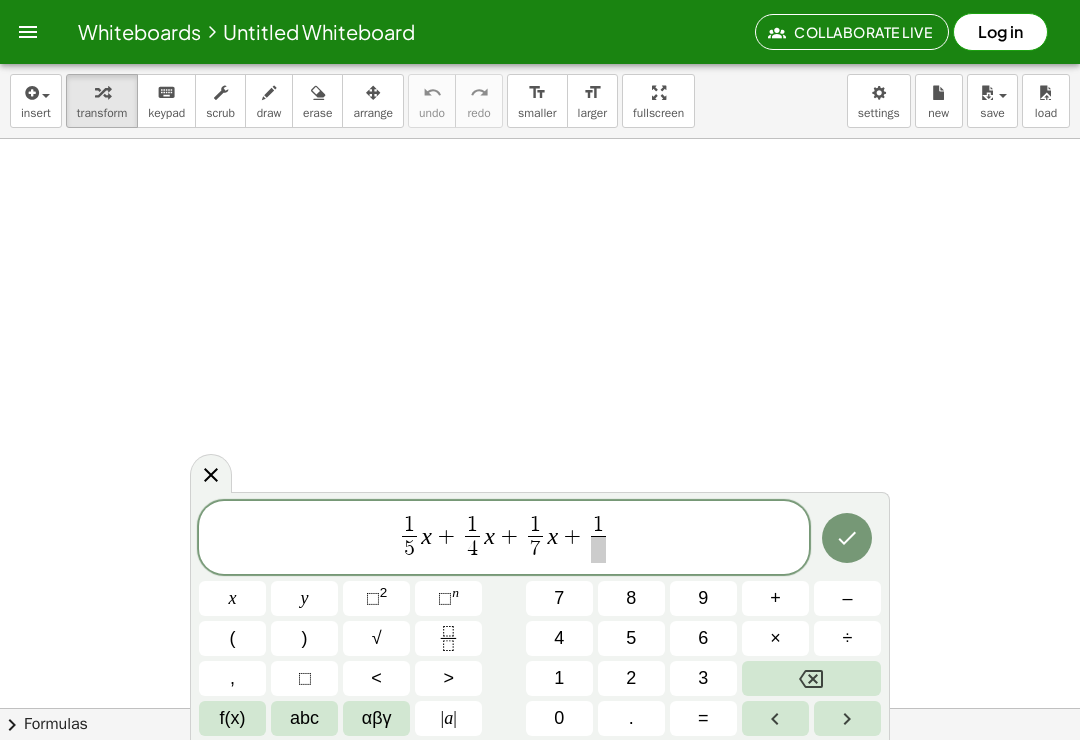 click at bounding box center [847, 718] 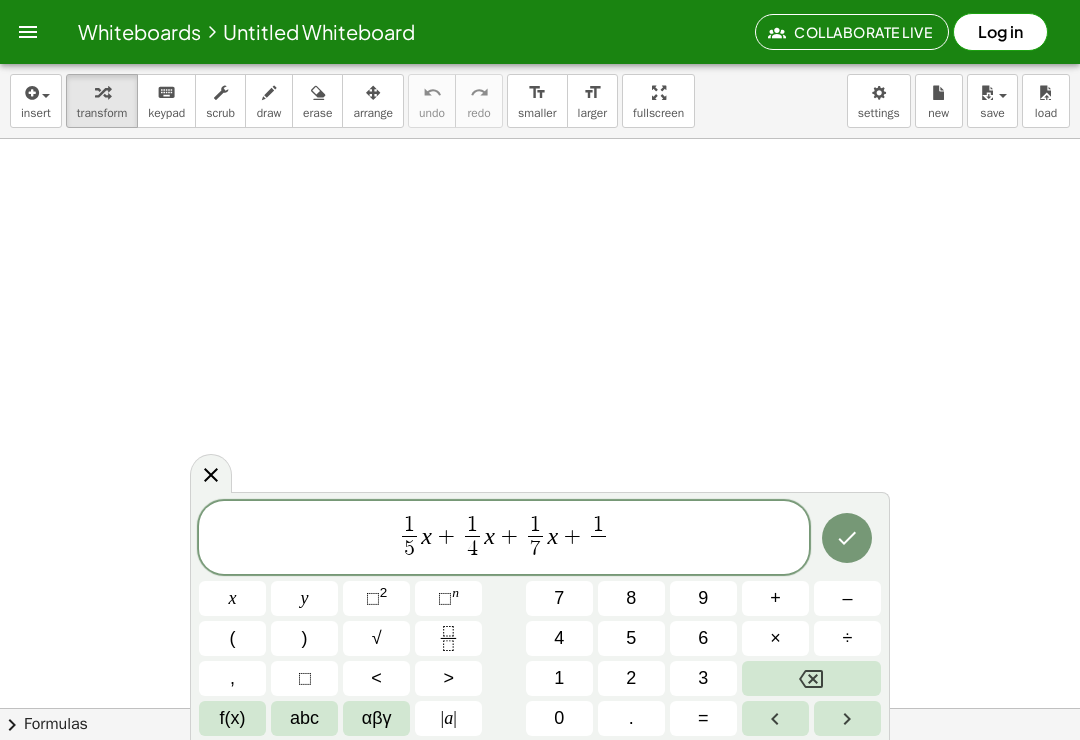 click on "8" at bounding box center [631, 598] 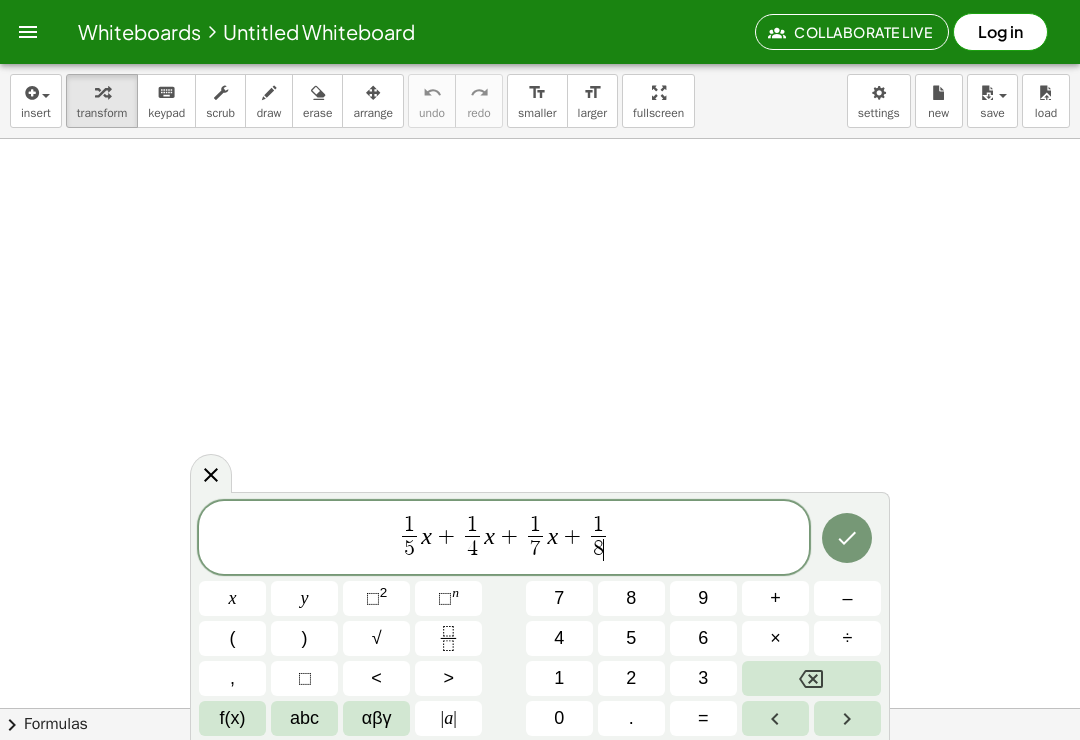 click 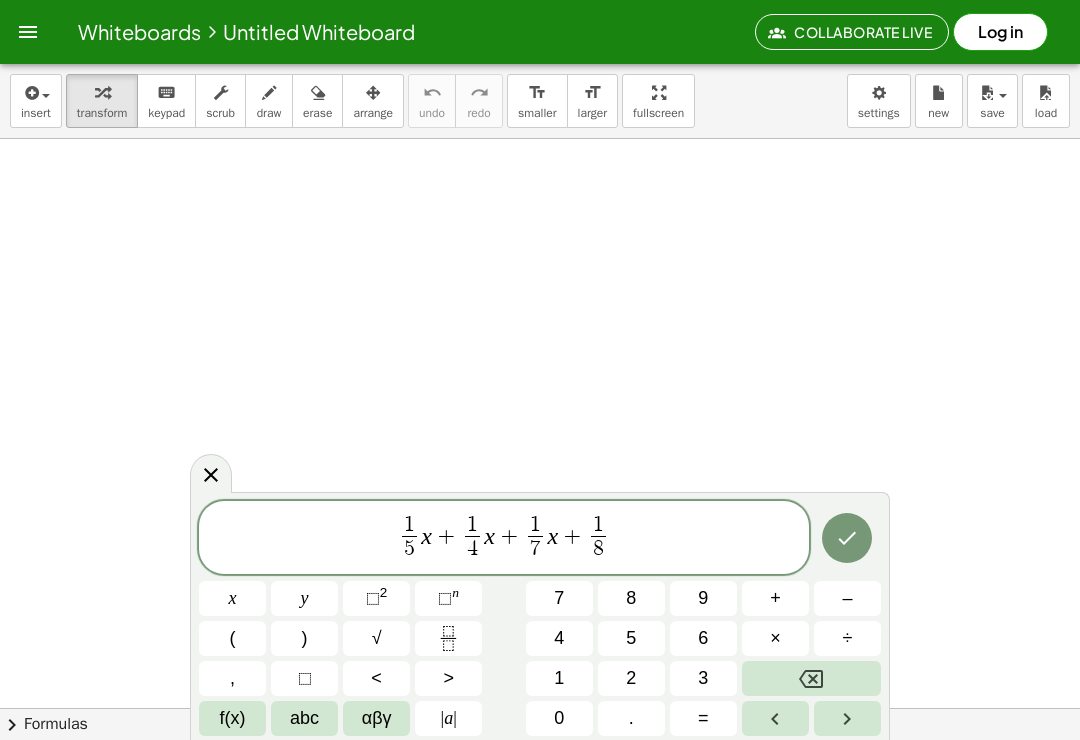 click on "y" at bounding box center [305, 598] 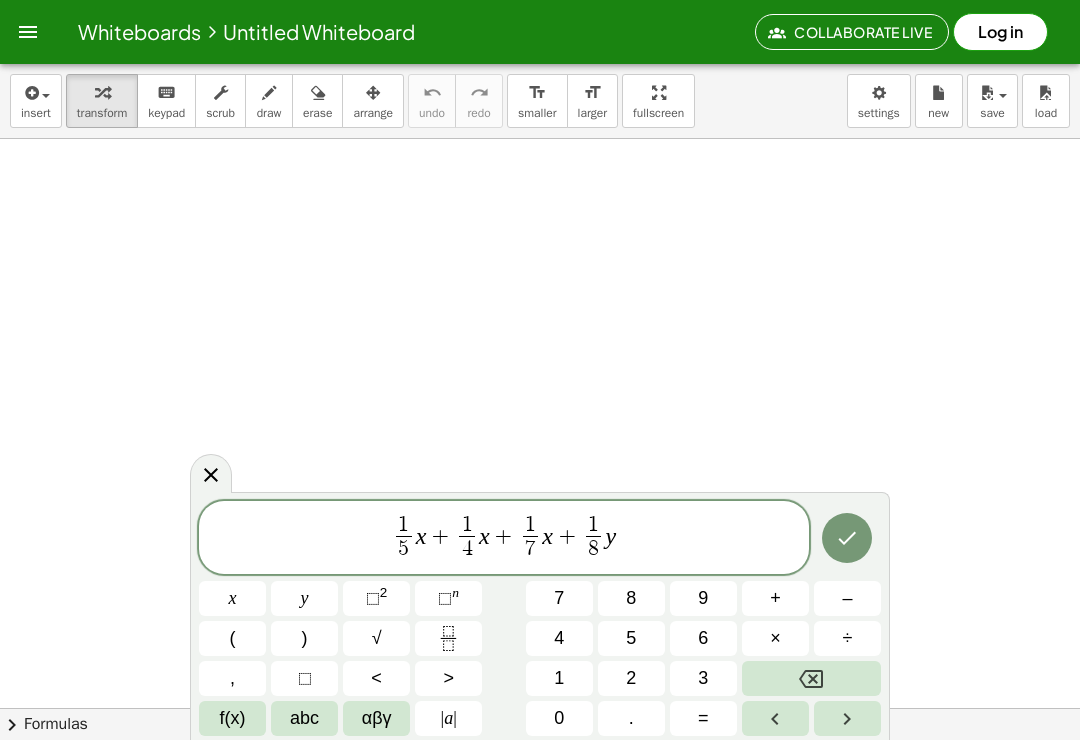 click 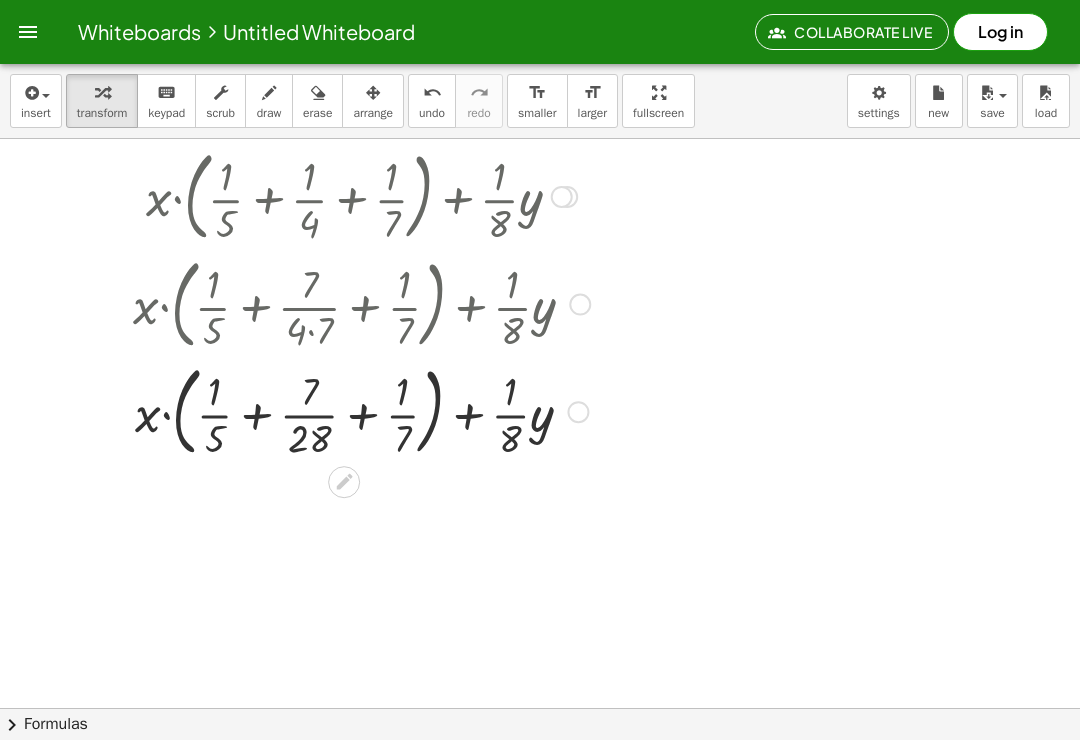 scroll, scrollTop: 590, scrollLeft: 0, axis: vertical 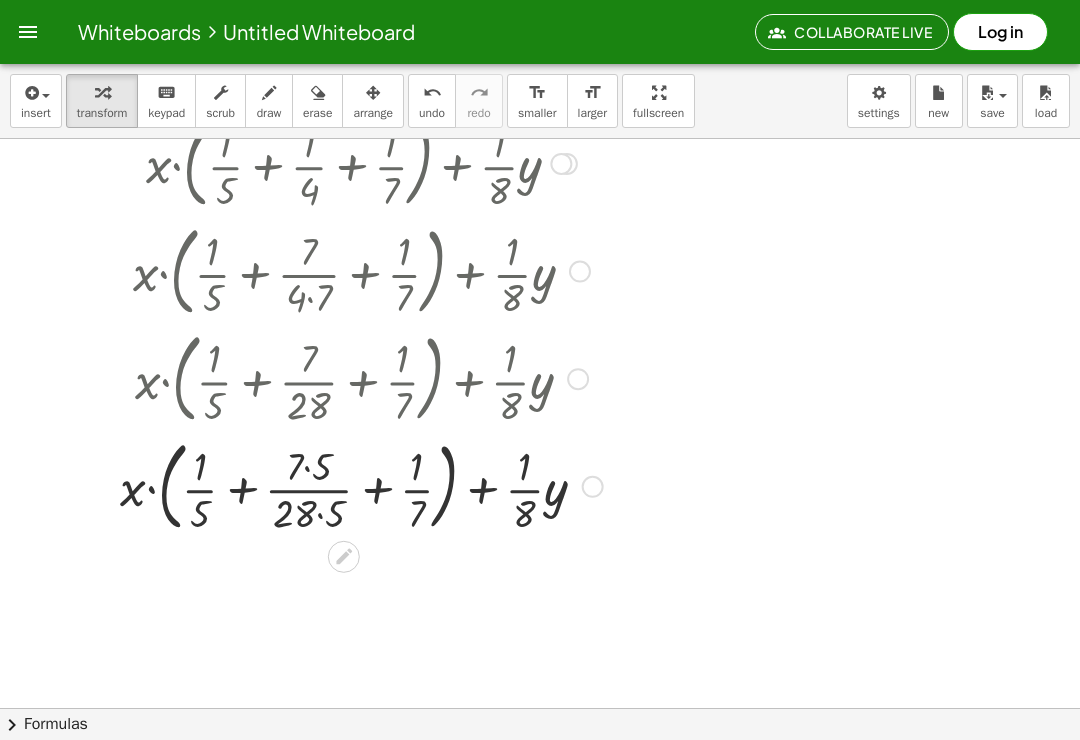 click at bounding box center (361, 377) 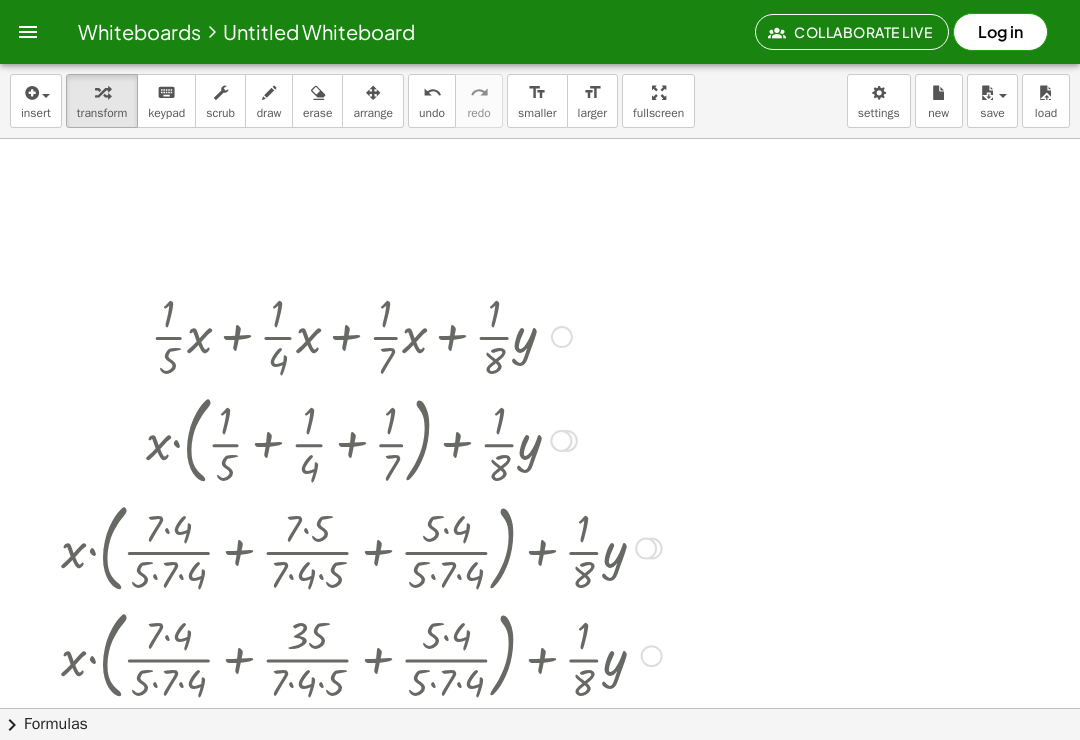 scroll, scrollTop: 309, scrollLeft: 0, axis: vertical 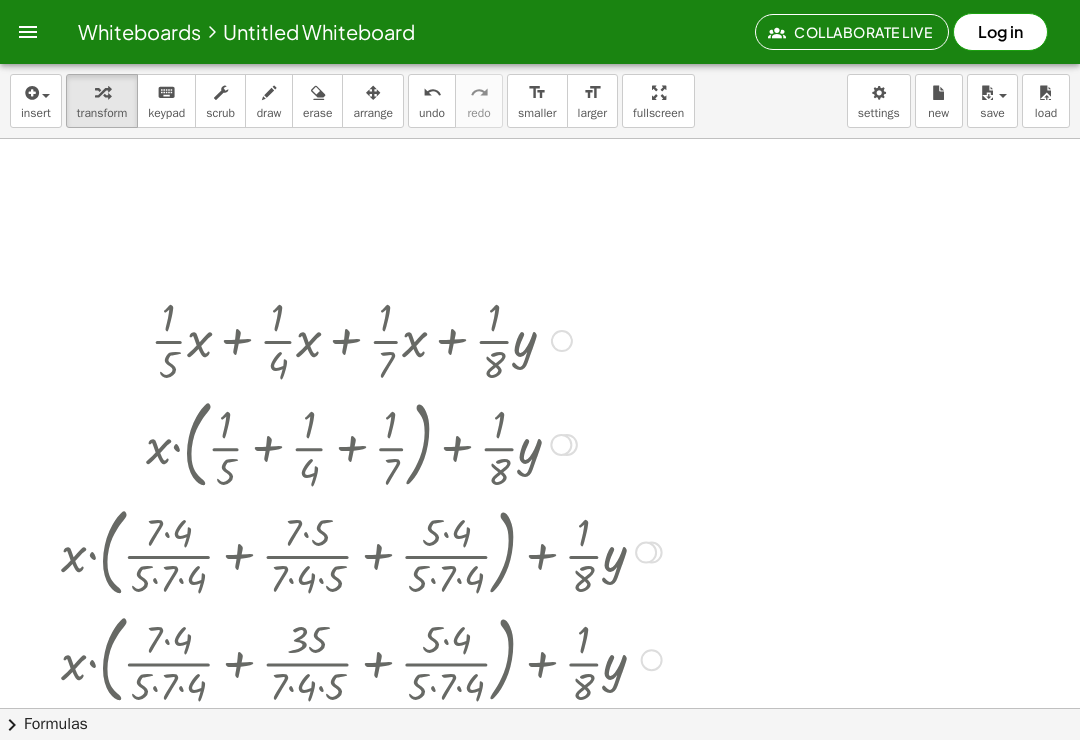 click at bounding box center [361, 339] 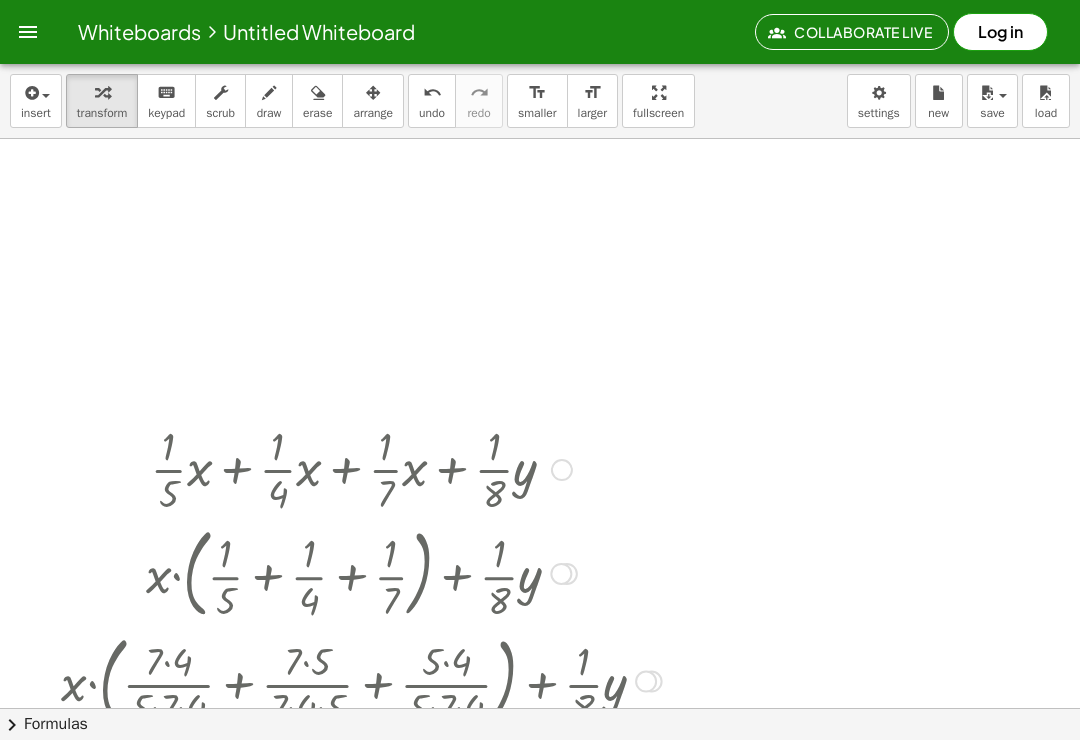 scroll, scrollTop: 223, scrollLeft: 0, axis: vertical 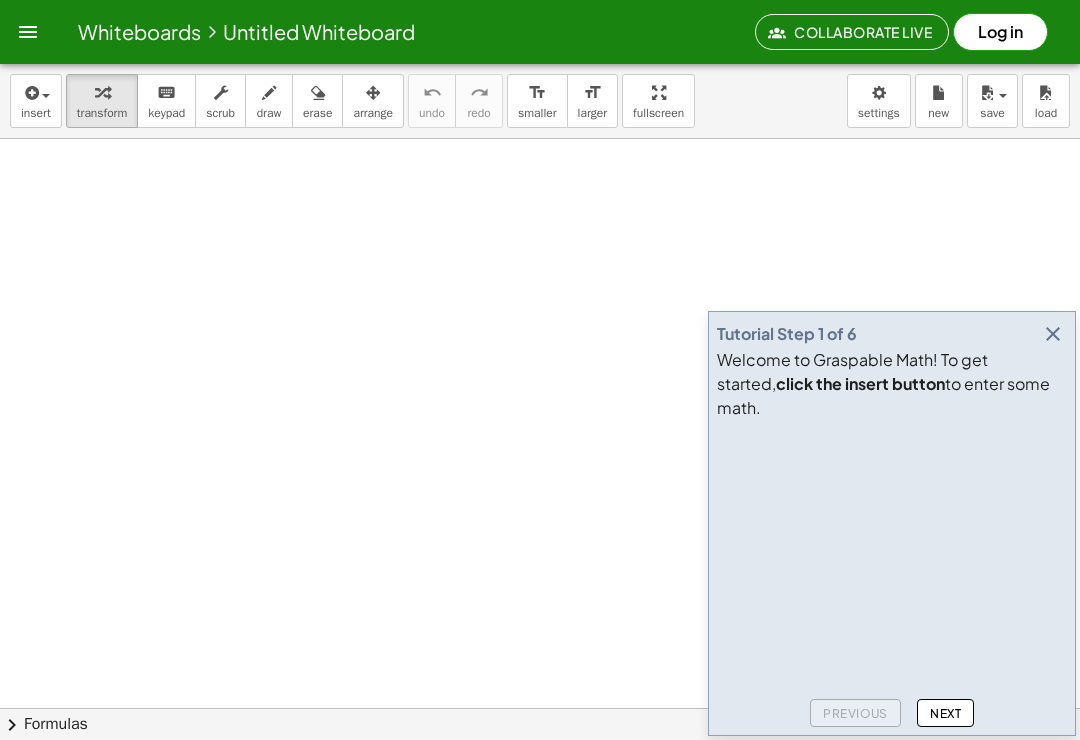 click at bounding box center (1053, 334) 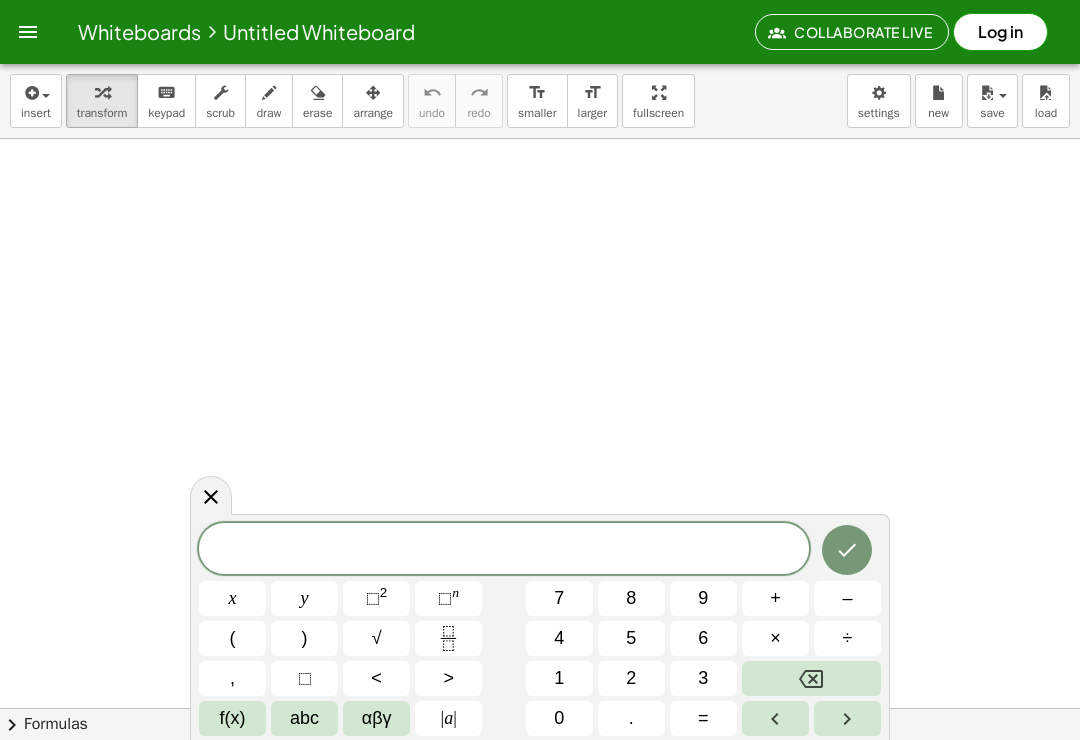 click 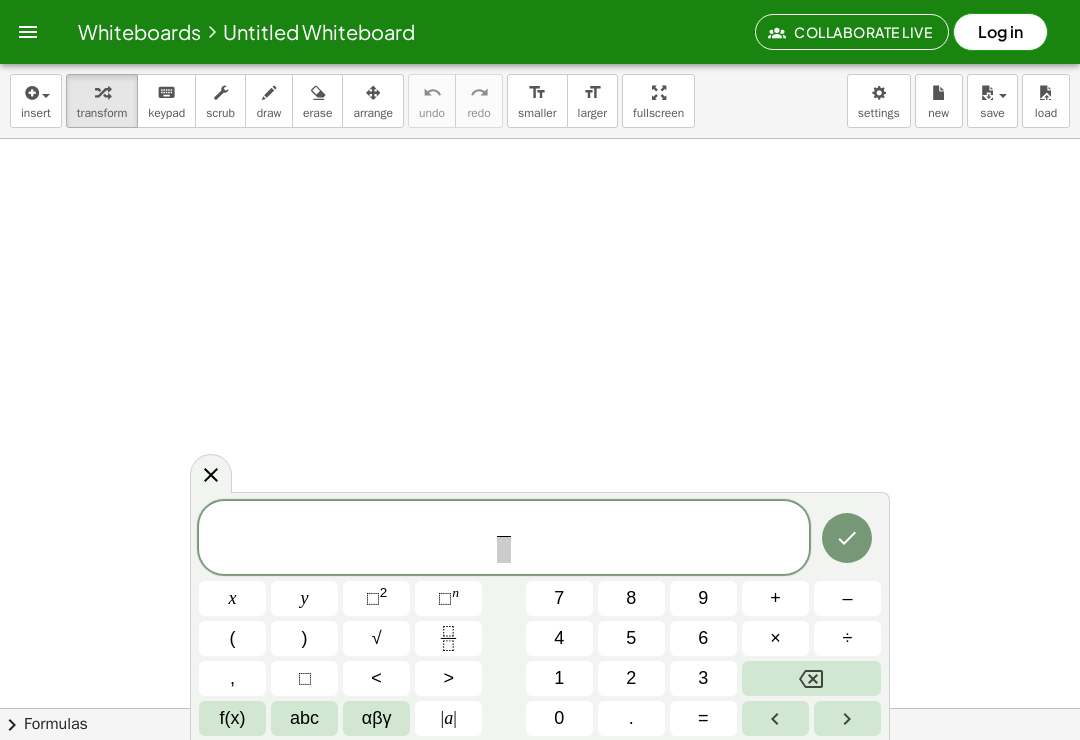 click on "1" at bounding box center [559, 678] 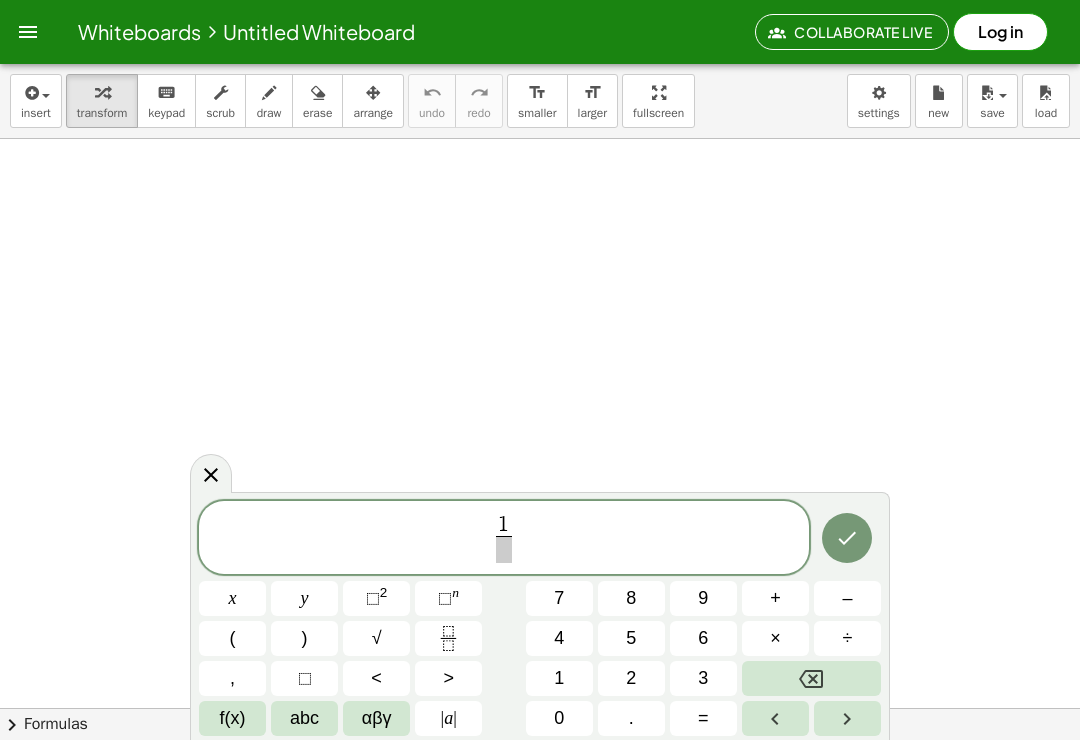 click at bounding box center (847, 718) 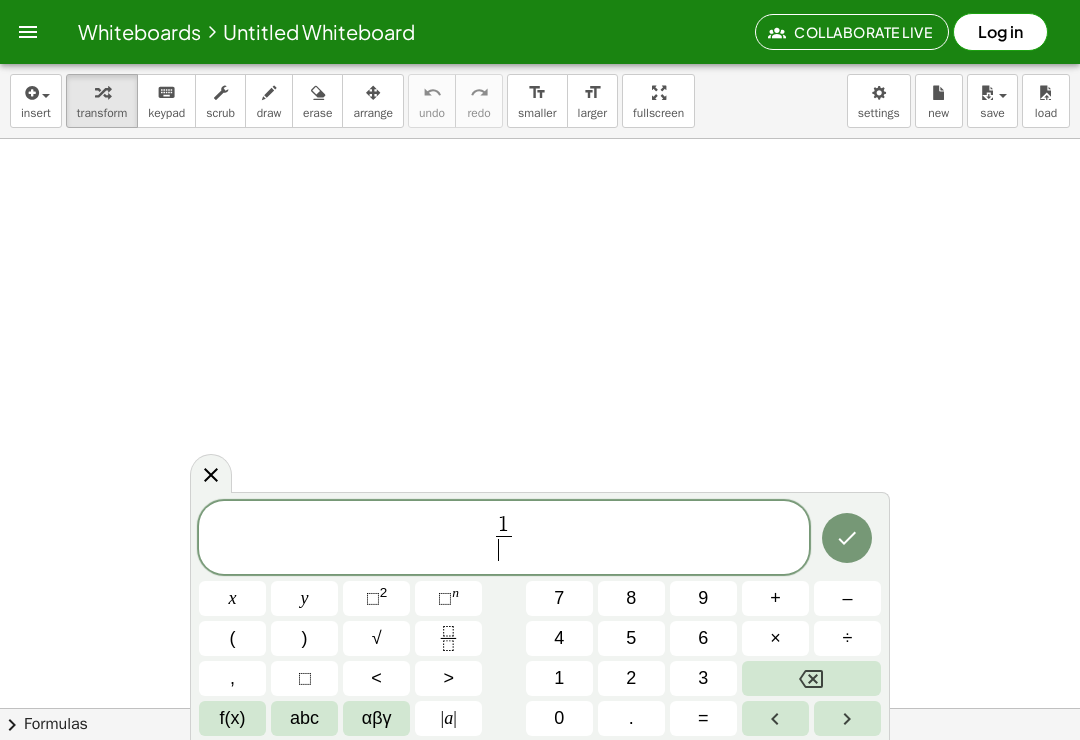 click on "5" at bounding box center (631, 638) 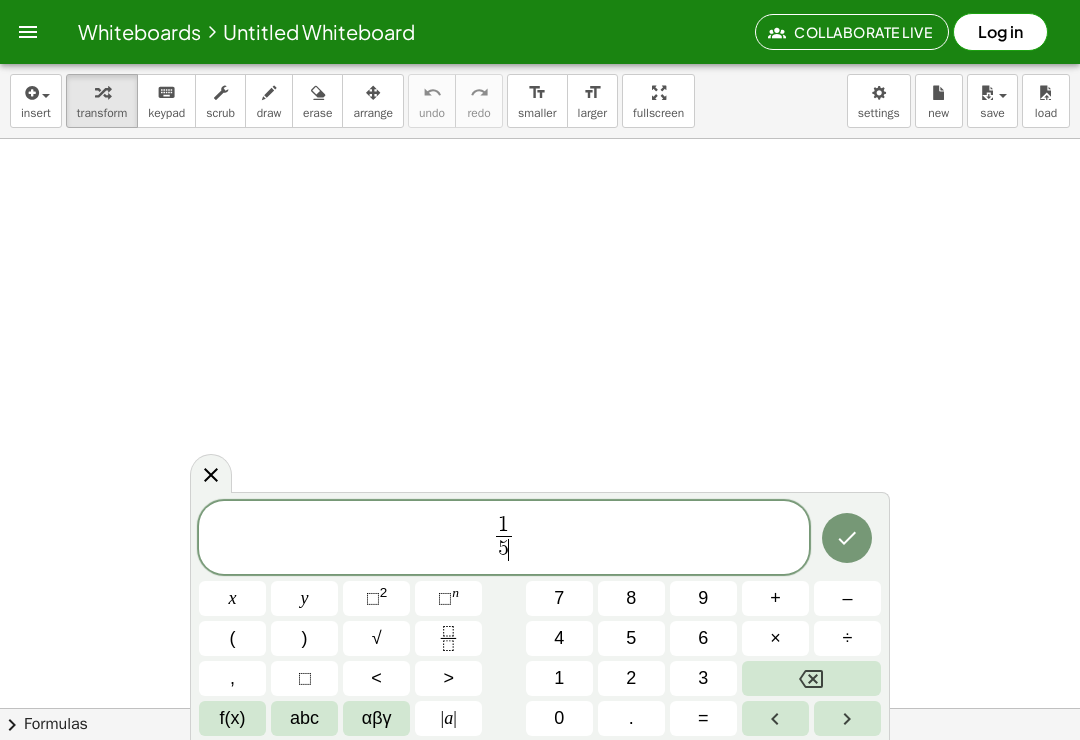 click 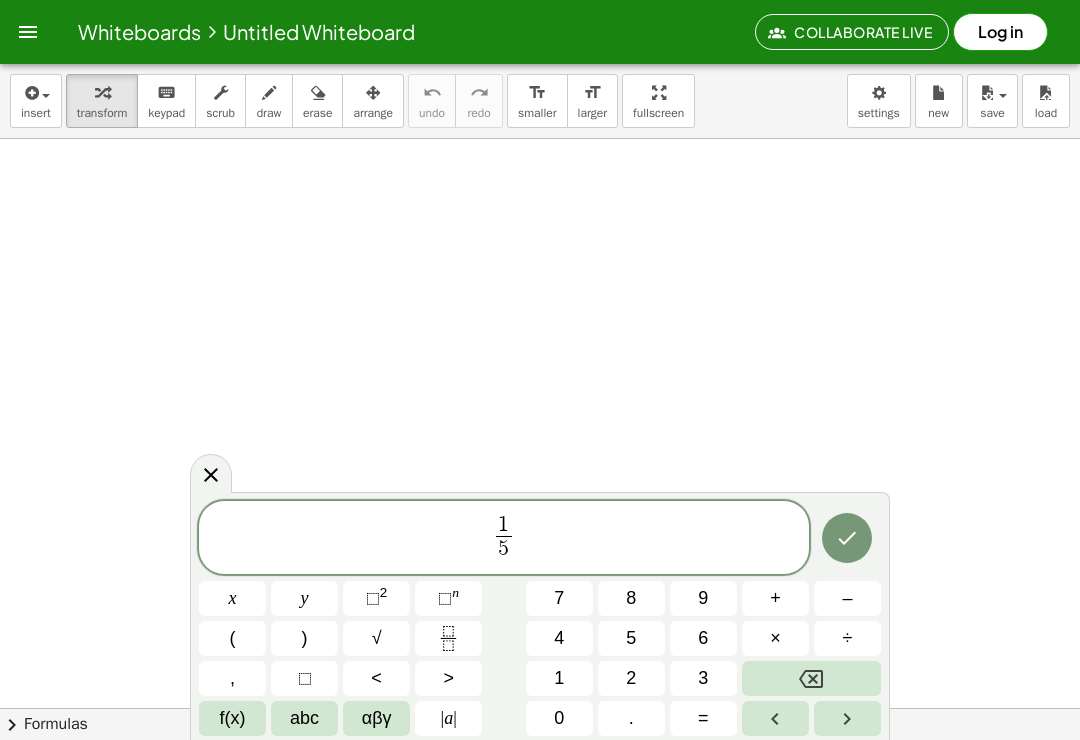 click on "x" at bounding box center (232, 598) 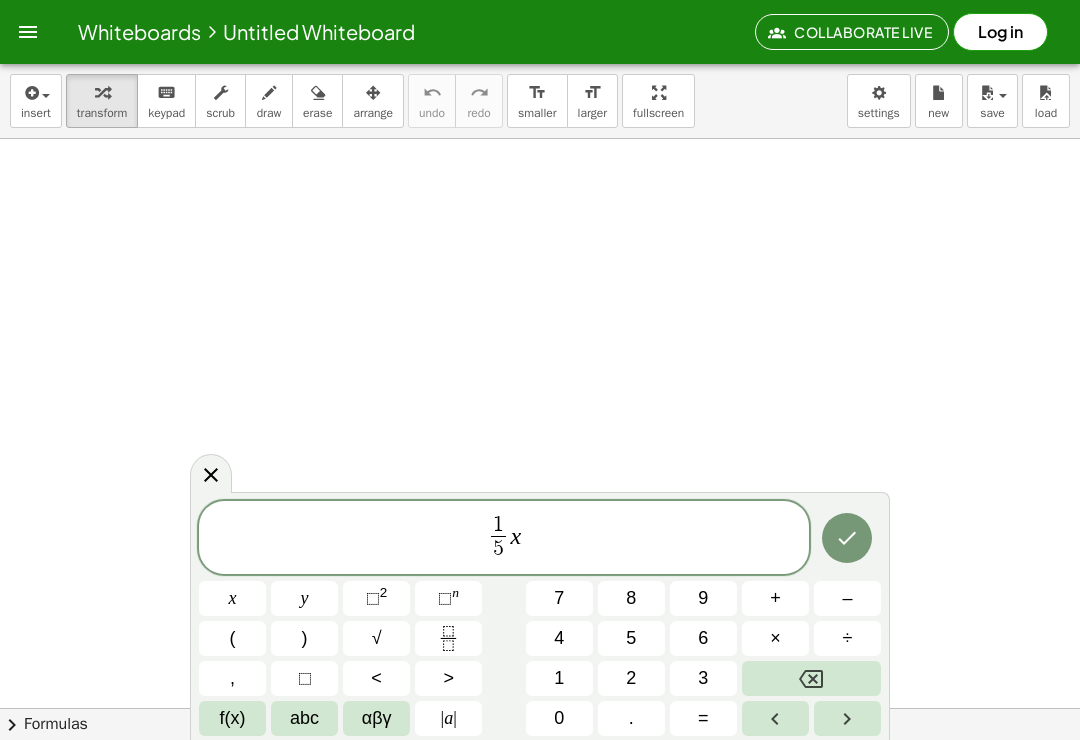 click 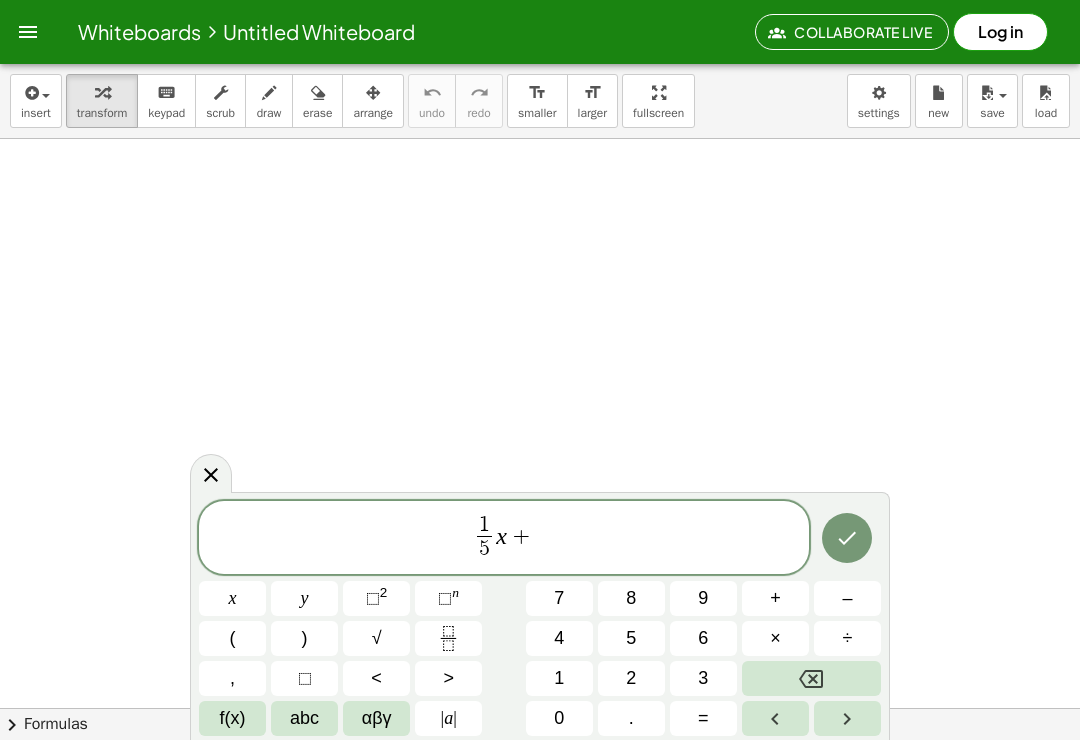 click 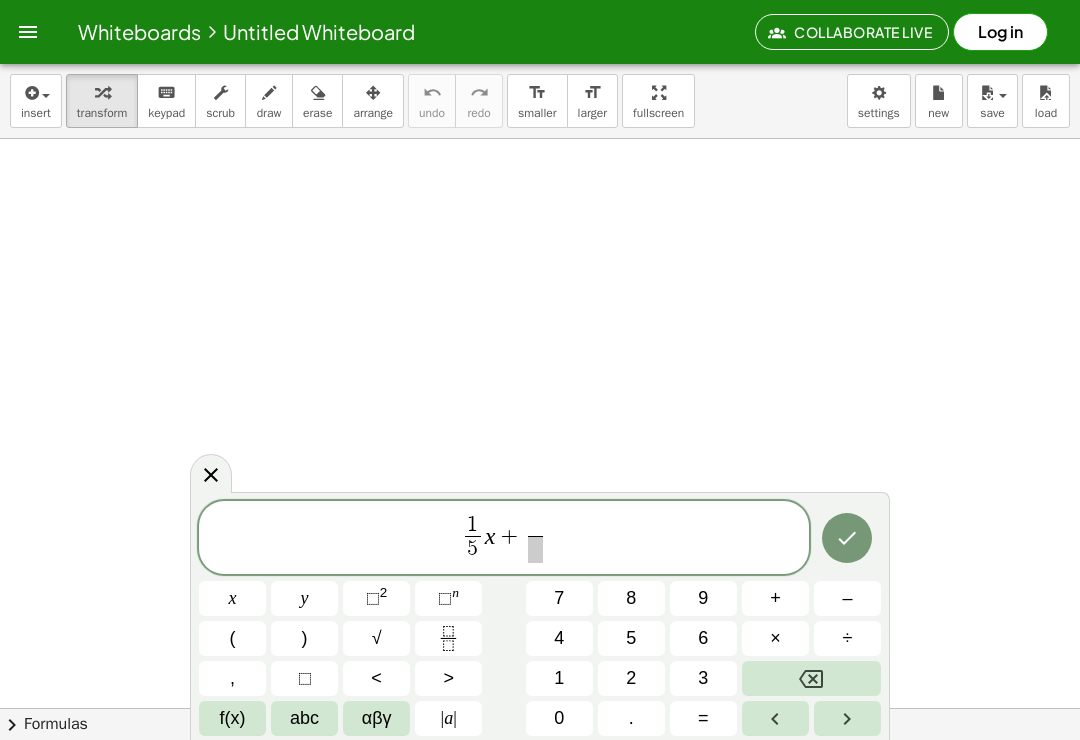 click on "1" at bounding box center [559, 678] 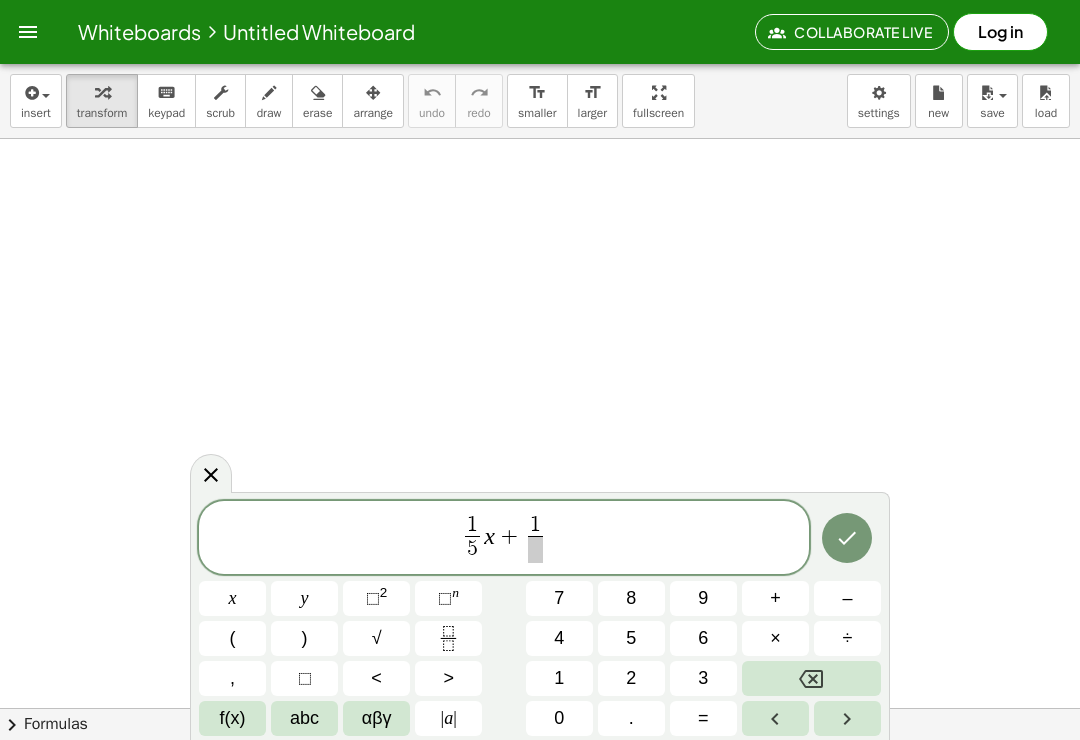 click 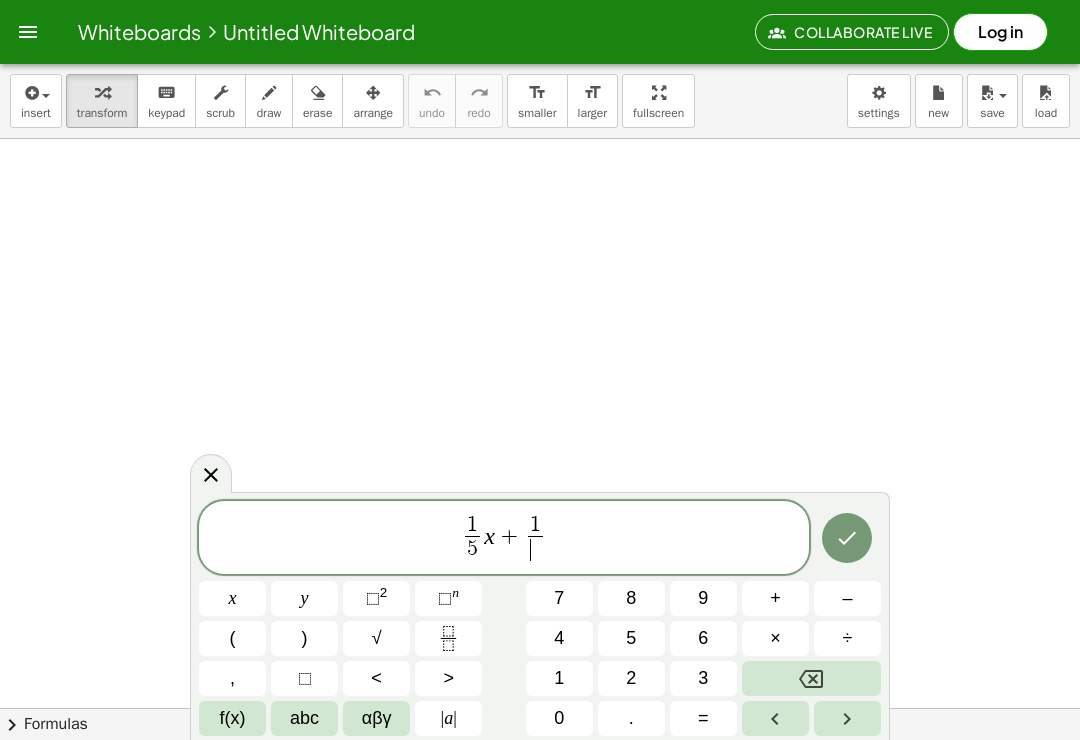 click on "4" at bounding box center [559, 638] 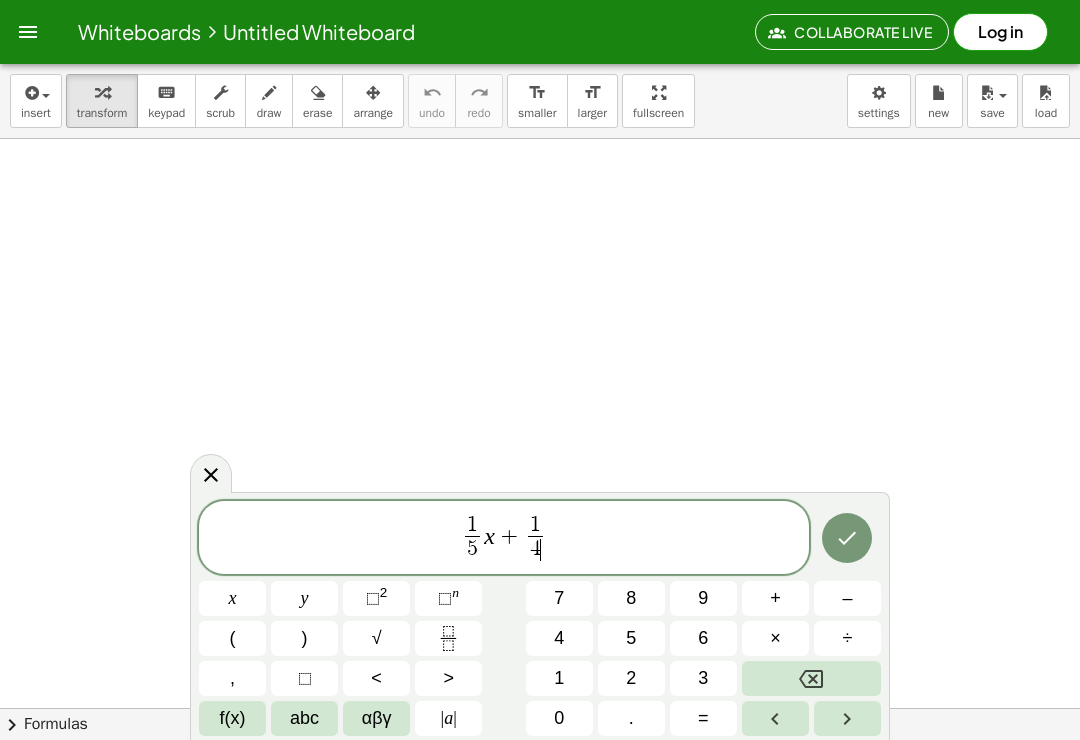 click 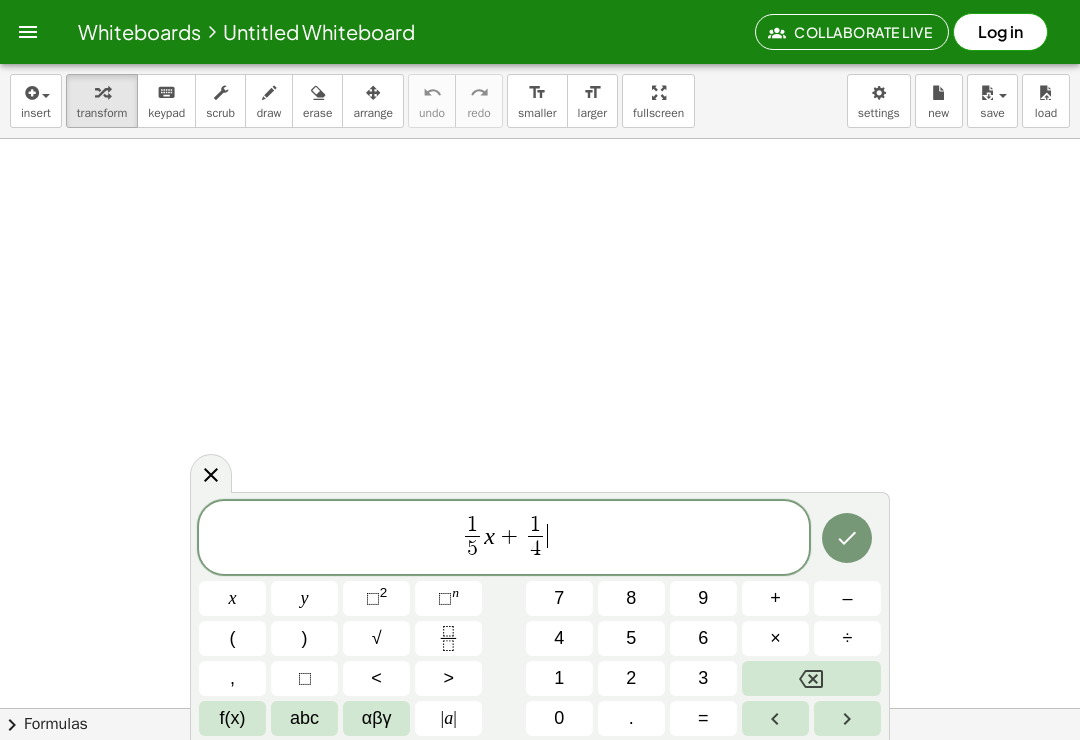 click on "y" at bounding box center [305, 598] 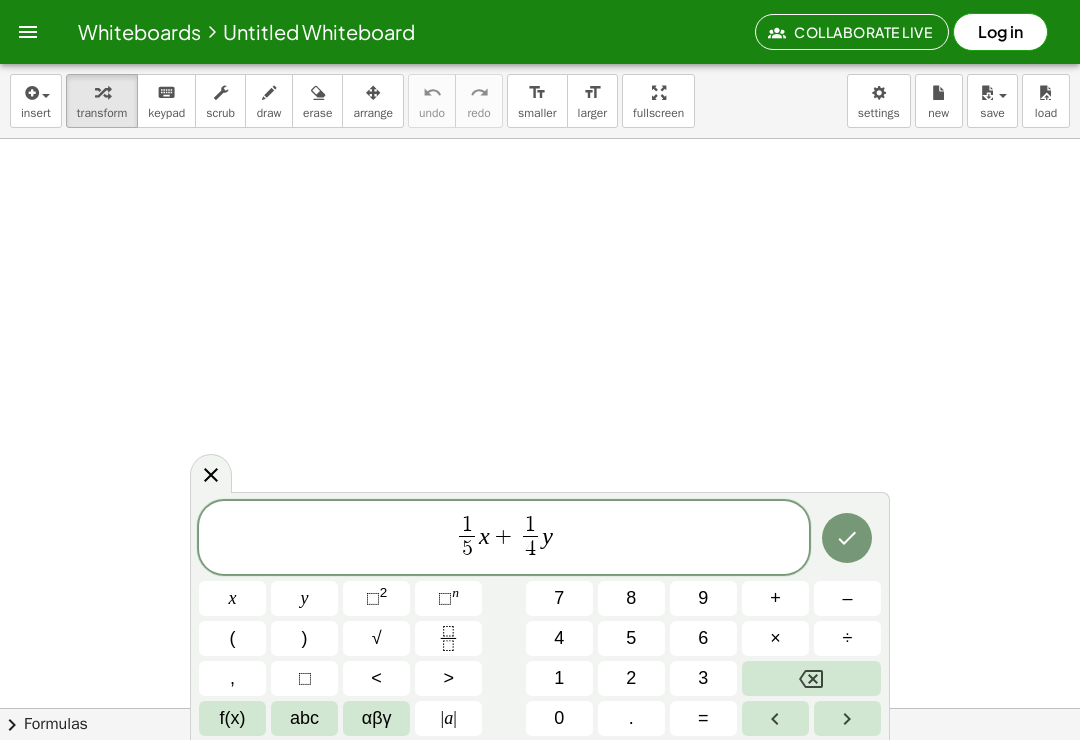 click 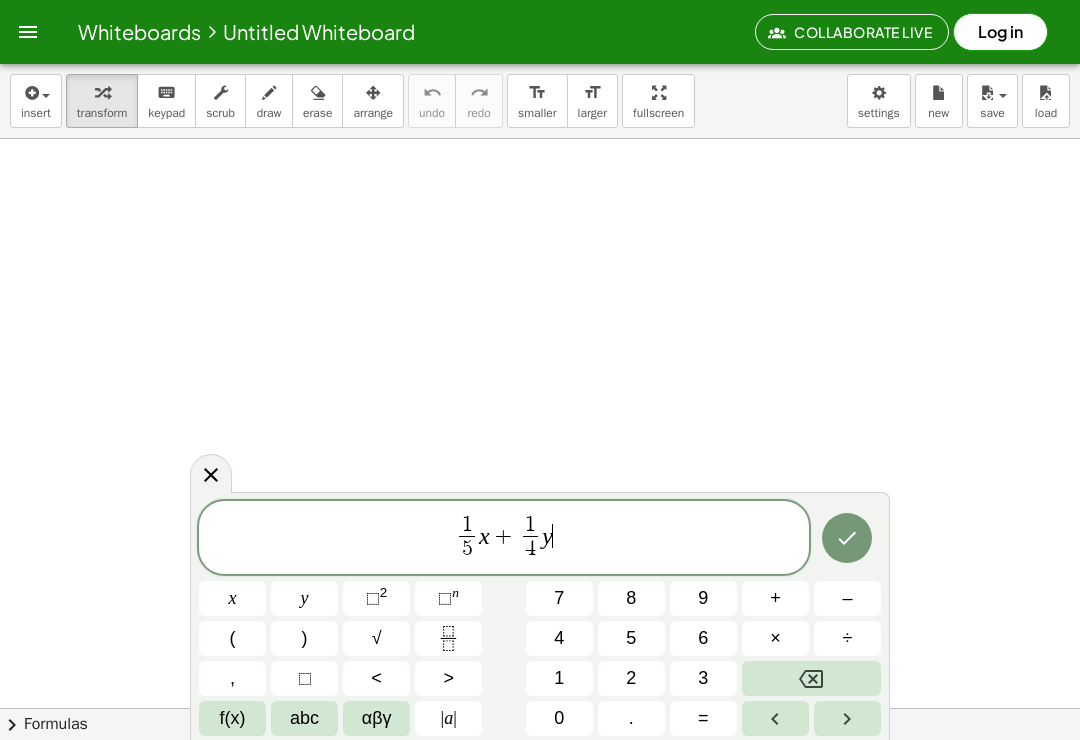 click on "+" at bounding box center (775, 598) 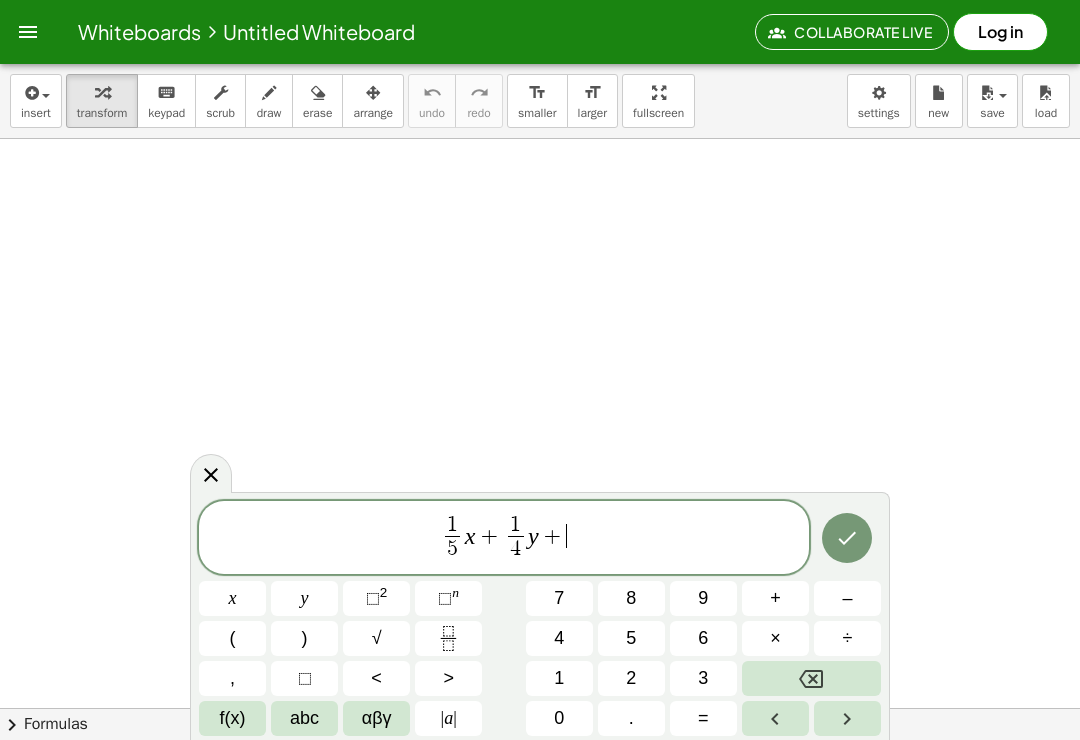 click on "7" at bounding box center [559, 598] 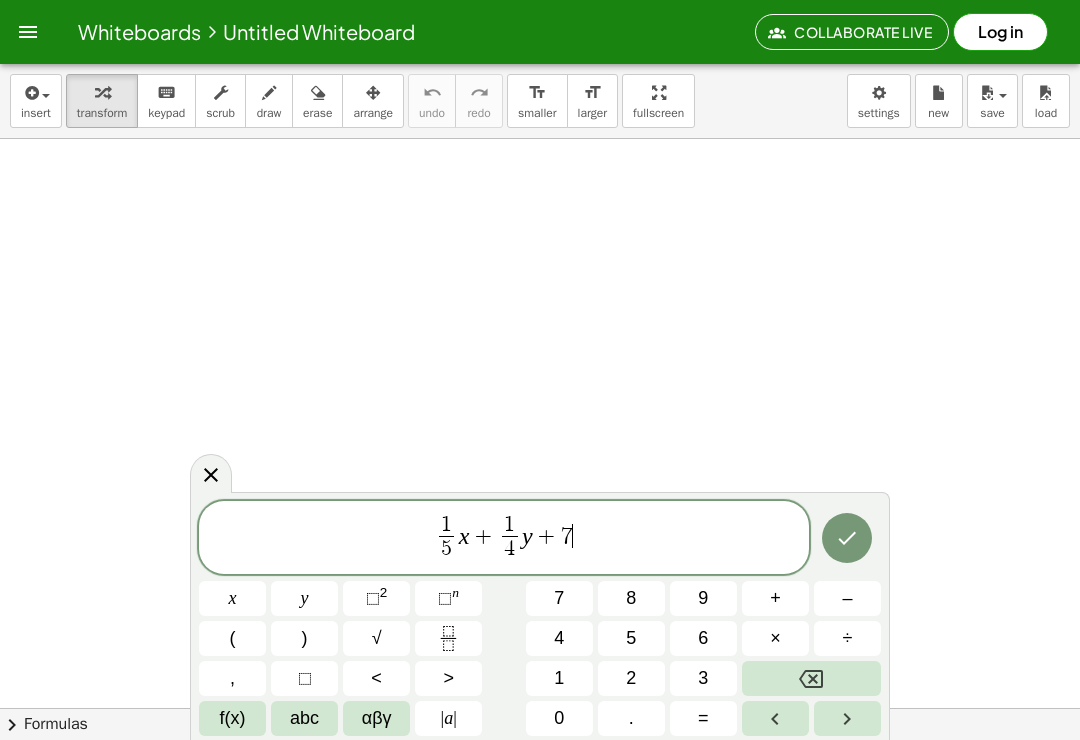 click at bounding box center (811, 678) 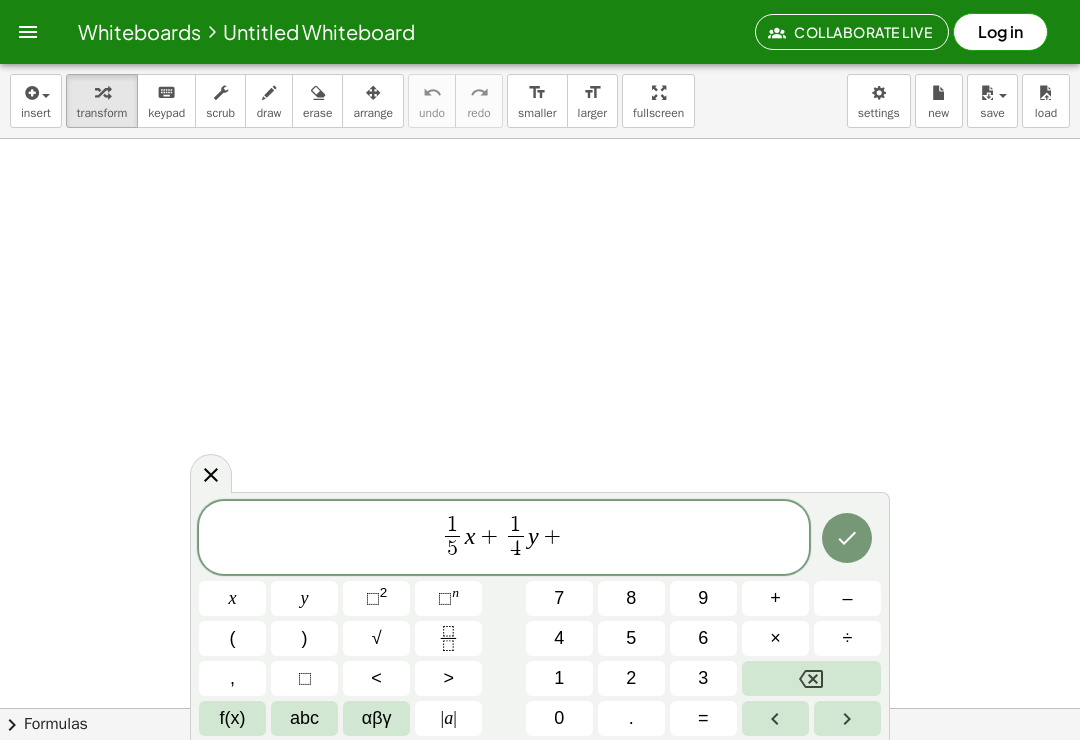 click at bounding box center [448, 638] 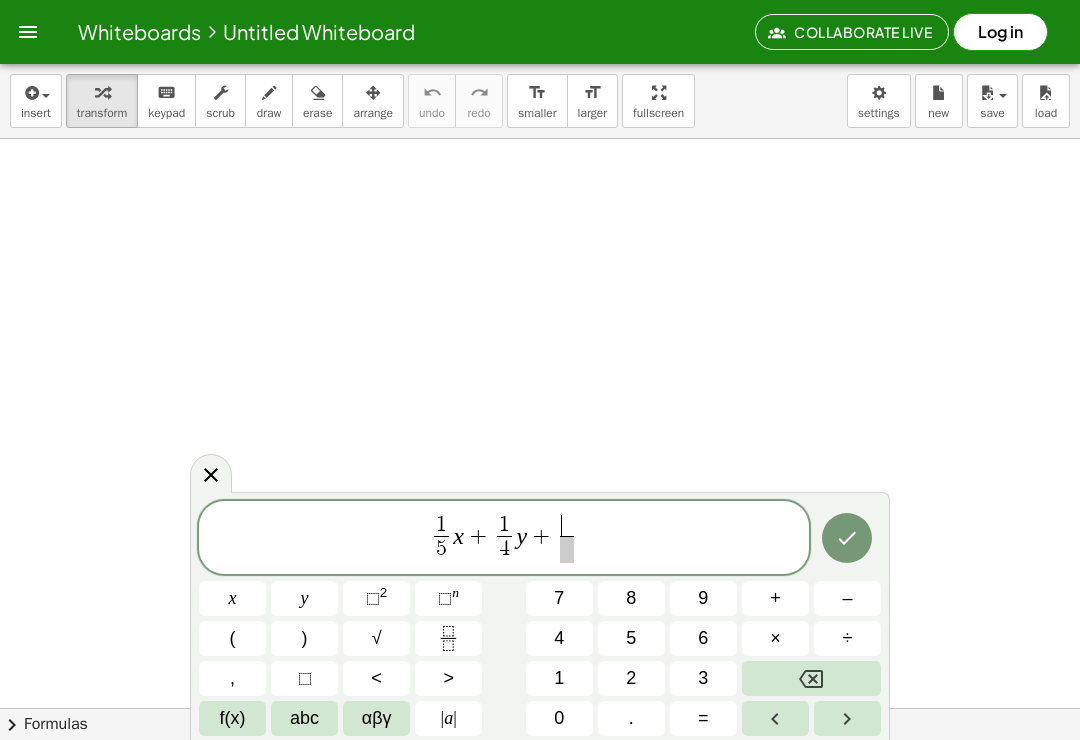 click on "1" at bounding box center [559, 678] 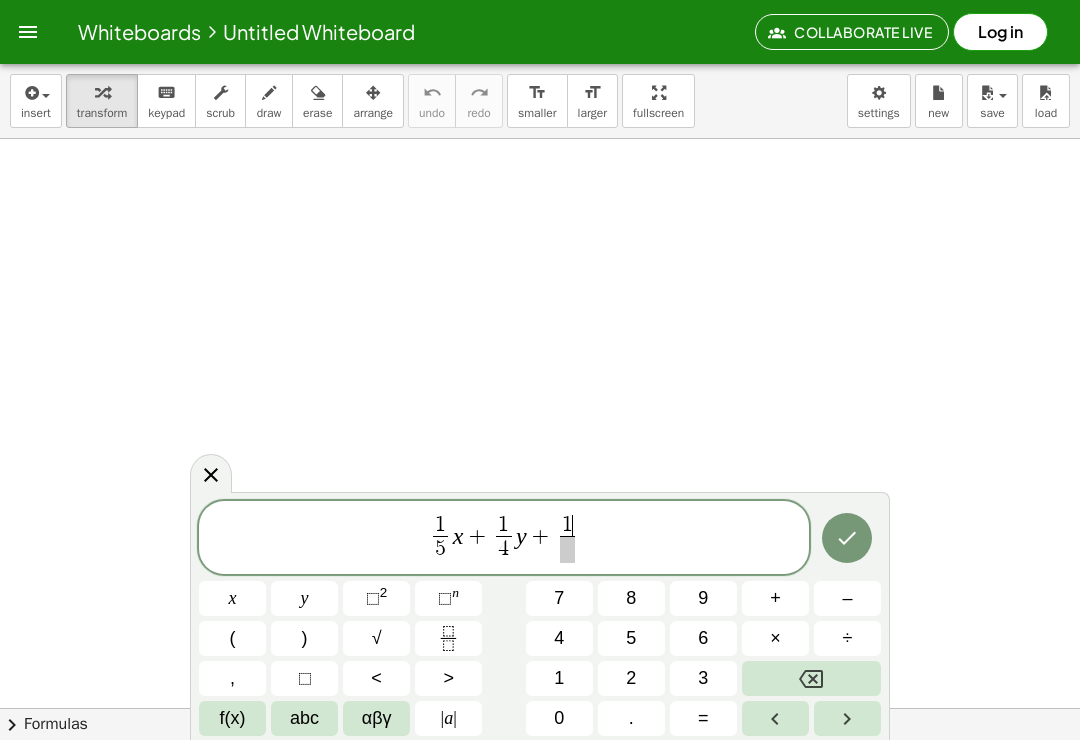 click at bounding box center [847, 718] 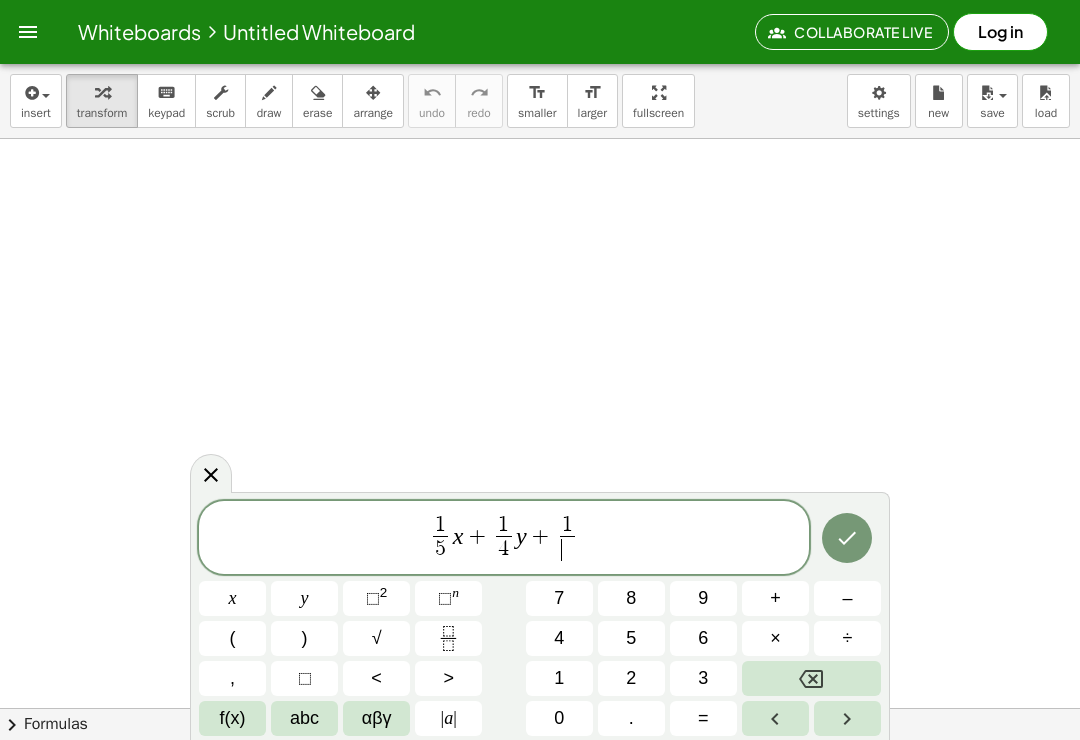 click on "7" at bounding box center [559, 598] 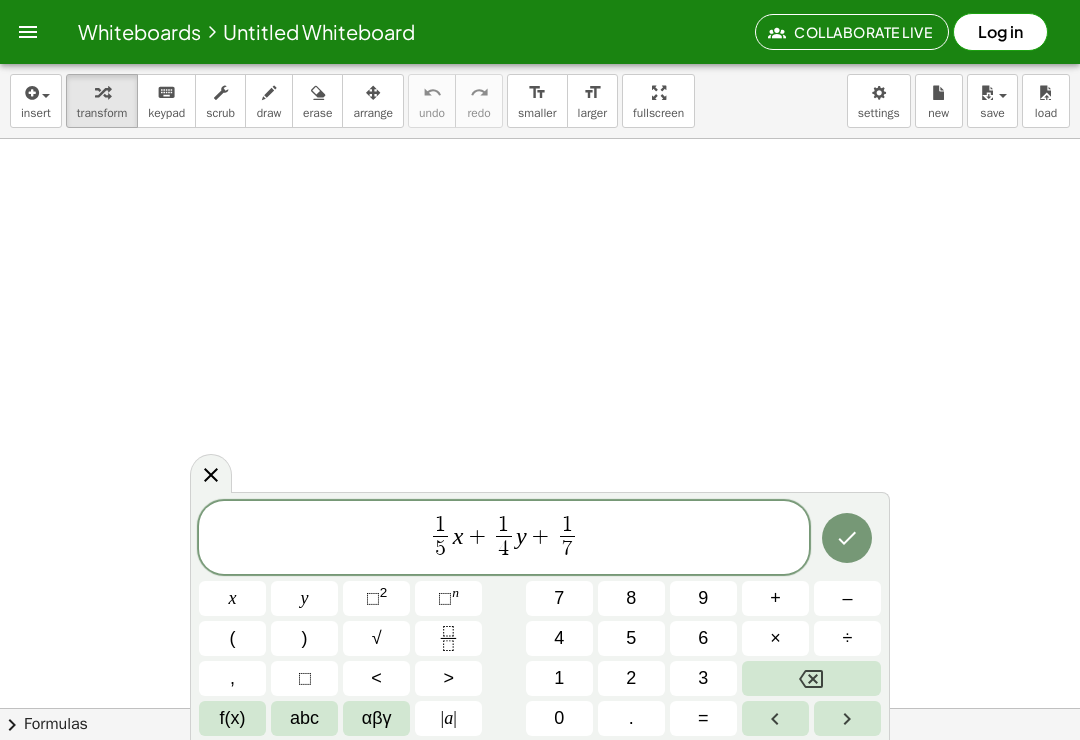 click 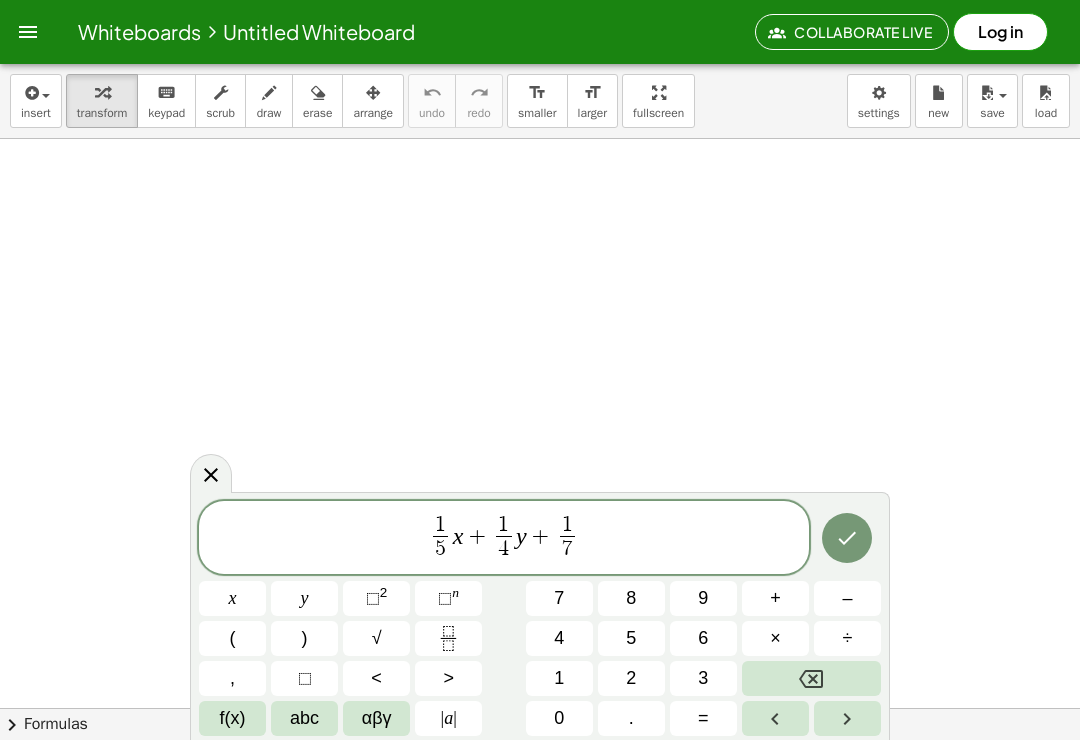 click on "×" at bounding box center [775, 638] 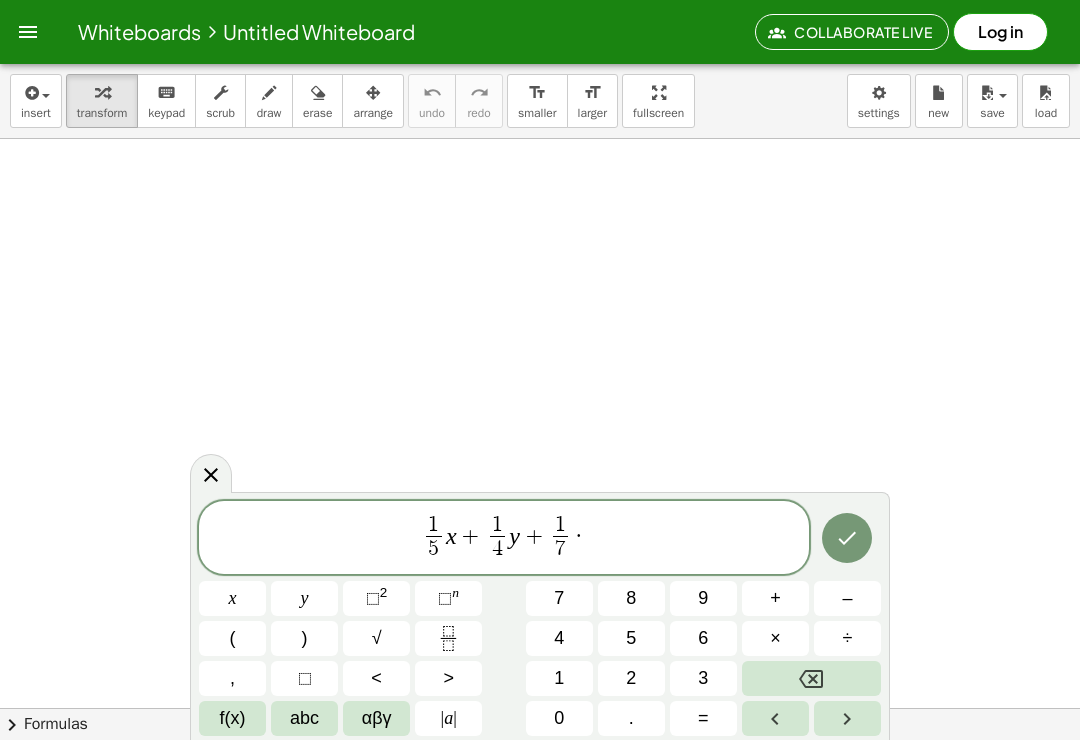 click at bounding box center (811, 678) 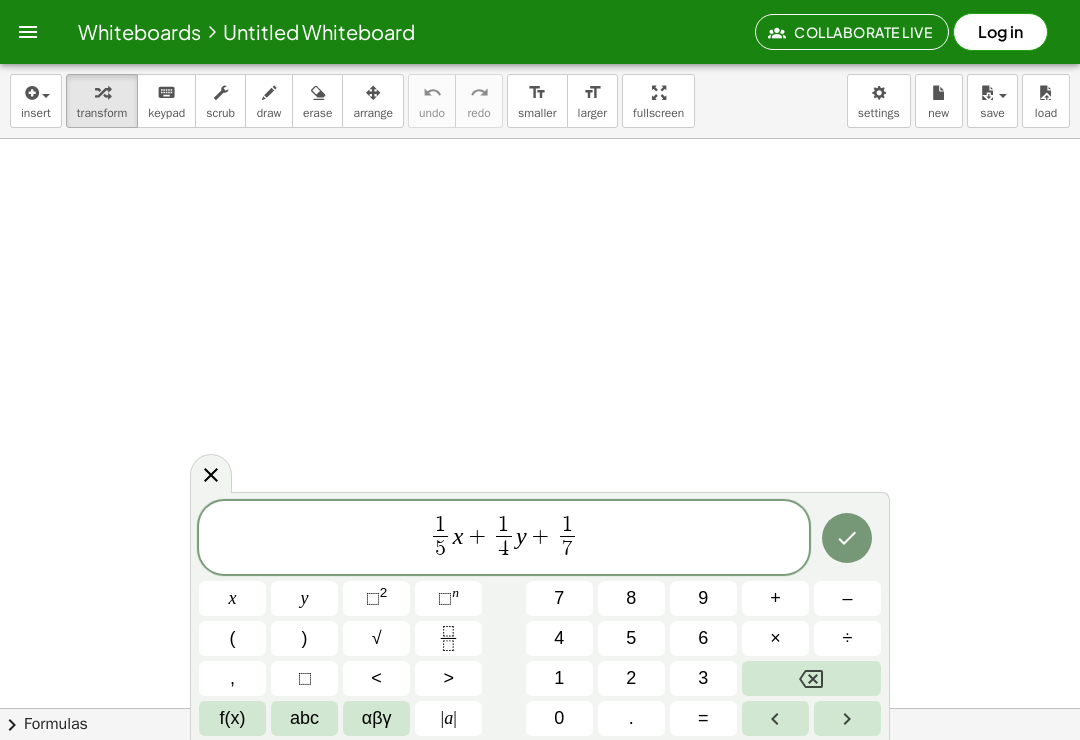 click on "x" at bounding box center (233, 598) 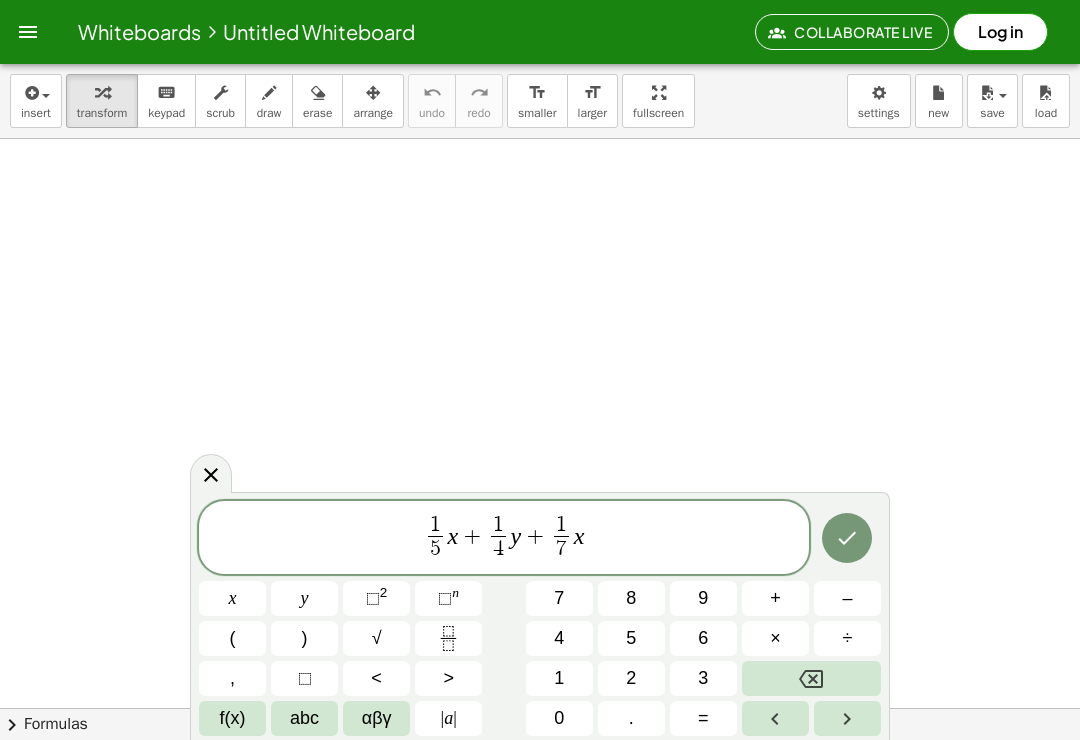 click 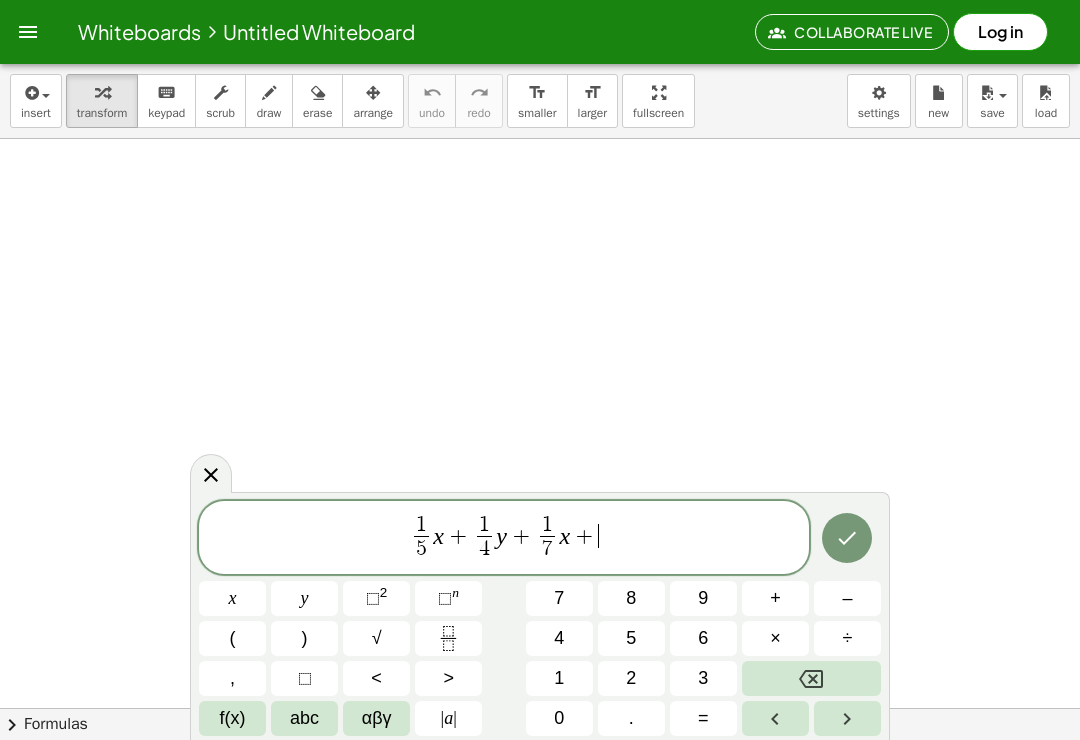 click on "8" at bounding box center (631, 598) 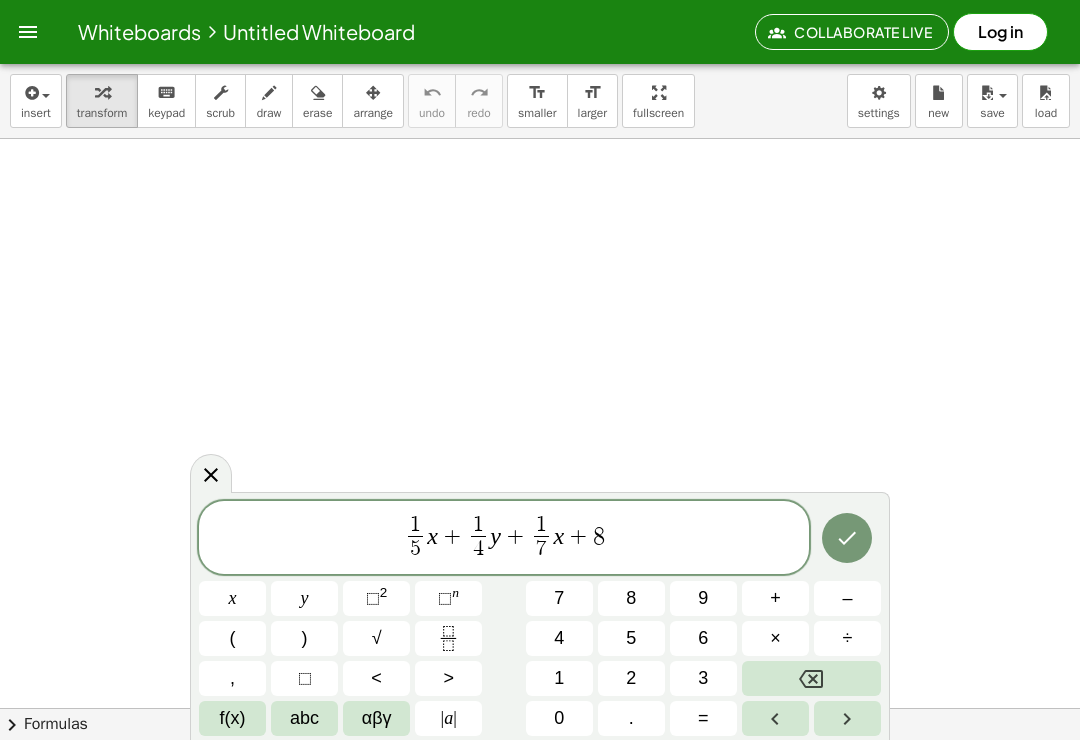 click at bounding box center (811, 678) 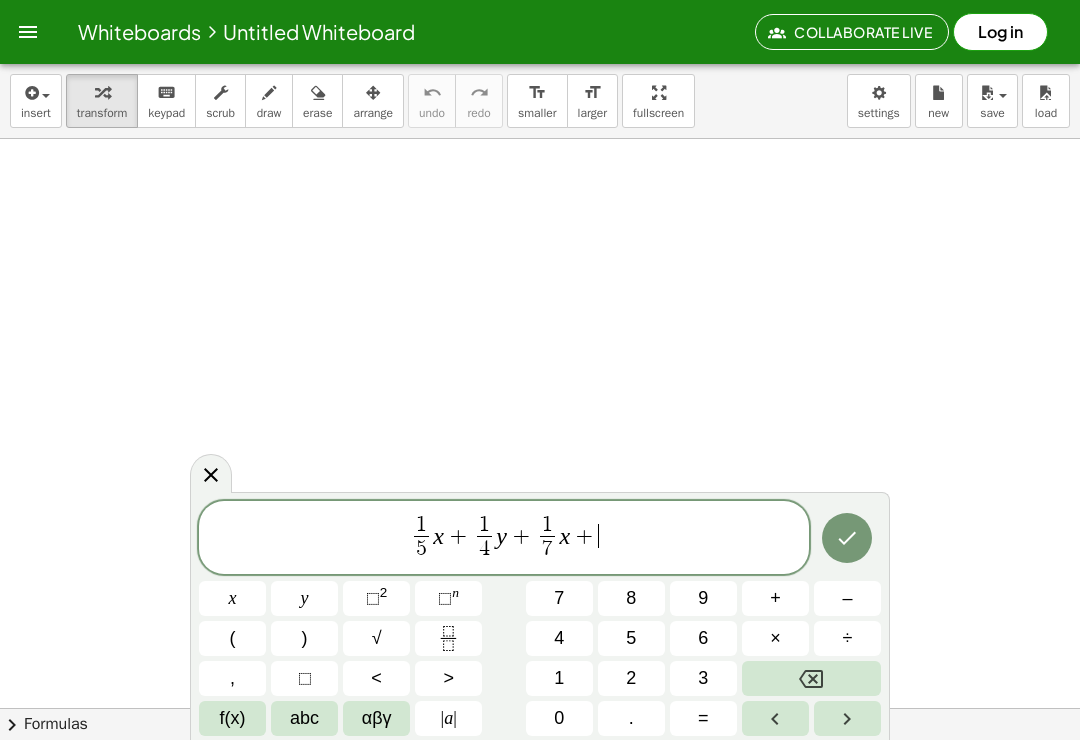 click 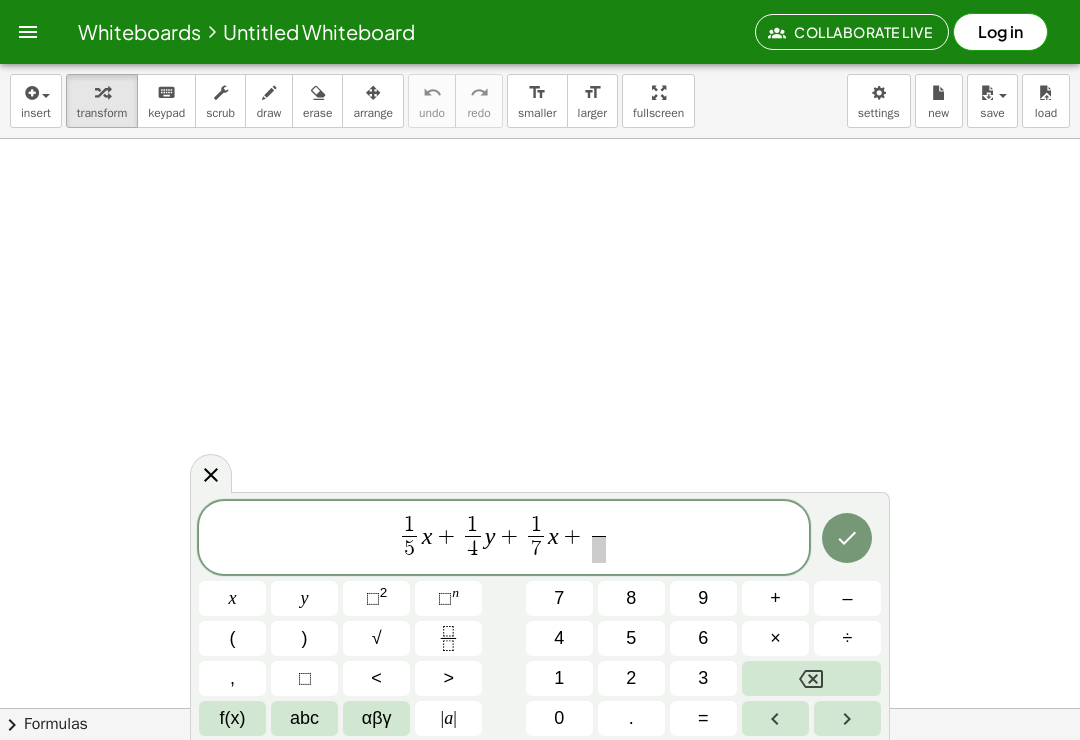 click on "4" at bounding box center [559, 638] 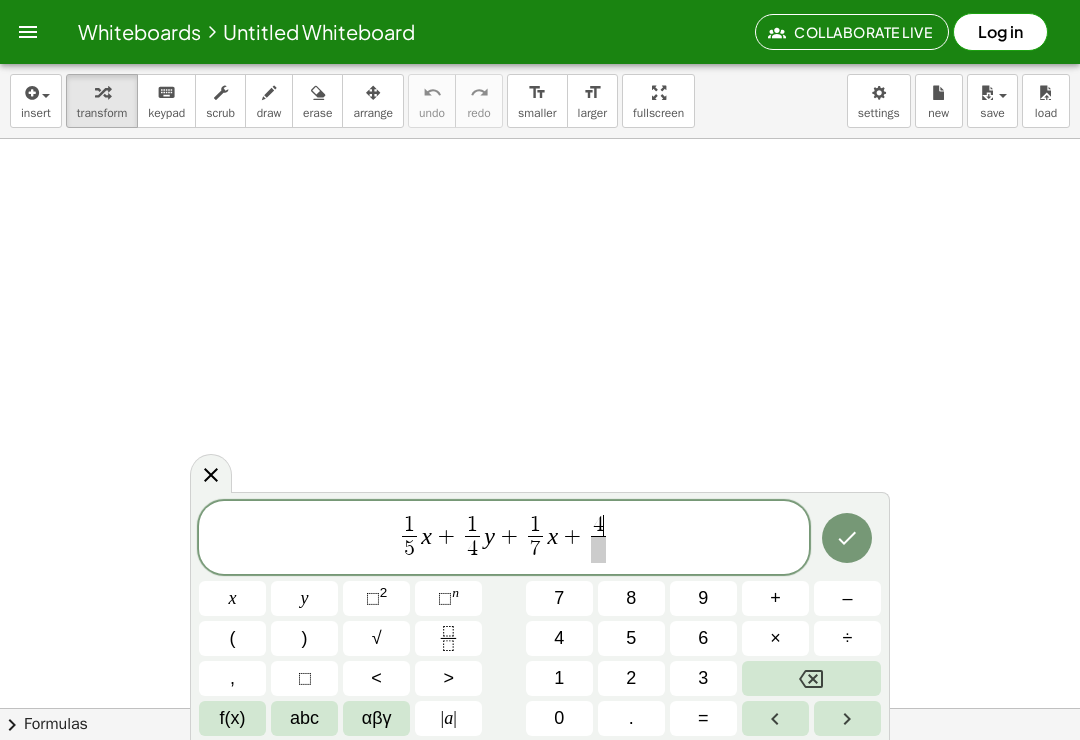 click 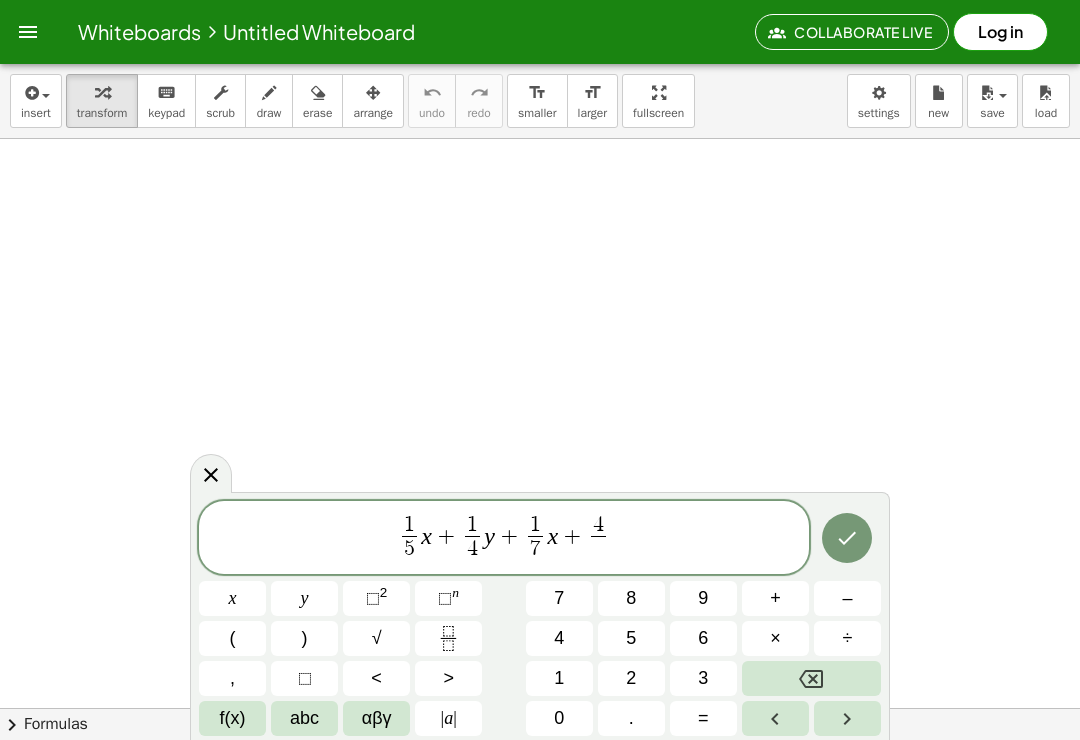 click on "8" at bounding box center (631, 598) 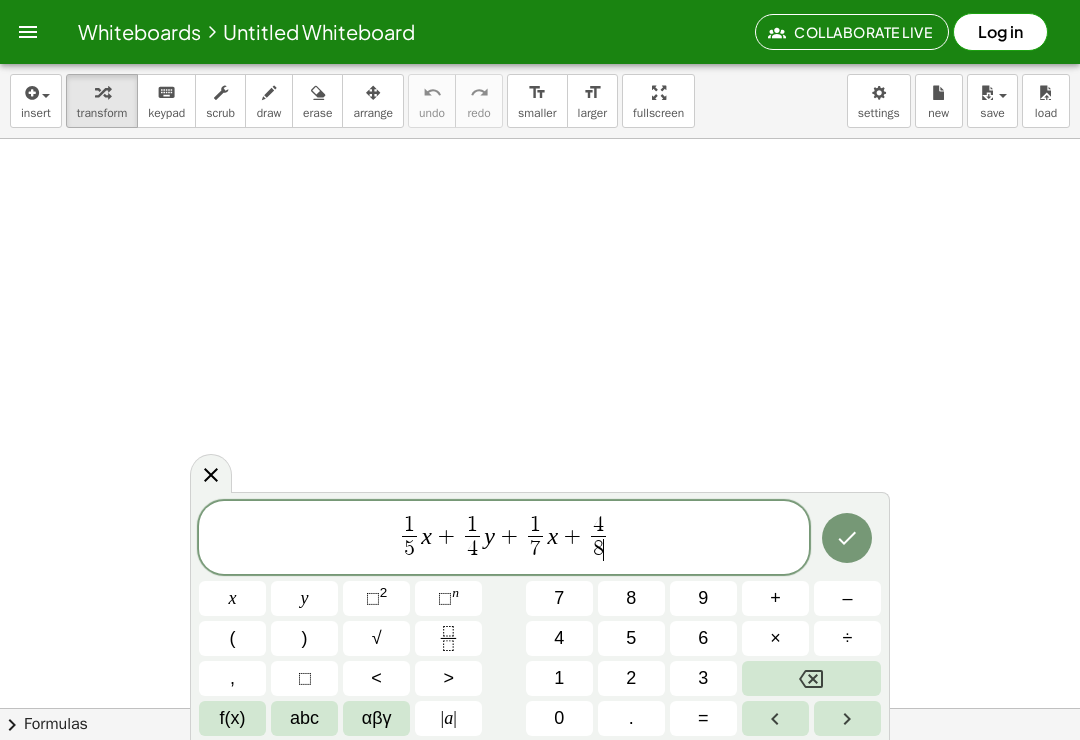 click at bounding box center [811, 678] 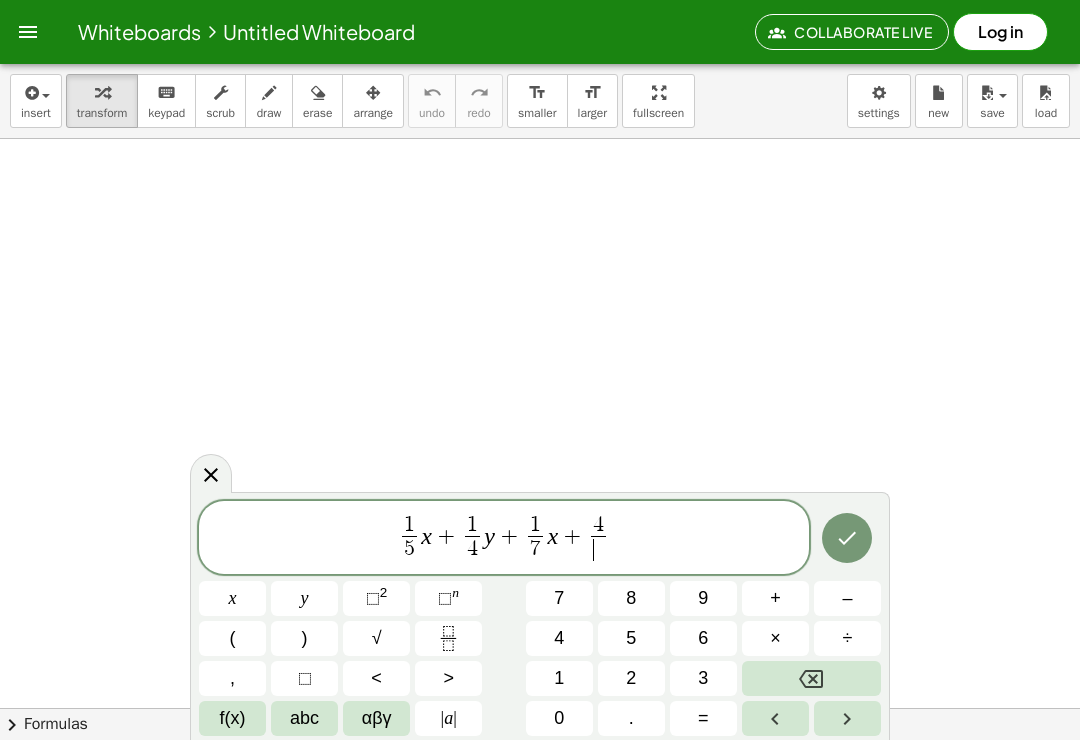 click at bounding box center [811, 678] 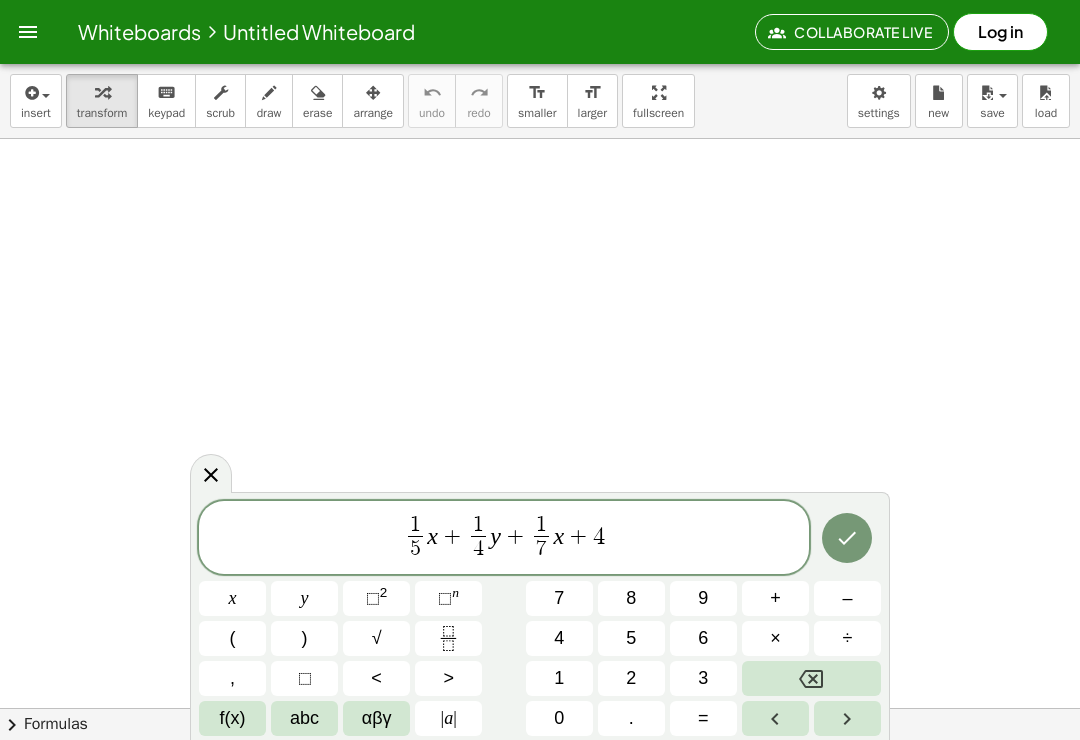 click at bounding box center [811, 678] 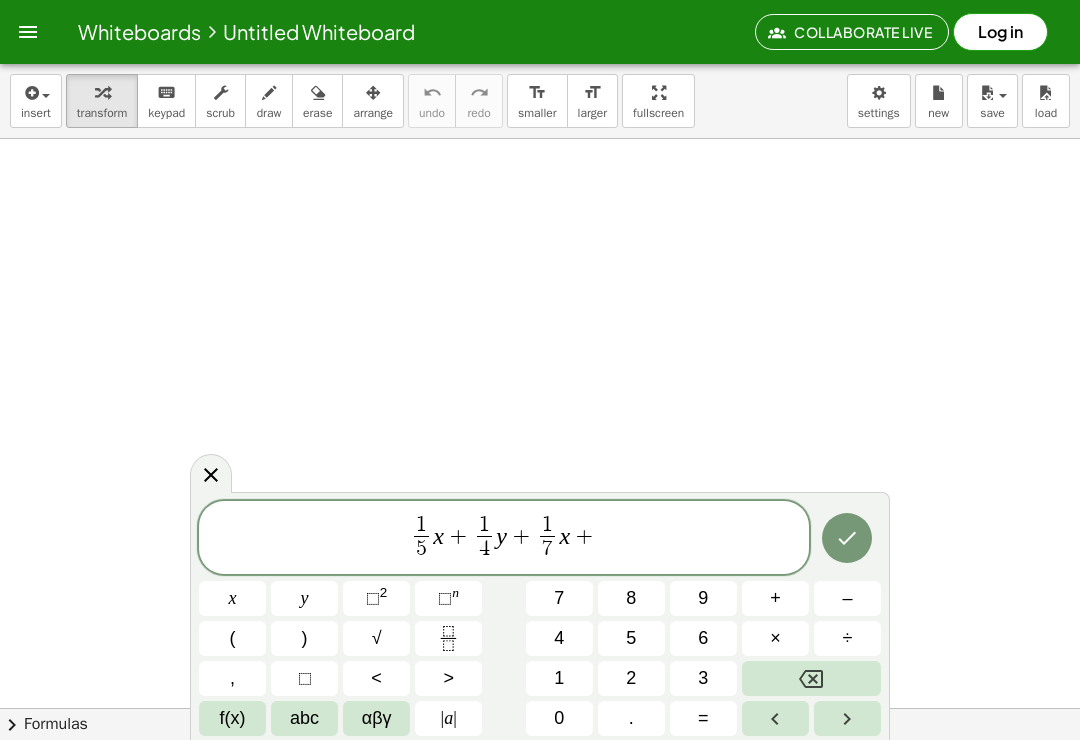 click at bounding box center (448, 638) 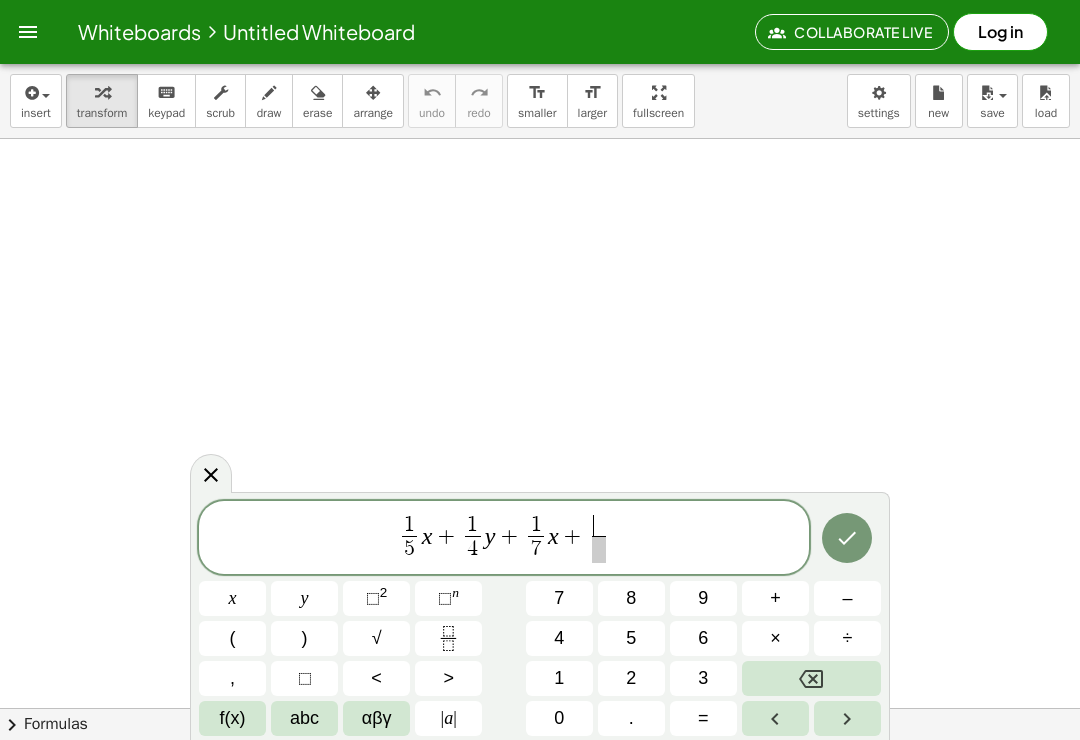 click on "1" at bounding box center [559, 678] 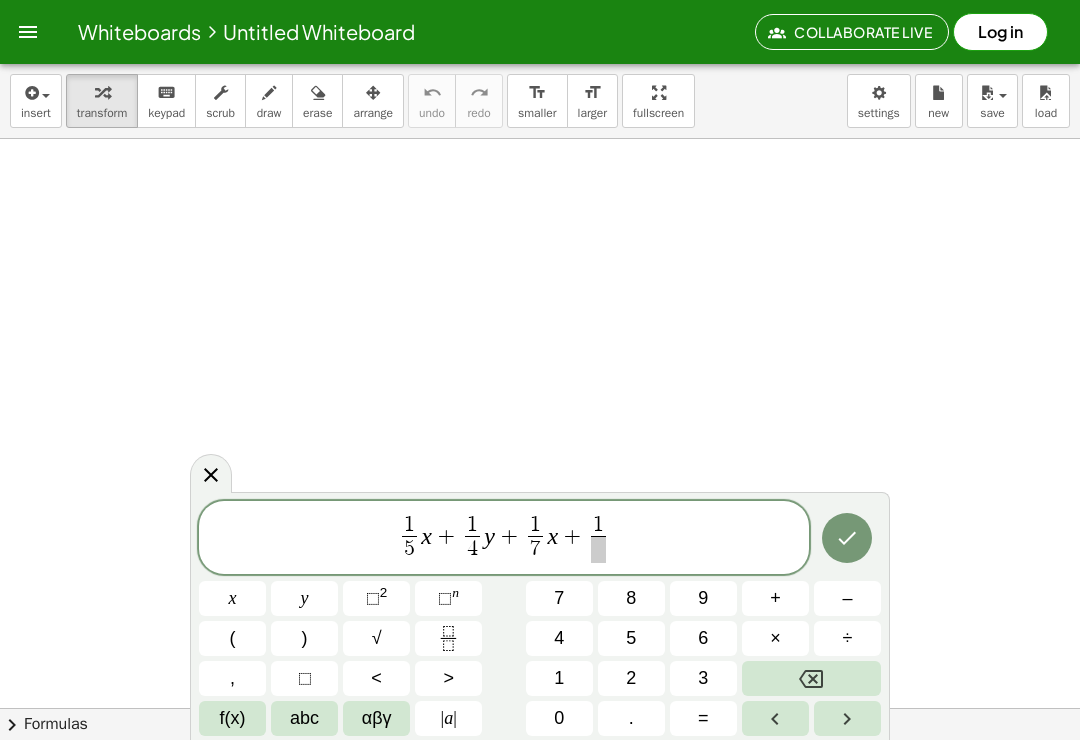 click 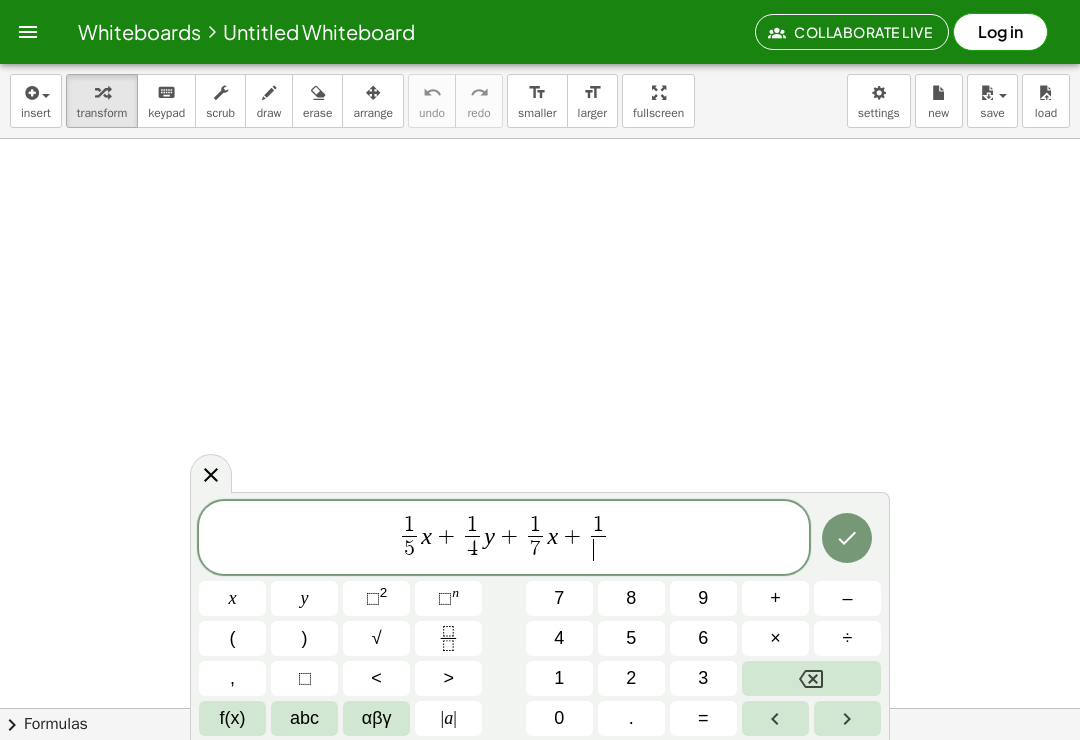 click on "8" at bounding box center (631, 598) 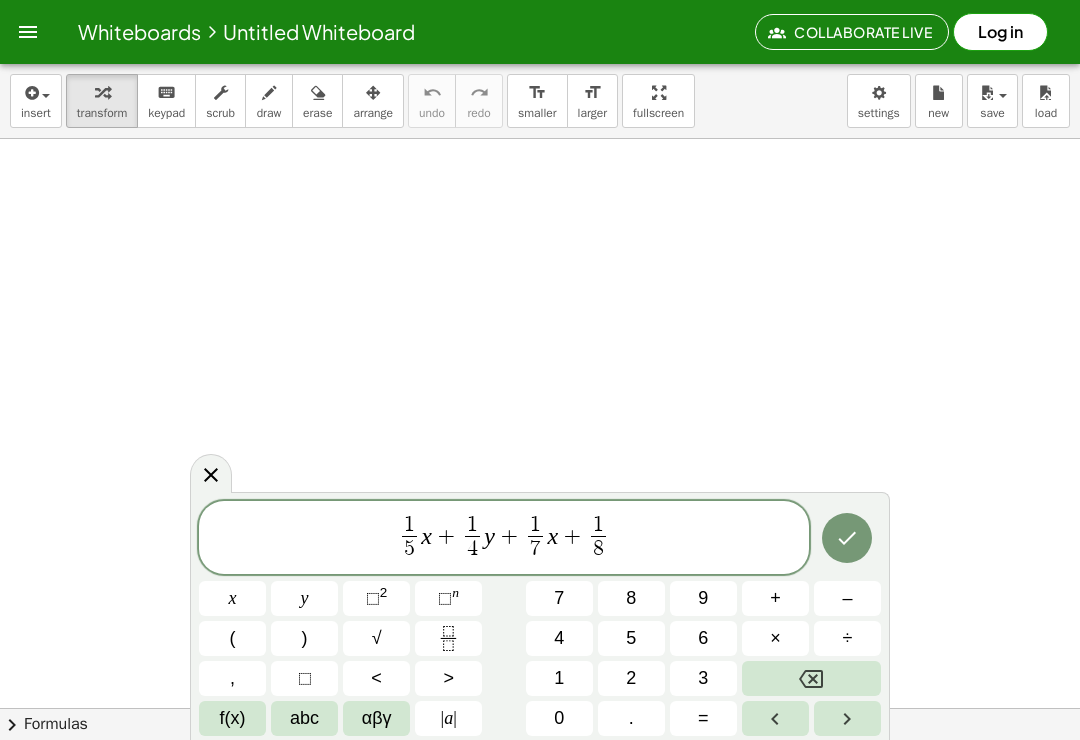 click at bounding box center [847, 718] 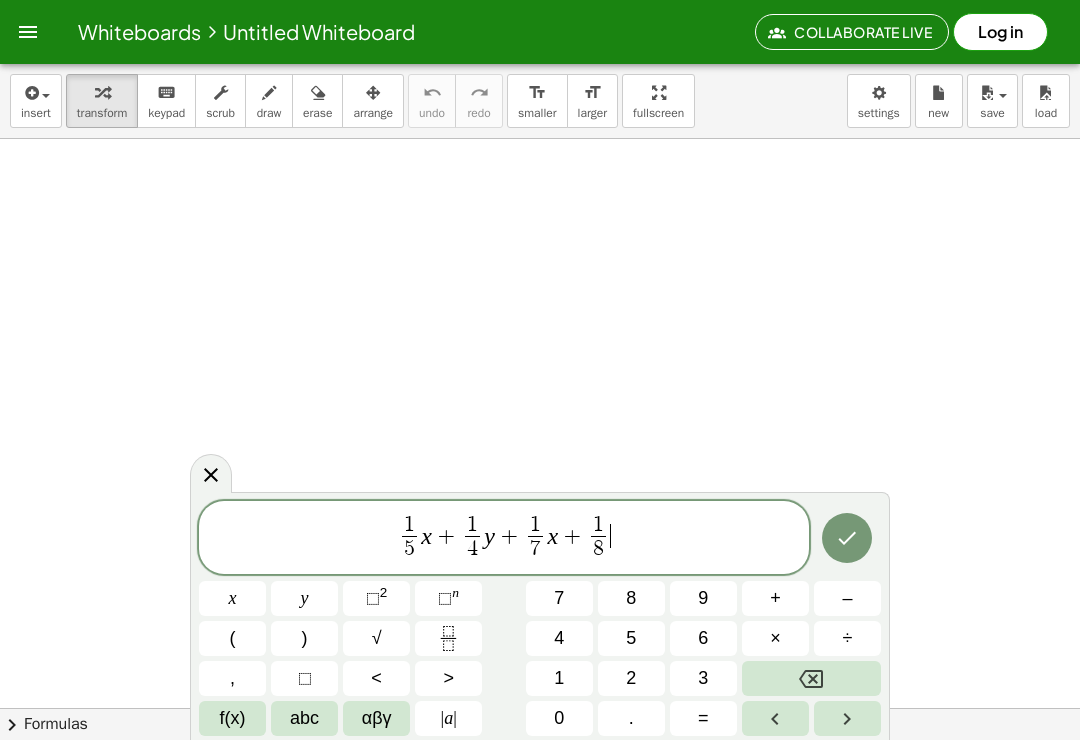 click on "y" at bounding box center [305, 598] 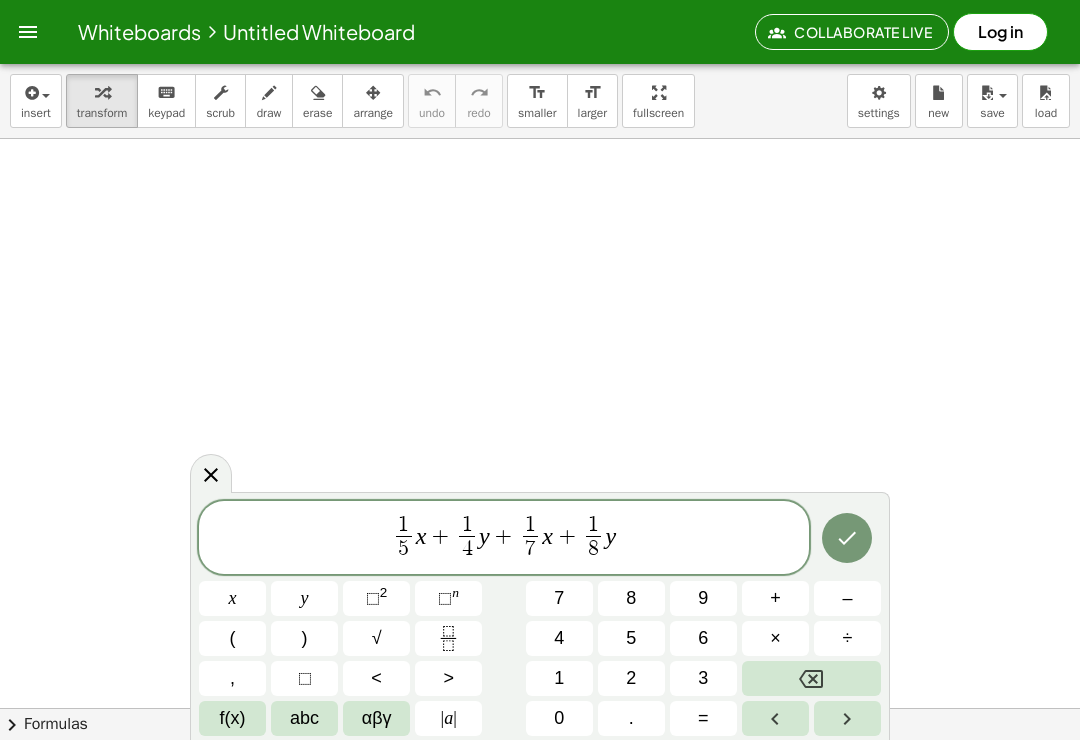 click 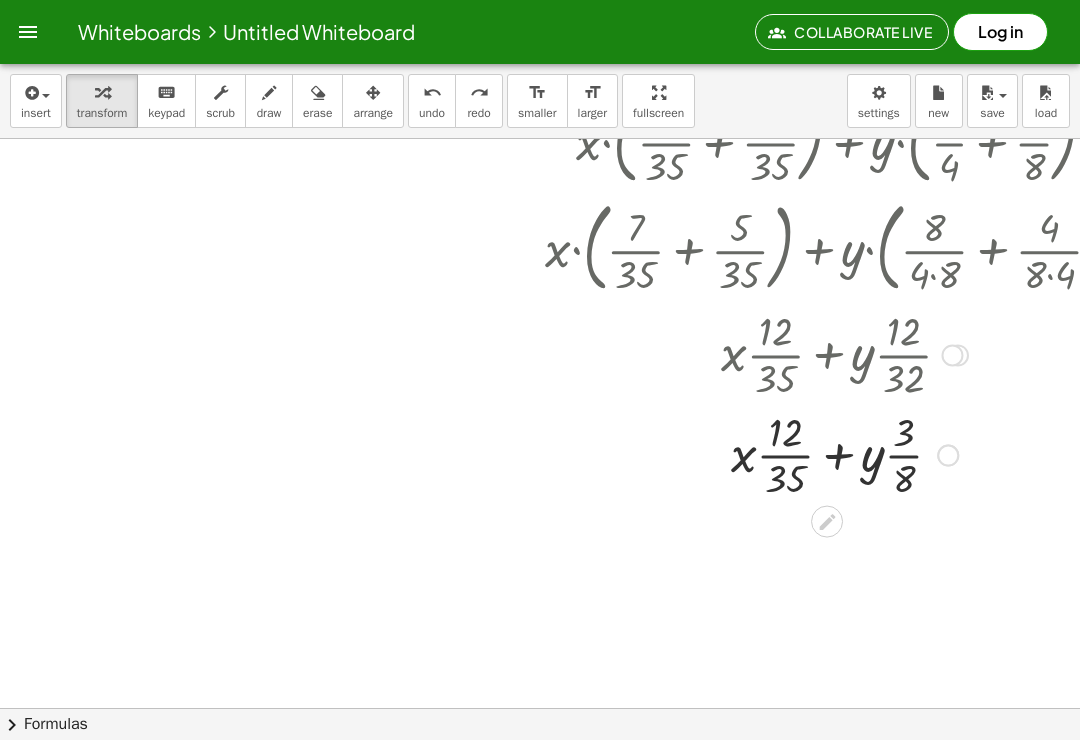 scroll, scrollTop: 725, scrollLeft: 57, axis: both 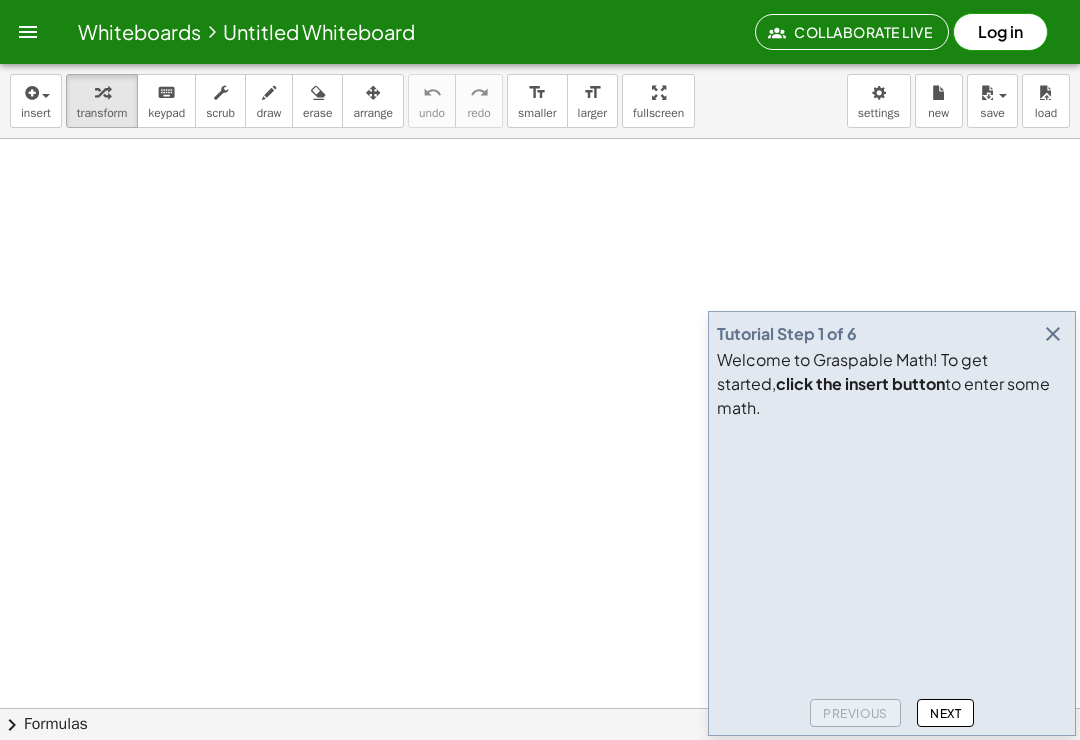 click at bounding box center [28, 32] 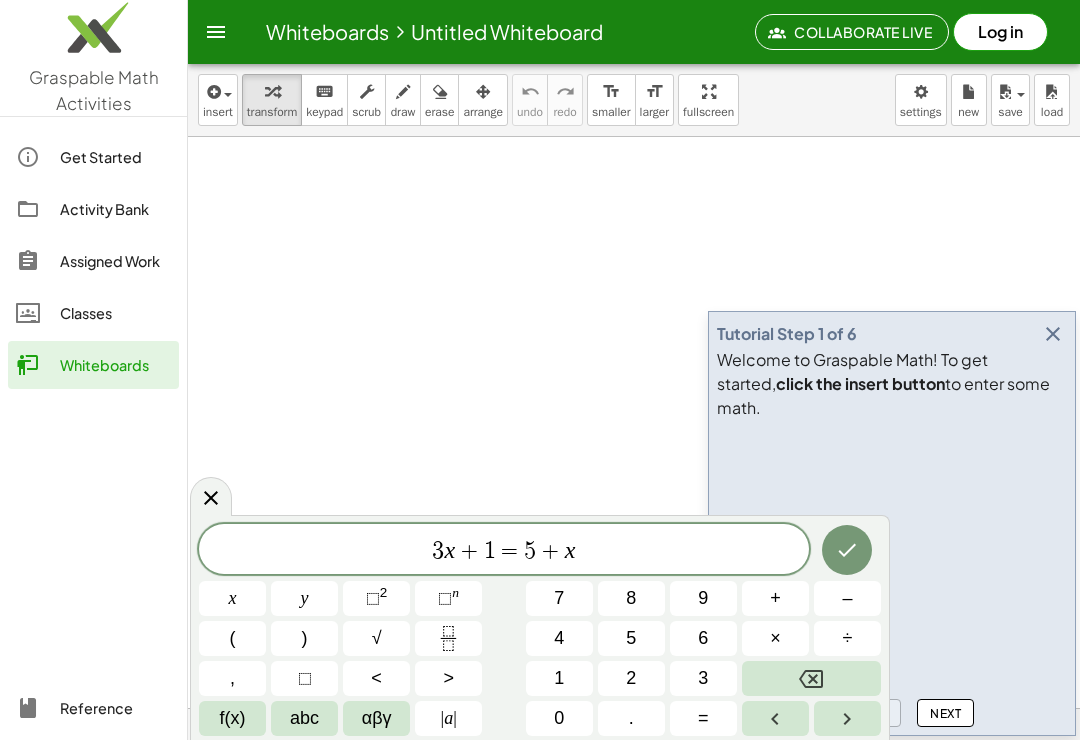 click at bounding box center [811, 678] 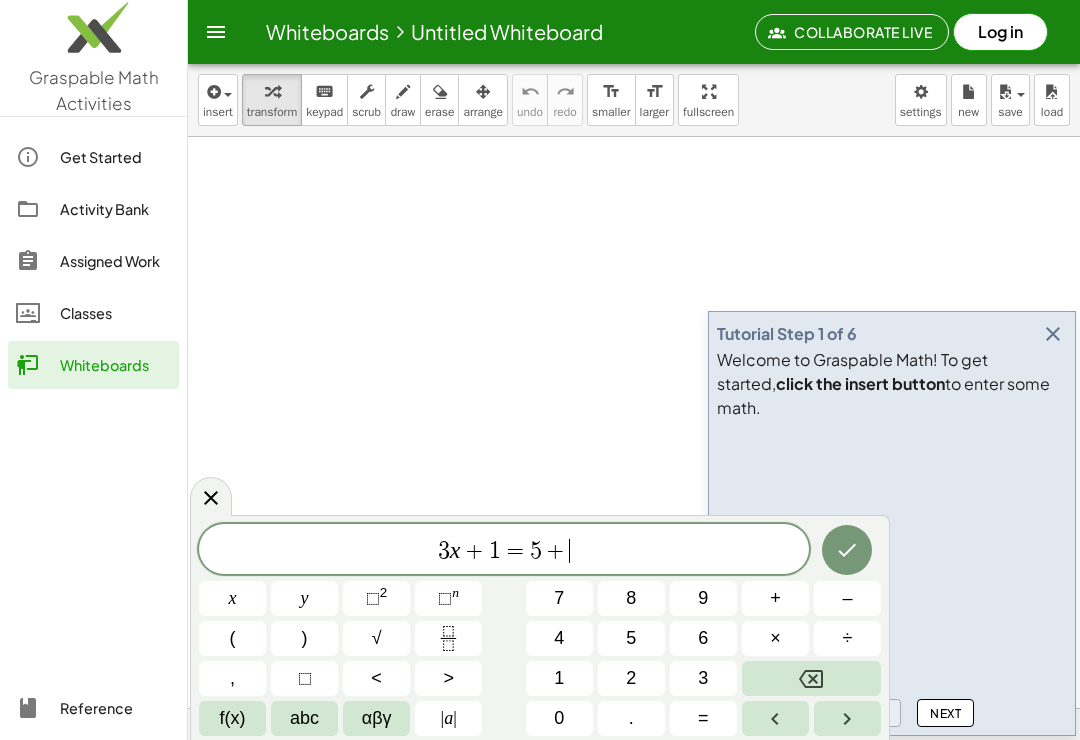 click at bounding box center (811, 678) 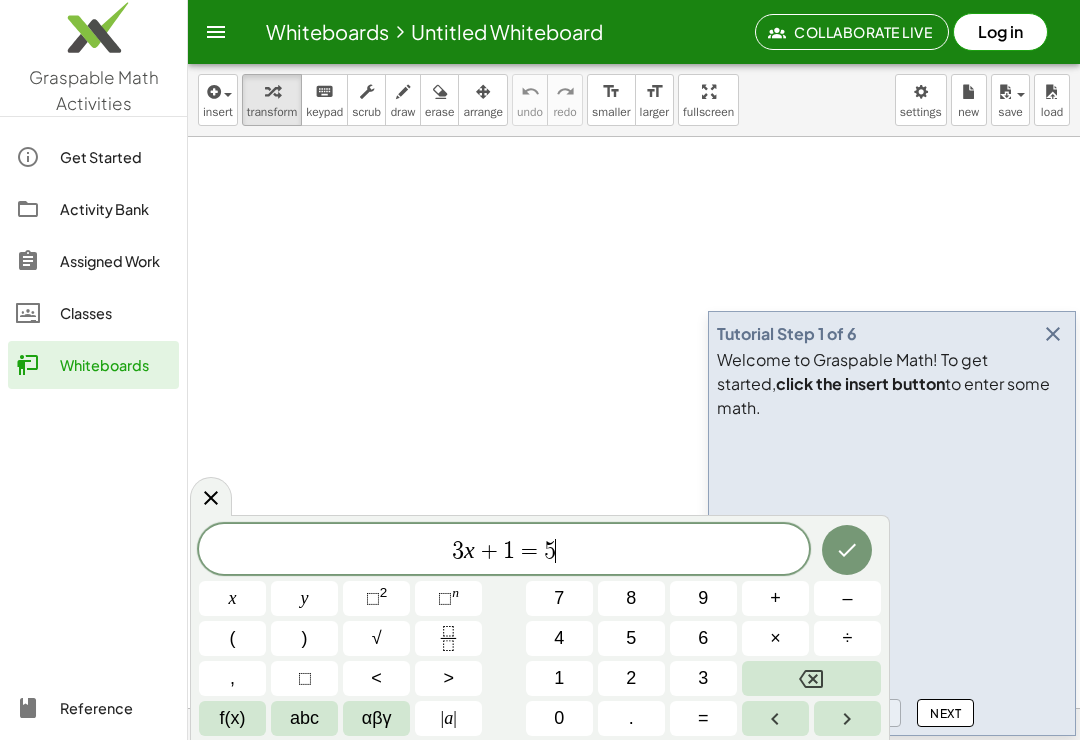 click at bounding box center (811, 678) 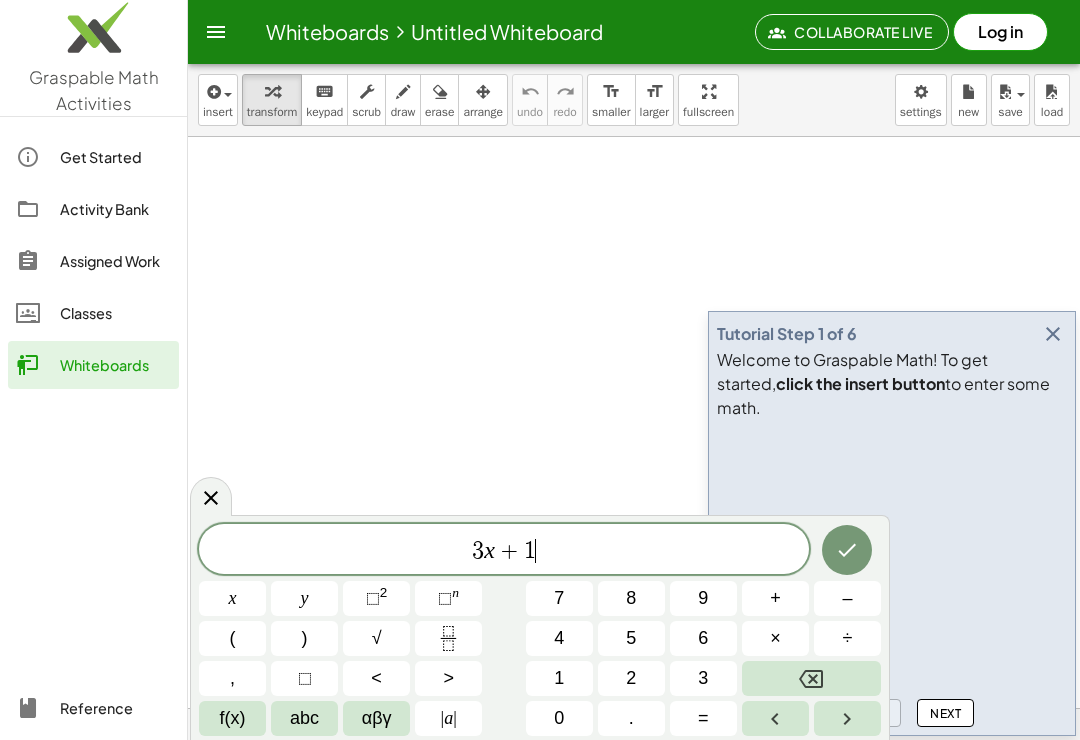 click 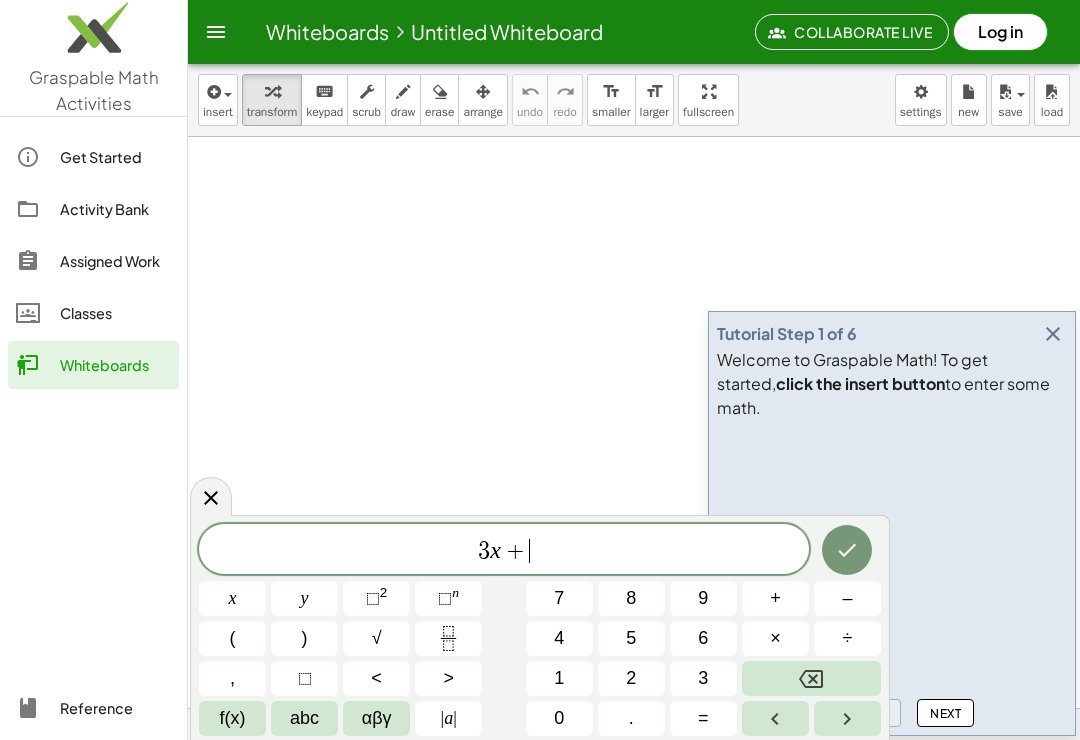click 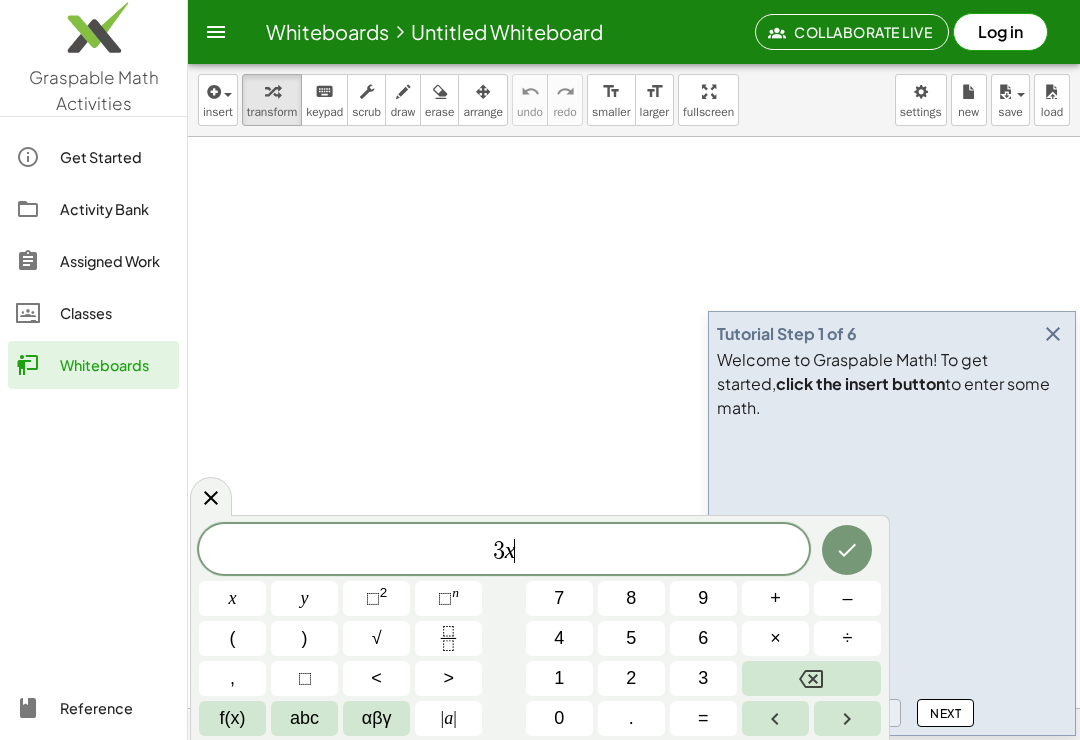 click on "–" at bounding box center [847, 598] 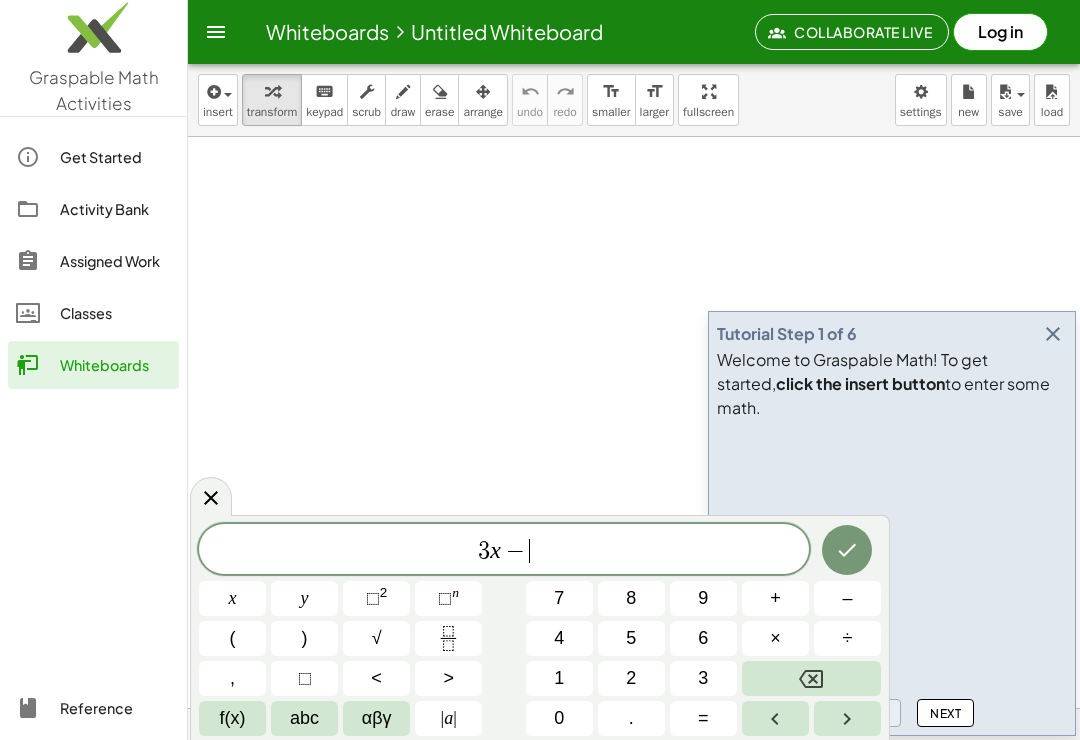 click on "f(x)" at bounding box center (233, 718) 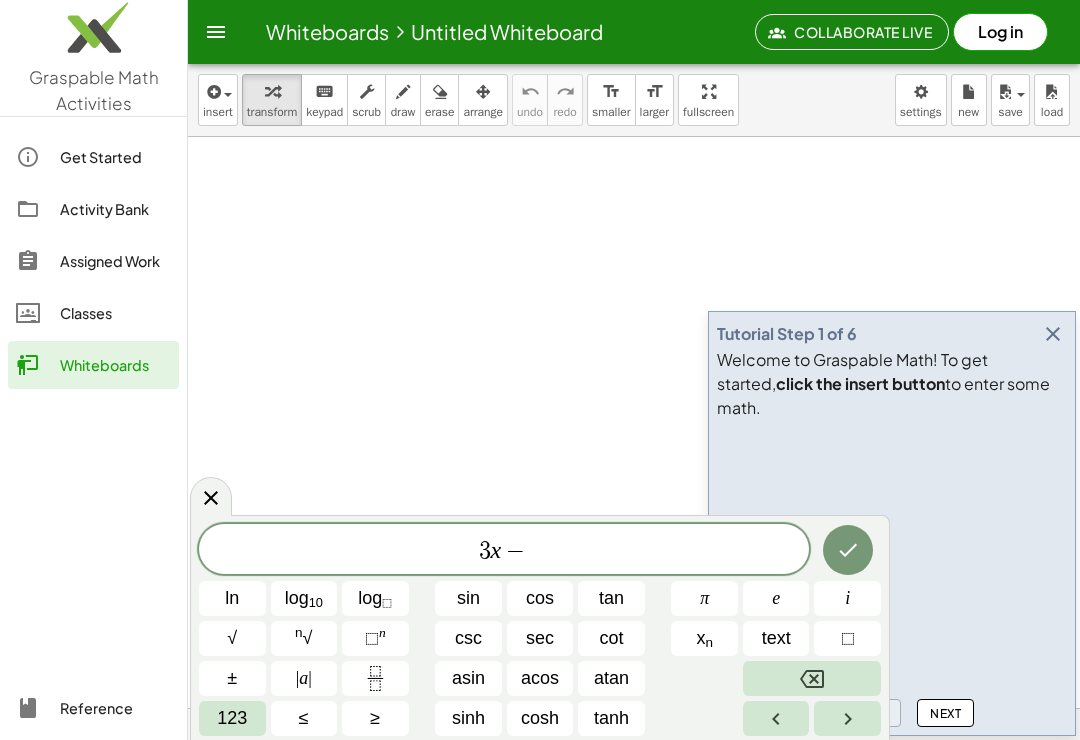 click on "123" at bounding box center (232, 718) 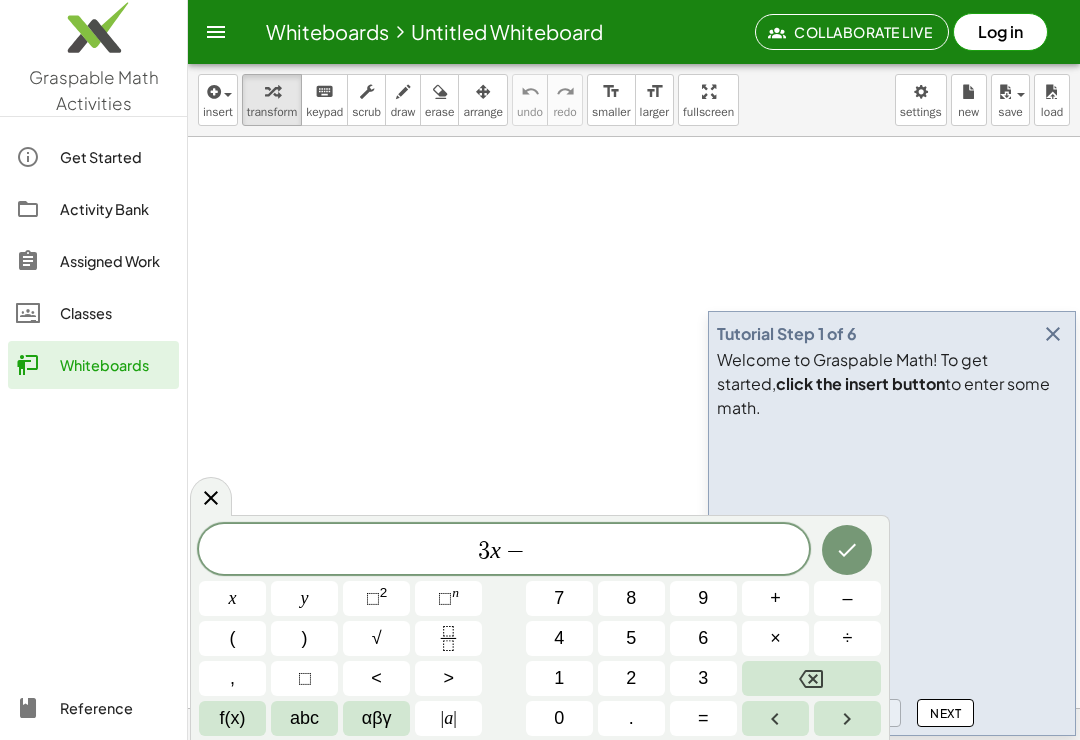 click at bounding box center (448, 638) 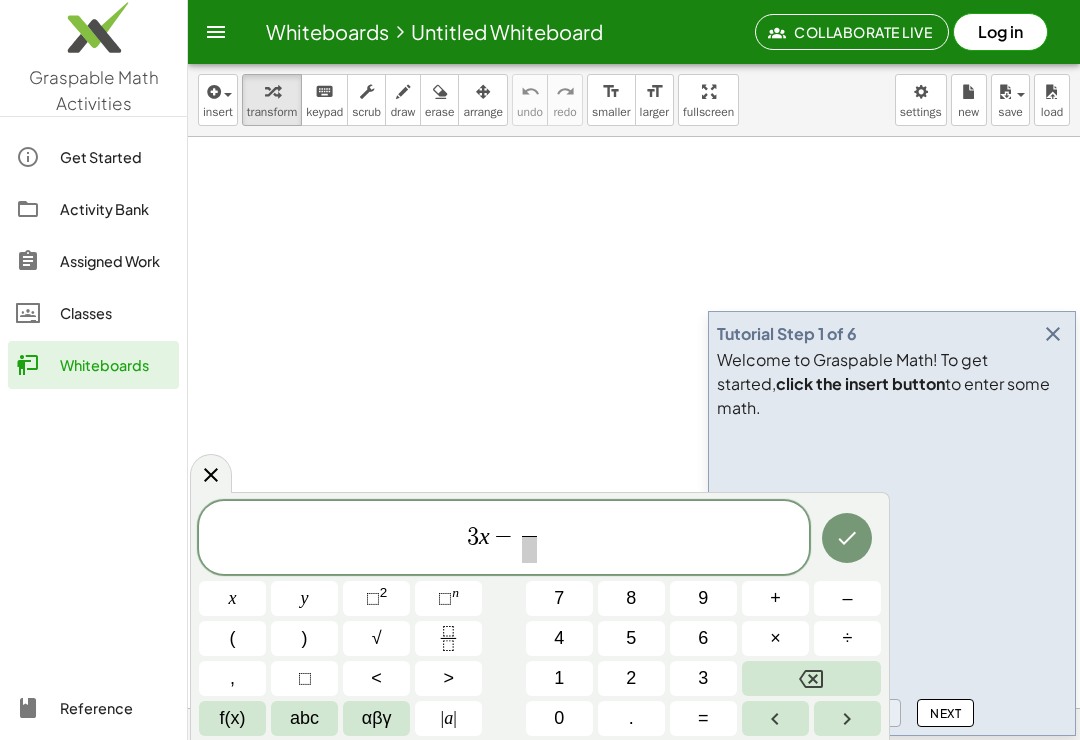 click on "6" at bounding box center (703, 638) 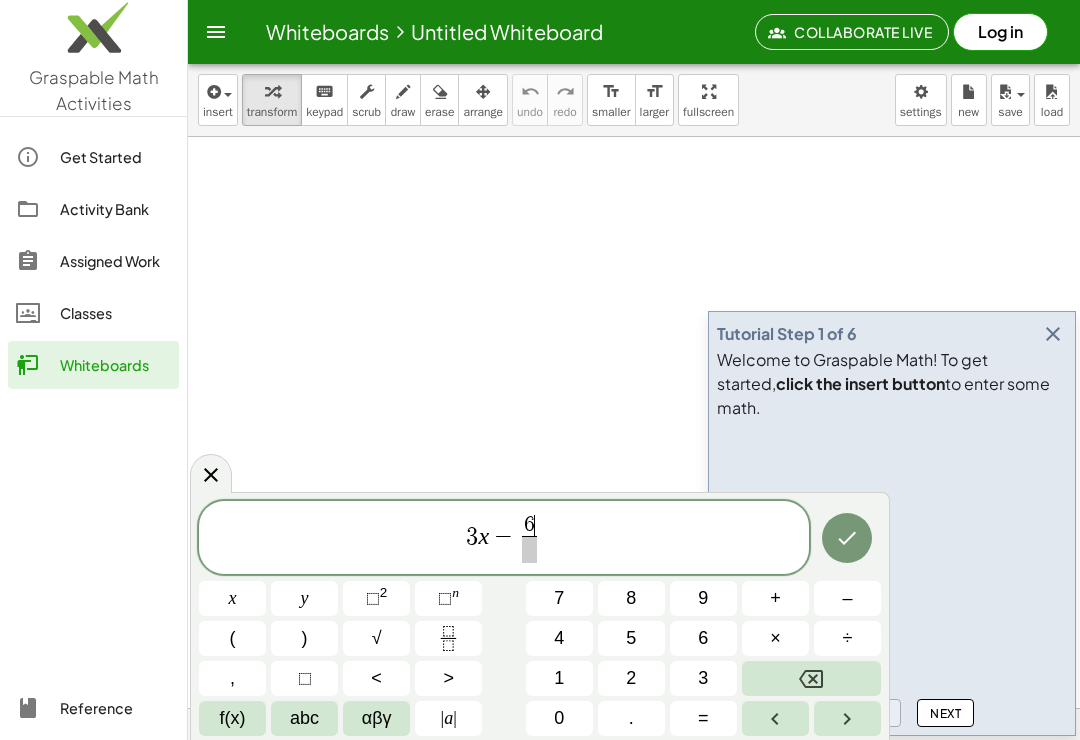 click 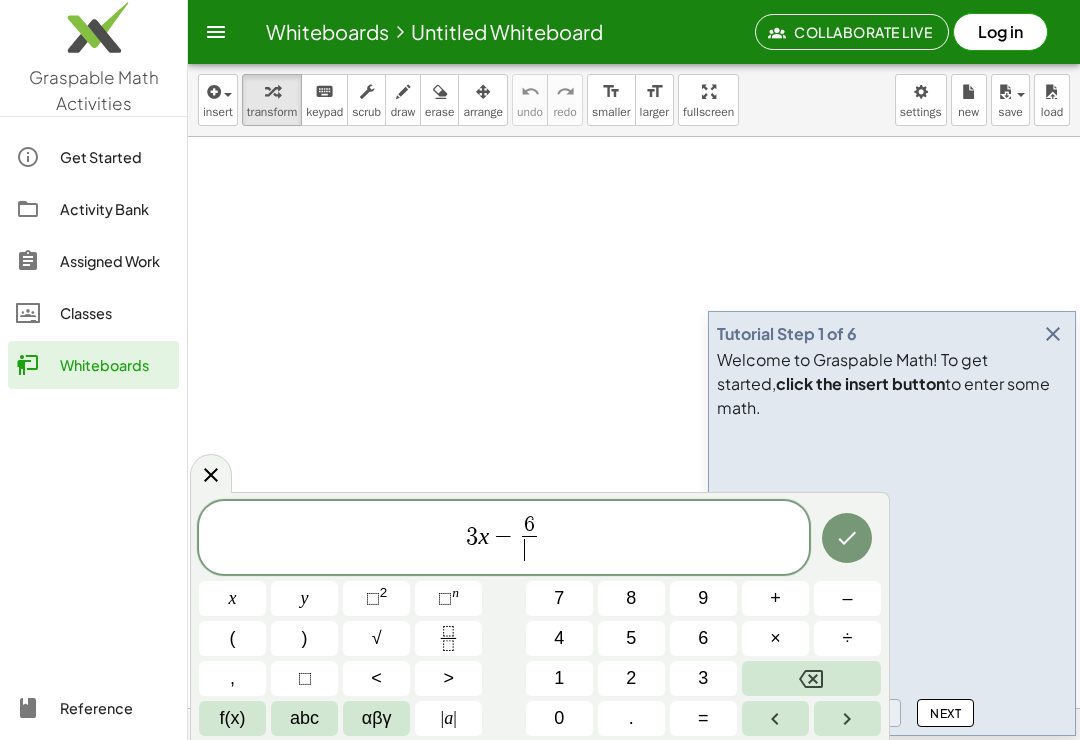 click on "7" at bounding box center (559, 598) 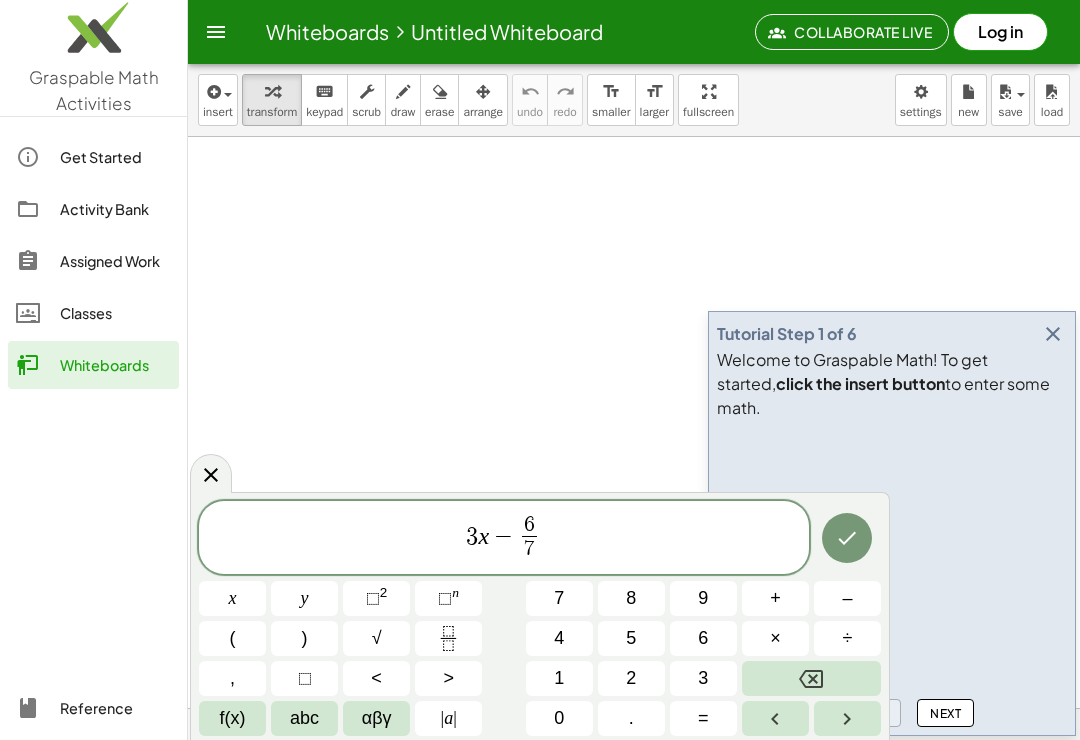 click at bounding box center (847, 718) 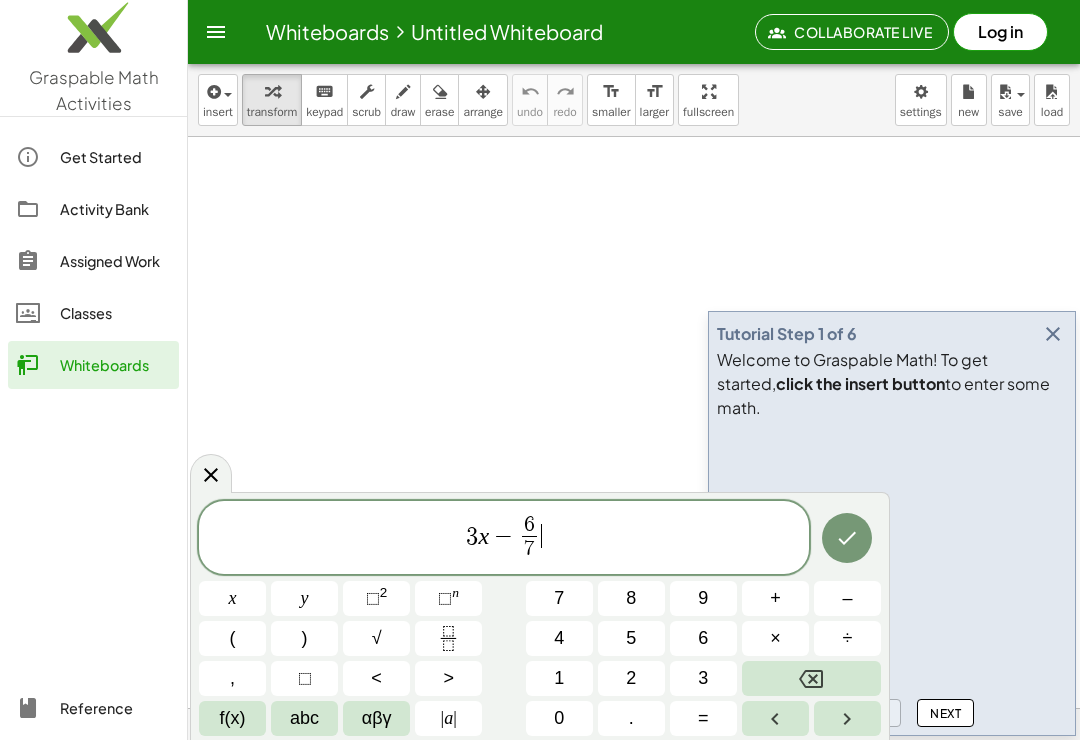 click on "y" at bounding box center (304, 598) 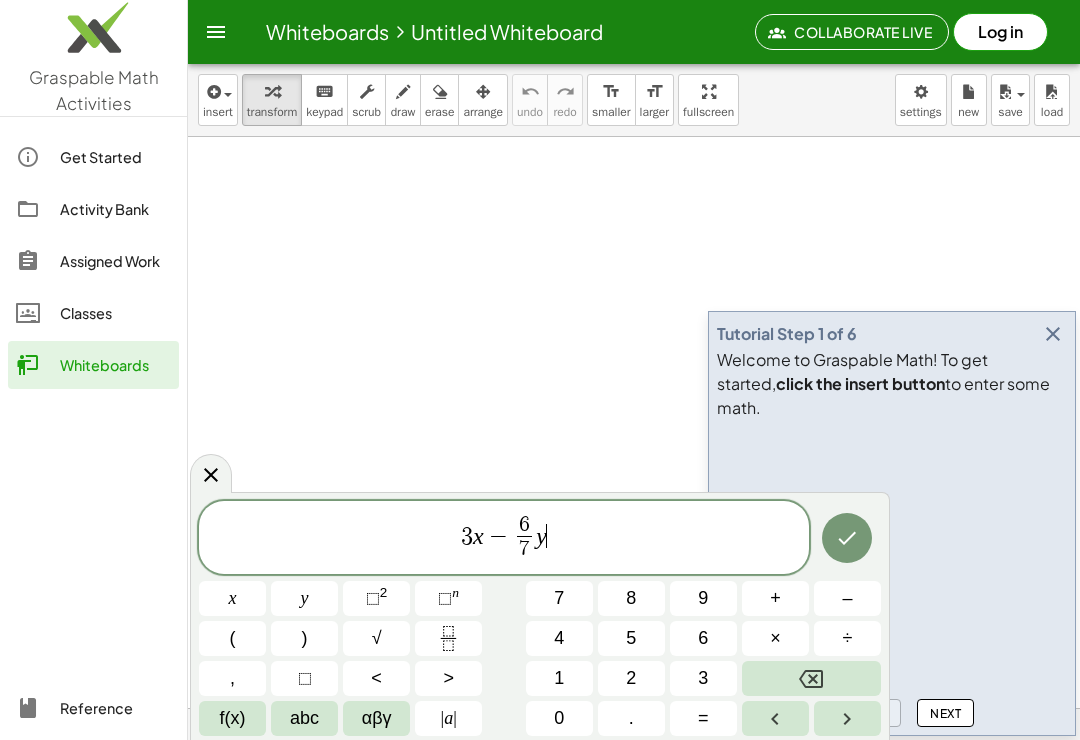 click on "+" at bounding box center [775, 598] 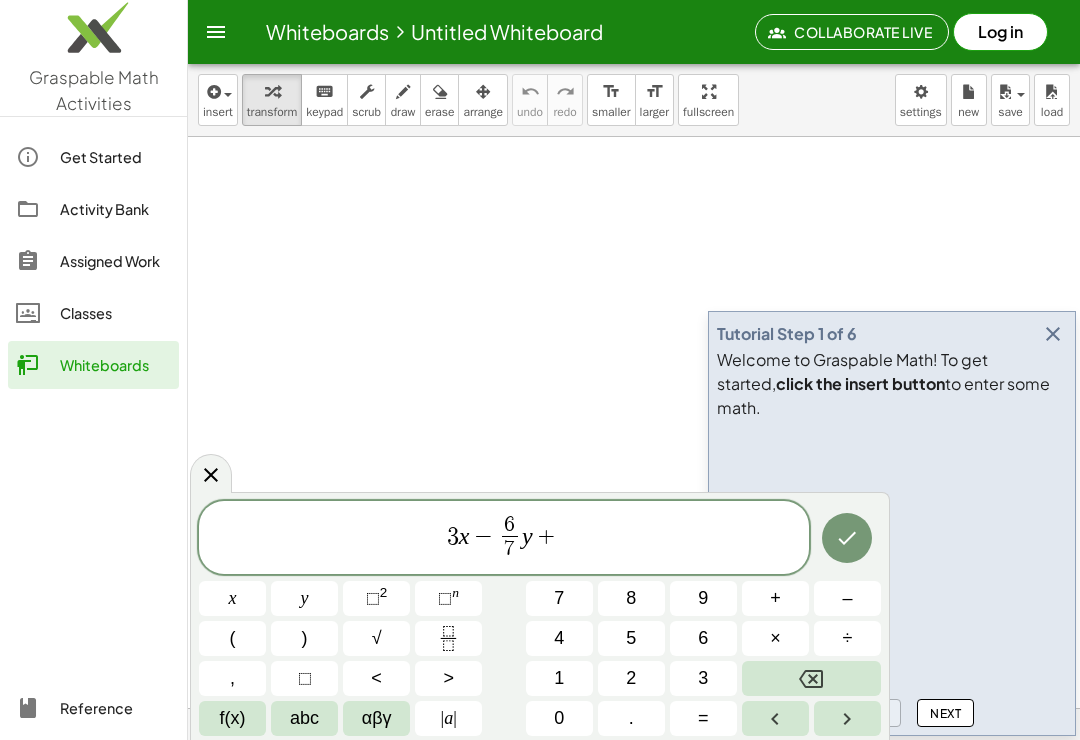 click 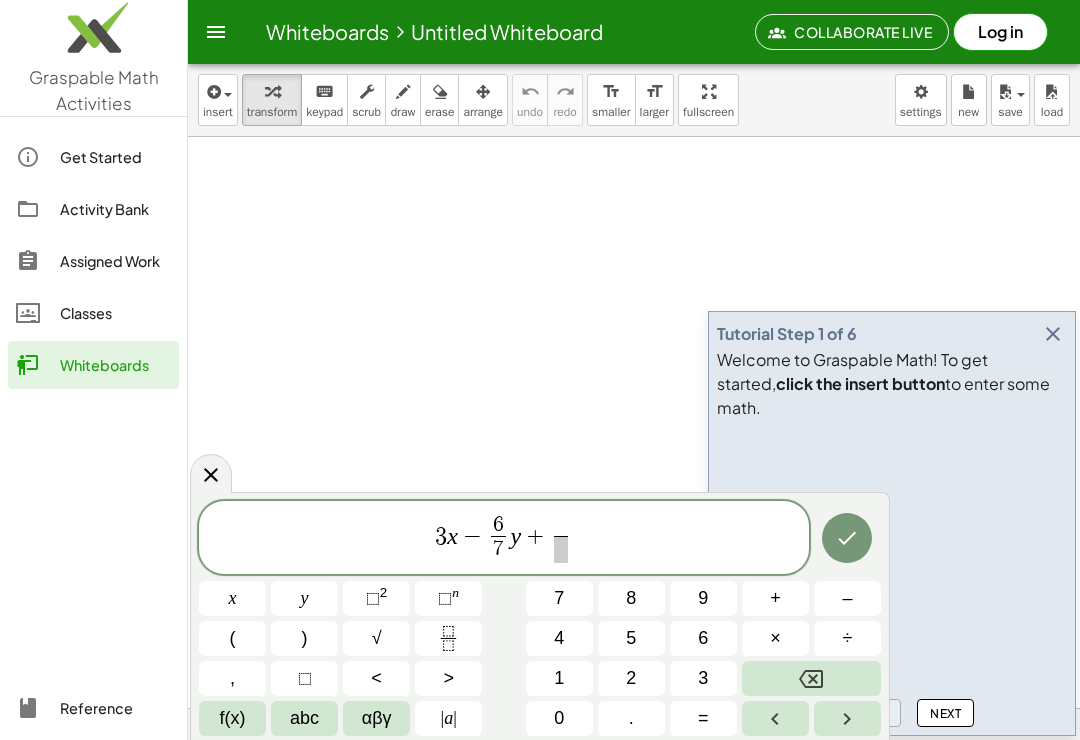 click on "4" at bounding box center [559, 638] 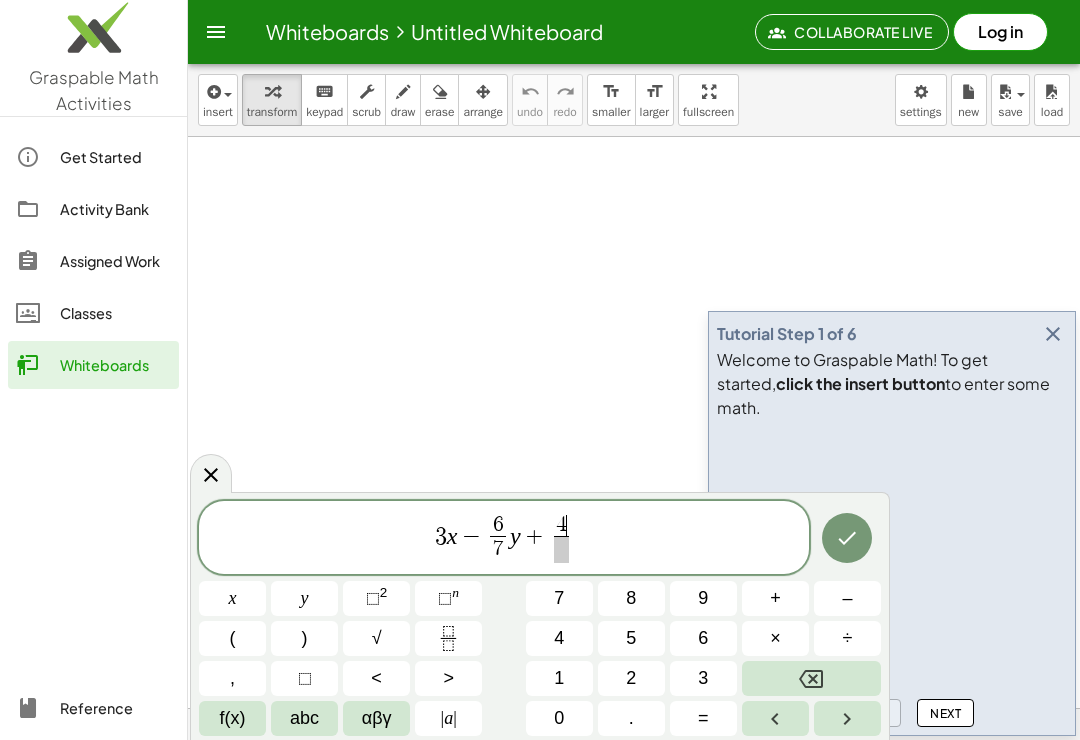 click 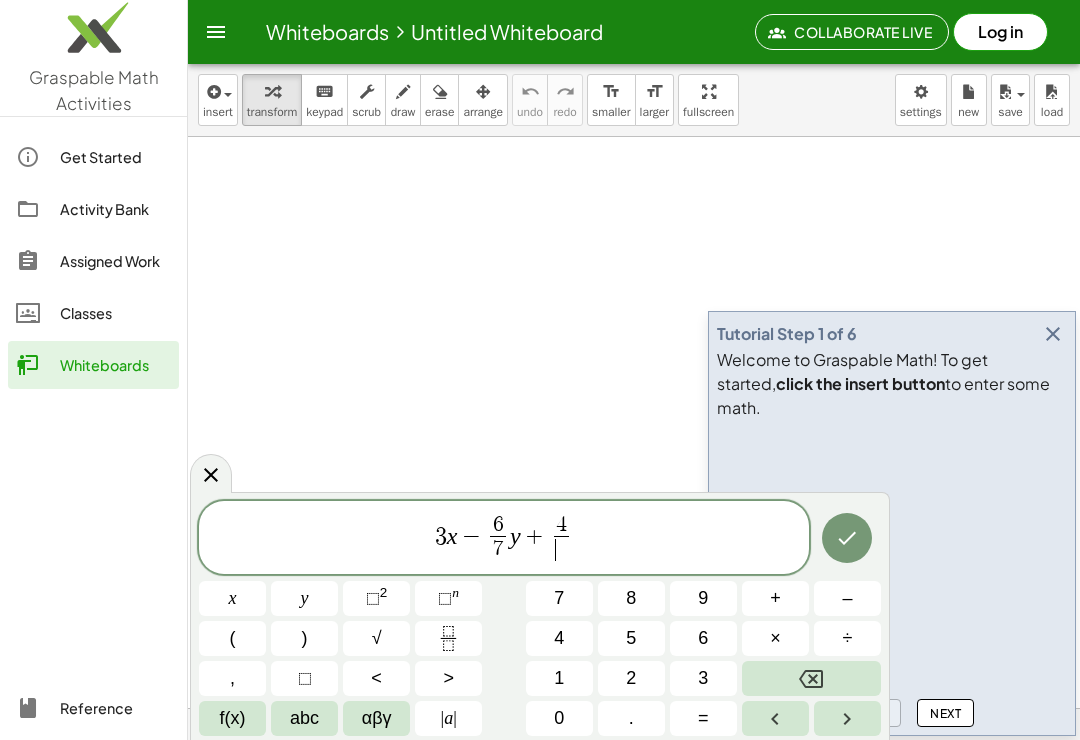click on "5" at bounding box center [631, 638] 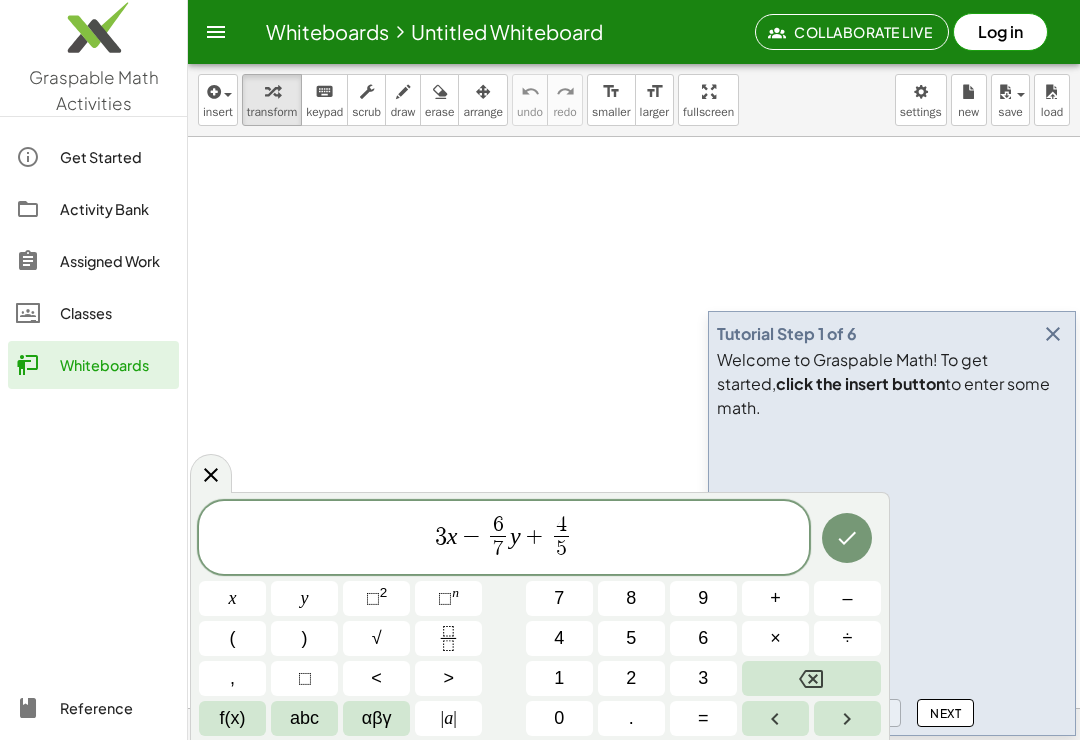click 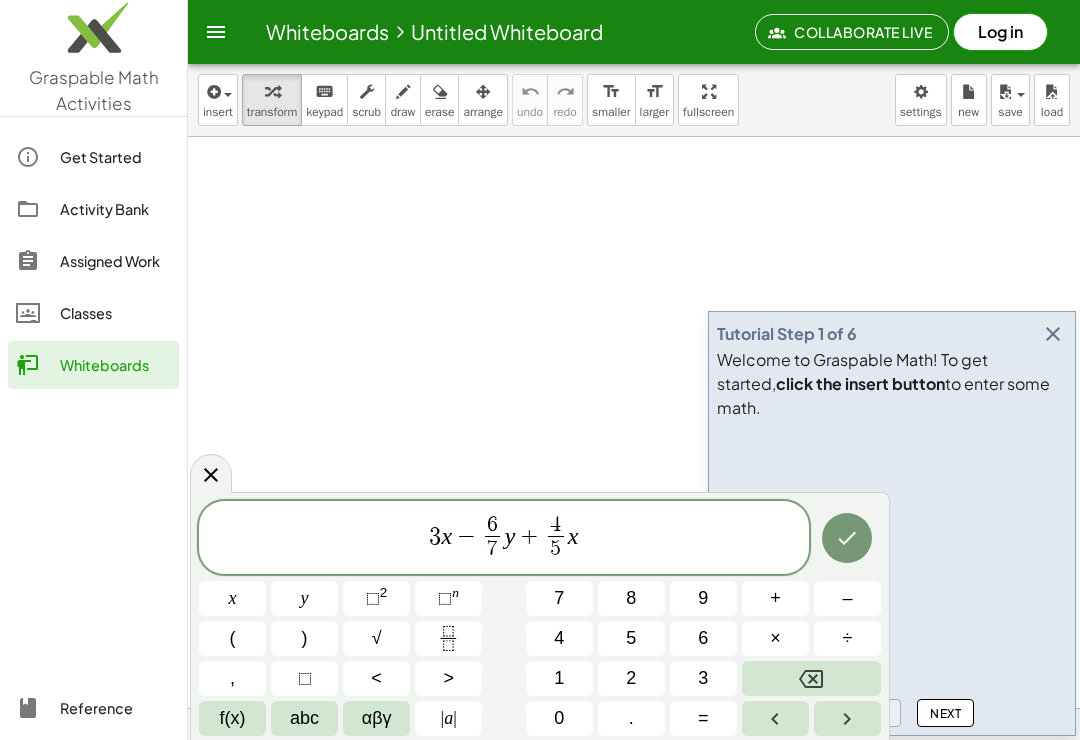 click on "–" at bounding box center (847, 598) 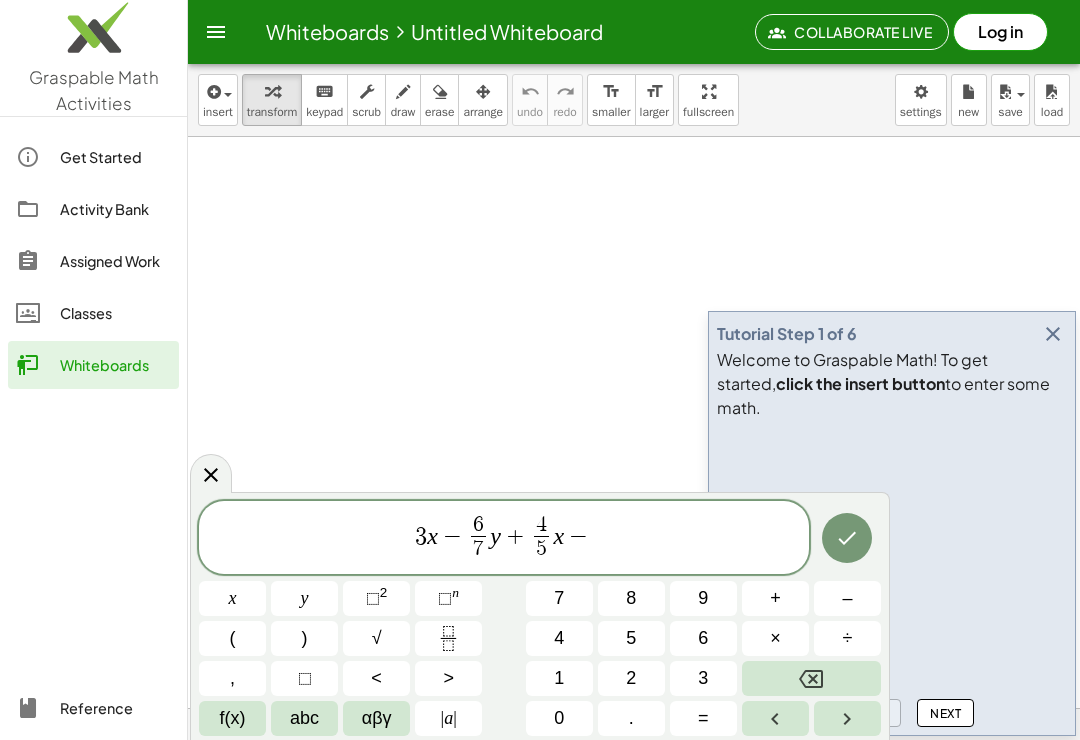 click 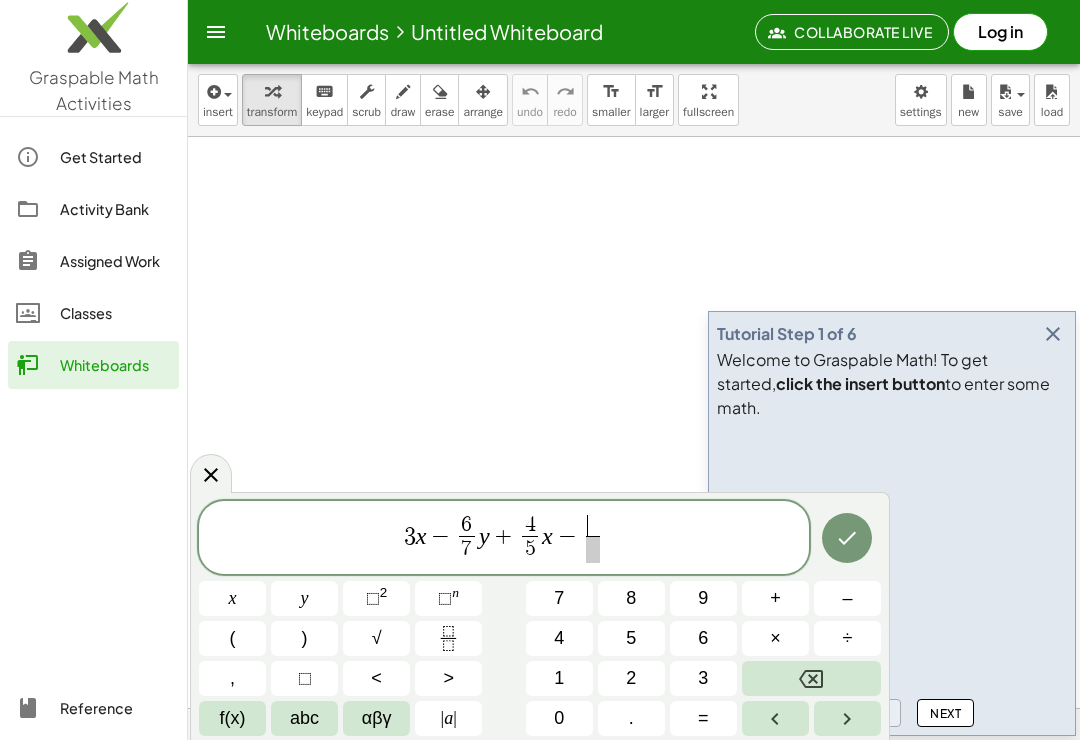 click on "1" at bounding box center [559, 678] 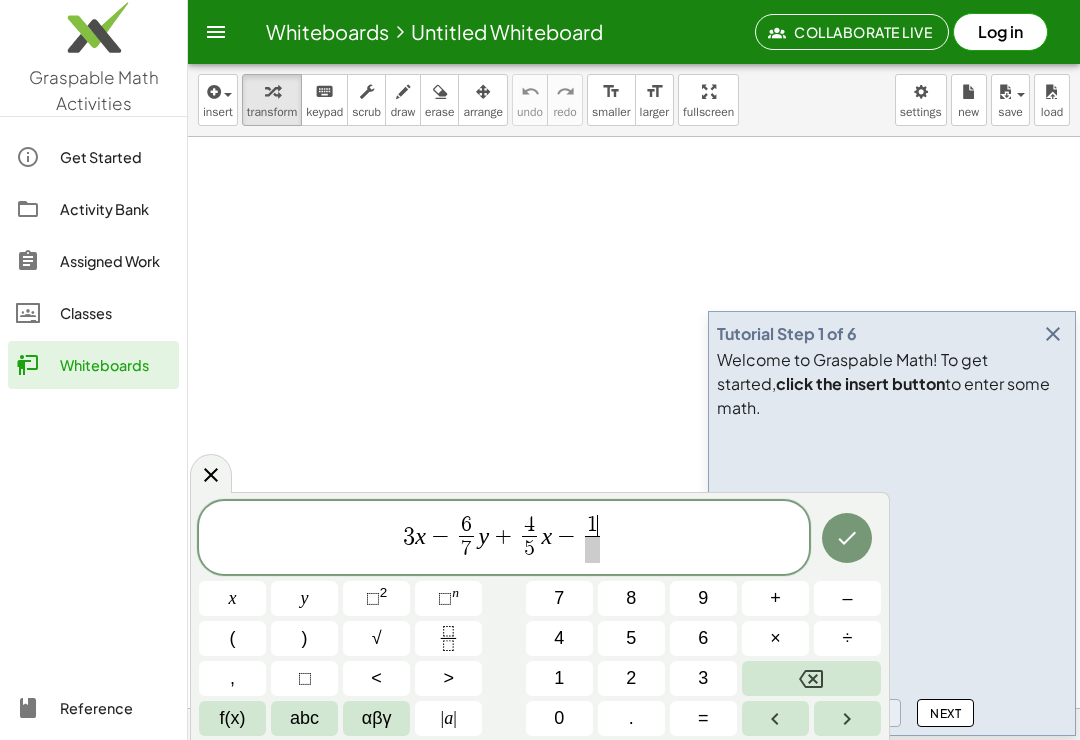 click on "1" at bounding box center (559, 678) 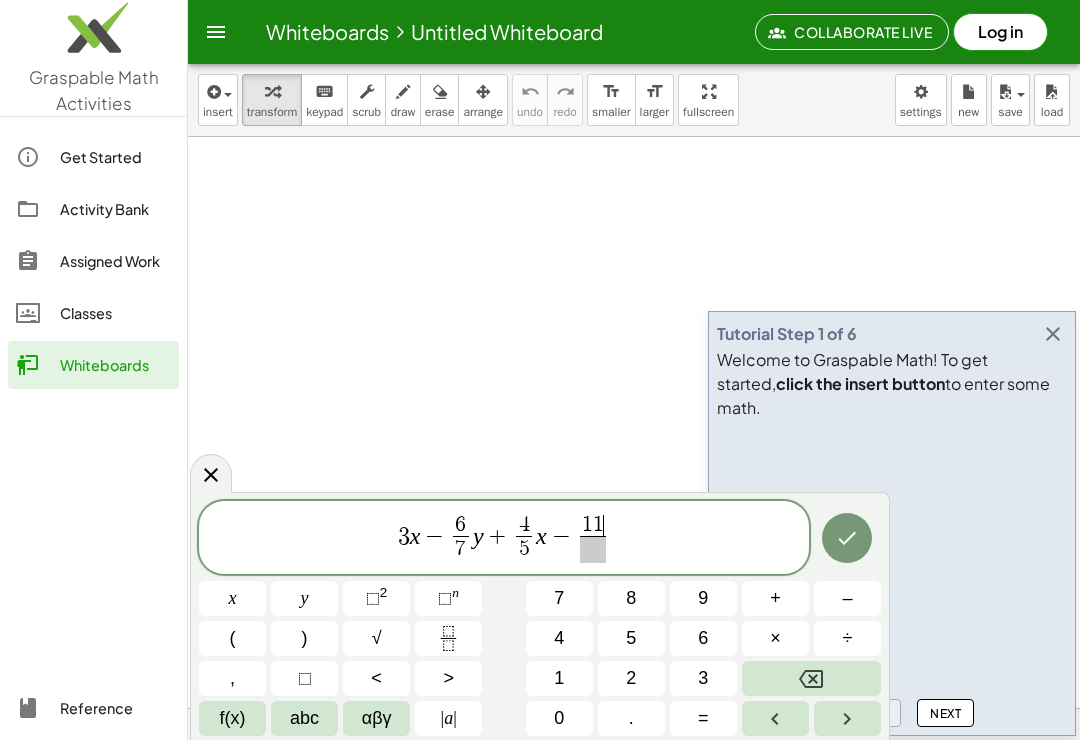 click at bounding box center (811, 678) 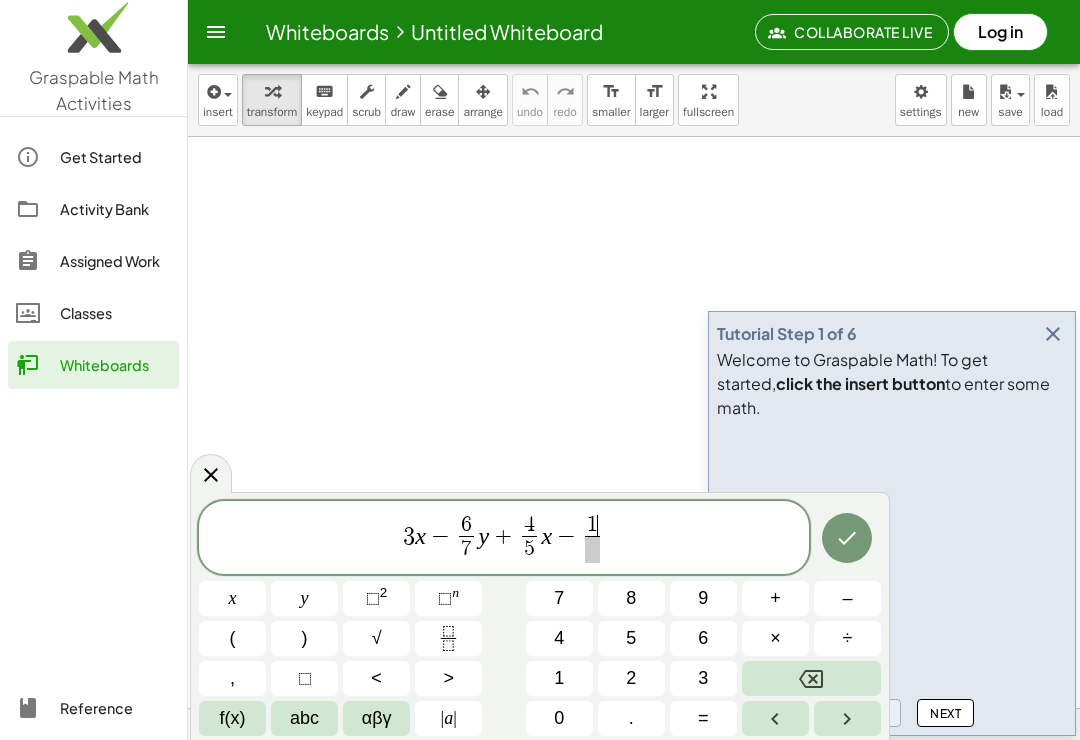 click on "4" at bounding box center (559, 638) 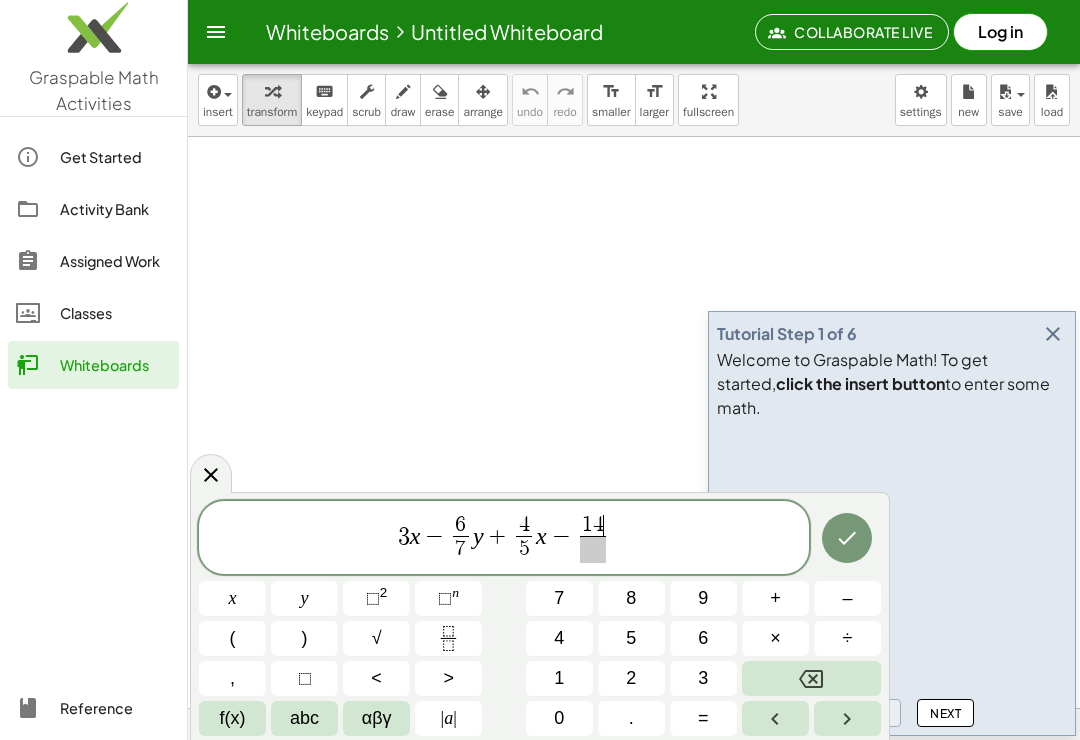 click 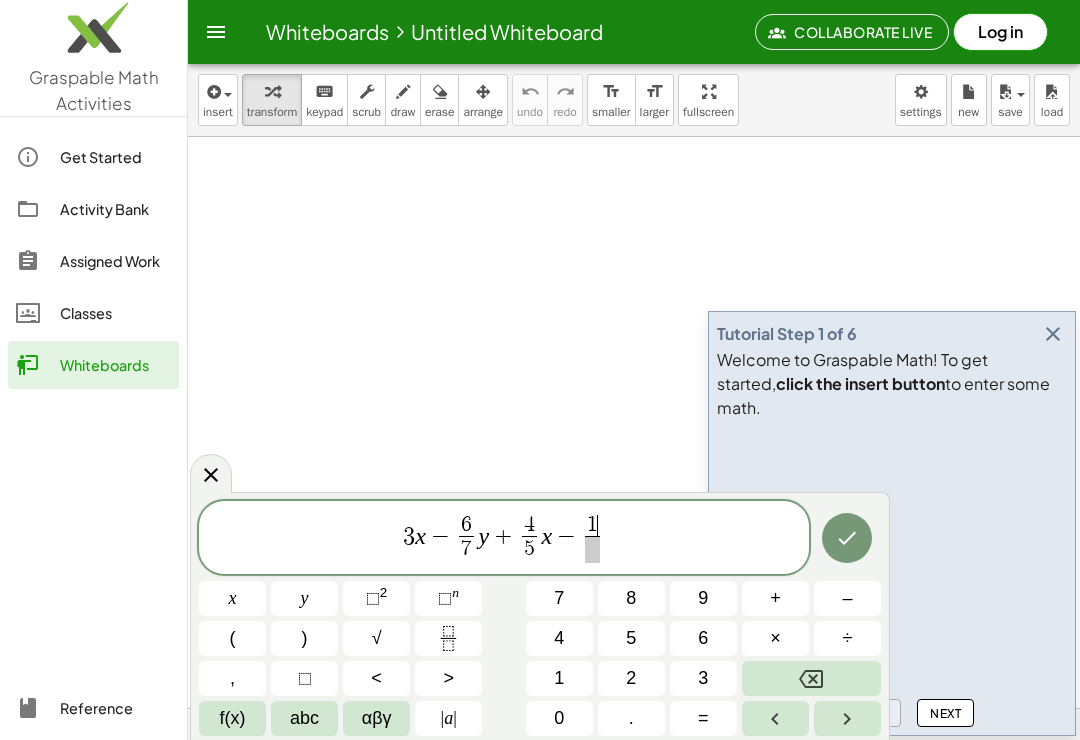 click 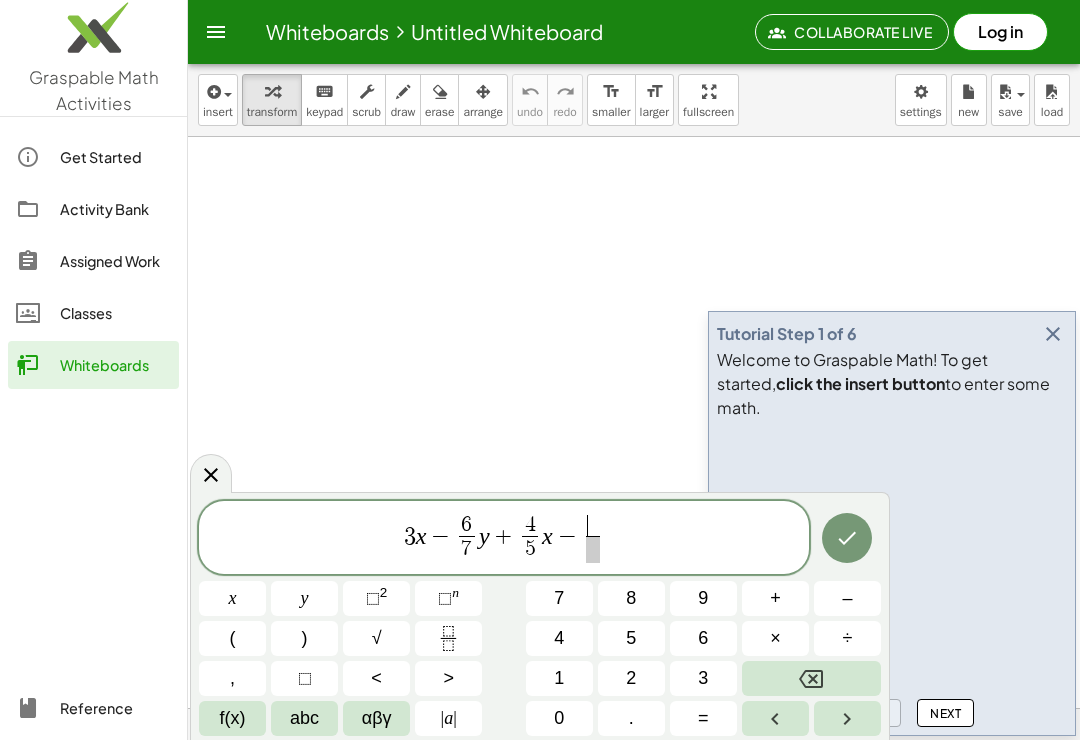 click on "9" at bounding box center [703, 598] 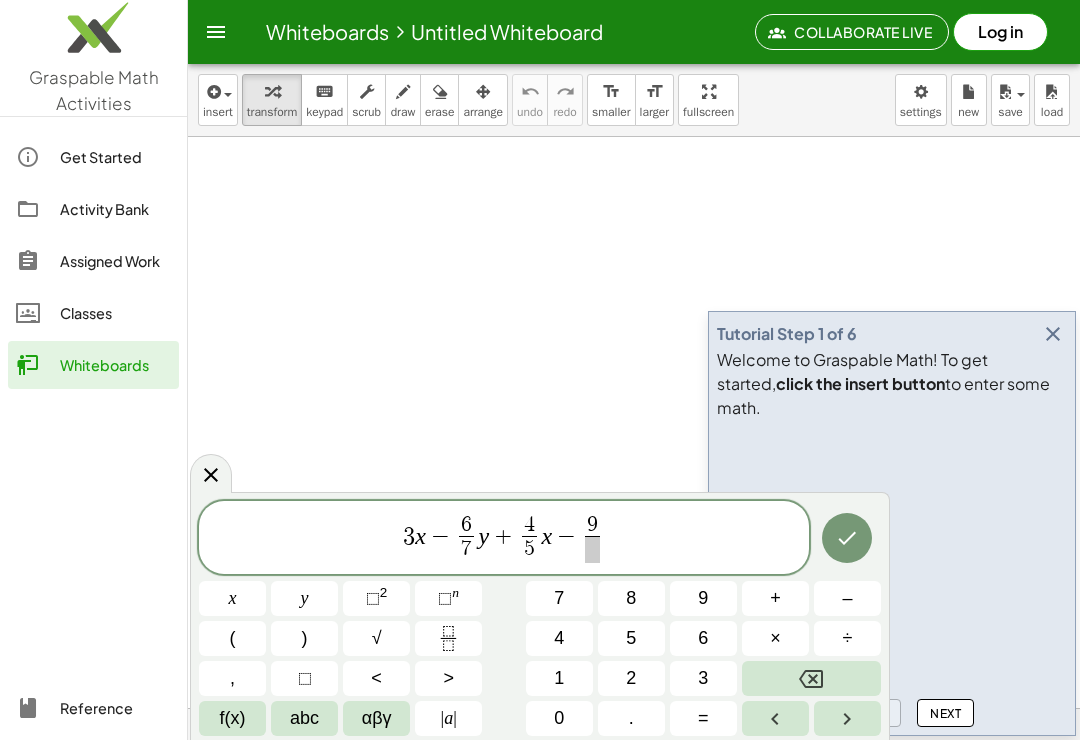 click 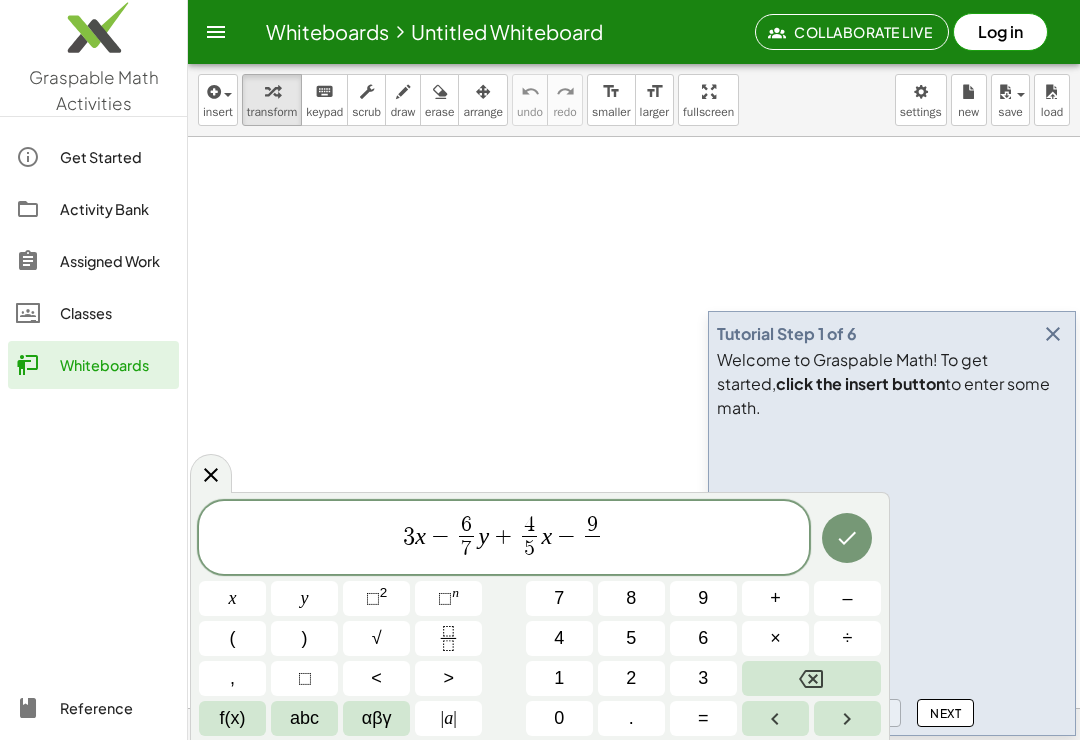 click on "1" at bounding box center (559, 678) 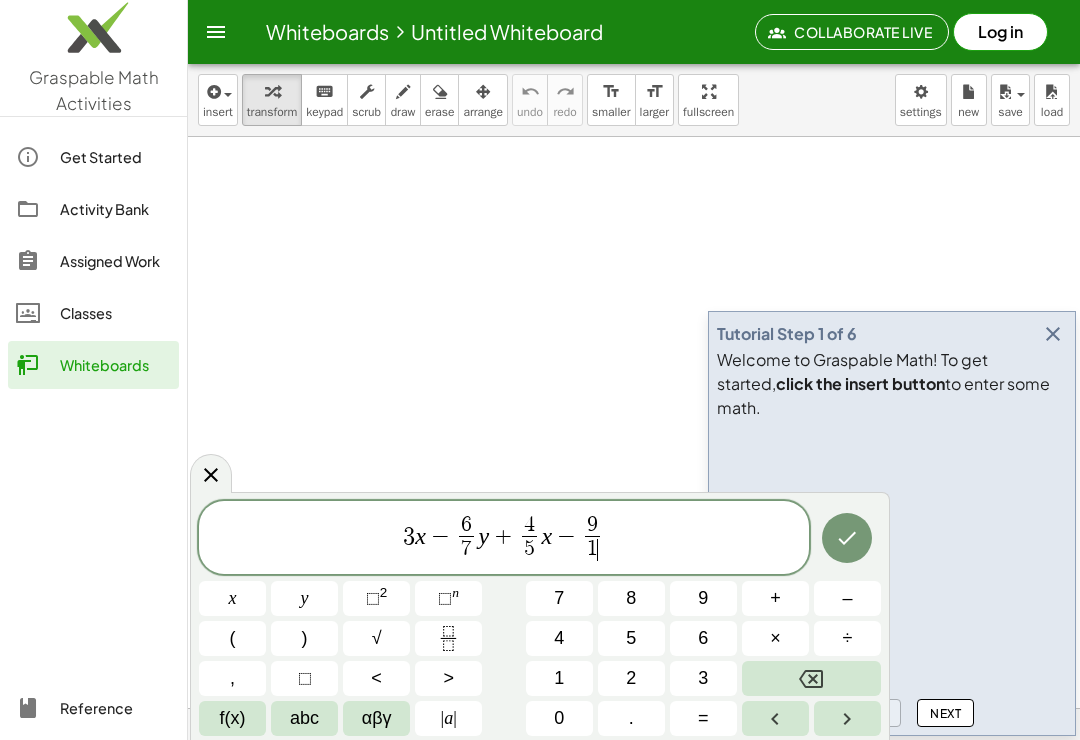 click on "1" at bounding box center (559, 678) 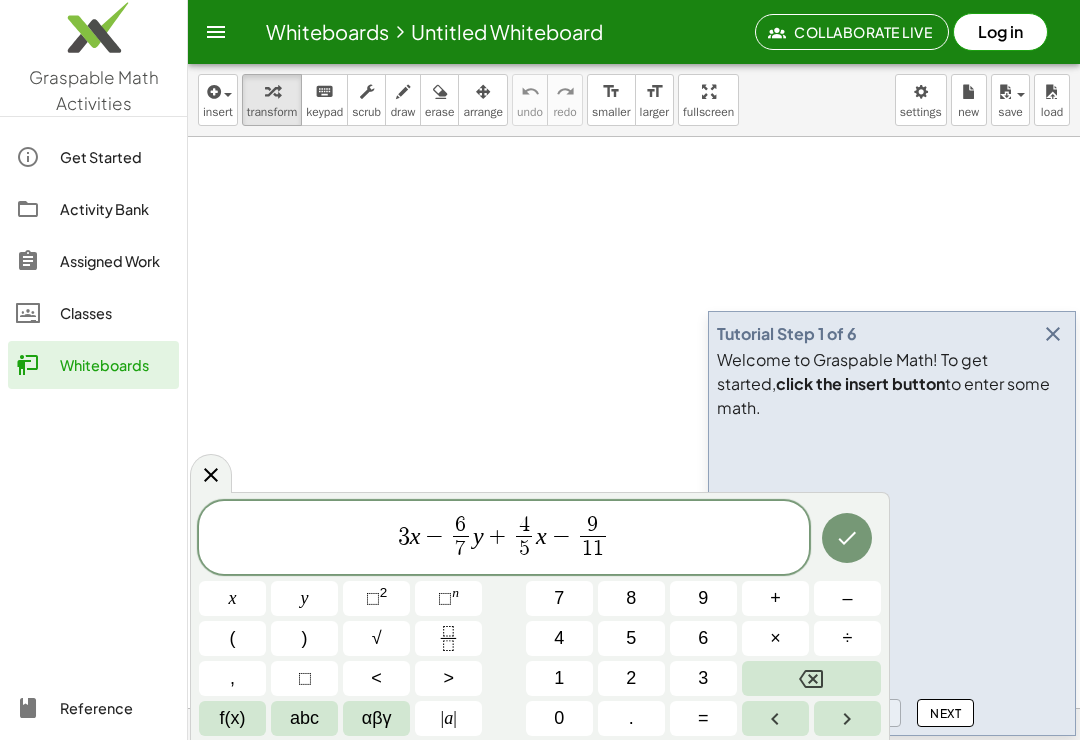 click at bounding box center [811, 678] 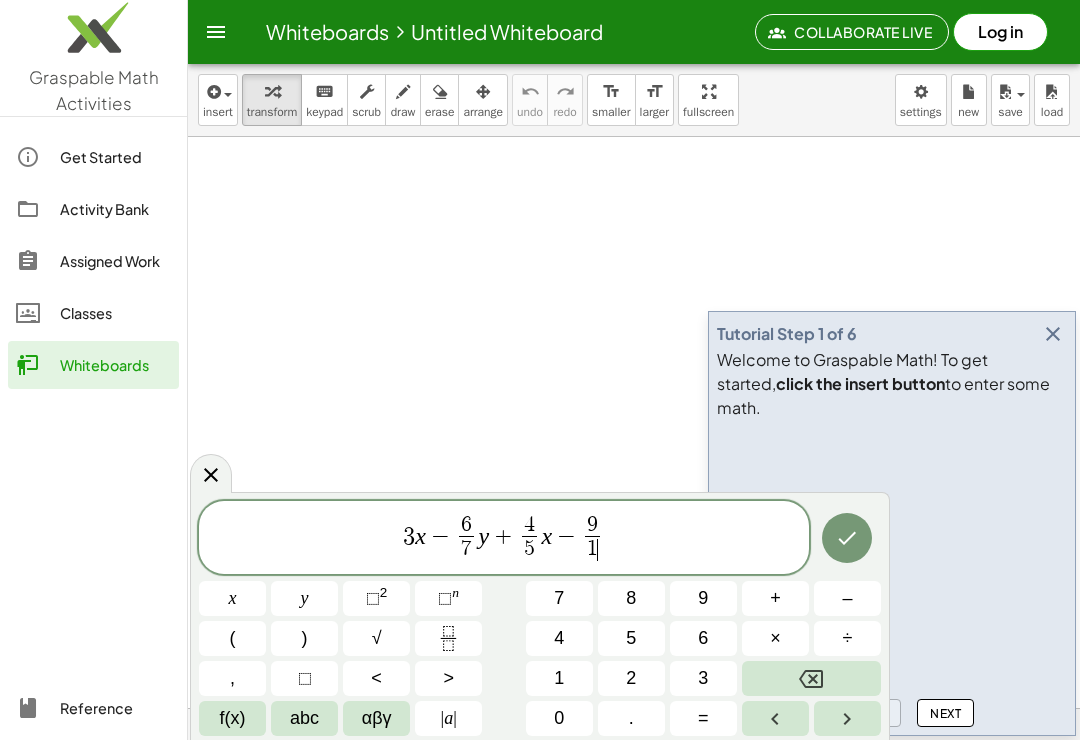 click on "4" at bounding box center [559, 638] 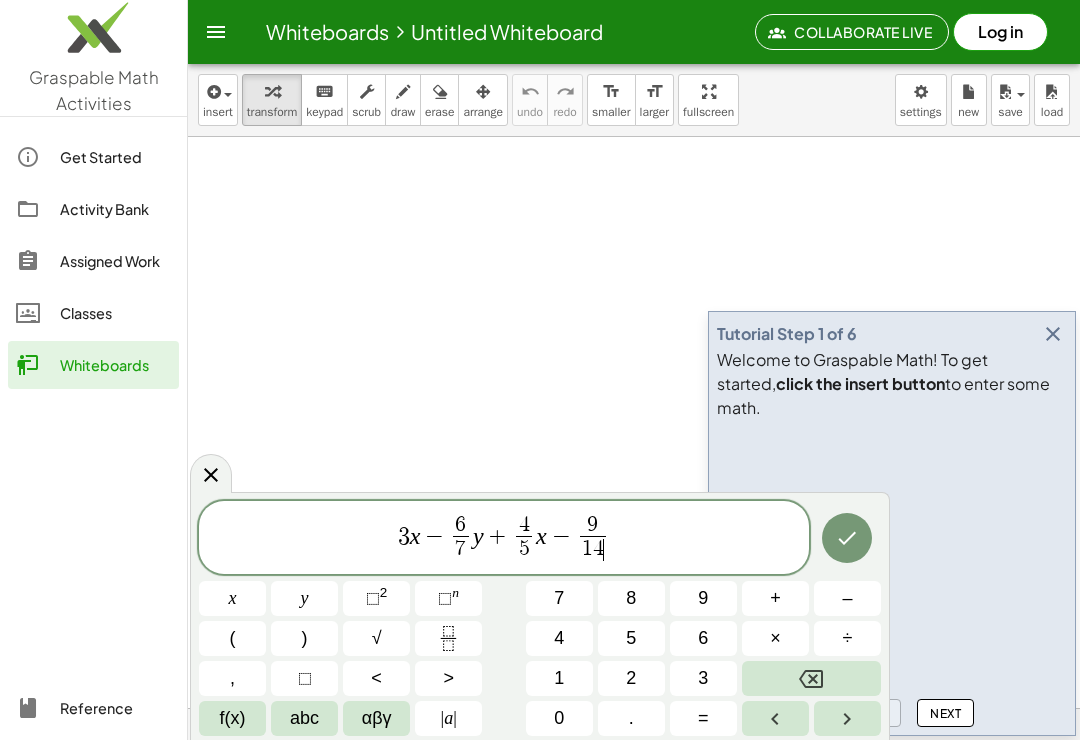 click 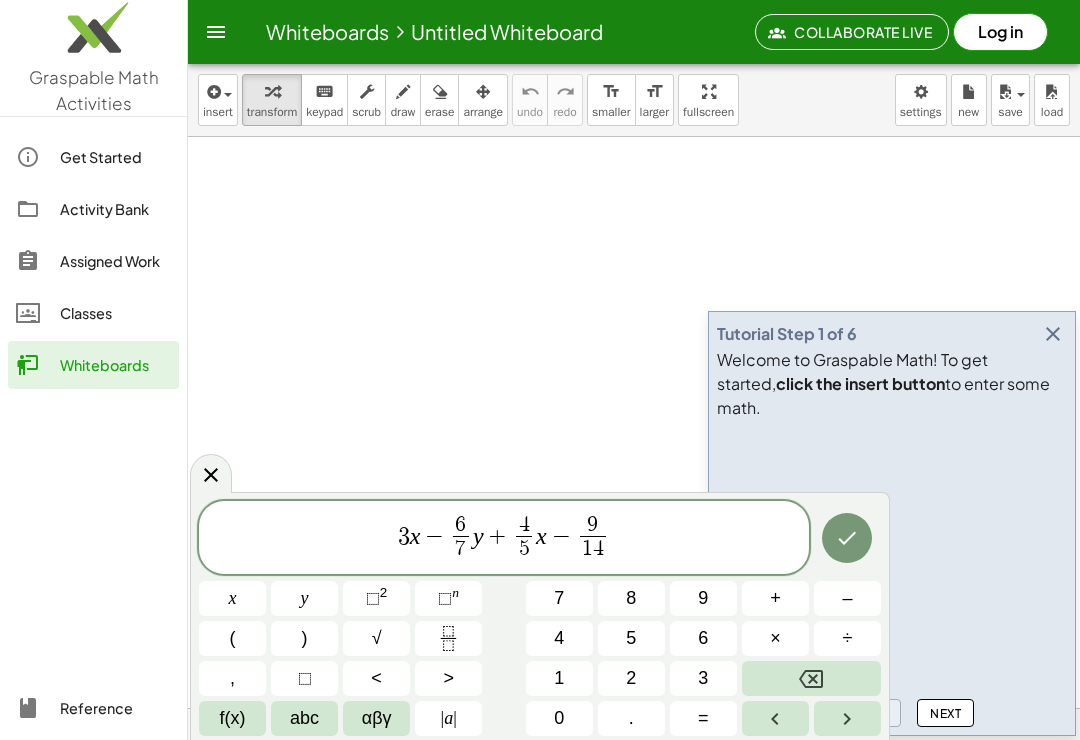click on "y" at bounding box center [304, 598] 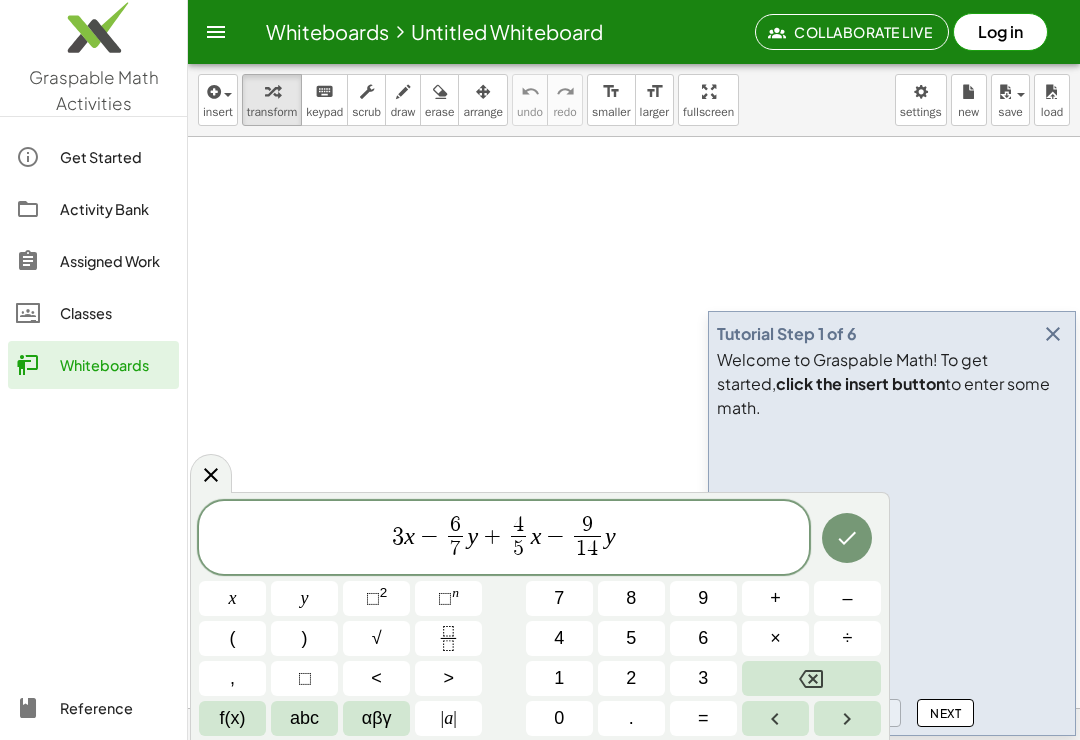 click 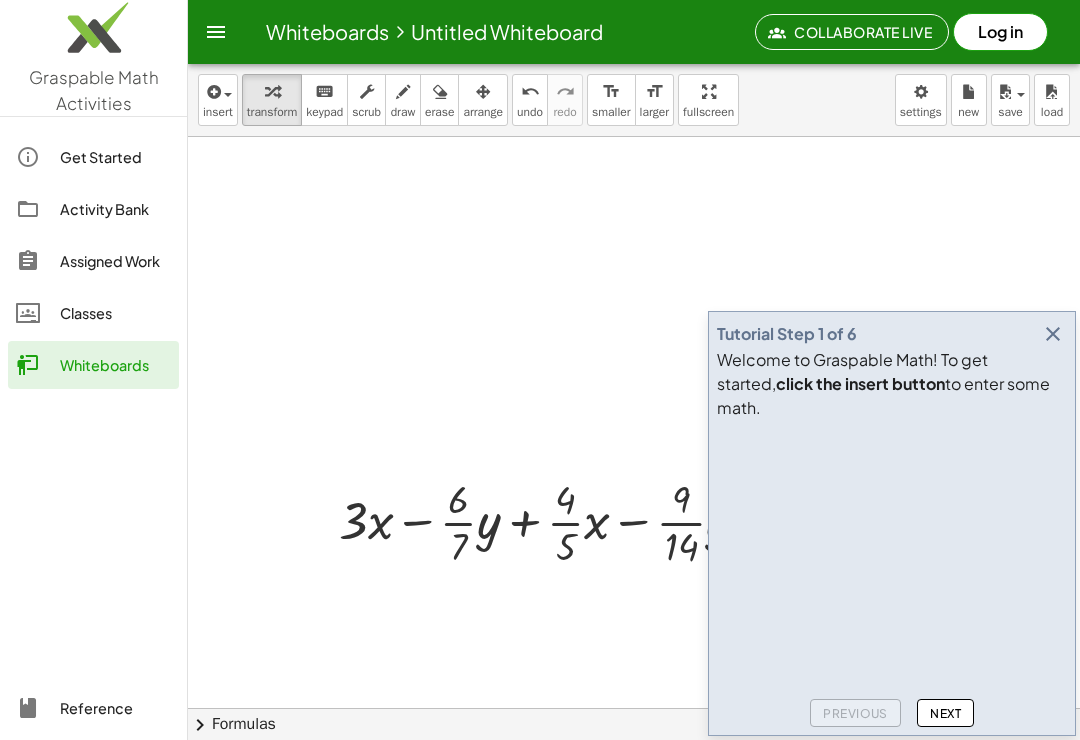 click at bounding box center (1053, 334) 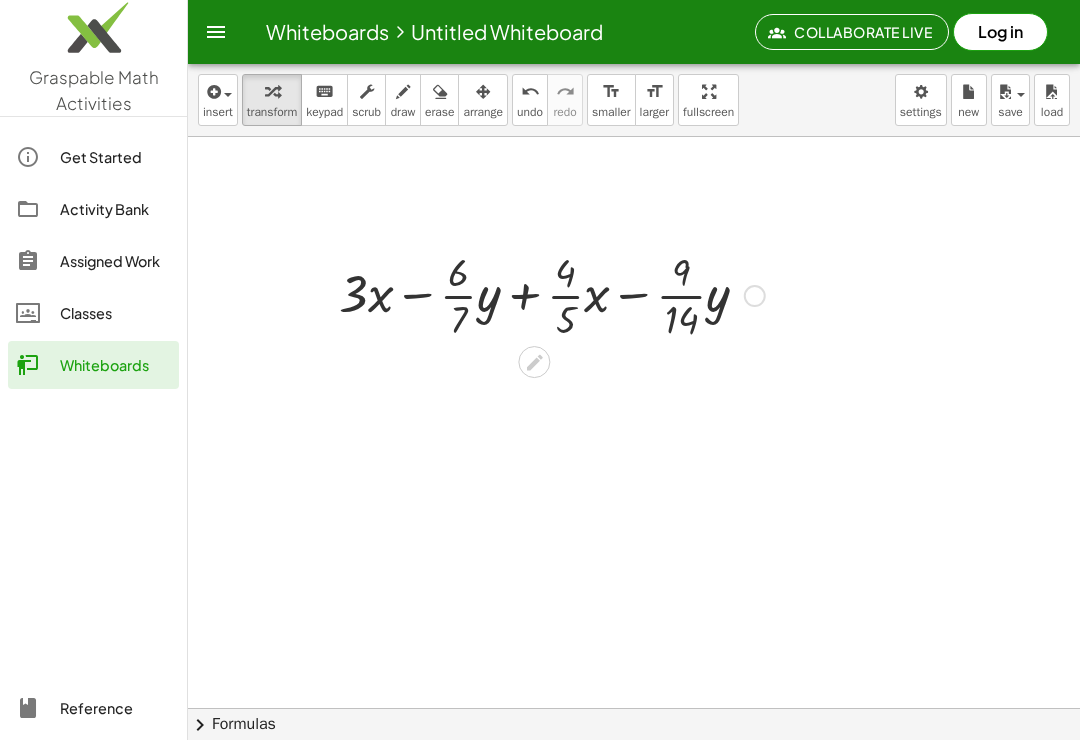 scroll, scrollTop: 231, scrollLeft: 0, axis: vertical 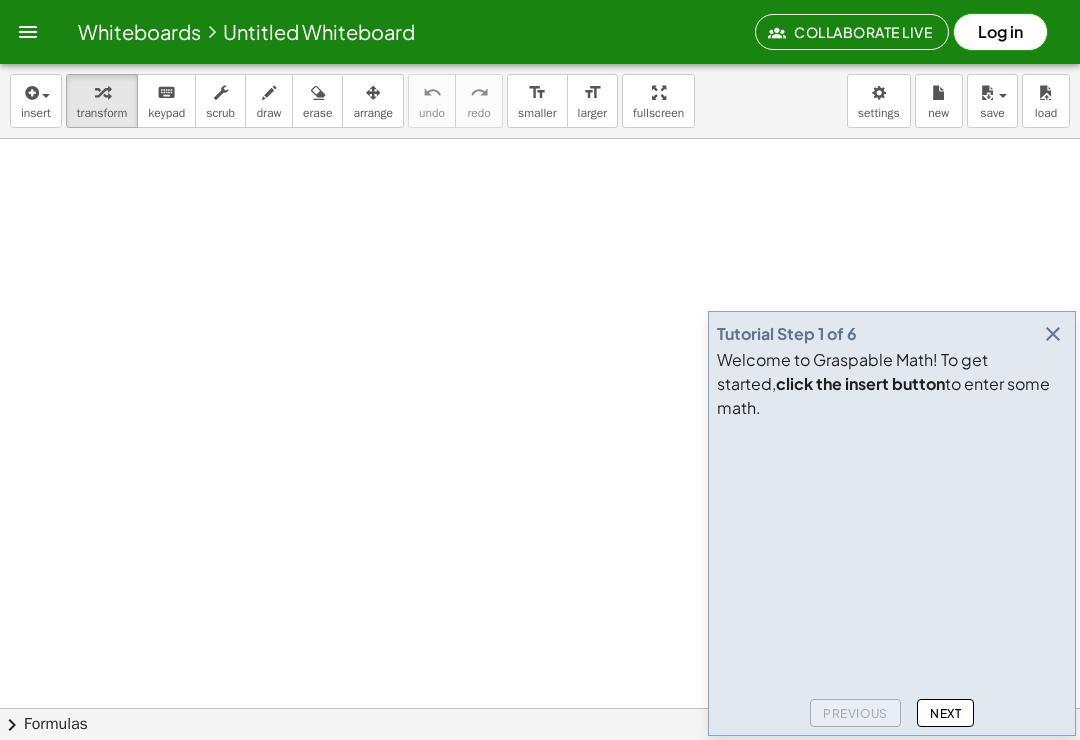 click at bounding box center [1053, 334] 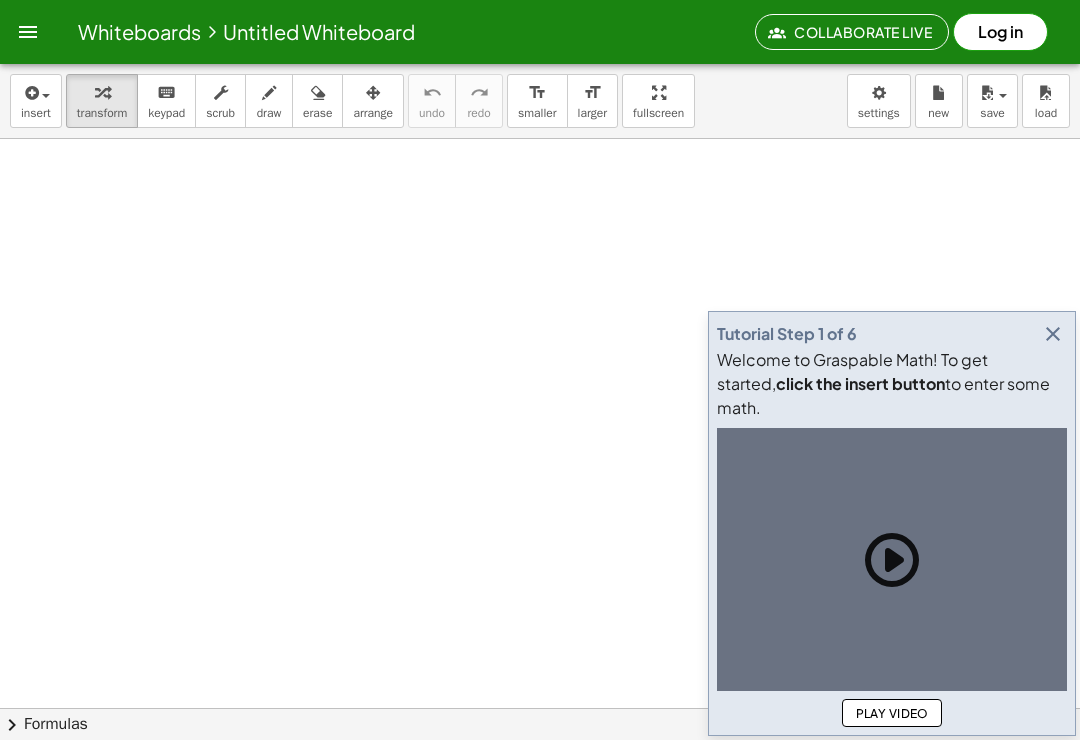 scroll, scrollTop: 0, scrollLeft: 0, axis: both 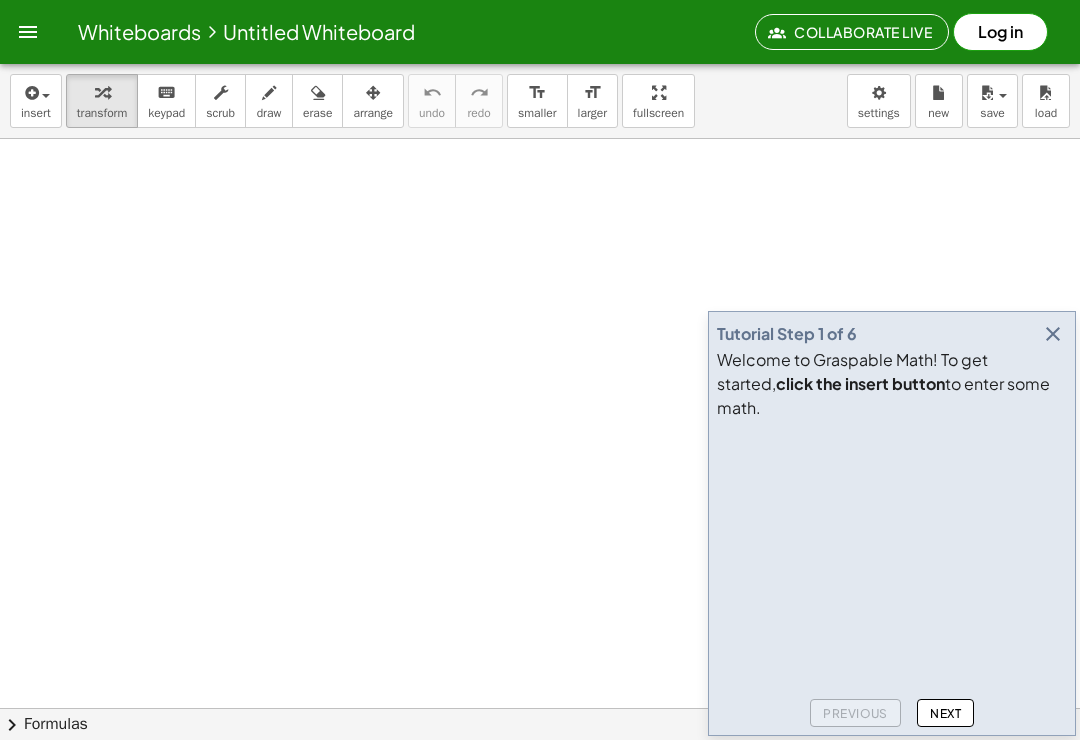 click at bounding box center [1053, 334] 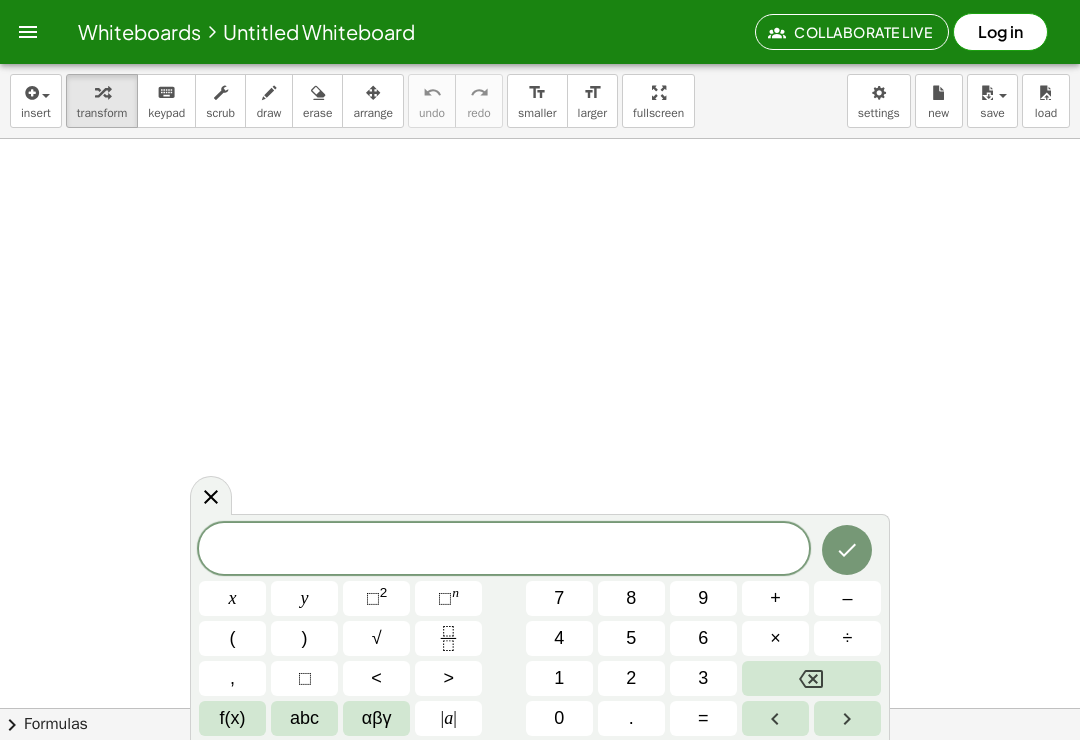 click 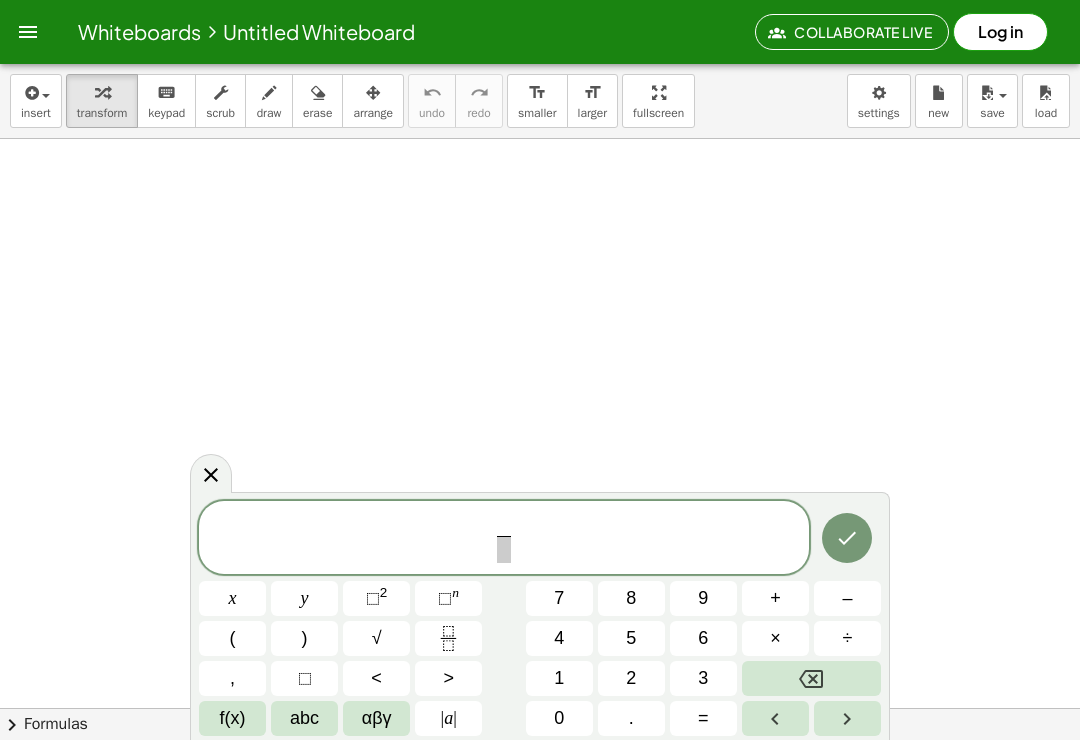 click at bounding box center [811, 678] 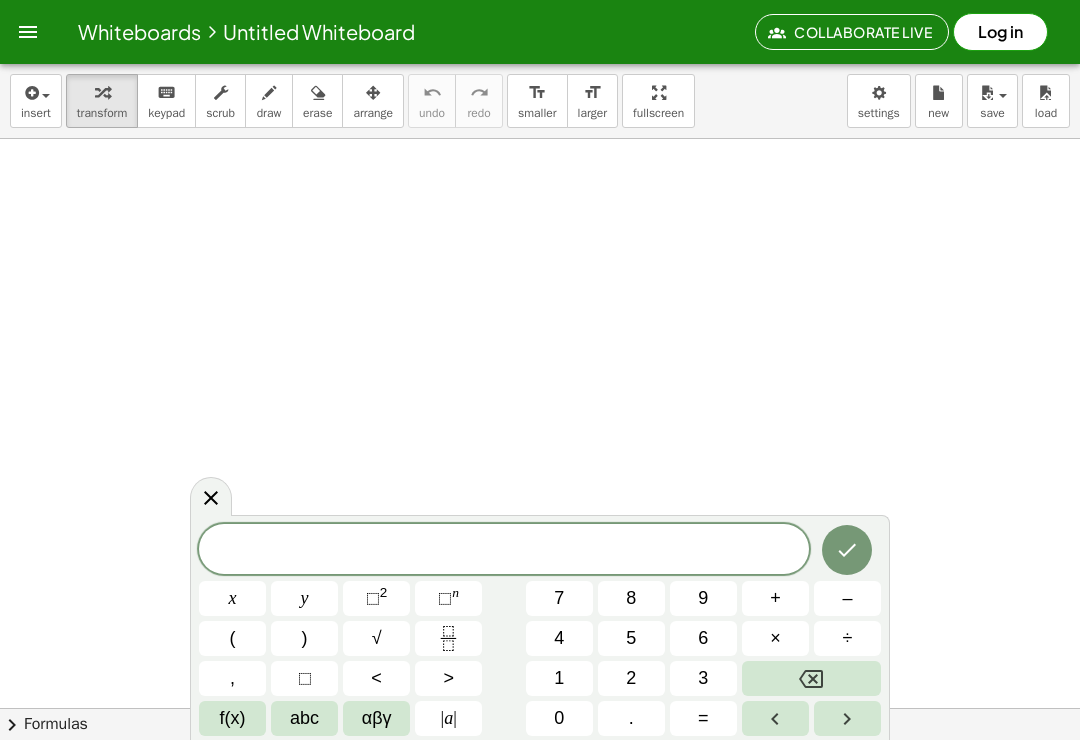 click on "–" at bounding box center [847, 598] 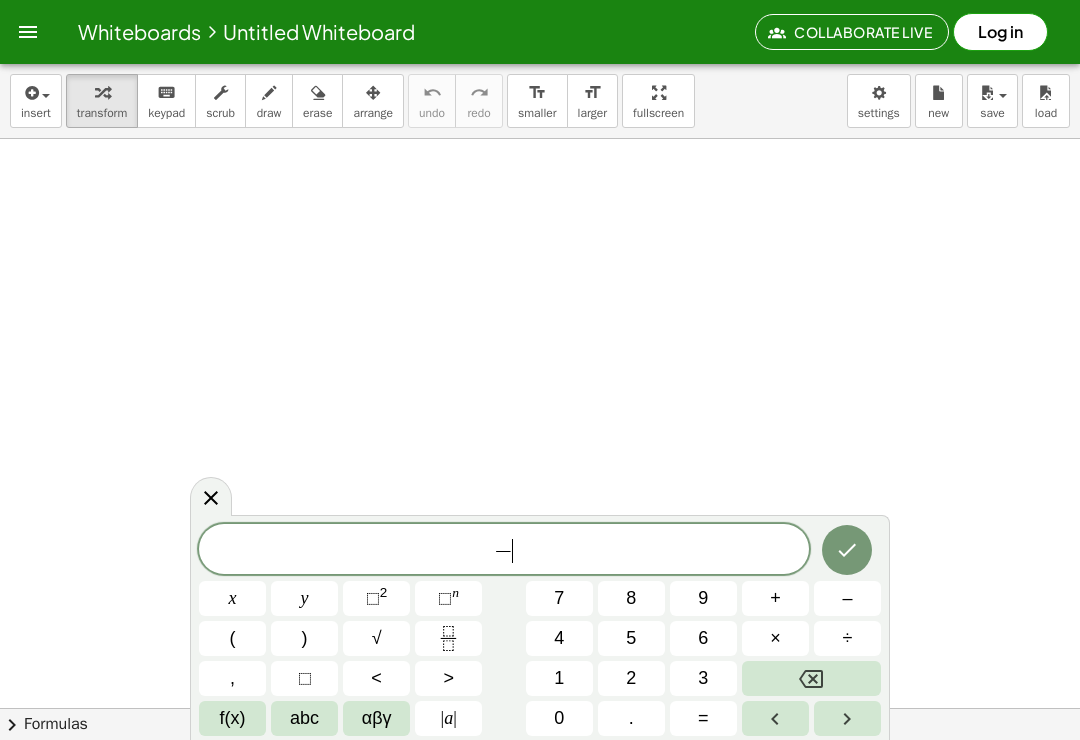 click at bounding box center (448, 638) 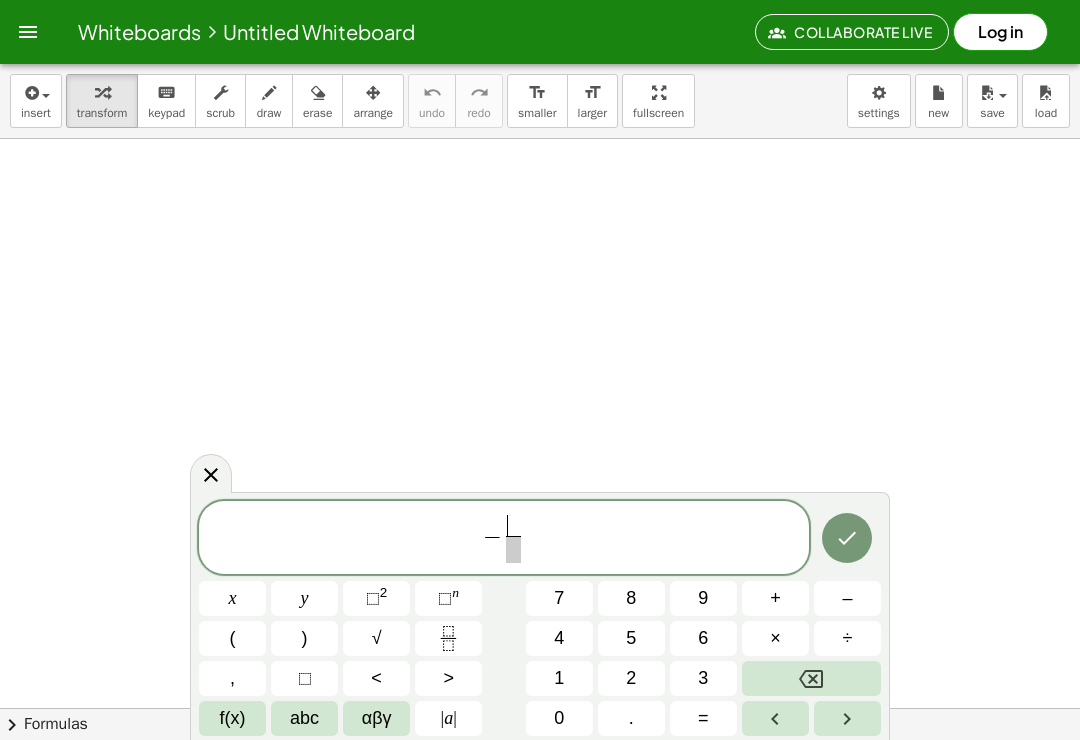 click on "7" at bounding box center [559, 598] 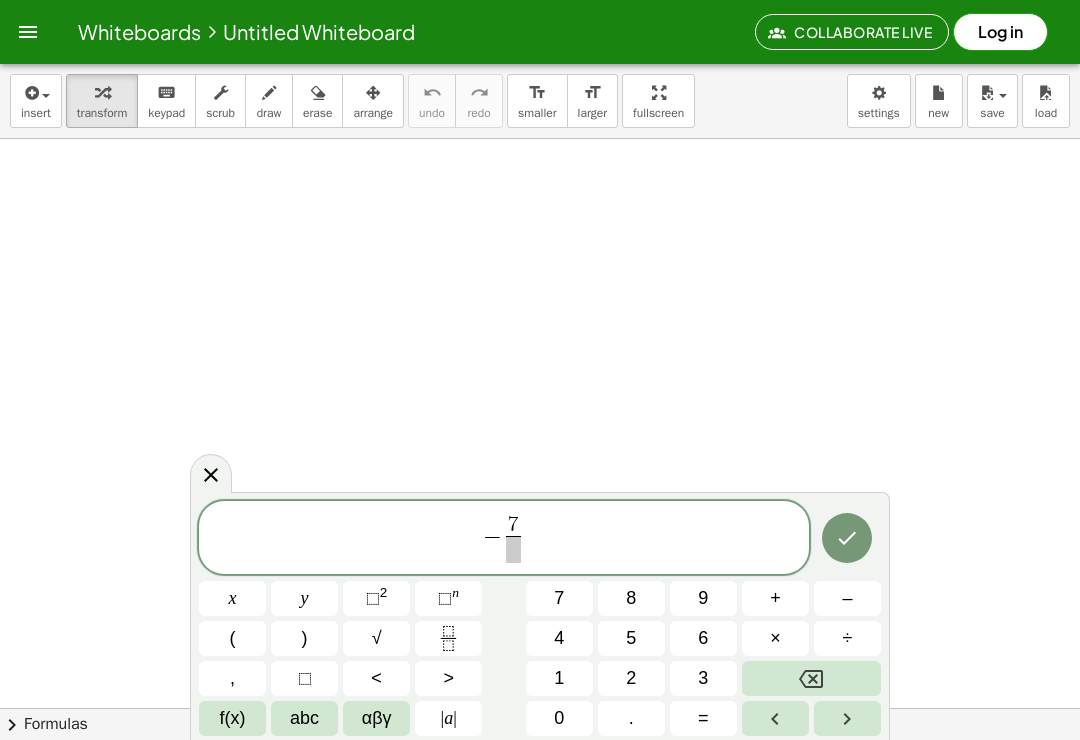 click on "–" at bounding box center (847, 598) 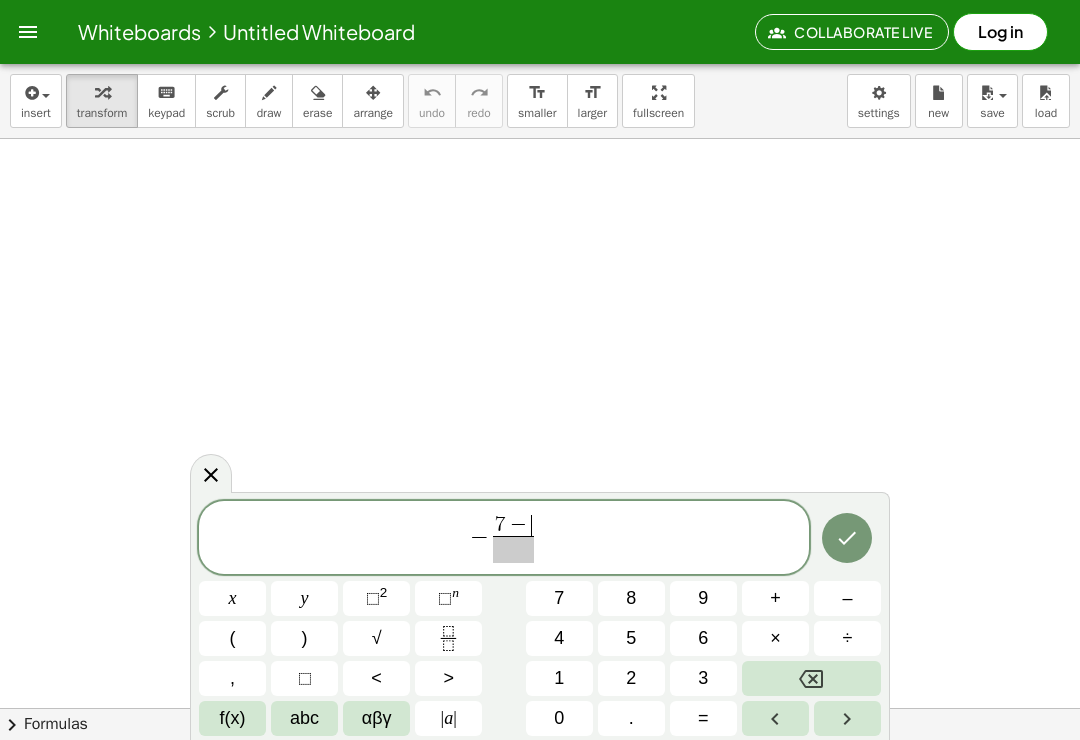 click on "x" at bounding box center [232, 598] 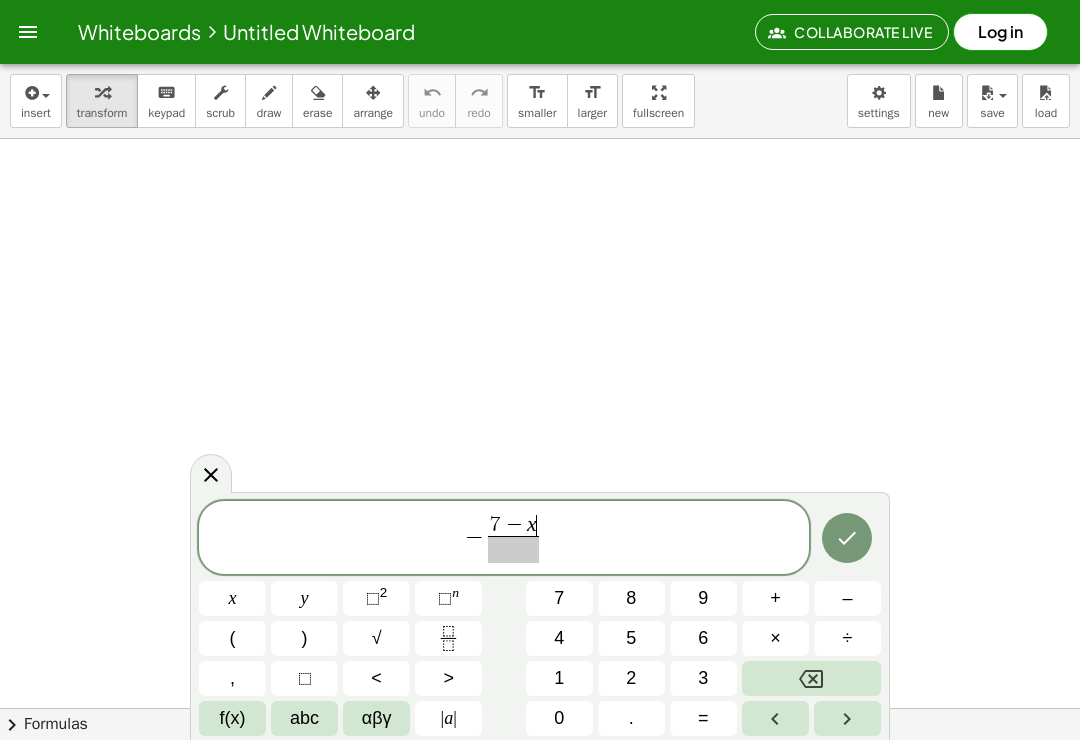 click 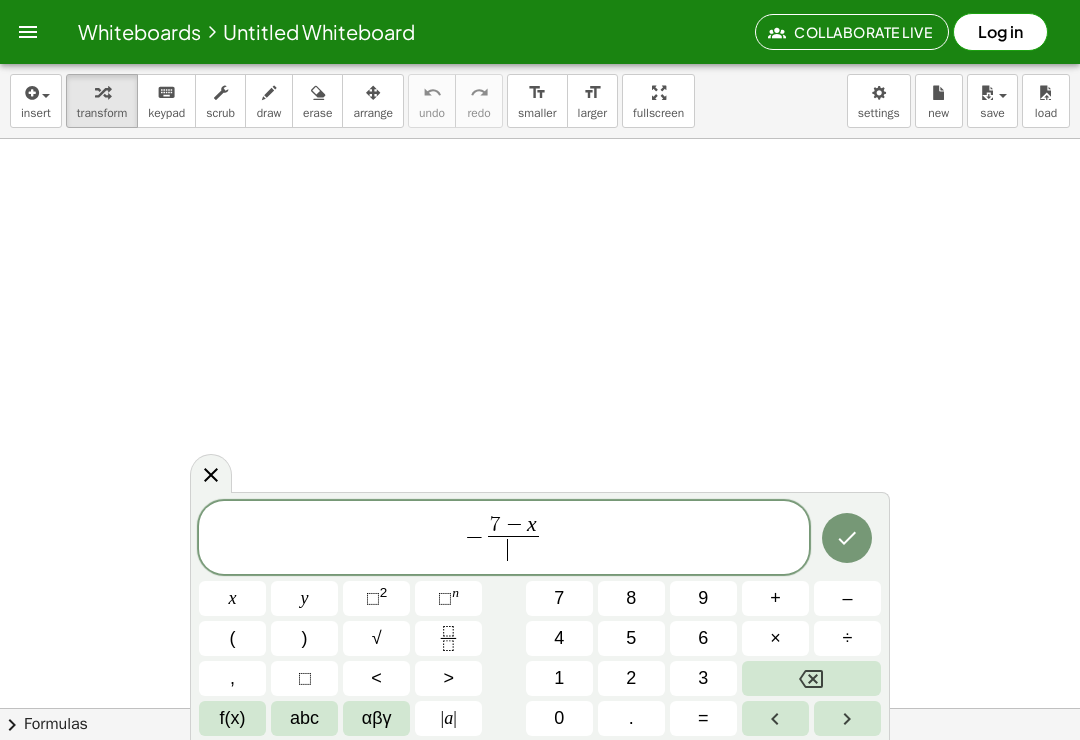 click on "2" at bounding box center [631, 678] 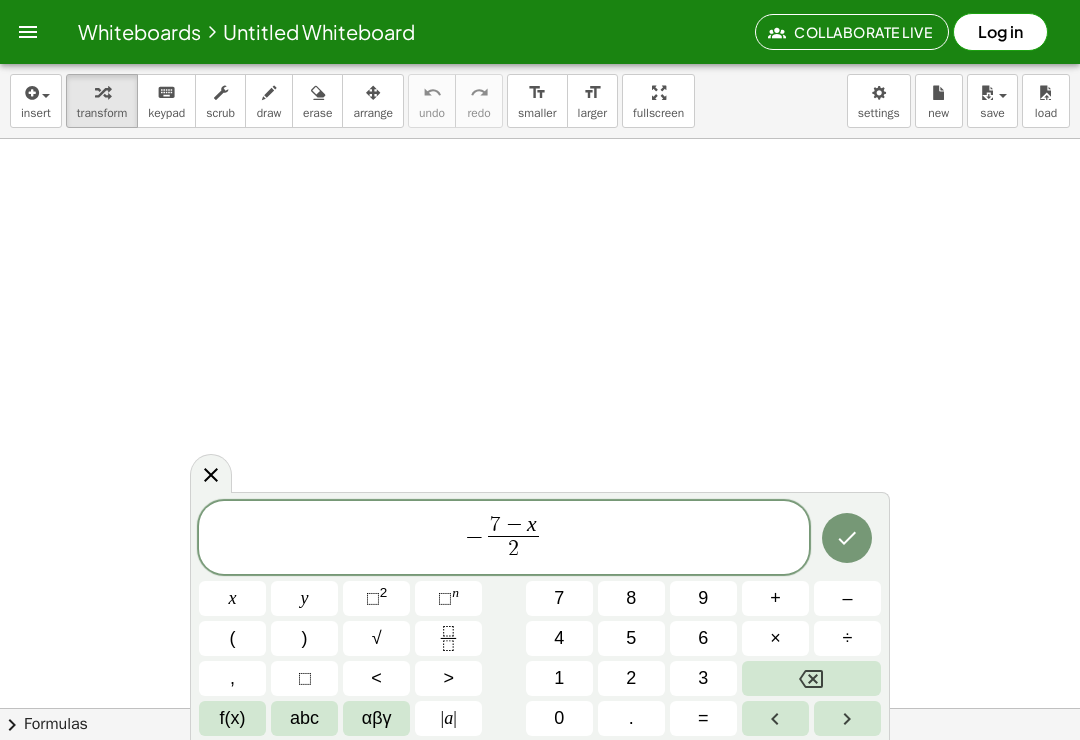 click at bounding box center [847, 718] 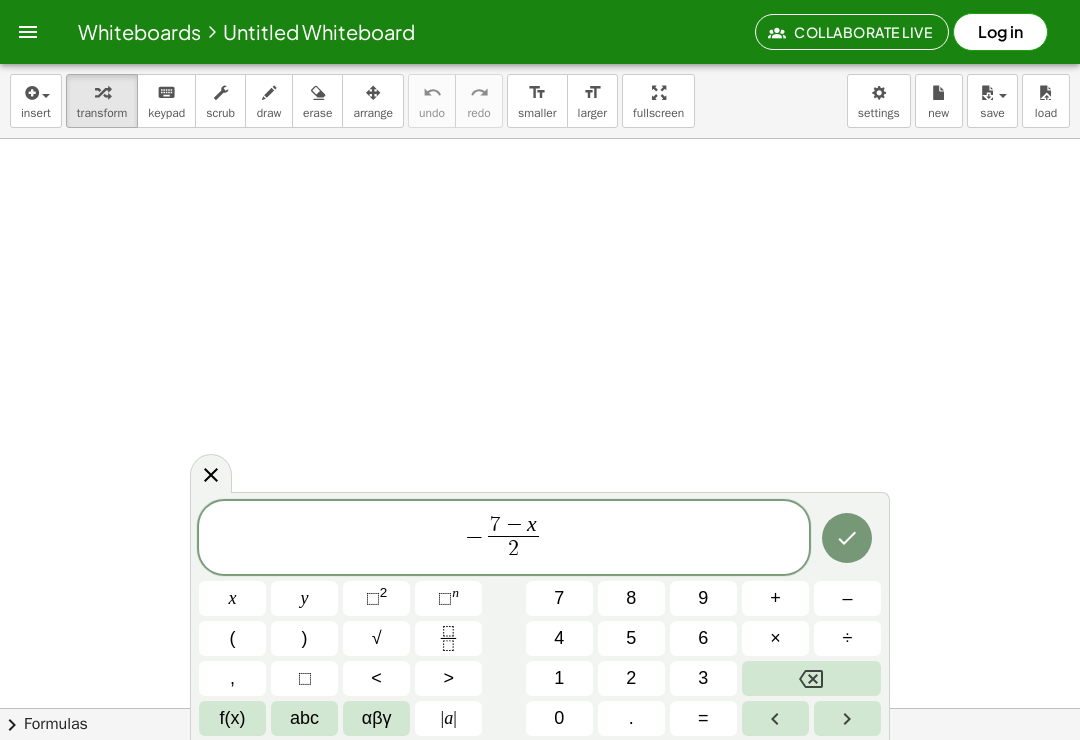 click on "–" at bounding box center (847, 598) 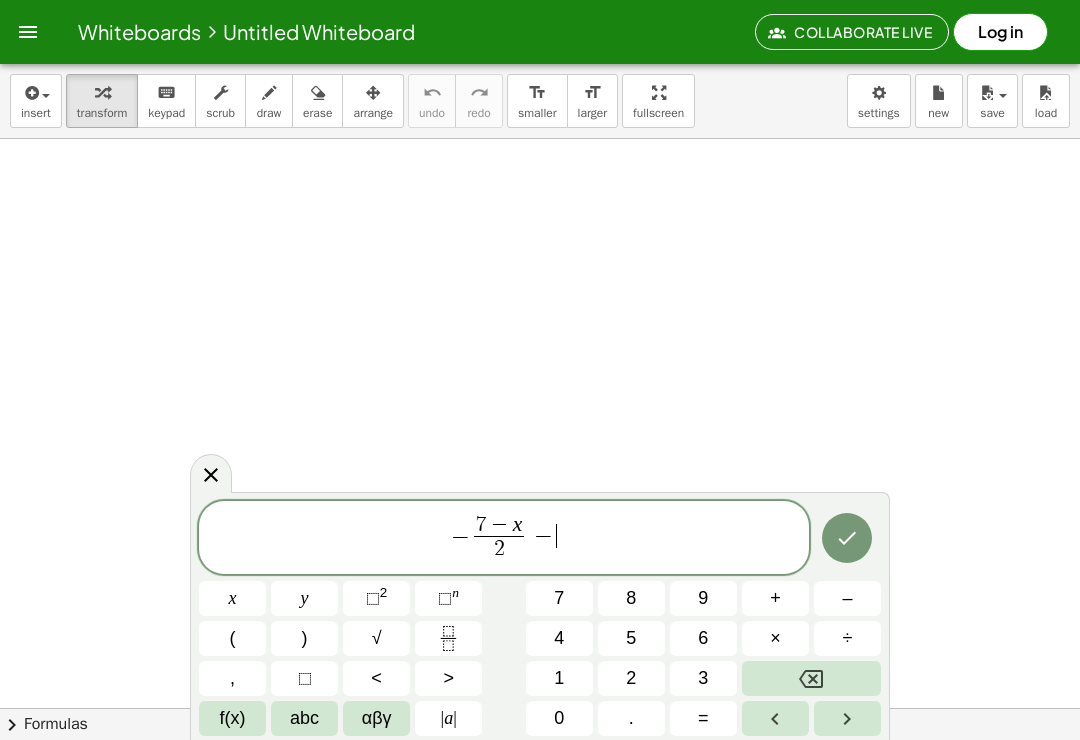 click 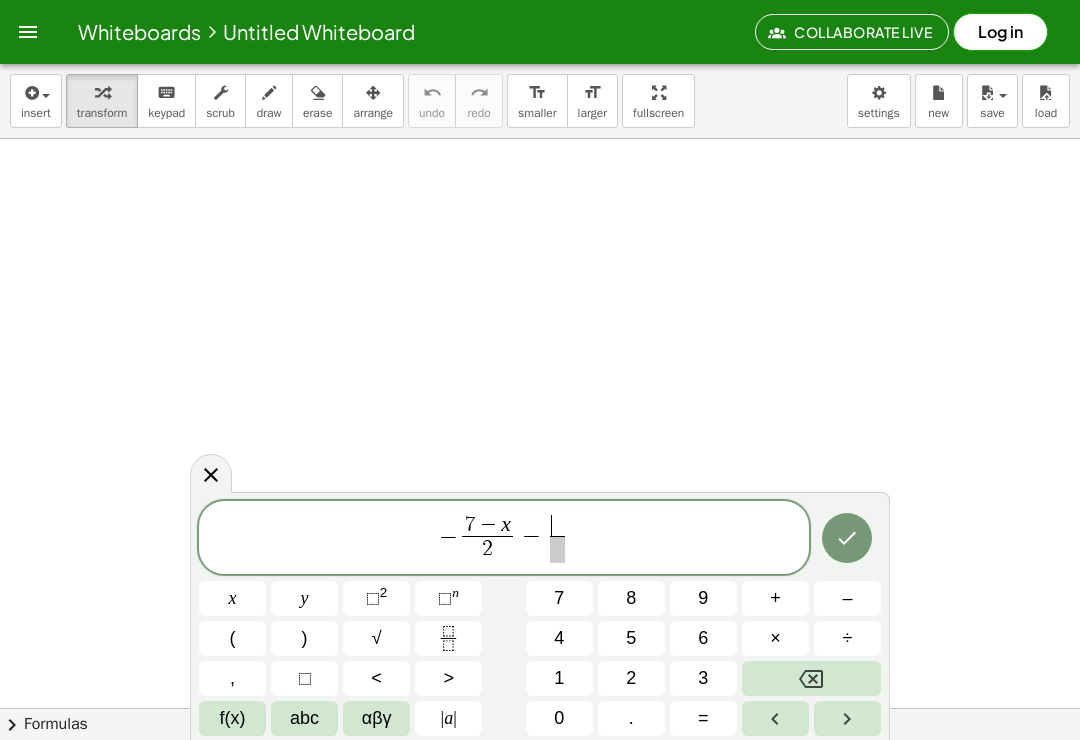 click on "x" at bounding box center (233, 598) 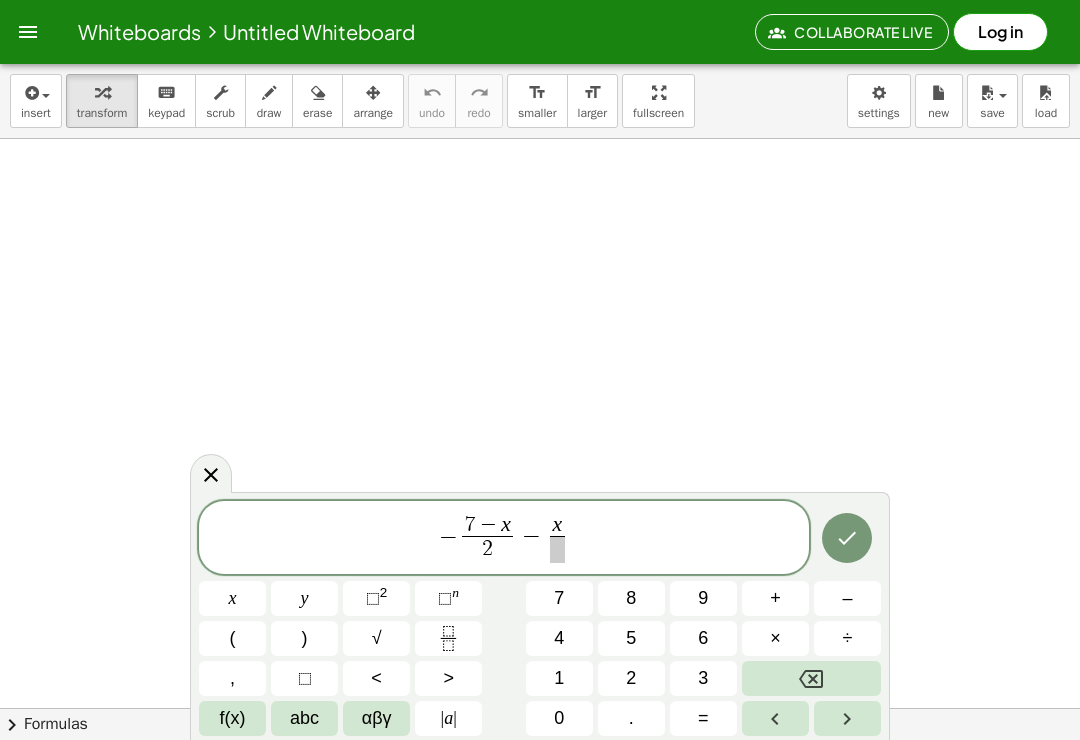 click 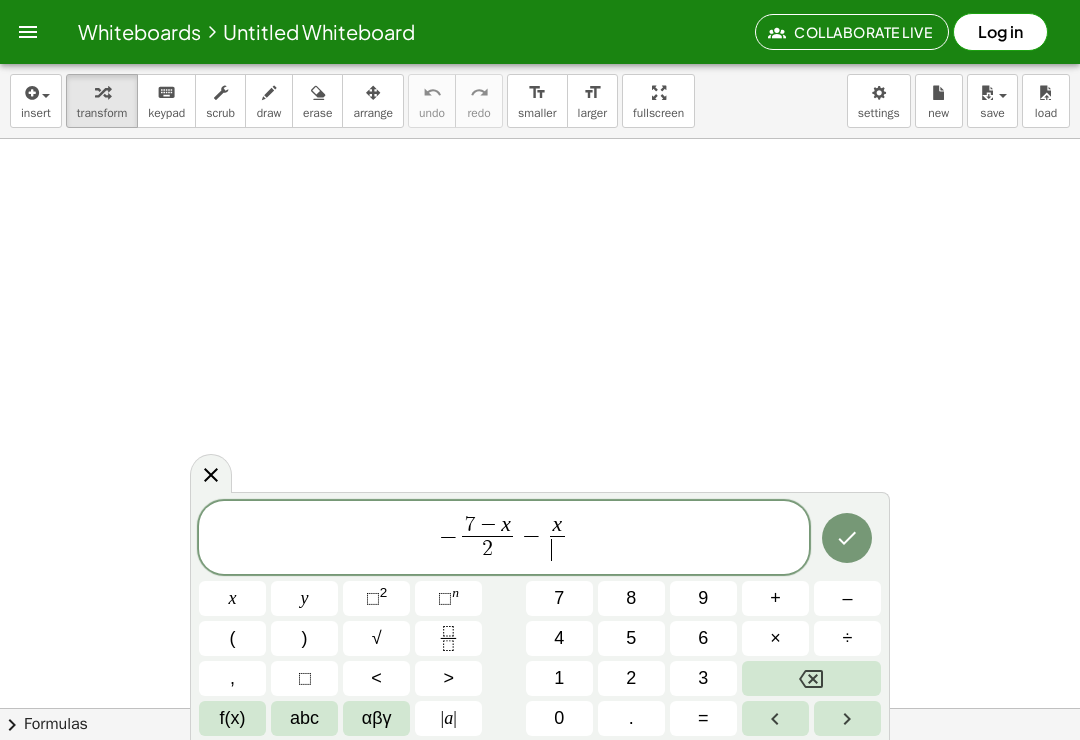 click on "1" at bounding box center [559, 678] 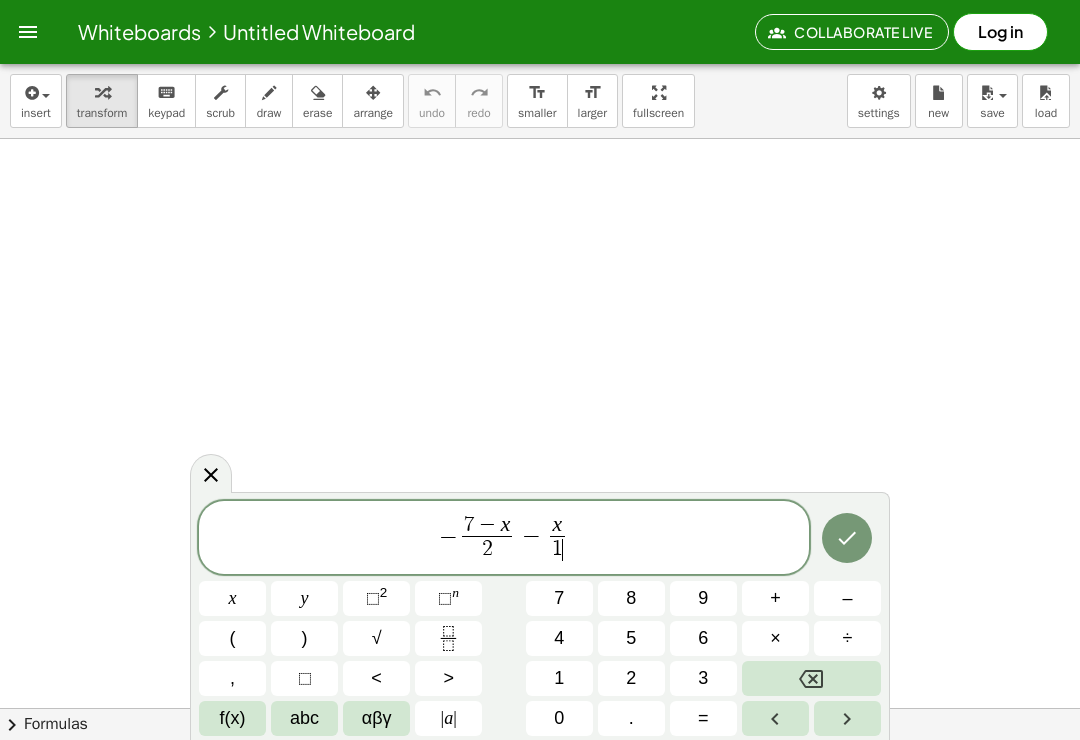 click on "0" at bounding box center (559, 718) 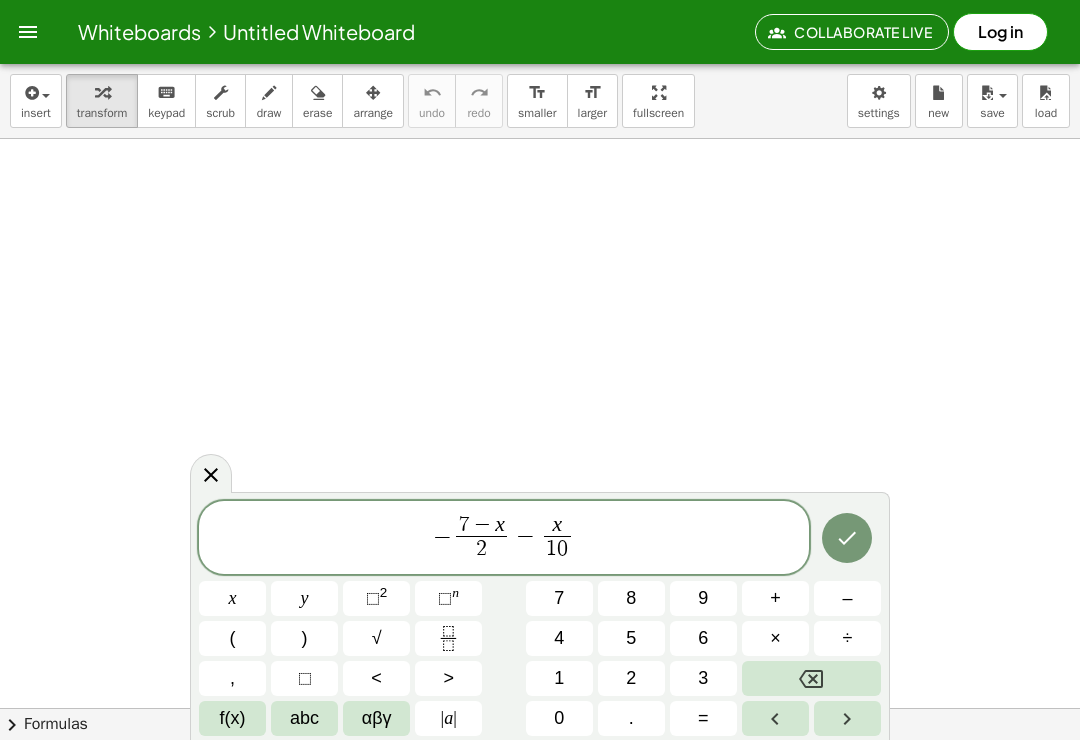 click 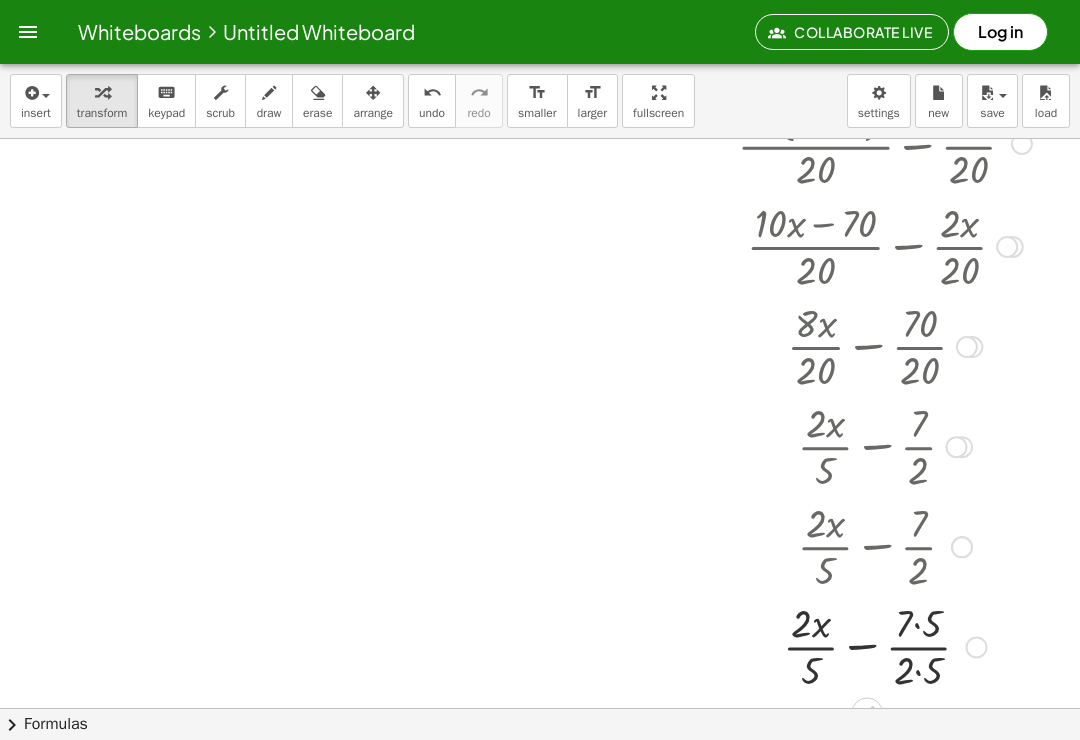 scroll, scrollTop: 847, scrollLeft: 80, axis: both 